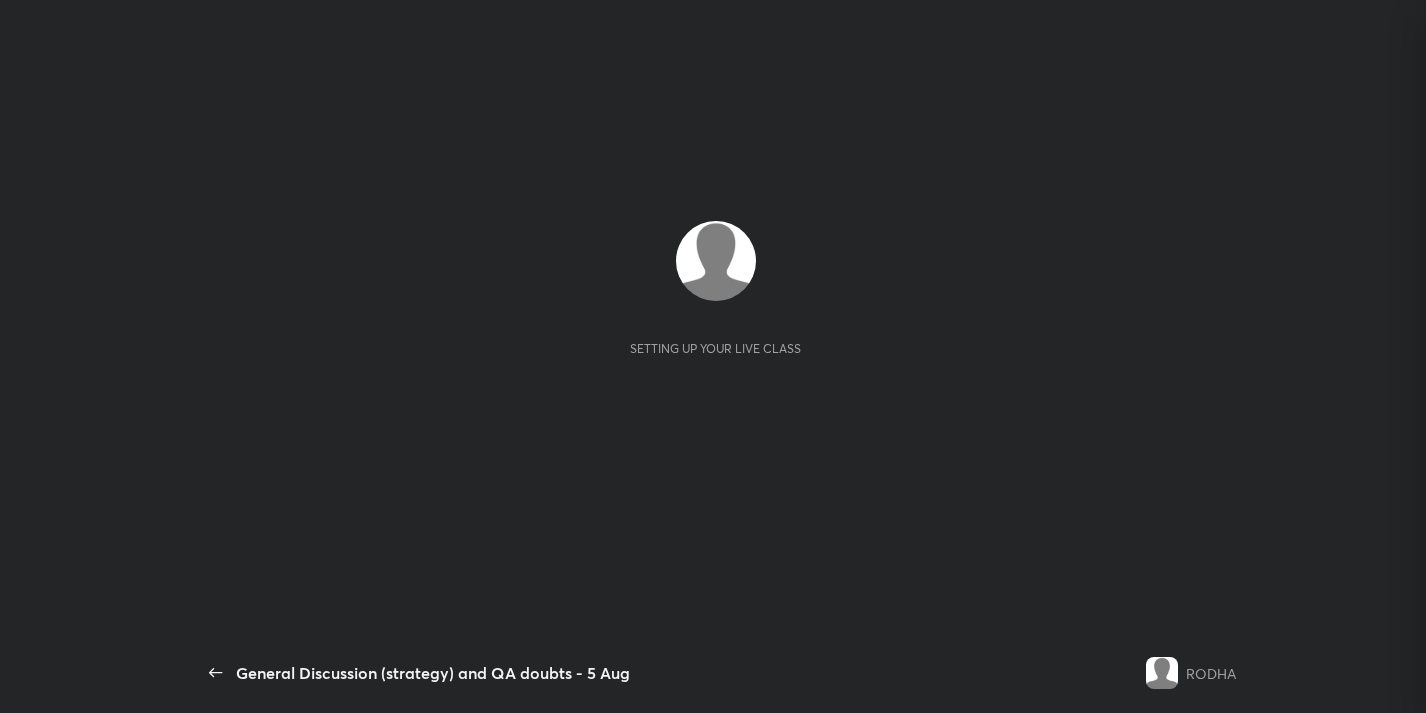scroll, scrollTop: 0, scrollLeft: 0, axis: both 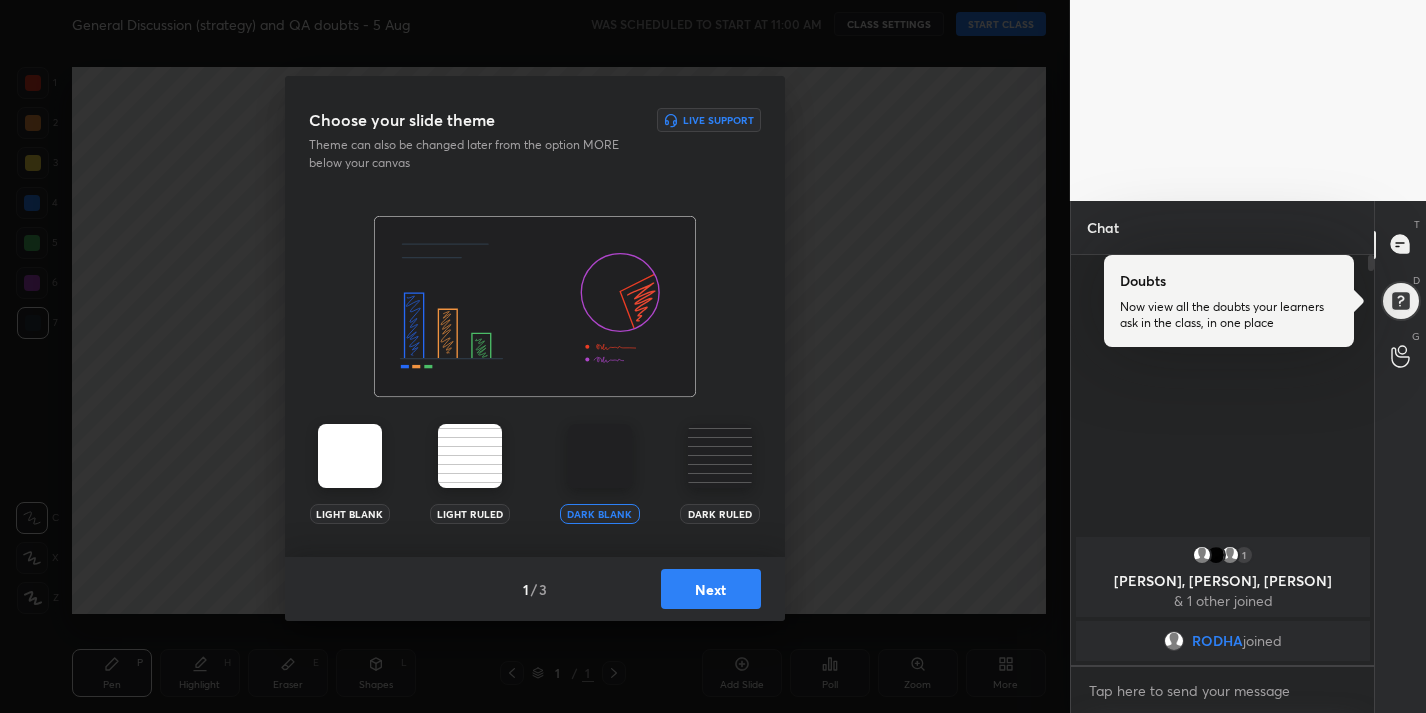 click on "Next" at bounding box center [711, 589] 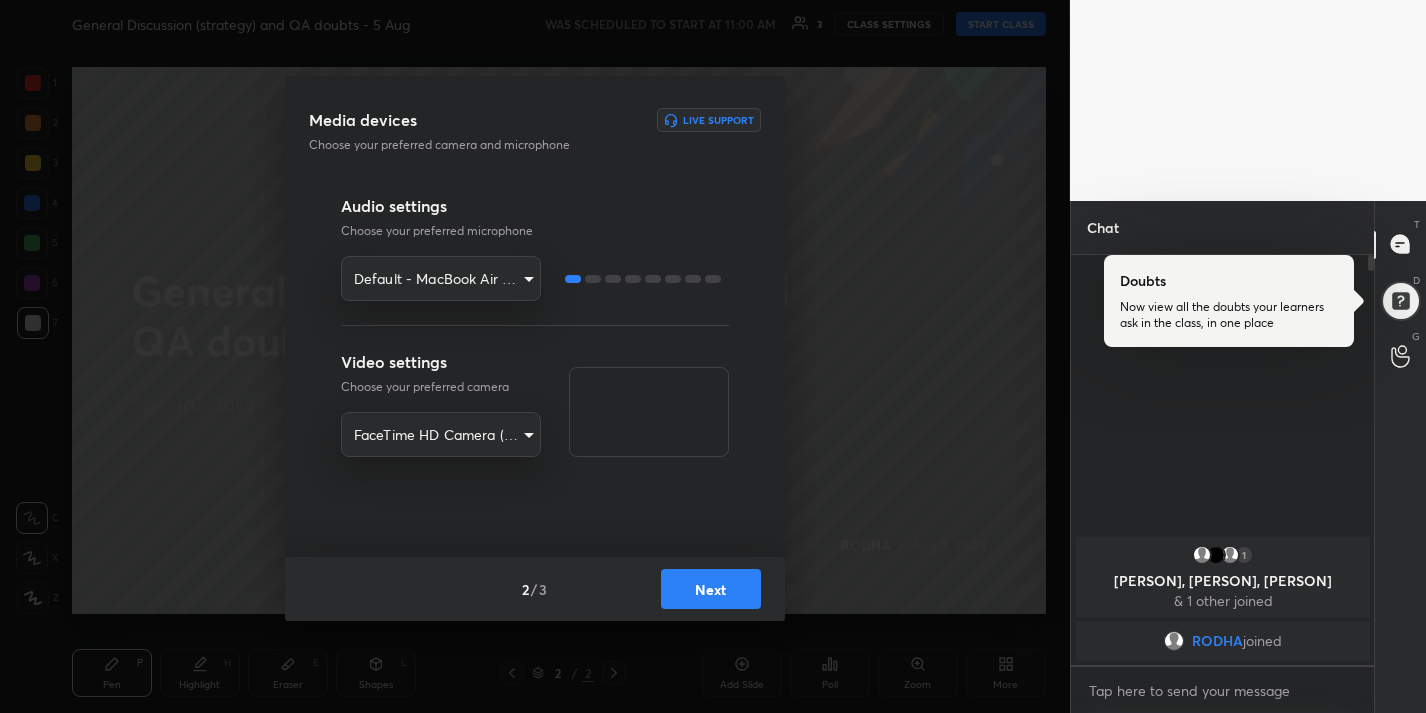 click on "1 2 3 4 5 6 7 R O A L C X Z Erase all   C X Z General Discussion (strategy) and QA doubts - 5 Aug WAS SCHEDULED TO START AT  11:00 AM 3 CLASS SETTINGS START CLASS Setting up your live class Back General Discussion (strategy) and QA doubts - 5 Aug RODHA Pen P Highlight H Eraser E Shapes L 2 / 2 Add Slide Poll Zoom More Chat [PERSON], [PERSON] &  1 other  joined [PERSON]  joined 1 NEW MESSAGE Enable hand raising Enable raise hand to speak to learners. Once enabled, chat will be turned off temporarily. Enable x   Doubts asked by learners will show up here Raise hand disabled You have disabled Raise hand currently. Enable it to invite learners to speak Enable Guidelines Please maintain decorum while talking to the educator in class. Inappropriate comments, cursing, or self-promotion are not allowed and may lead to a permanent ban from the platform. Got it Can't raise hand Looks like educator just invited you to speak. Please wait before you can raise your hand again. Got it T Messages (T) Doubts D Doubts (D) G" at bounding box center [713, 356] 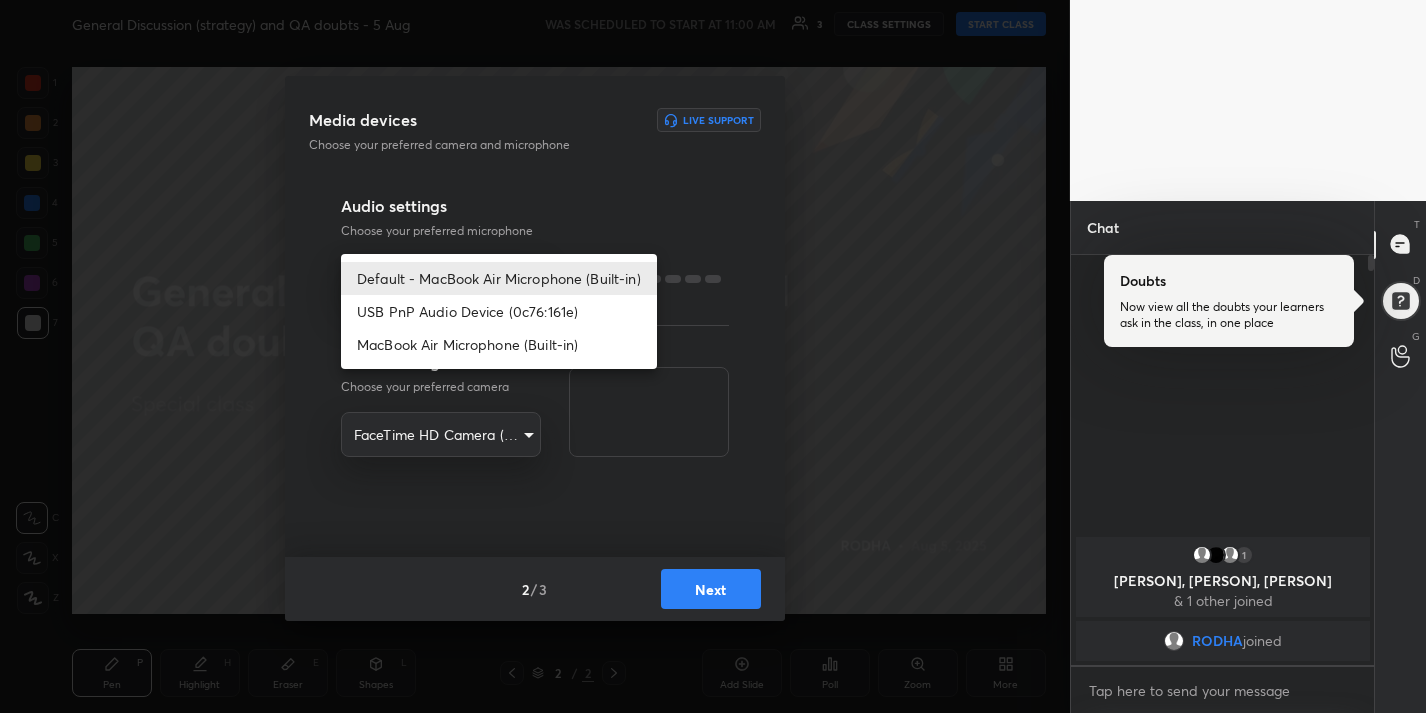 click on "USB PnP Audio Device (0c76:161e)" at bounding box center (499, 311) 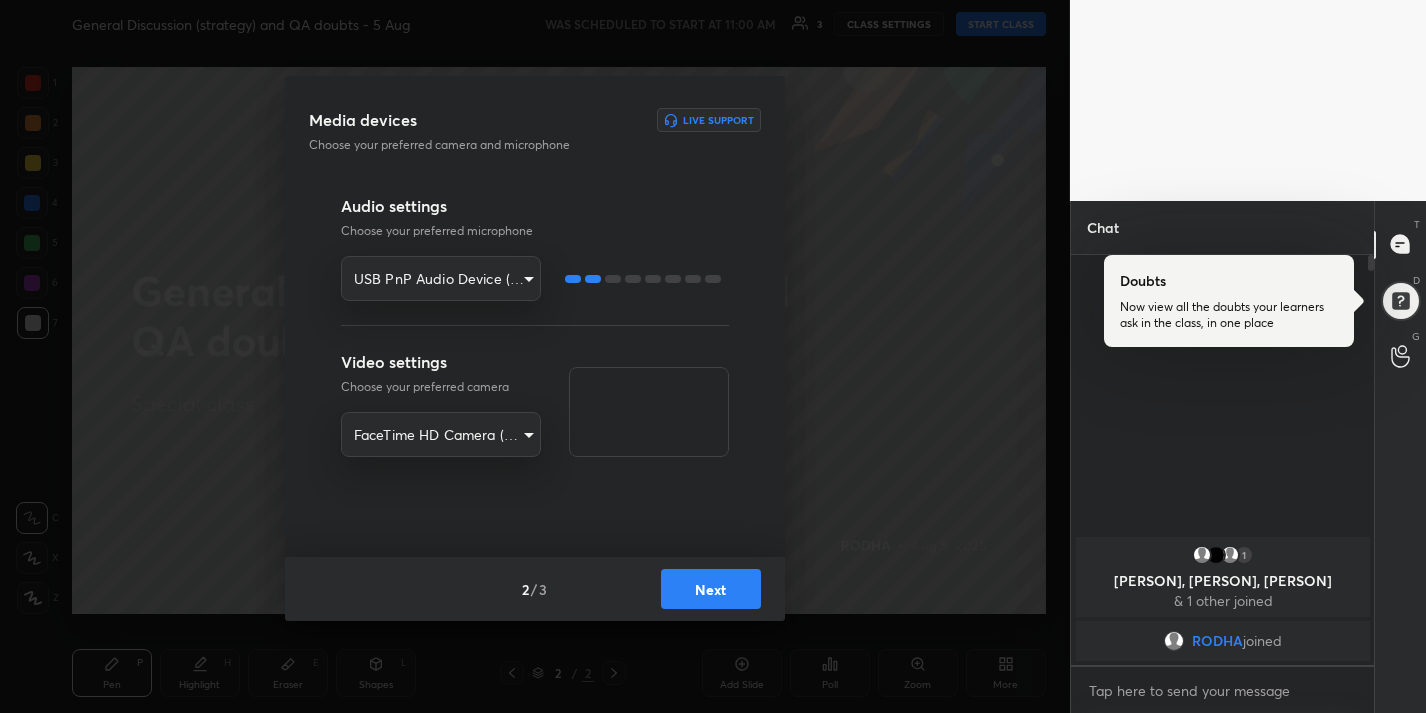 click on "Next" at bounding box center (711, 589) 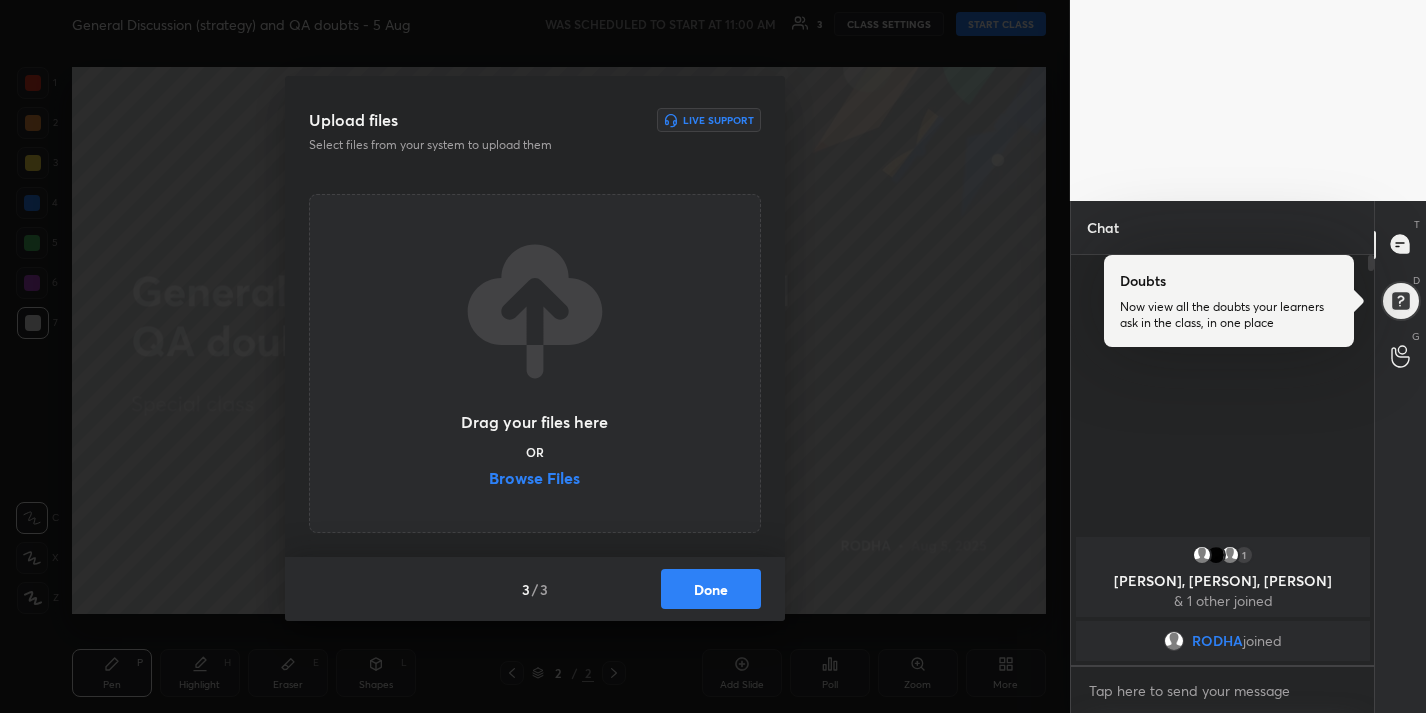 click on "Done" at bounding box center [711, 589] 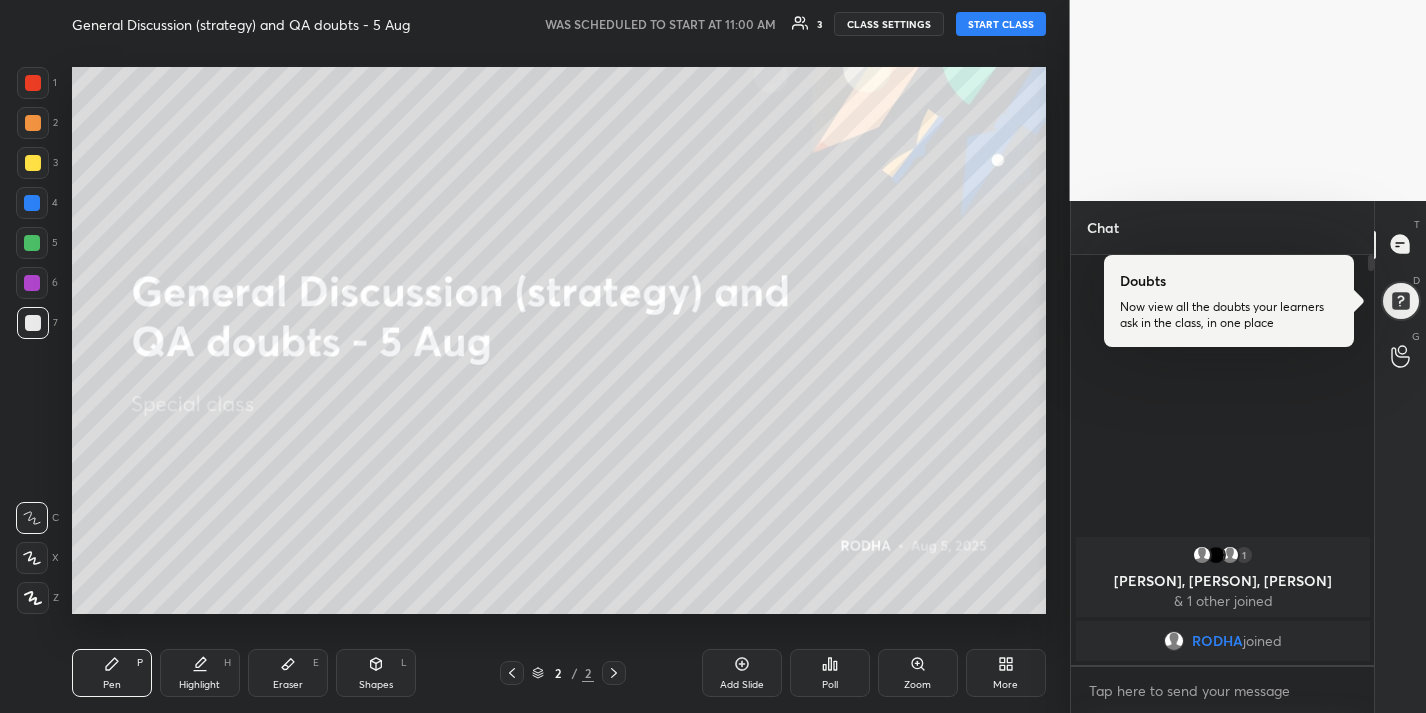 click on "START CLASS" at bounding box center [1001, 24] 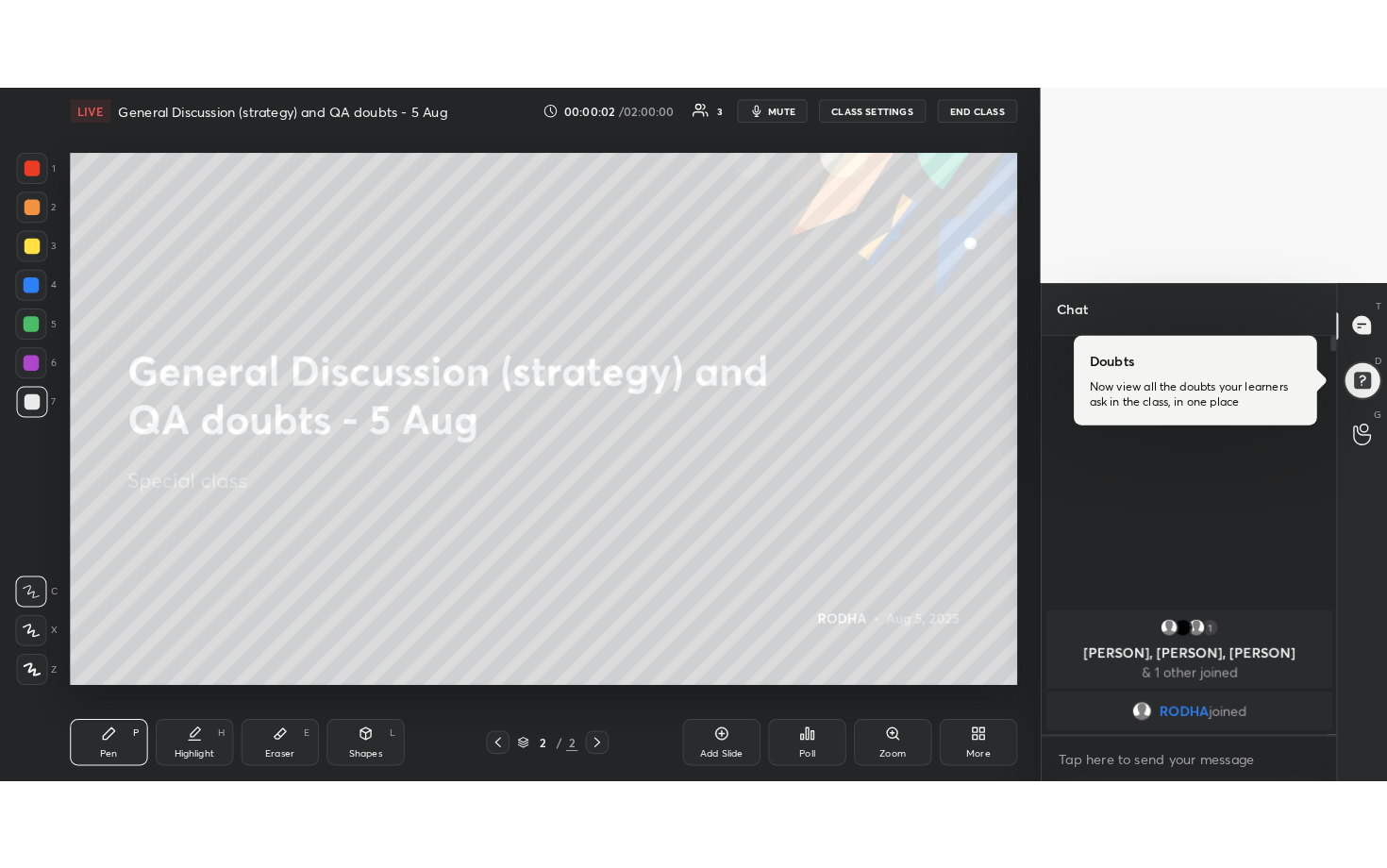scroll, scrollTop: 93601, scrollLeft: 93389, axis: both 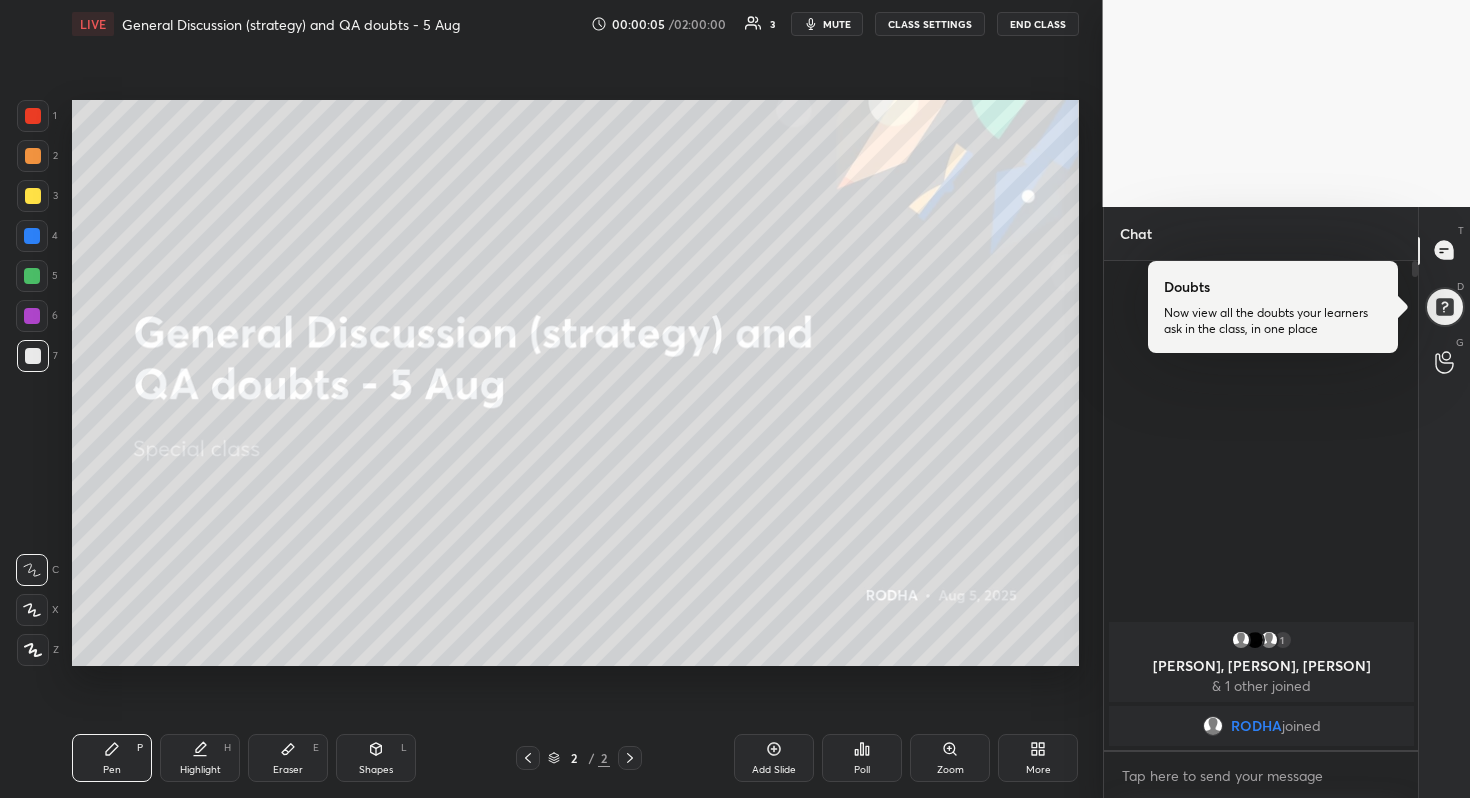 click at bounding box center [33, 650] 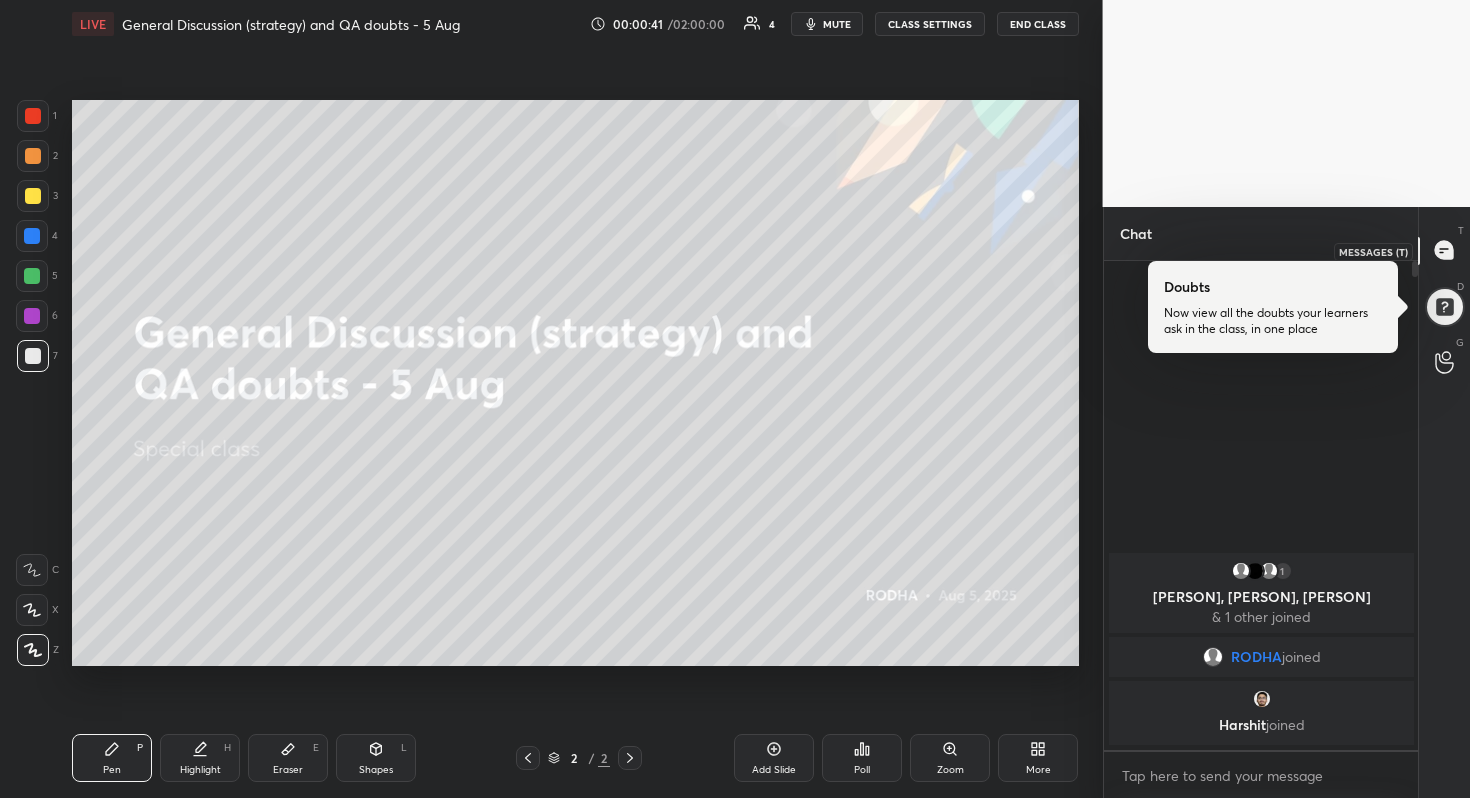 click 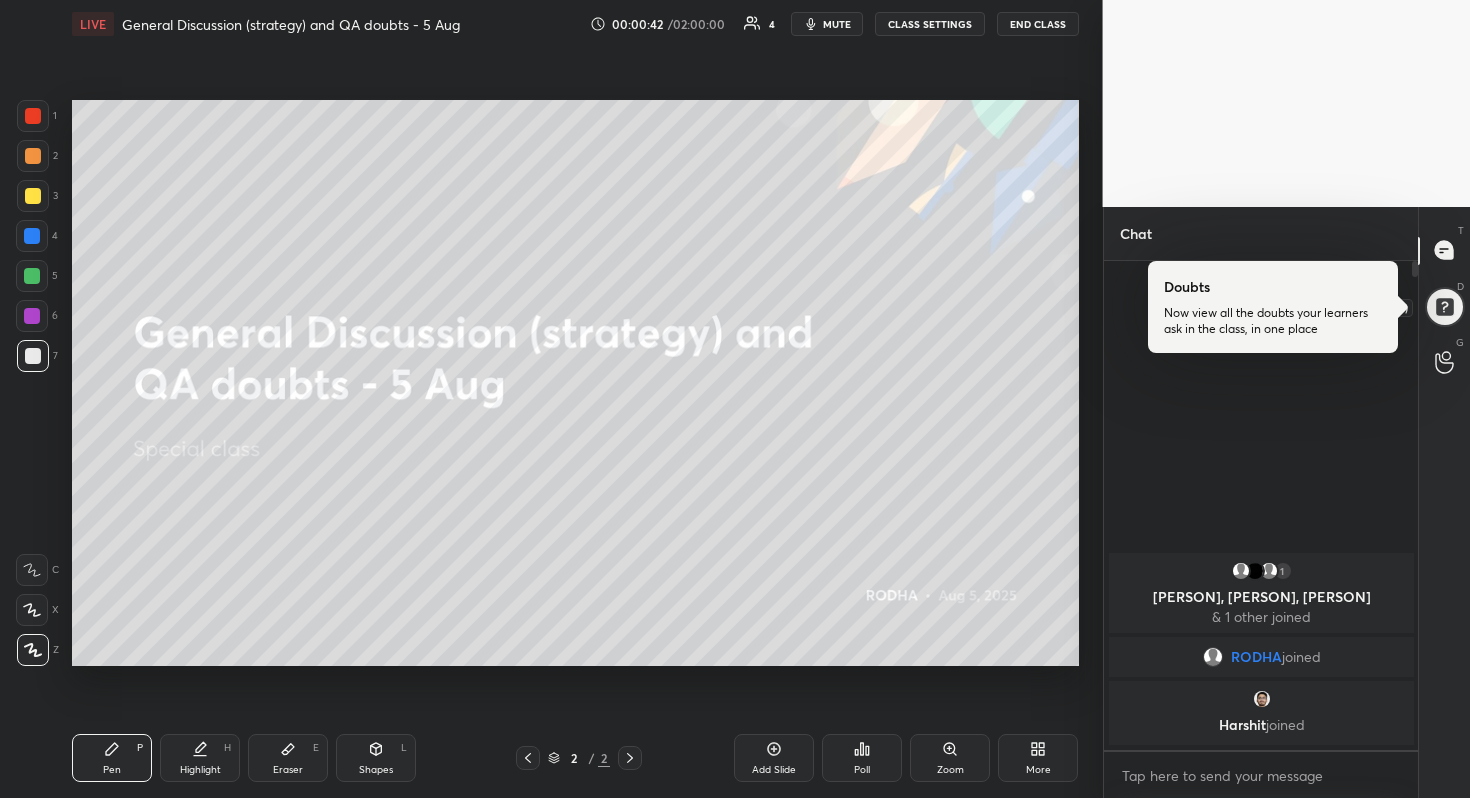click at bounding box center (1444, 306) 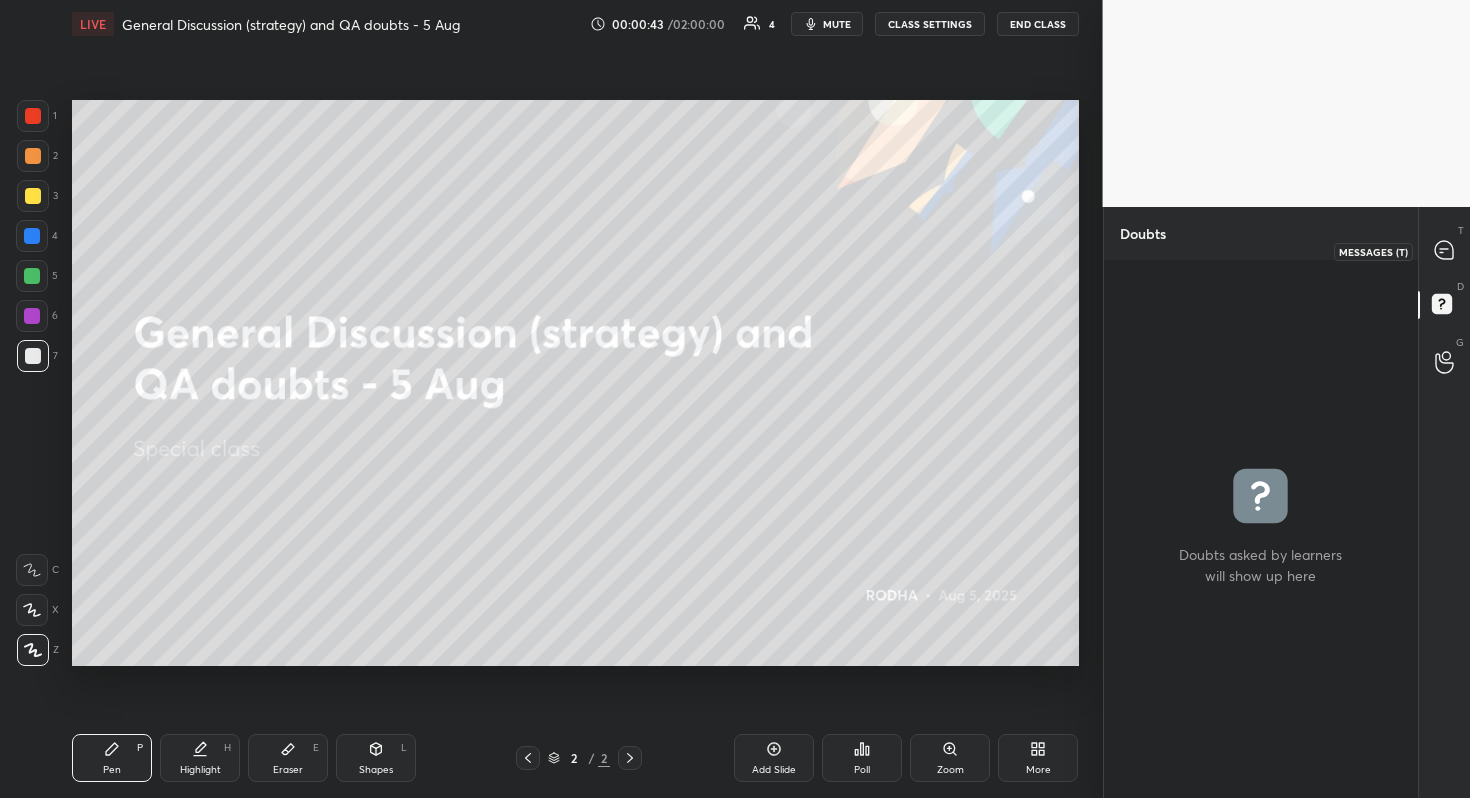 click 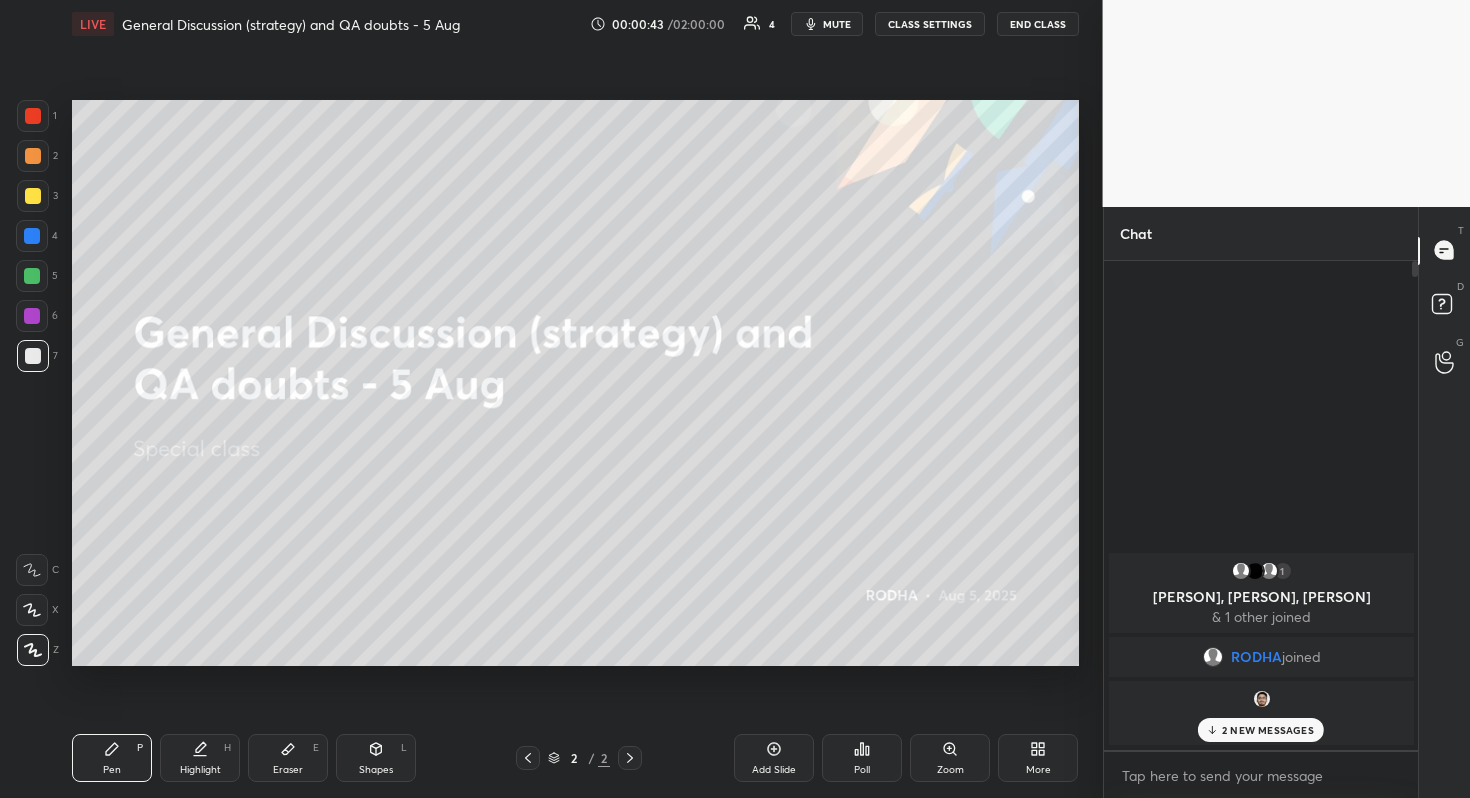 scroll, scrollTop: 6, scrollLeft: 7, axis: both 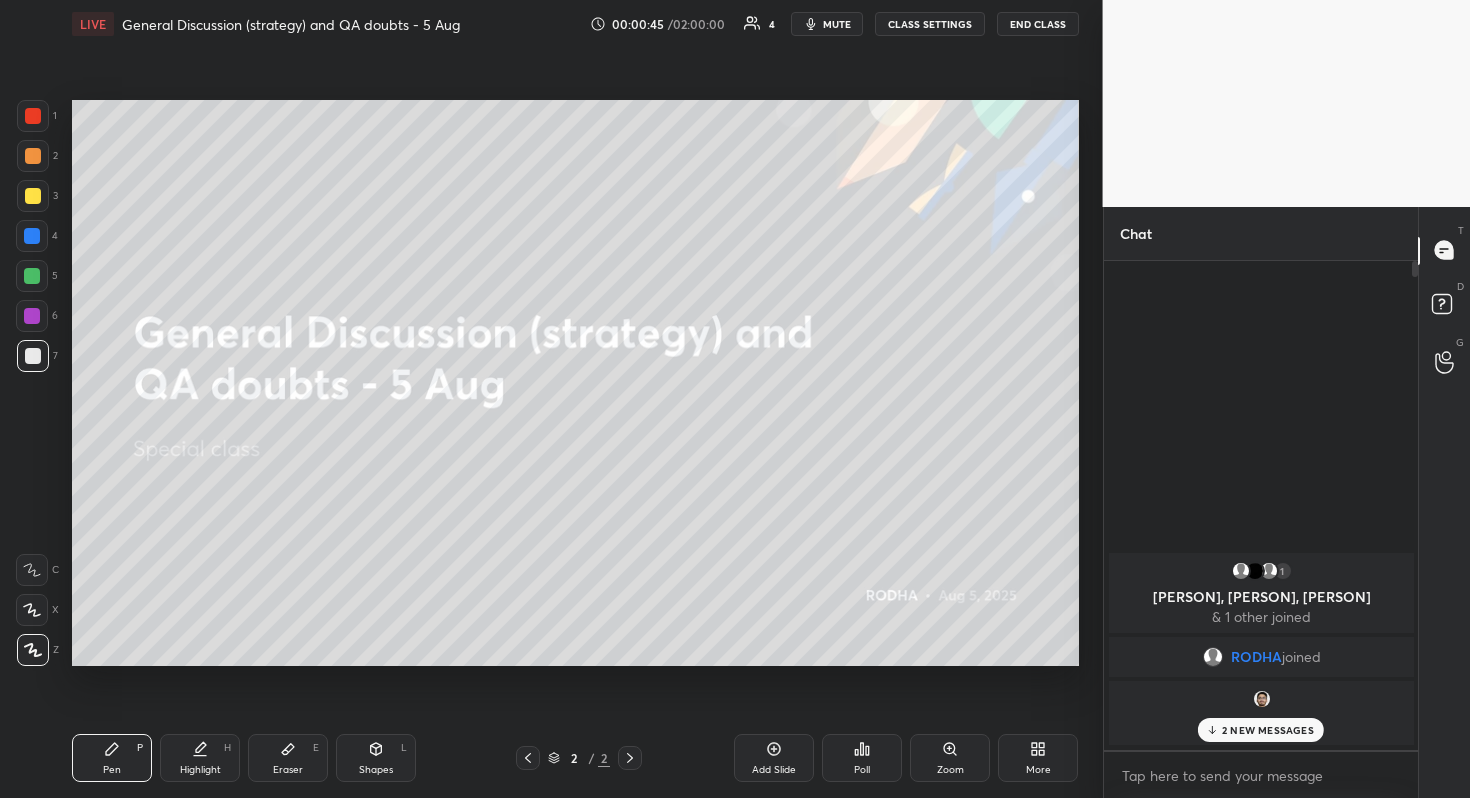 click on "2 NEW MESSAGES" at bounding box center (1268, 730) 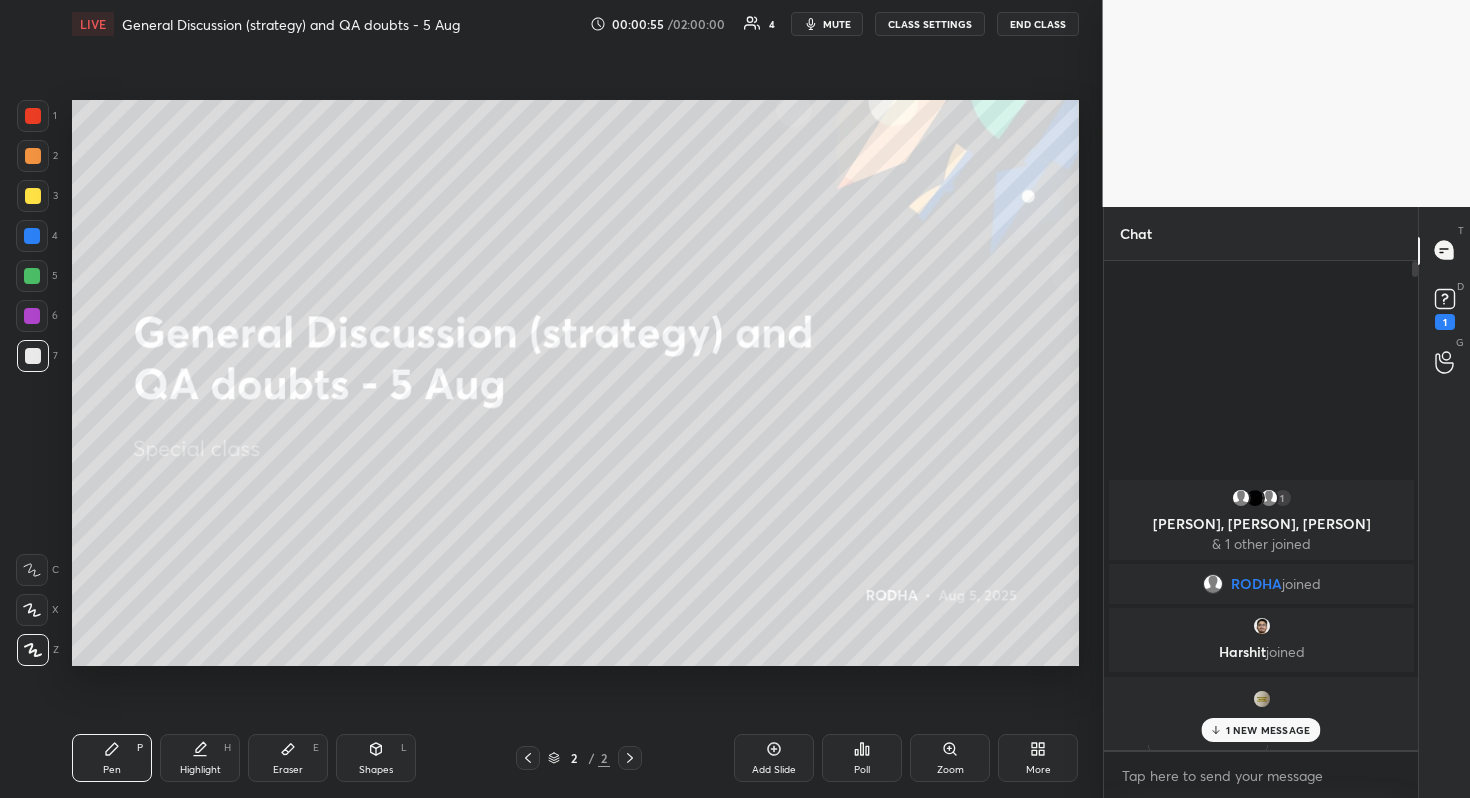 click on "1 NEW MESSAGE" at bounding box center (1268, 730) 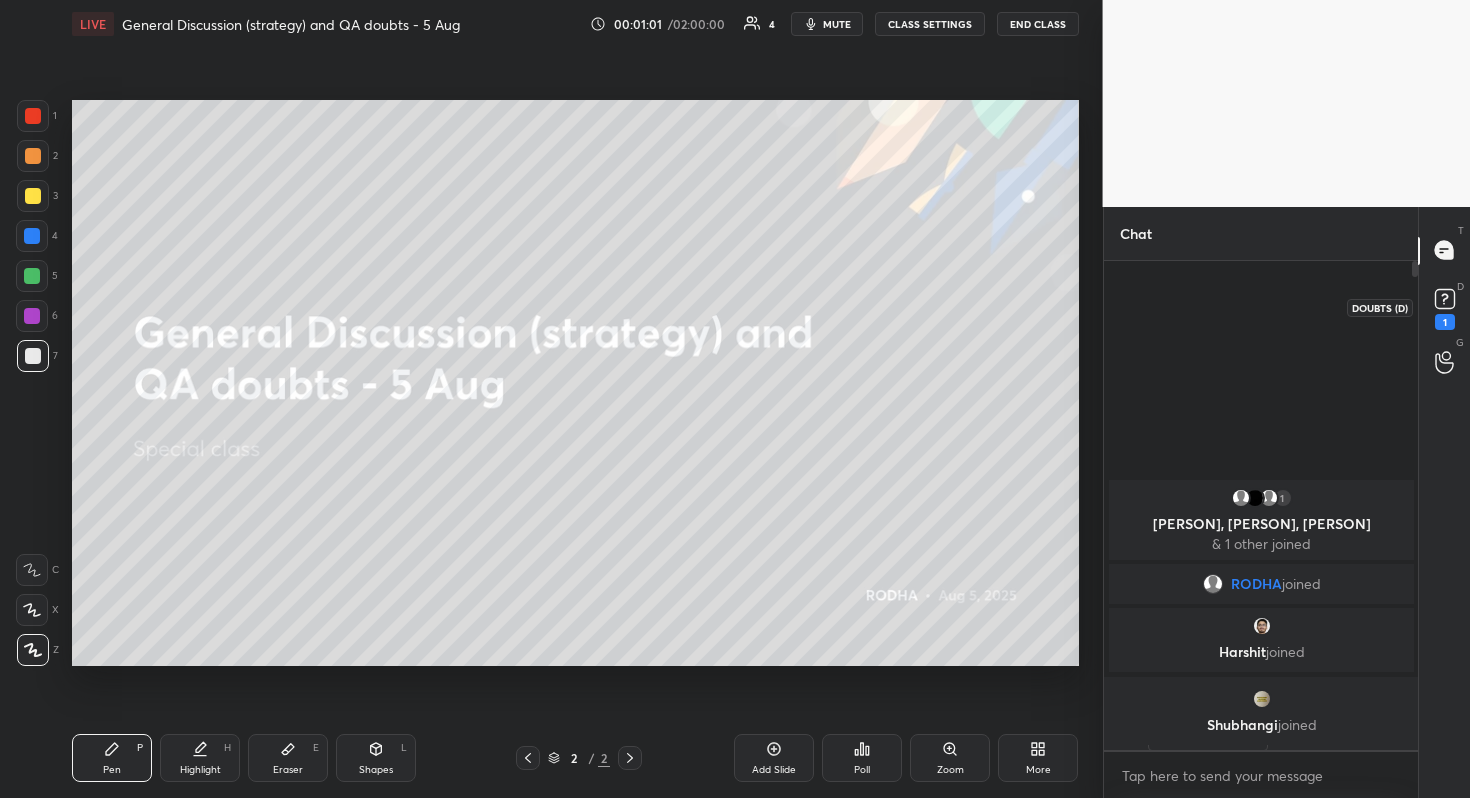 click 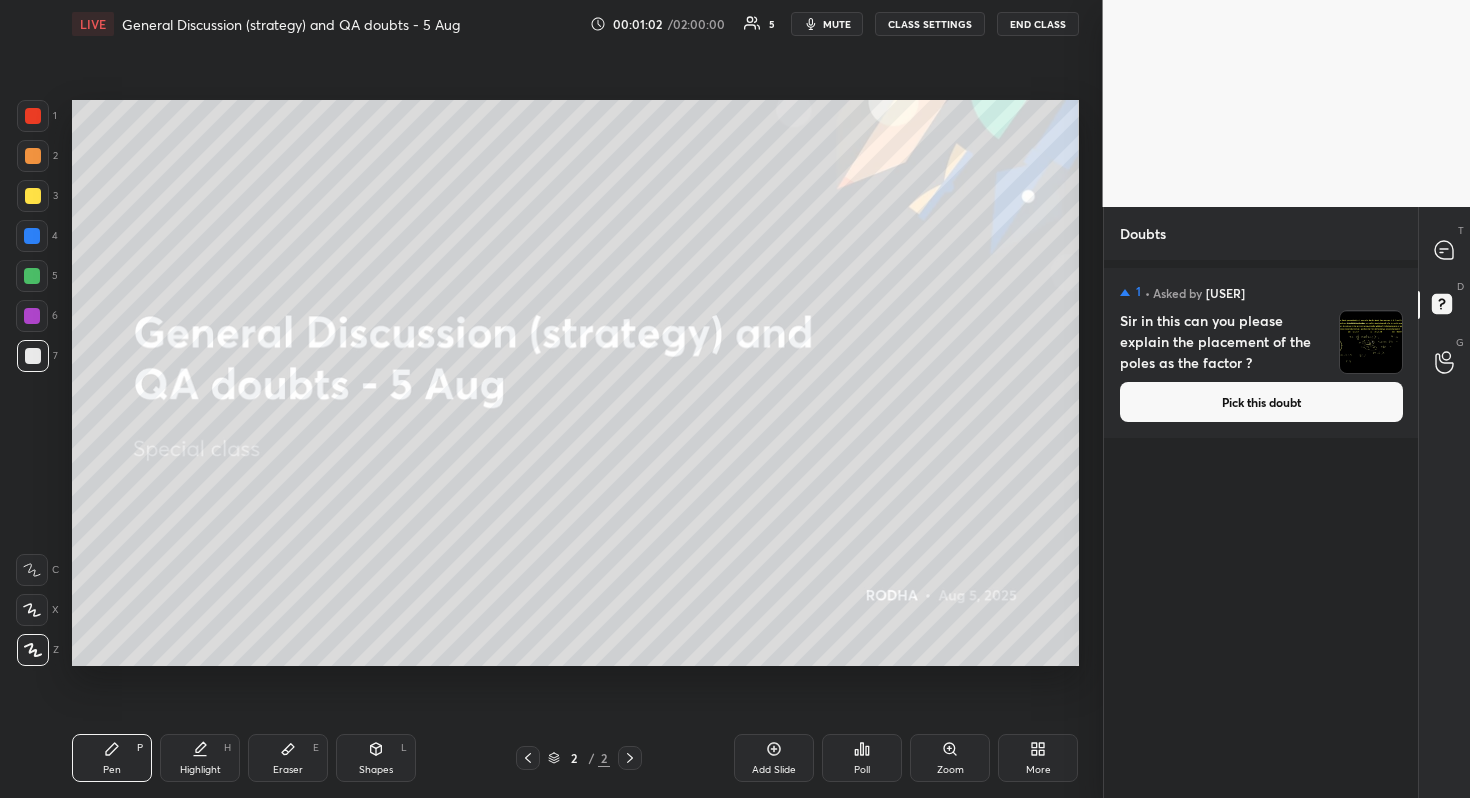 click on "Pick this doubt" at bounding box center (1261, 402) 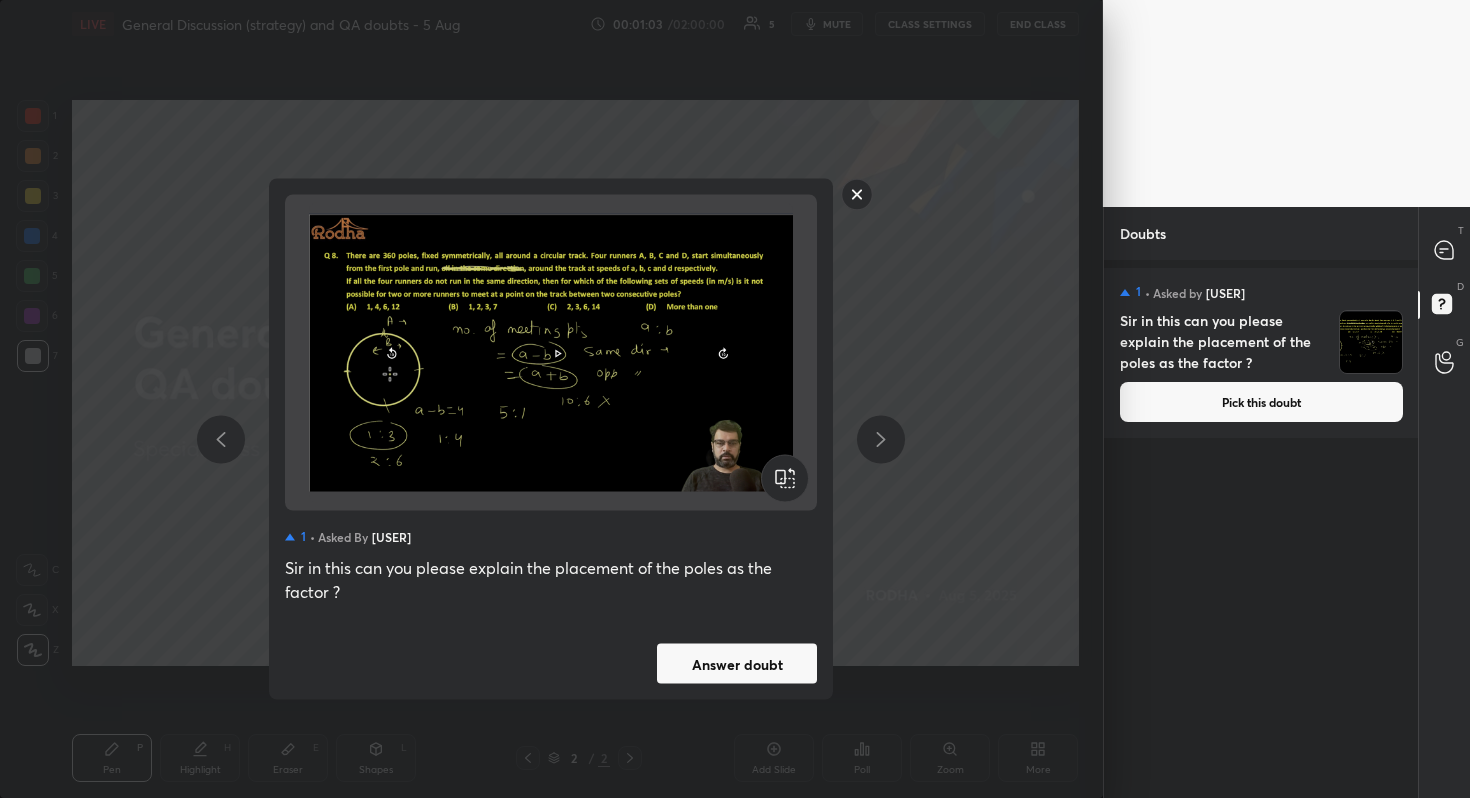 click on "Answer doubt" at bounding box center (737, 664) 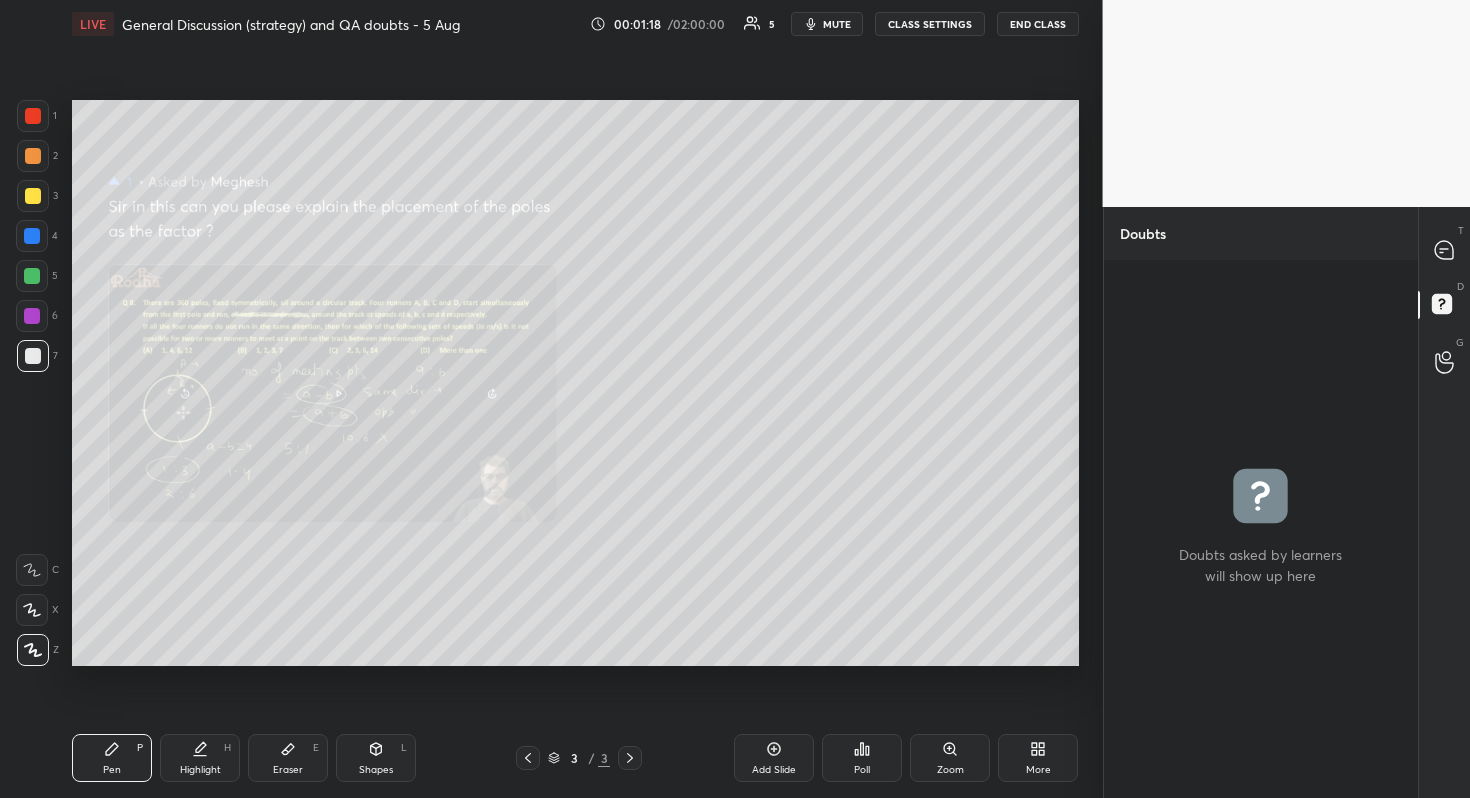 click on "Zoom" at bounding box center [950, 770] 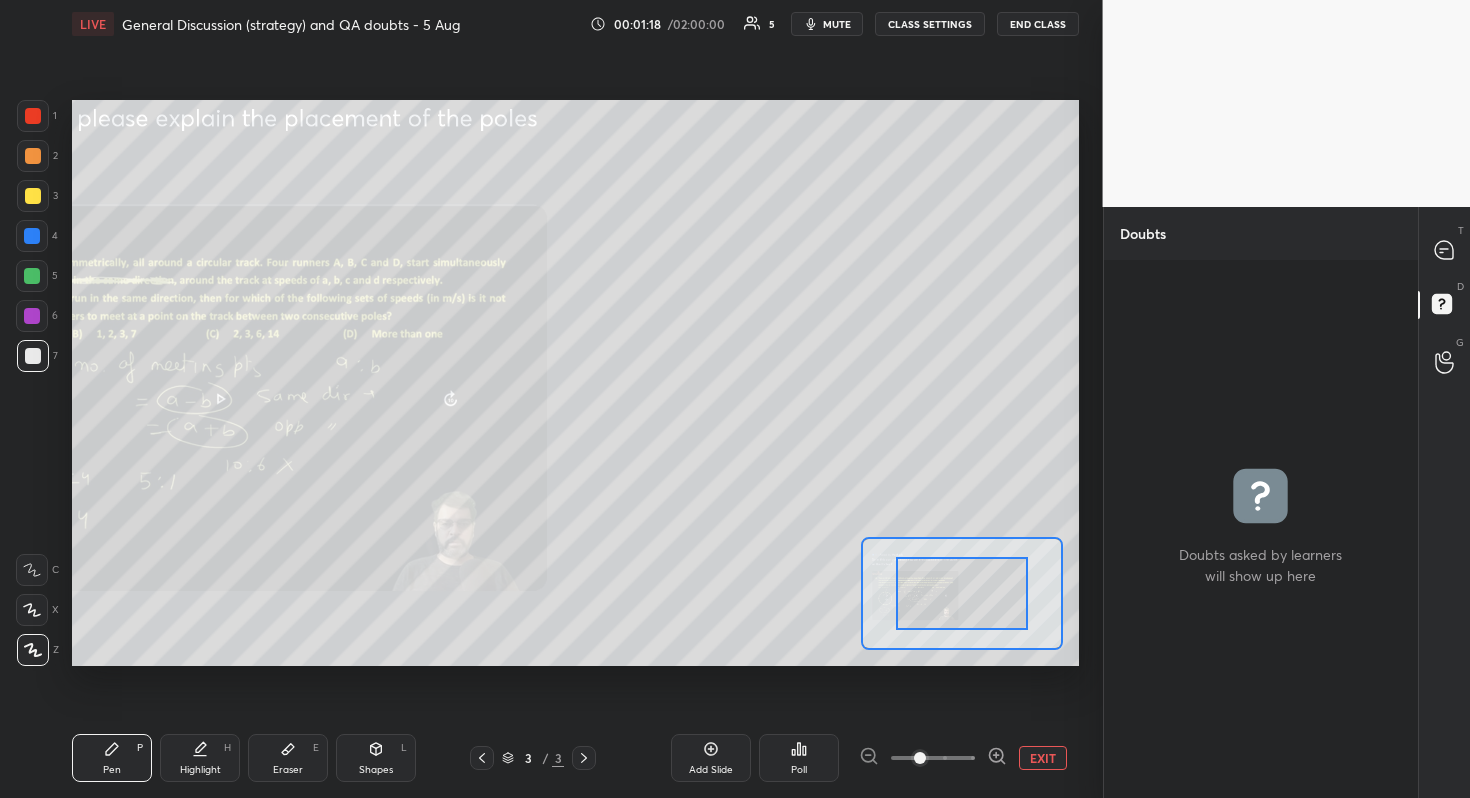 click at bounding box center [933, 758] 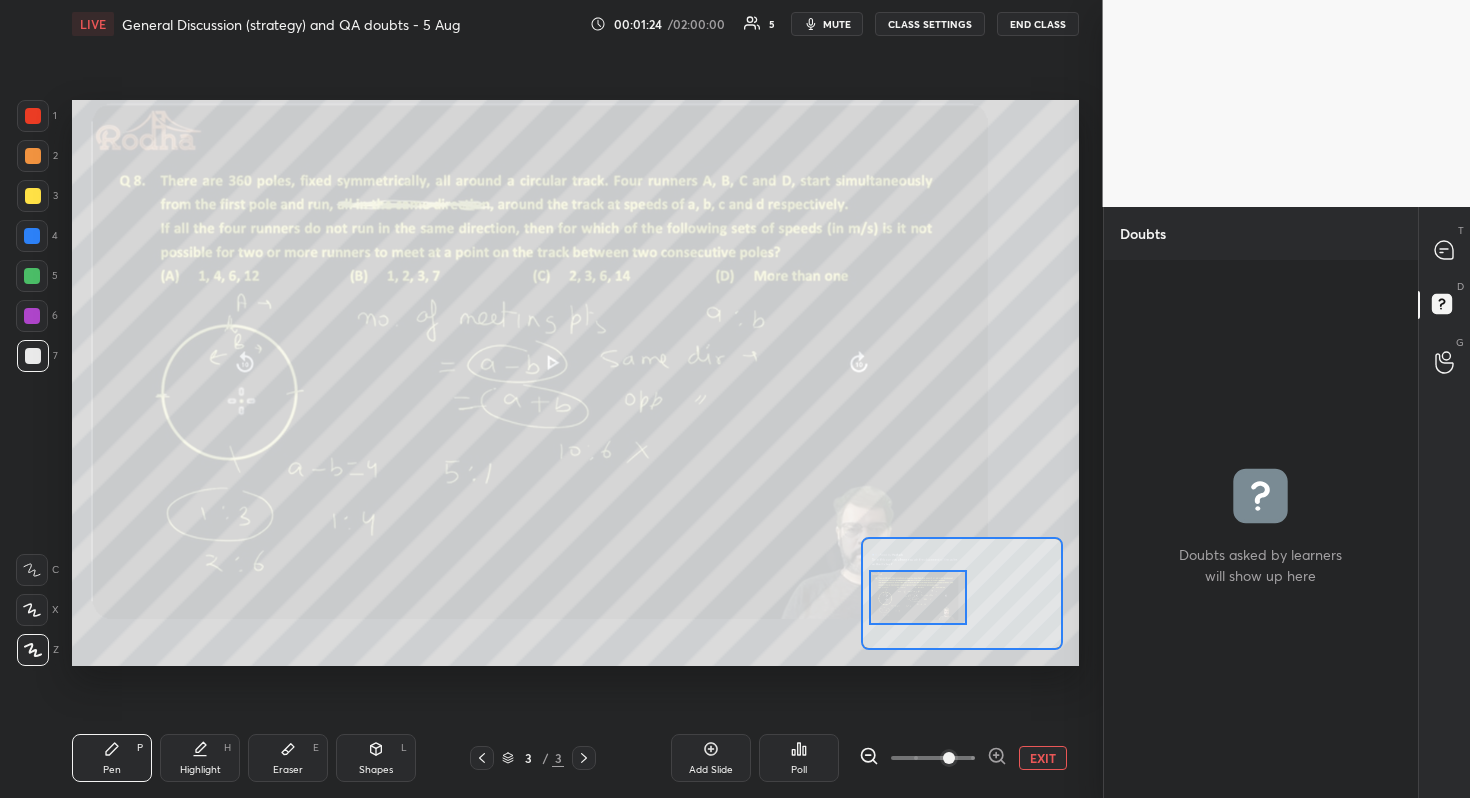 drag, startPoint x: 963, startPoint y: 615, endPoint x: 919, endPoint y: 619, distance: 44.181442 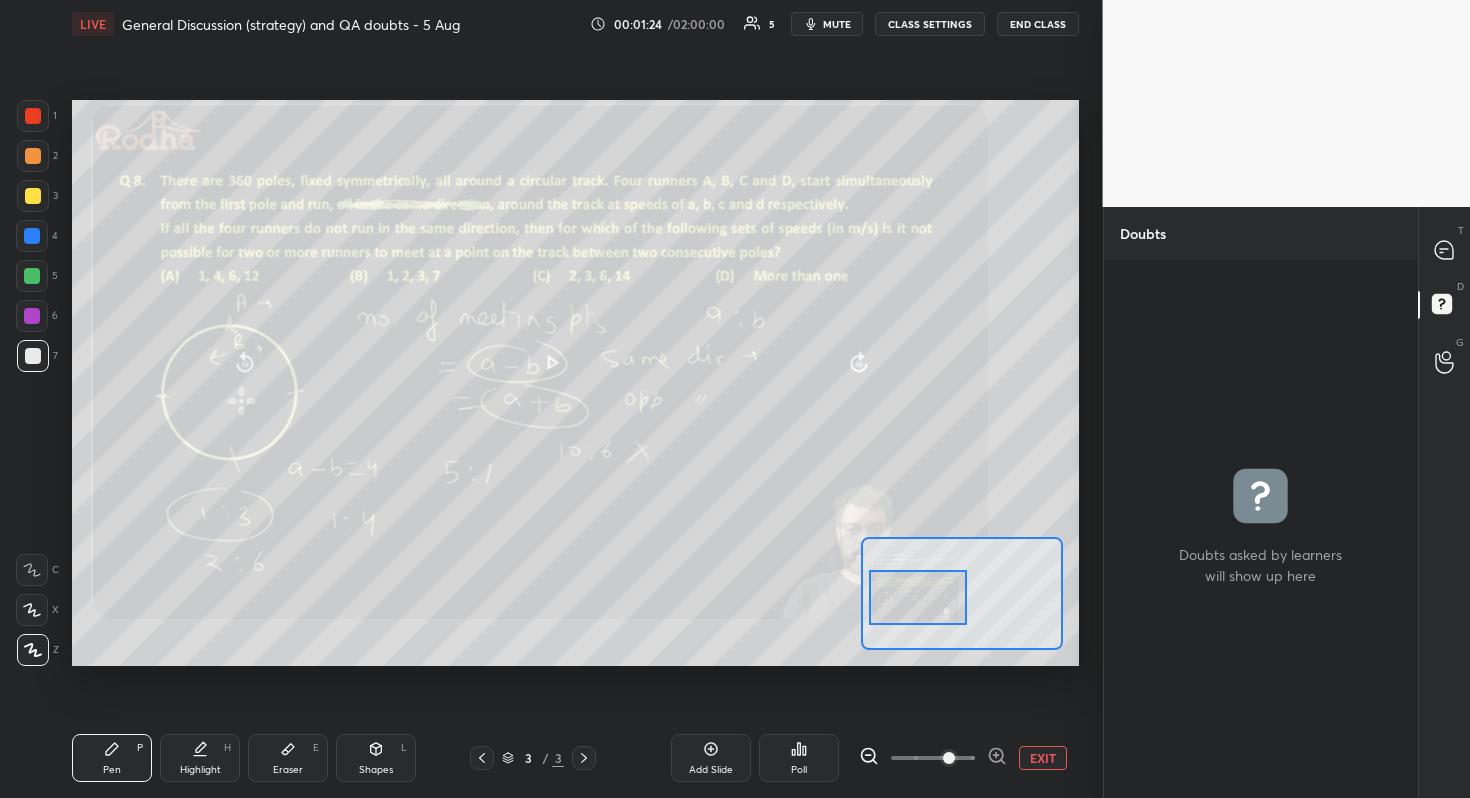 click at bounding box center (918, 597) 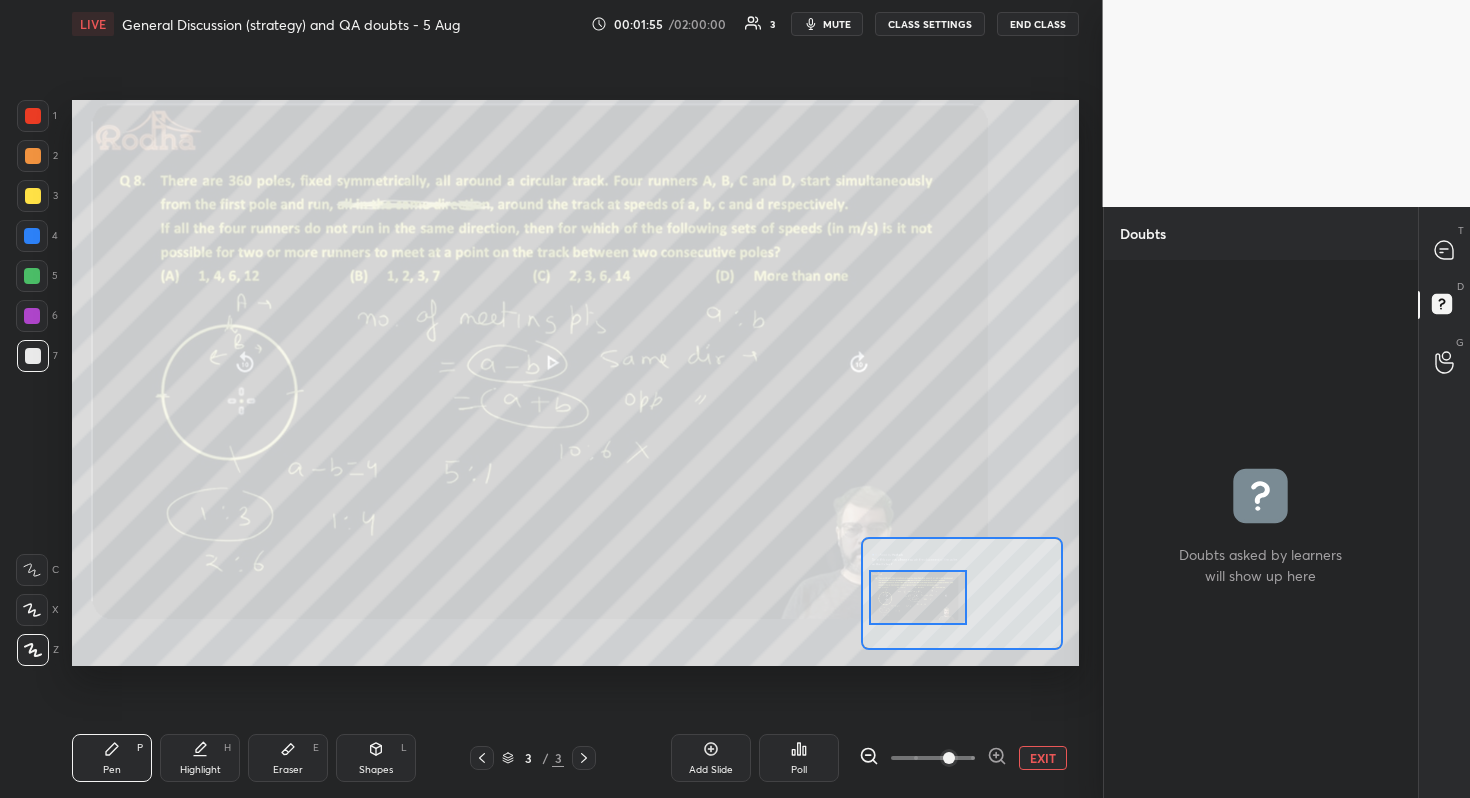 click on "mute" at bounding box center (837, 24) 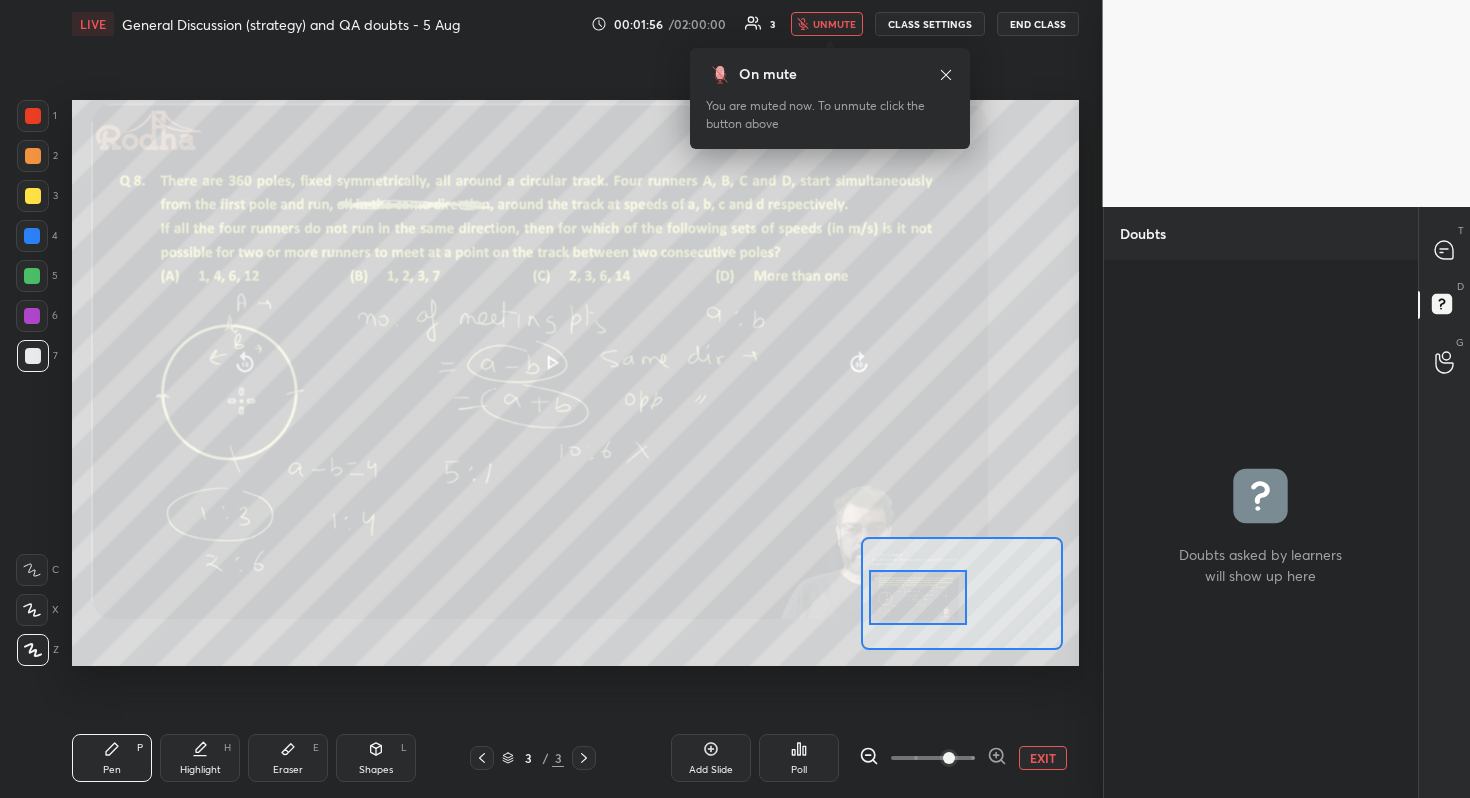 click on "unmute" at bounding box center [834, 24] 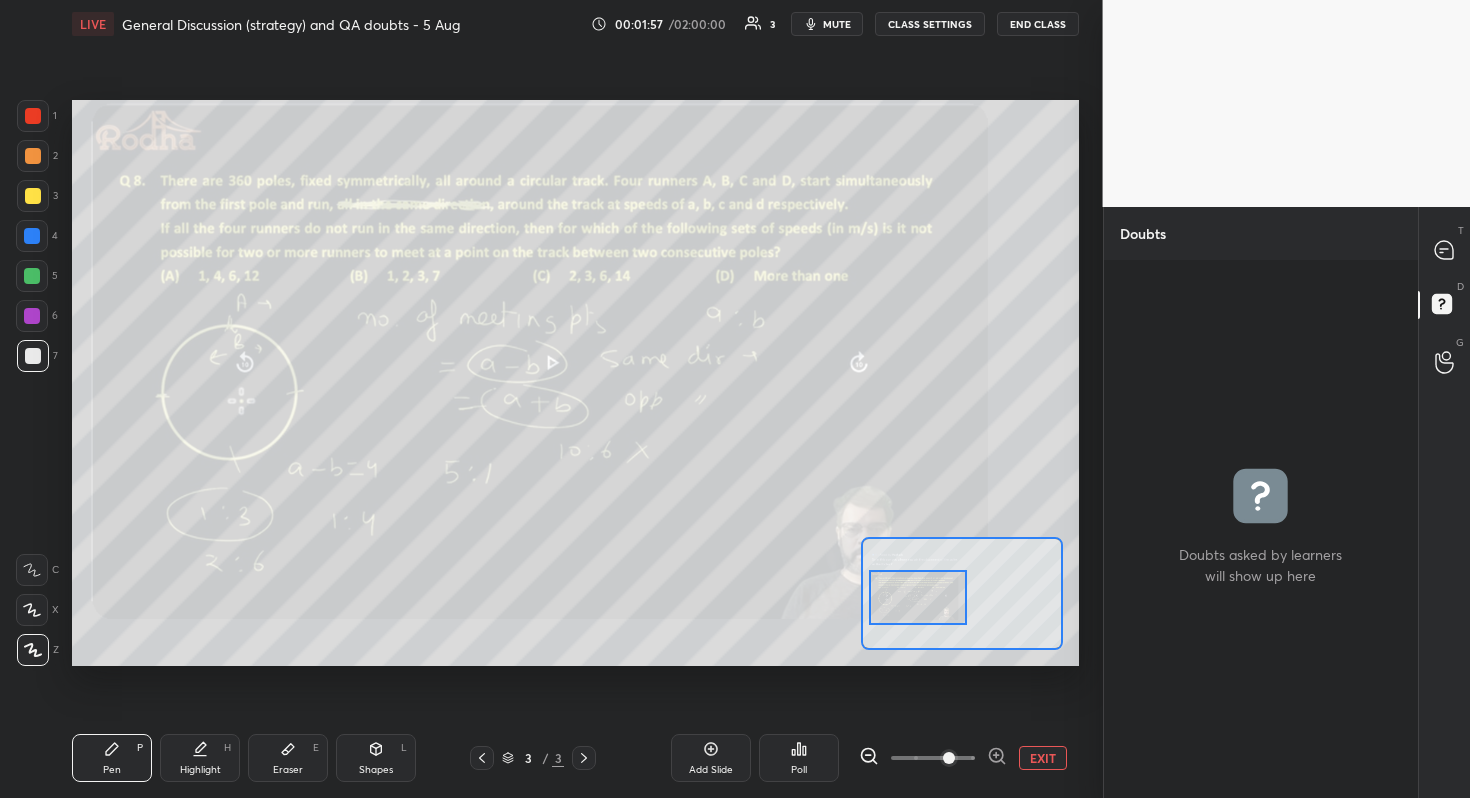 click on "mute" at bounding box center [837, 24] 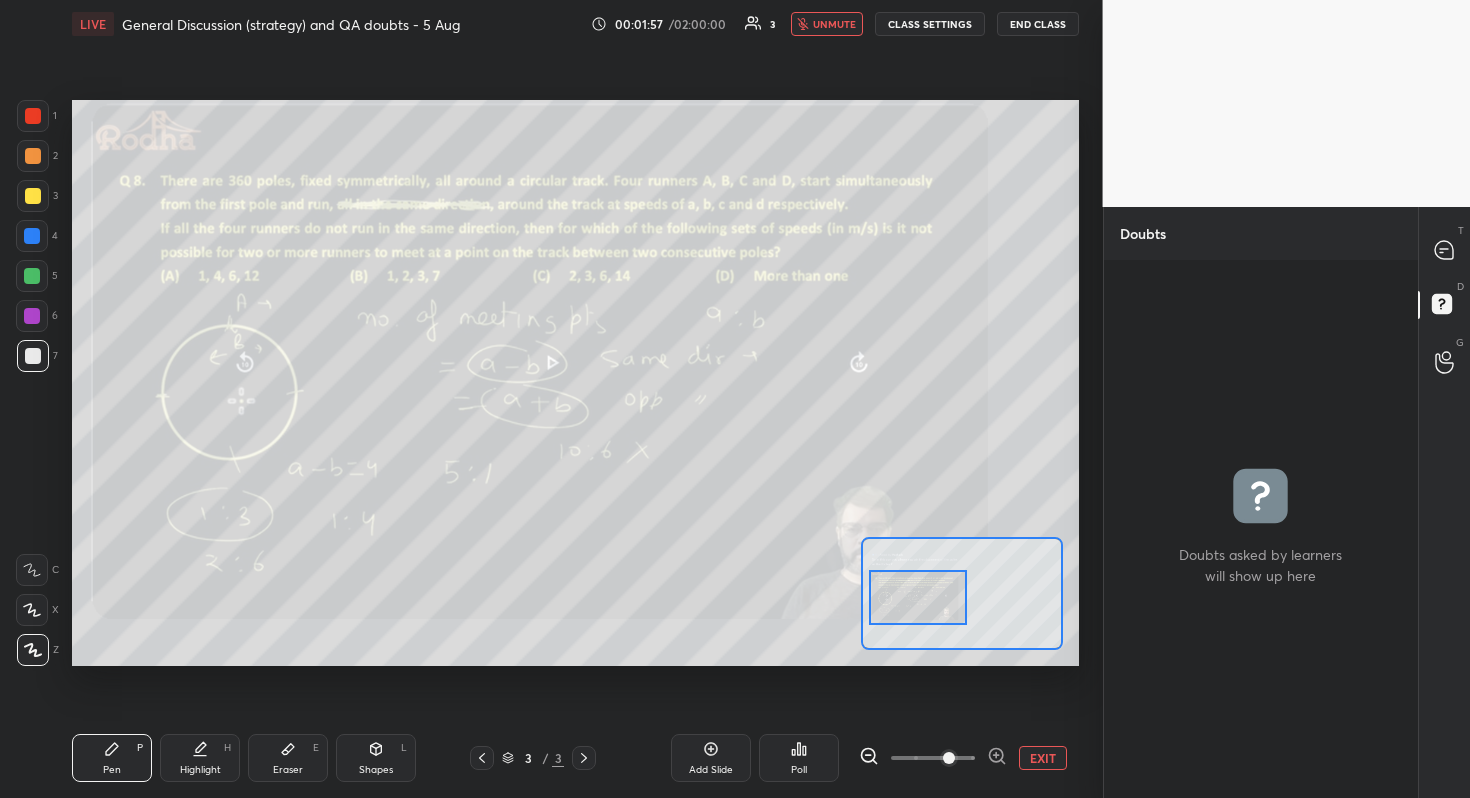 click on "unmute" at bounding box center (834, 24) 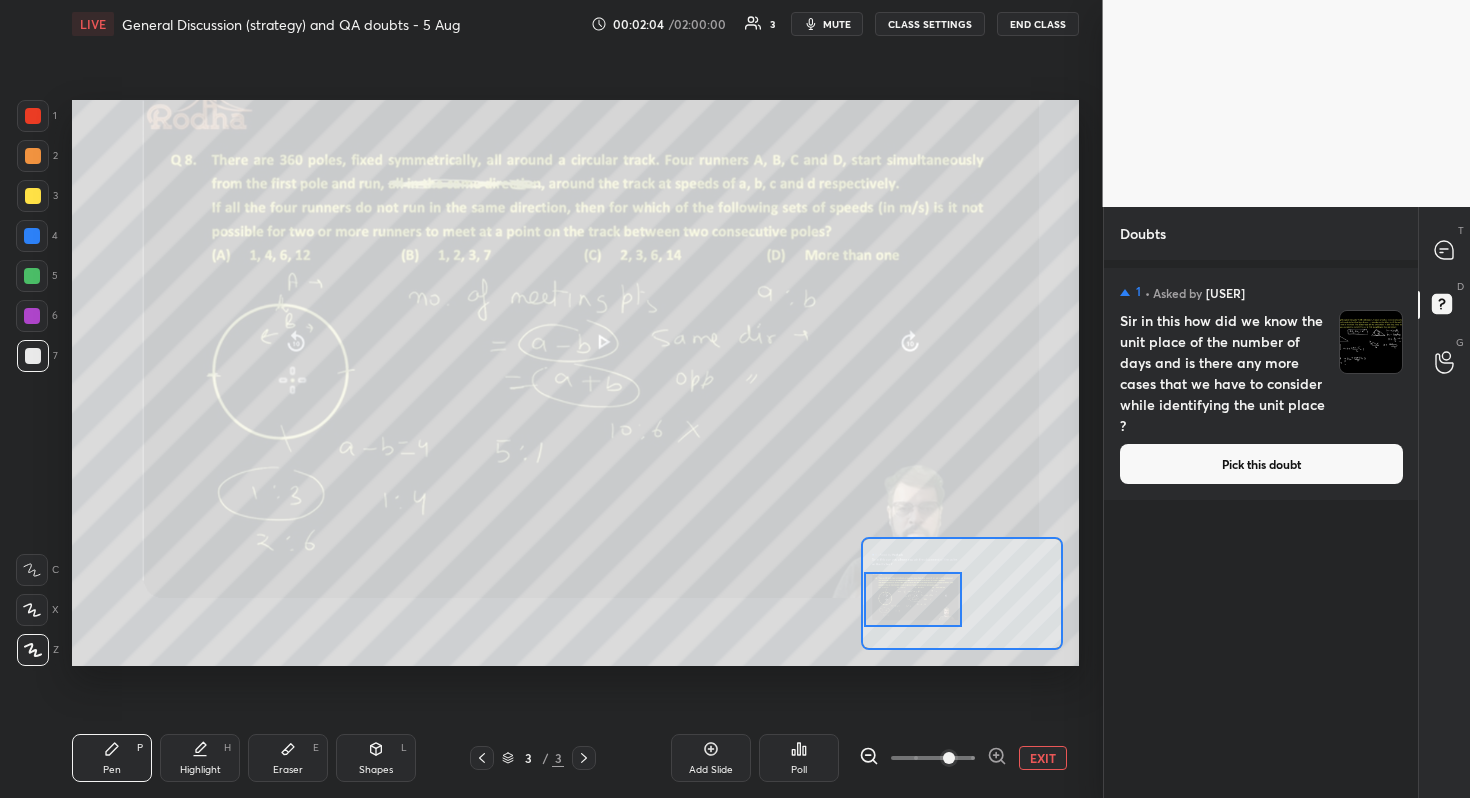 drag, startPoint x: 918, startPoint y: 603, endPoint x: 908, endPoint y: 604, distance: 10.049875 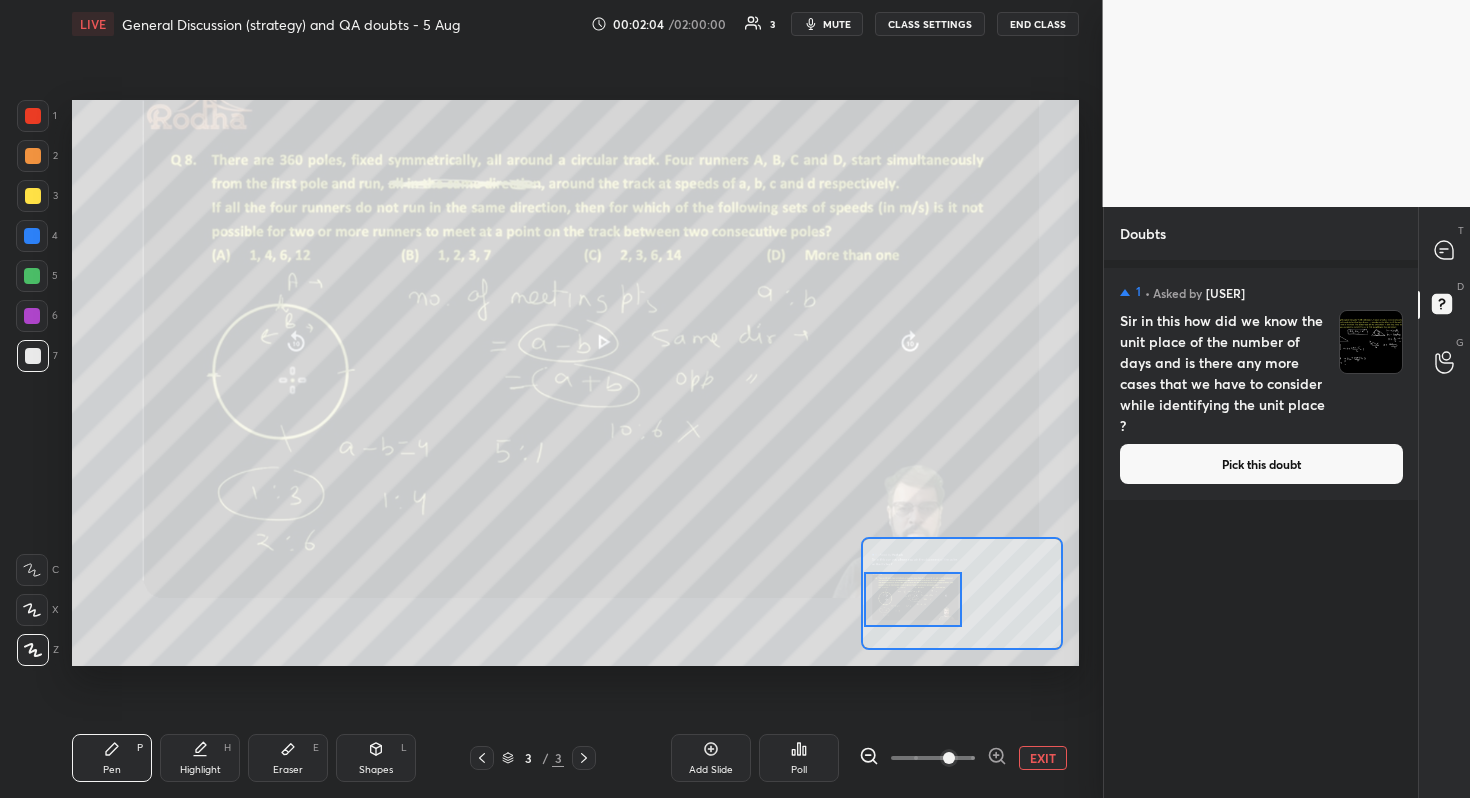 click at bounding box center [913, 599] 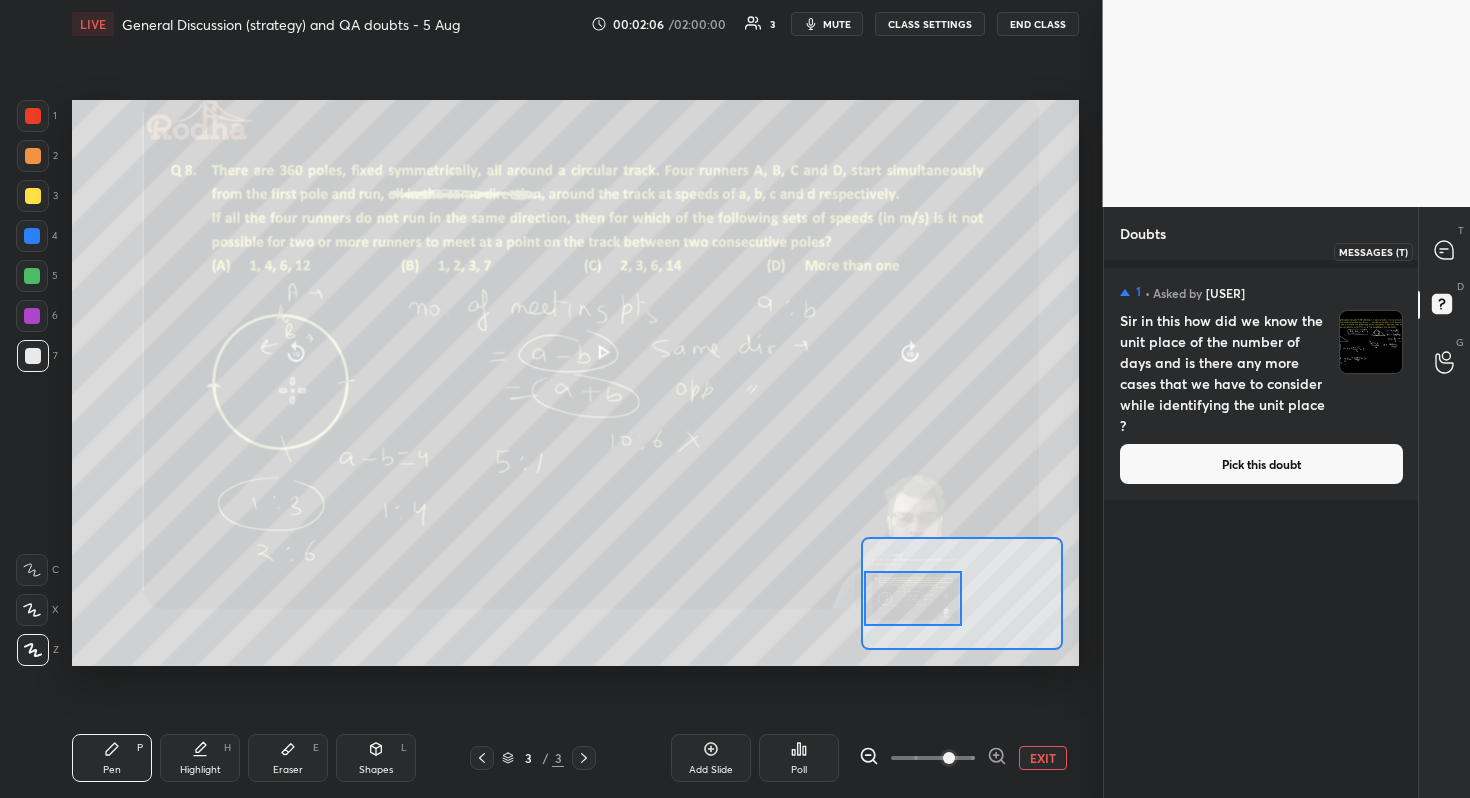 click 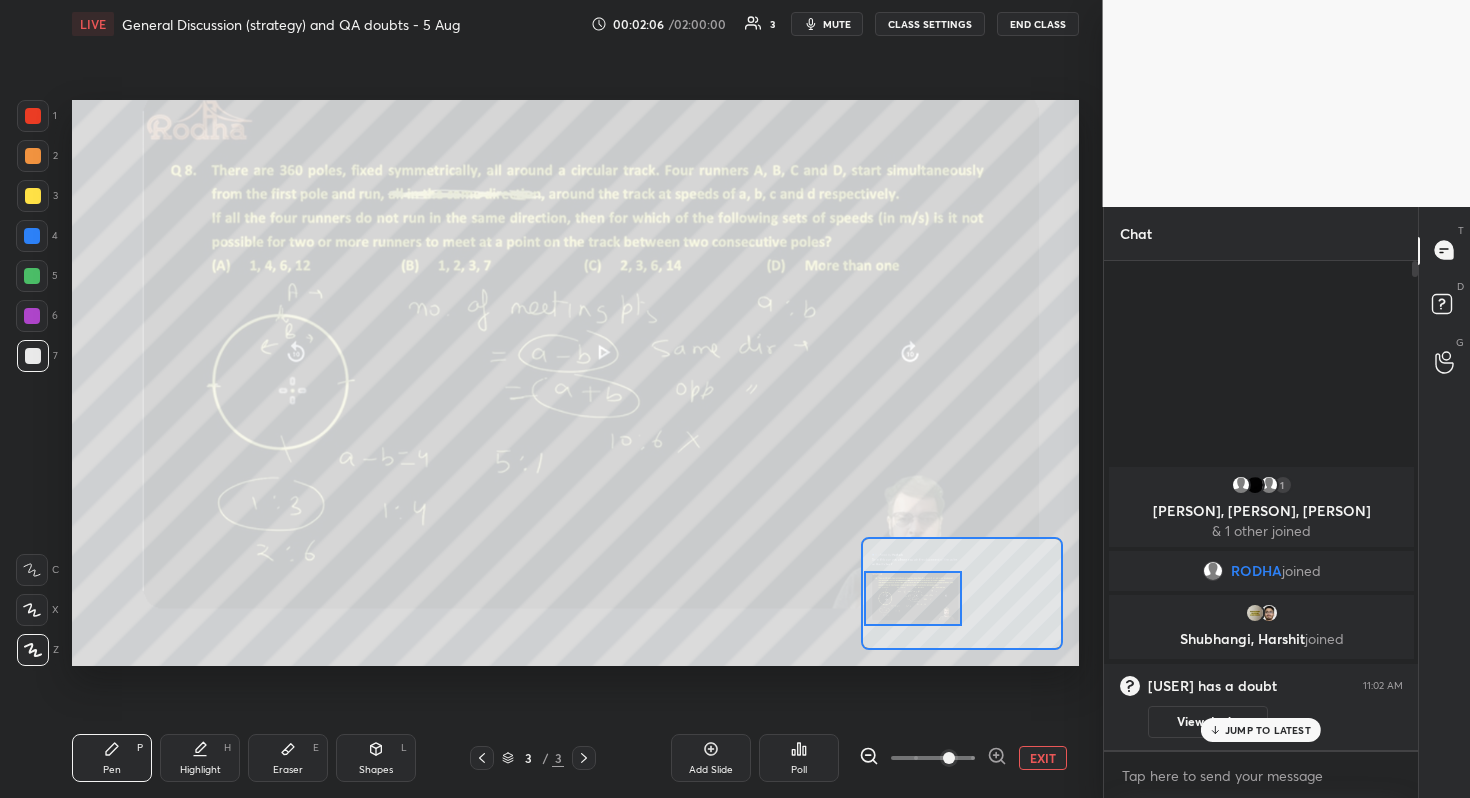 scroll, scrollTop: 6, scrollLeft: 7, axis: both 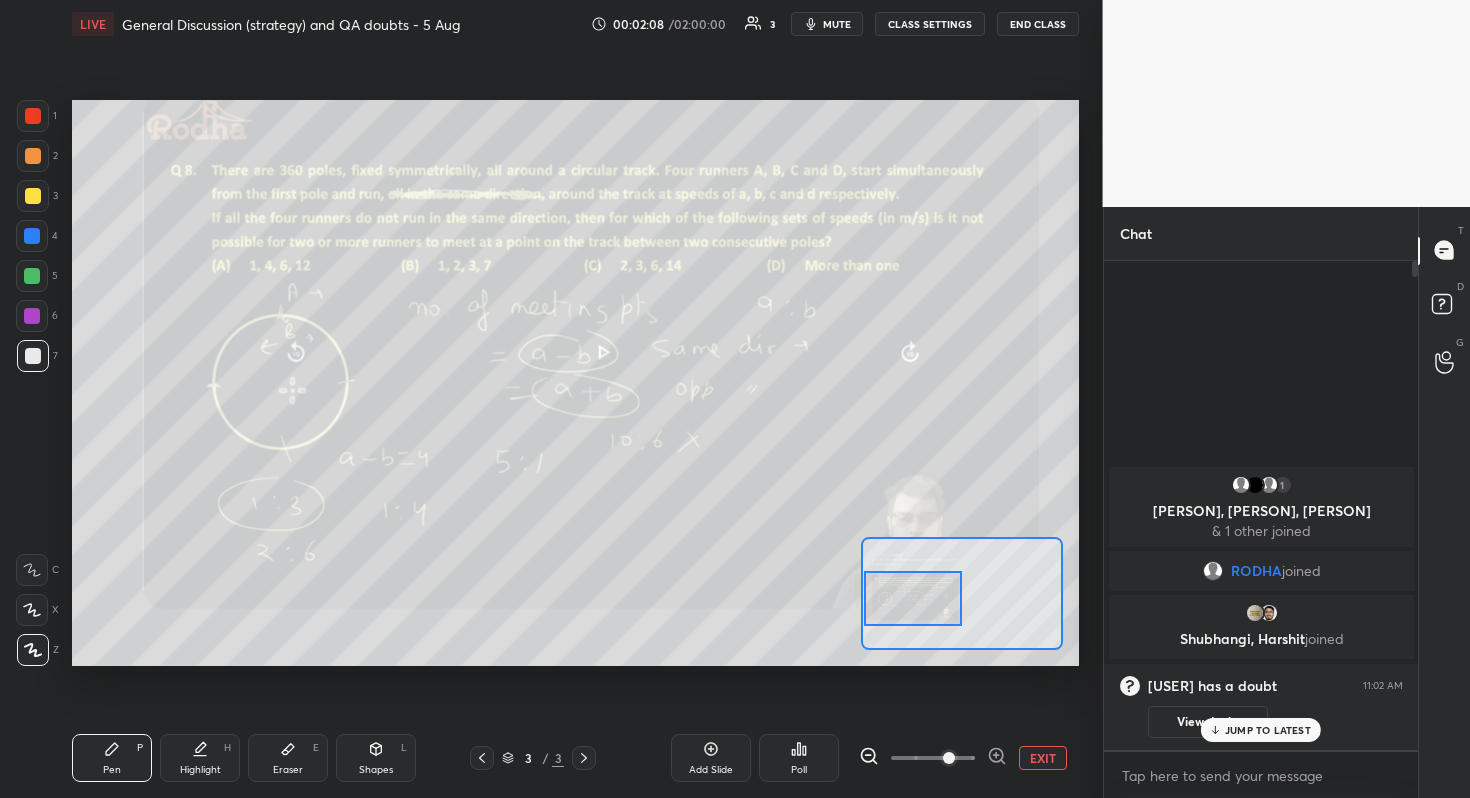 click on "JUMP TO LATEST" at bounding box center (1268, 730) 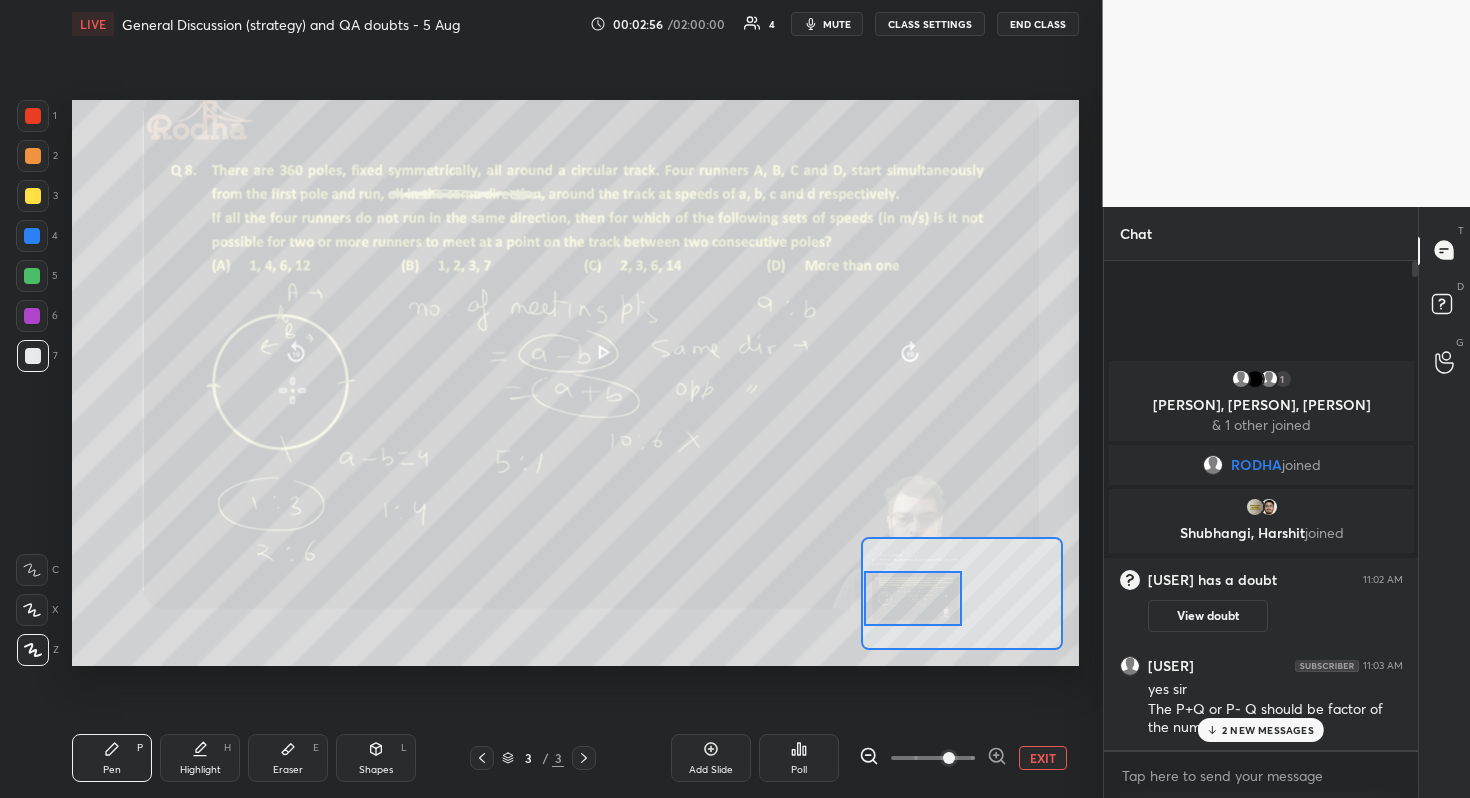 click on "2 NEW MESSAGES" at bounding box center [1268, 730] 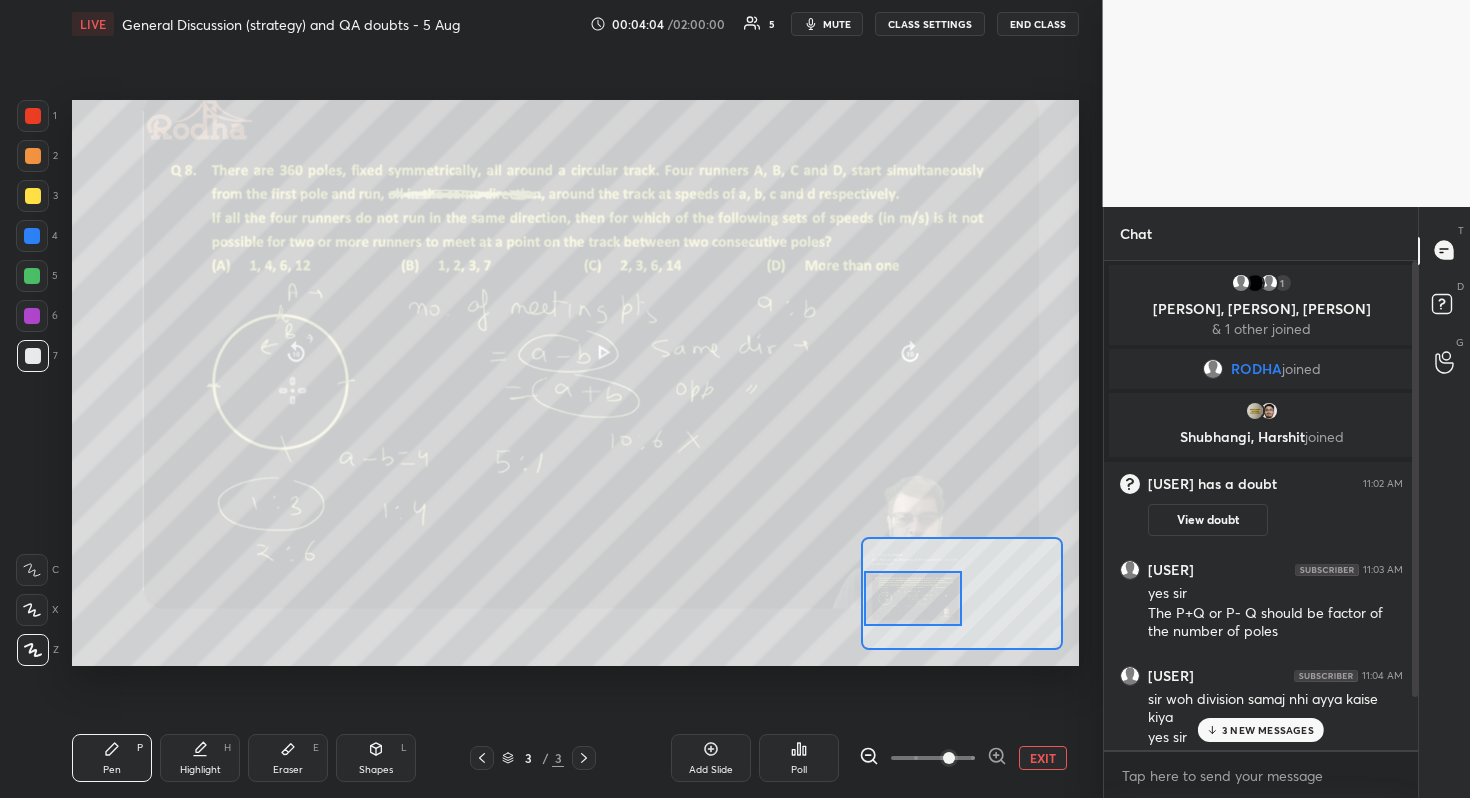 click on "3 NEW MESSAGES" at bounding box center [1268, 730] 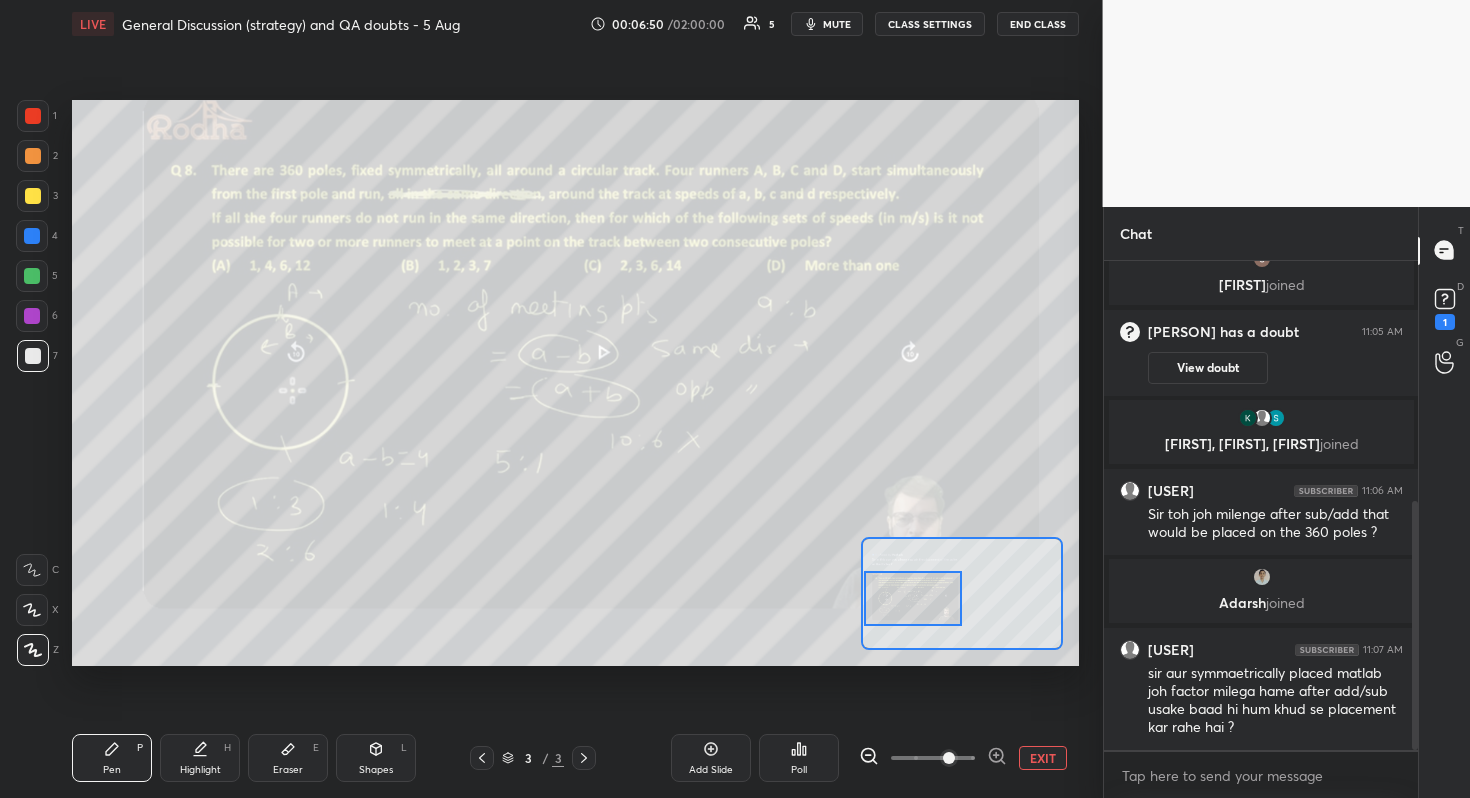 scroll, scrollTop: 545, scrollLeft: 0, axis: vertical 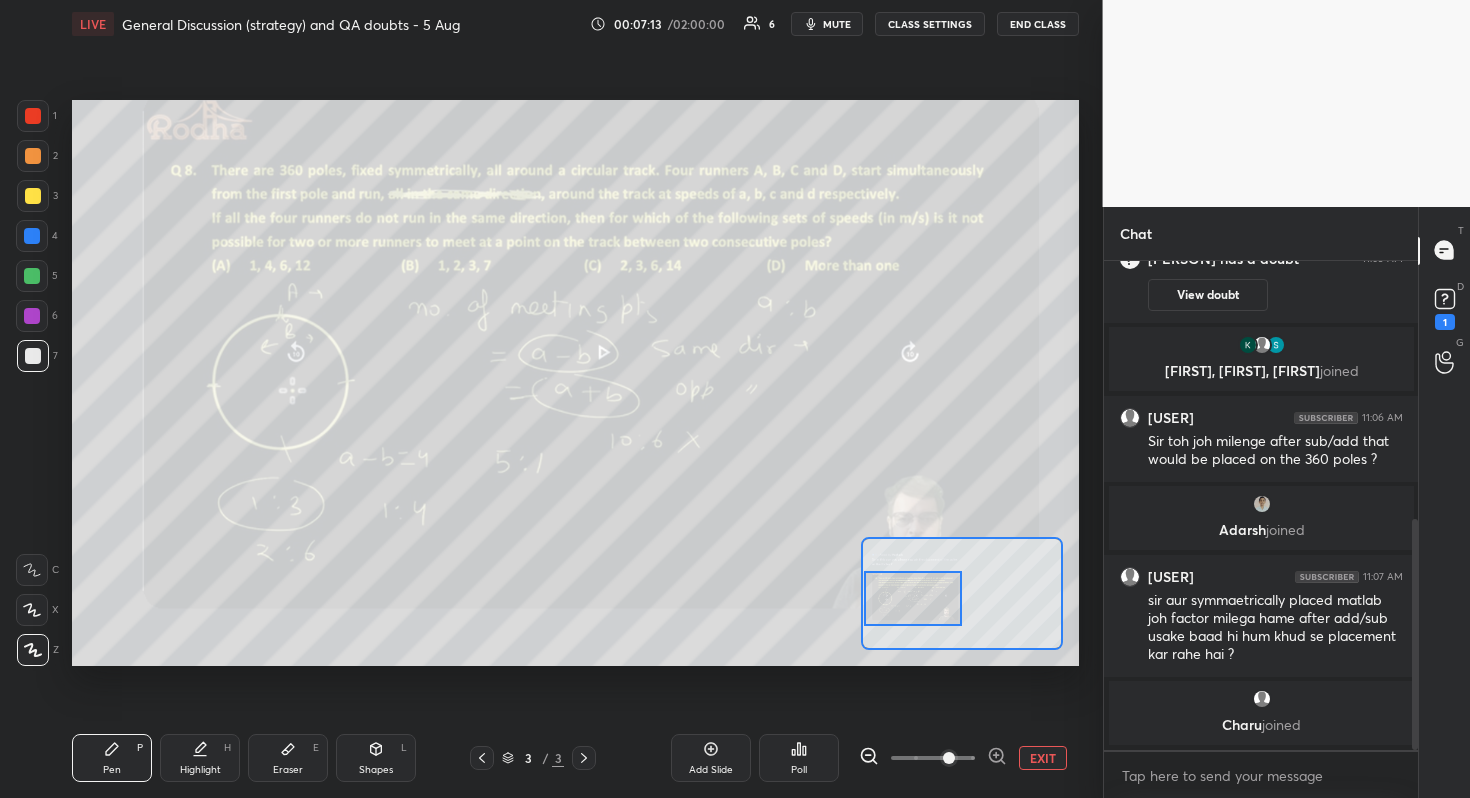 click on "Add Slide" at bounding box center [711, 770] 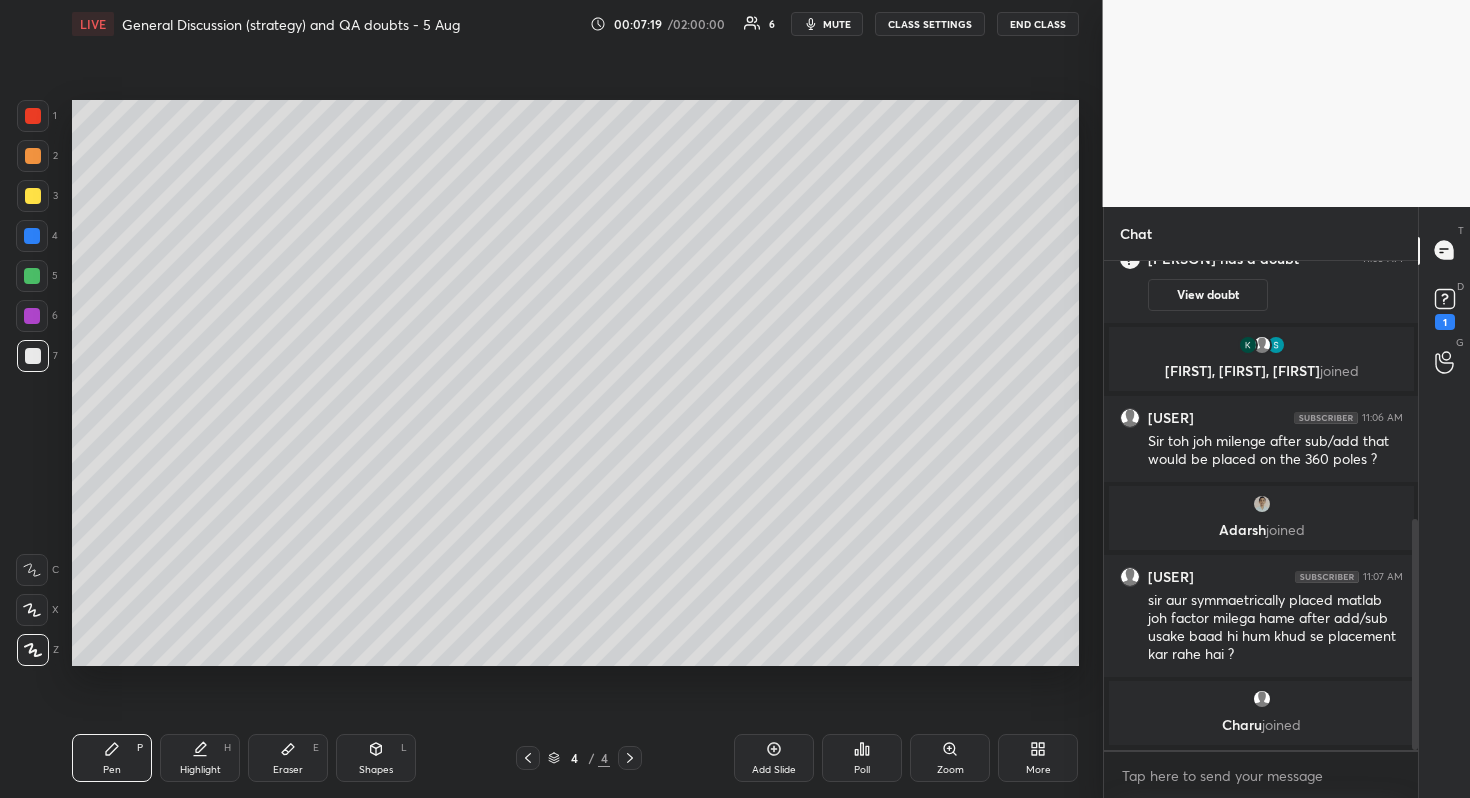 click on "Shapes L" at bounding box center [376, 758] 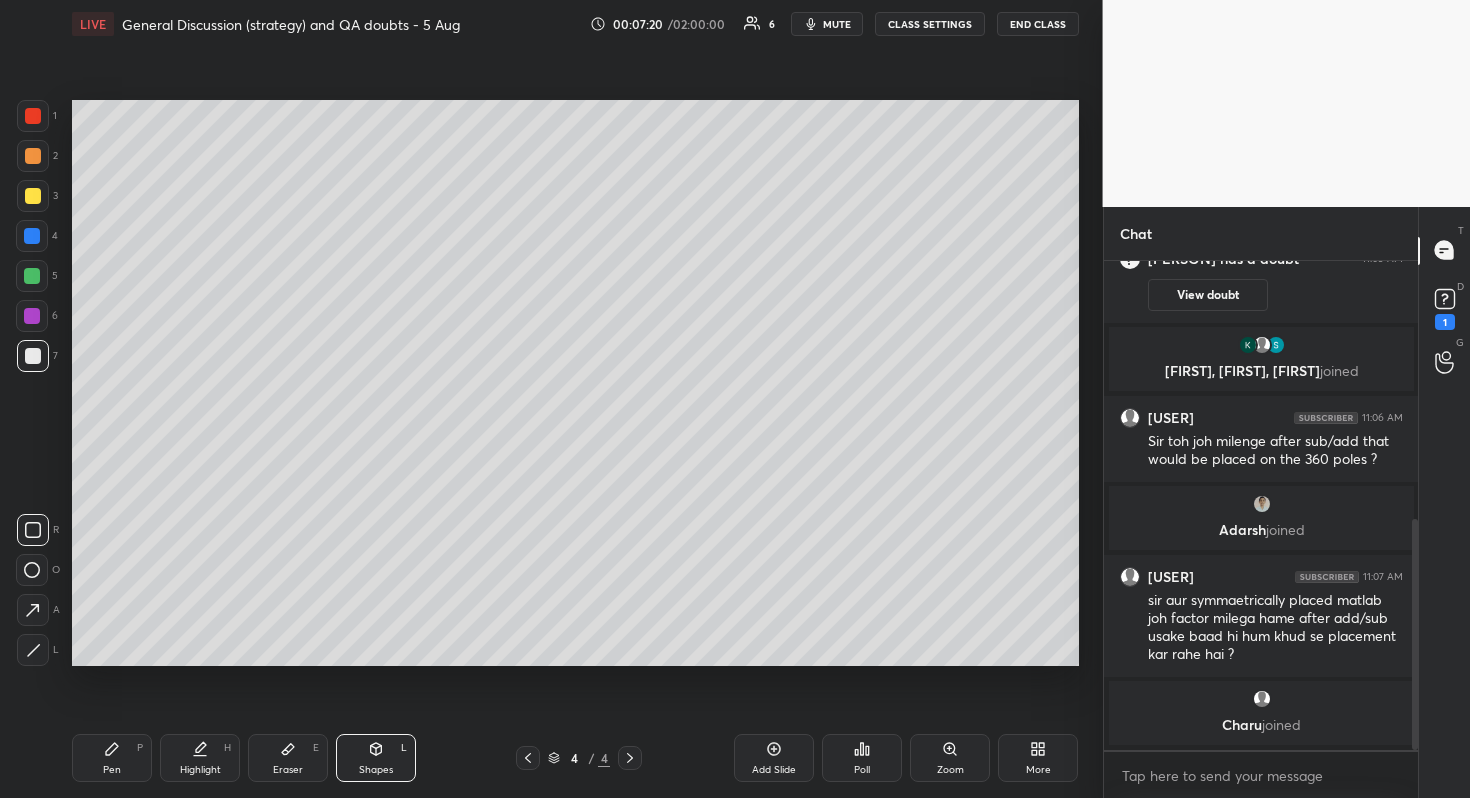 click 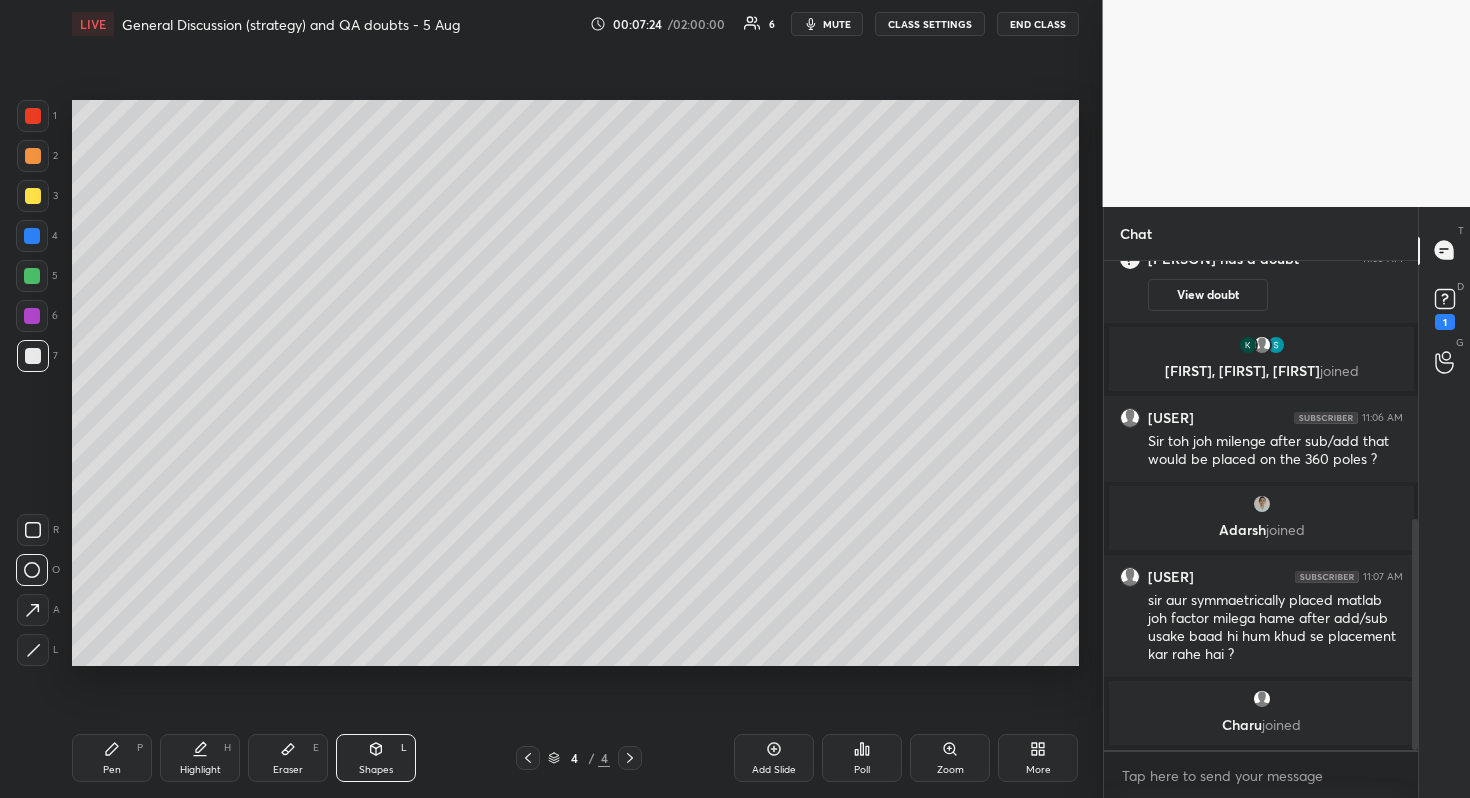 click at bounding box center [33, 196] 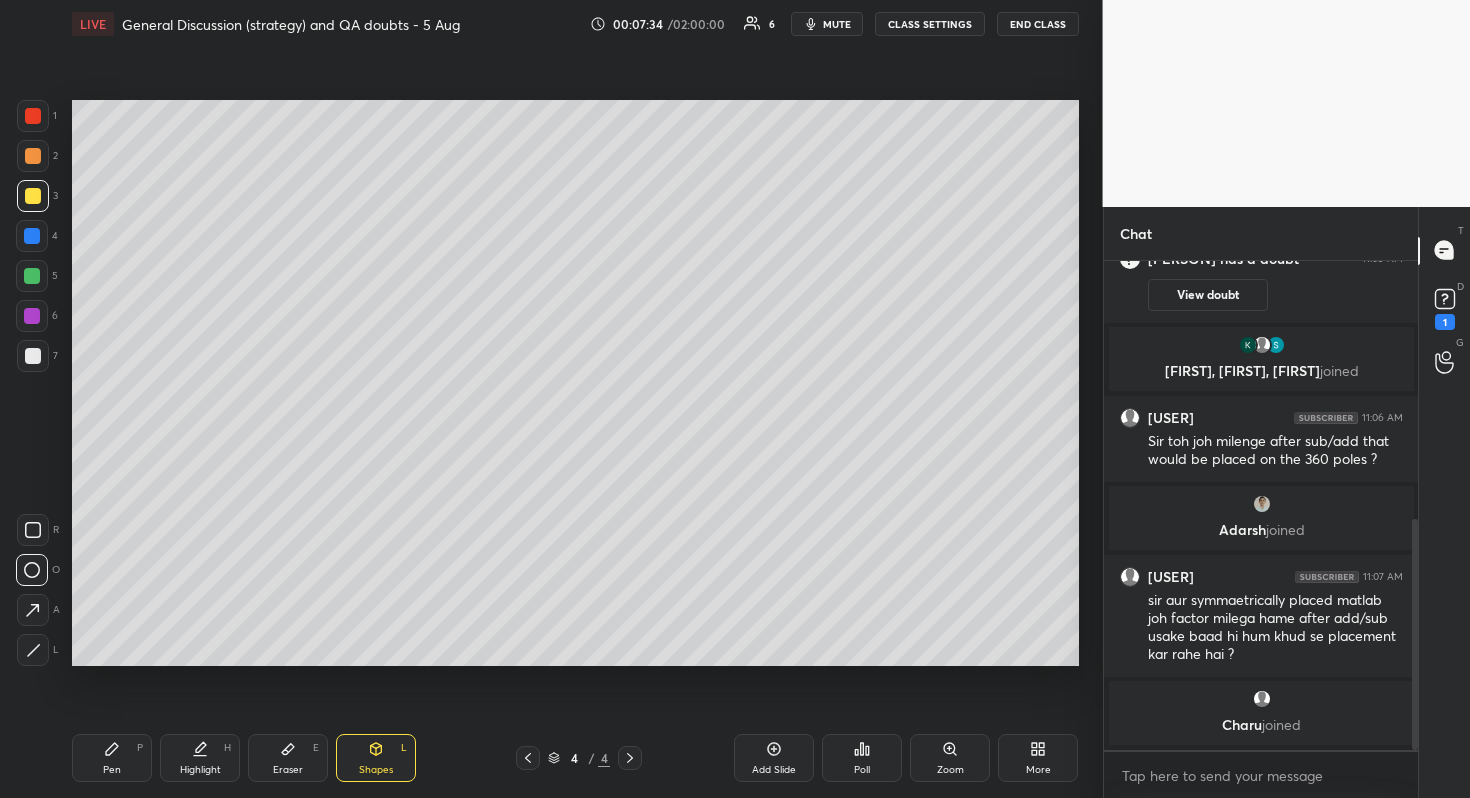 click 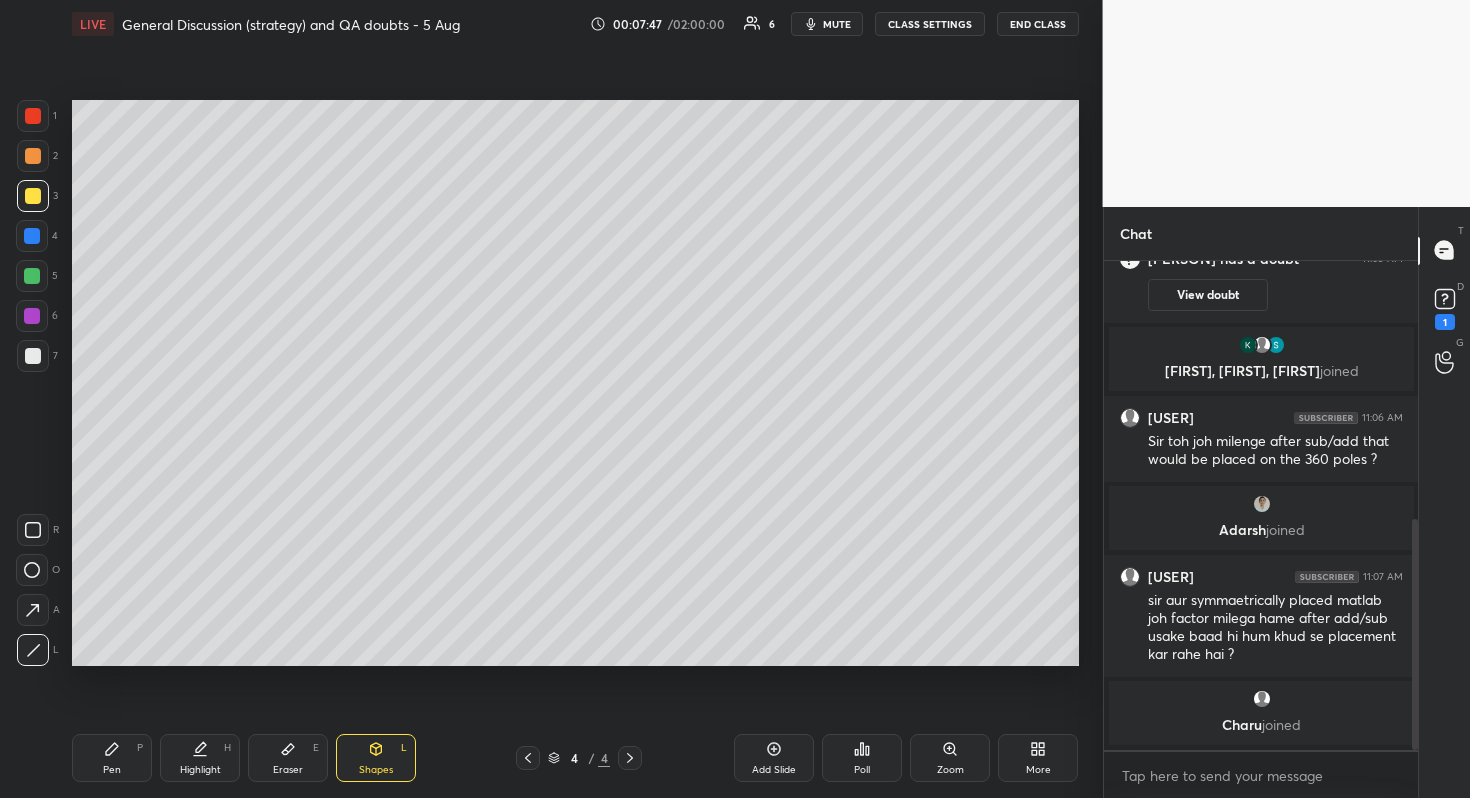 drag, startPoint x: 123, startPoint y: 754, endPoint x: 137, endPoint y: 729, distance: 28.653097 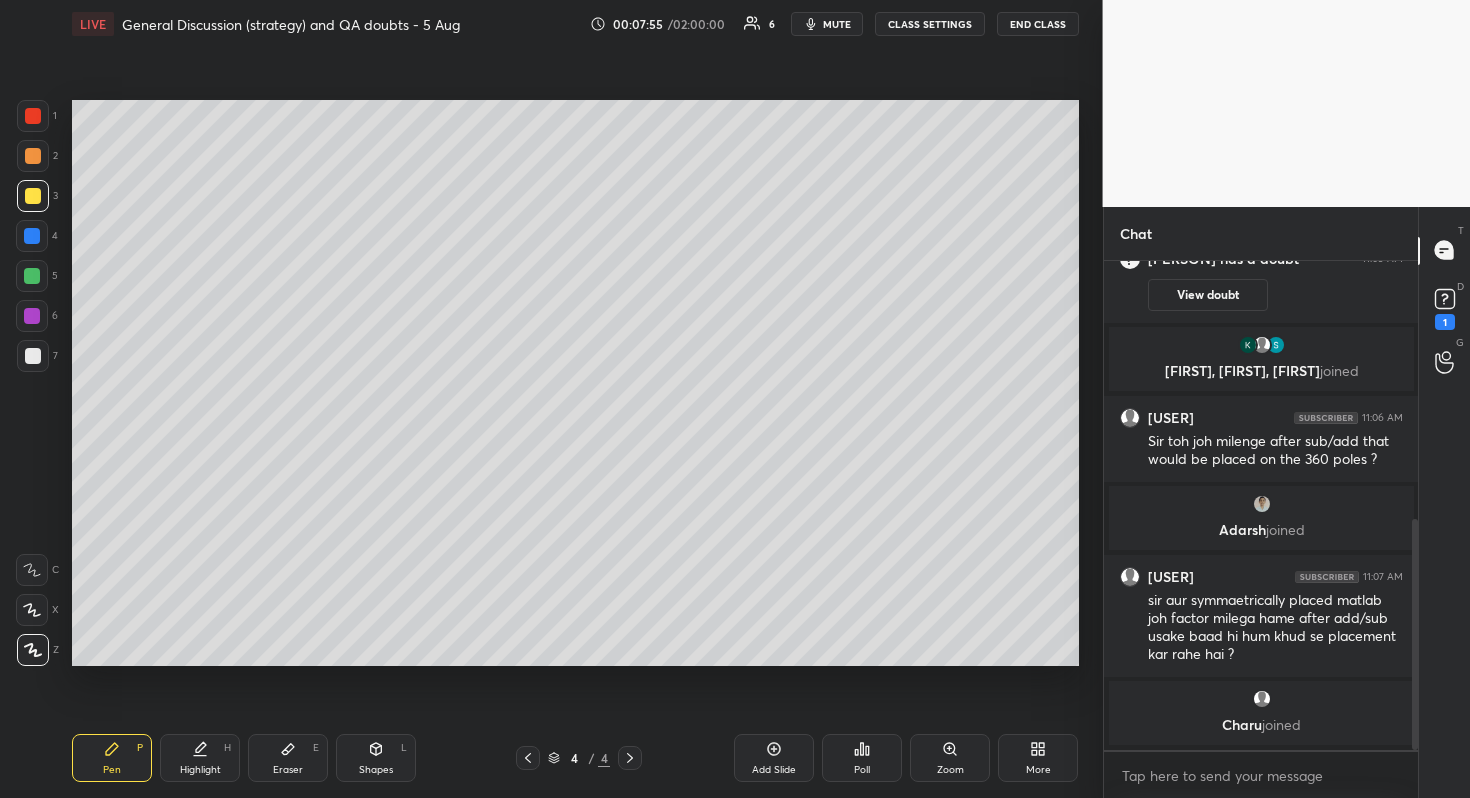 click at bounding box center [32, 316] 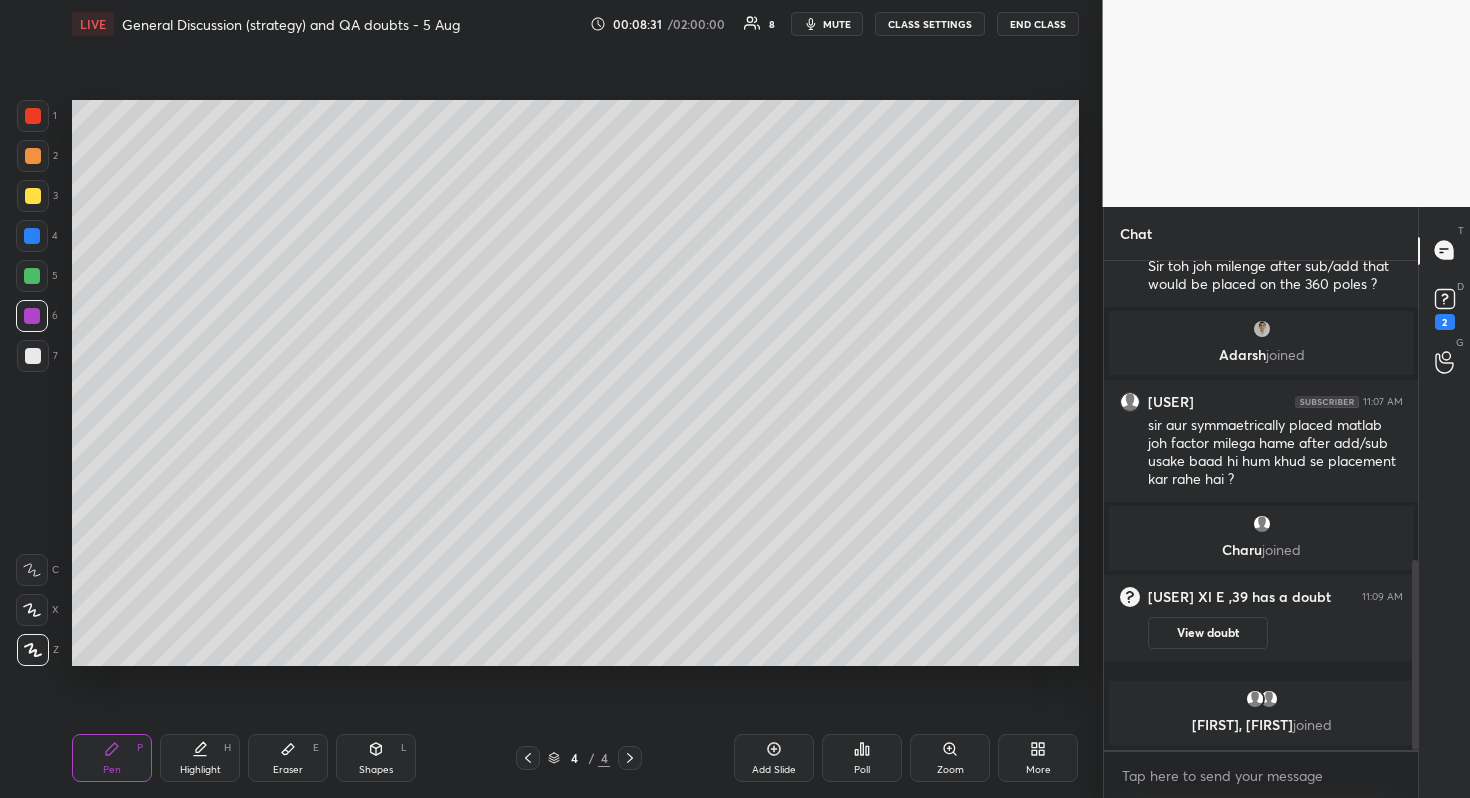 scroll, scrollTop: 857, scrollLeft: 0, axis: vertical 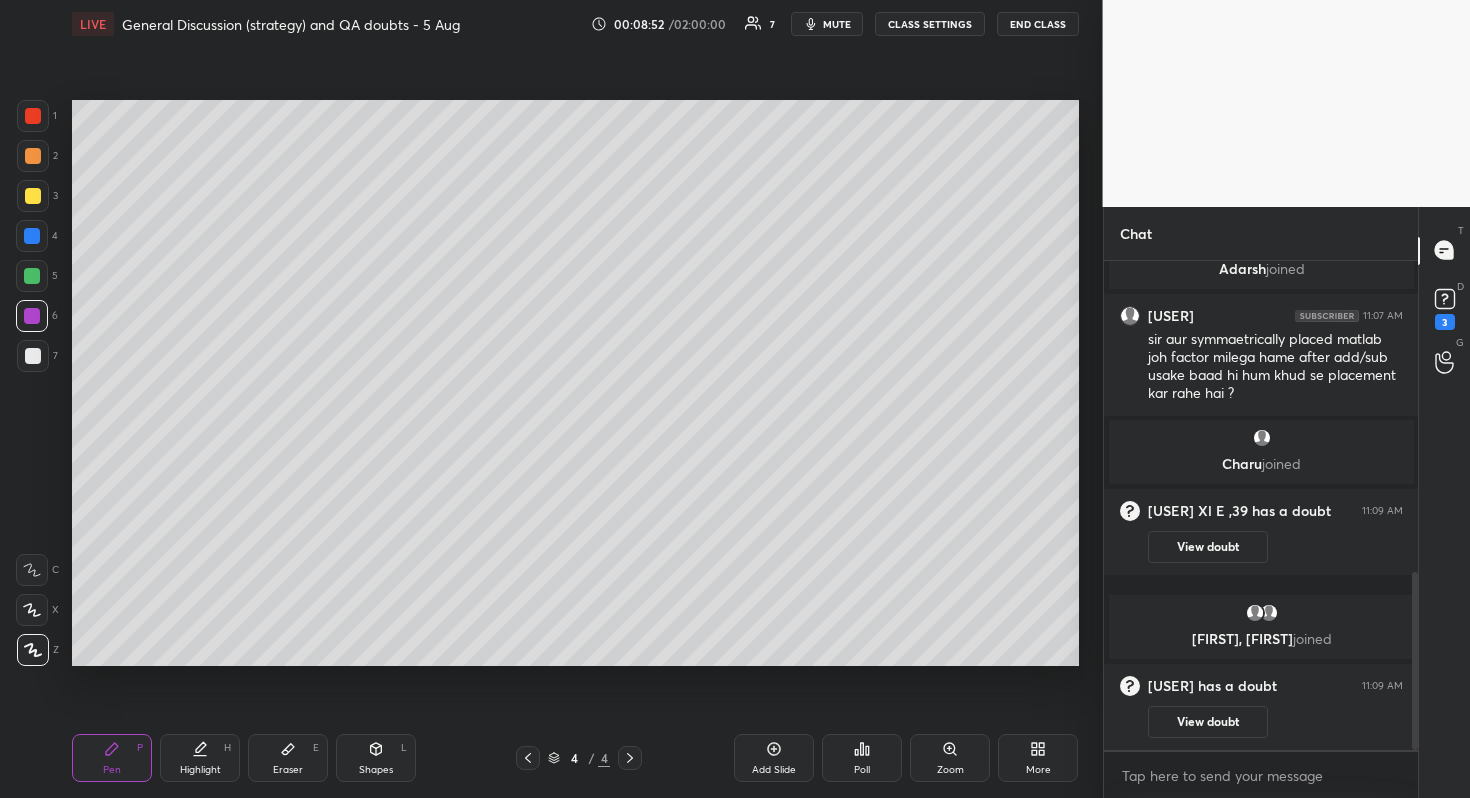 click at bounding box center (32, 276) 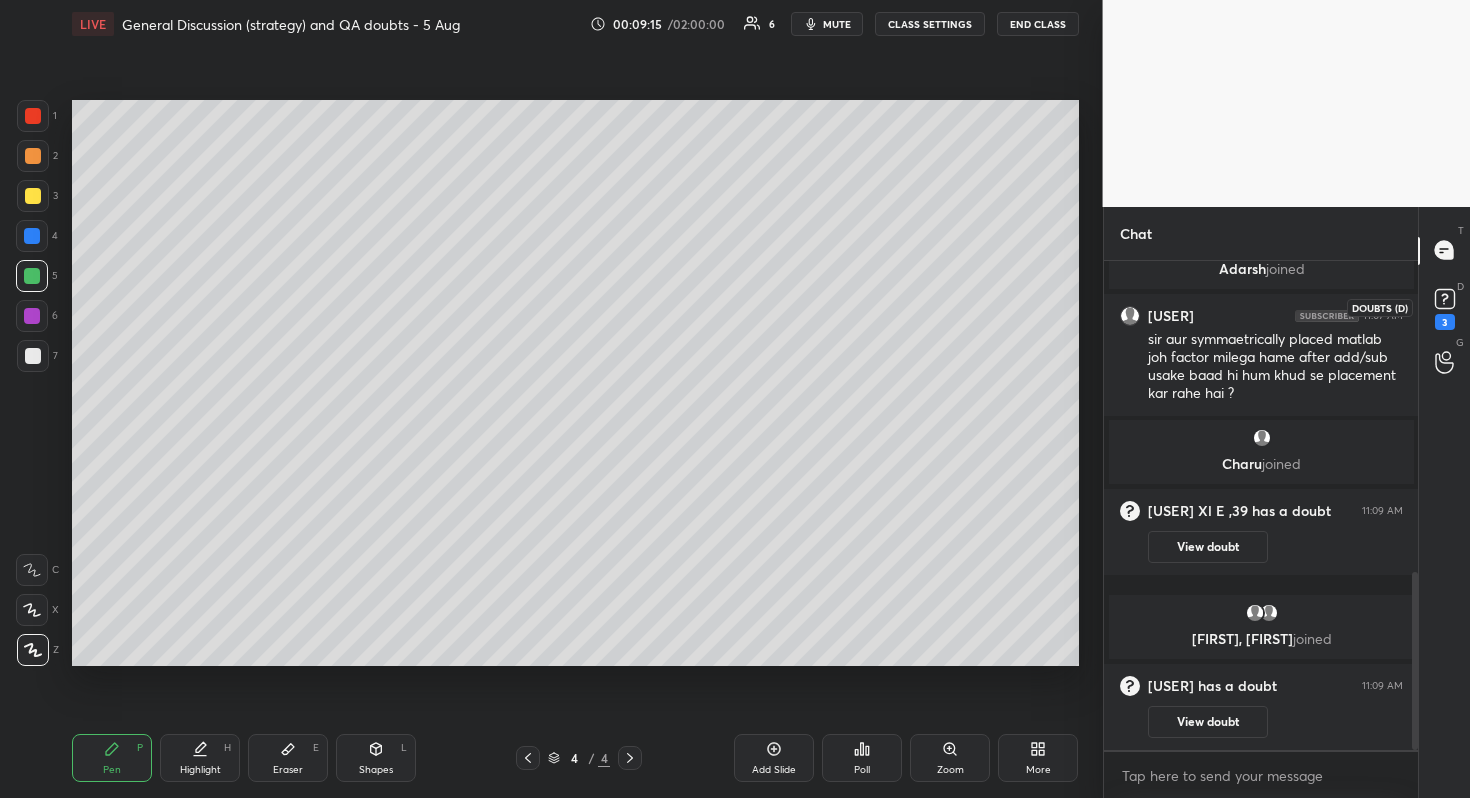 click 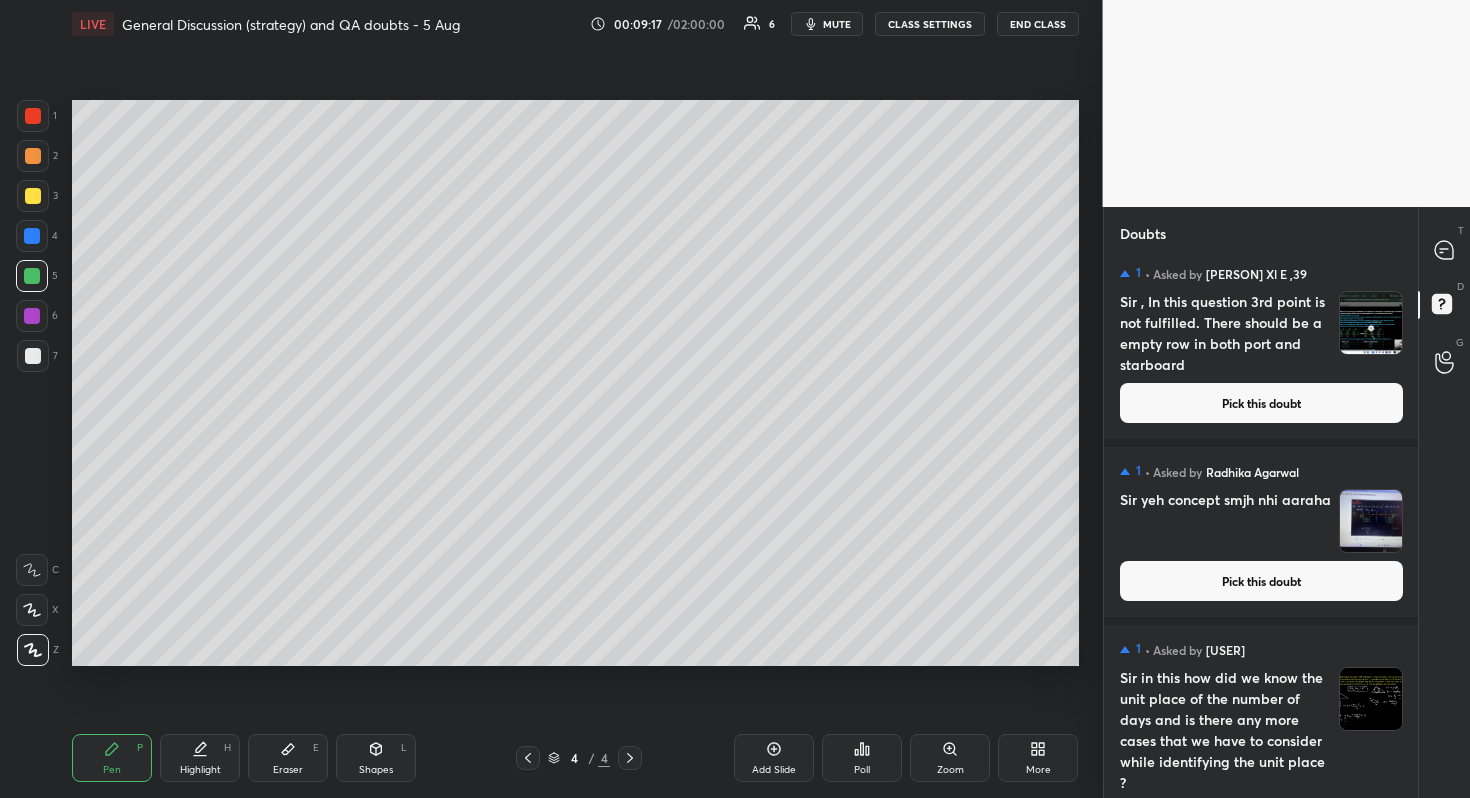 scroll, scrollTop: 256, scrollLeft: 0, axis: vertical 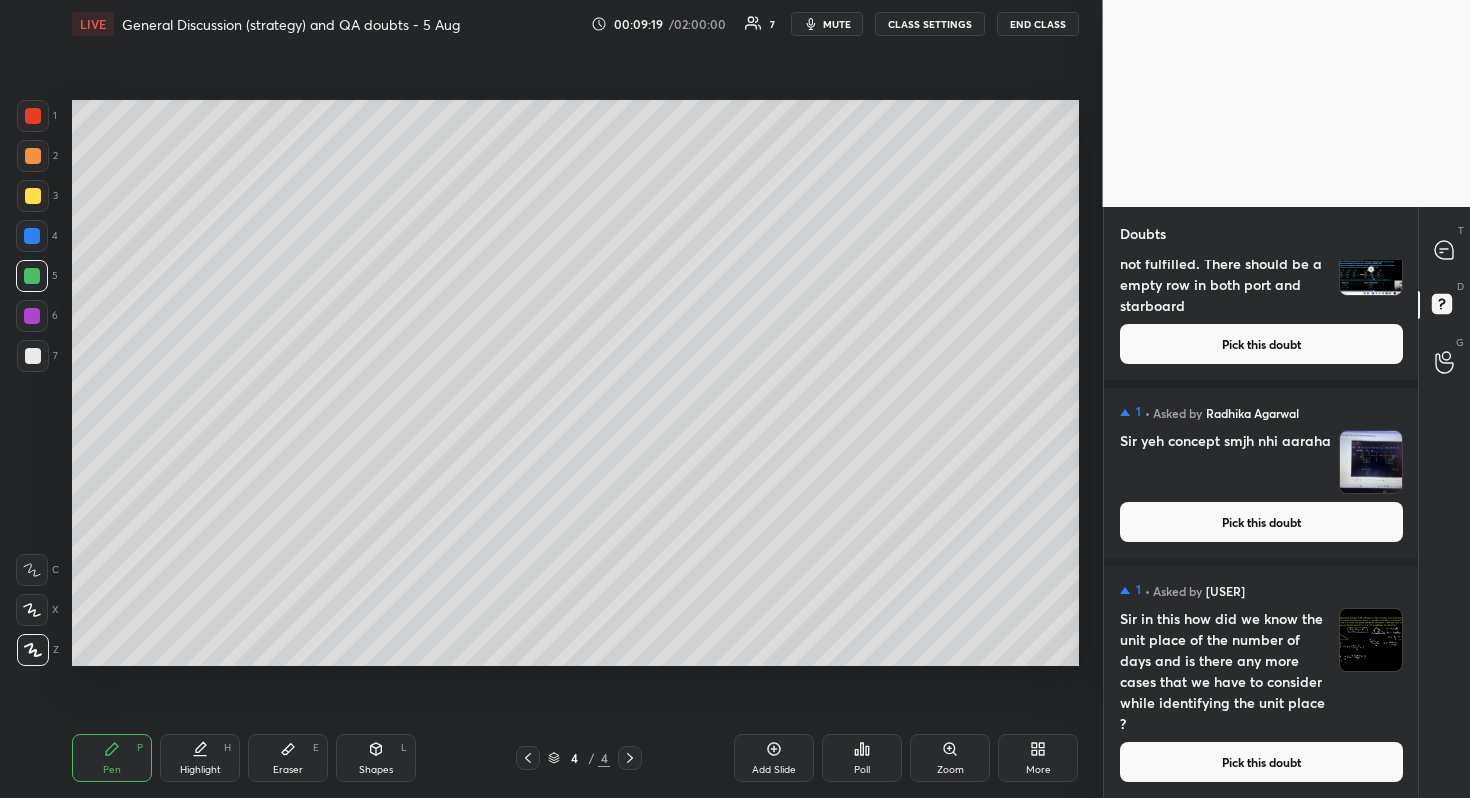 click on "Pick this doubt" at bounding box center [1261, 762] 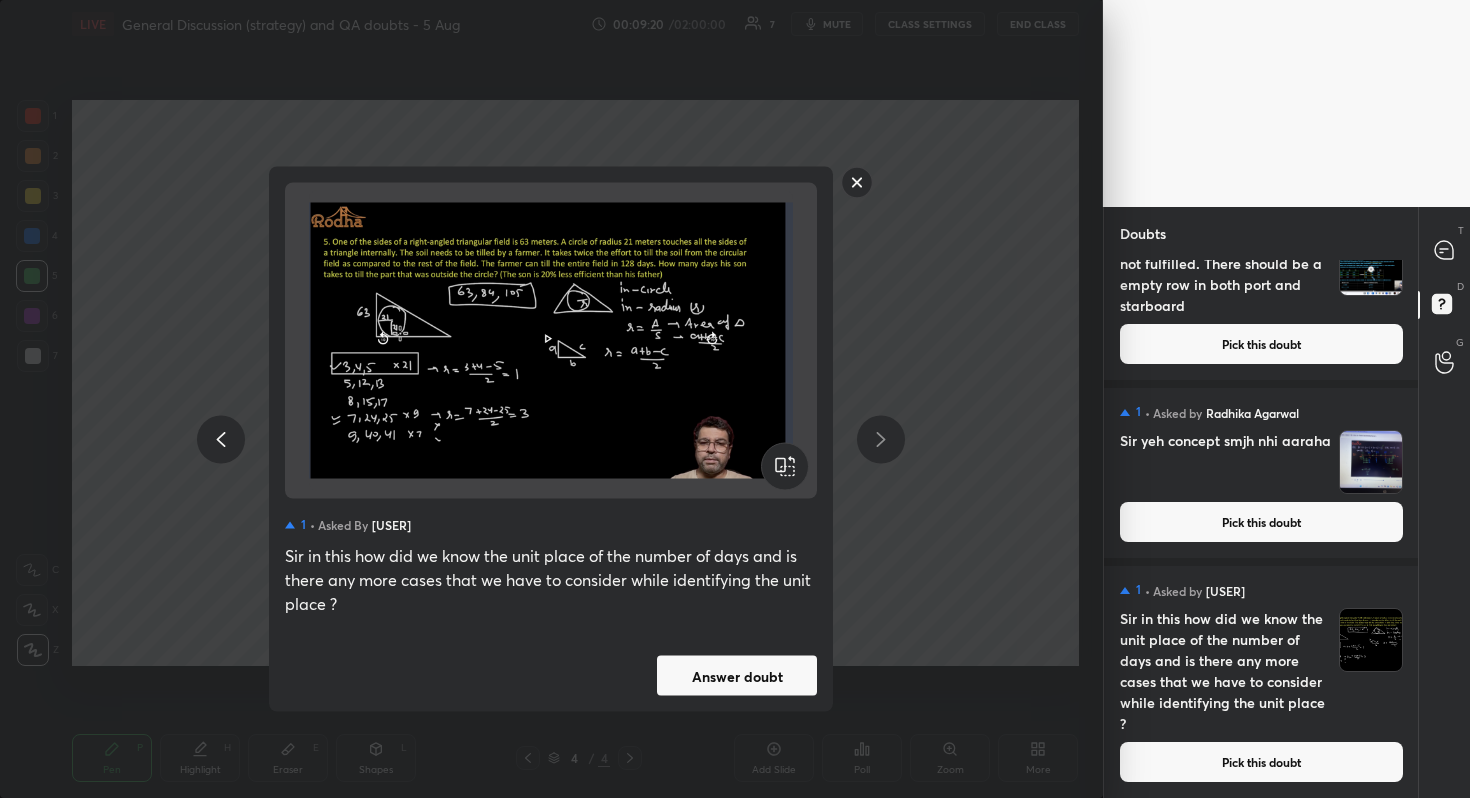 click on "Answer doubt" at bounding box center (737, 676) 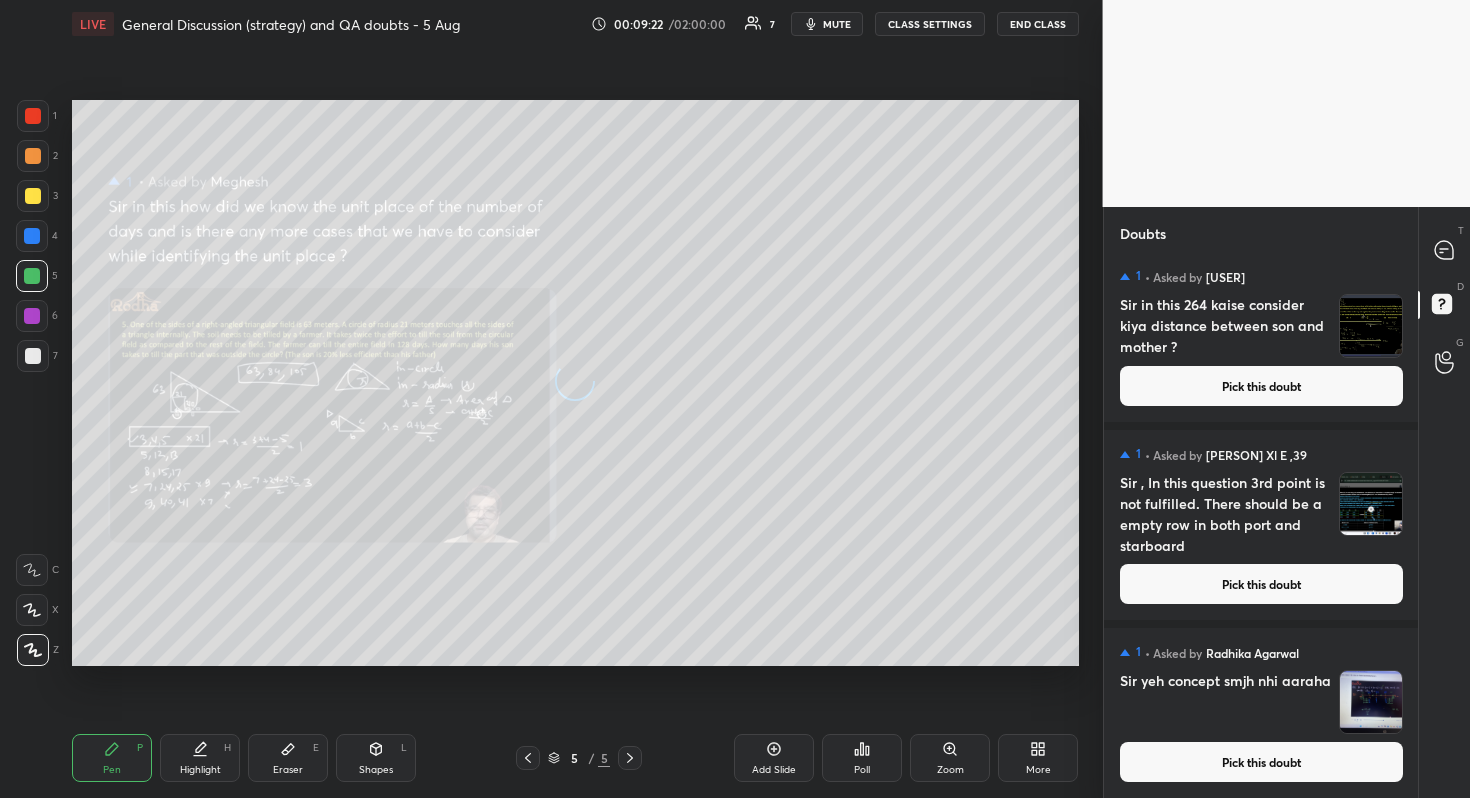 scroll, scrollTop: 16, scrollLeft: 0, axis: vertical 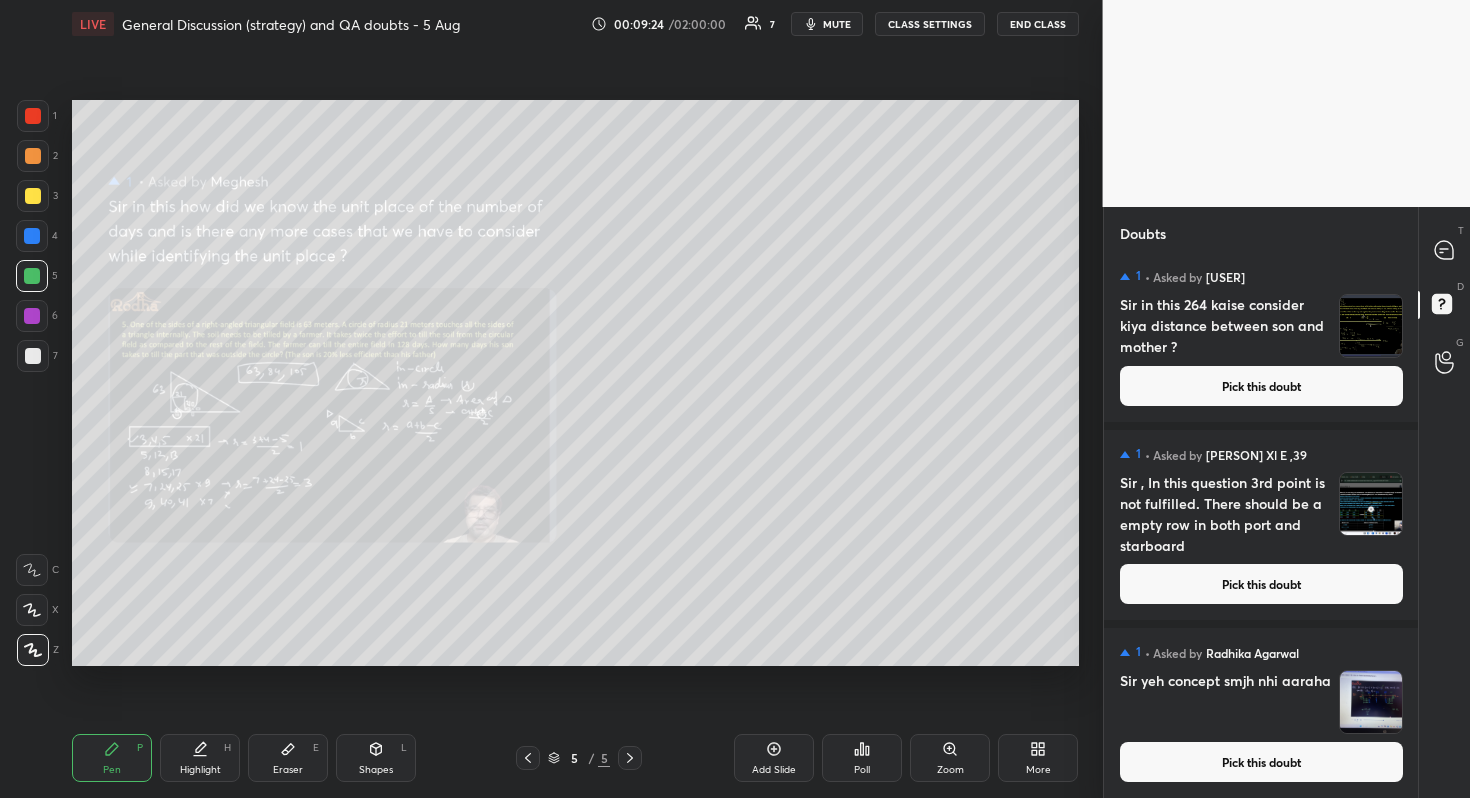 click on "Pick this doubt" at bounding box center [1261, 762] 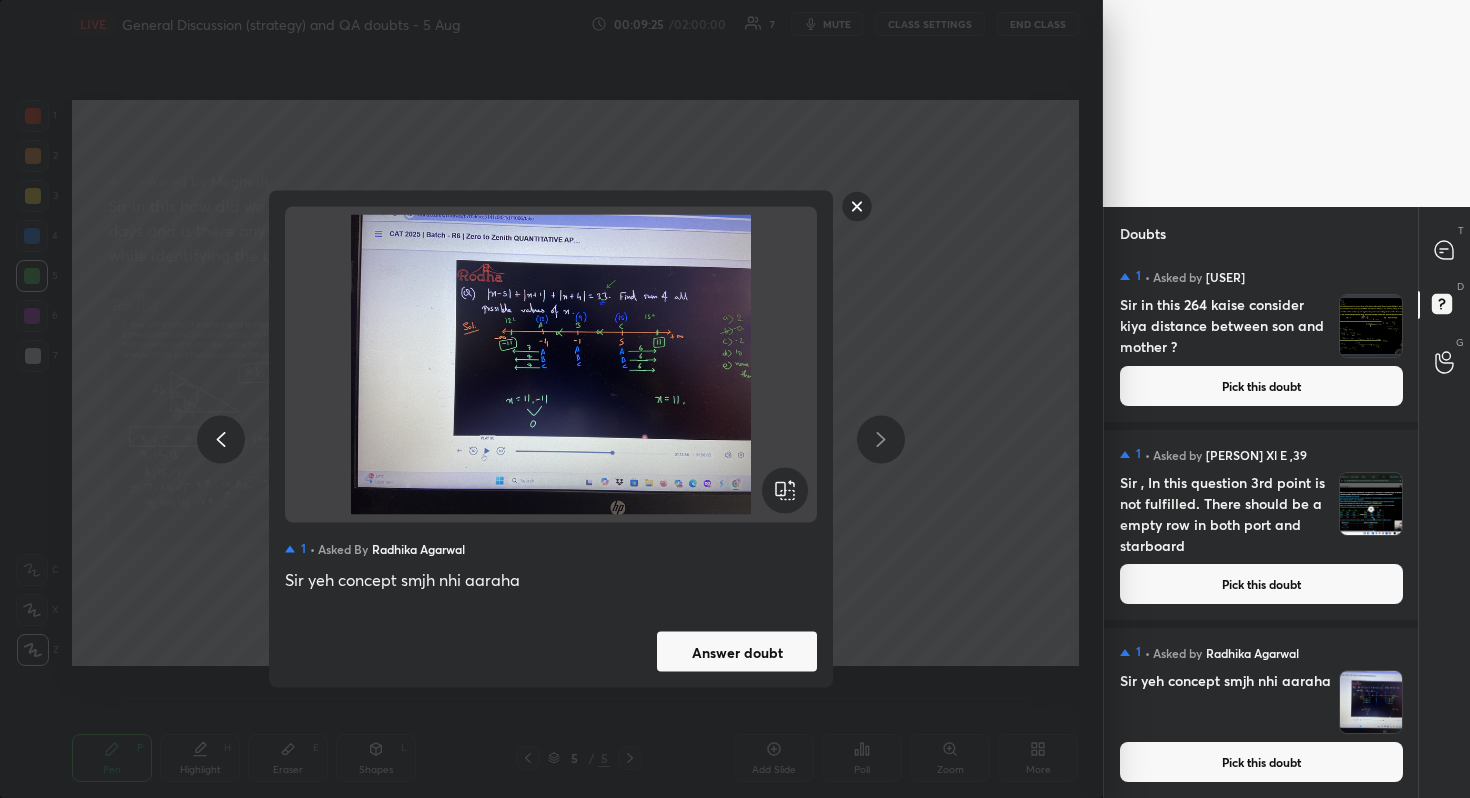 click on "Answer doubt" at bounding box center (737, 652) 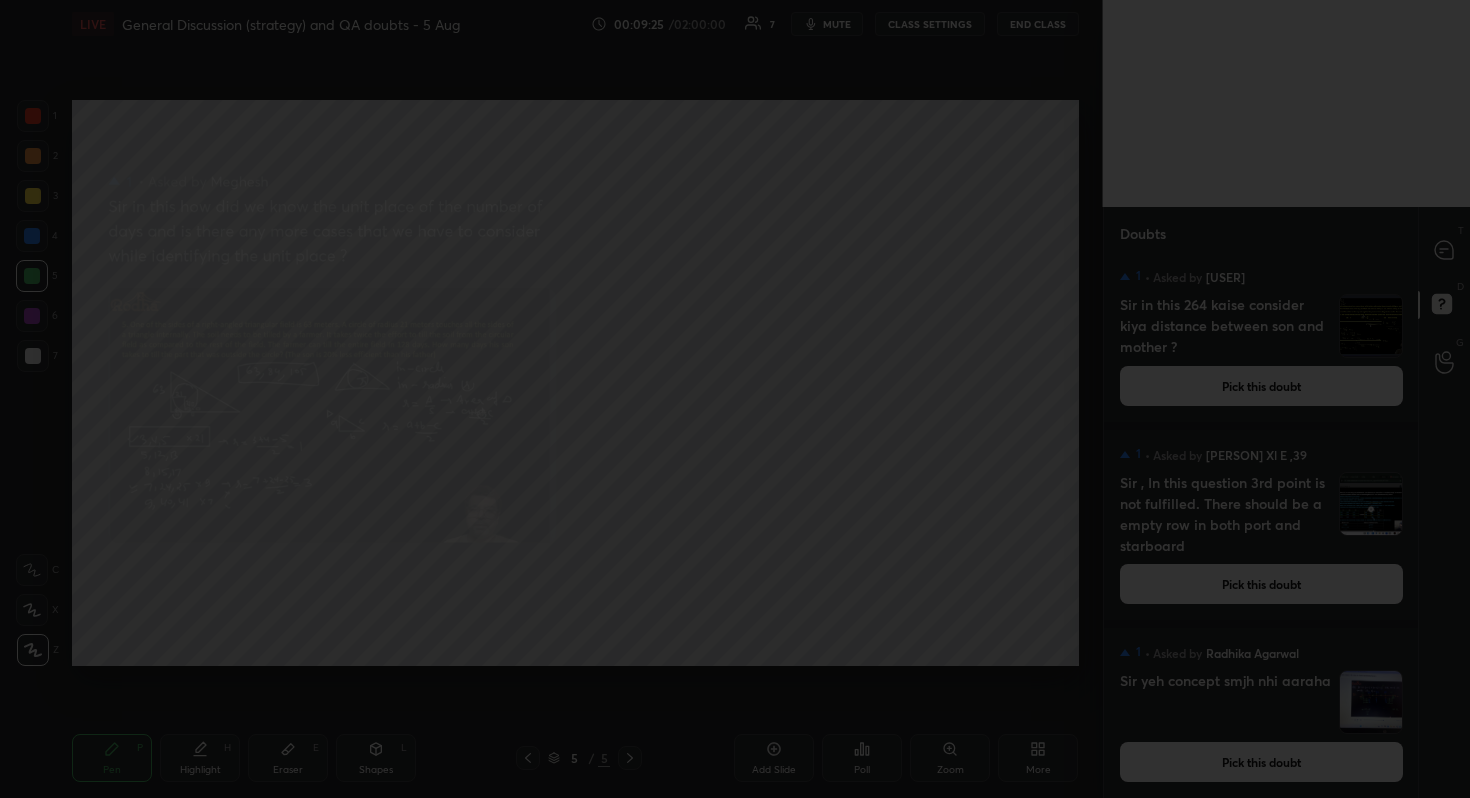 scroll, scrollTop: 0, scrollLeft: 0, axis: both 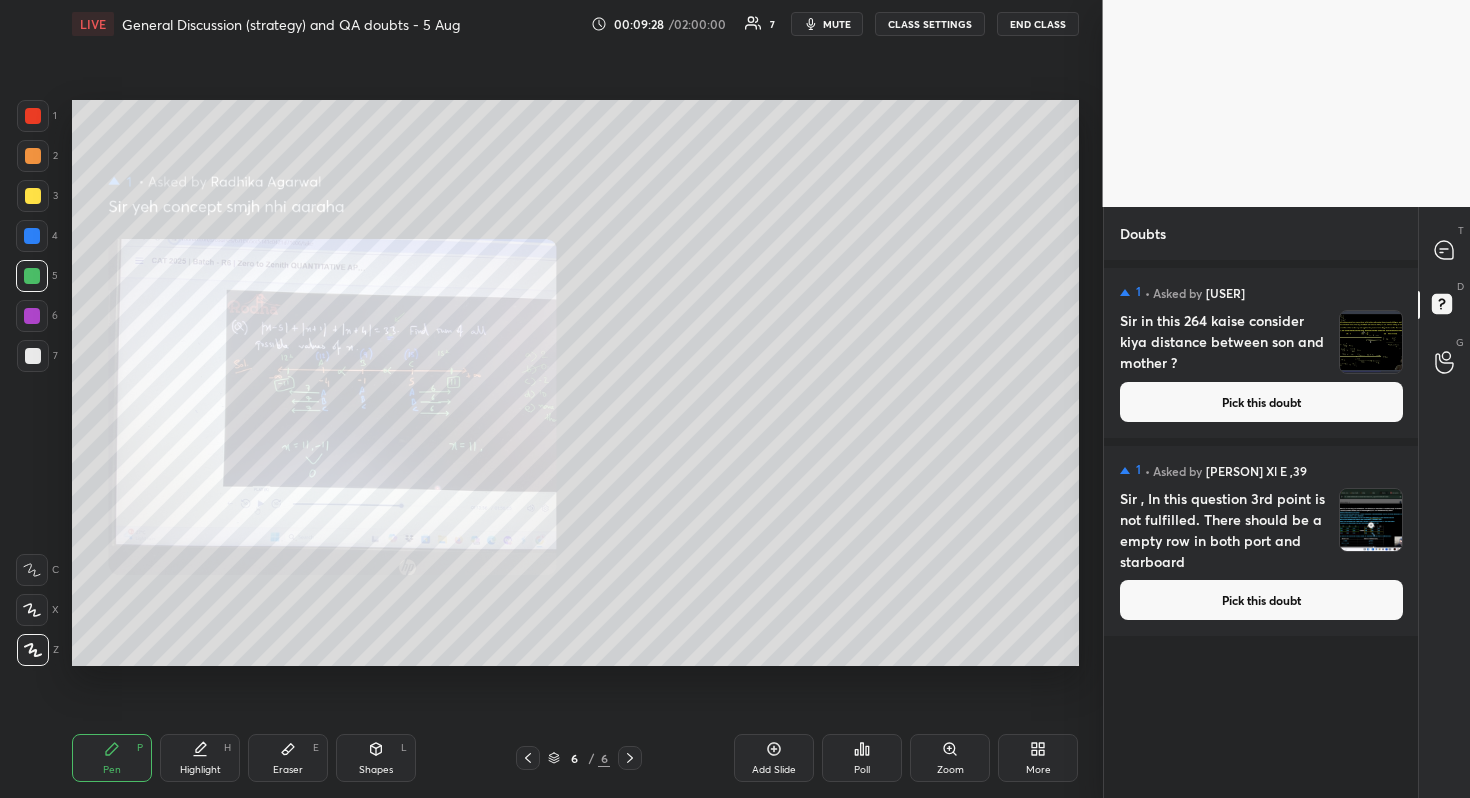click on "Pick this doubt" at bounding box center [1261, 600] 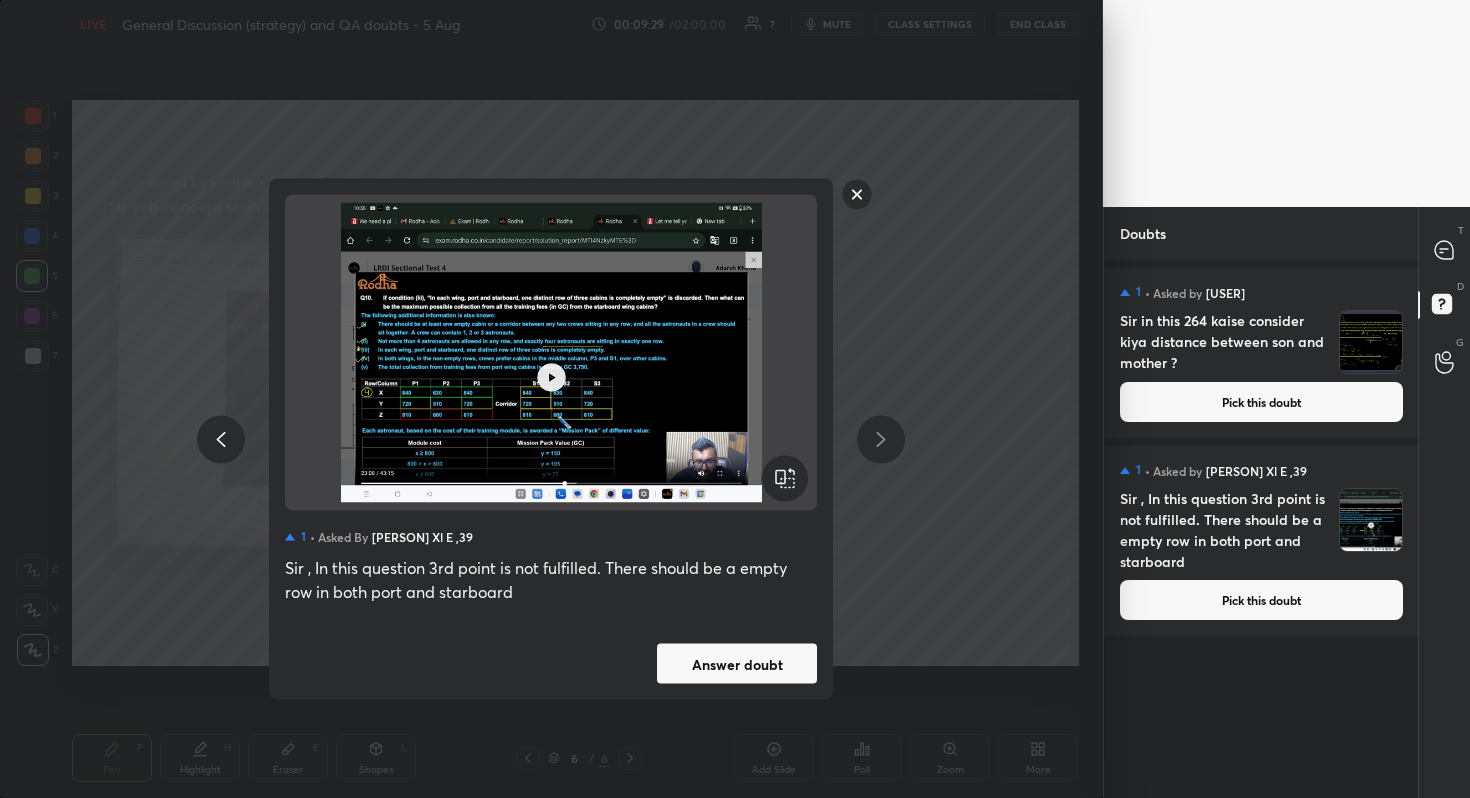click on "Answer doubt" at bounding box center (737, 664) 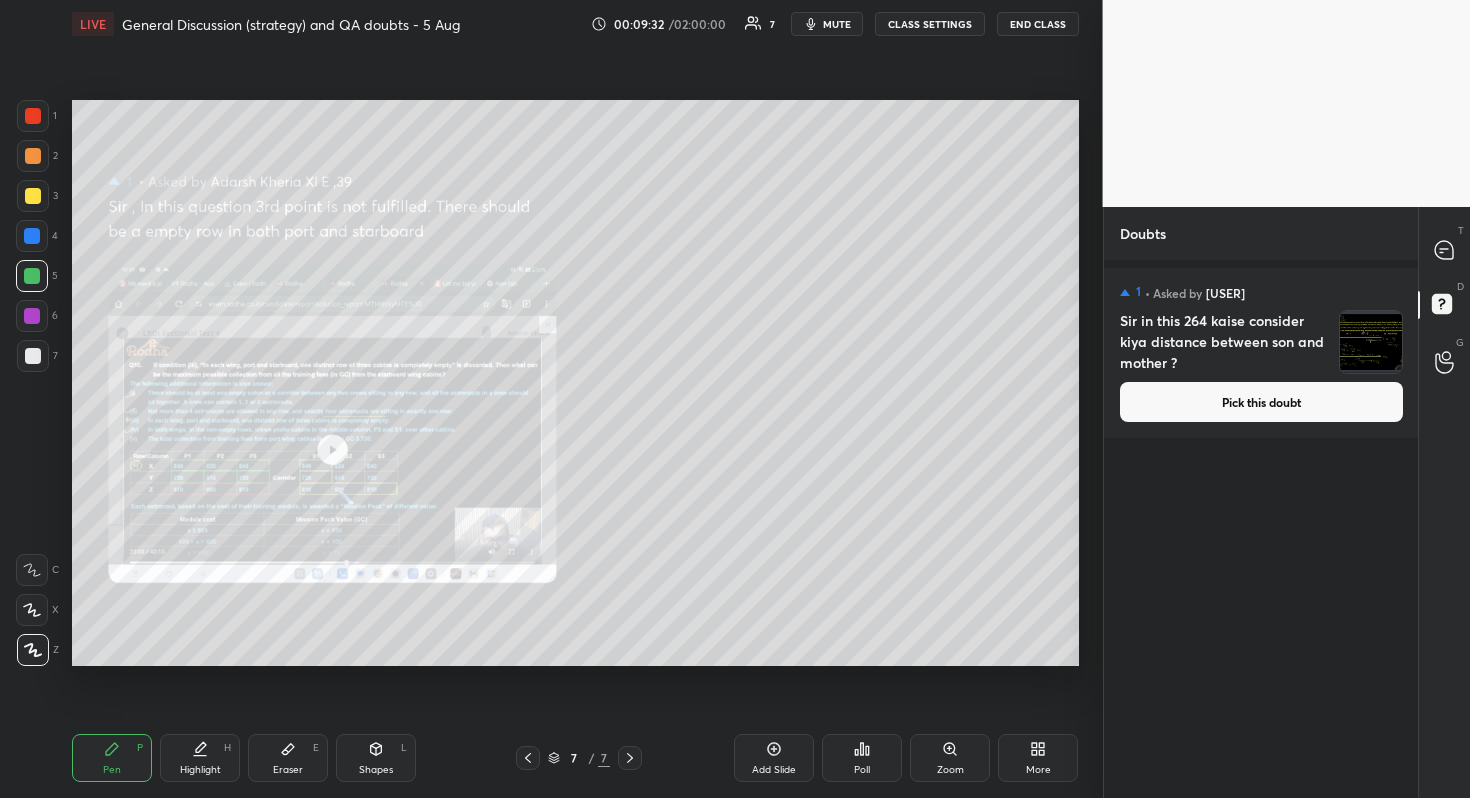 click on "Pick this doubt" at bounding box center [1261, 402] 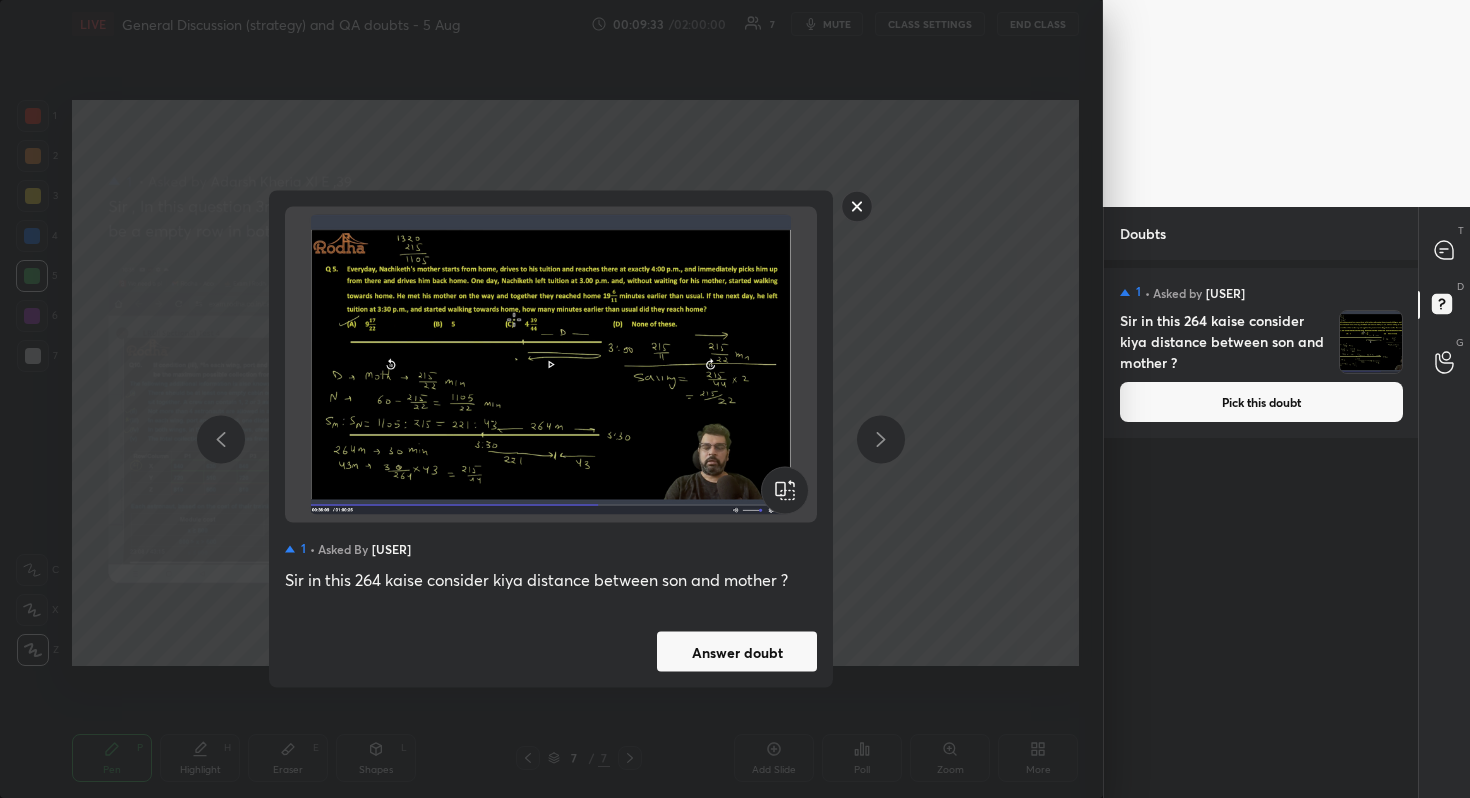 click on "Answer doubt" at bounding box center [737, 652] 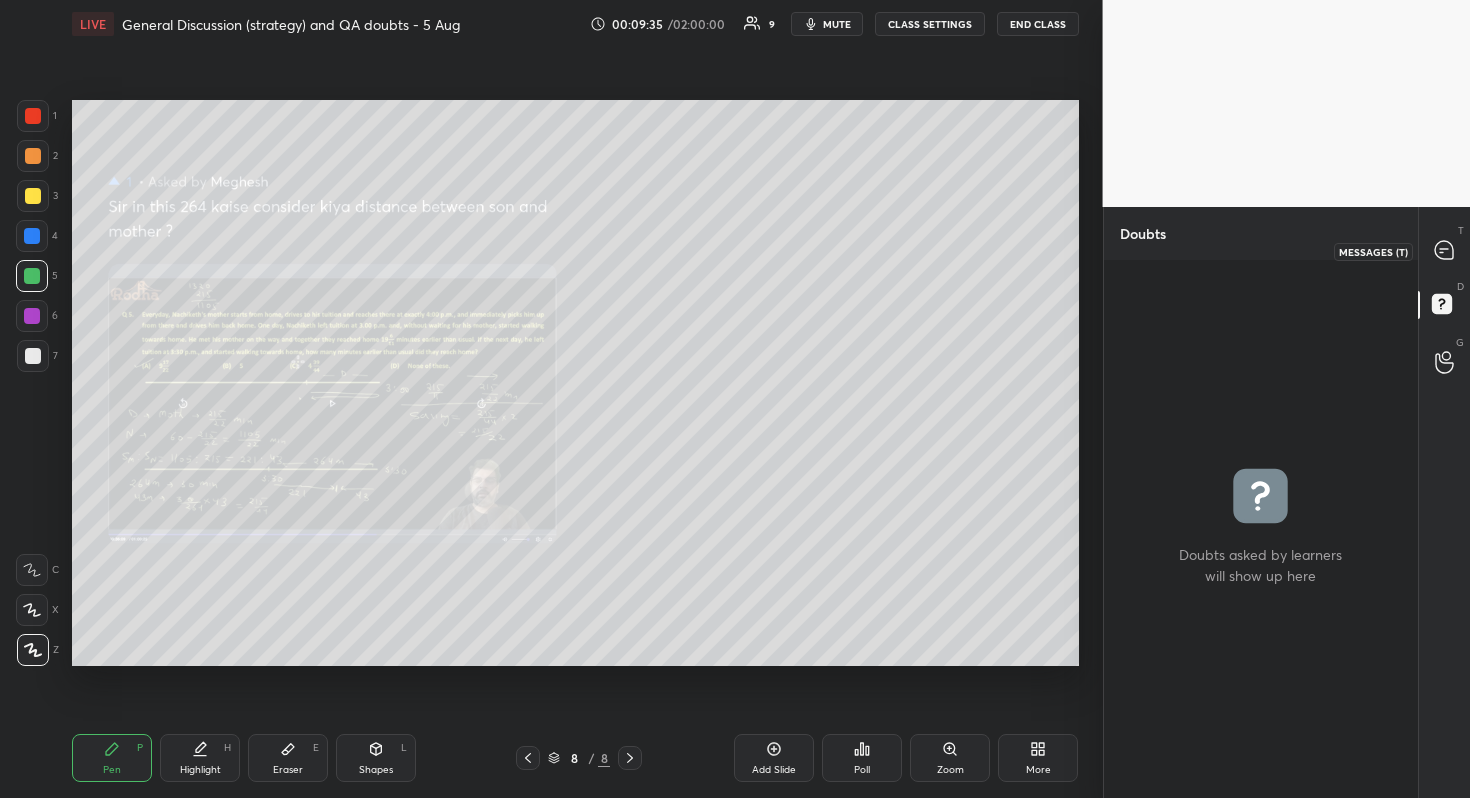 click 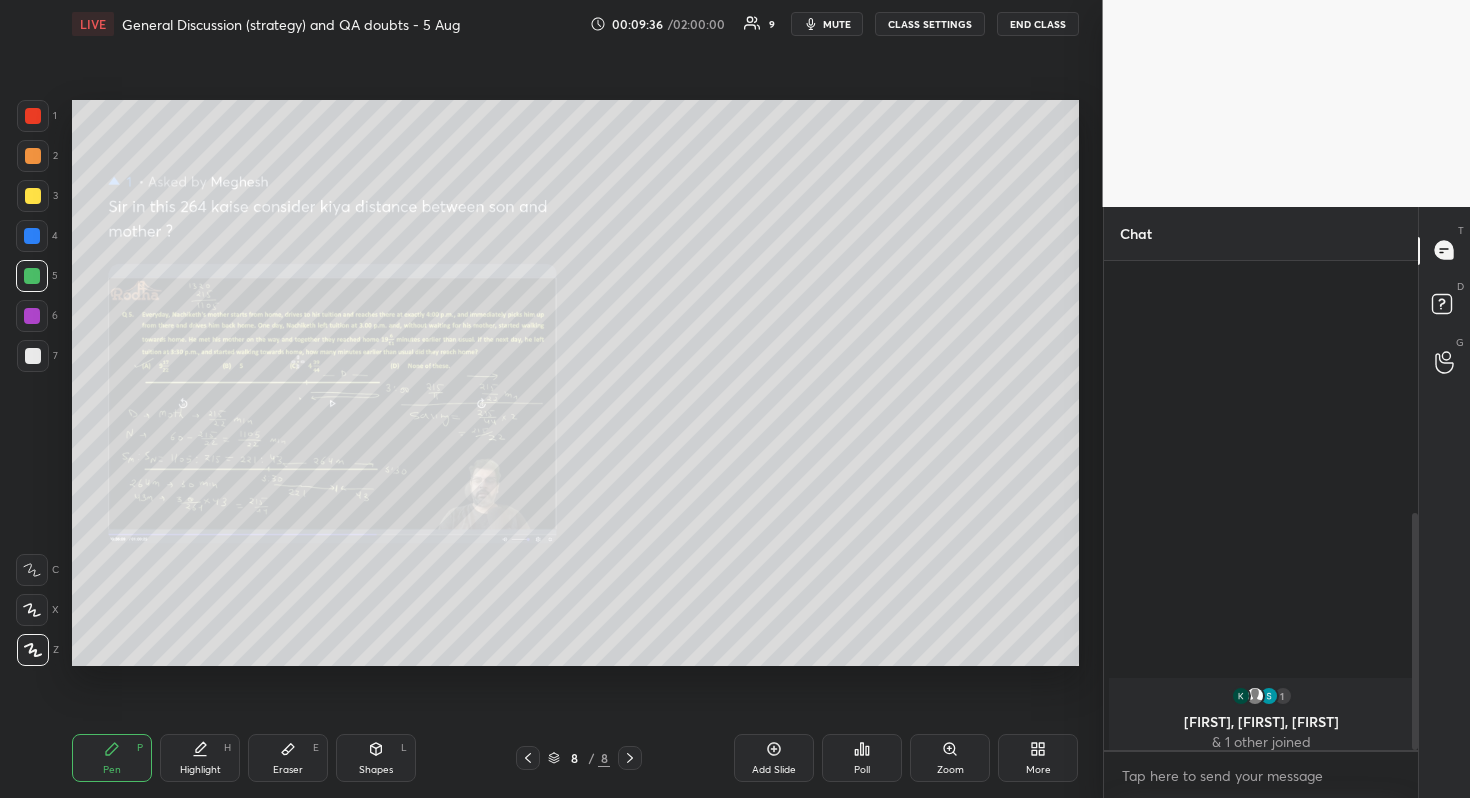 scroll, scrollTop: 522, scrollLeft: 0, axis: vertical 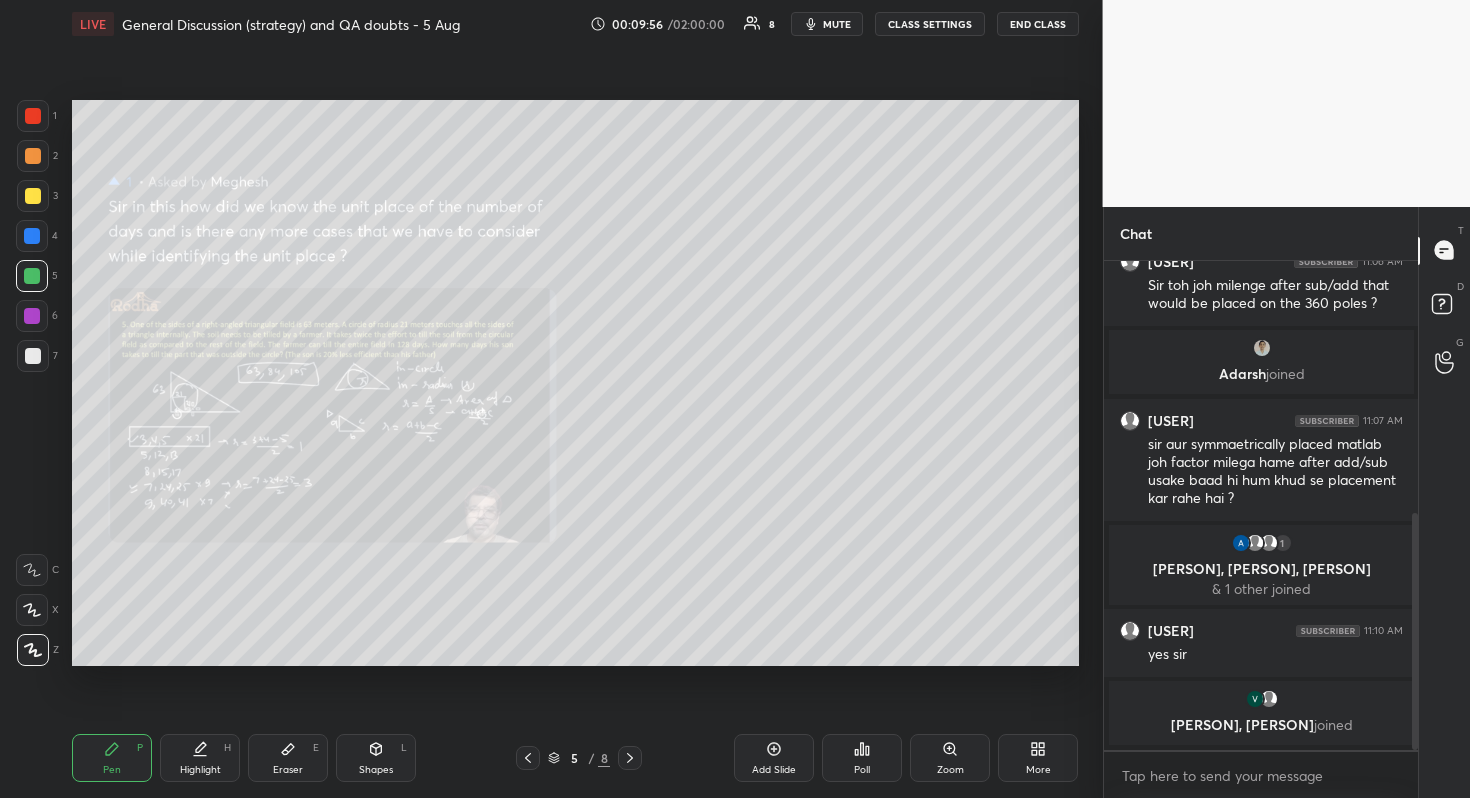 click on "Zoom" at bounding box center [950, 758] 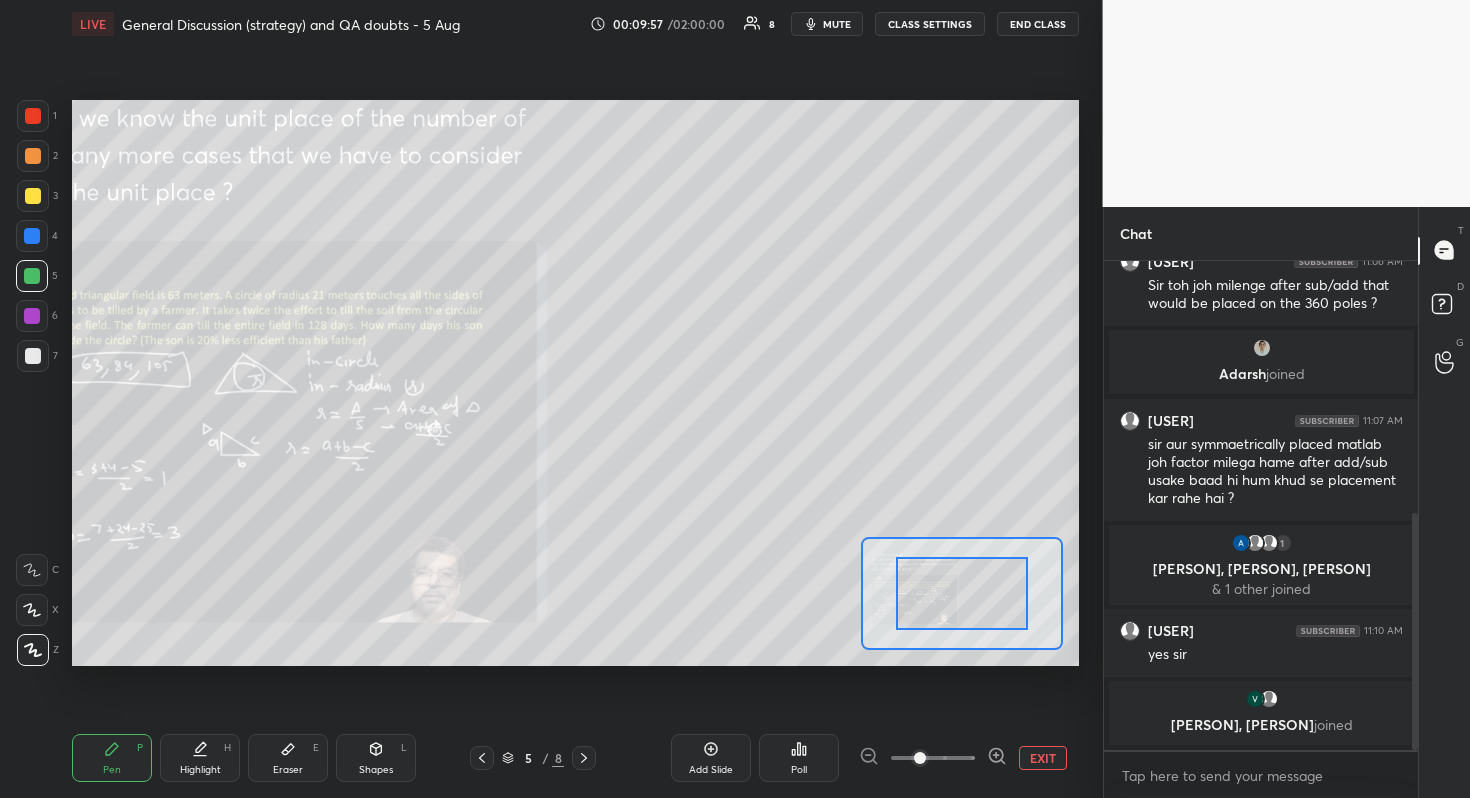 click at bounding box center (933, 758) 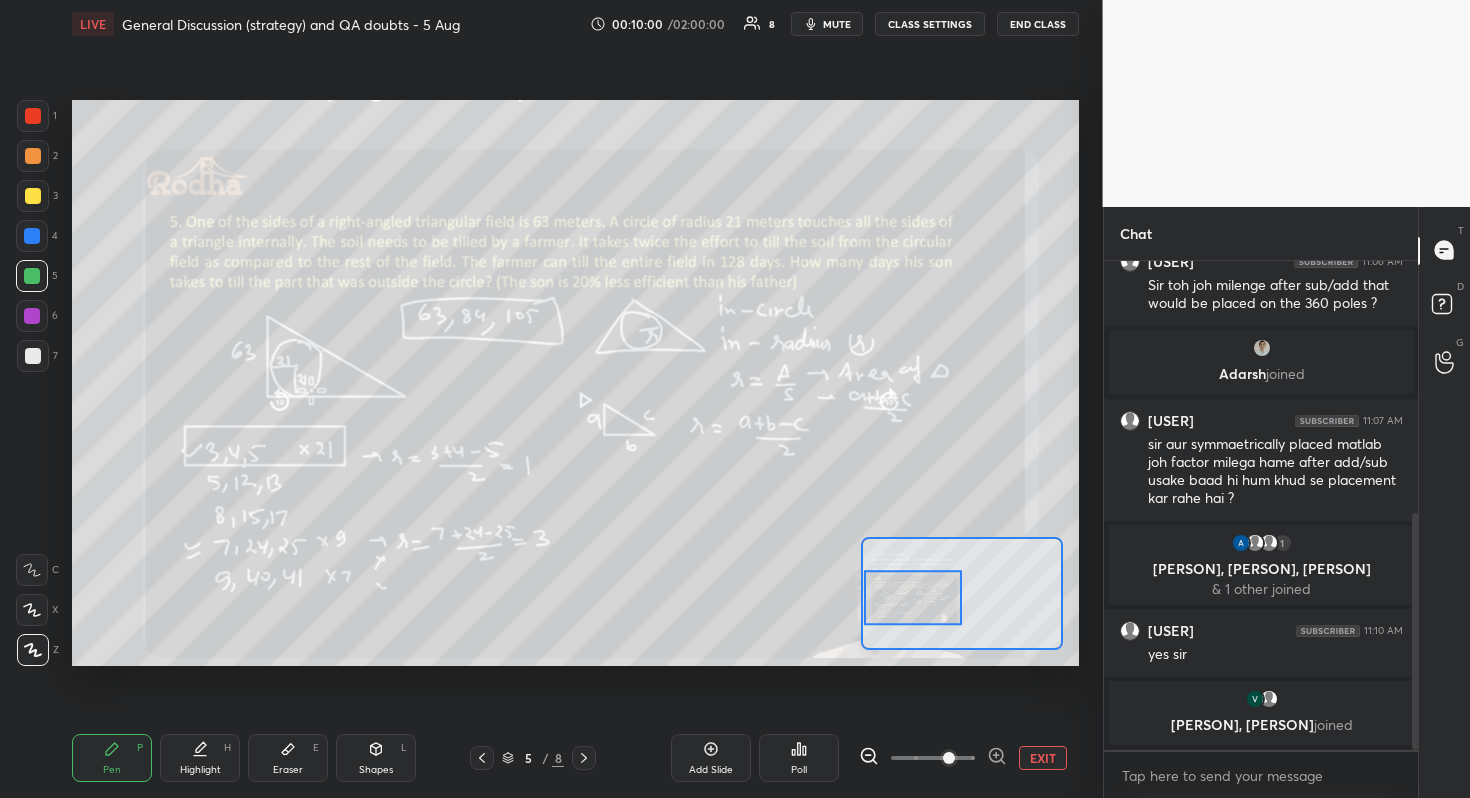 drag, startPoint x: 913, startPoint y: 617, endPoint x: 878, endPoint y: 594, distance: 41.880783 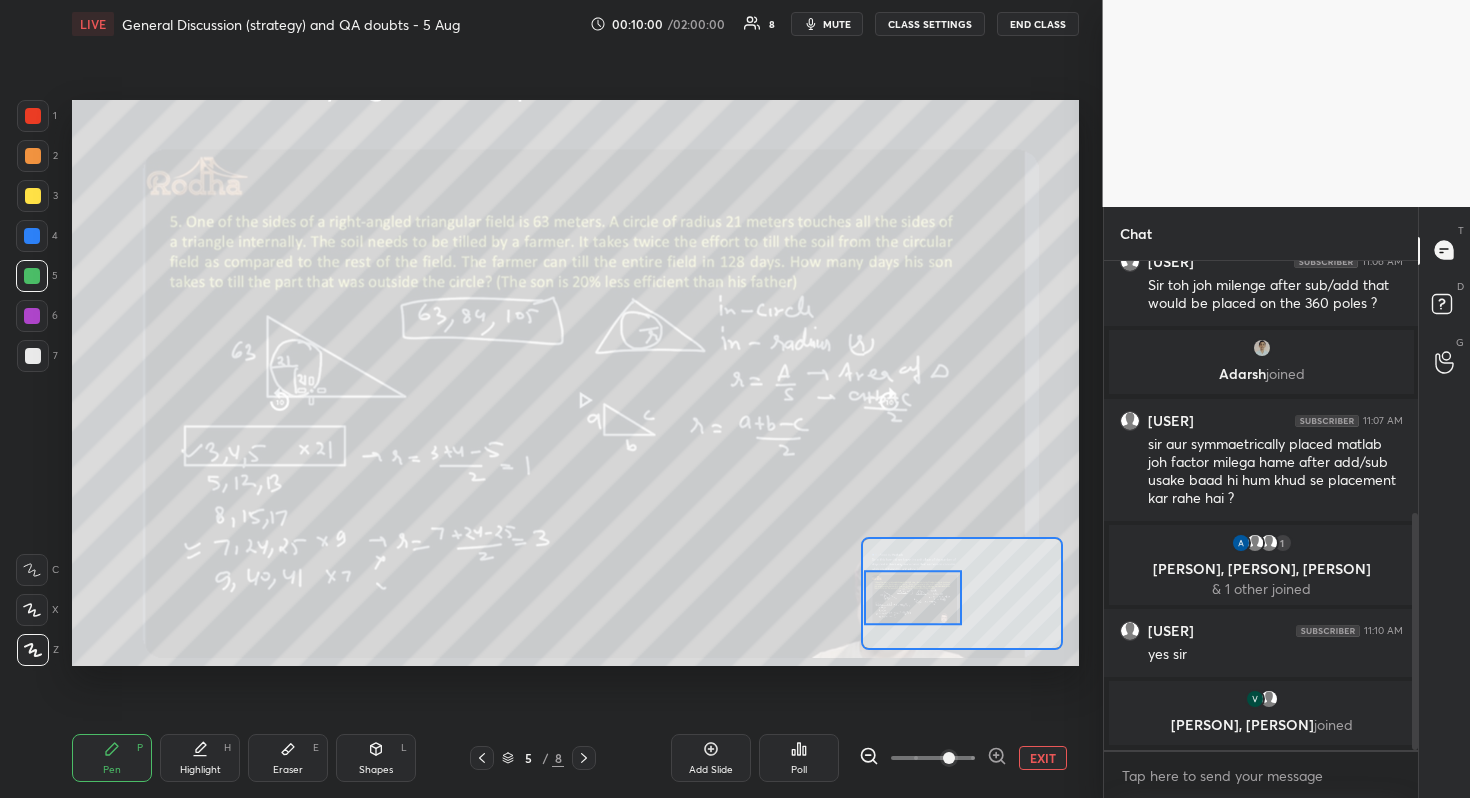click at bounding box center [913, 597] 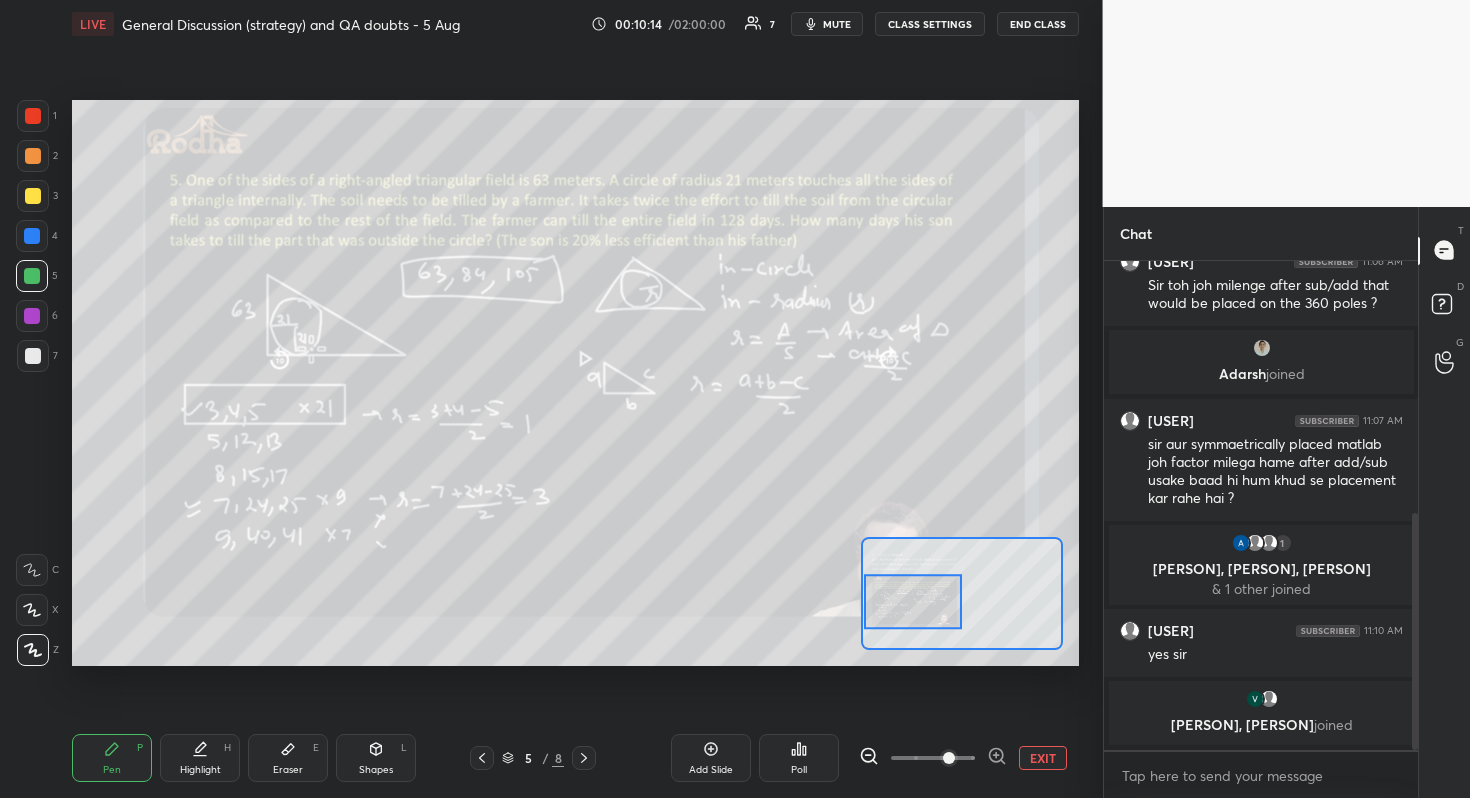 click at bounding box center (913, 601) 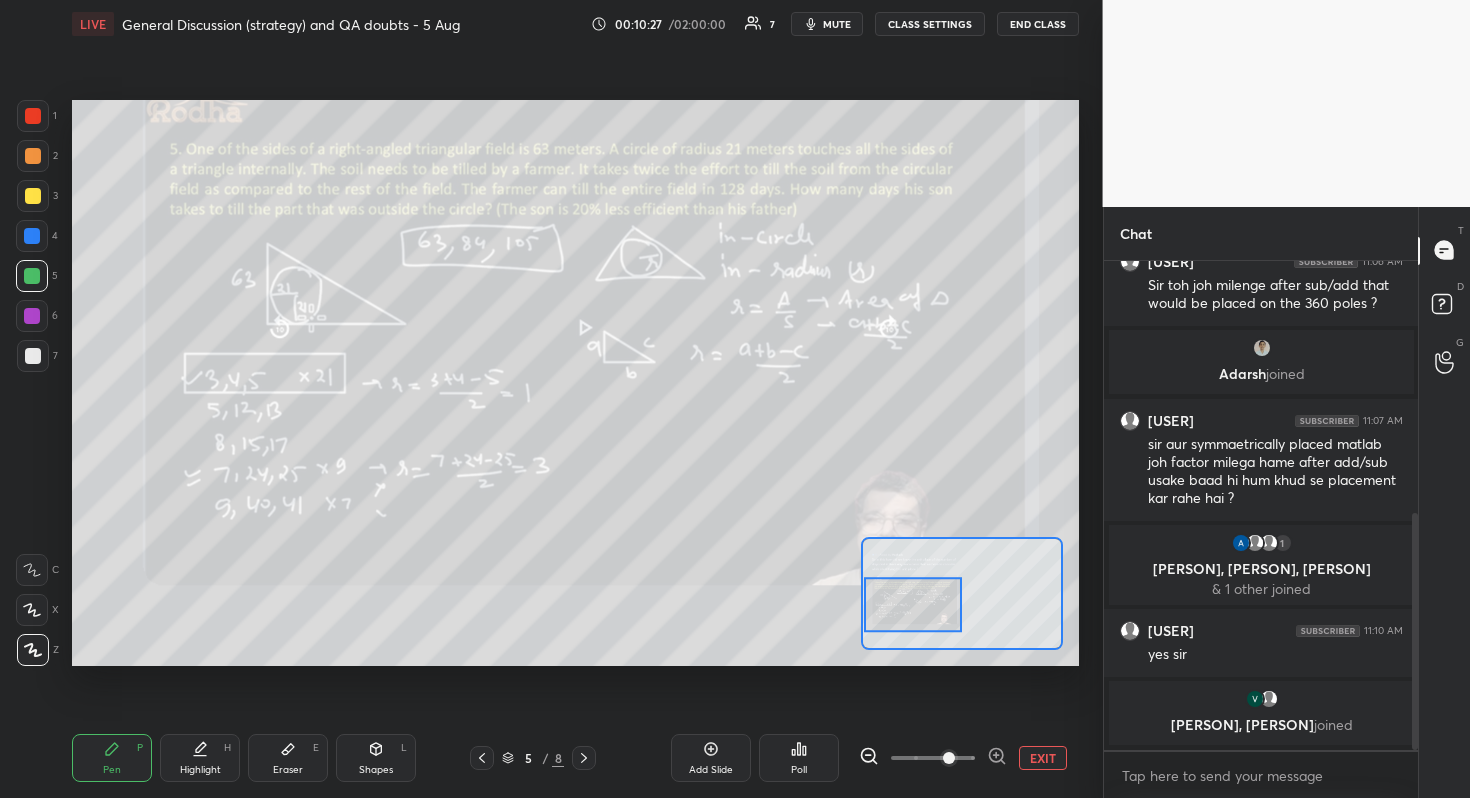 drag, startPoint x: 899, startPoint y: 605, endPoint x: 885, endPoint y: 609, distance: 14.56022 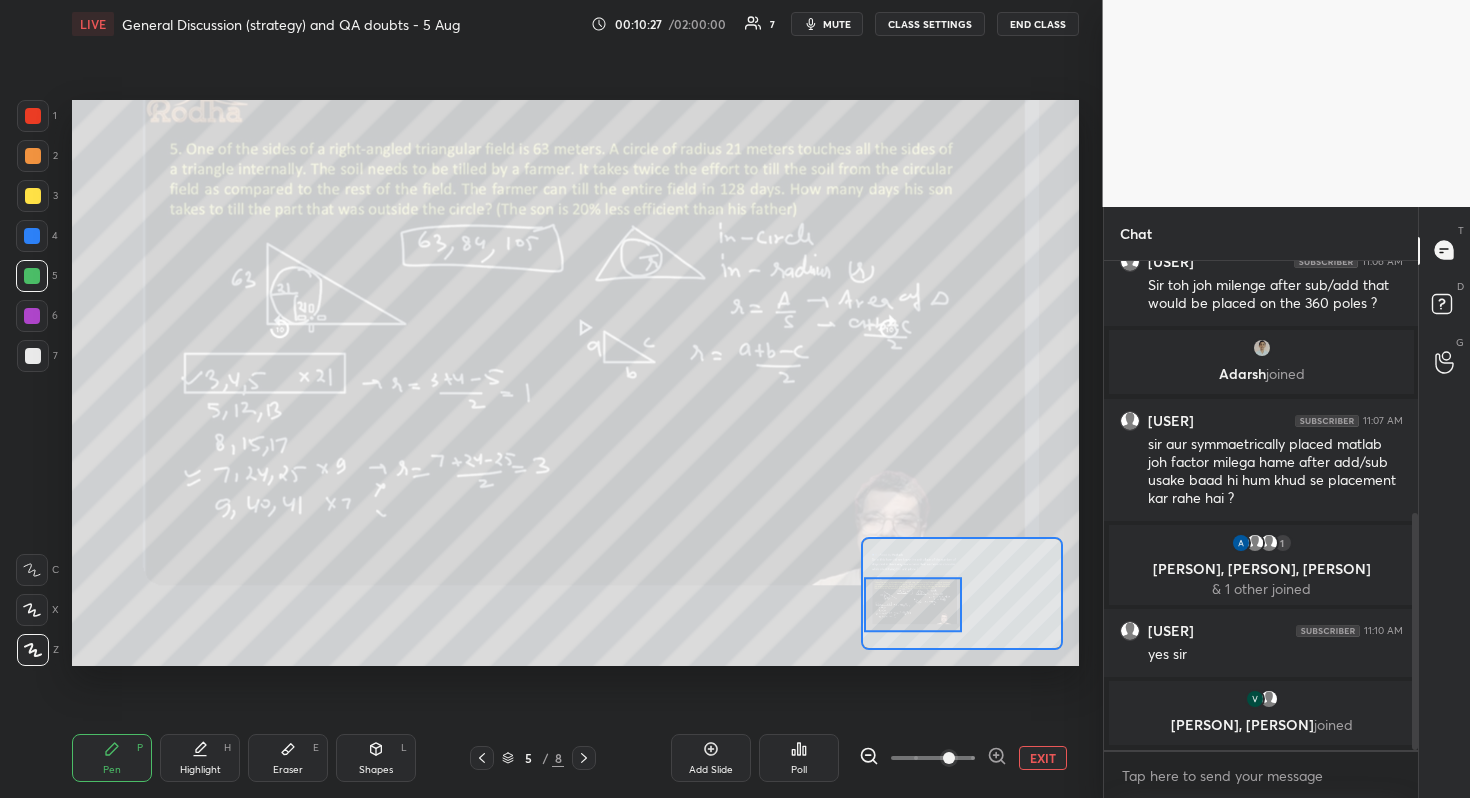 click at bounding box center [913, 604] 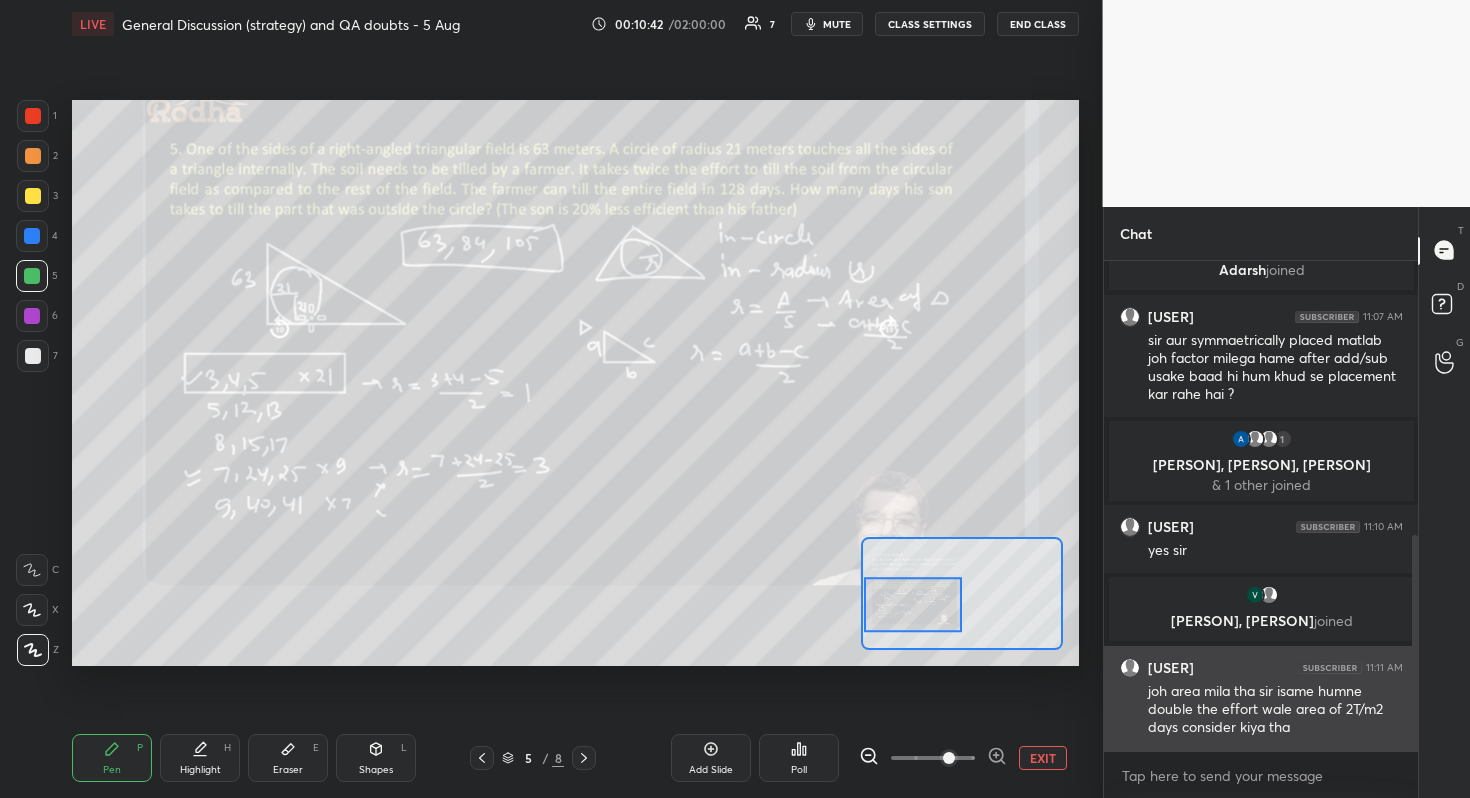 scroll, scrollTop: 699, scrollLeft: 0, axis: vertical 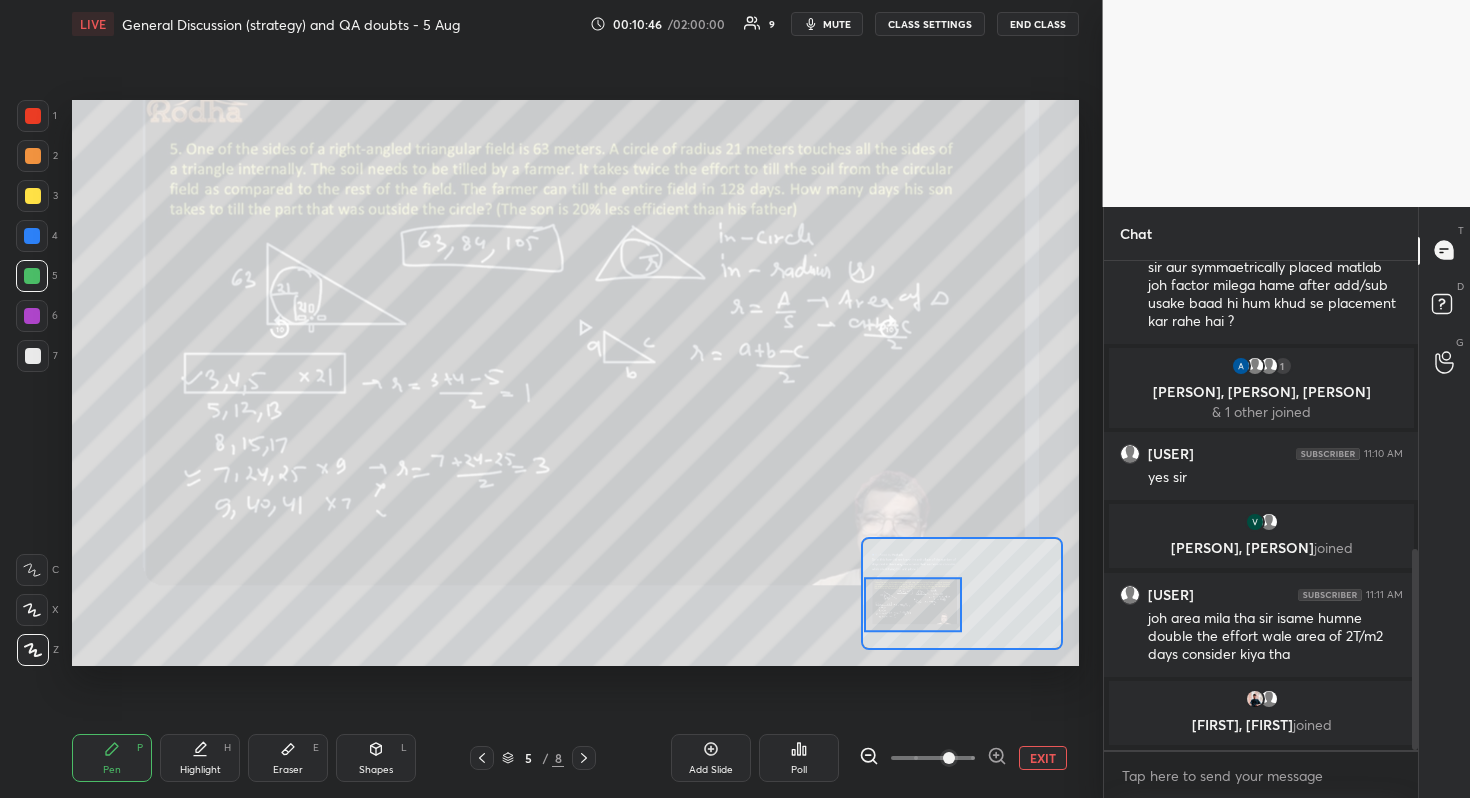 click at bounding box center [33, 356] 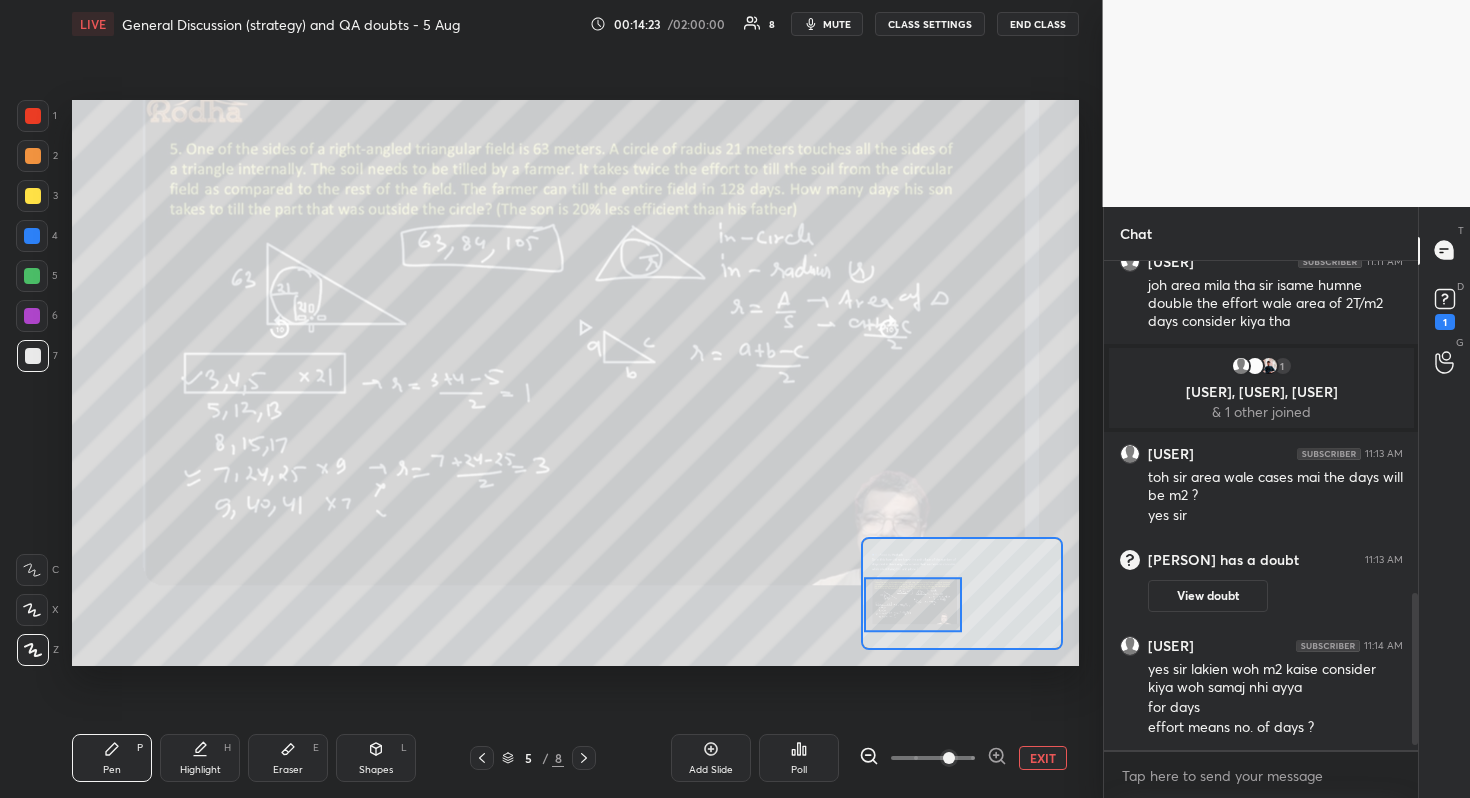 scroll, scrollTop: 1100, scrollLeft: 0, axis: vertical 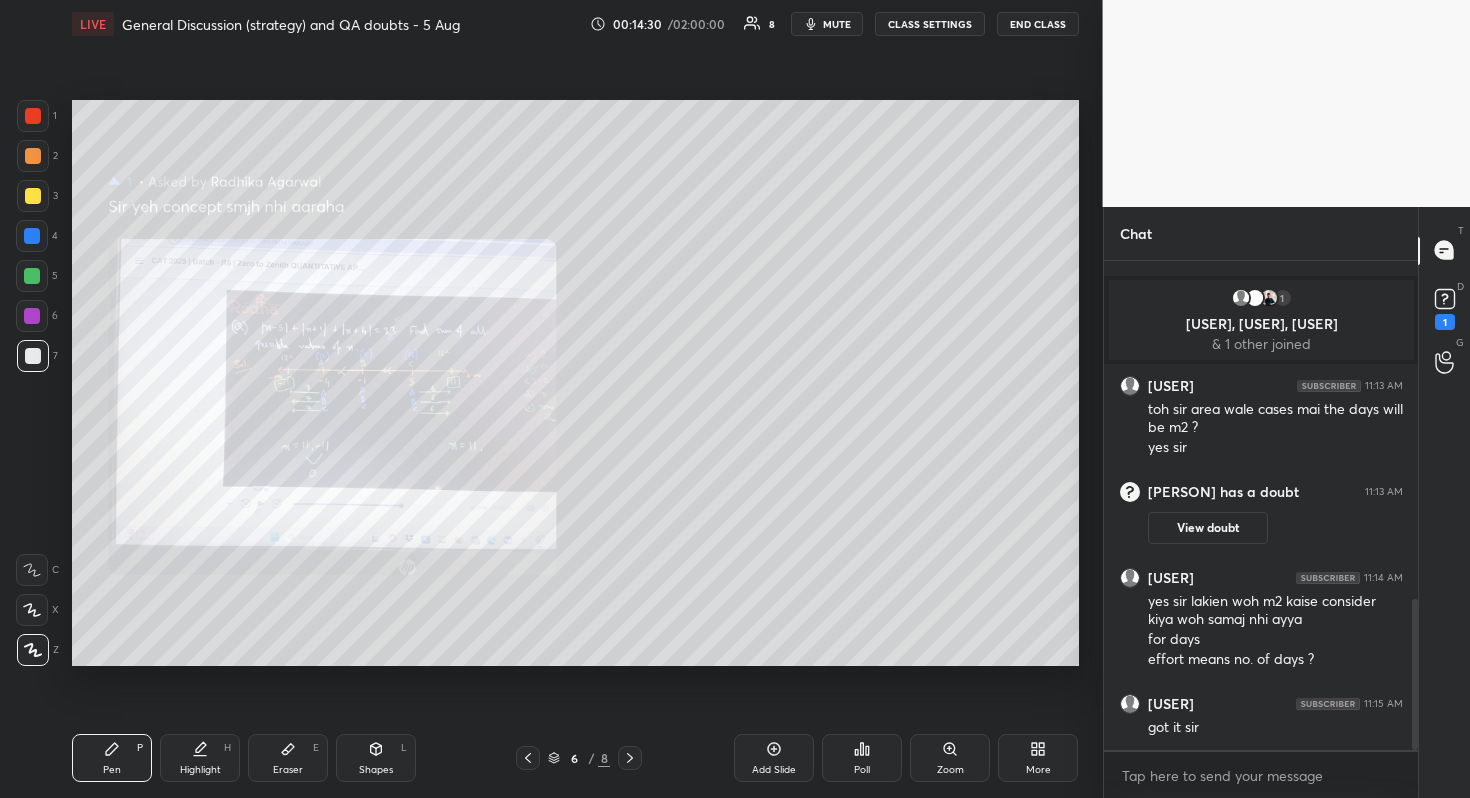click 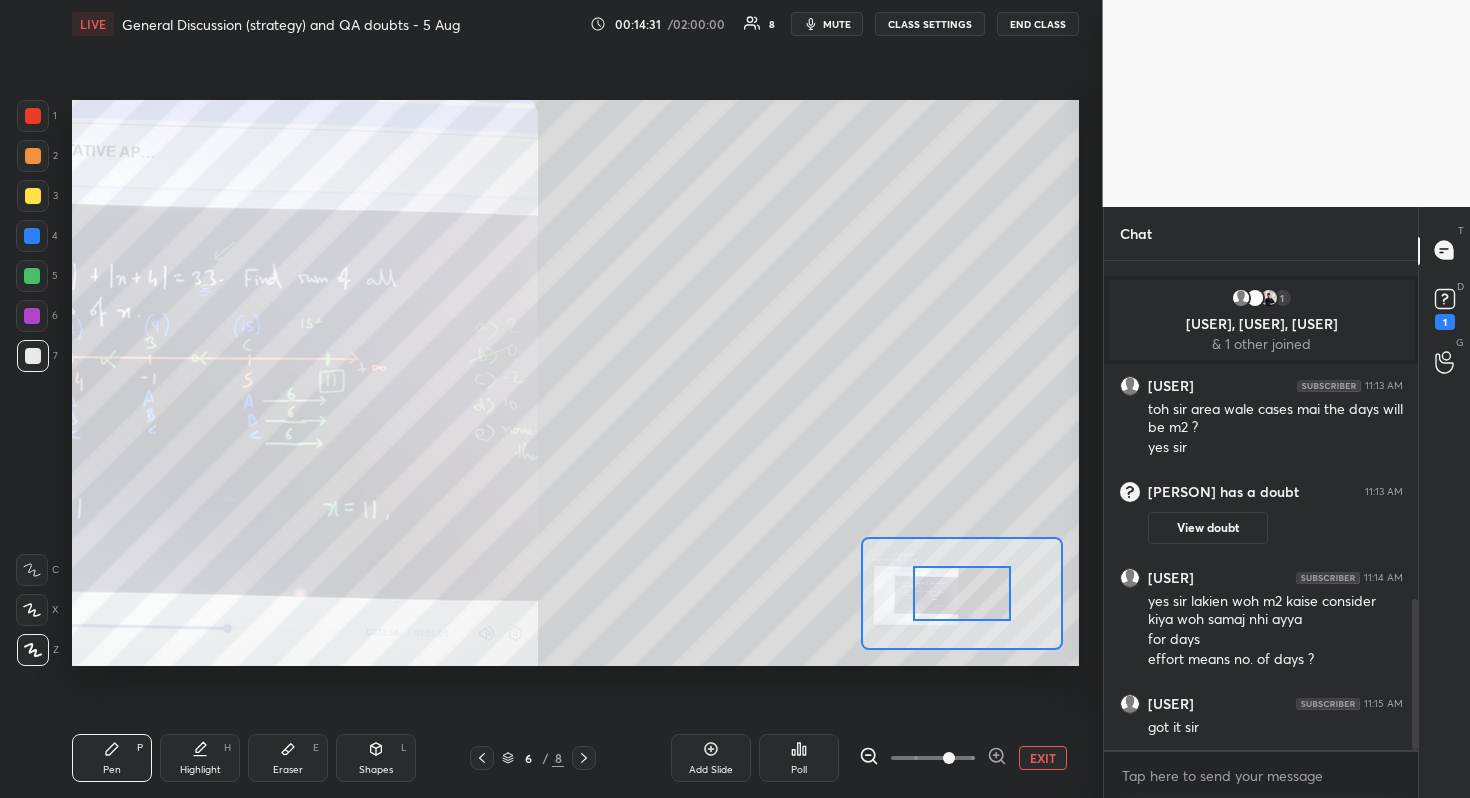 click at bounding box center [933, 758] 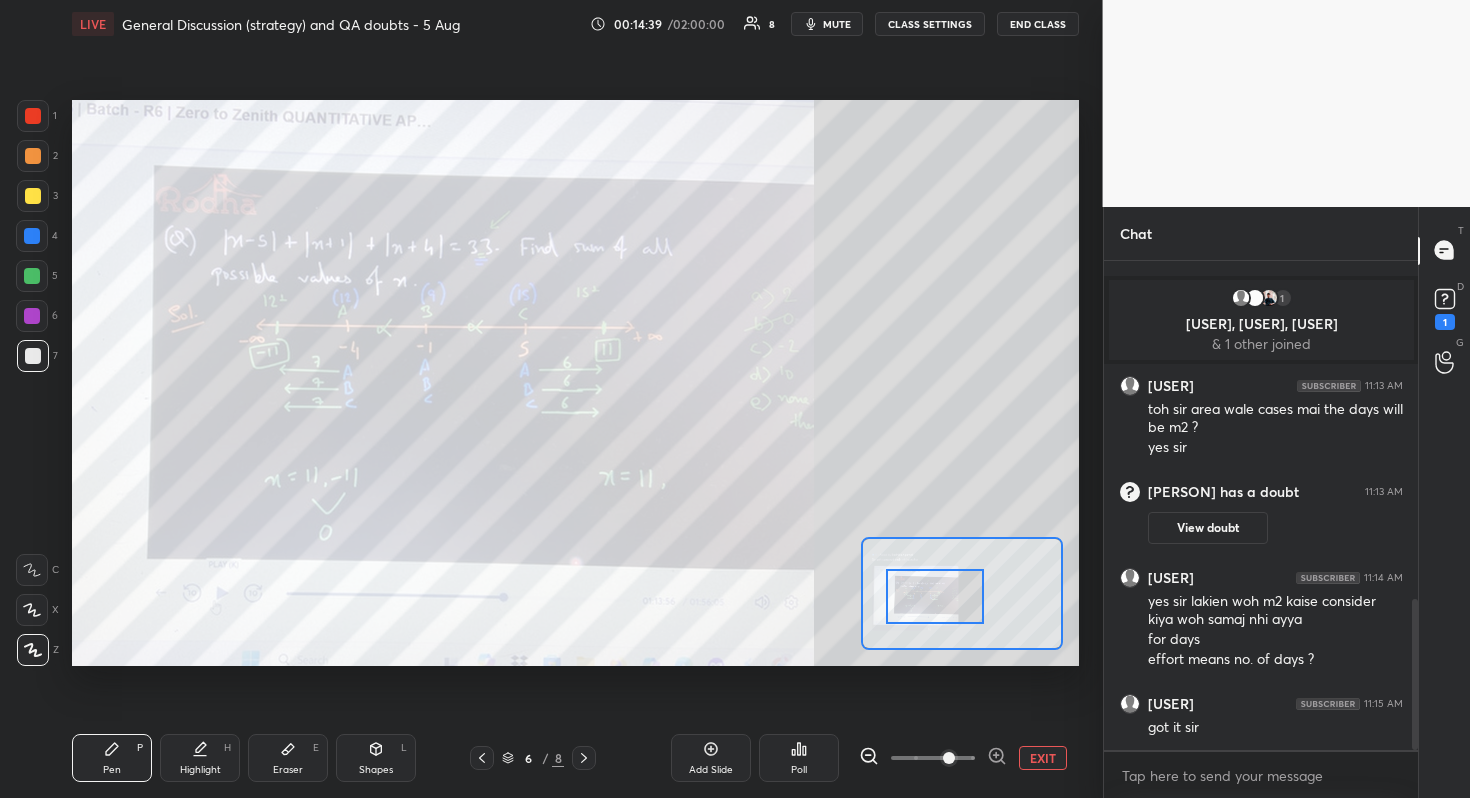 drag, startPoint x: 965, startPoint y: 596, endPoint x: 938, endPoint y: 599, distance: 27.166155 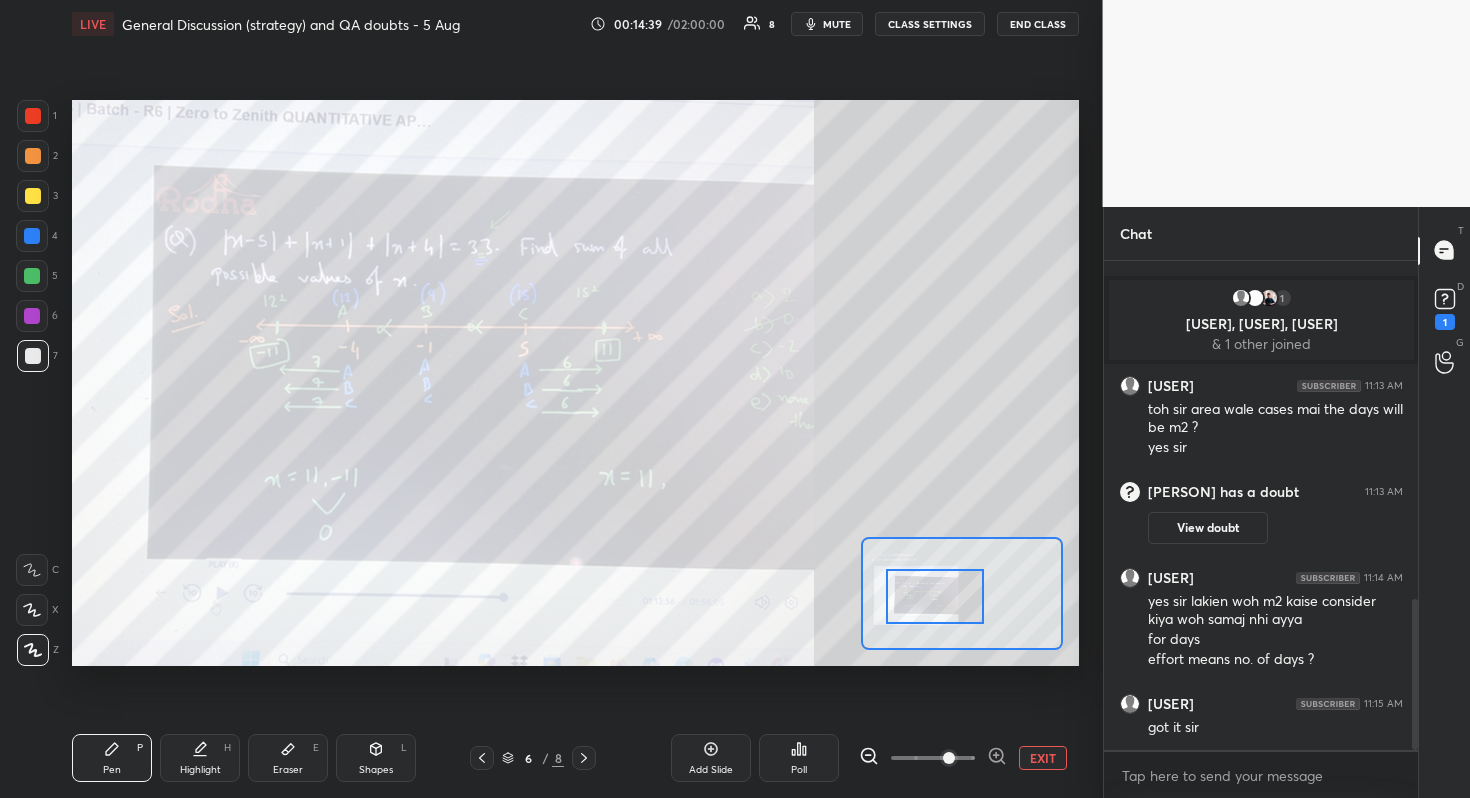 click at bounding box center (935, 596) 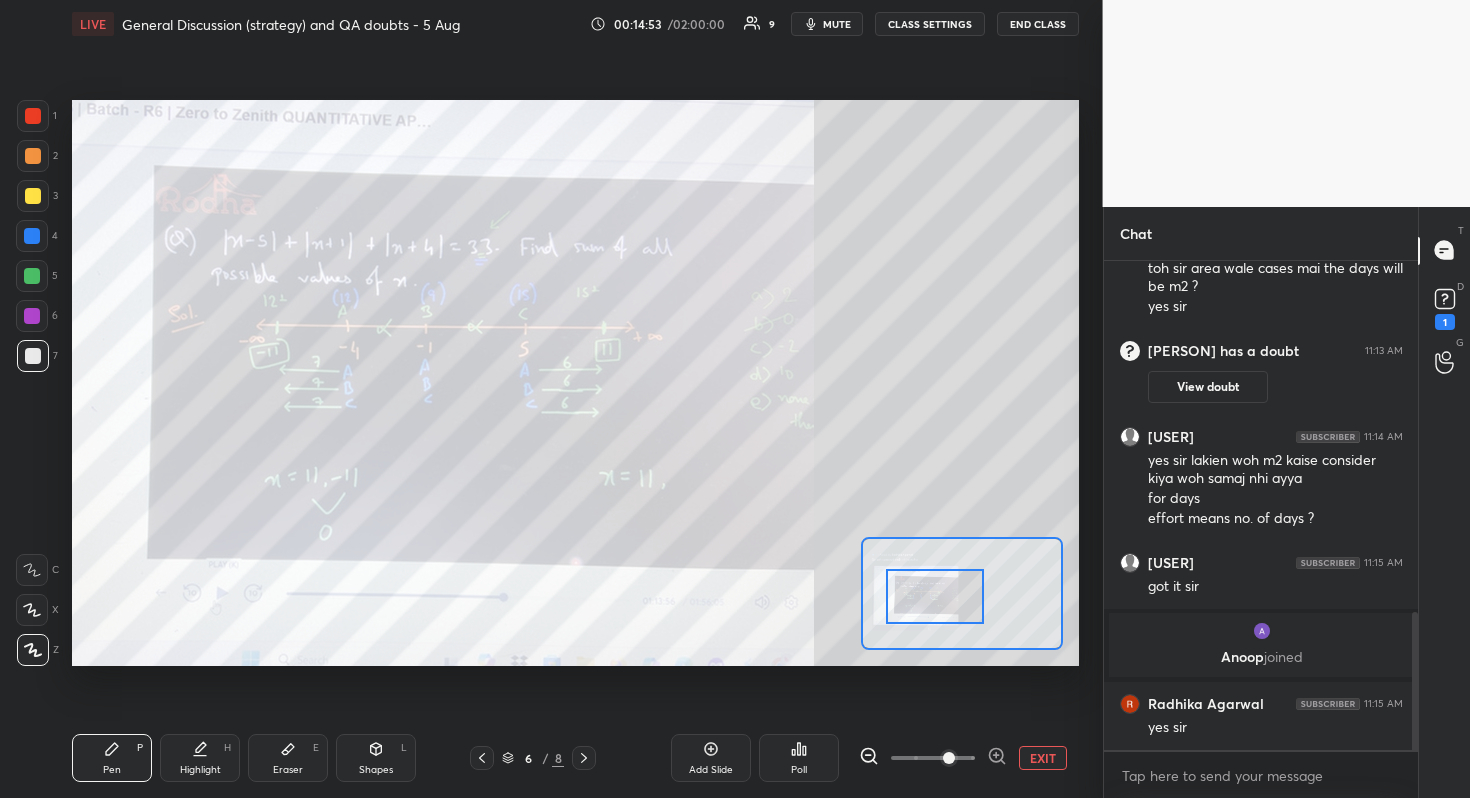 scroll, scrollTop: 1327, scrollLeft: 0, axis: vertical 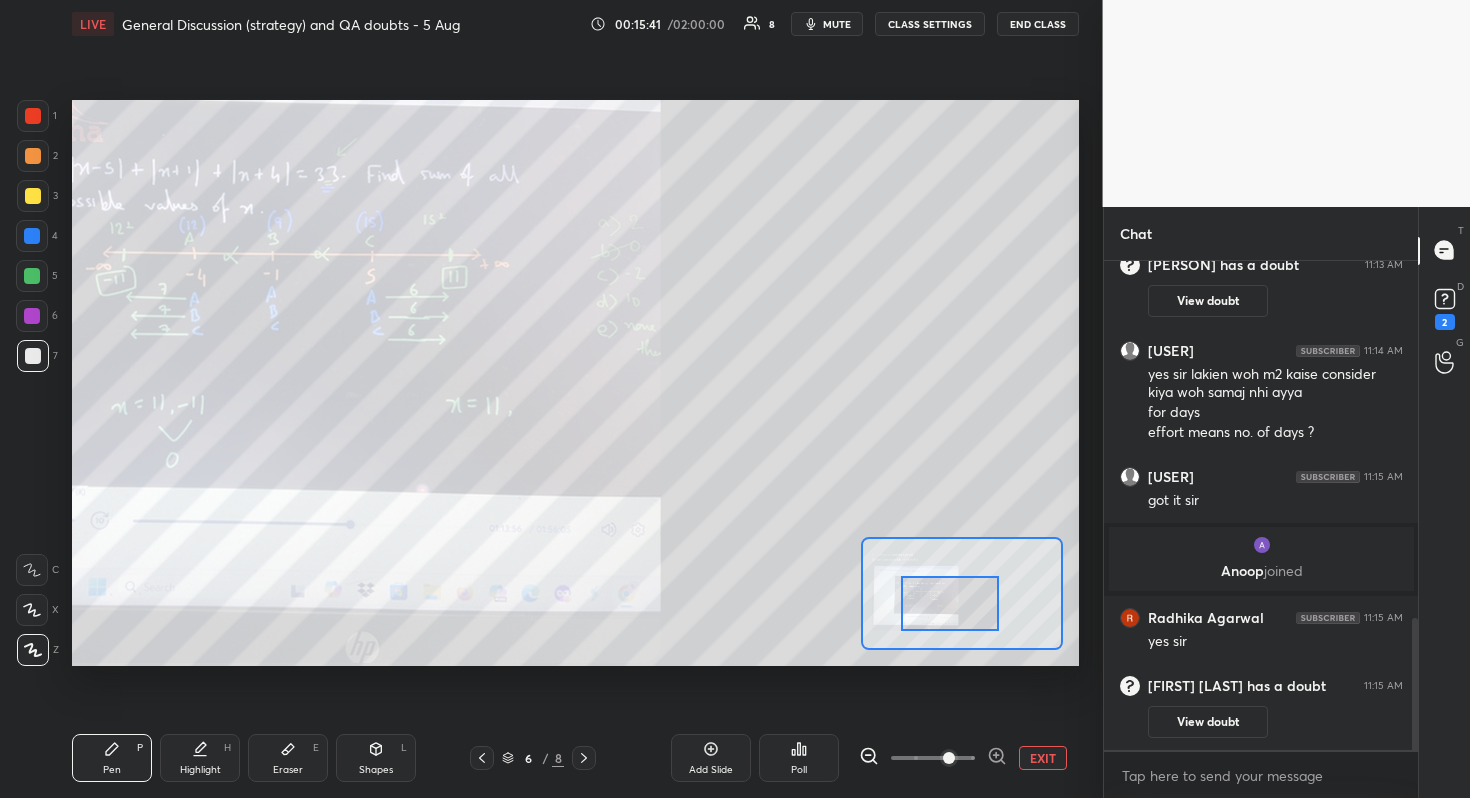 drag, startPoint x: 927, startPoint y: 608, endPoint x: 941, endPoint y: 614, distance: 15.231546 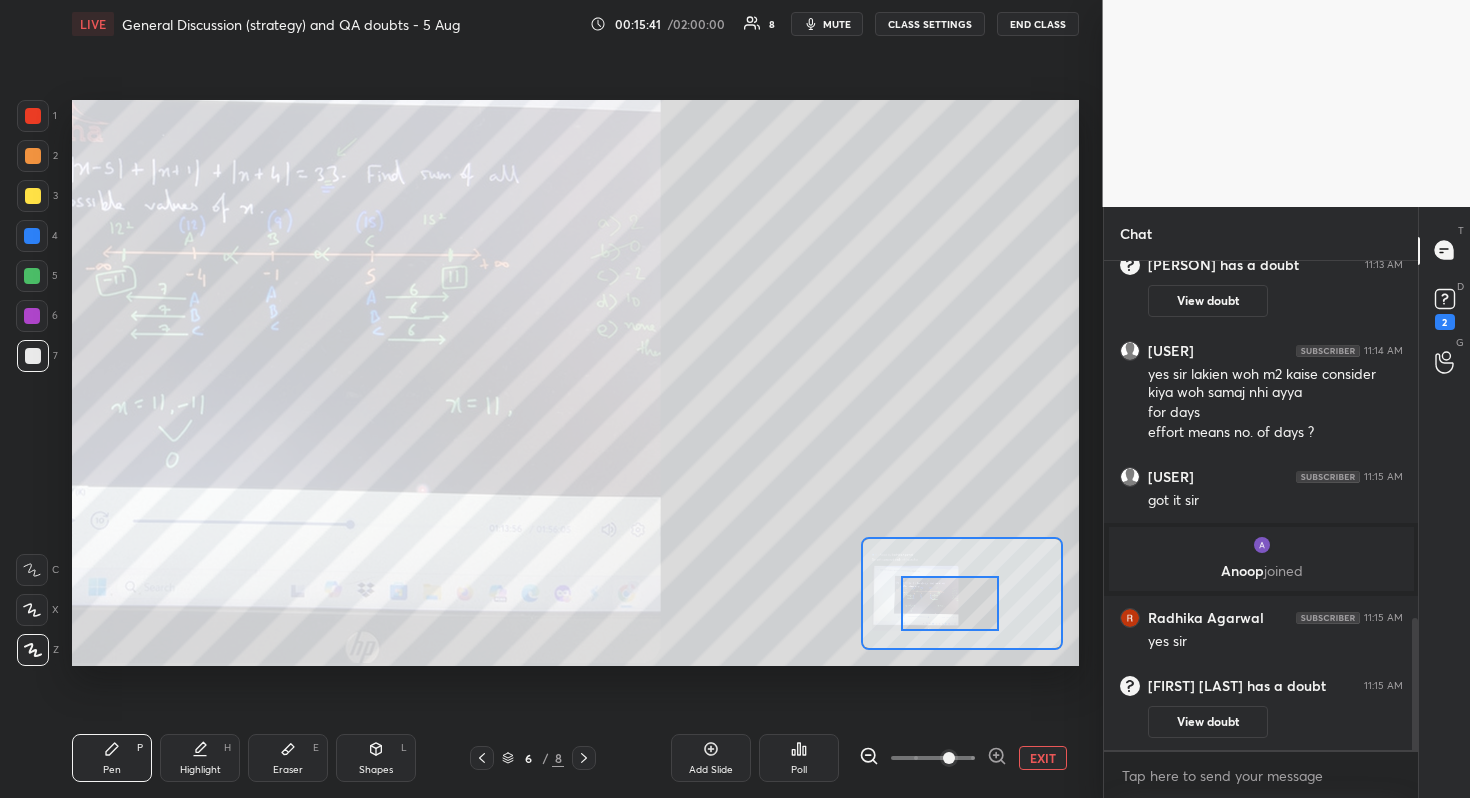 click at bounding box center [950, 603] 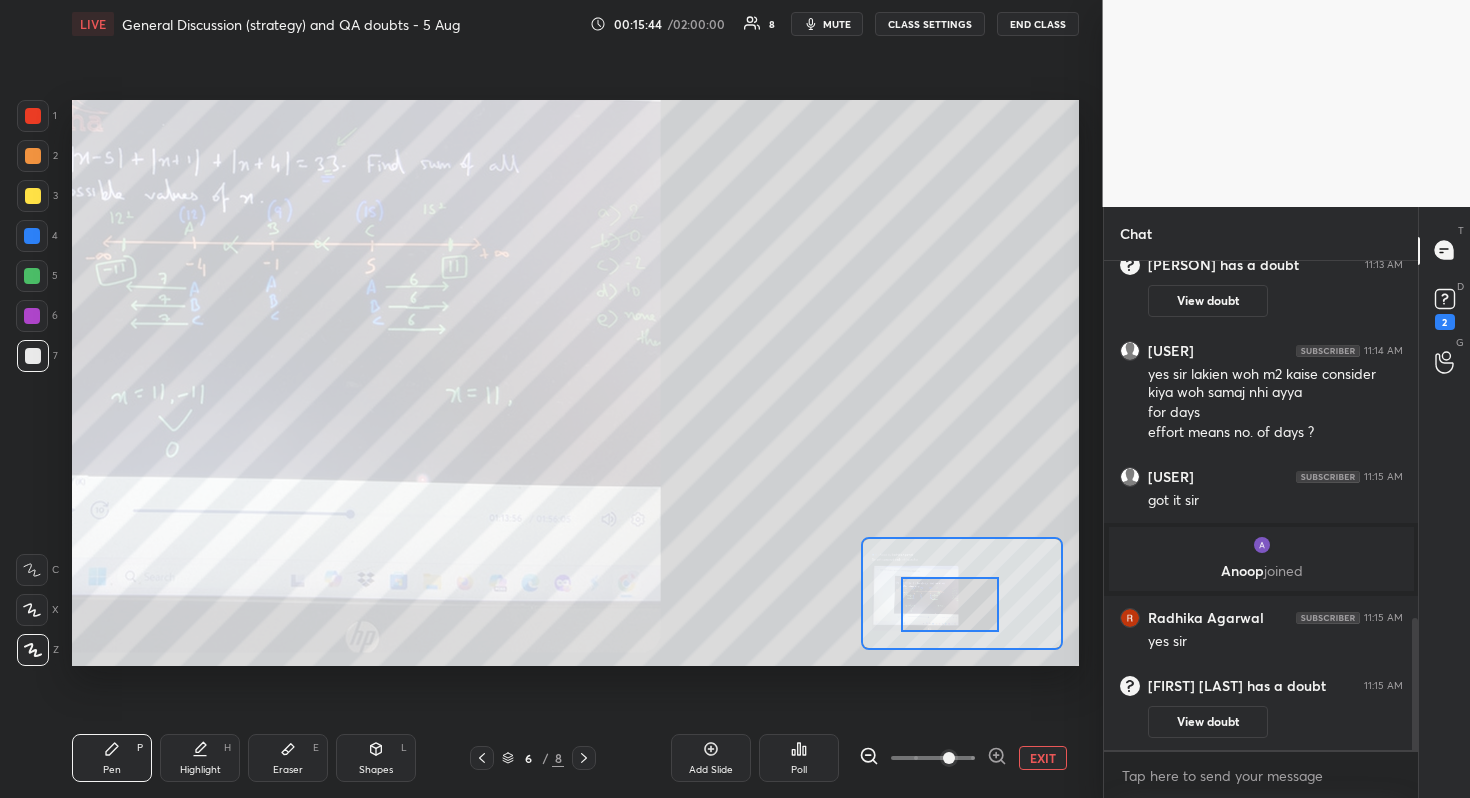 click on "Setting up your live class Poll for   secs No correct answer Start poll" at bounding box center [575, 383] 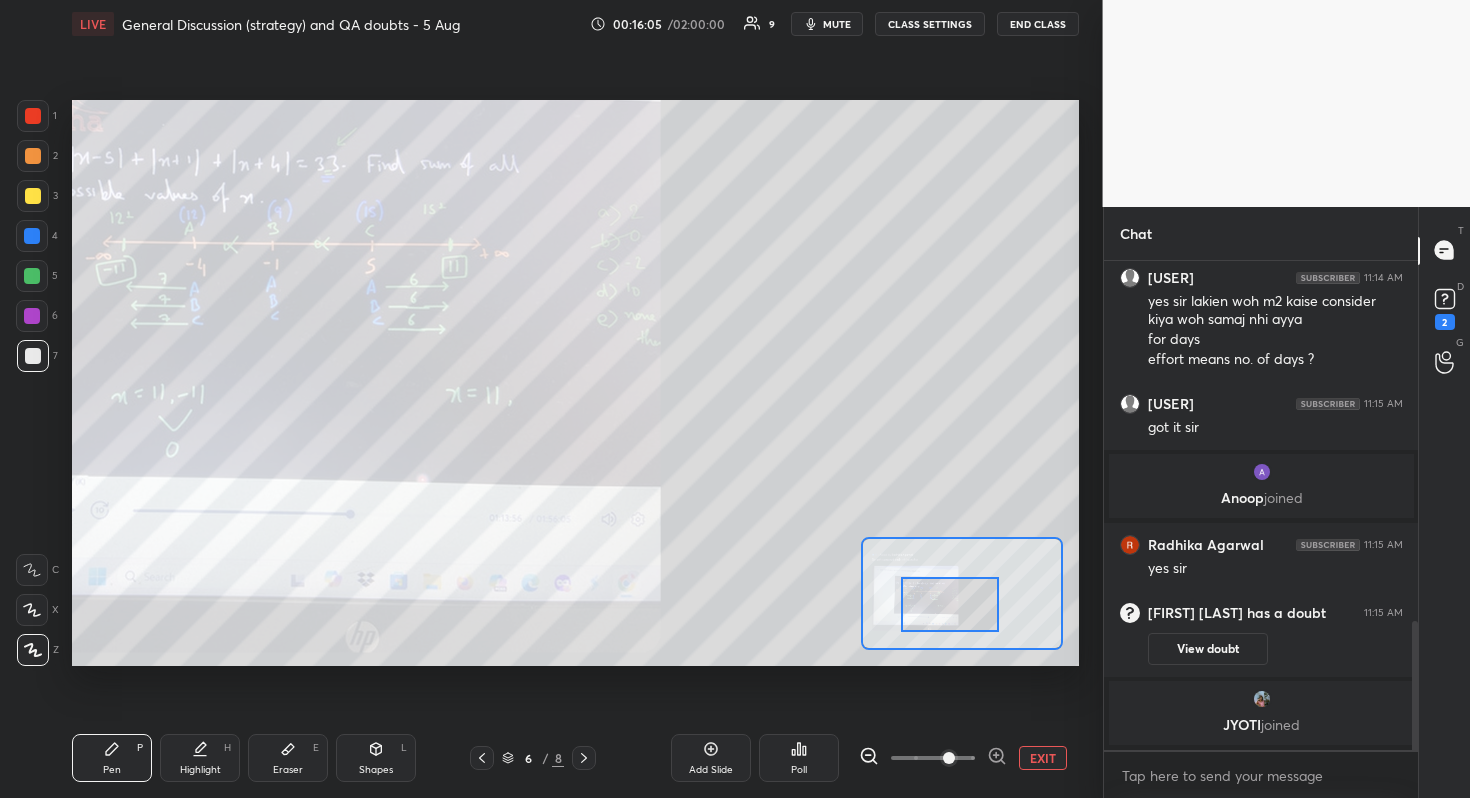 scroll, scrollTop: 1430, scrollLeft: 0, axis: vertical 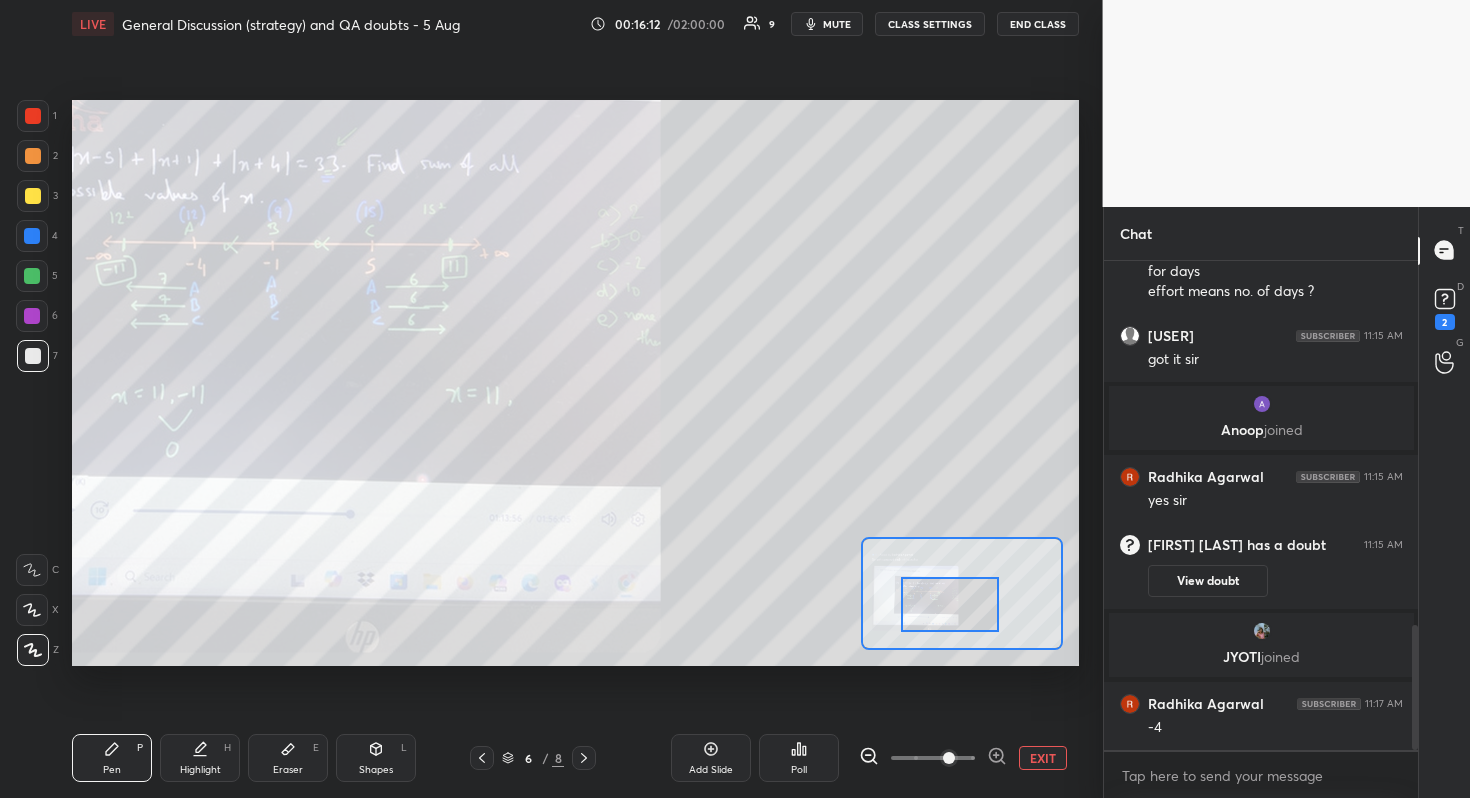 drag, startPoint x: 299, startPoint y: 751, endPoint x: 360, endPoint y: 666, distance: 104.62313 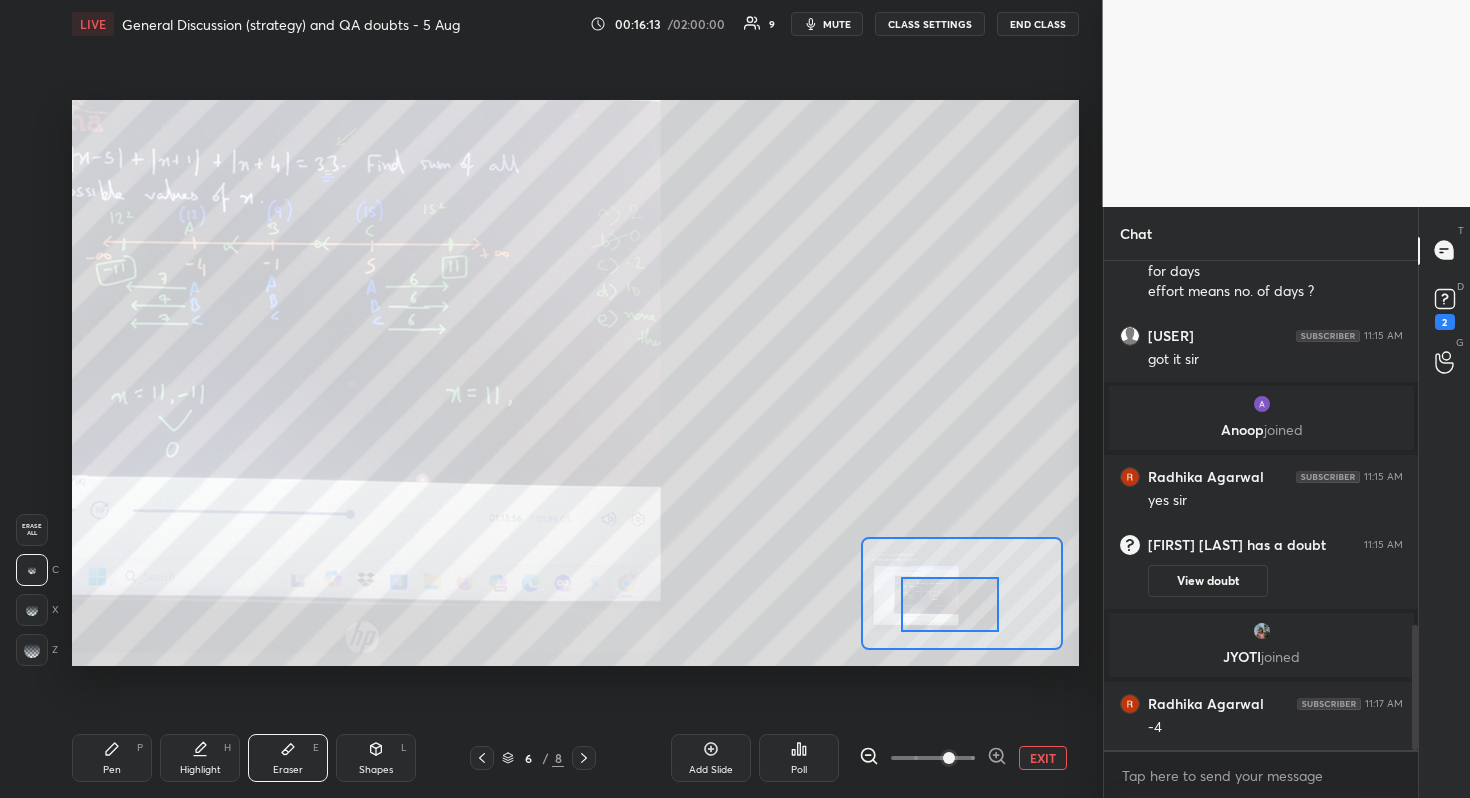 scroll, scrollTop: 1450, scrollLeft: 0, axis: vertical 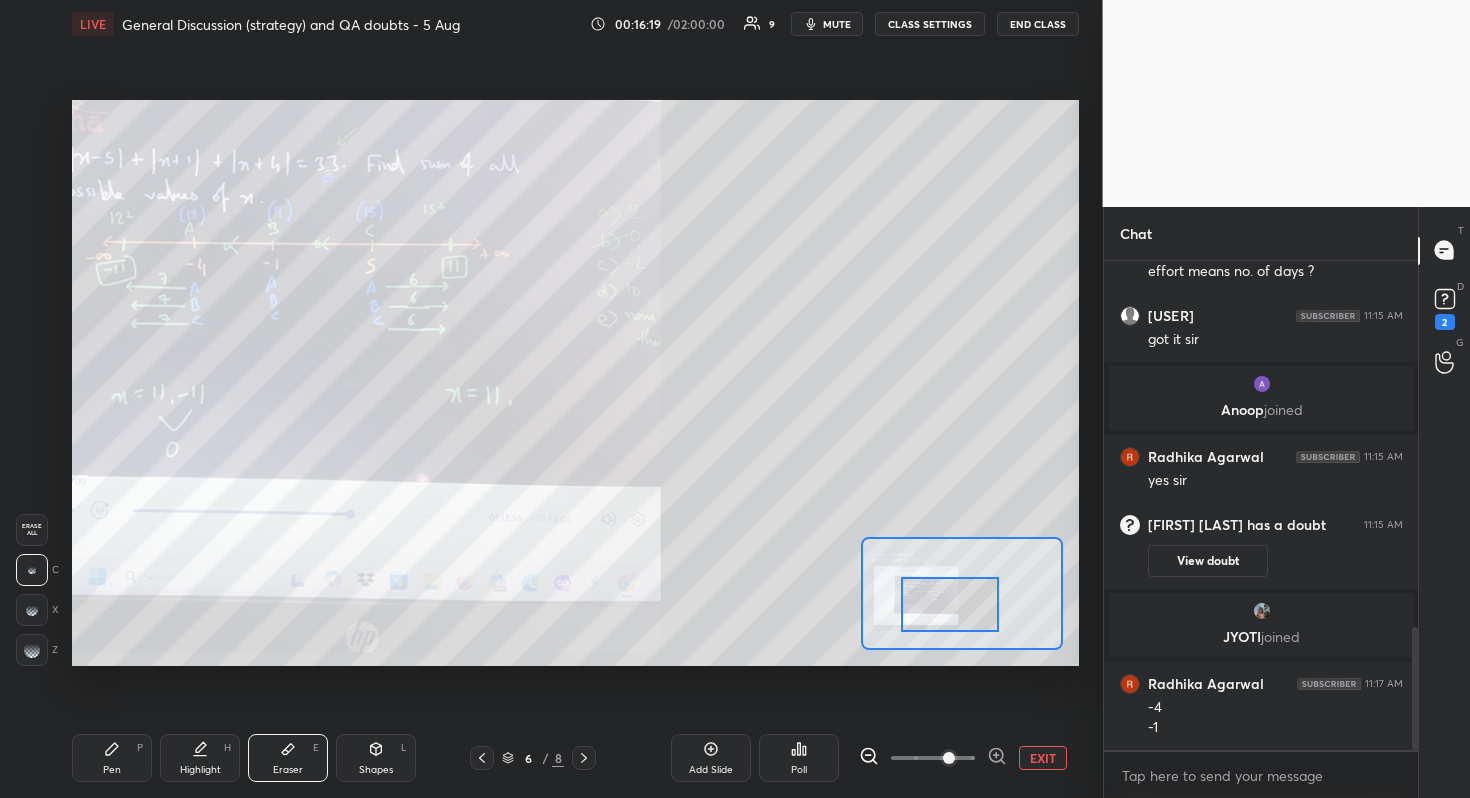 click on "Pen P" at bounding box center (112, 758) 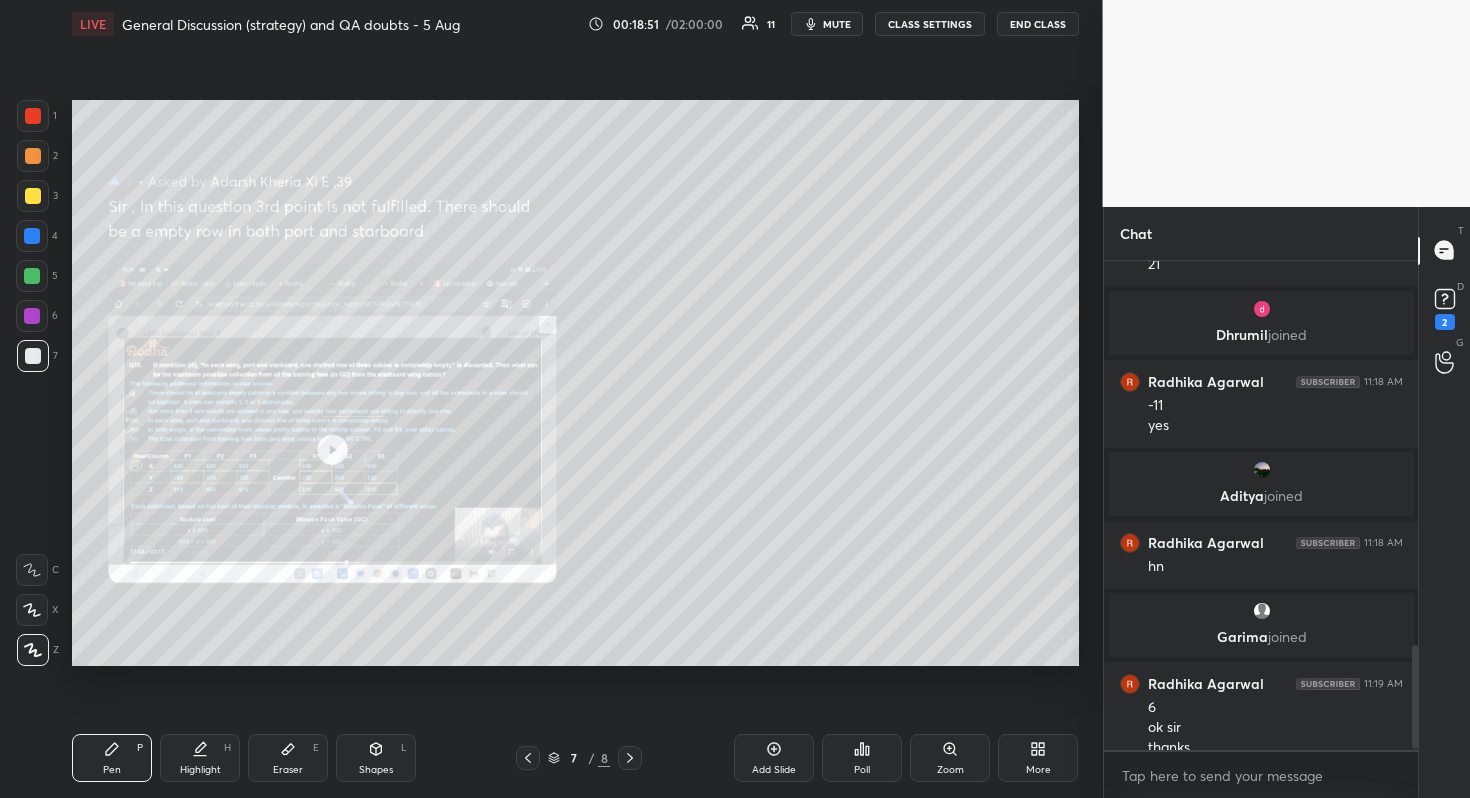 scroll, scrollTop: 1820, scrollLeft: 0, axis: vertical 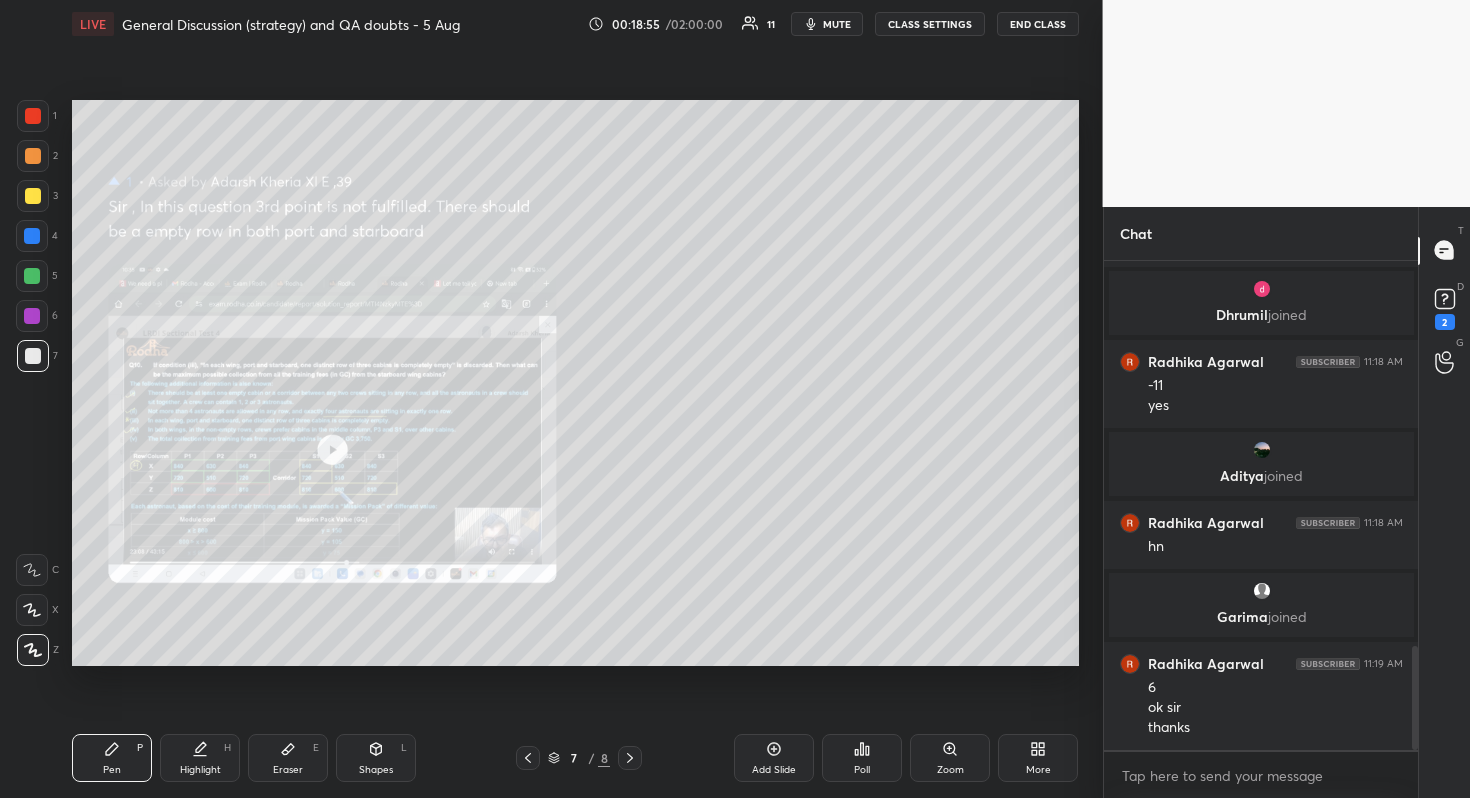 click on "Zoom" at bounding box center [950, 770] 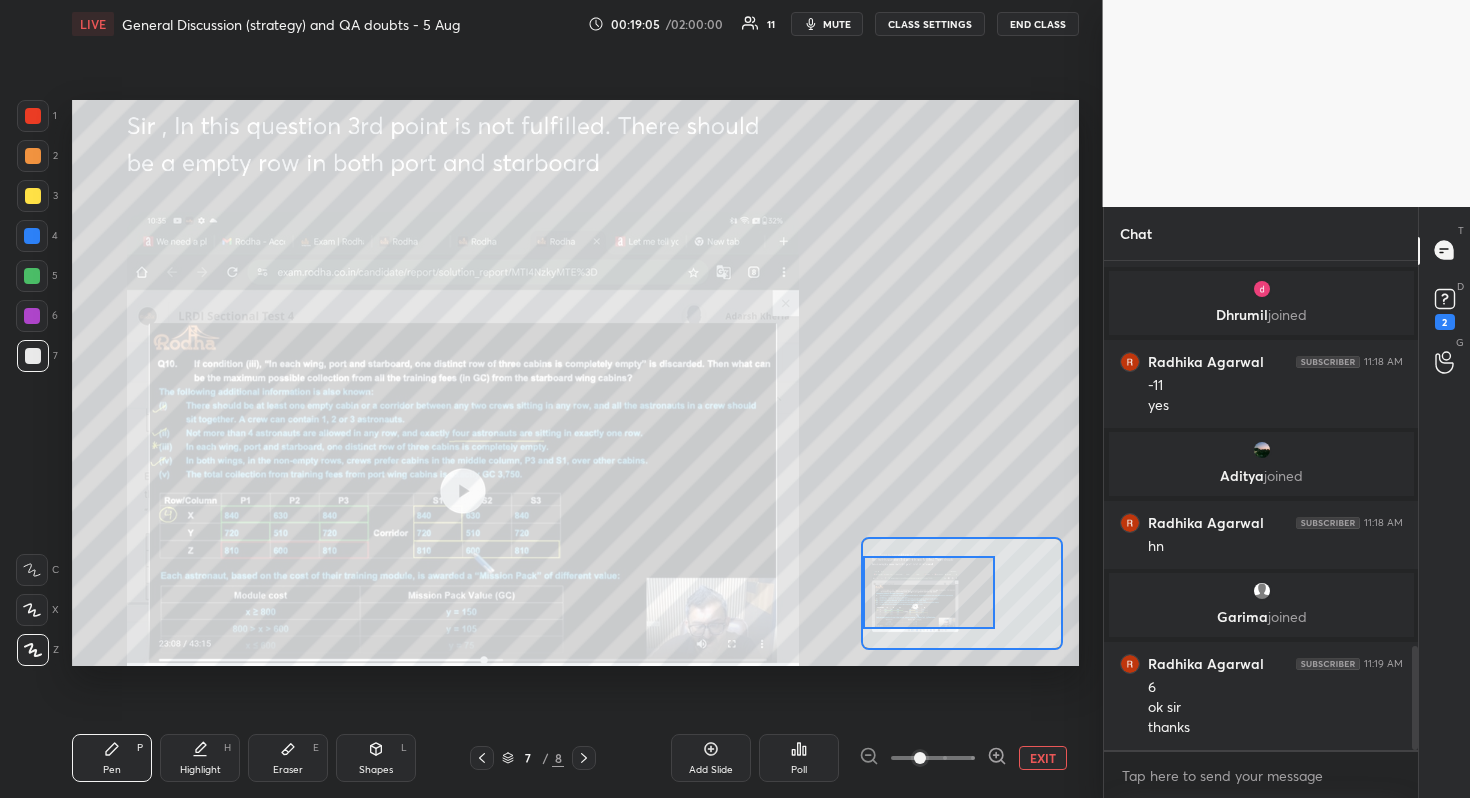 drag, startPoint x: 944, startPoint y: 603, endPoint x: 895, endPoint y: 602, distance: 49.010204 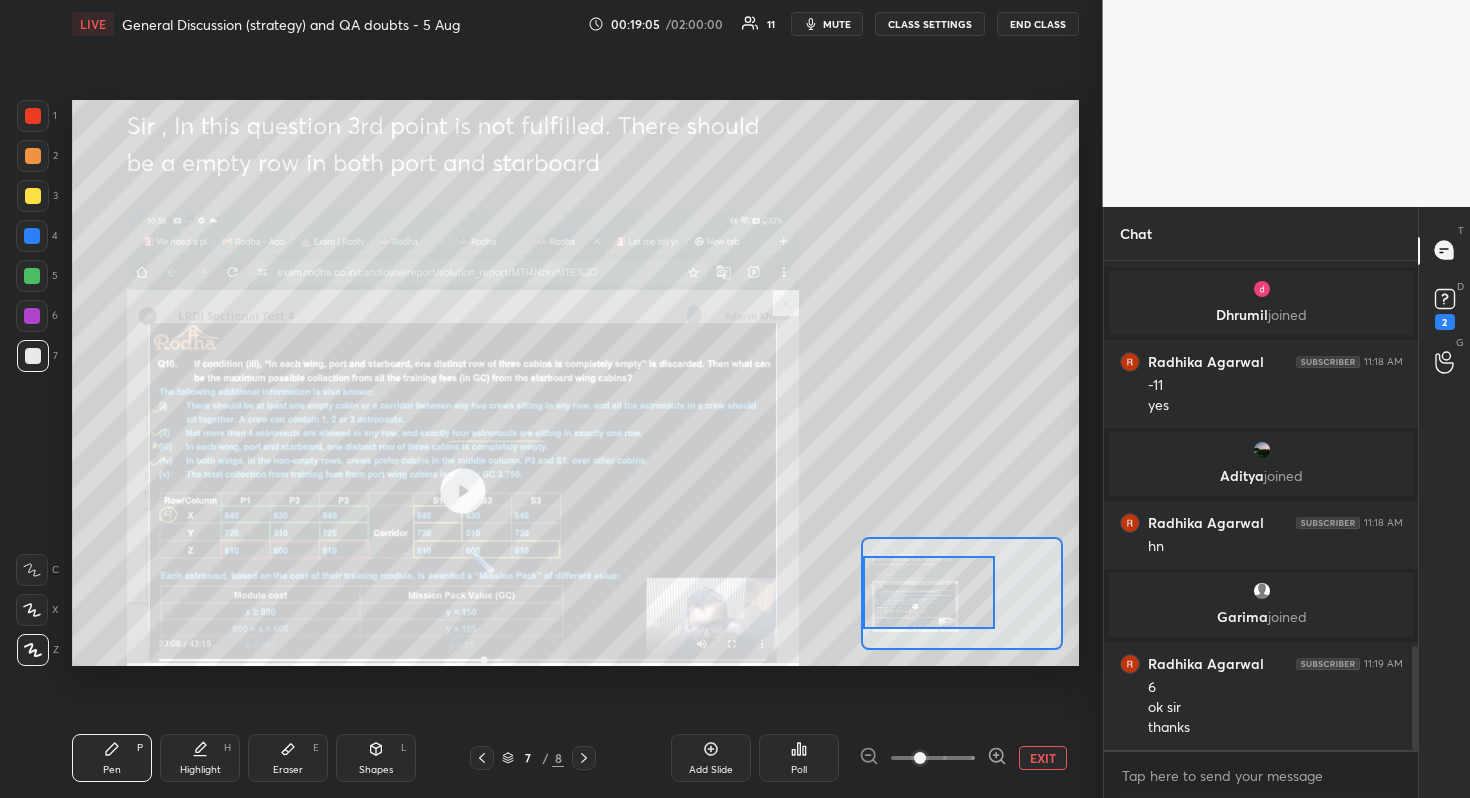click at bounding box center (929, 592) 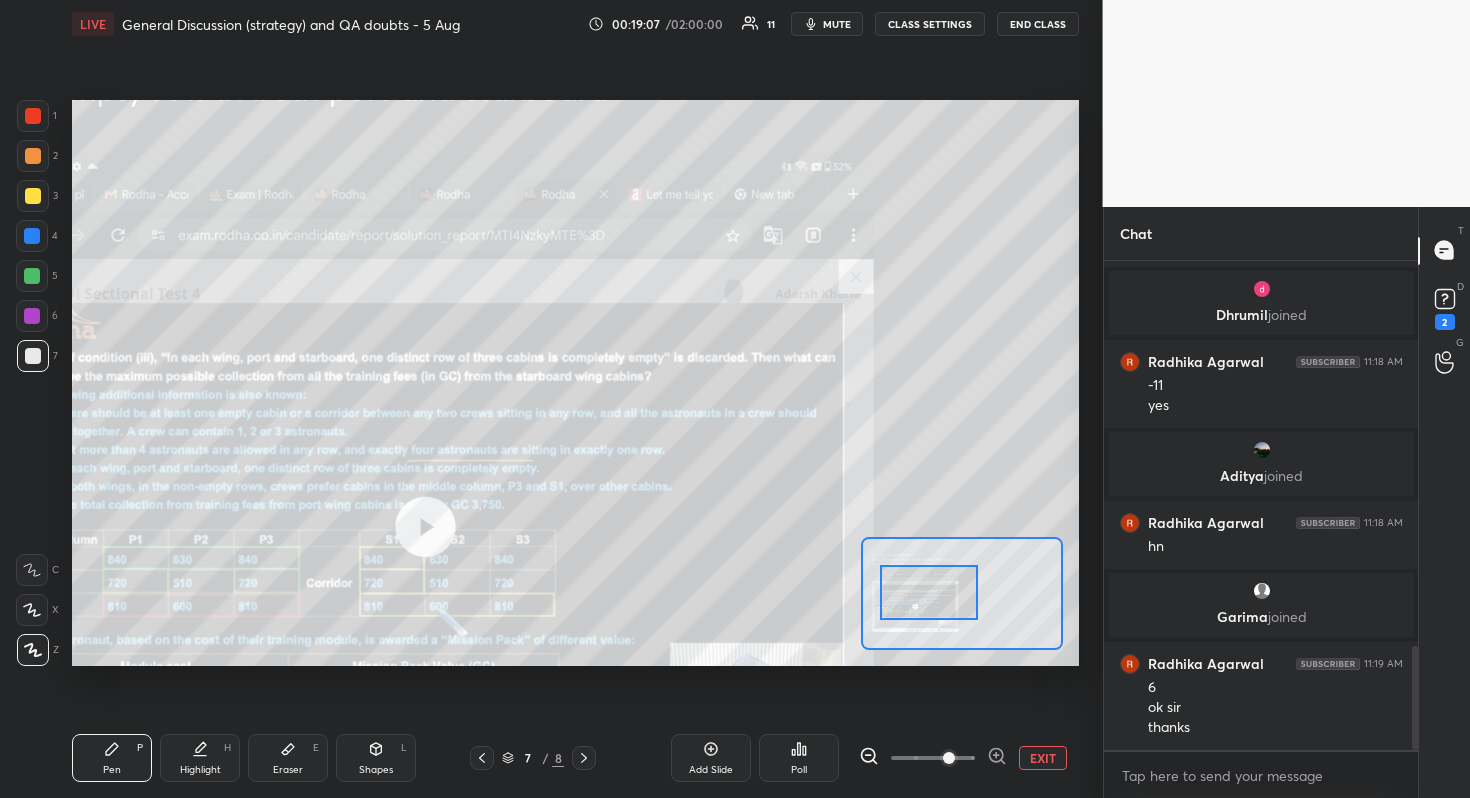 click at bounding box center (949, 758) 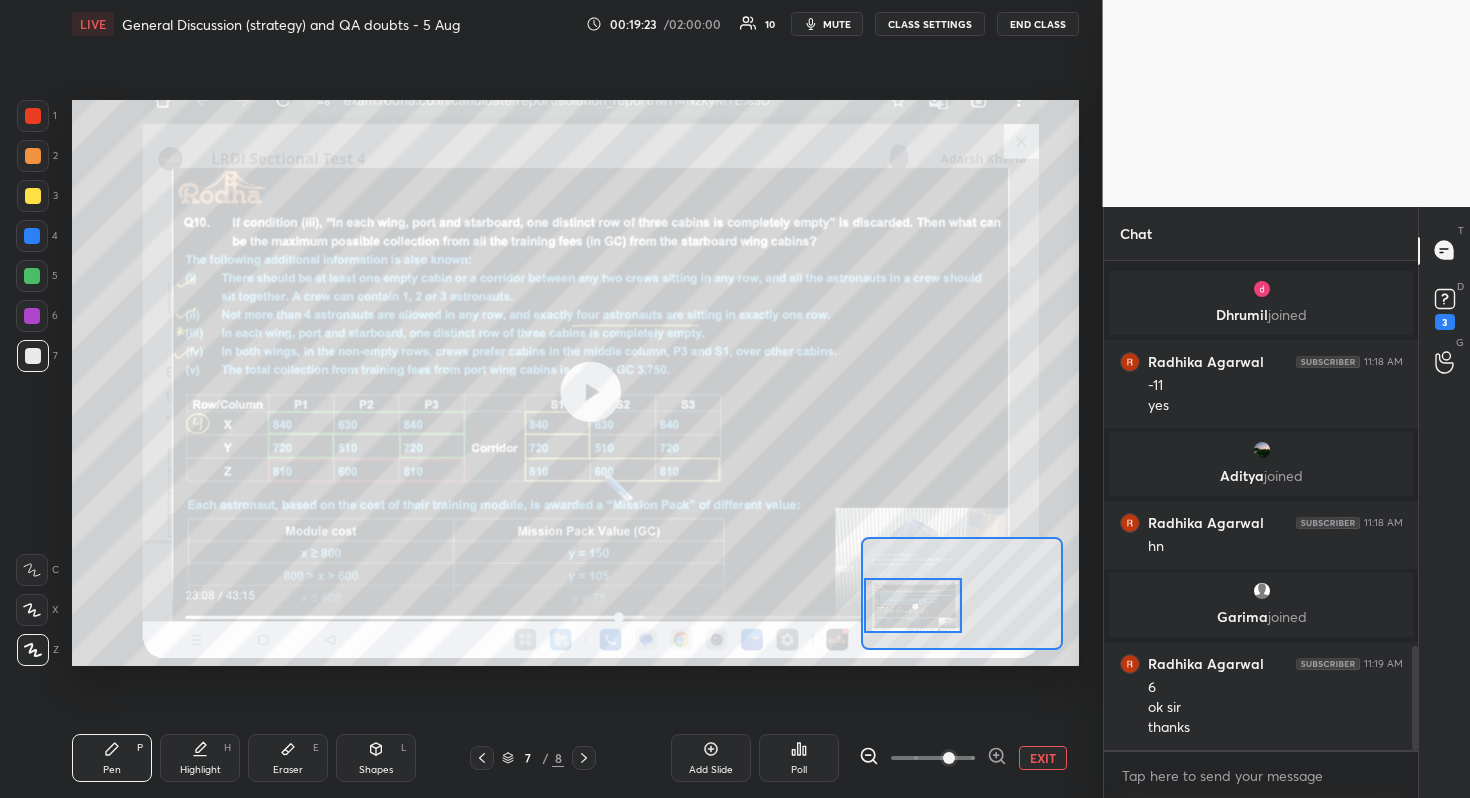 scroll, scrollTop: 1906, scrollLeft: 0, axis: vertical 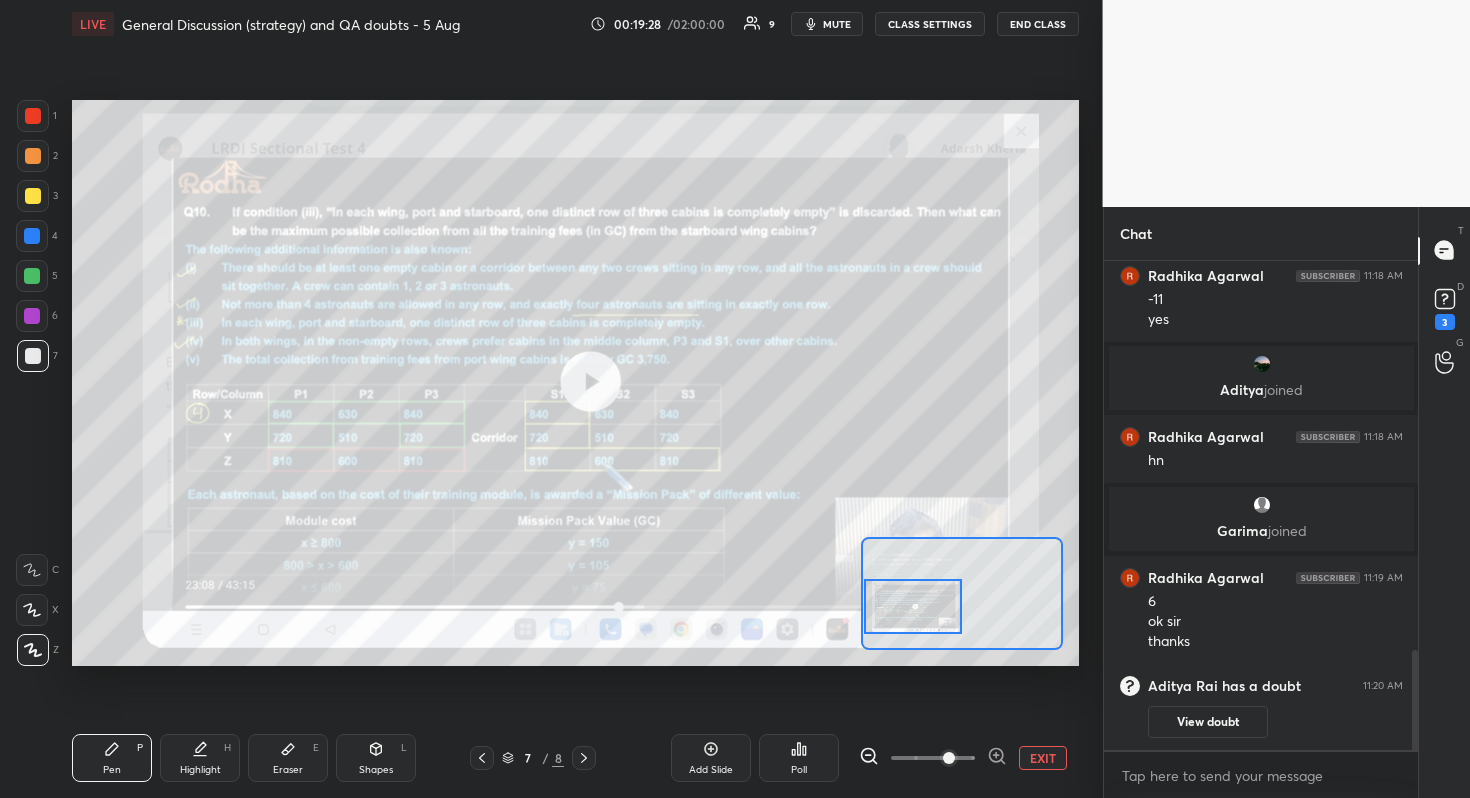 drag, startPoint x: 931, startPoint y: 605, endPoint x: 901, endPoint y: 618, distance: 32.695564 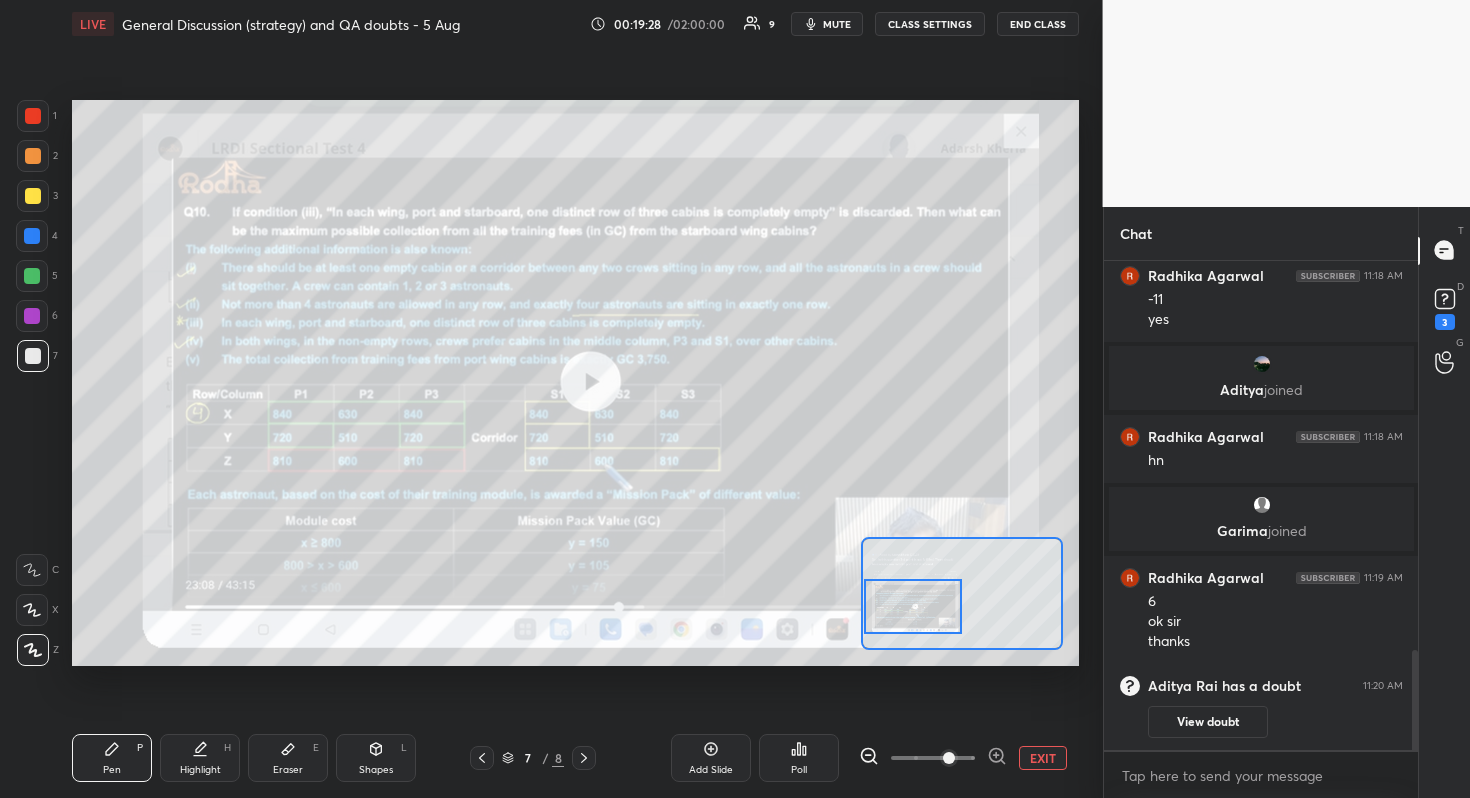 click at bounding box center (913, 606) 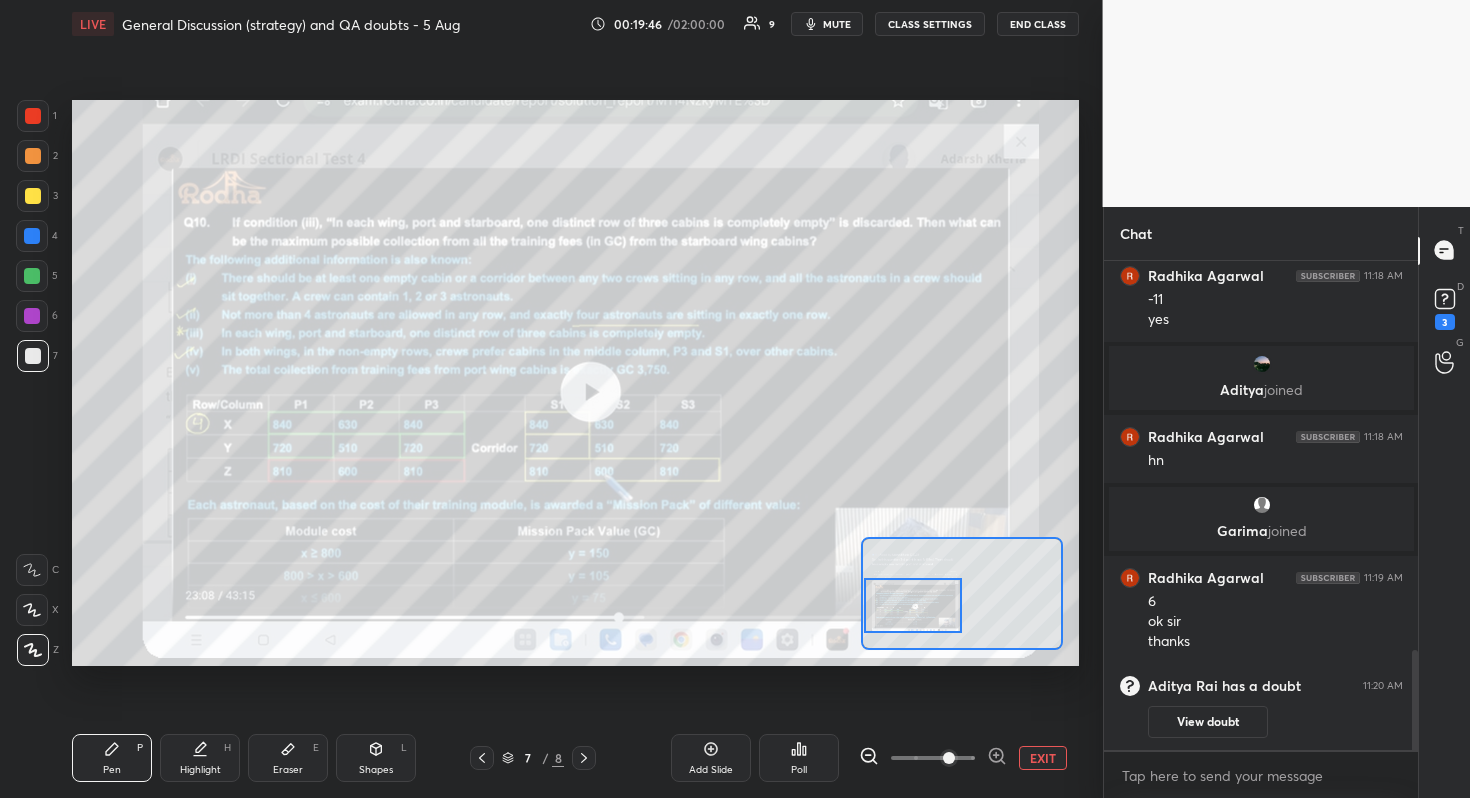 click at bounding box center [913, 605] 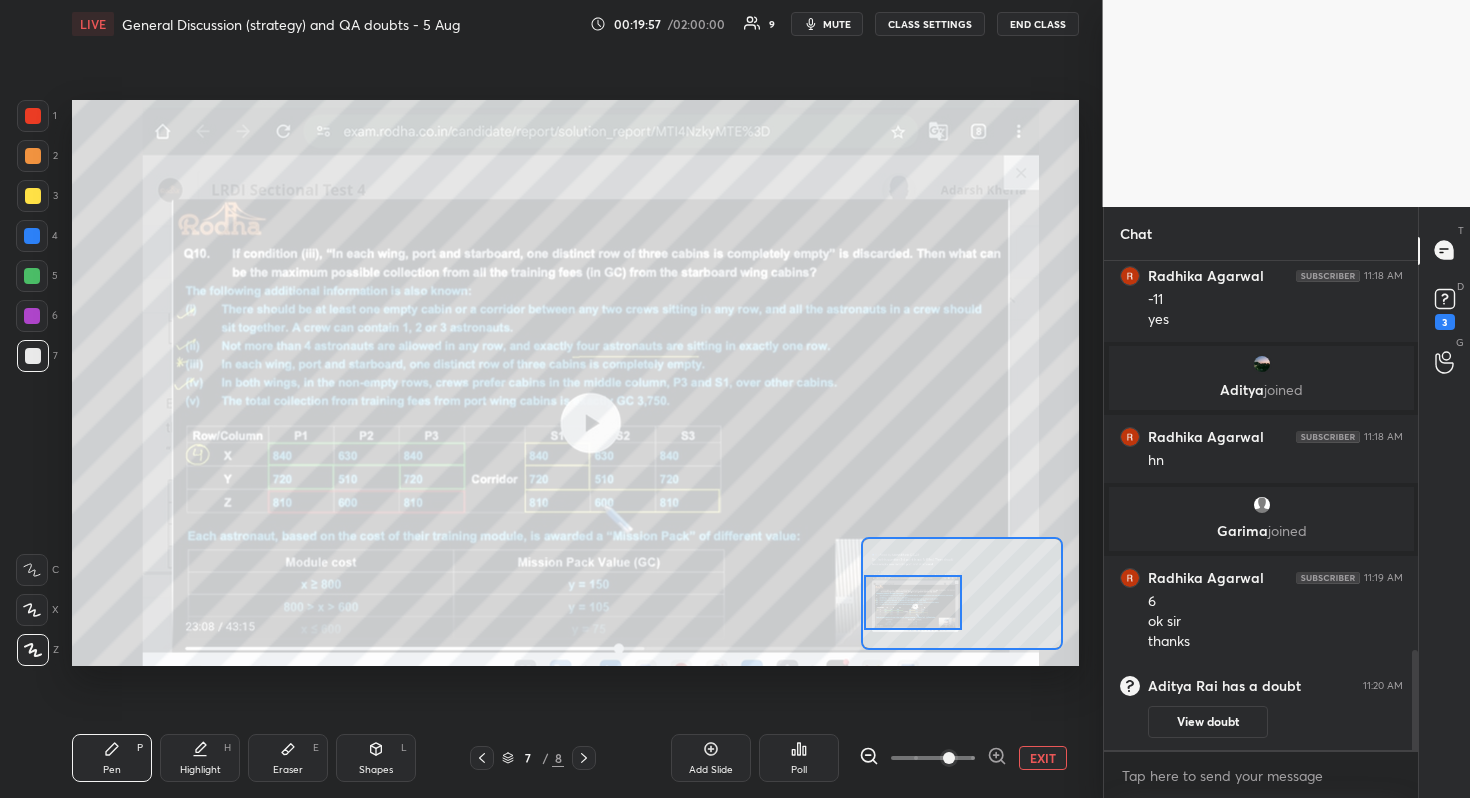 click at bounding box center [913, 602] 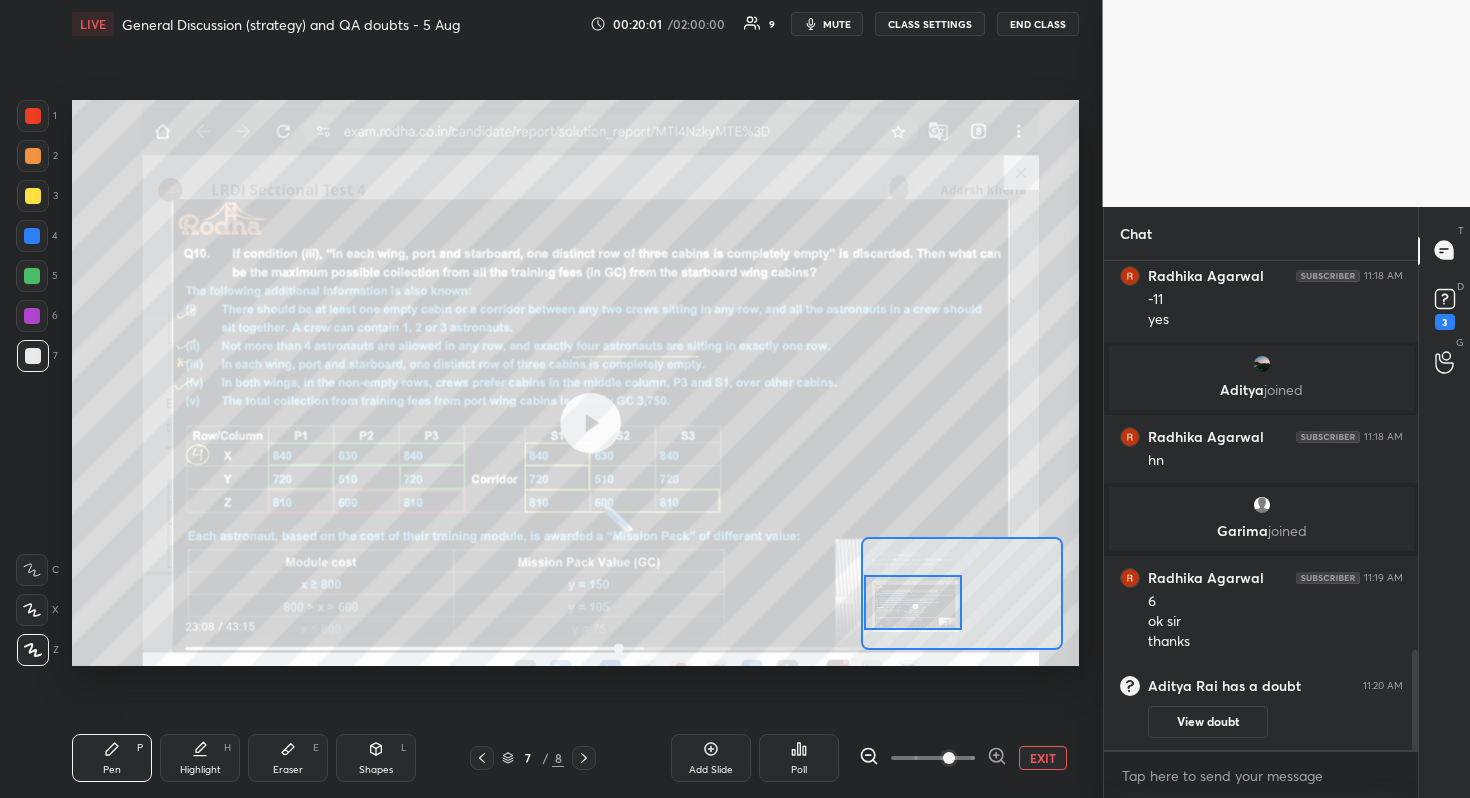 scroll, scrollTop: 1913, scrollLeft: 0, axis: vertical 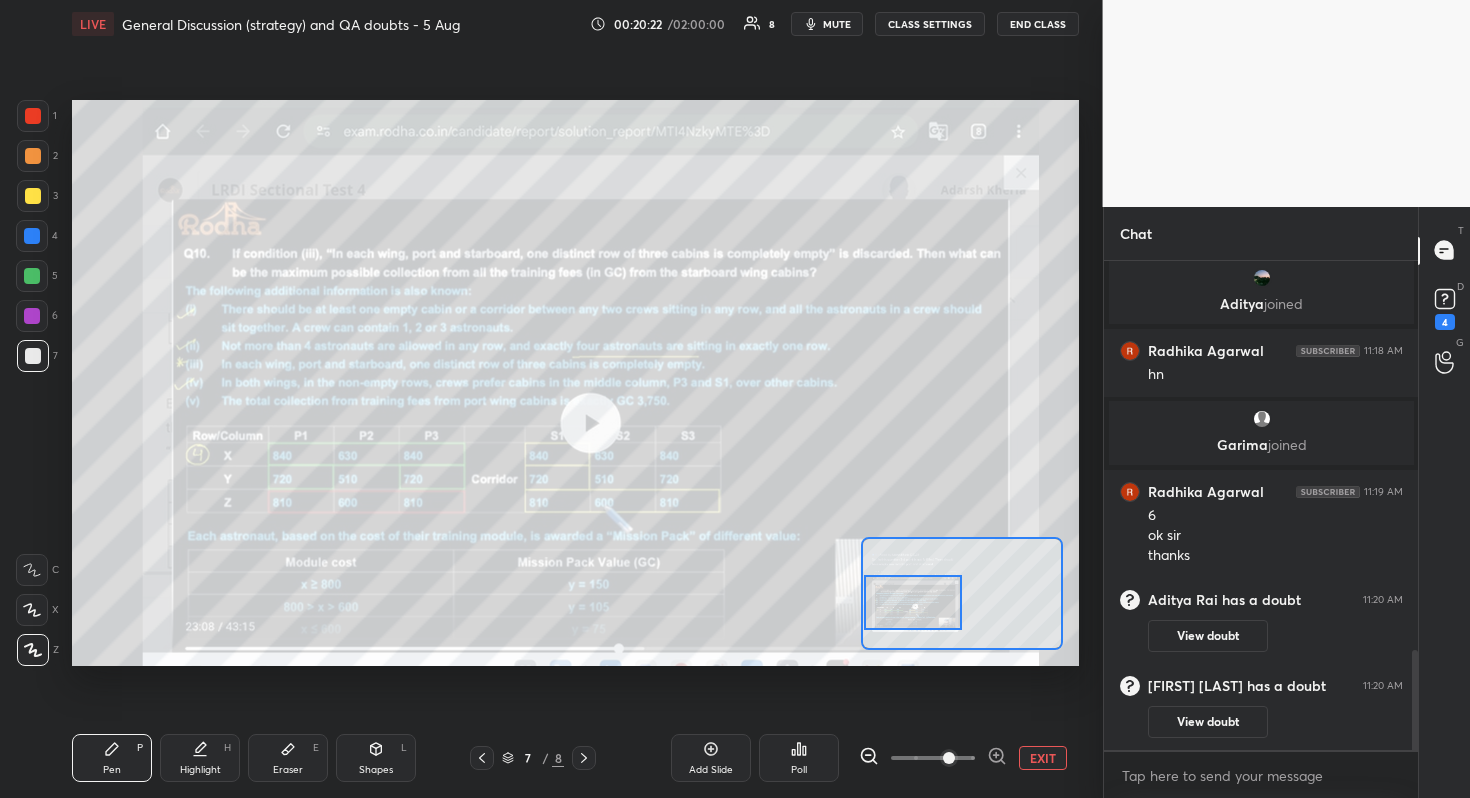 click at bounding box center [913, 602] 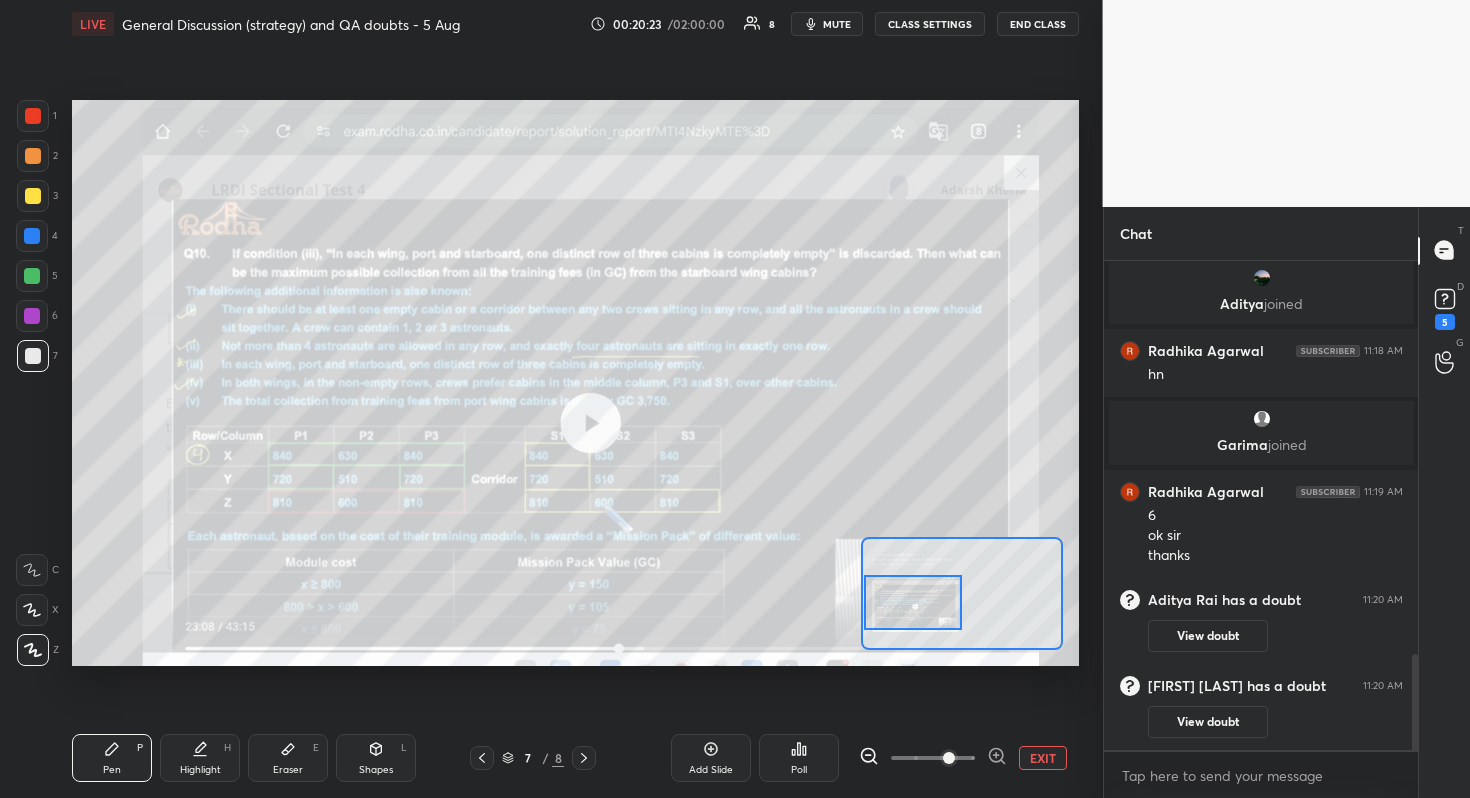 scroll, scrollTop: 1999, scrollLeft: 0, axis: vertical 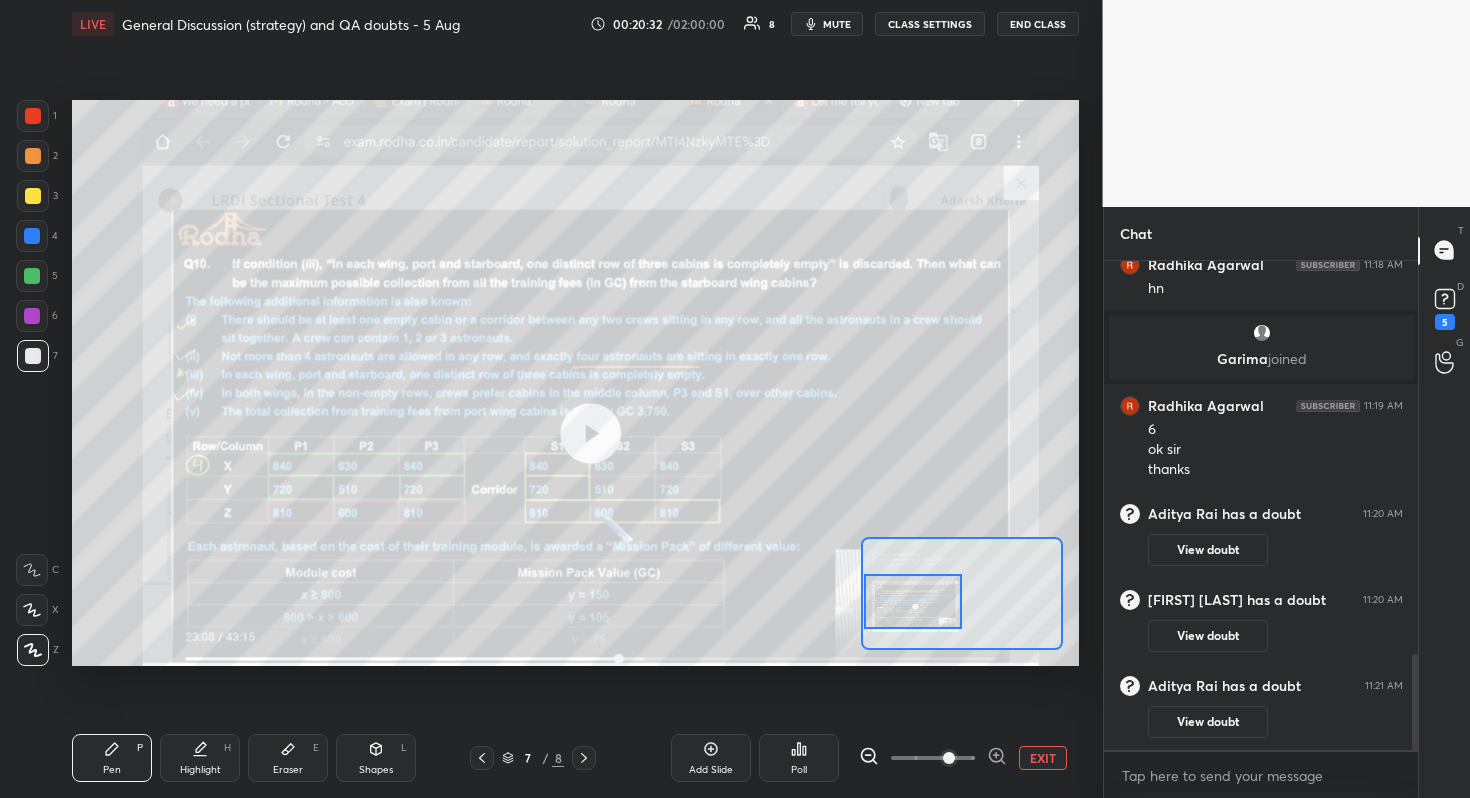 drag, startPoint x: 951, startPoint y: 602, endPoint x: 935, endPoint y: 604, distance: 16.124516 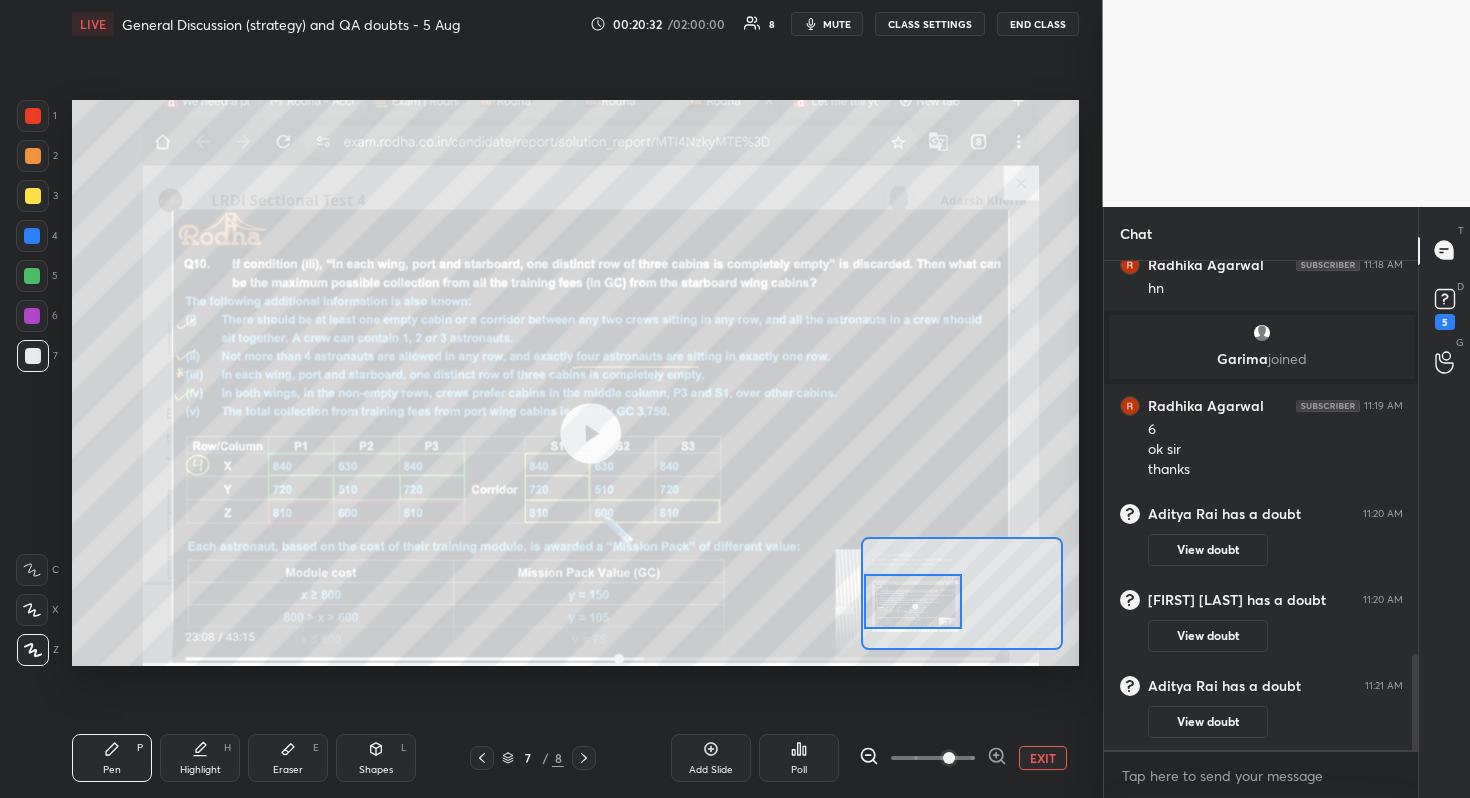 click at bounding box center (913, 601) 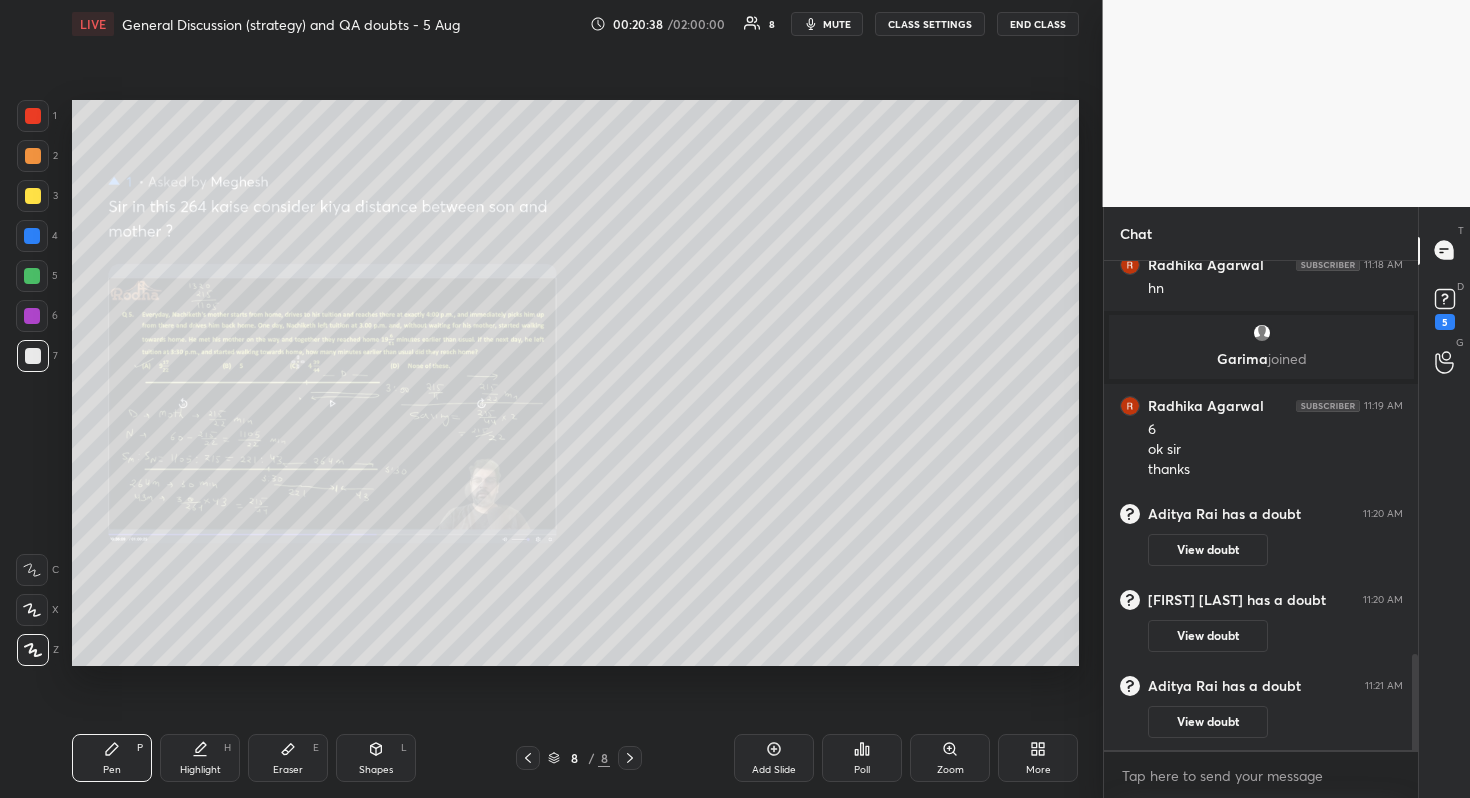 click on "Zoom" at bounding box center (950, 758) 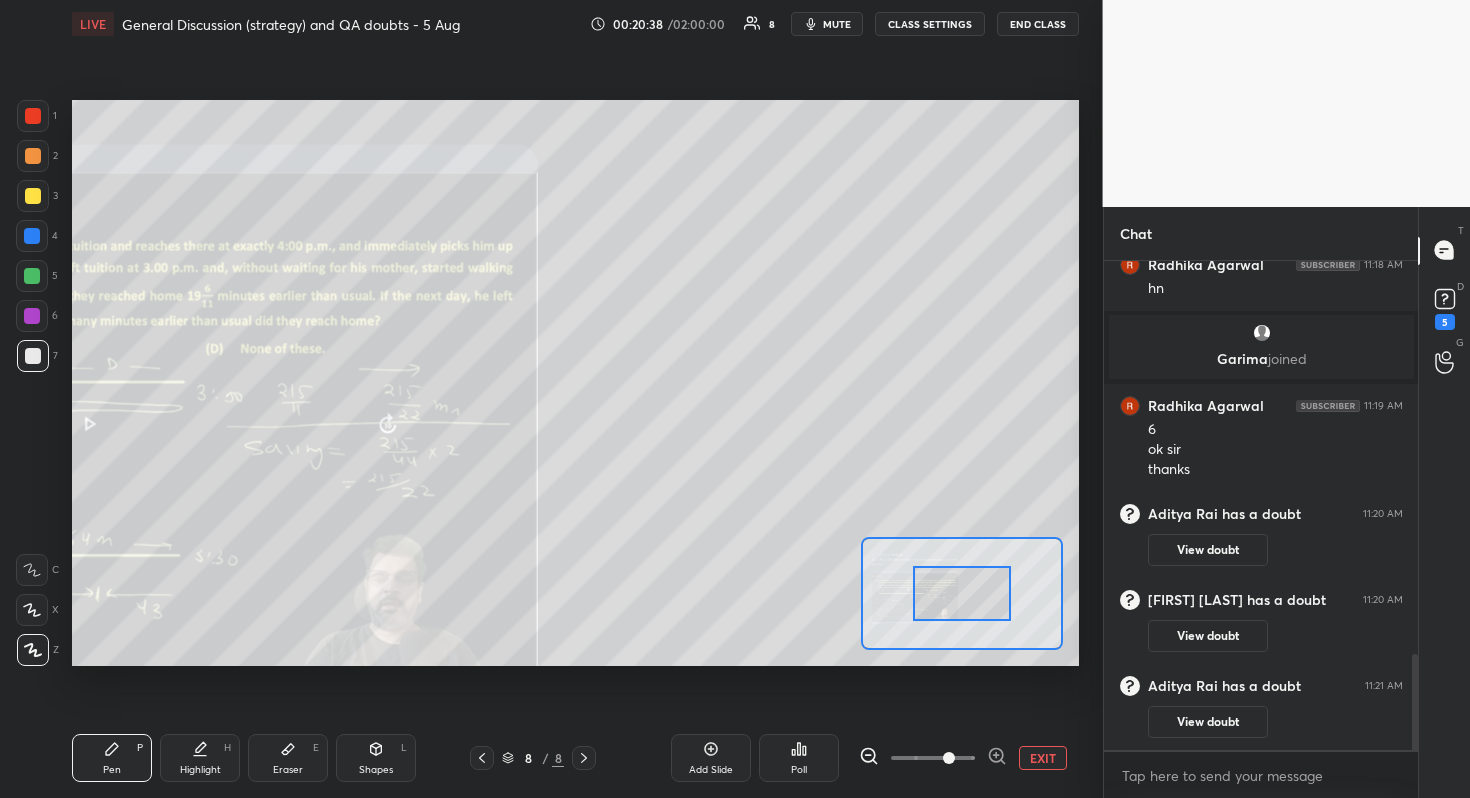 click at bounding box center (933, 758) 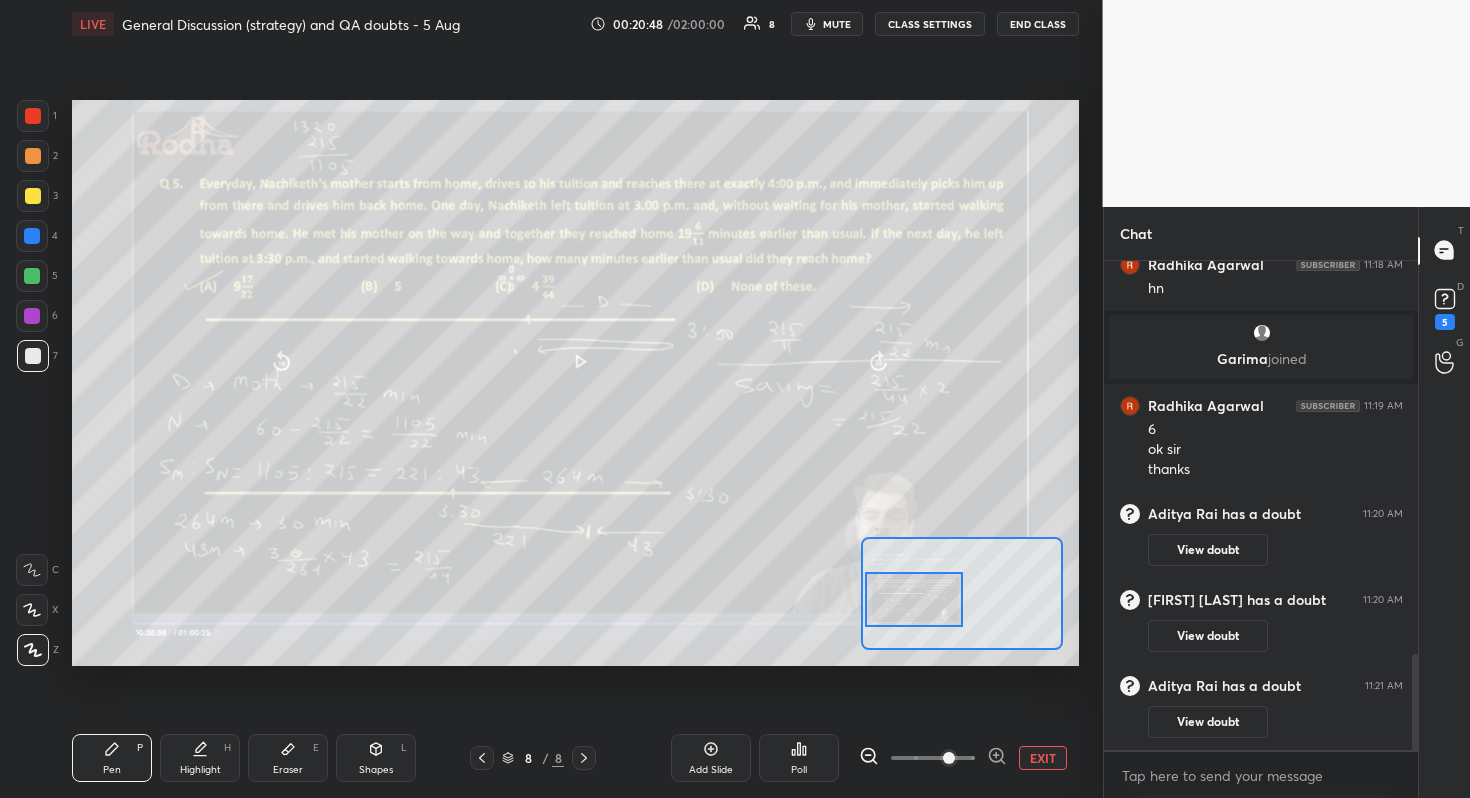 drag, startPoint x: 973, startPoint y: 605, endPoint x: 925, endPoint y: 611, distance: 48.373547 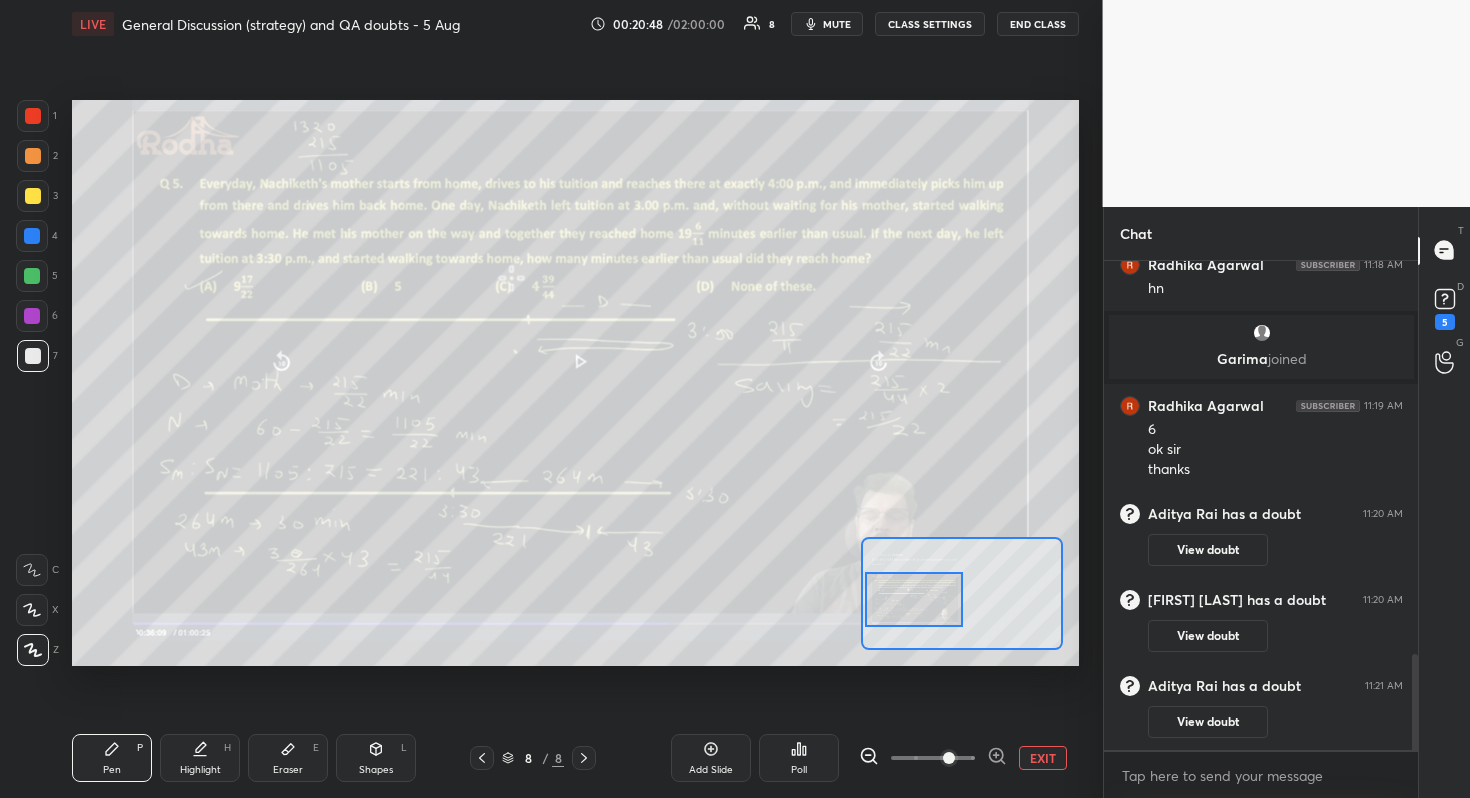 click at bounding box center (914, 599) 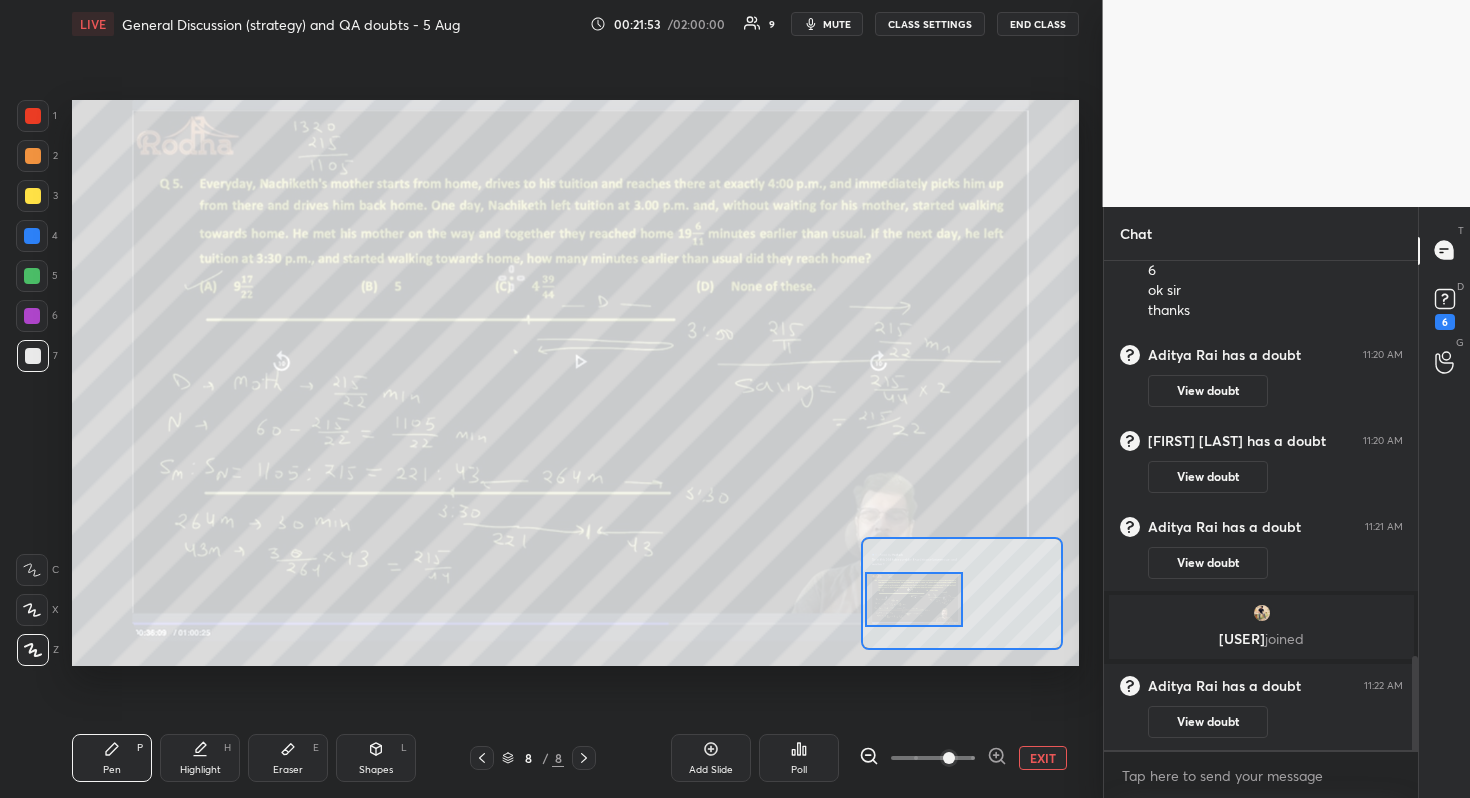 scroll, scrollTop: 1971, scrollLeft: 0, axis: vertical 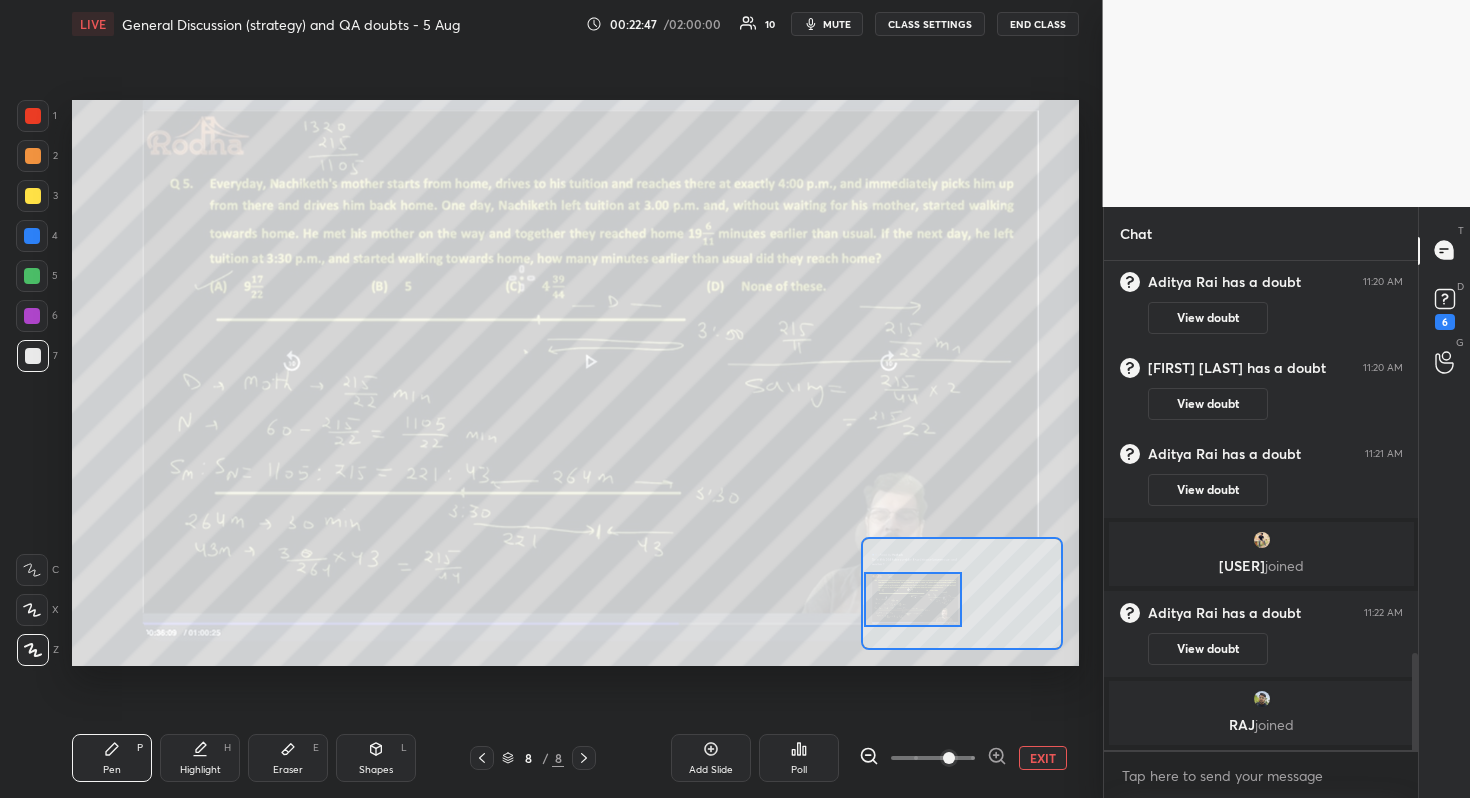 click at bounding box center [913, 599] 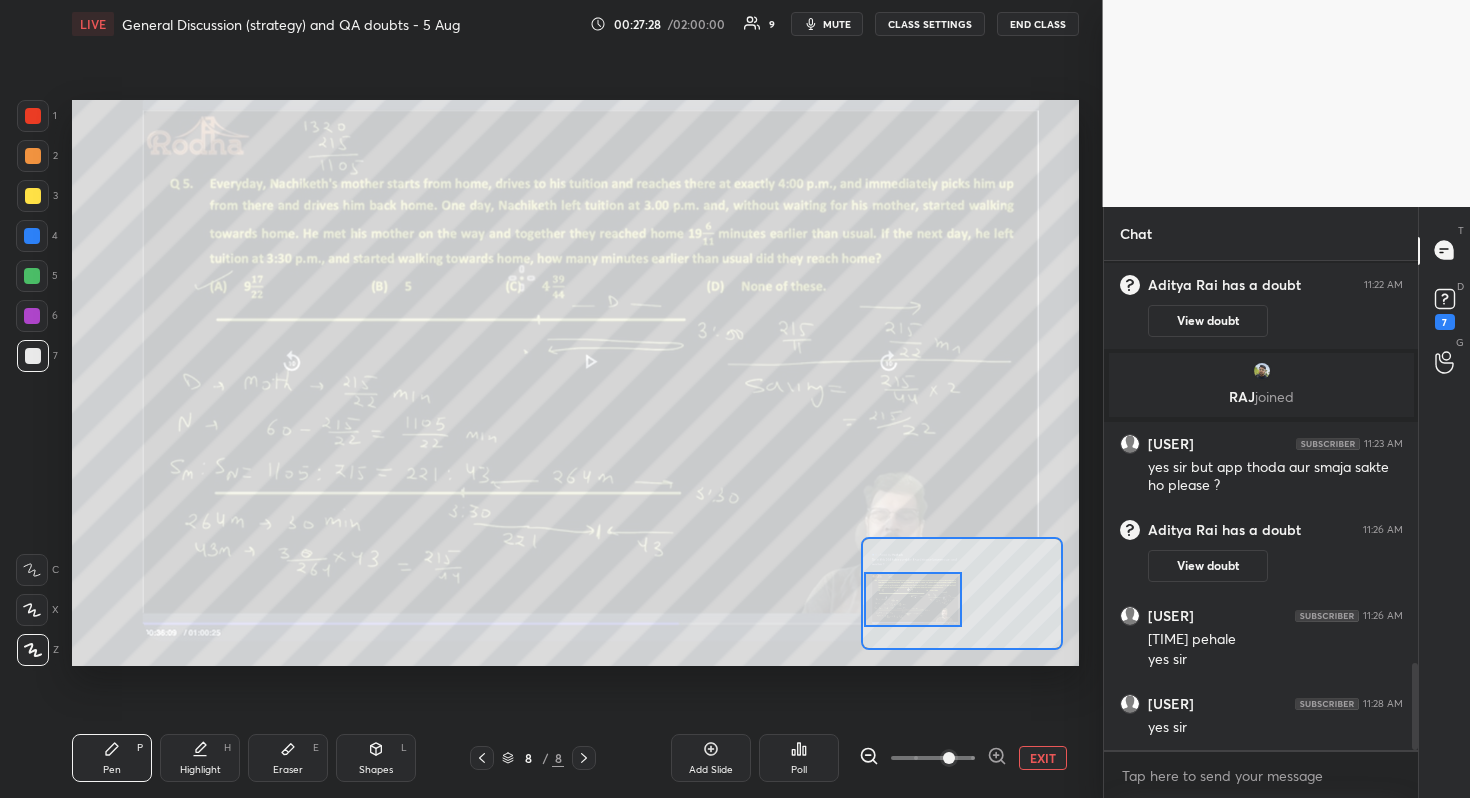 scroll, scrollTop: 2278, scrollLeft: 0, axis: vertical 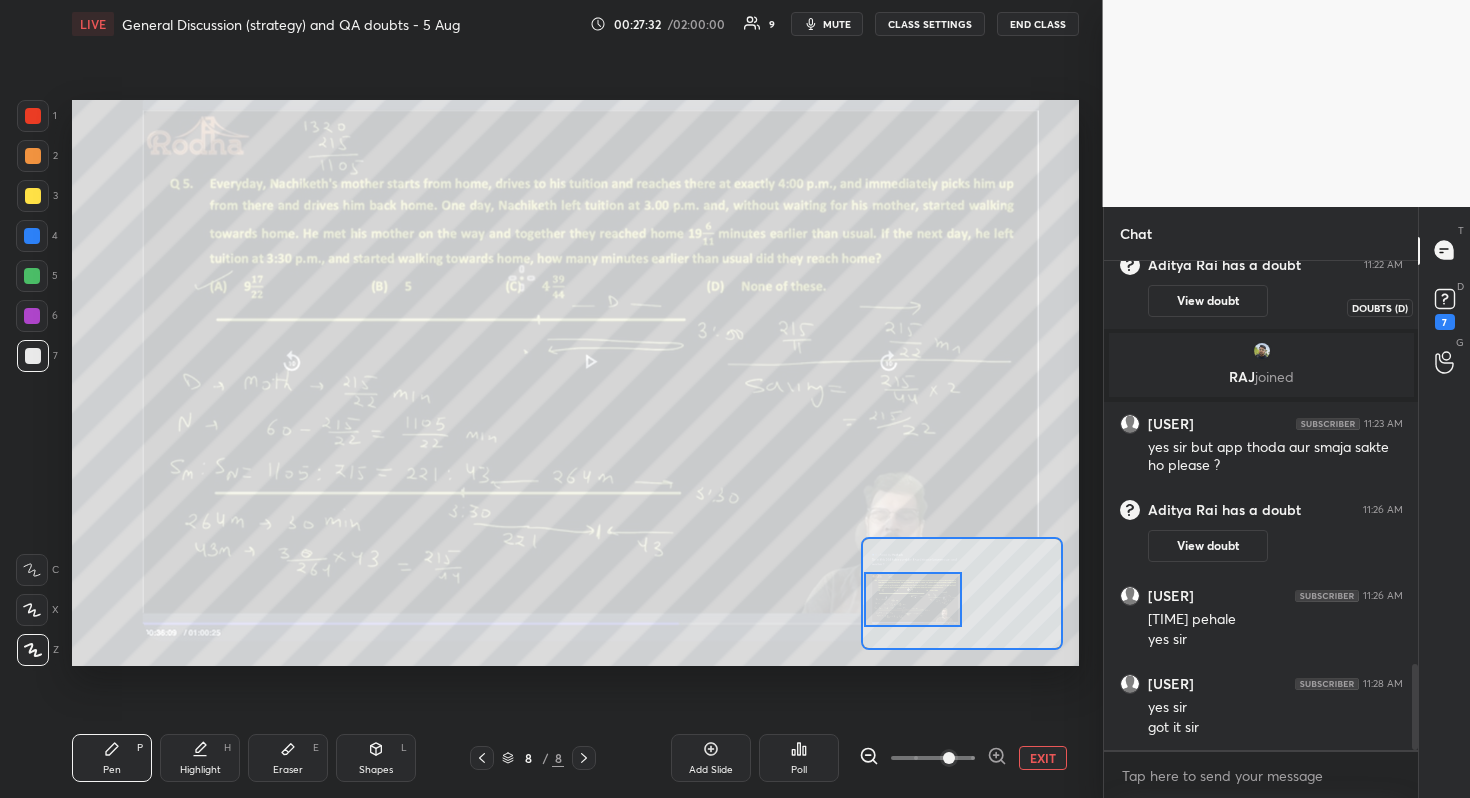 click 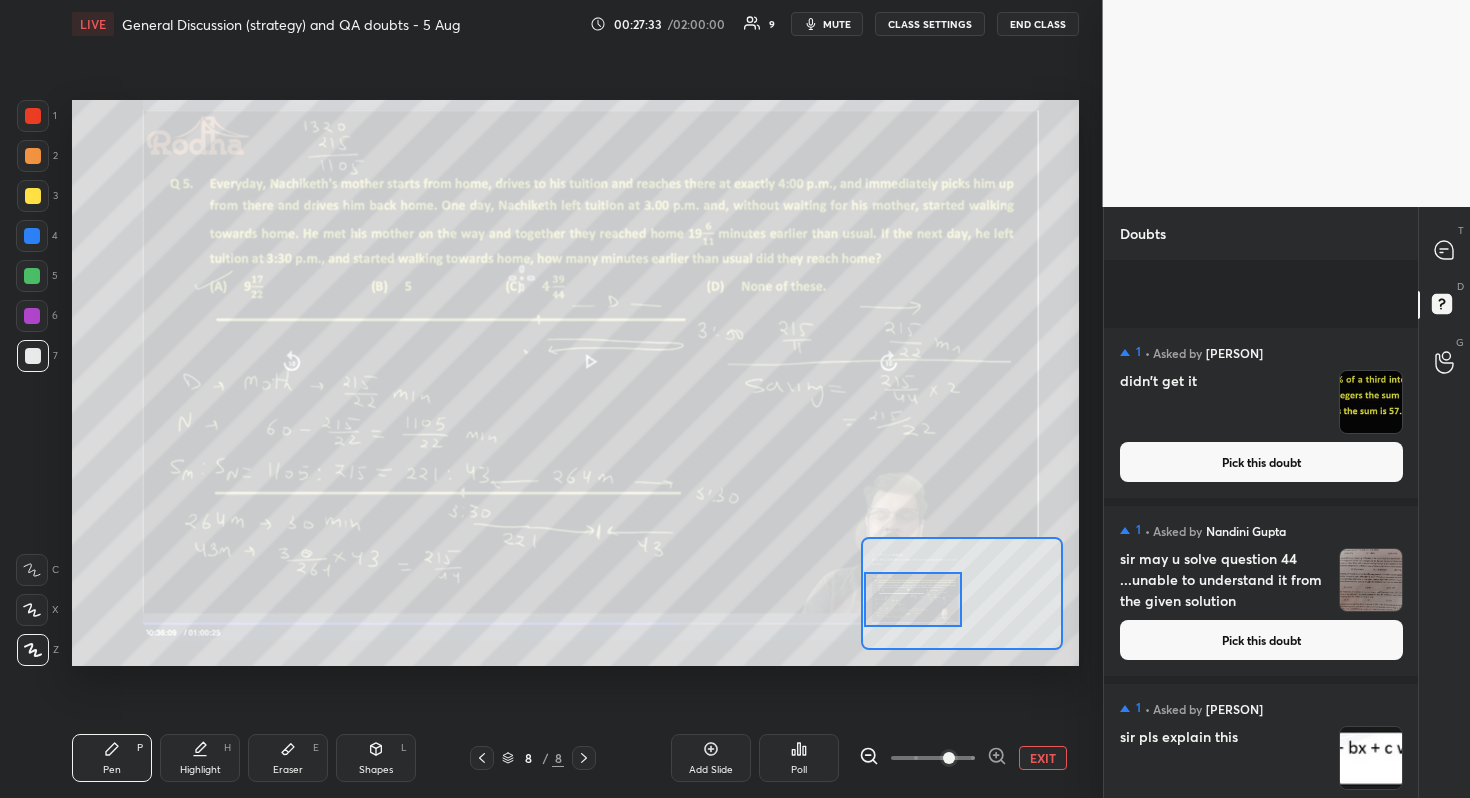 scroll, scrollTop: 832, scrollLeft: 0, axis: vertical 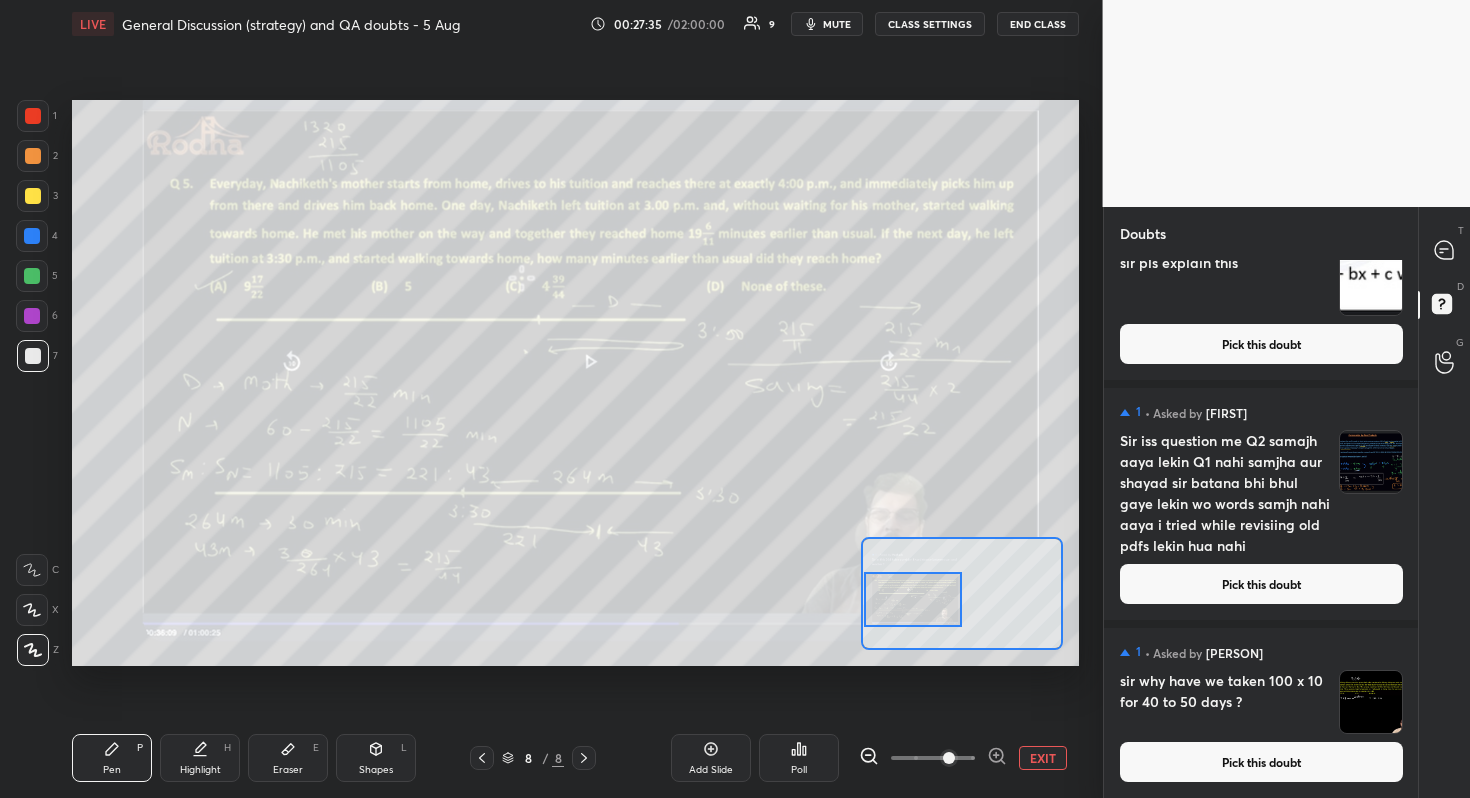 click on "Pick this doubt" at bounding box center [1261, 762] 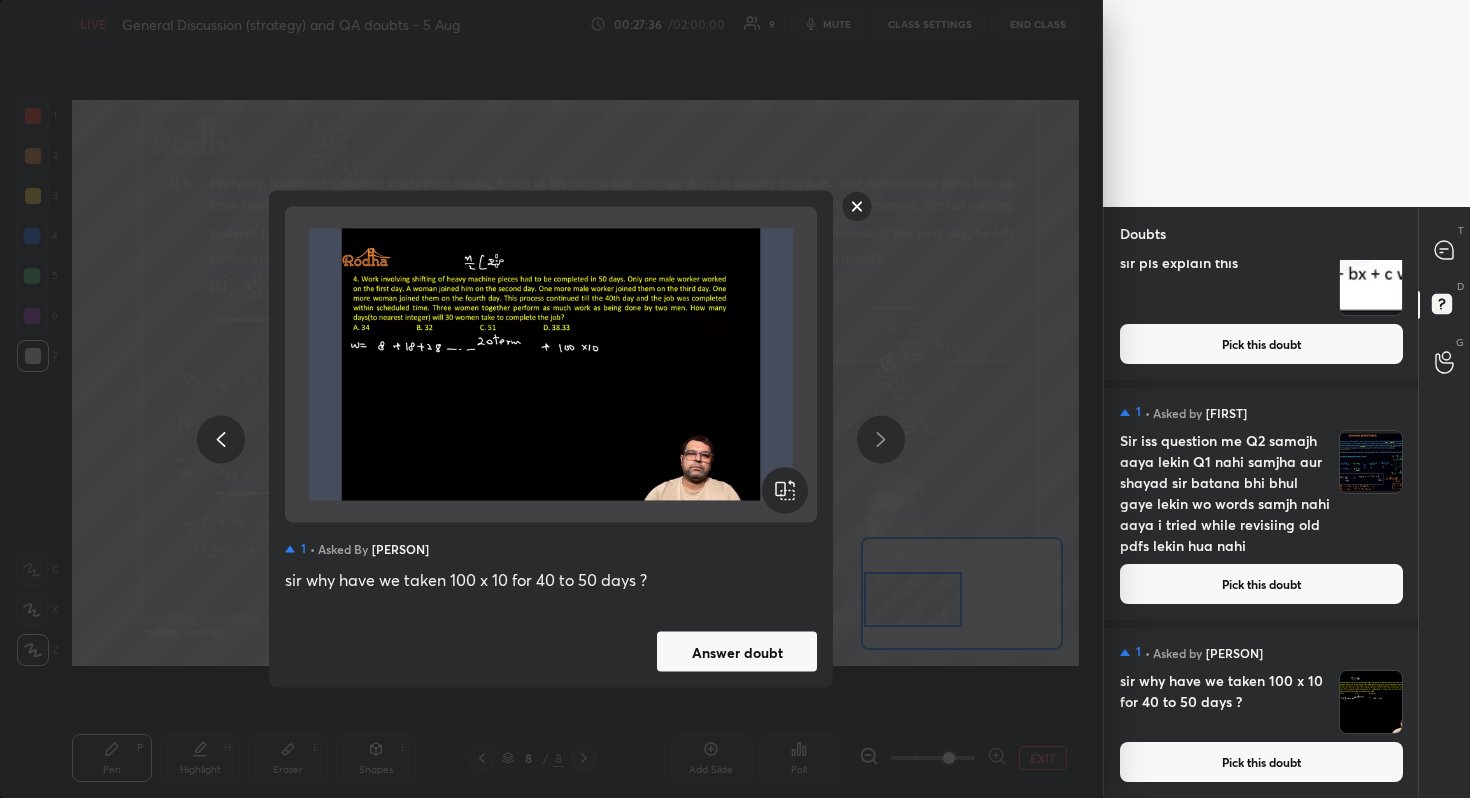 click on "Answer doubt" at bounding box center (737, 652) 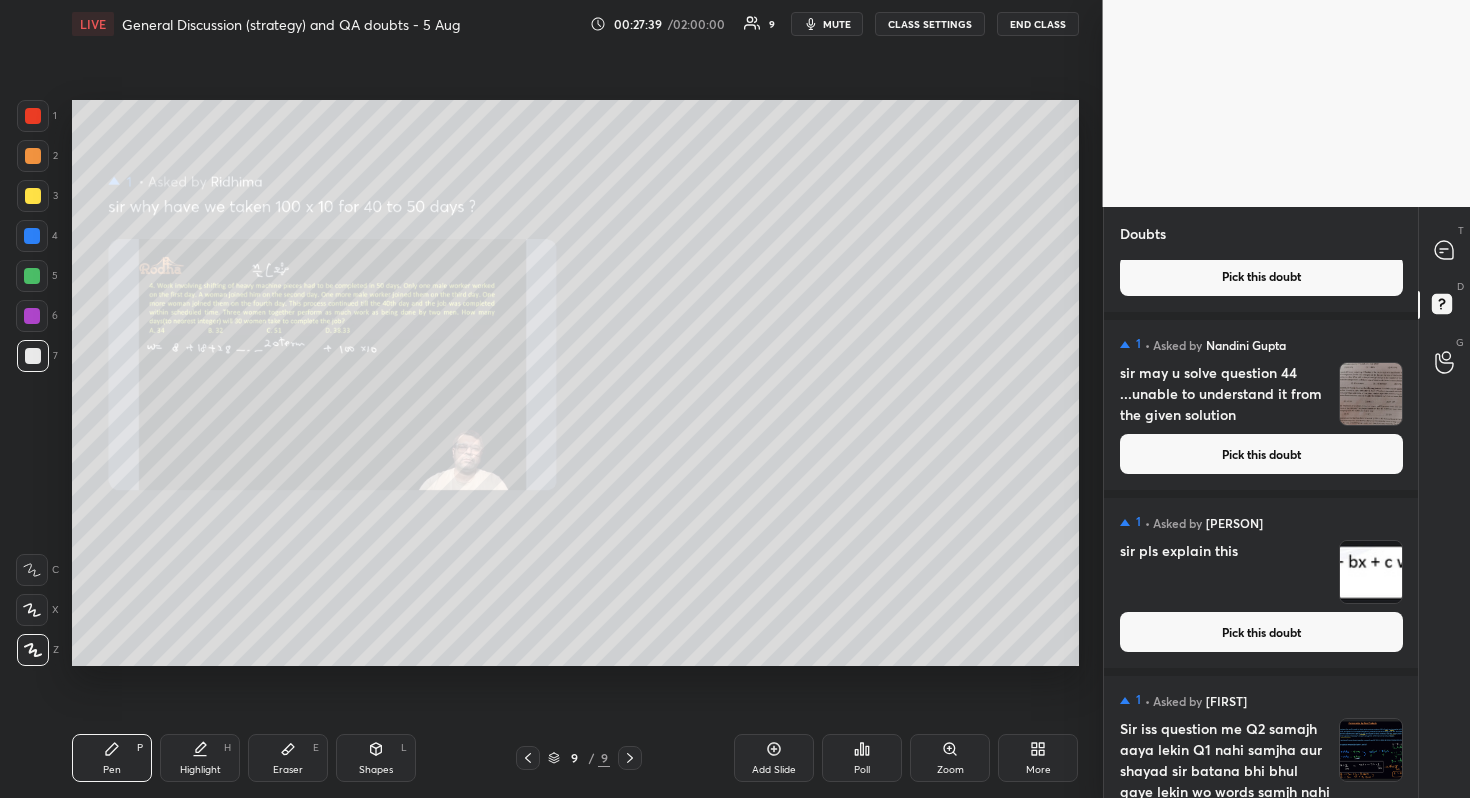 scroll, scrollTop: 654, scrollLeft: 0, axis: vertical 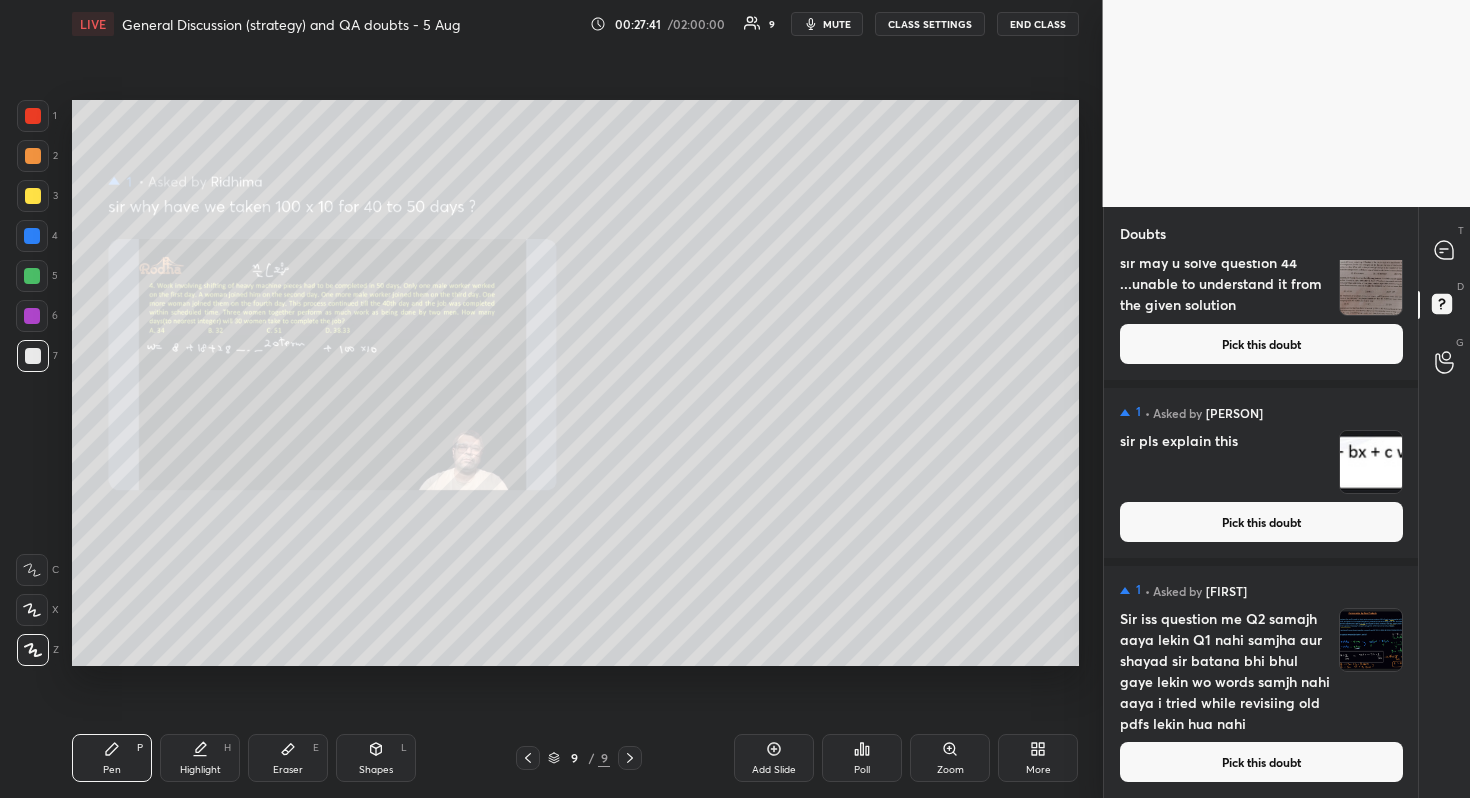 click on "Pick this doubt" at bounding box center [1261, 762] 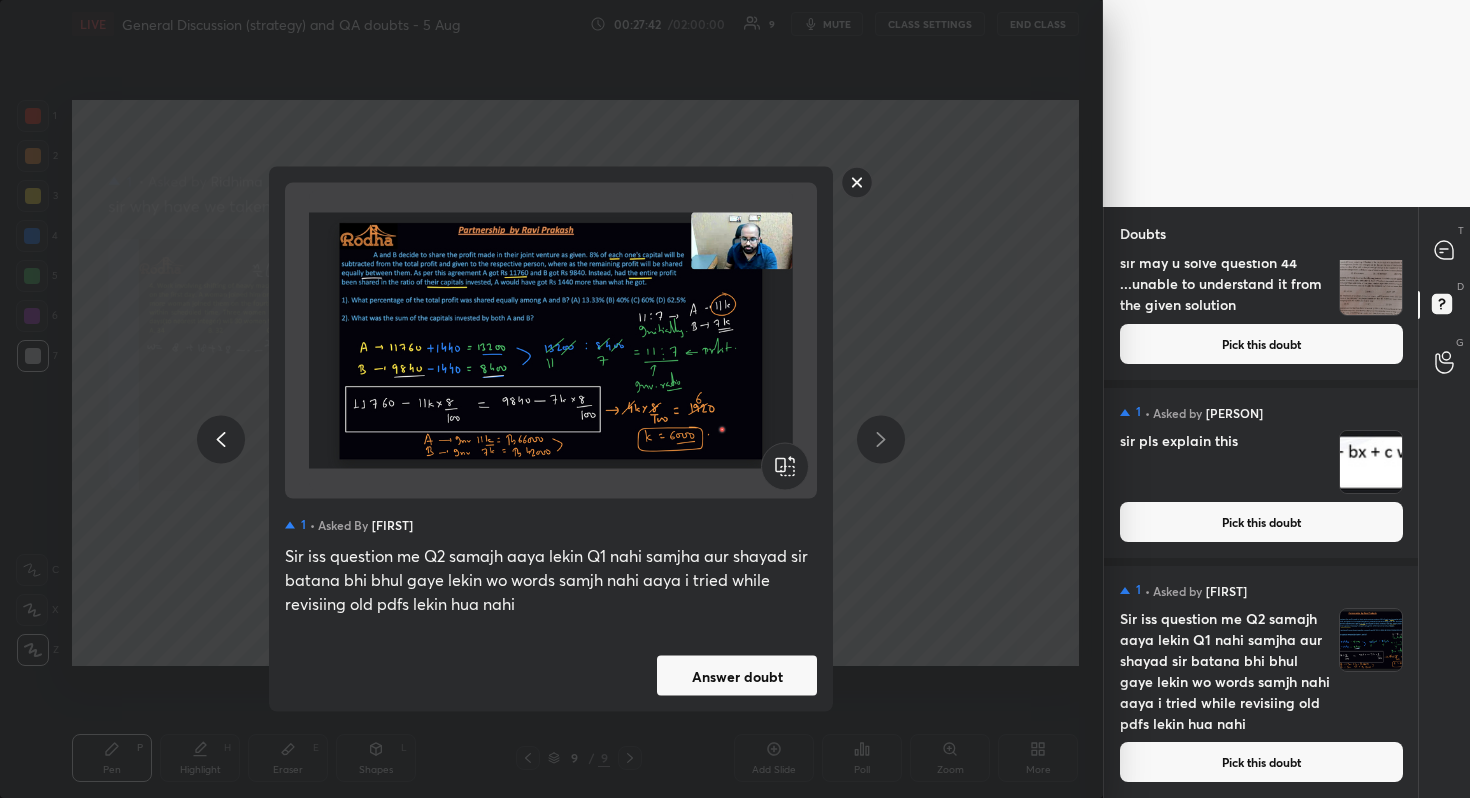 click on "Answer doubt" at bounding box center [737, 676] 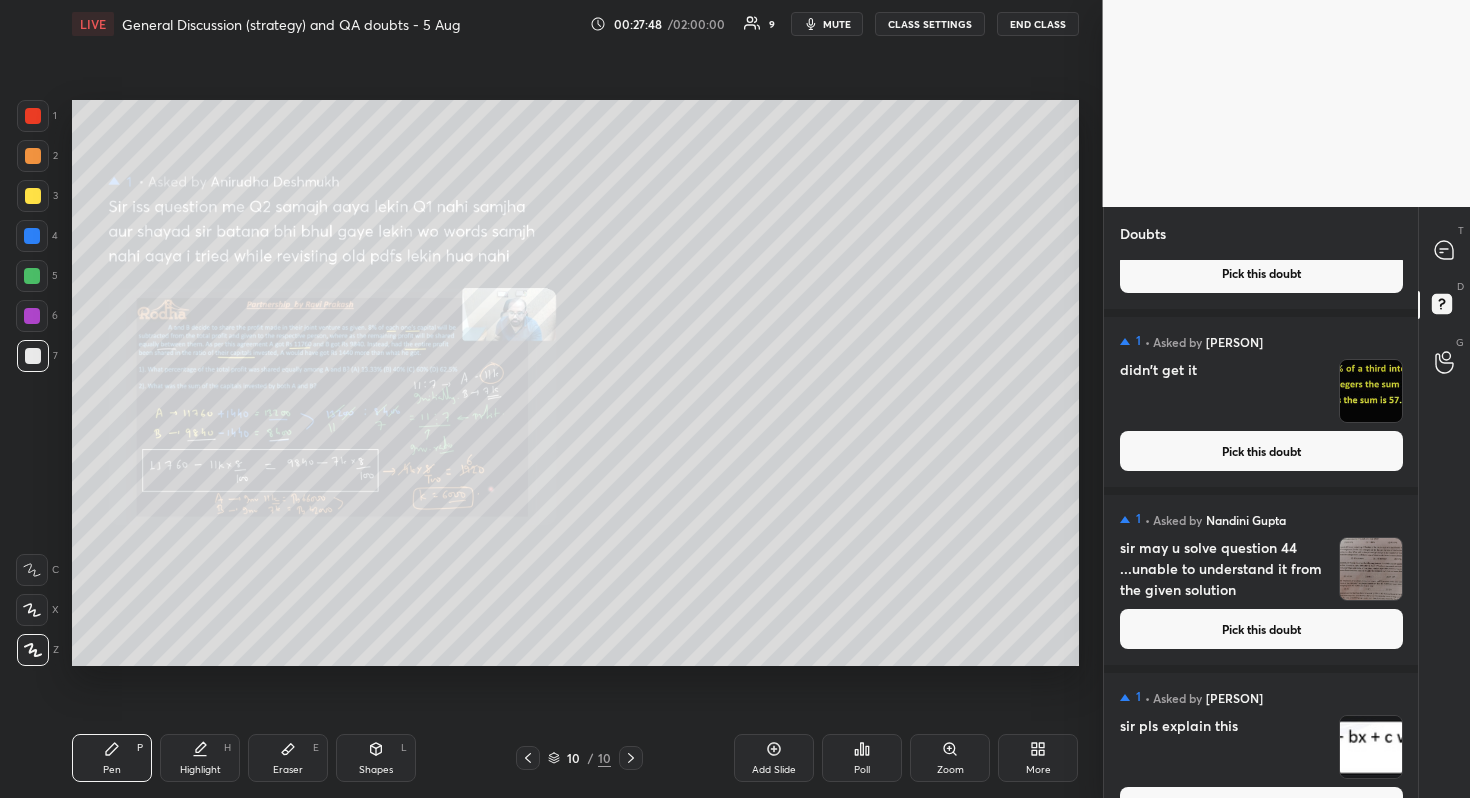 scroll, scrollTop: 414, scrollLeft: 0, axis: vertical 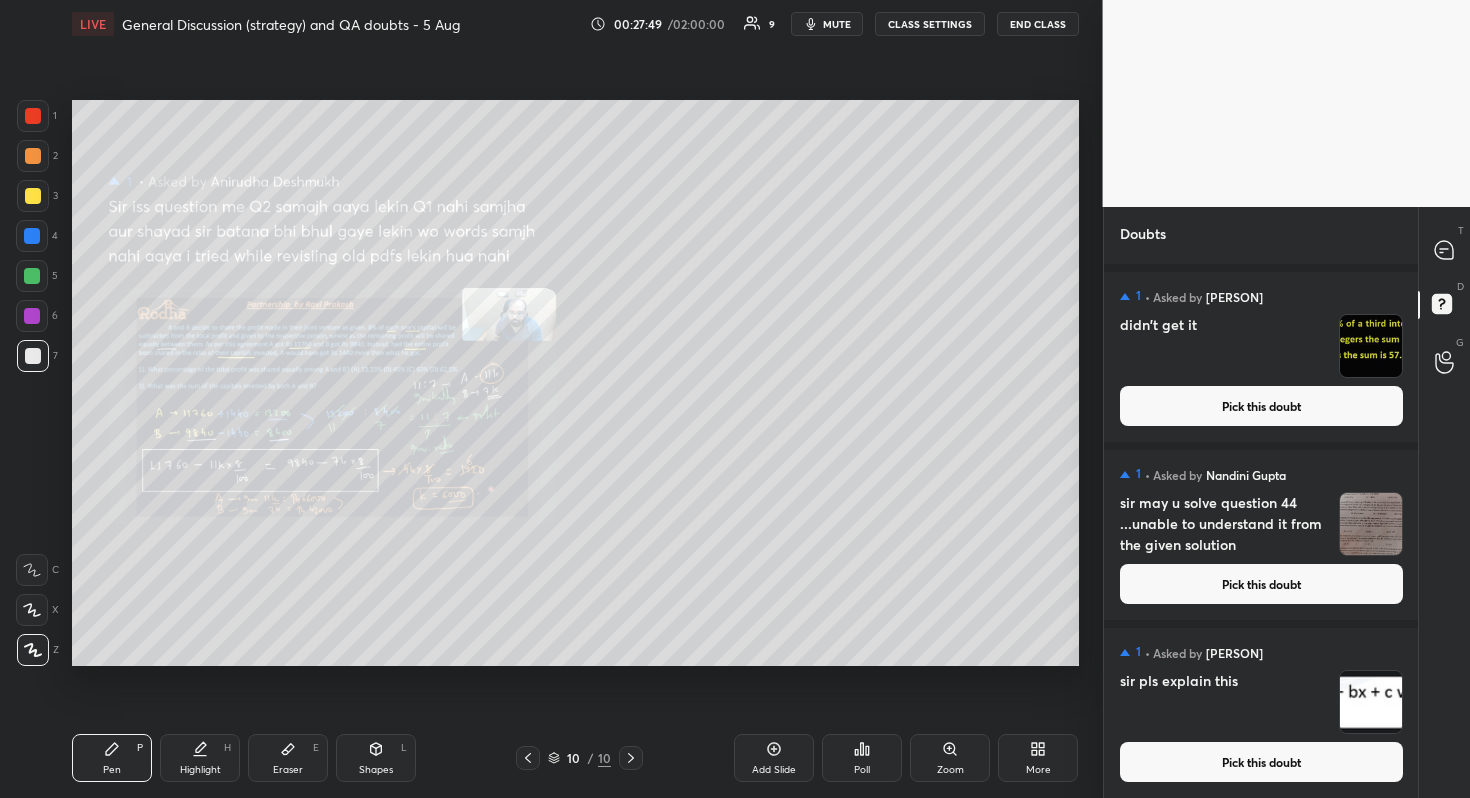 click on "Pick this doubt" at bounding box center [1261, 762] 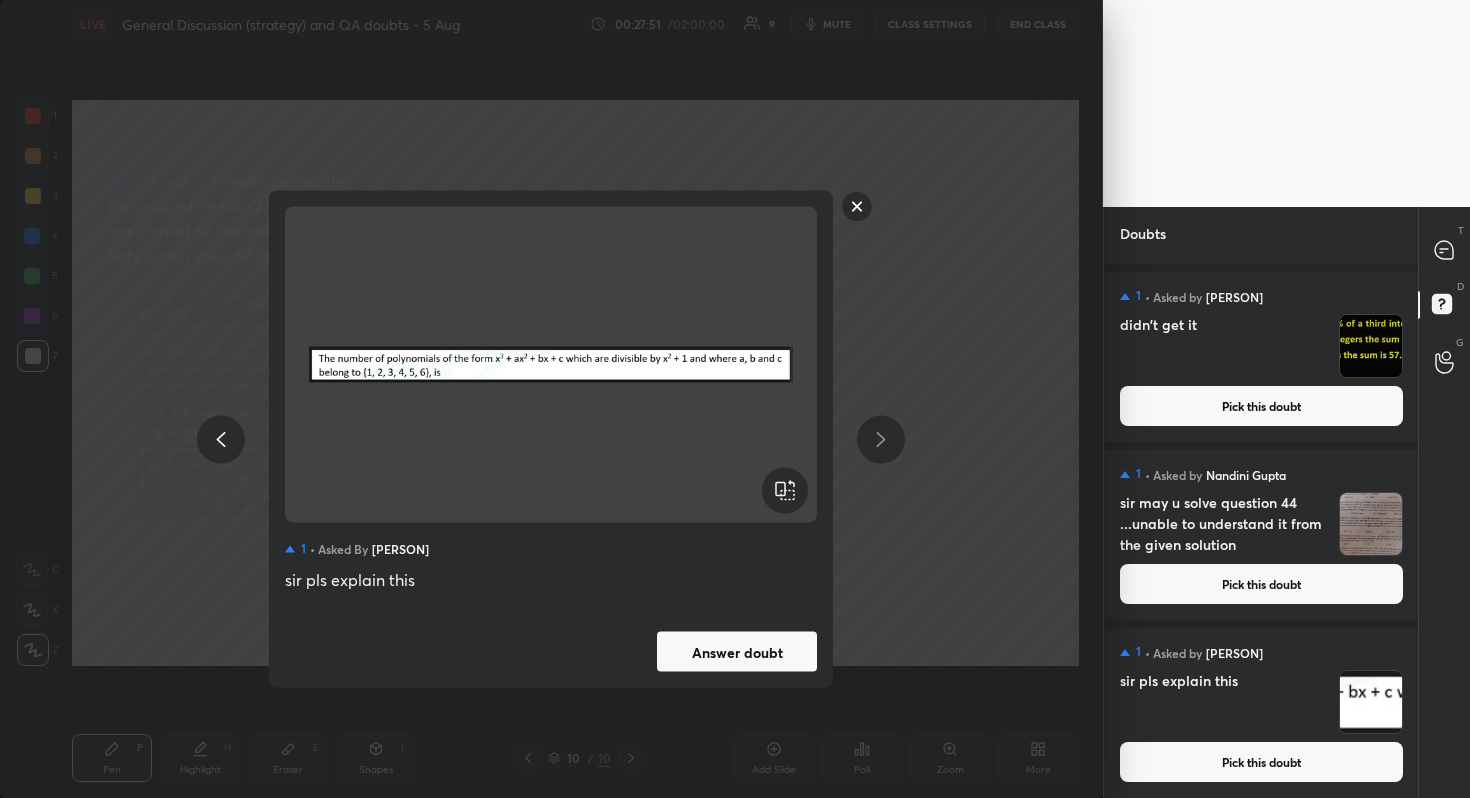 click on "Answer doubt" at bounding box center (737, 652) 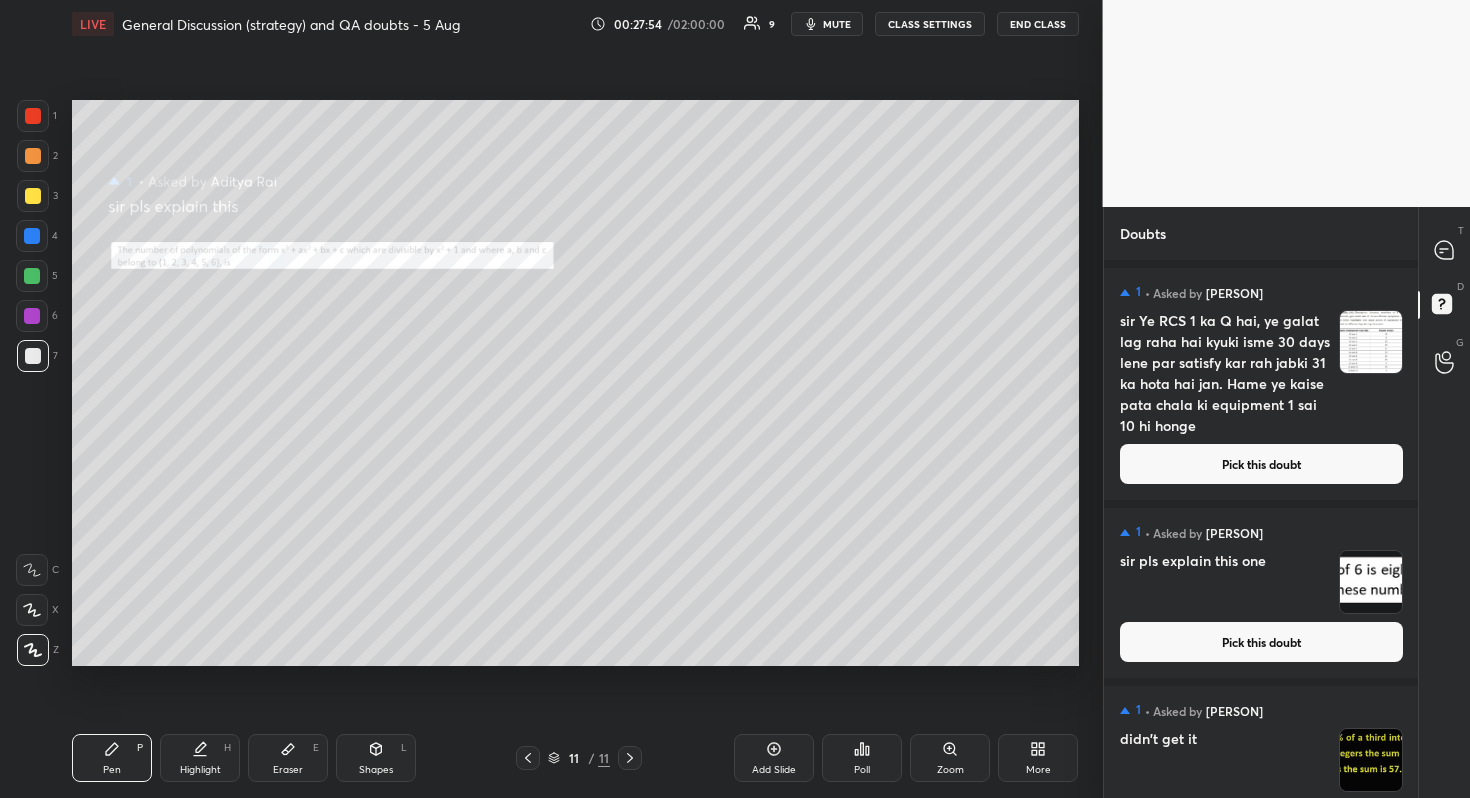 scroll, scrollTop: 236, scrollLeft: 0, axis: vertical 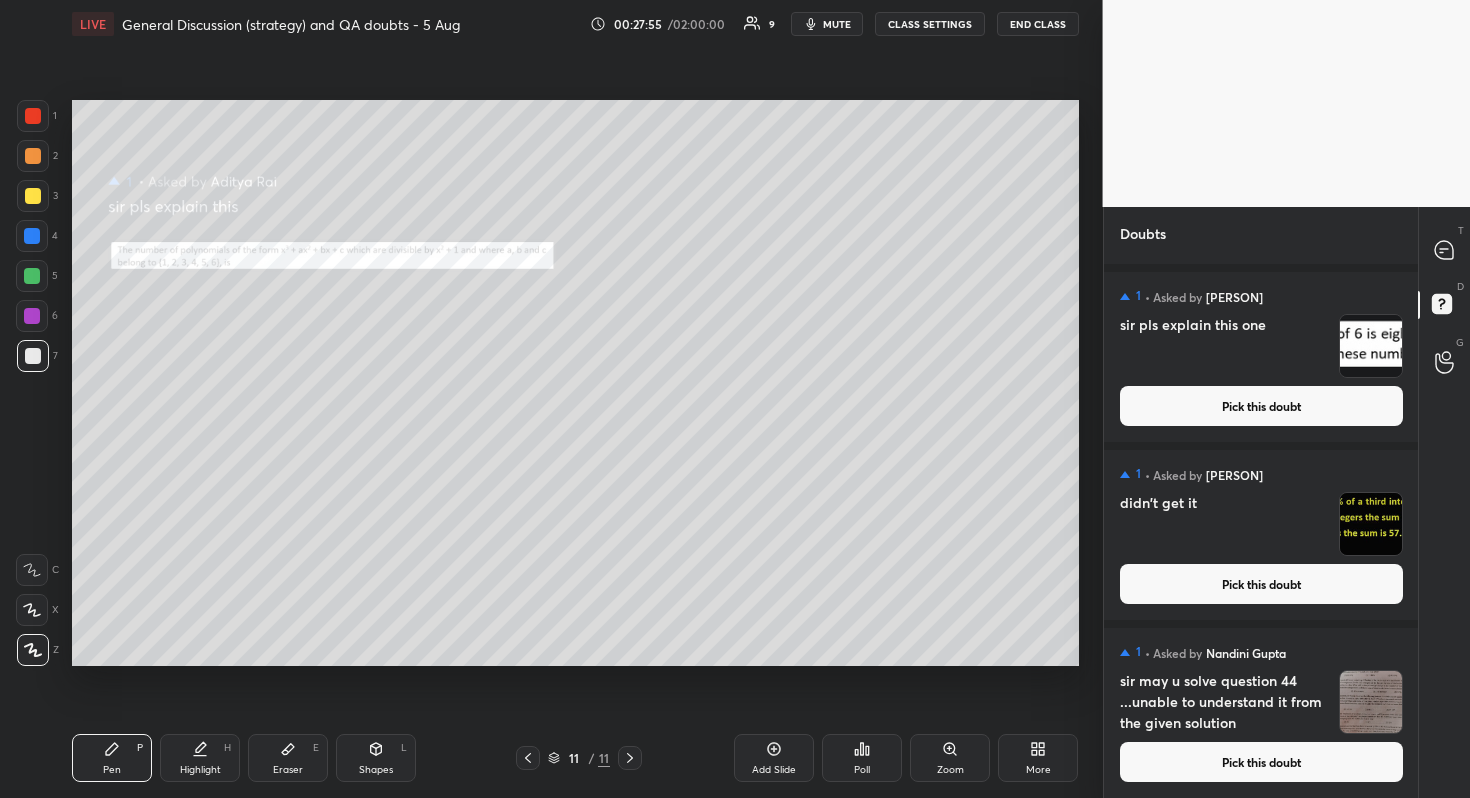 click on "Pick this doubt" at bounding box center [1261, 762] 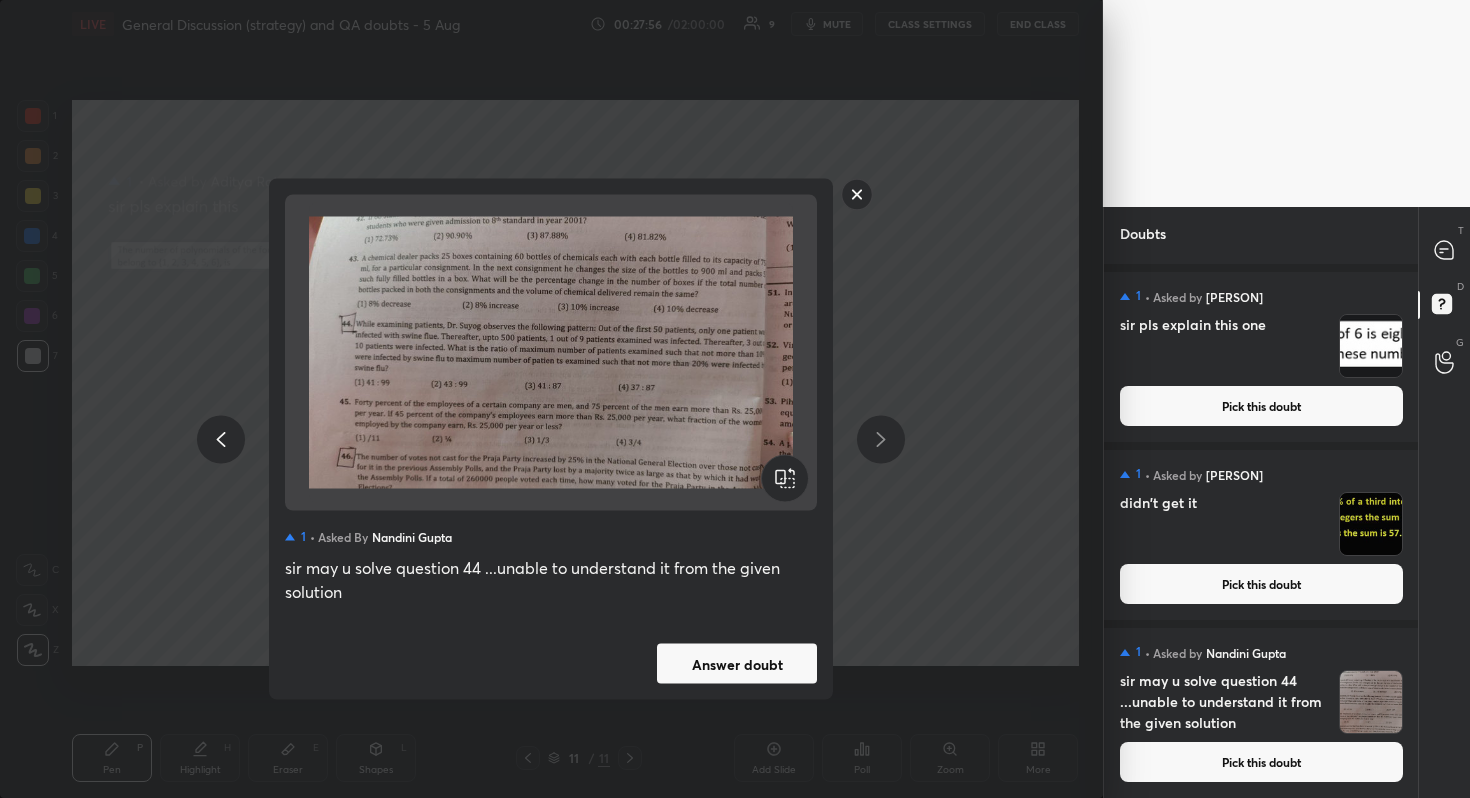 click on "Answer doubt" at bounding box center (737, 664) 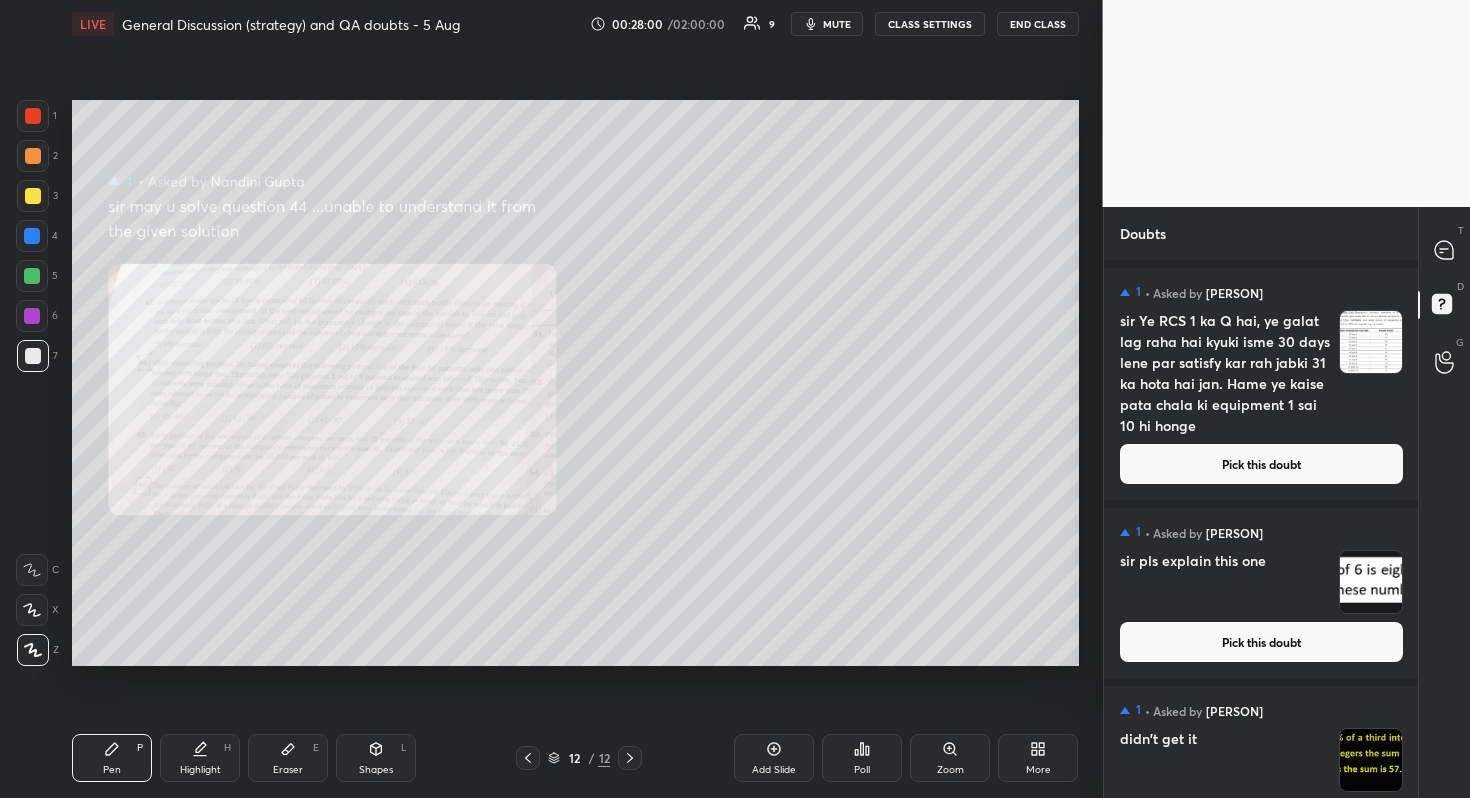 scroll, scrollTop: 58, scrollLeft: 0, axis: vertical 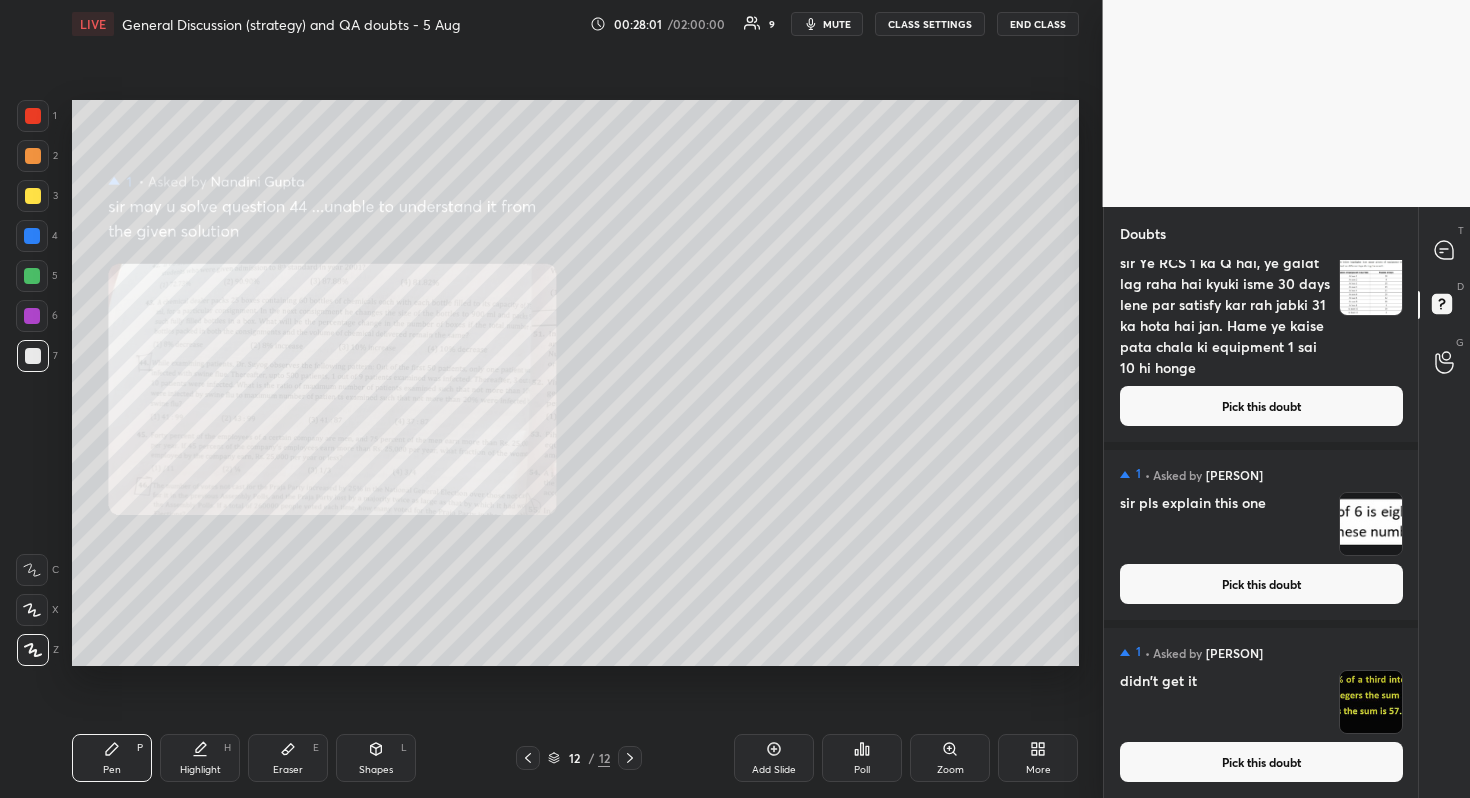 click on "Pick this doubt" at bounding box center (1261, 762) 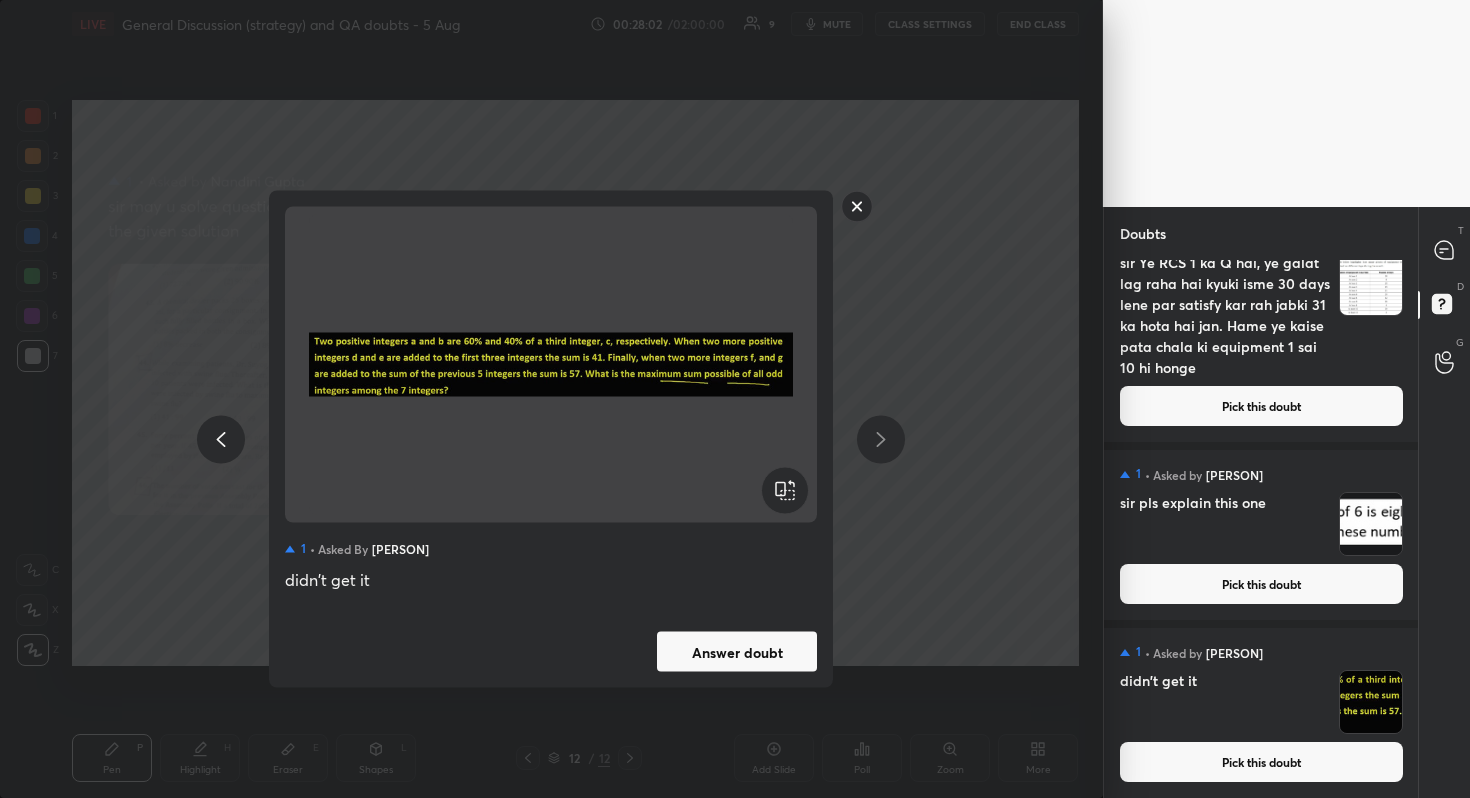 click on "Answer doubt" at bounding box center (551, 652) 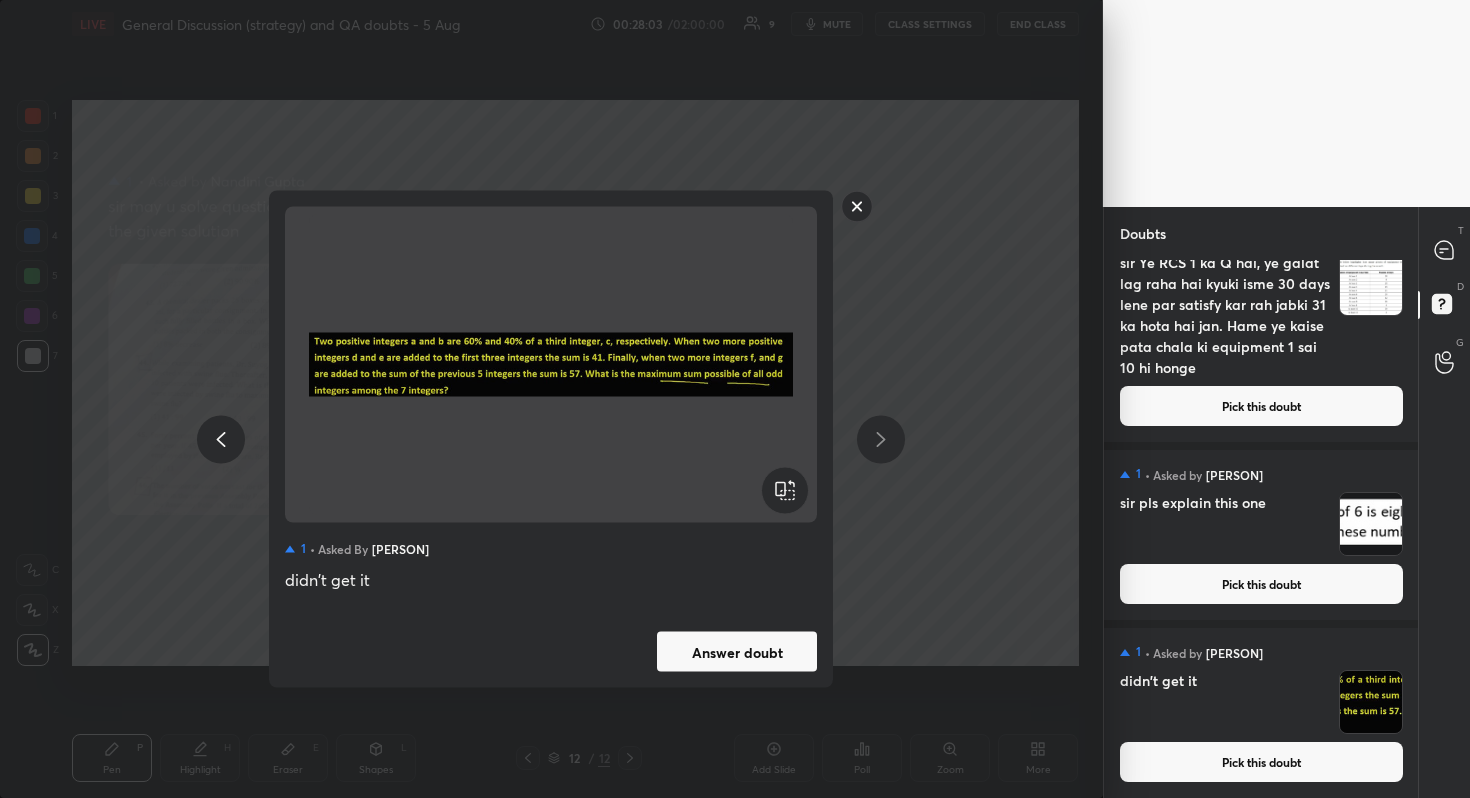 click on "Answer doubt" at bounding box center [737, 652] 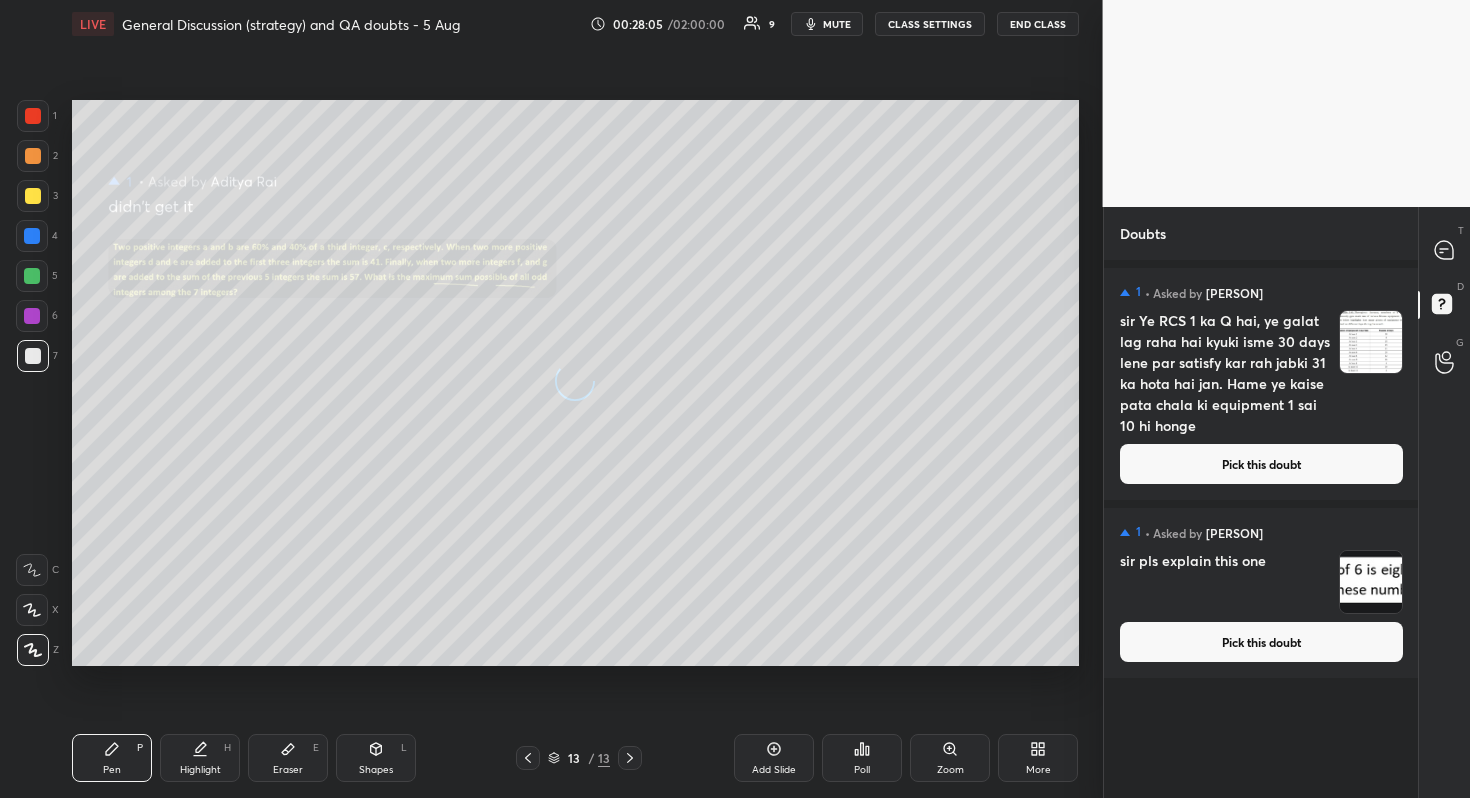 scroll, scrollTop: 0, scrollLeft: 0, axis: both 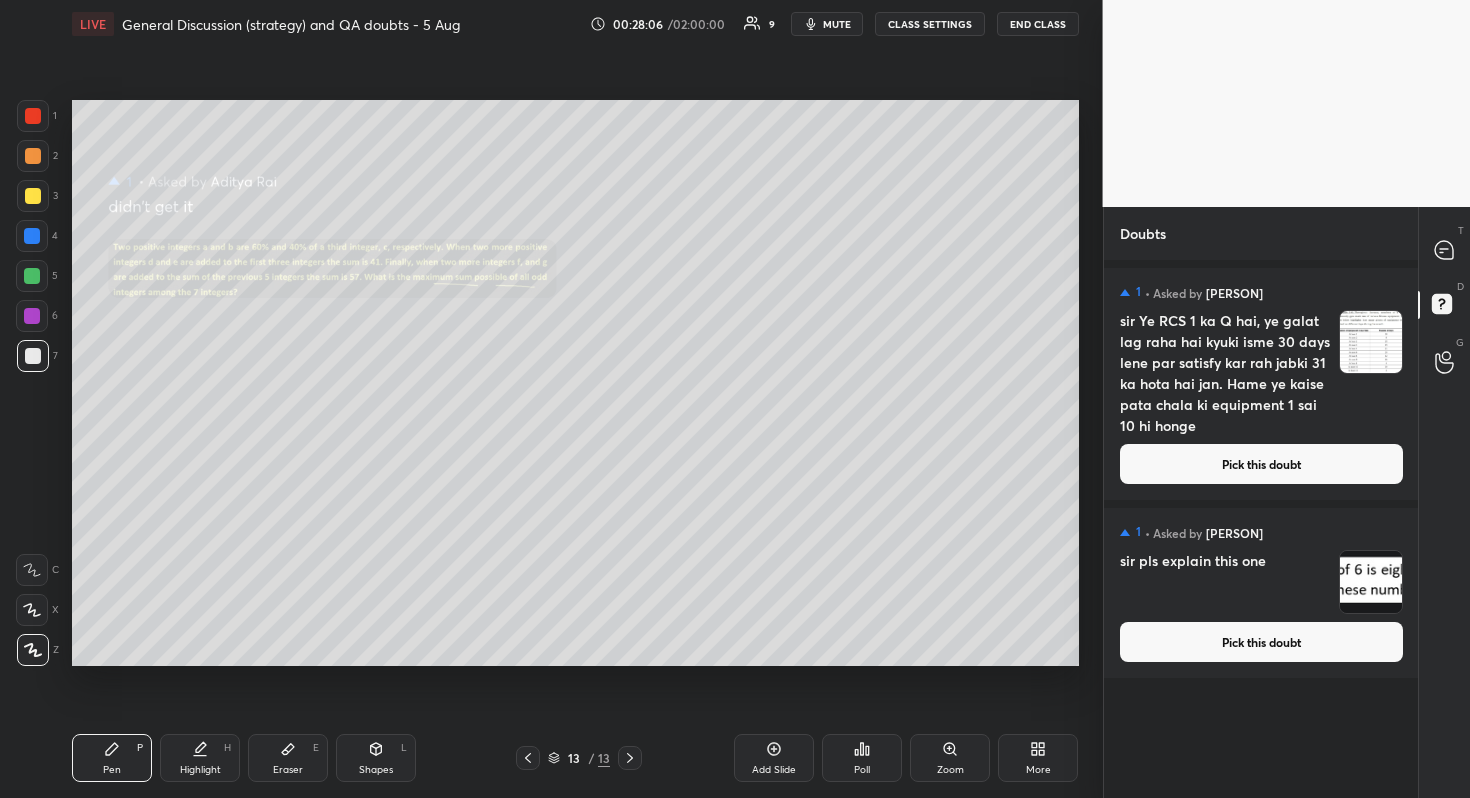 click on "Pick this doubt" at bounding box center [1261, 642] 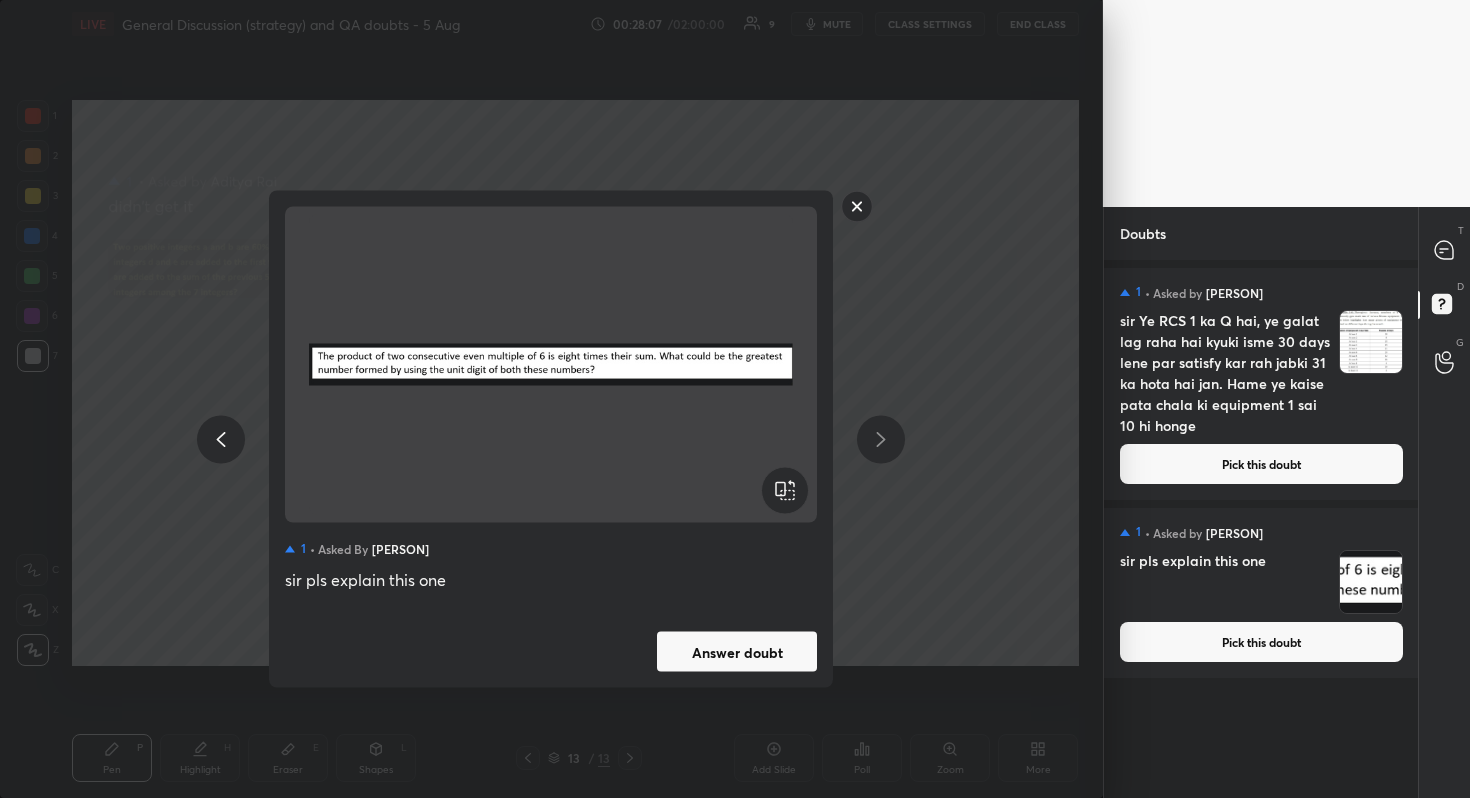 click on "Answer doubt" at bounding box center [737, 652] 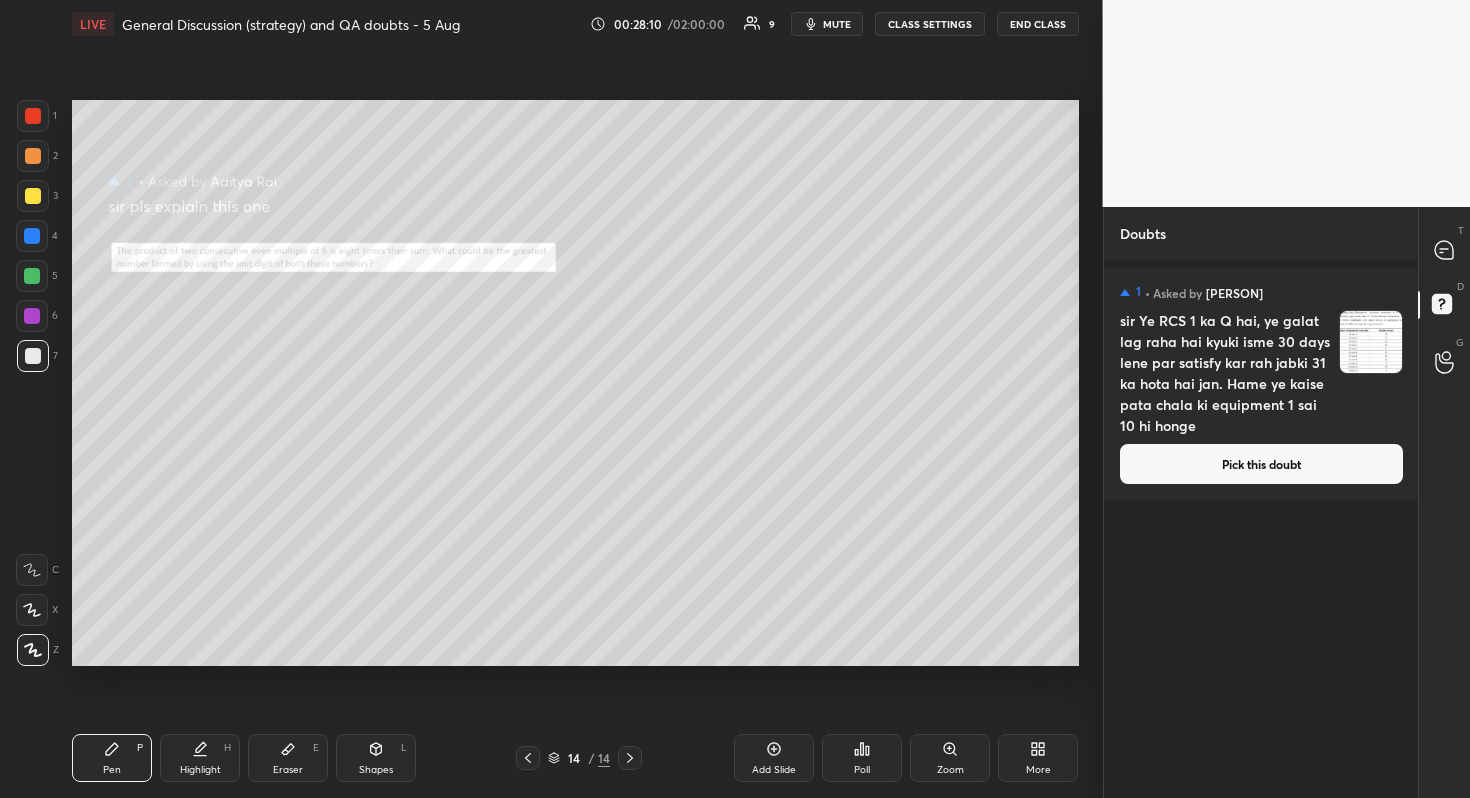 click on "Pick this doubt" at bounding box center [1261, 464] 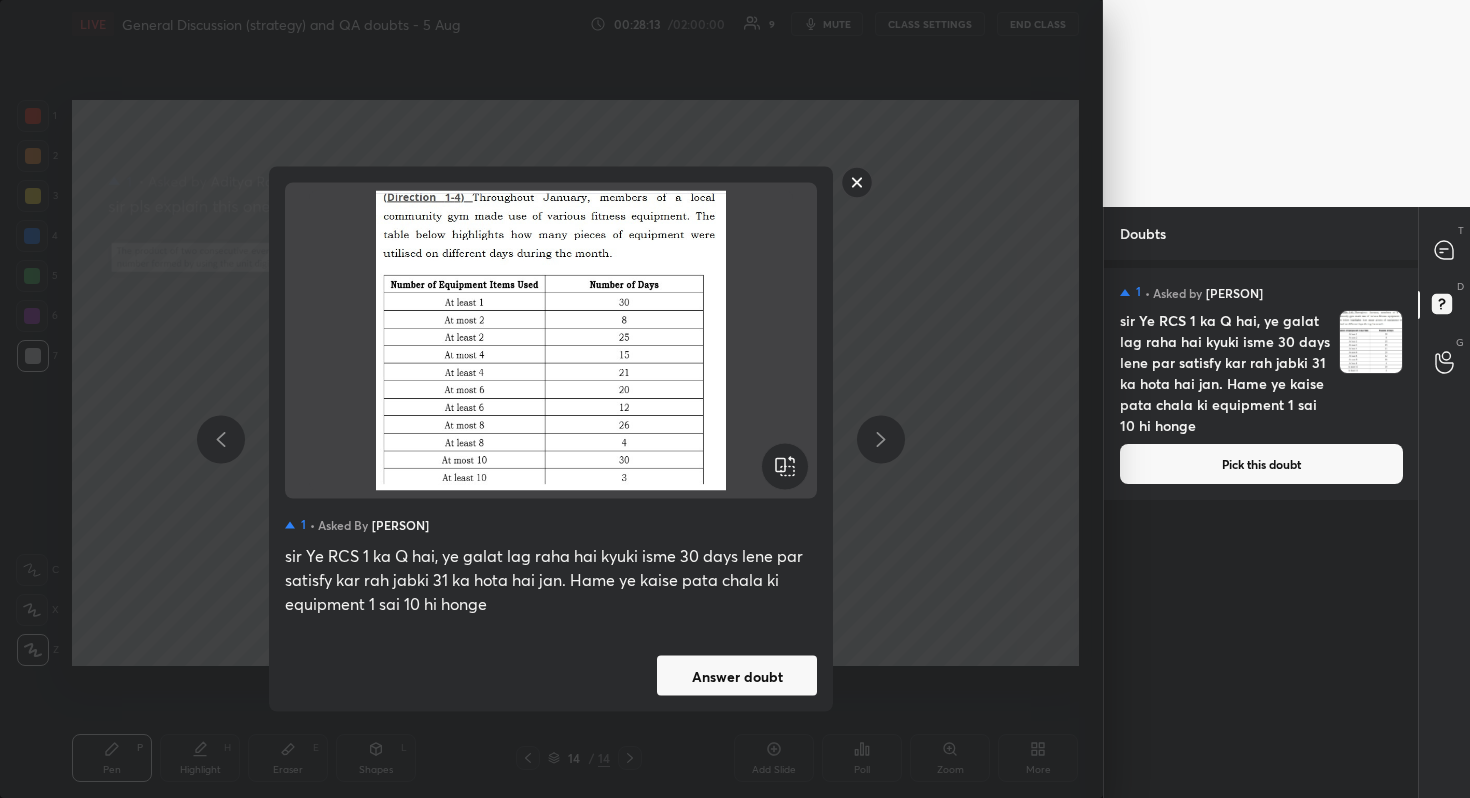 click on "1 • Asked by [FIRST] [LAST] sir Ye RCS 1 ka Q hai, ye galat lag raha hai kyuki isme 30 days lene par satisfy kar rah jabki 31 ka hota hai jan. Hame ye kaise pata chala ki equipment 1 sai 10 hi honge Answer doubt" at bounding box center [551, 439] 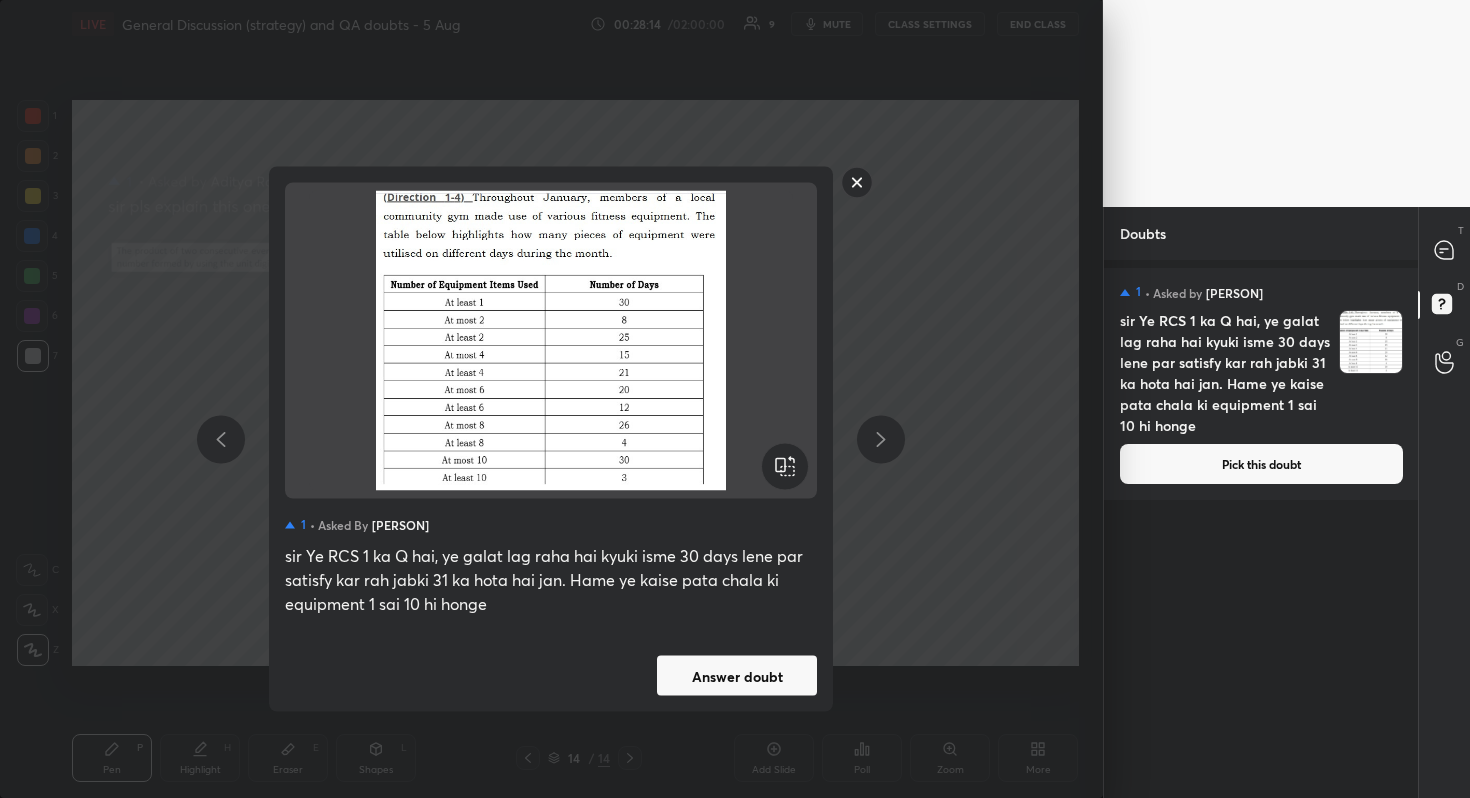 click on "Answer doubt" at bounding box center (737, 676) 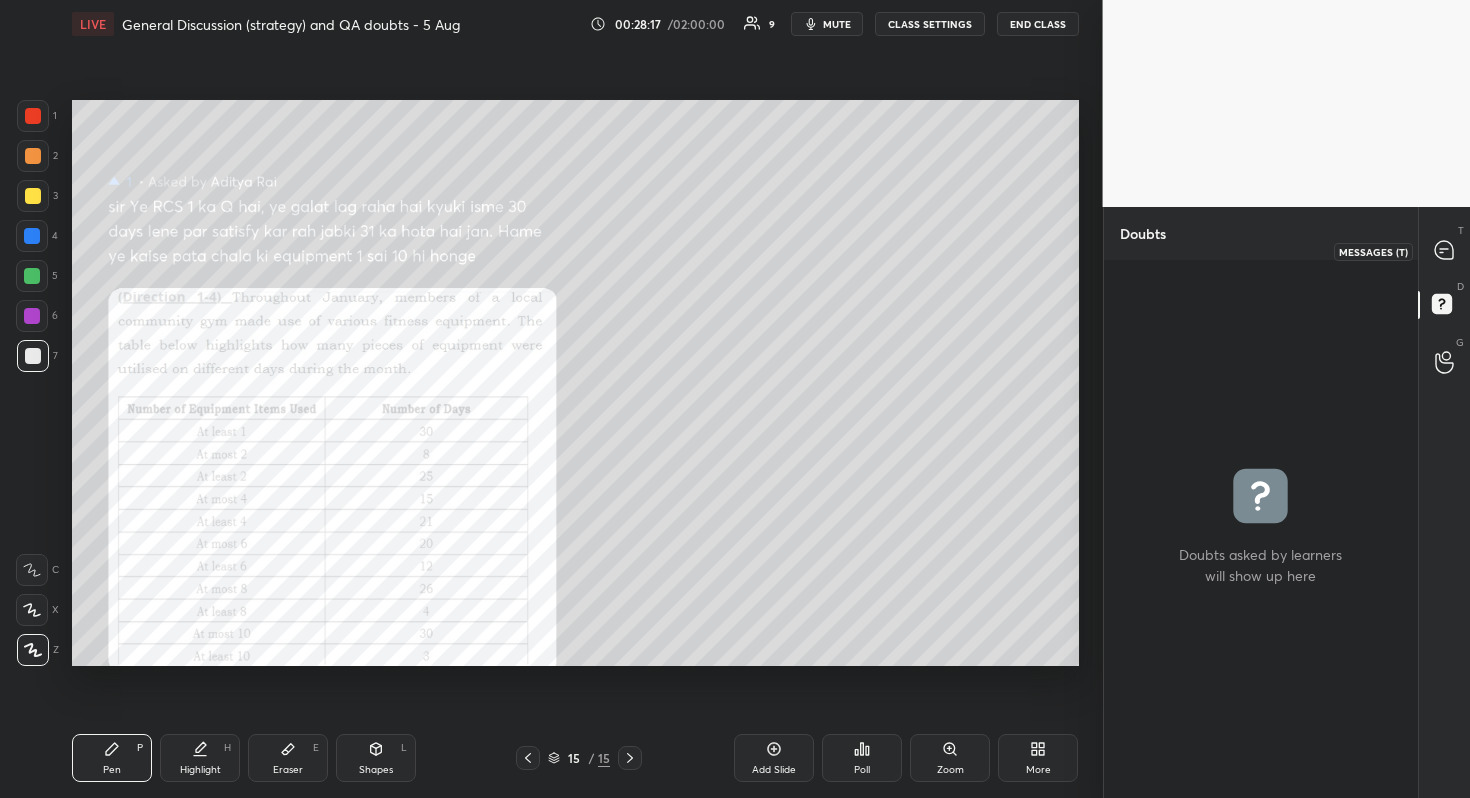 click 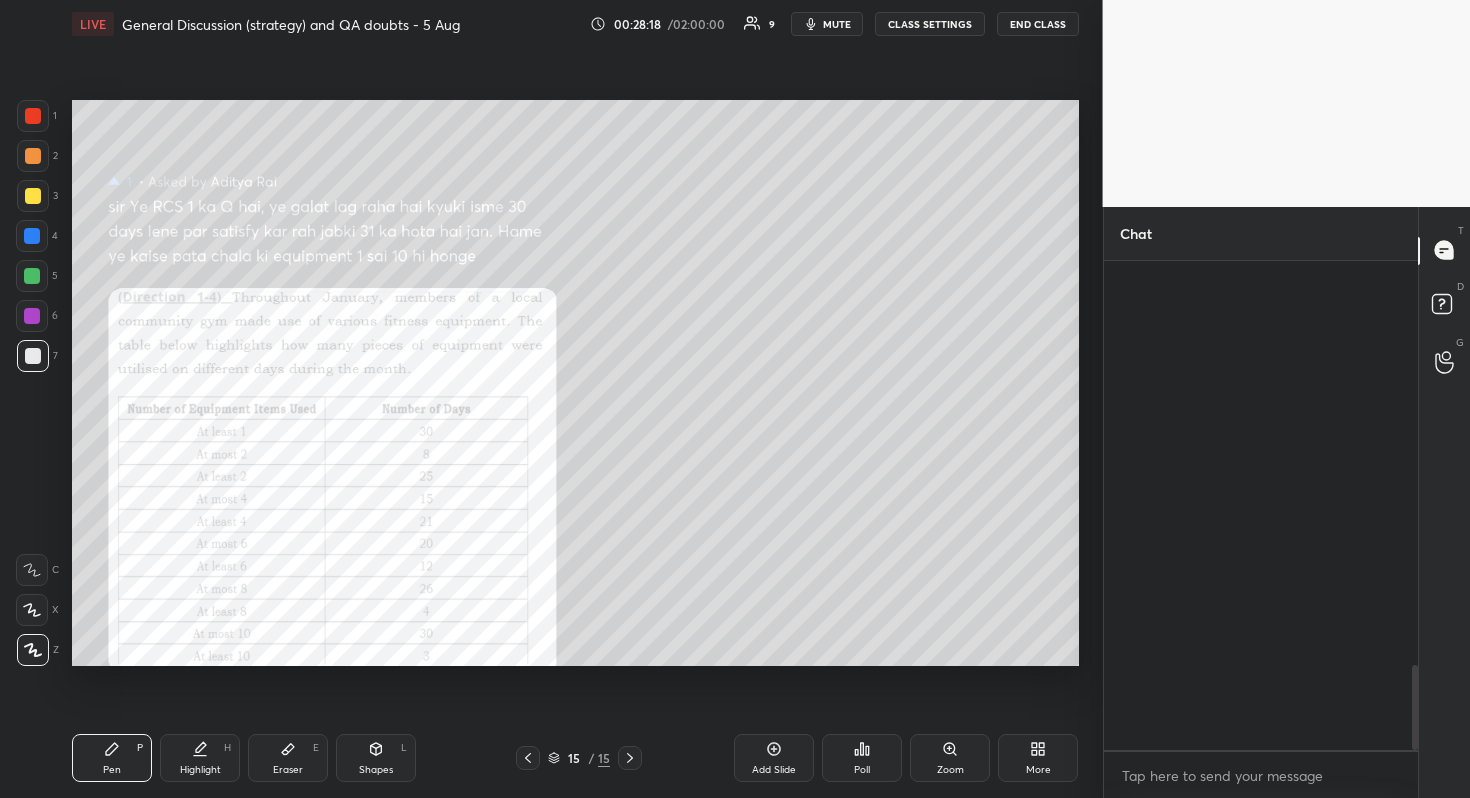 scroll, scrollTop: 2315, scrollLeft: 0, axis: vertical 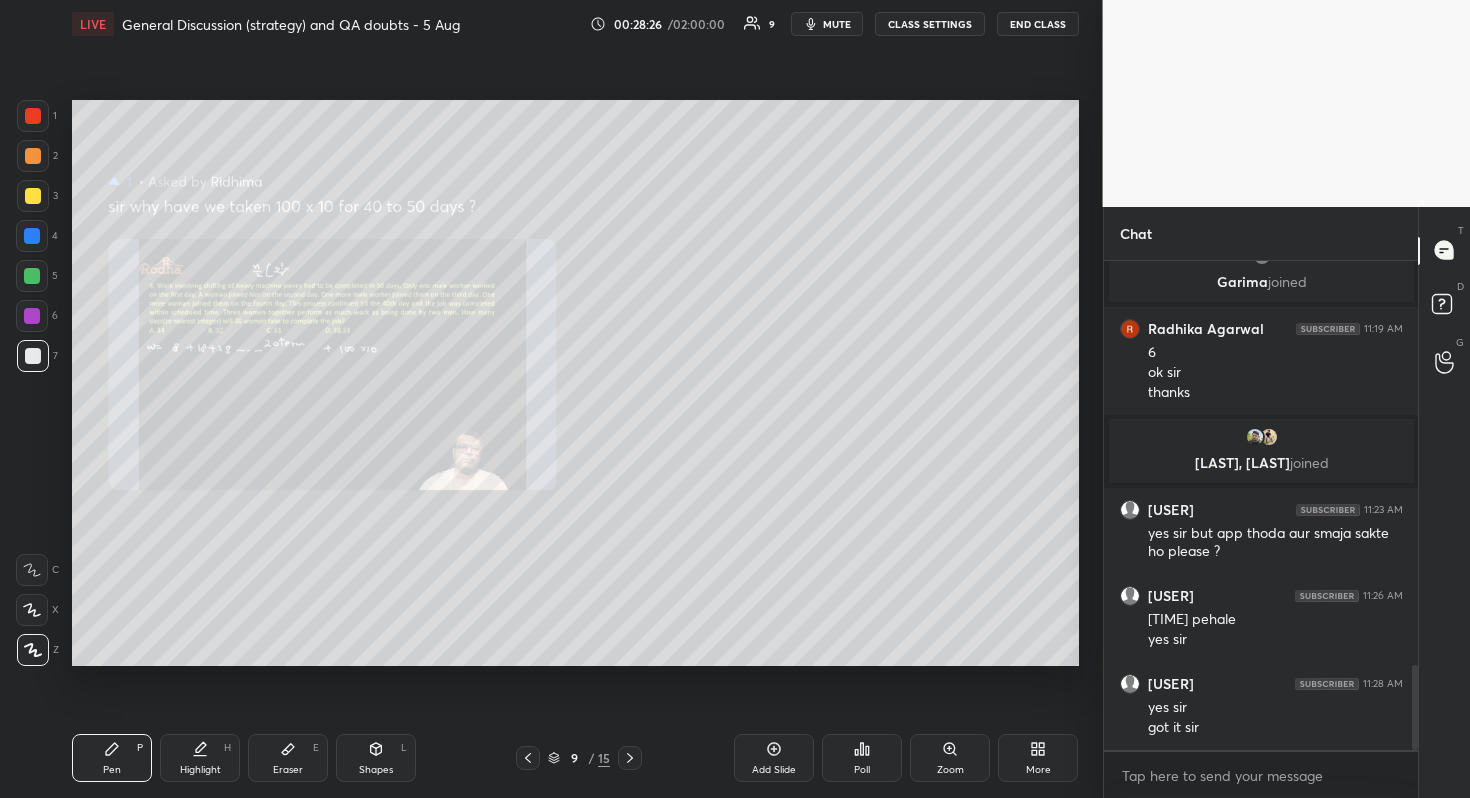 click on "Zoom" at bounding box center [950, 758] 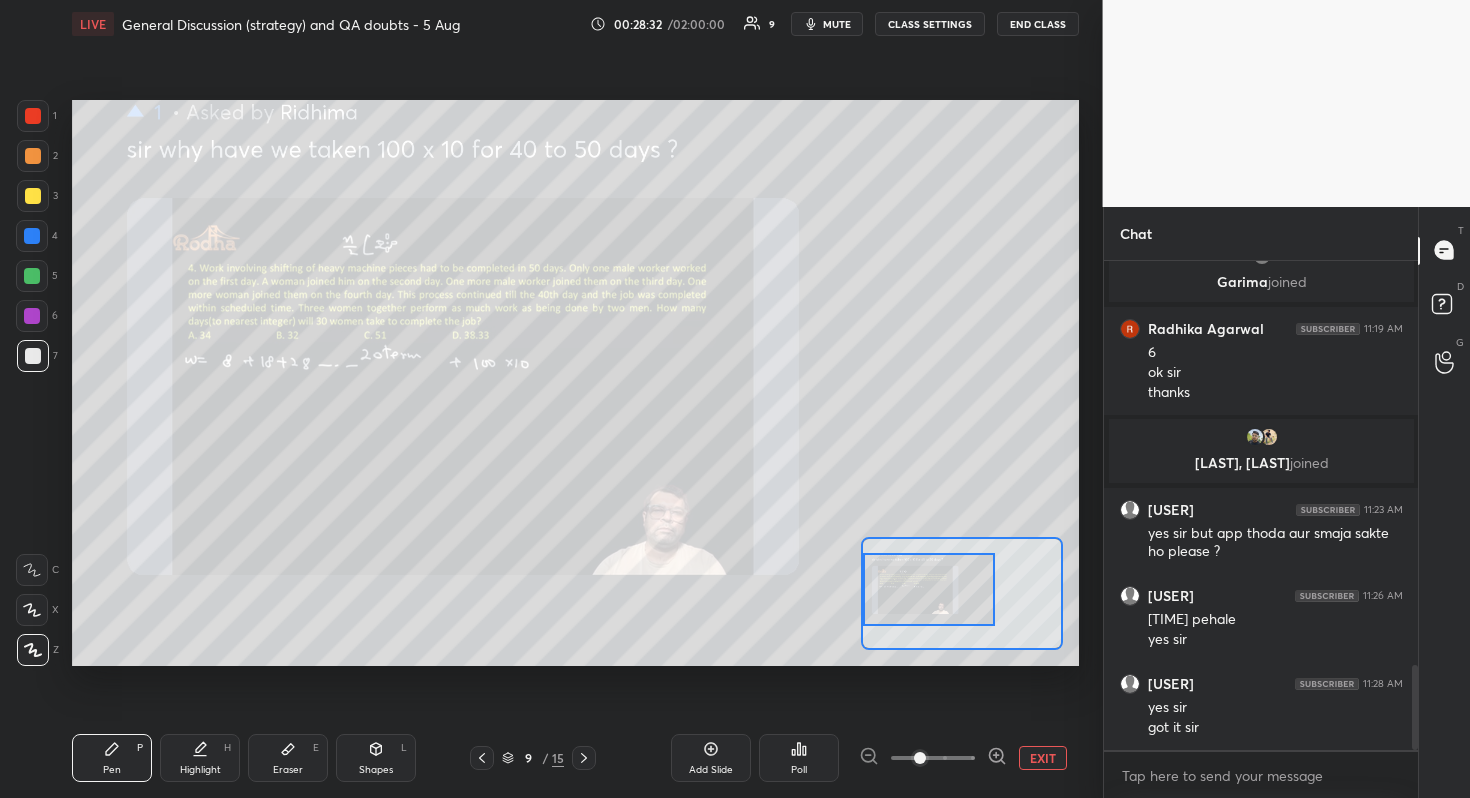 drag, startPoint x: 986, startPoint y: 572, endPoint x: 939, endPoint y: 568, distance: 47.169907 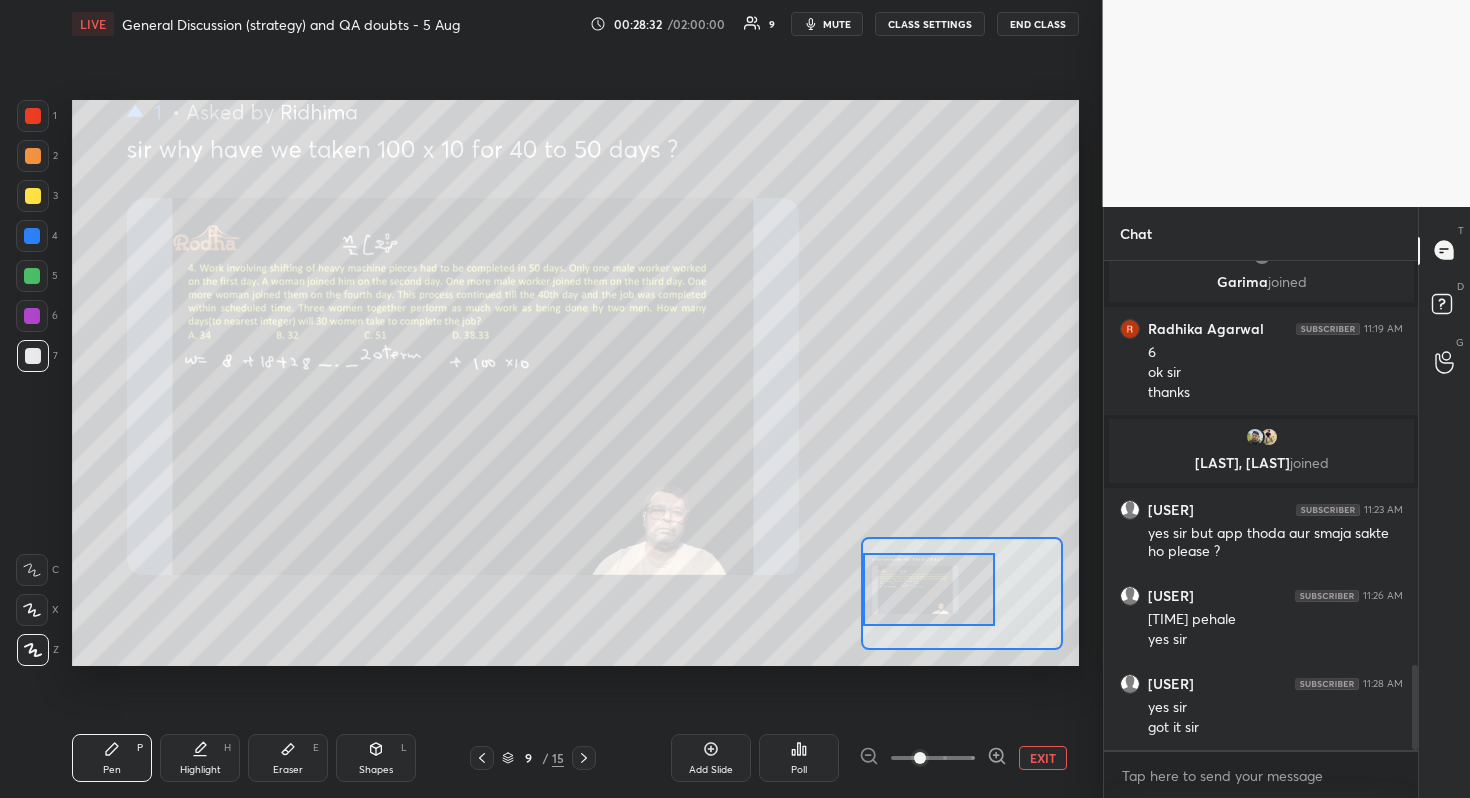 click at bounding box center (929, 589) 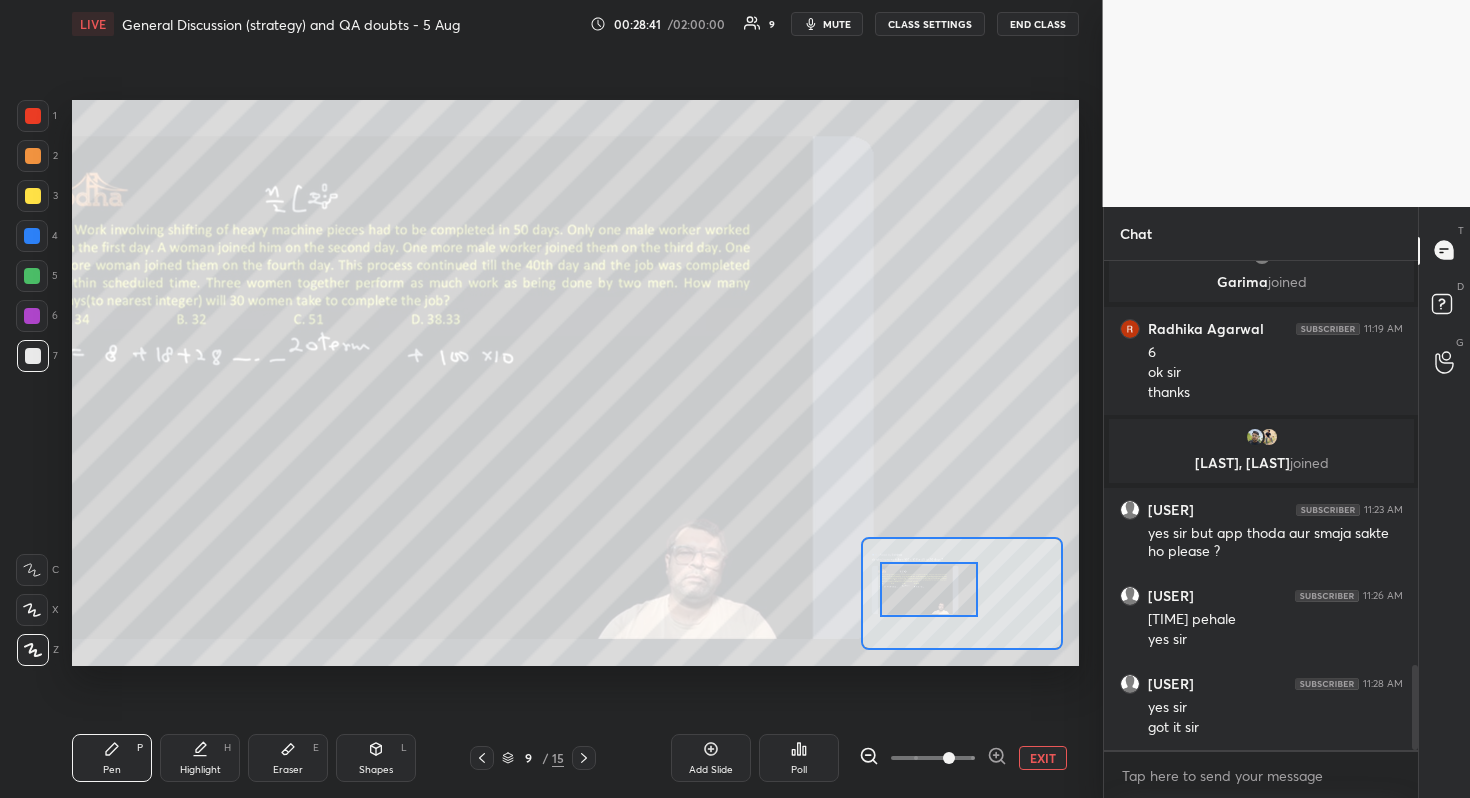 click at bounding box center [933, 758] 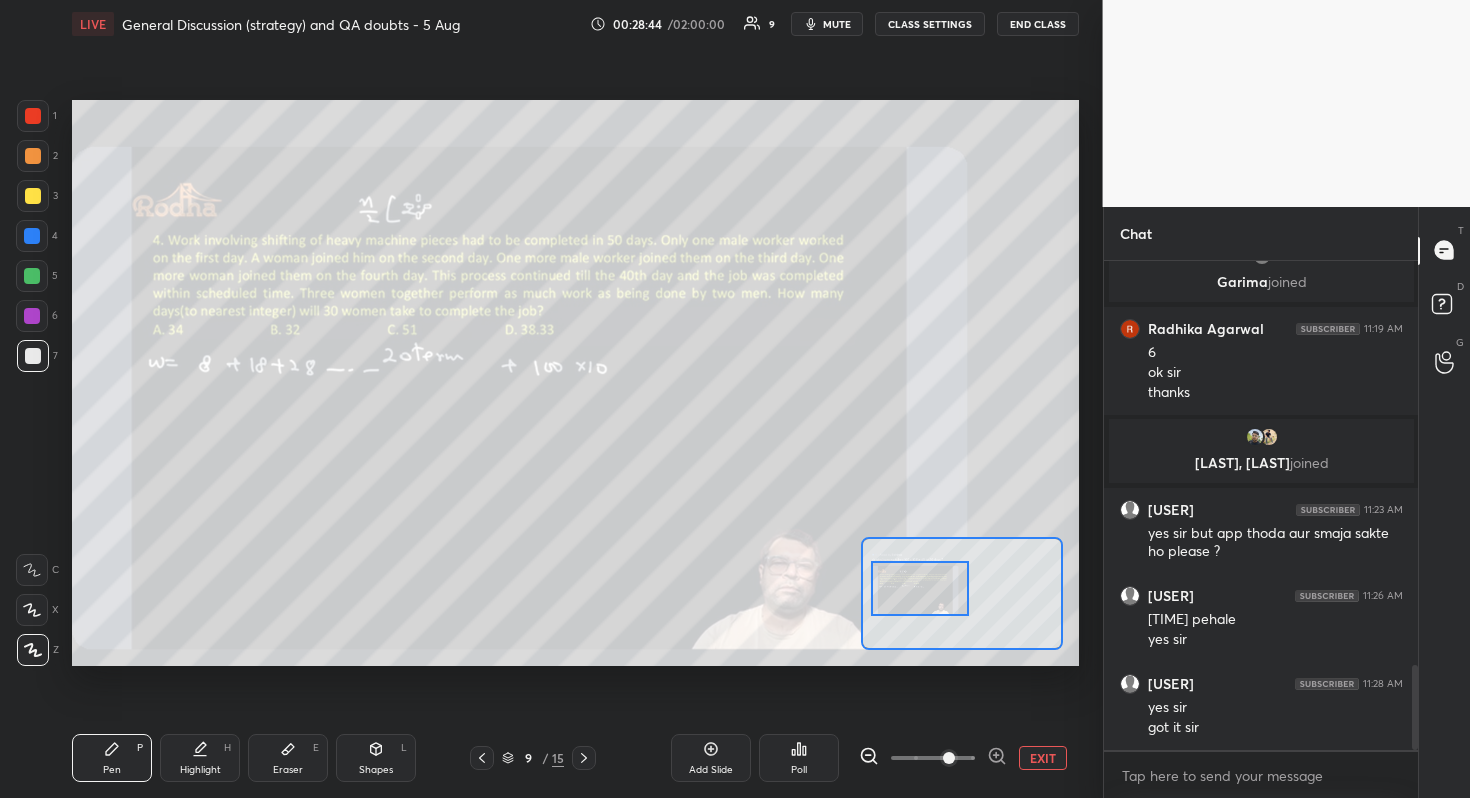 click at bounding box center [920, 588] 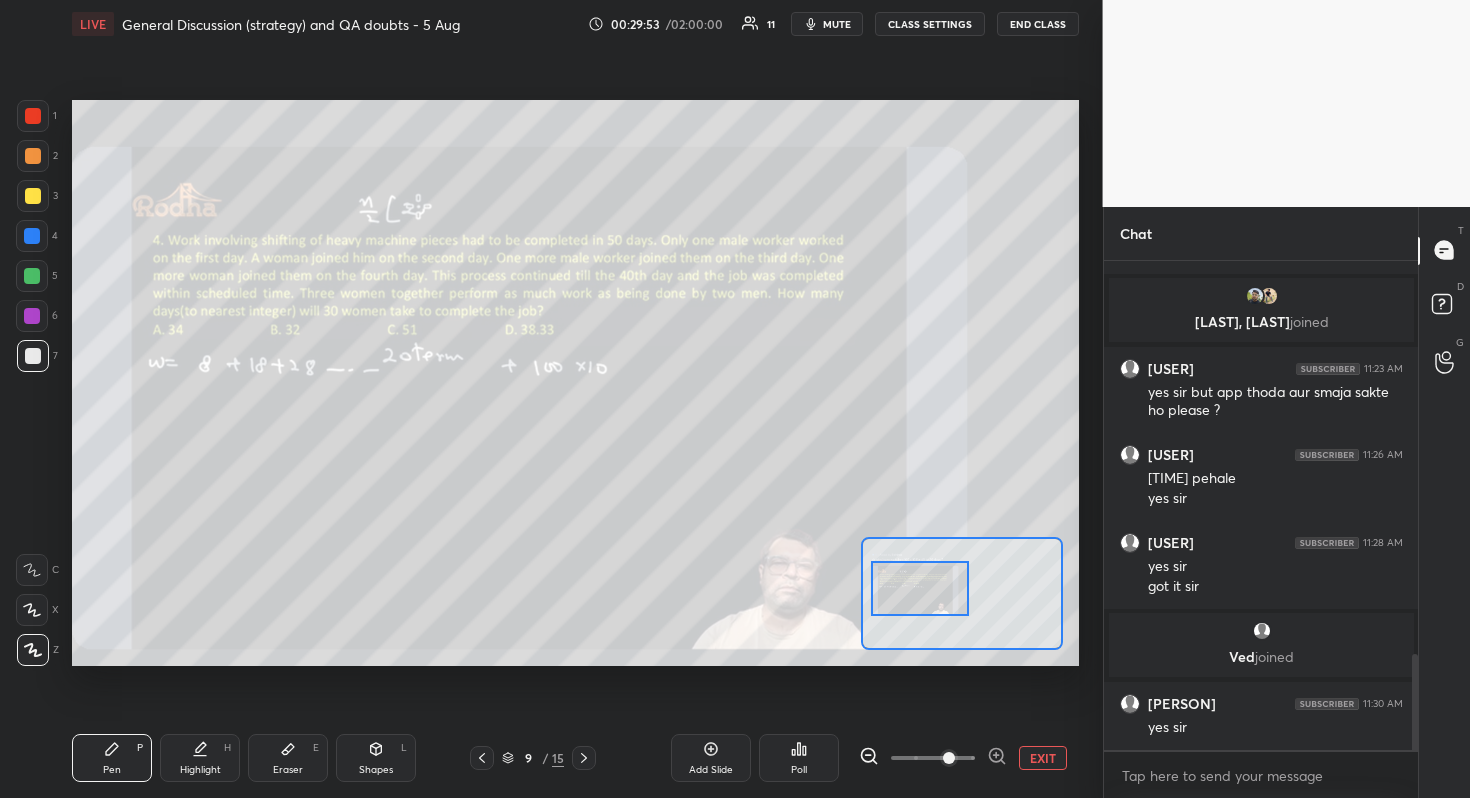 scroll, scrollTop: 1991, scrollLeft: 0, axis: vertical 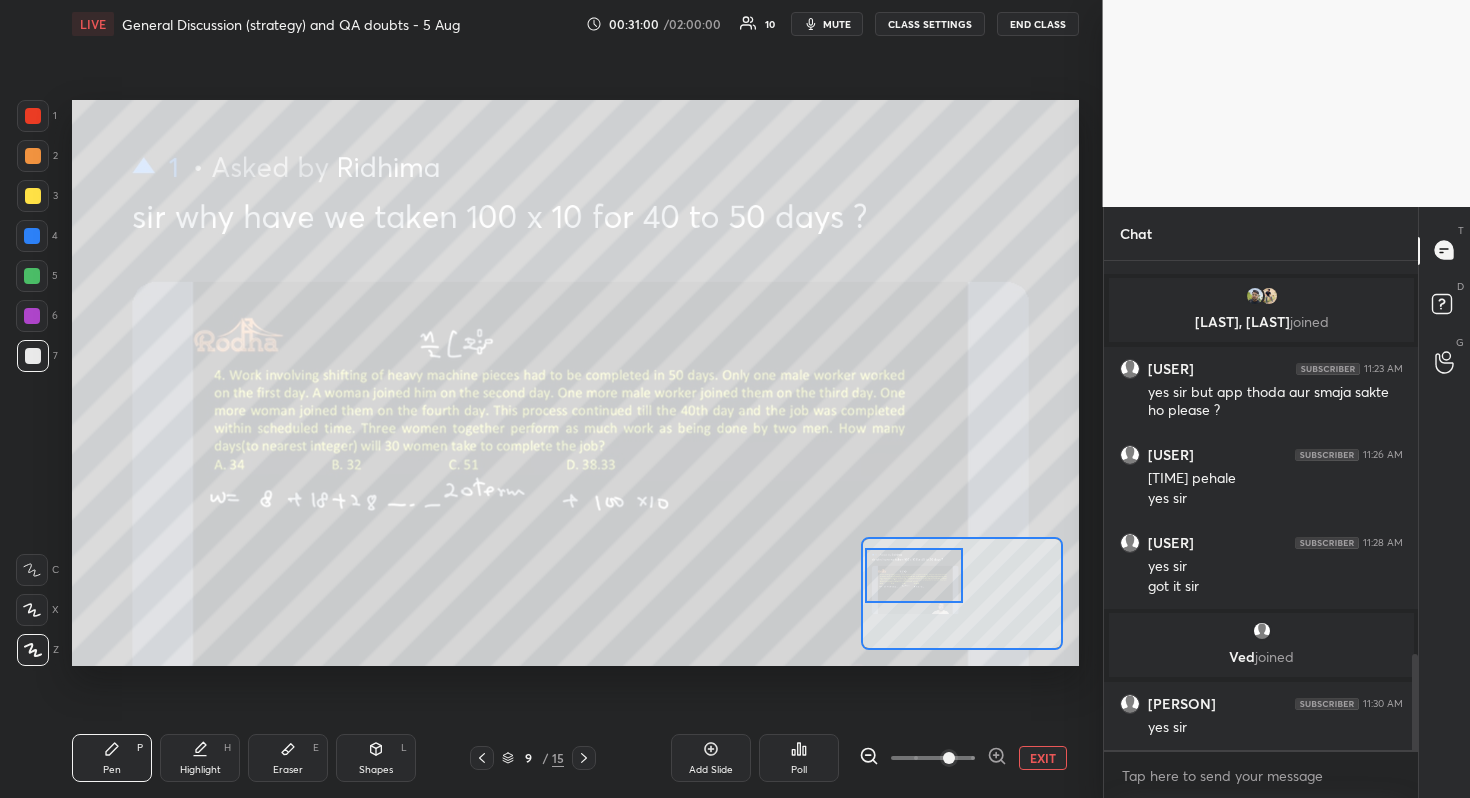 drag, startPoint x: 900, startPoint y: 589, endPoint x: 888, endPoint y: 576, distance: 17.691807 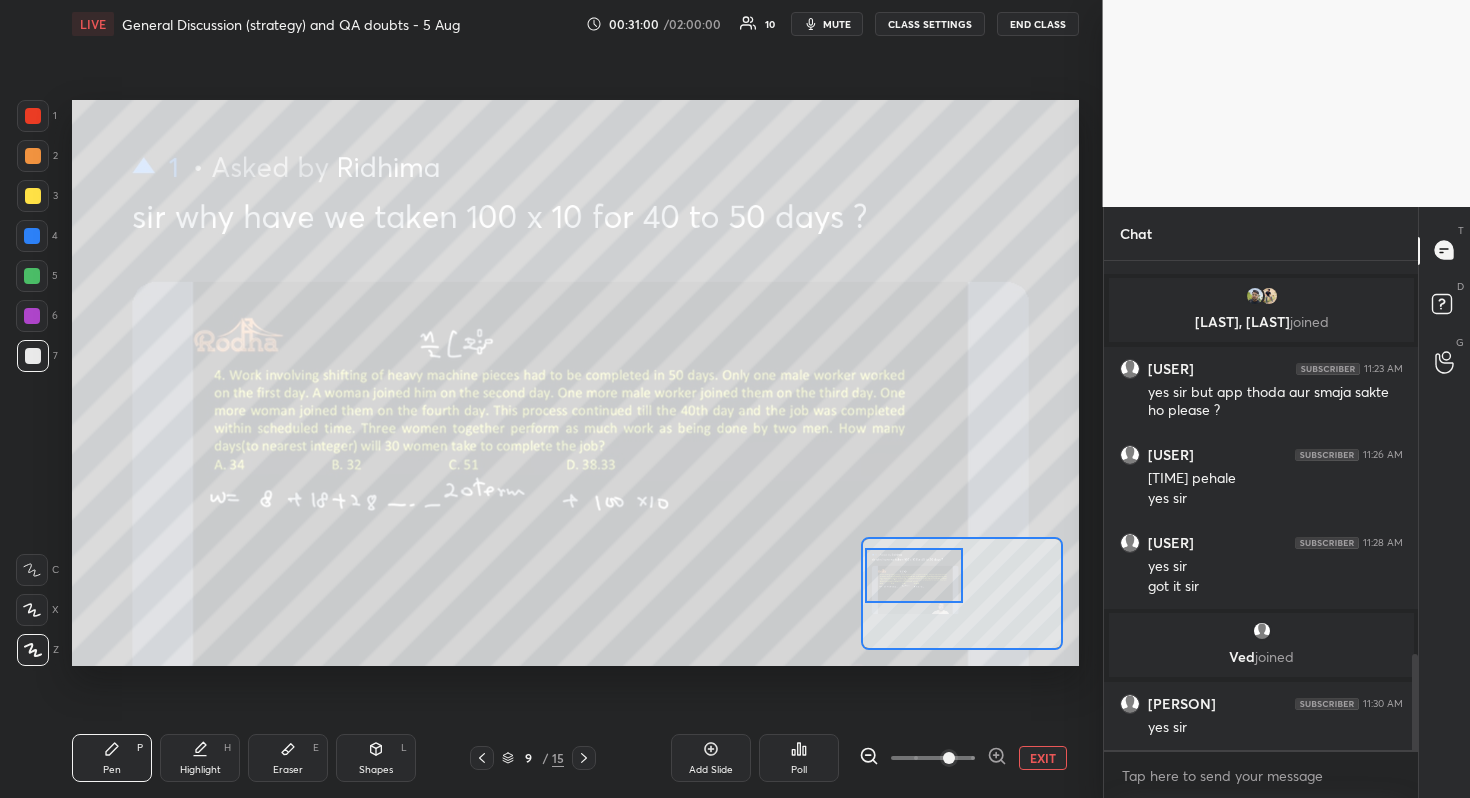 click at bounding box center [914, 575] 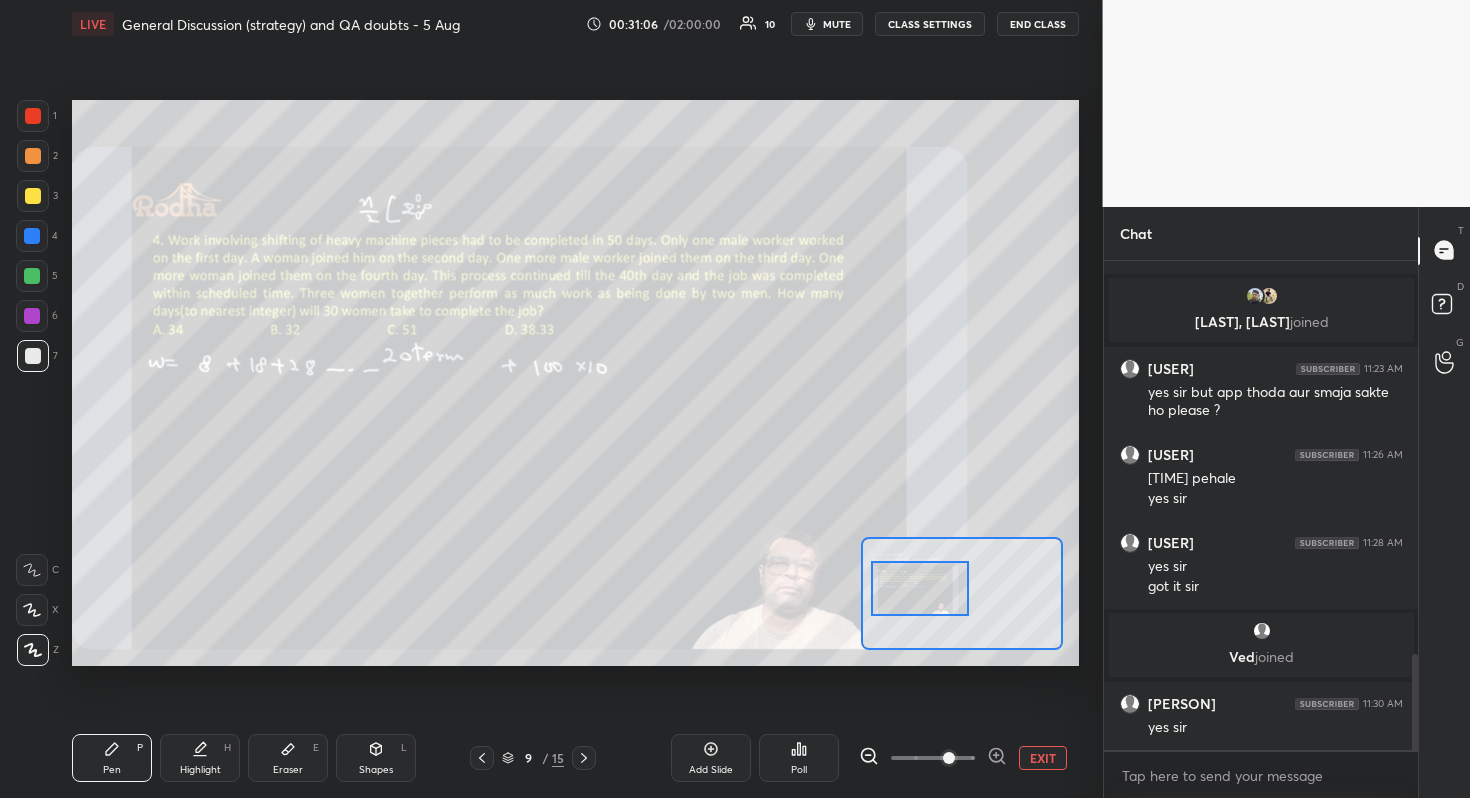 drag, startPoint x: 896, startPoint y: 580, endPoint x: 903, endPoint y: 593, distance: 14.764823 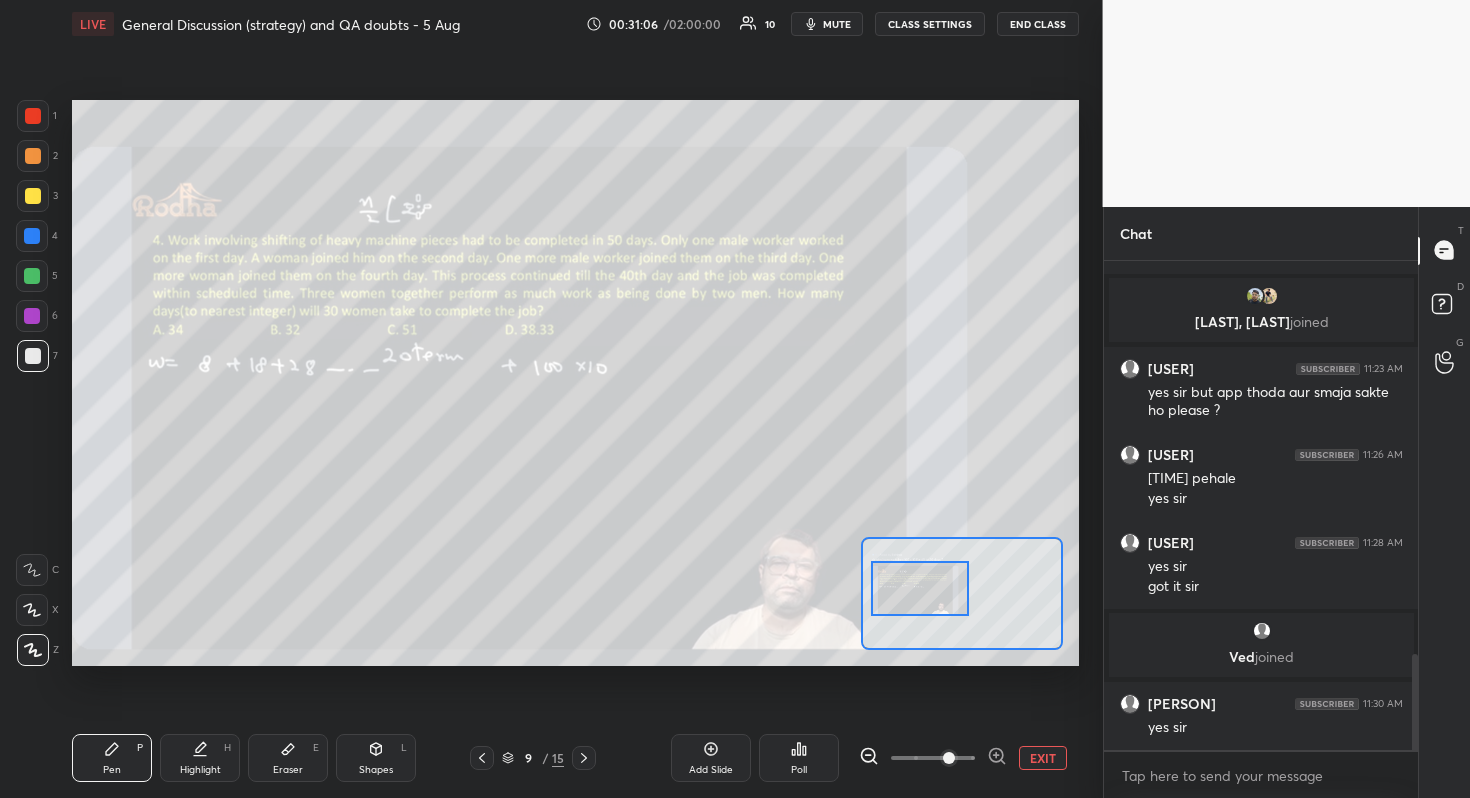 click at bounding box center (920, 588) 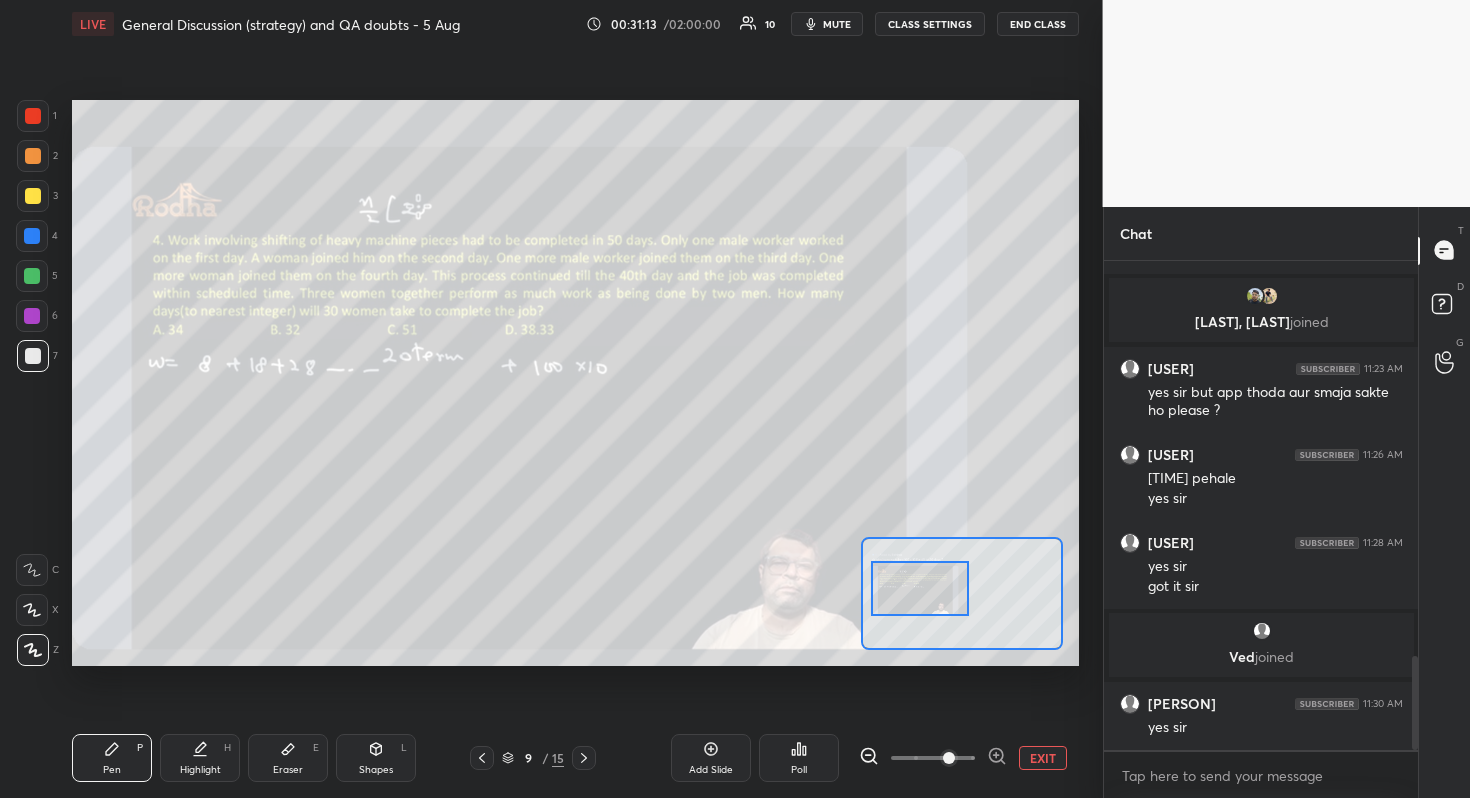 scroll, scrollTop: 2059, scrollLeft: 0, axis: vertical 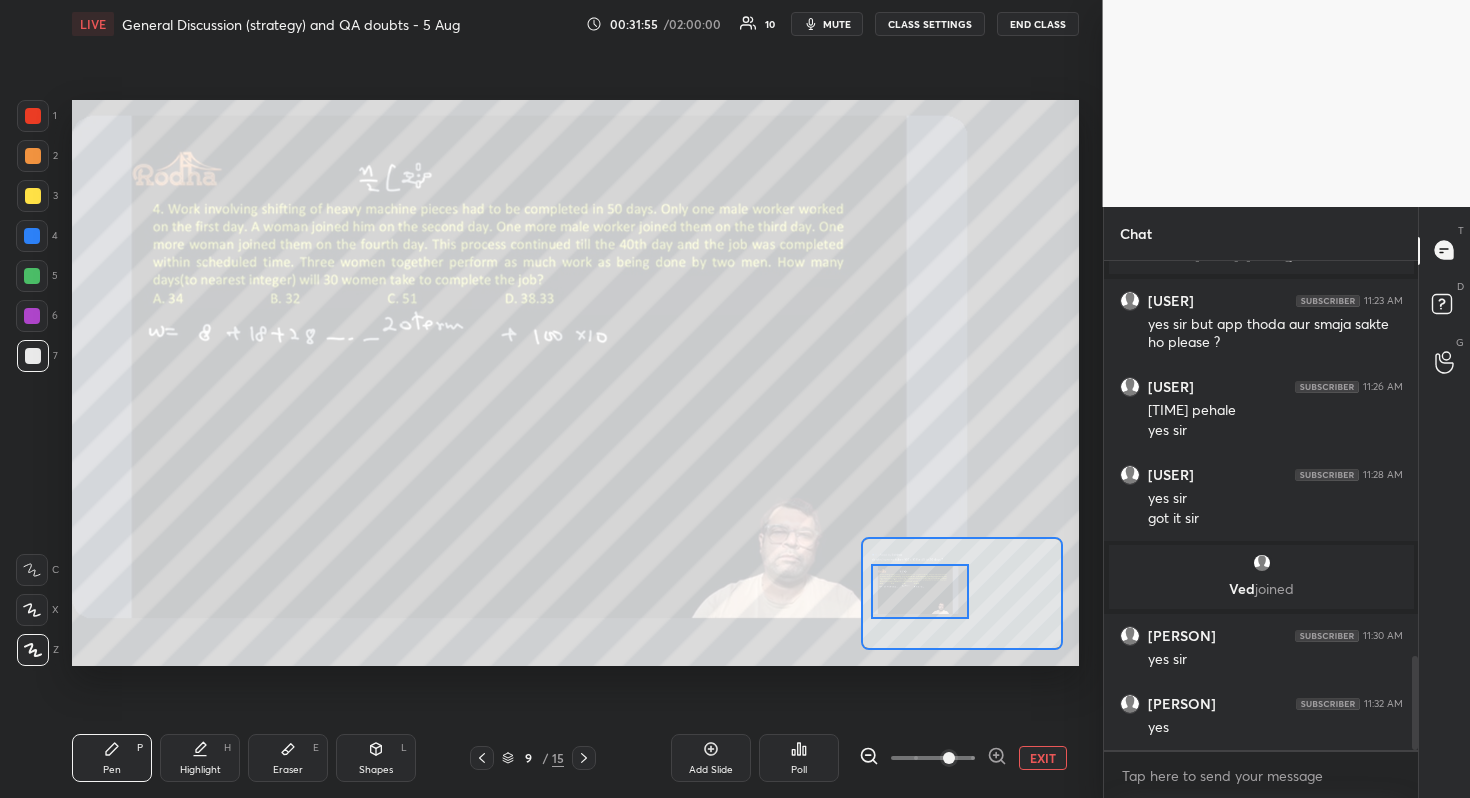 click at bounding box center [920, 591] 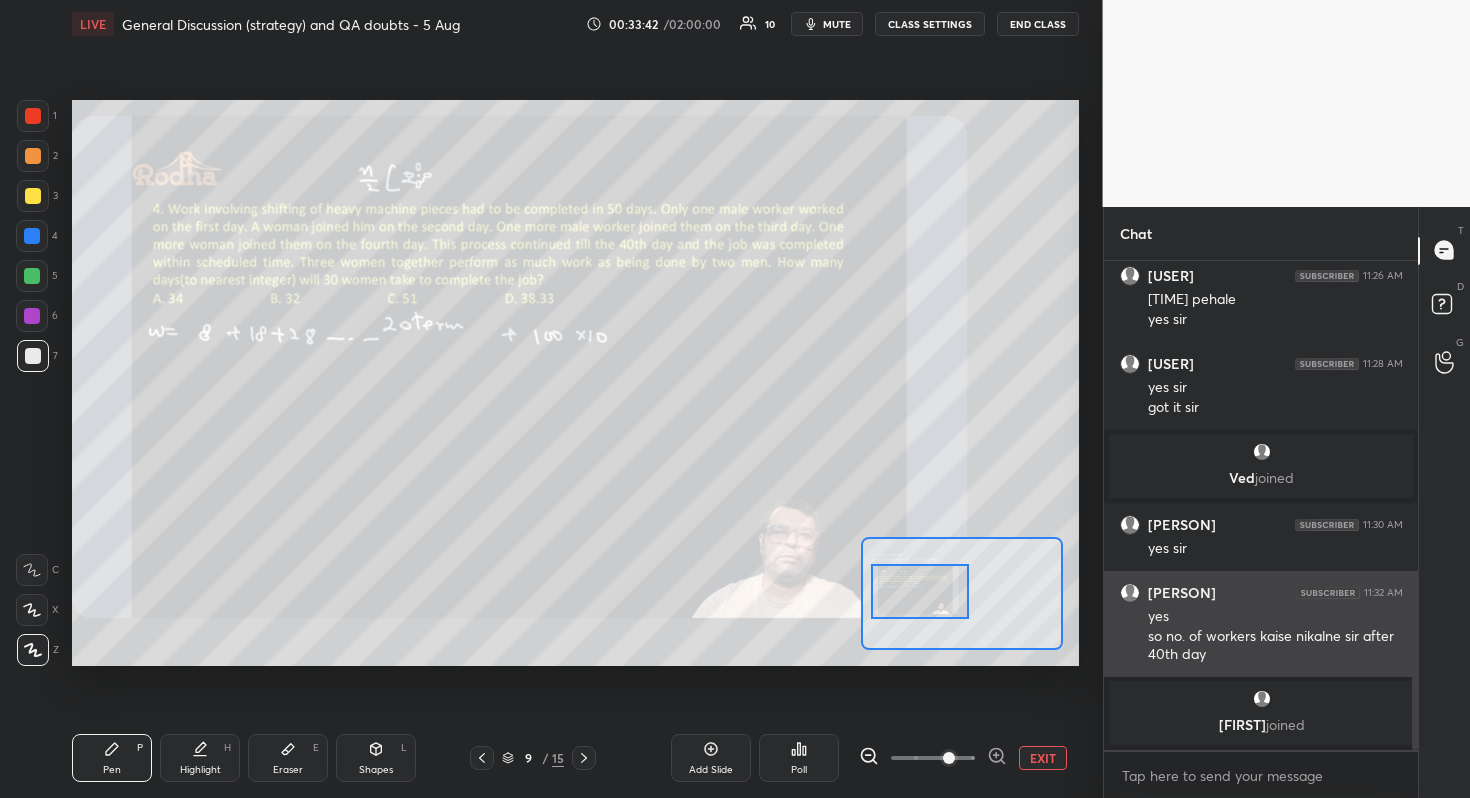 scroll, scrollTop: 2050, scrollLeft: 0, axis: vertical 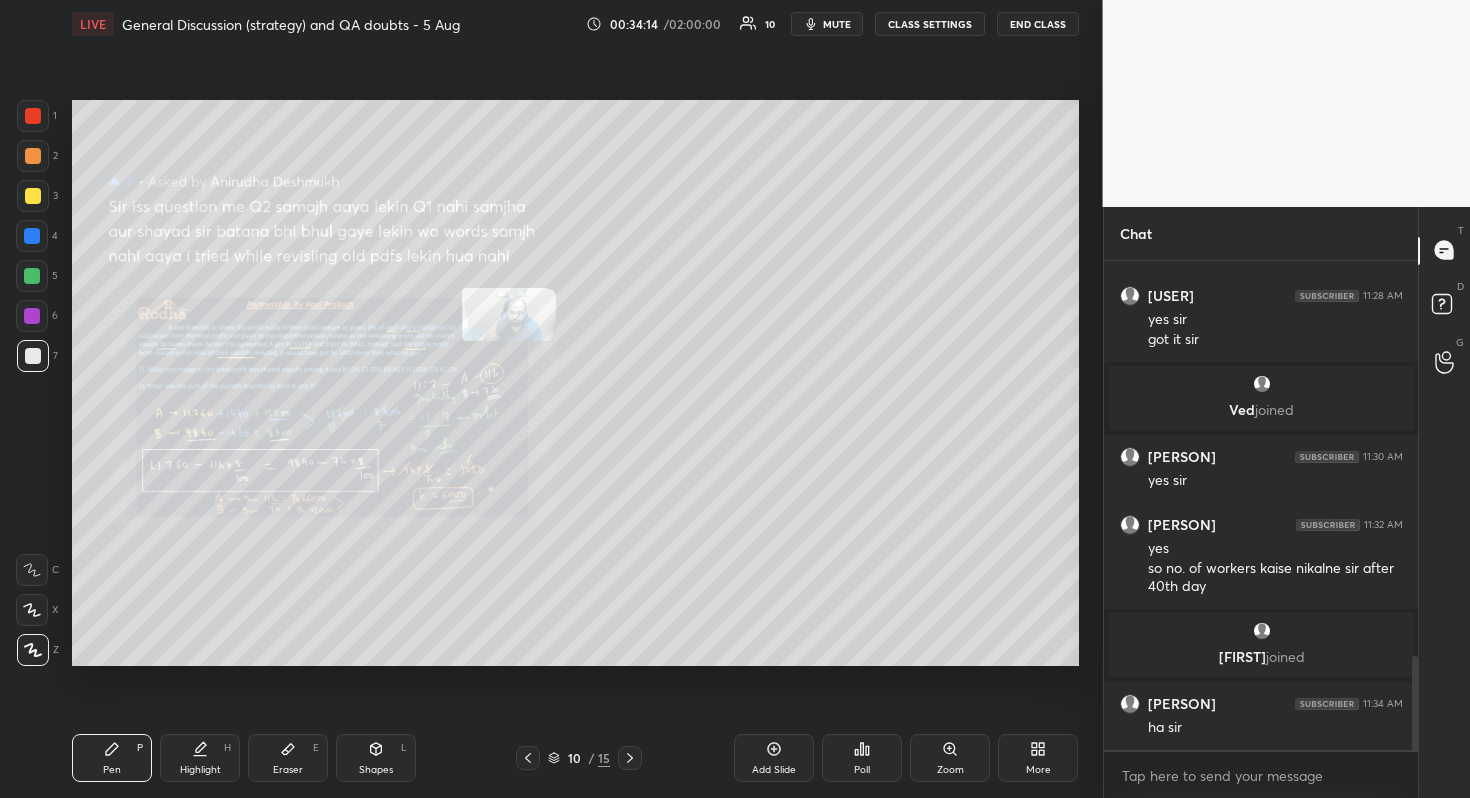 click on "Zoom" at bounding box center (950, 770) 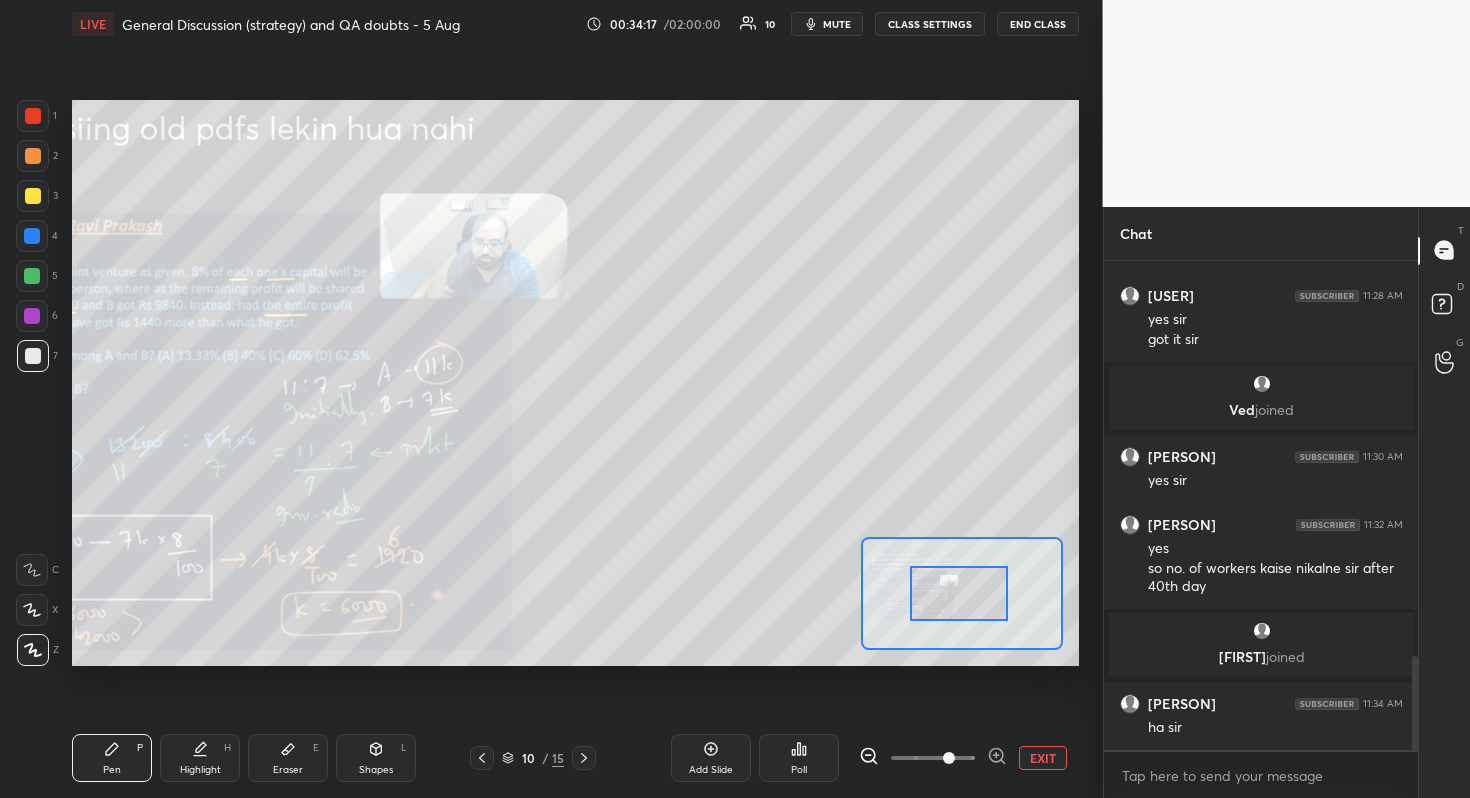 click at bounding box center [933, 758] 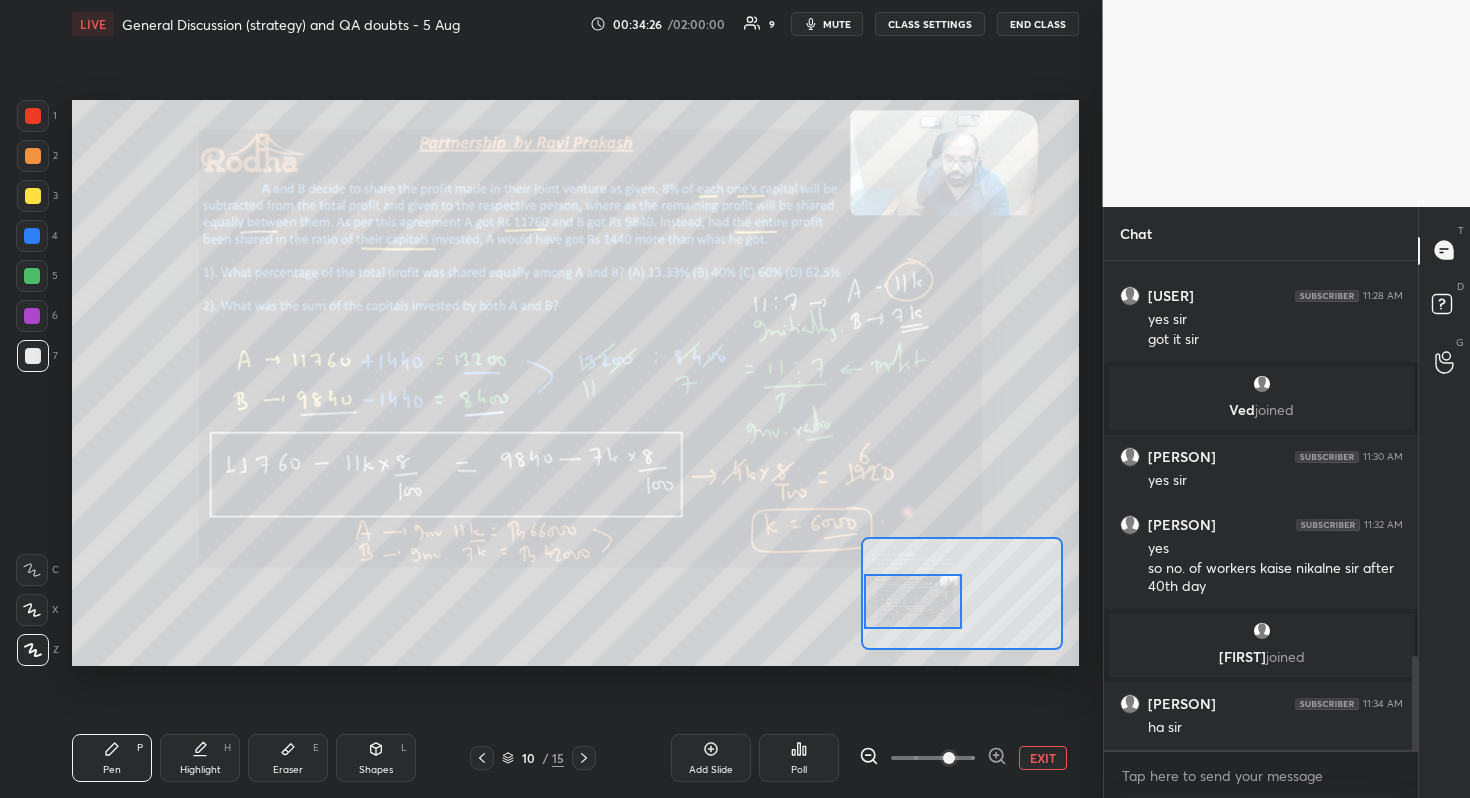 drag, startPoint x: 963, startPoint y: 609, endPoint x: 913, endPoint y: 618, distance: 50.803543 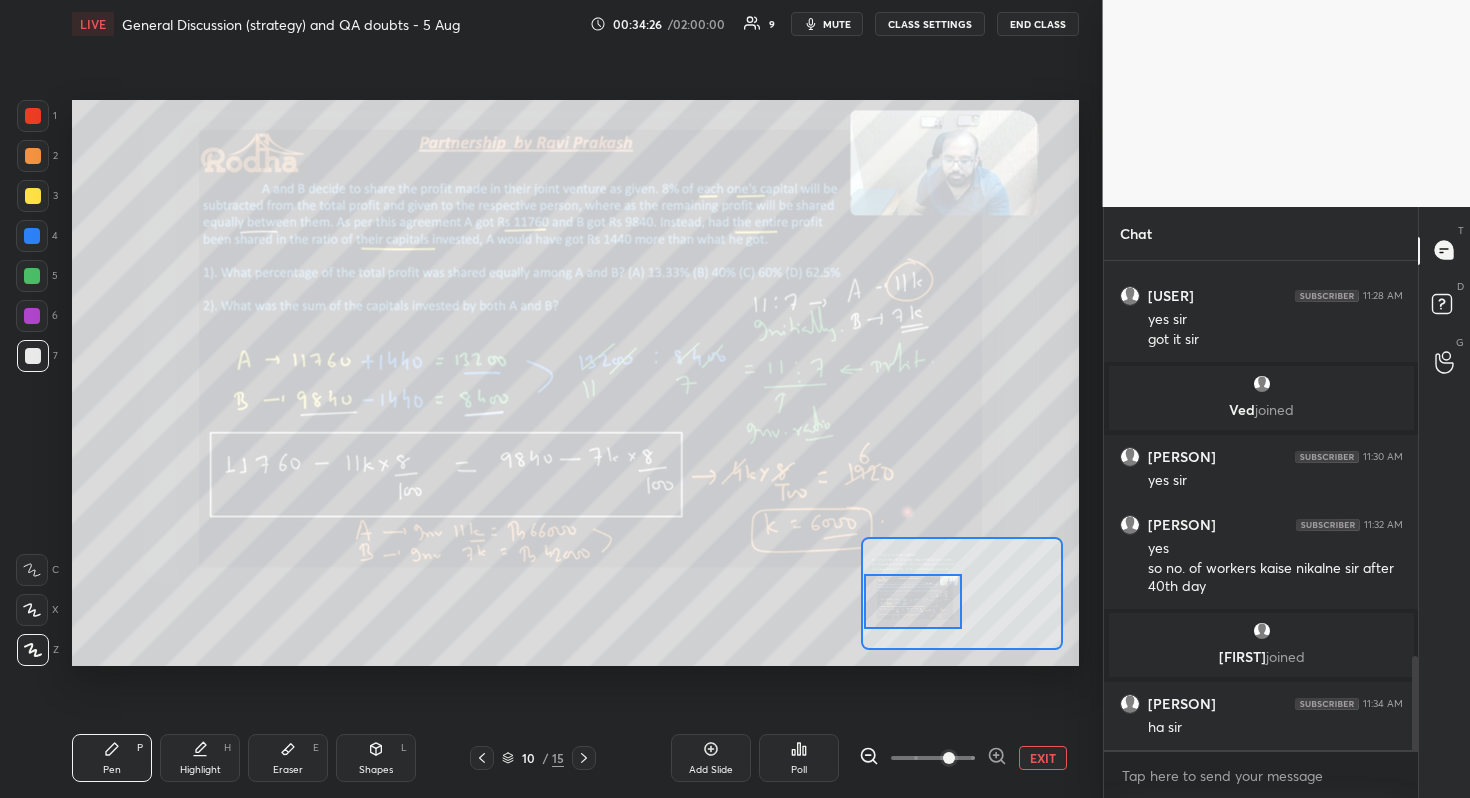 click at bounding box center [913, 601] 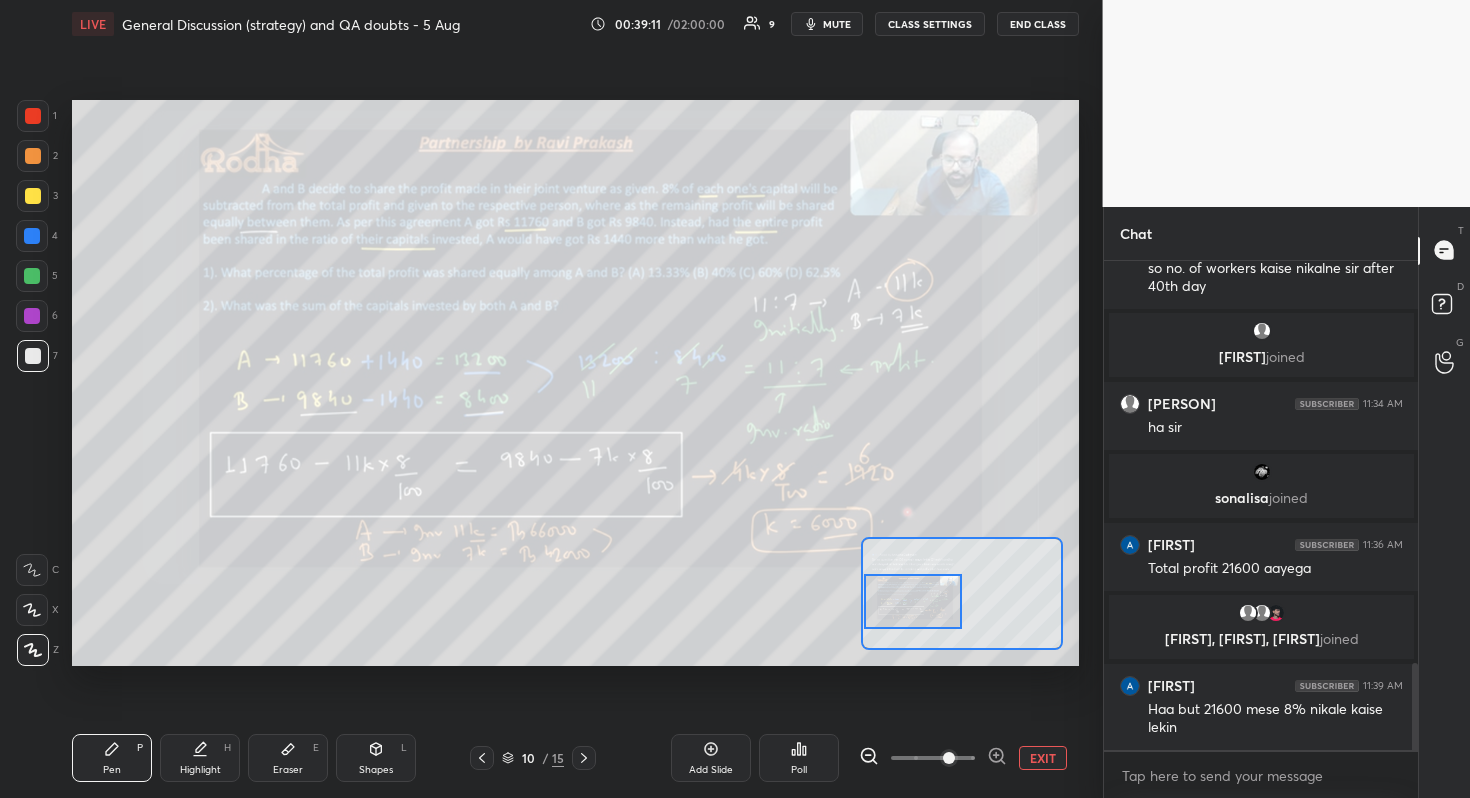 scroll, scrollTop: 2321, scrollLeft: 0, axis: vertical 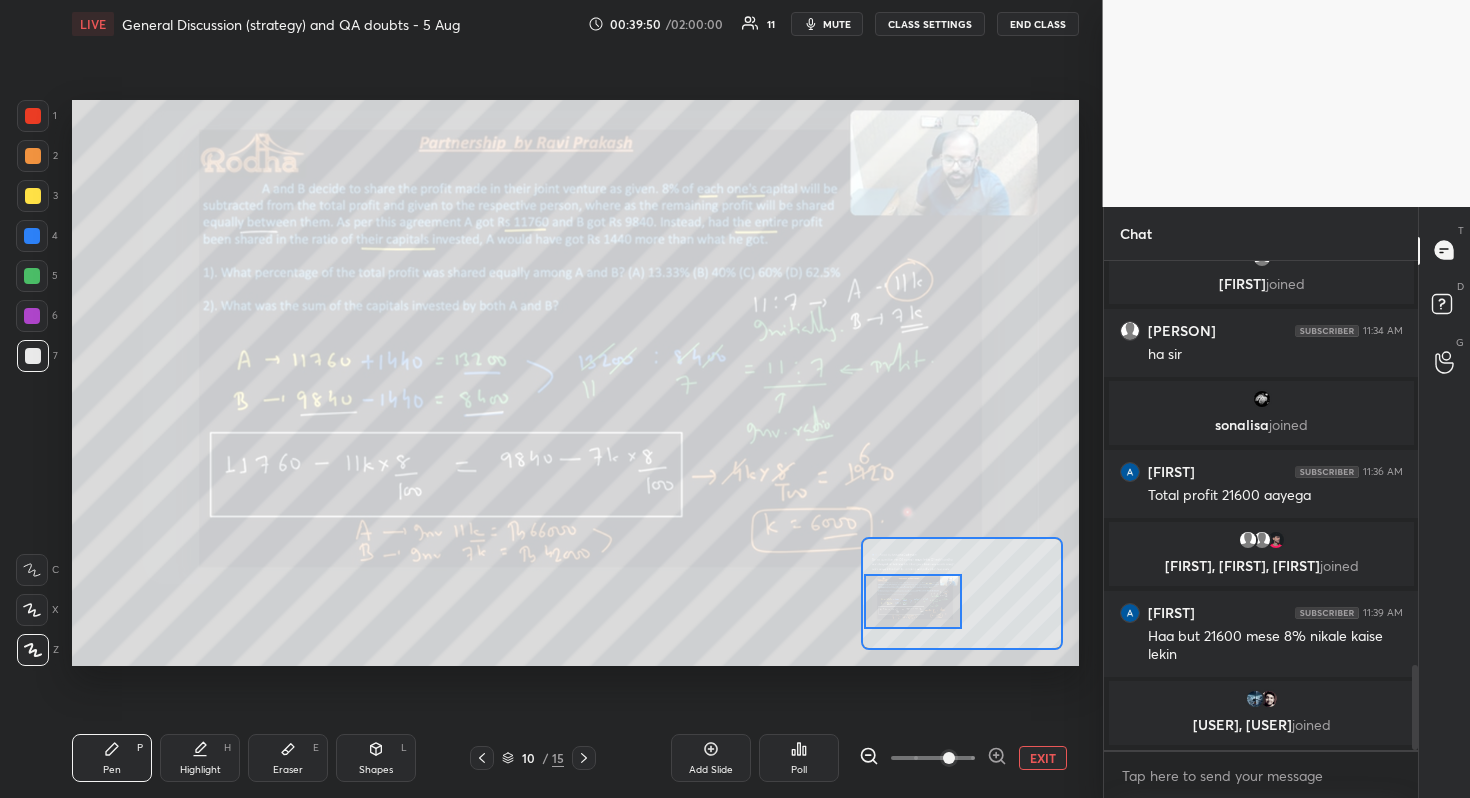 drag, startPoint x: 349, startPoint y: 666, endPoint x: 360, endPoint y: 666, distance: 11 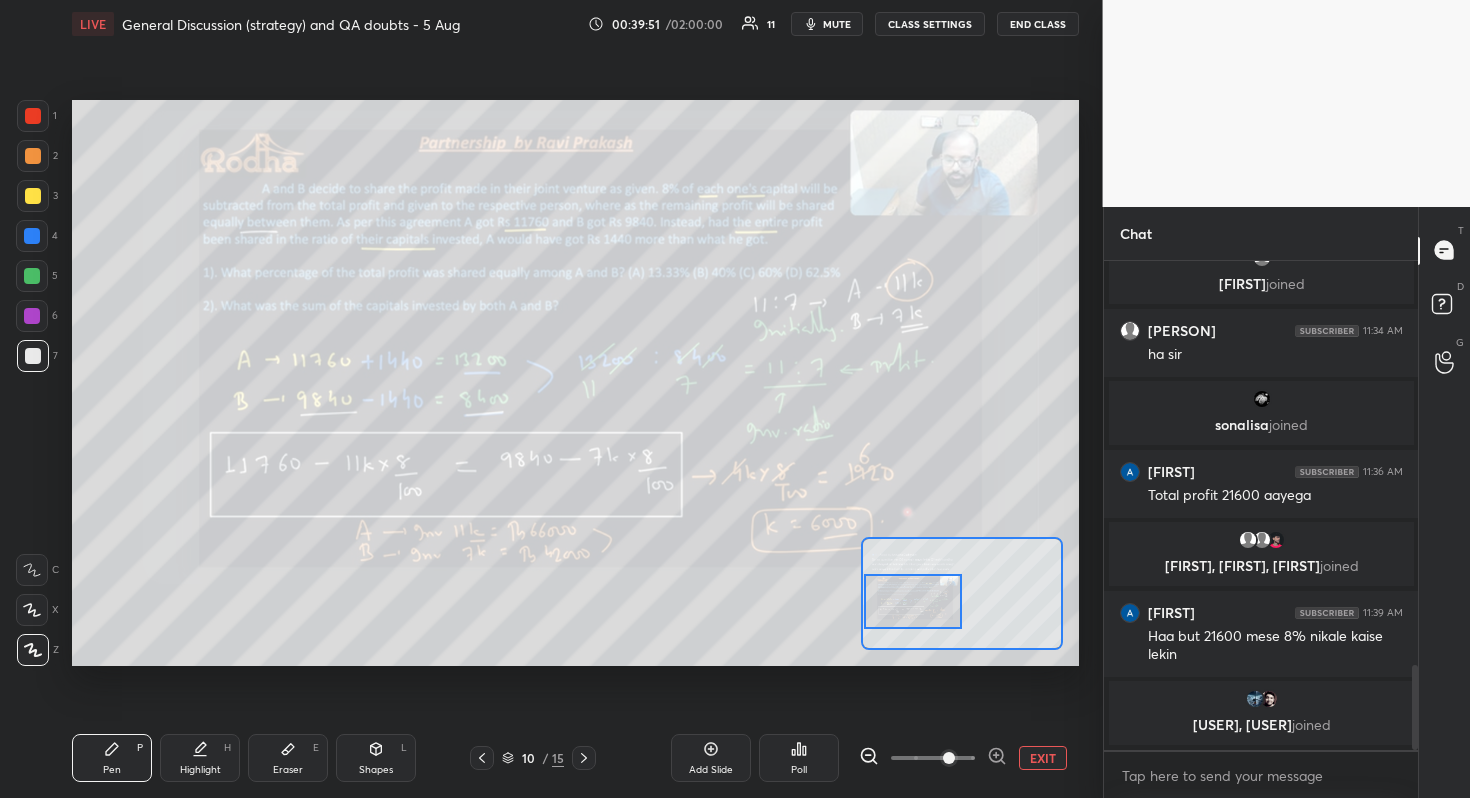 drag, startPoint x: 360, startPoint y: 666, endPoint x: 348, endPoint y: 678, distance: 16.970562 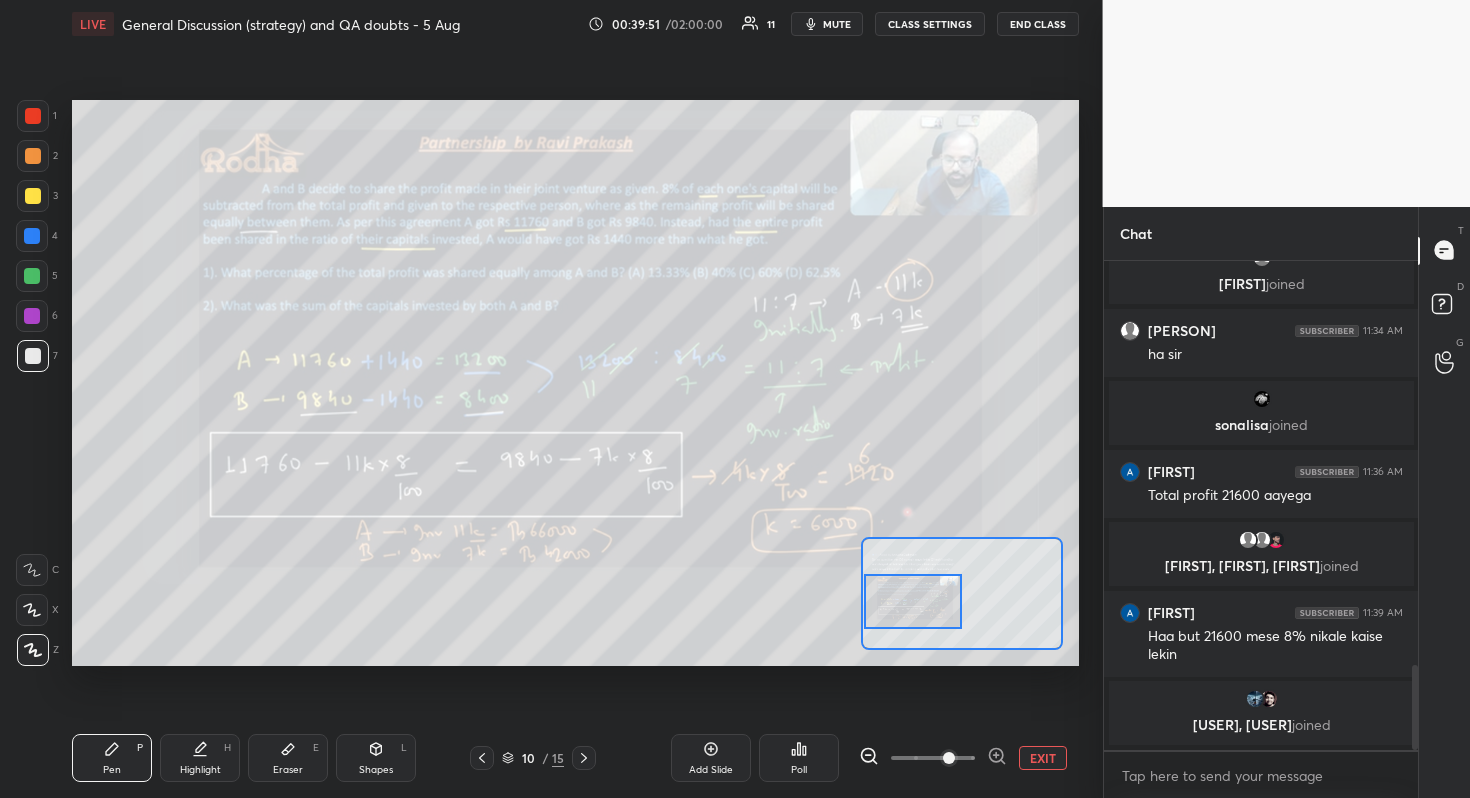 click on "Setting up your live class Poll for   secs No correct answer Start poll" at bounding box center [575, 383] 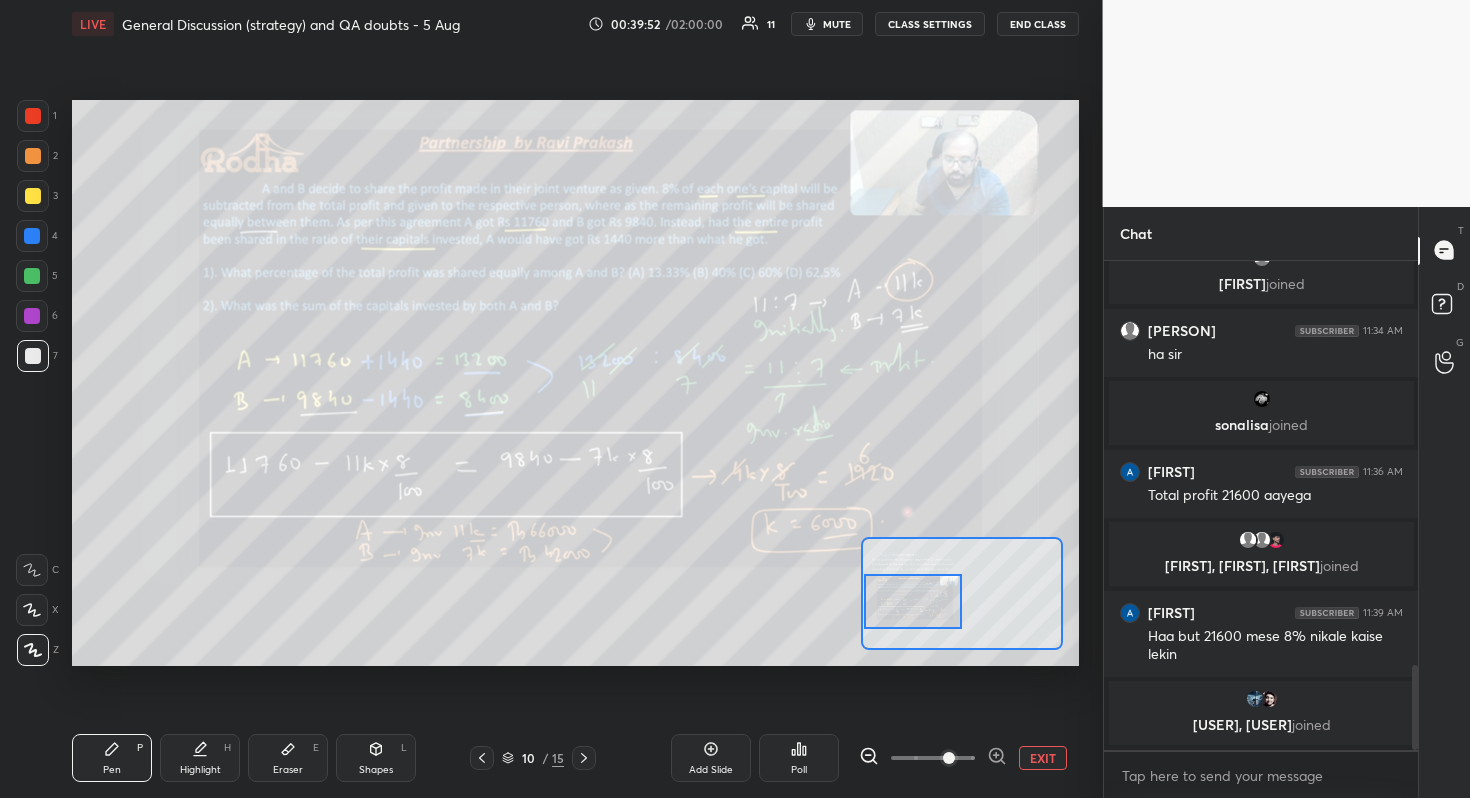 click on "Setting up your live class Poll for   secs No correct answer Start poll" at bounding box center [575, 383] 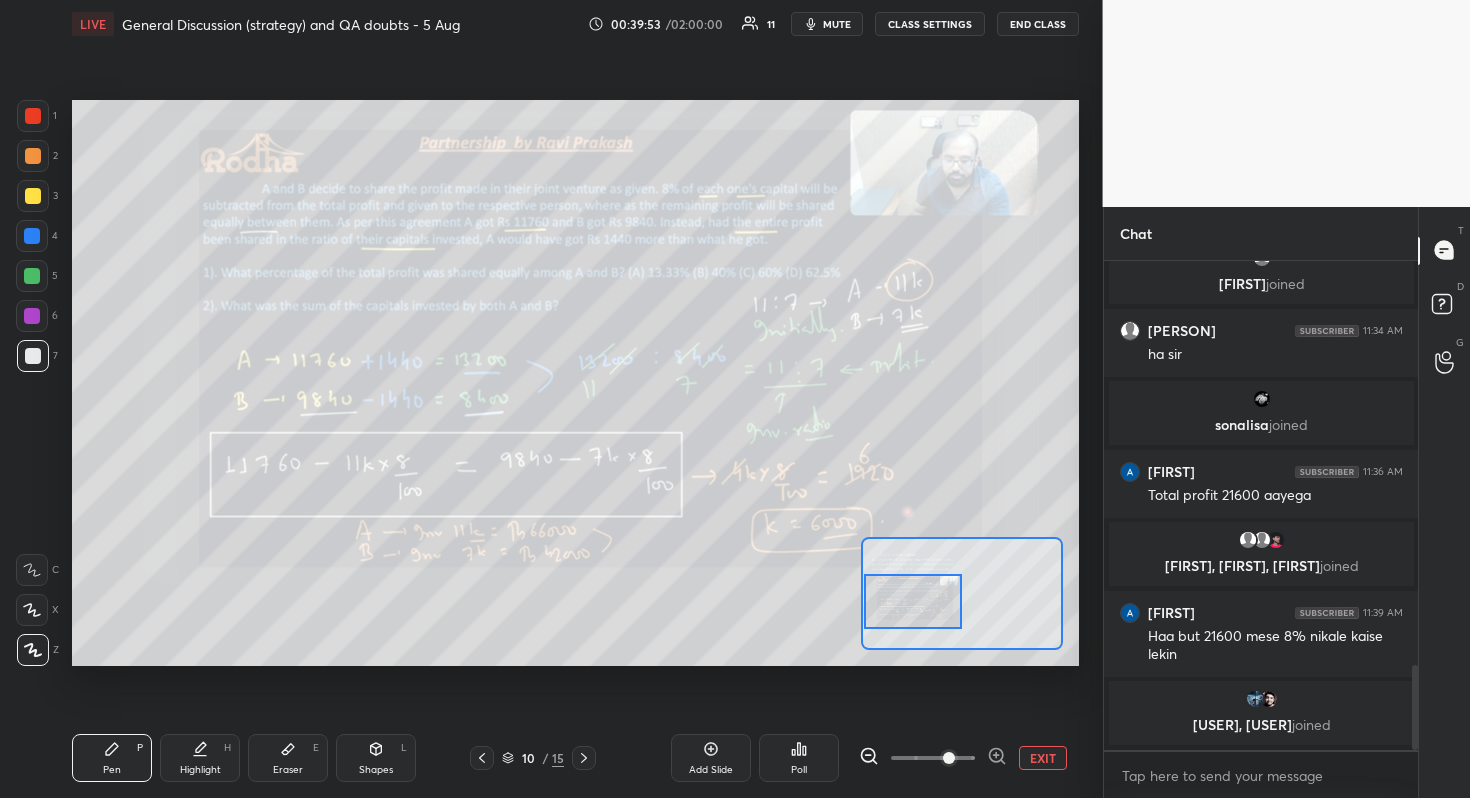 click on "Setting up your live class Poll for   secs No correct answer Start poll" at bounding box center (575, 383) 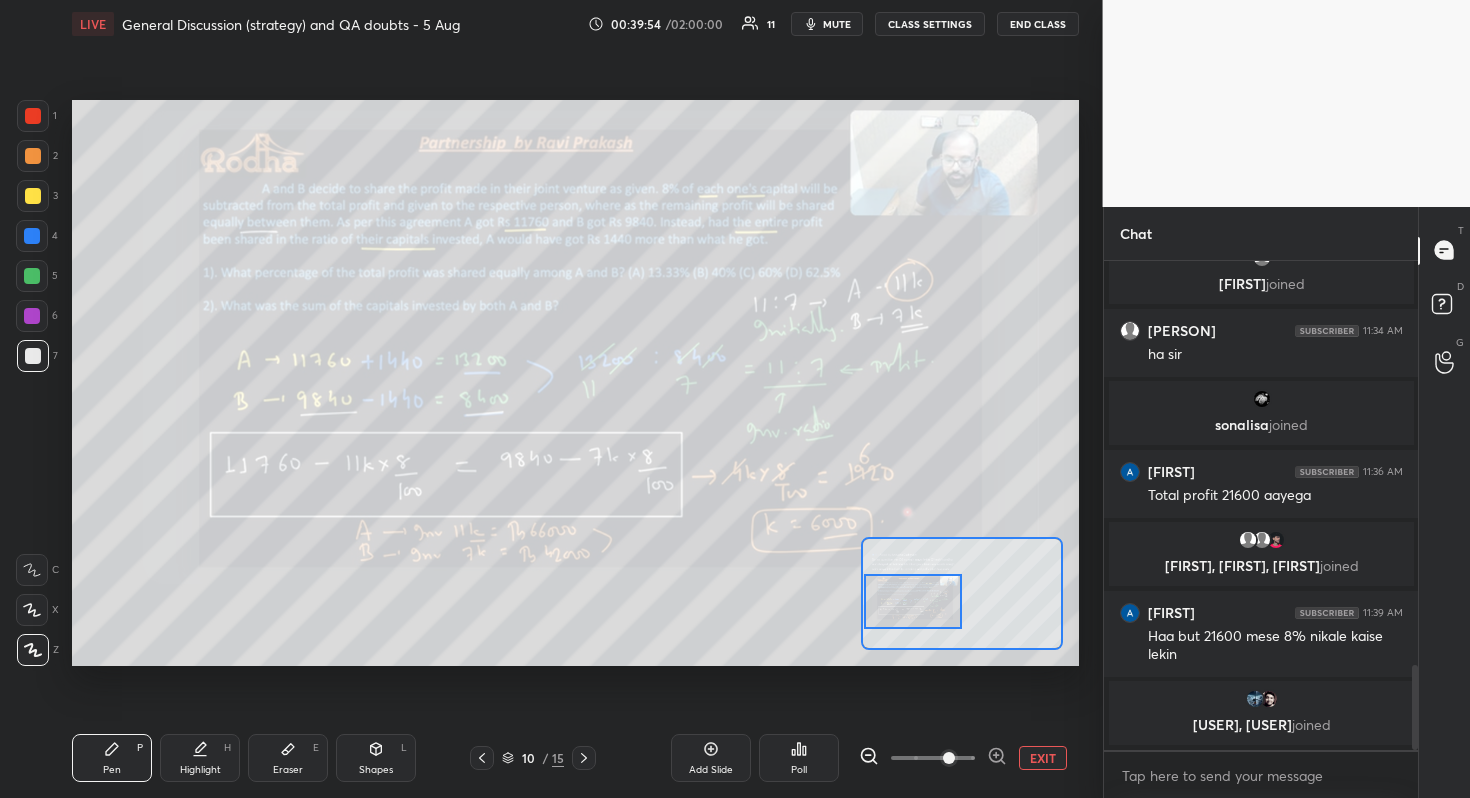 click on "Setting up your live class Poll for   secs No correct answer Start poll" at bounding box center [575, 383] 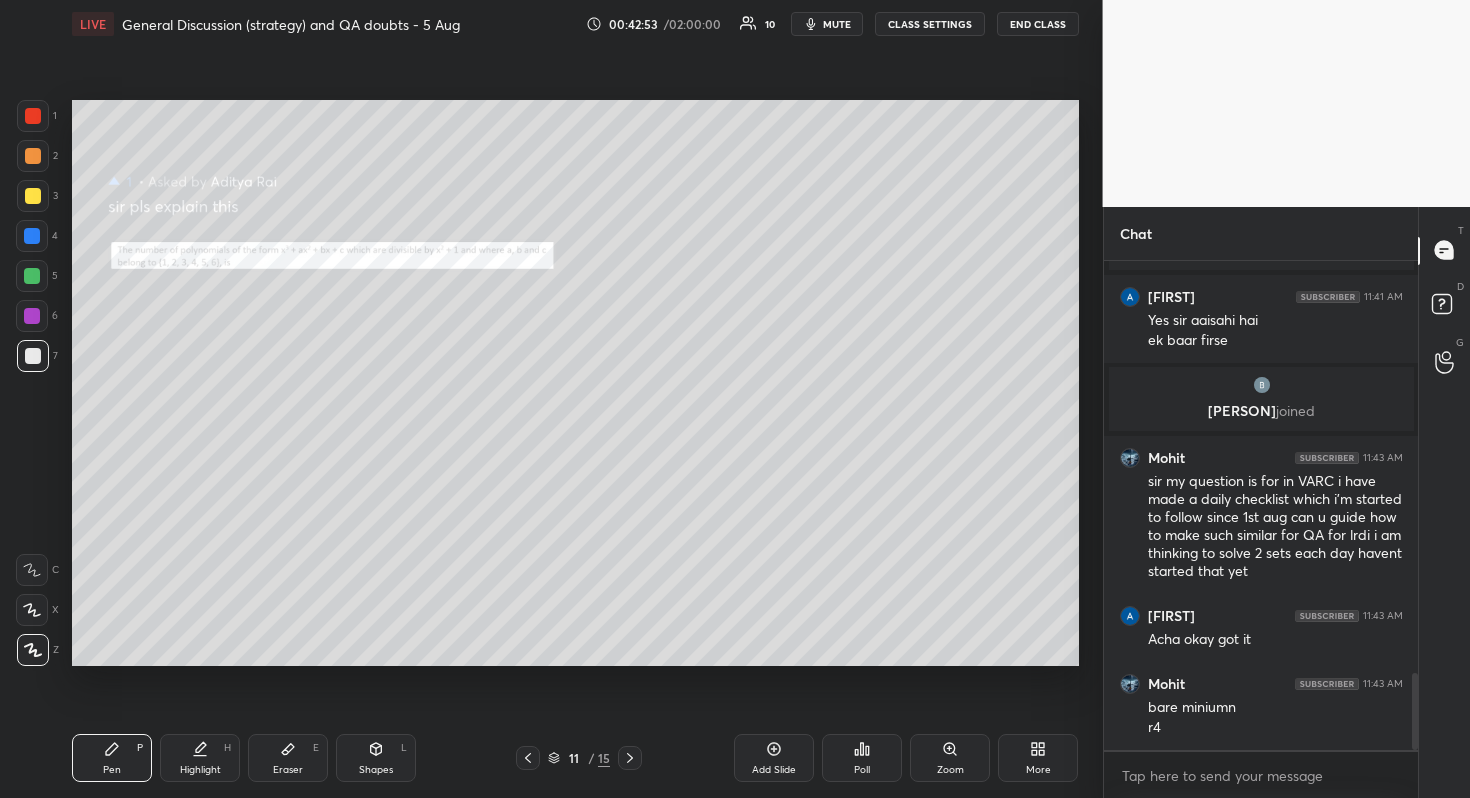 scroll, scrollTop: 2735, scrollLeft: 0, axis: vertical 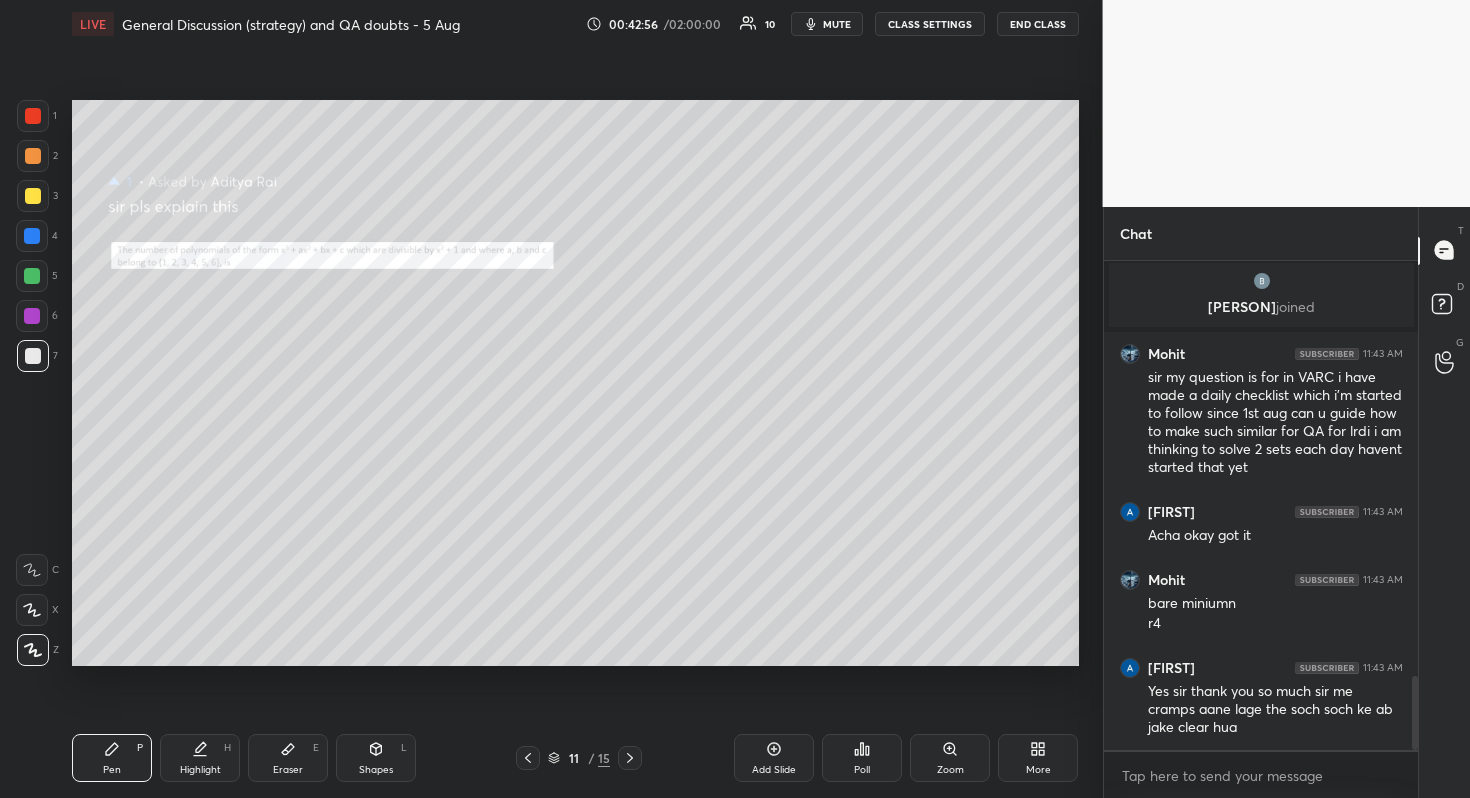 click on "Zoom" at bounding box center [950, 770] 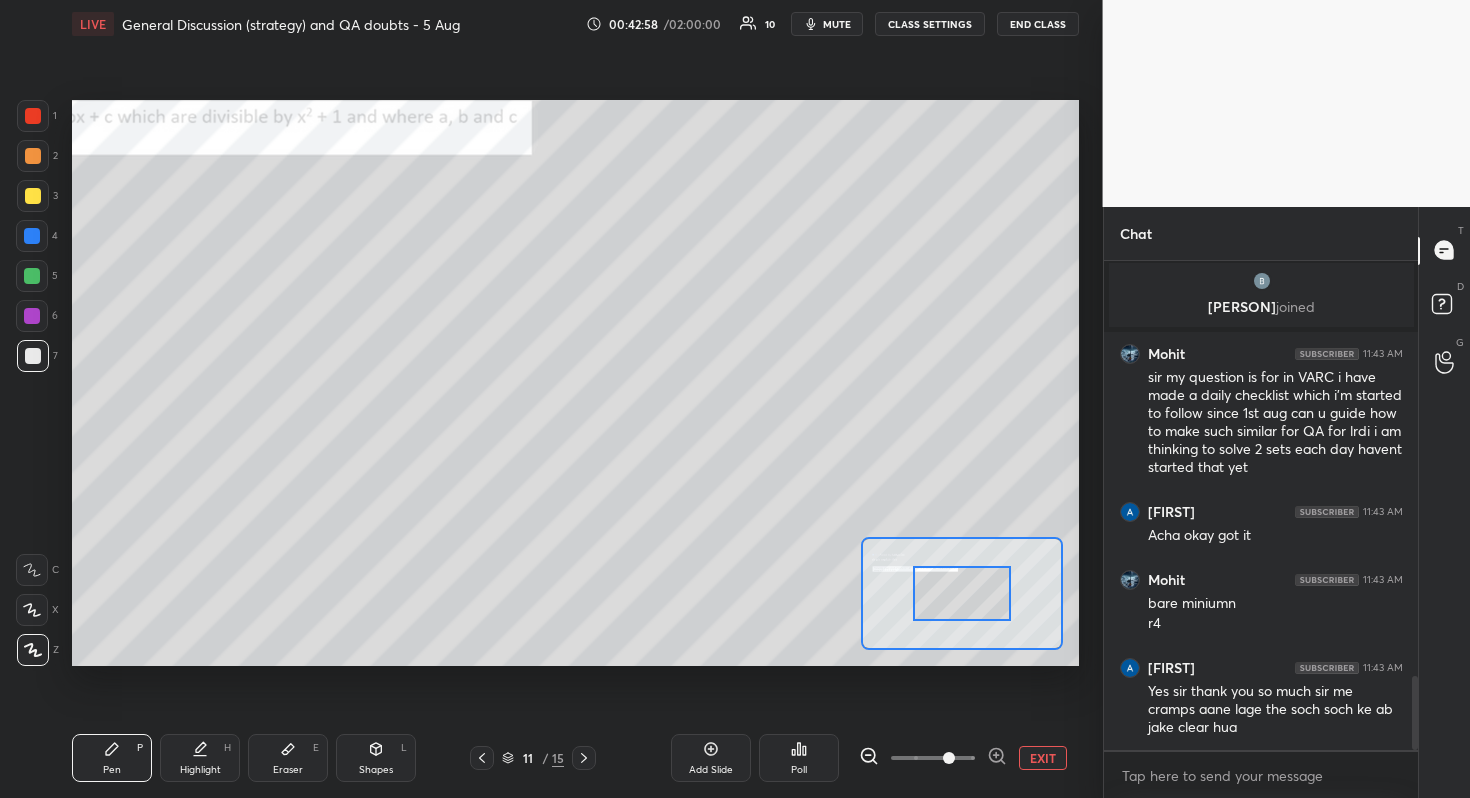 click at bounding box center [933, 758] 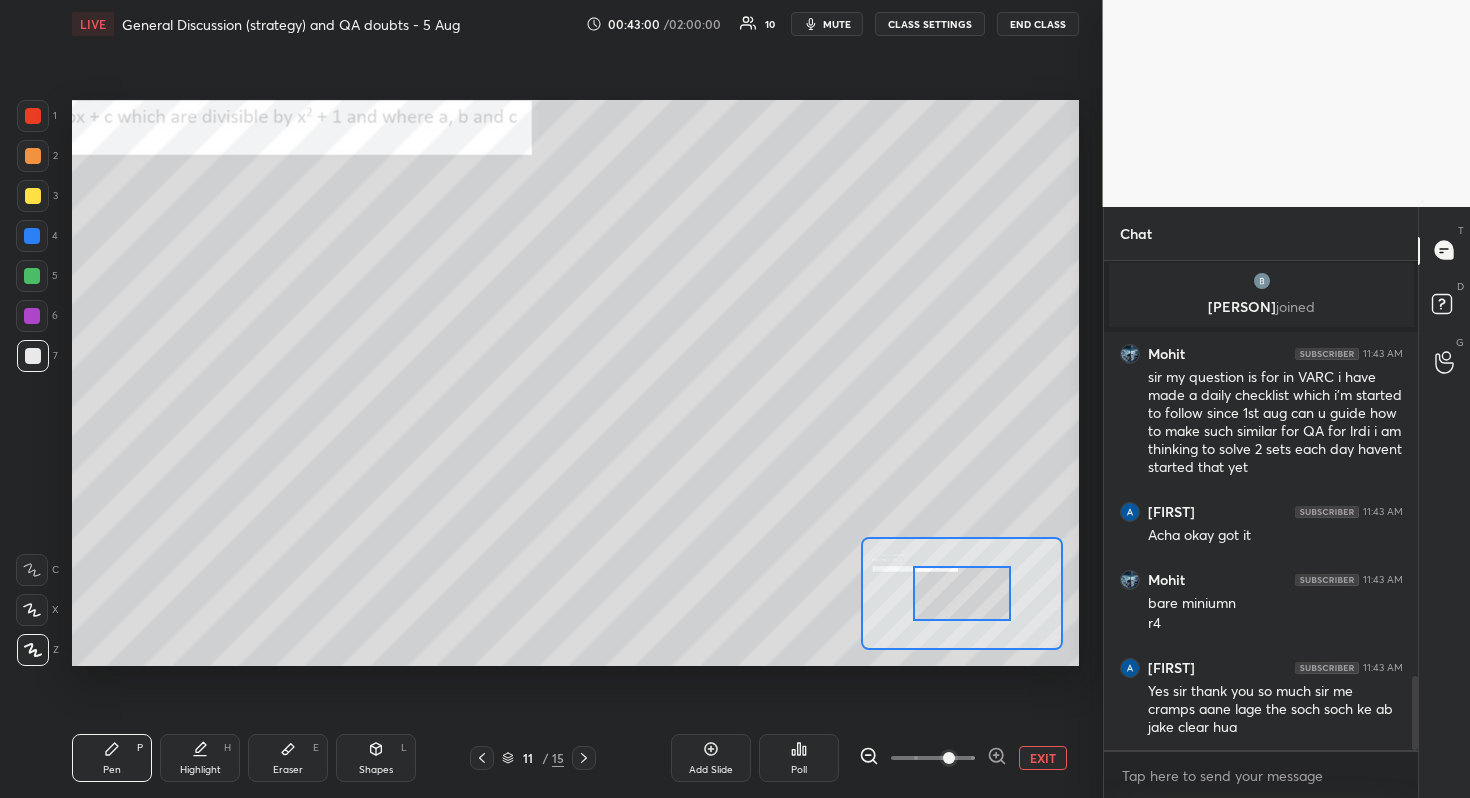 click at bounding box center (962, 593) 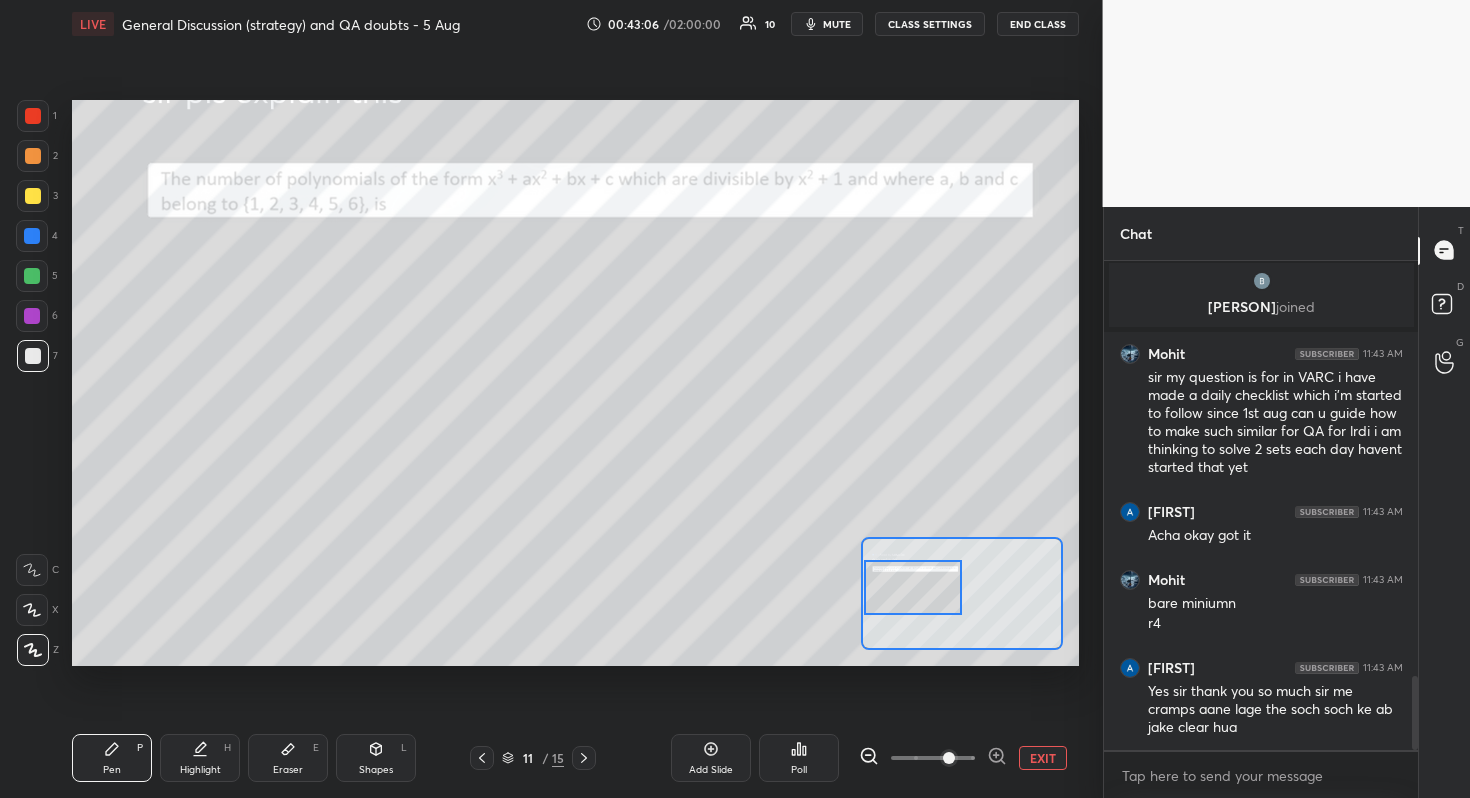 scroll, scrollTop: 2803, scrollLeft: 0, axis: vertical 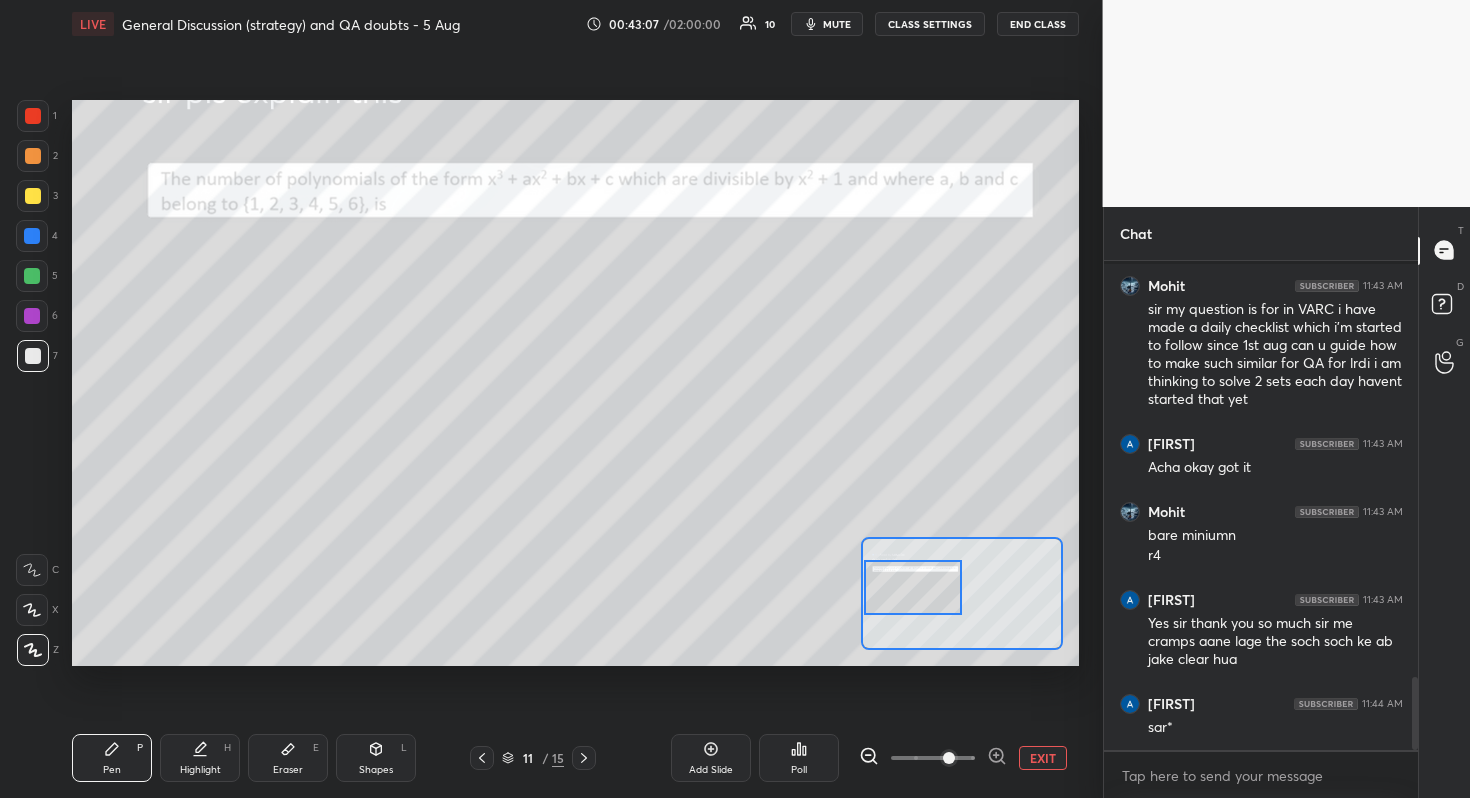 drag, startPoint x: 941, startPoint y: 606, endPoint x: 892, endPoint y: 600, distance: 49.365982 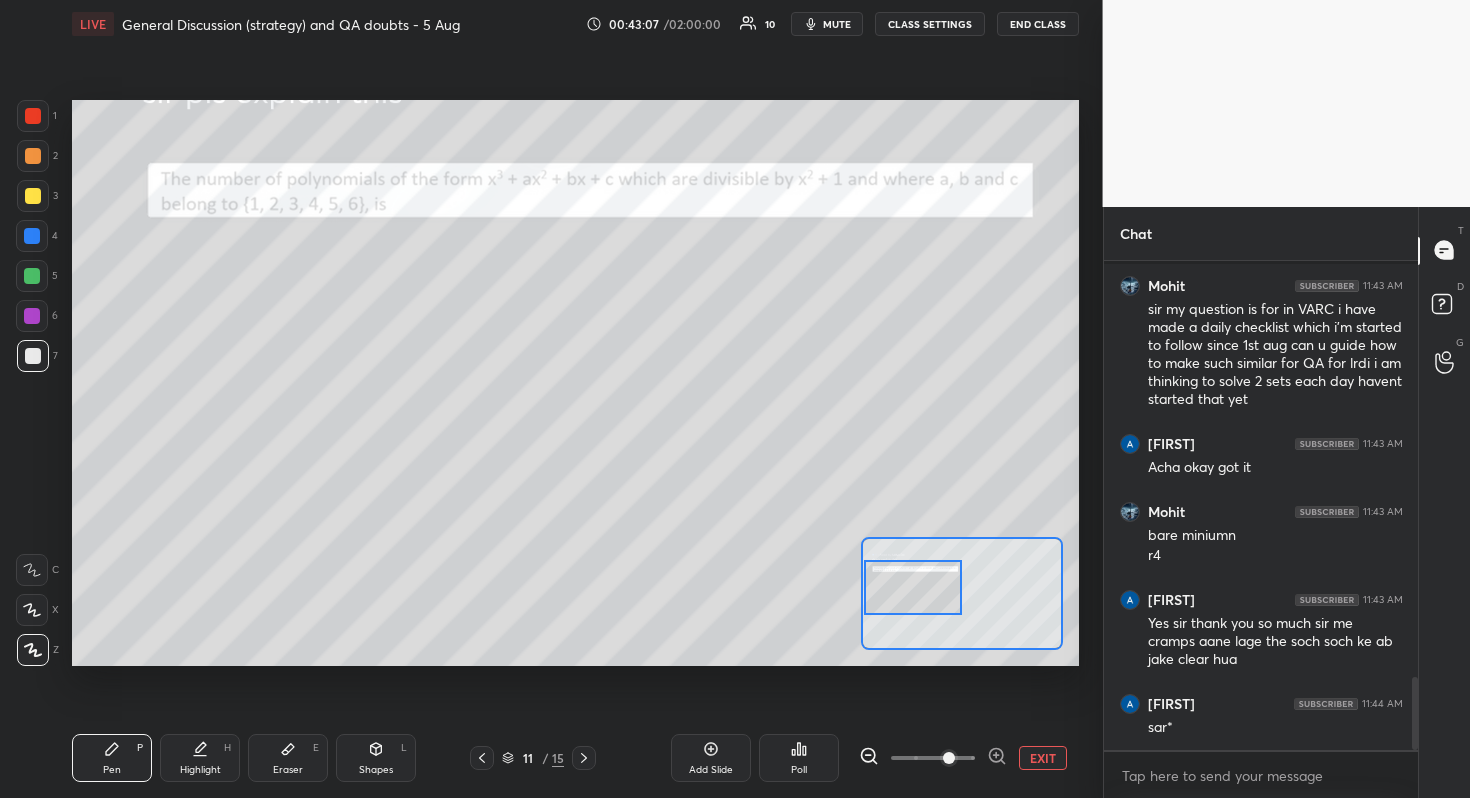 click at bounding box center (913, 587) 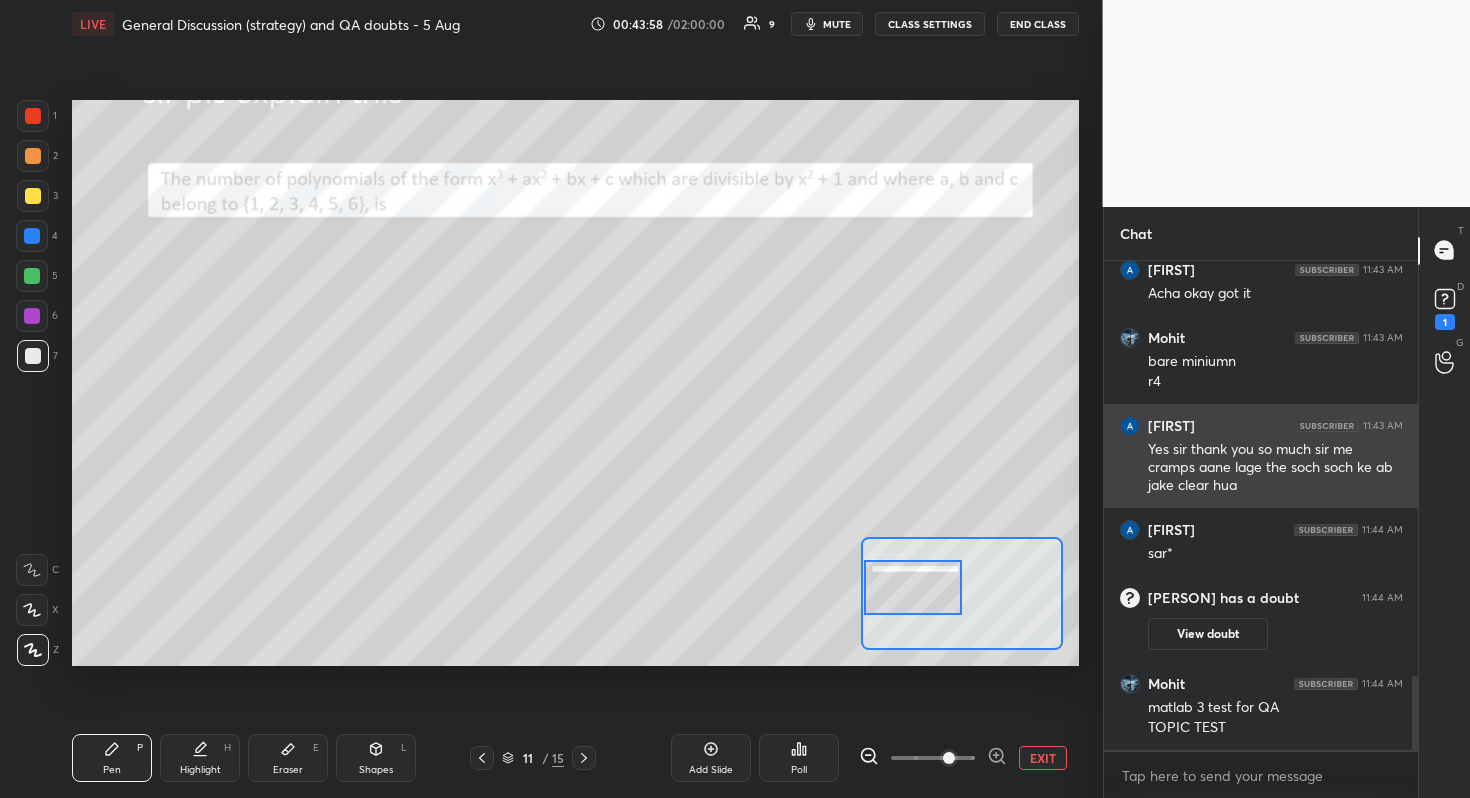 scroll, scrollTop: 2816, scrollLeft: 0, axis: vertical 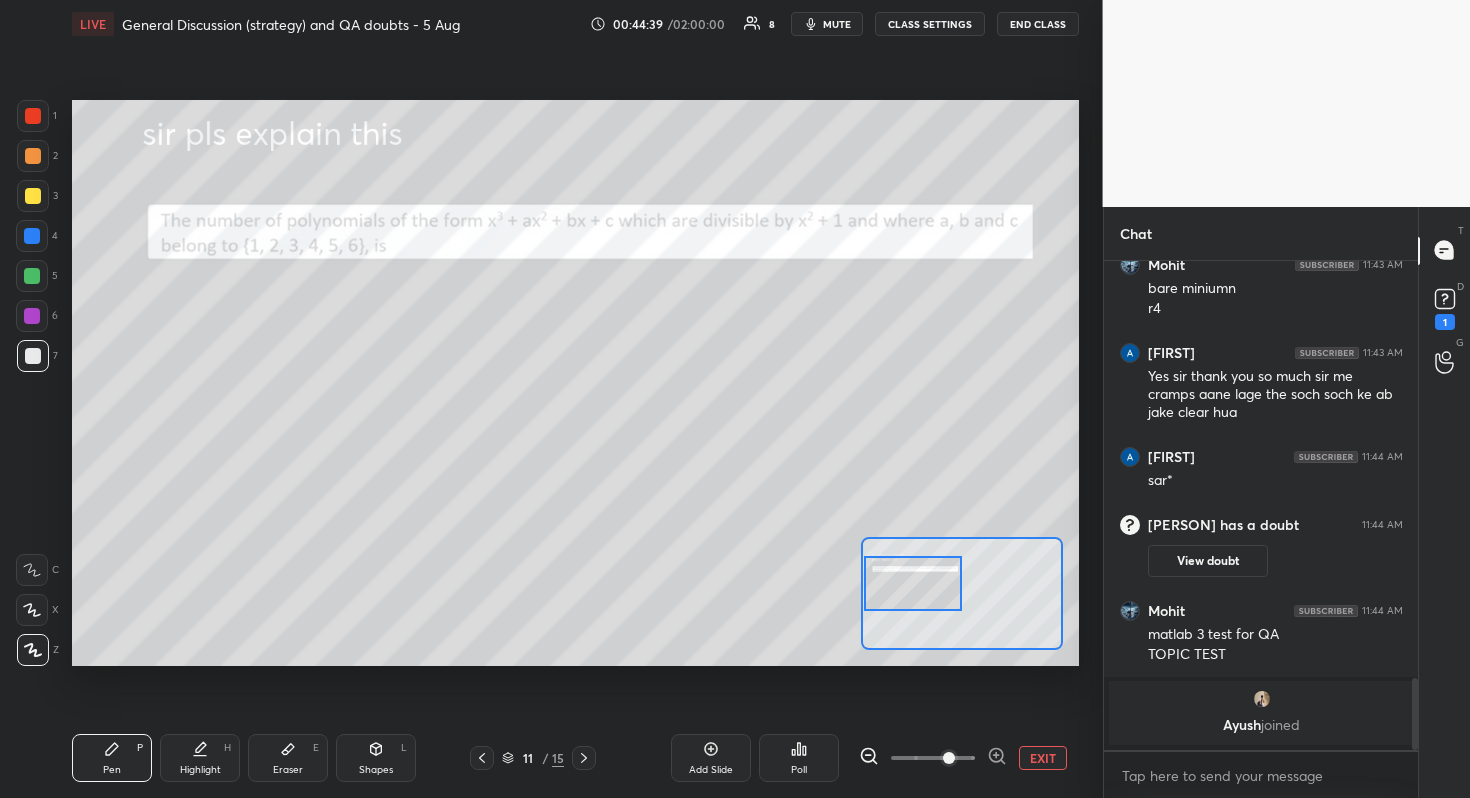 click at bounding box center (913, 583) 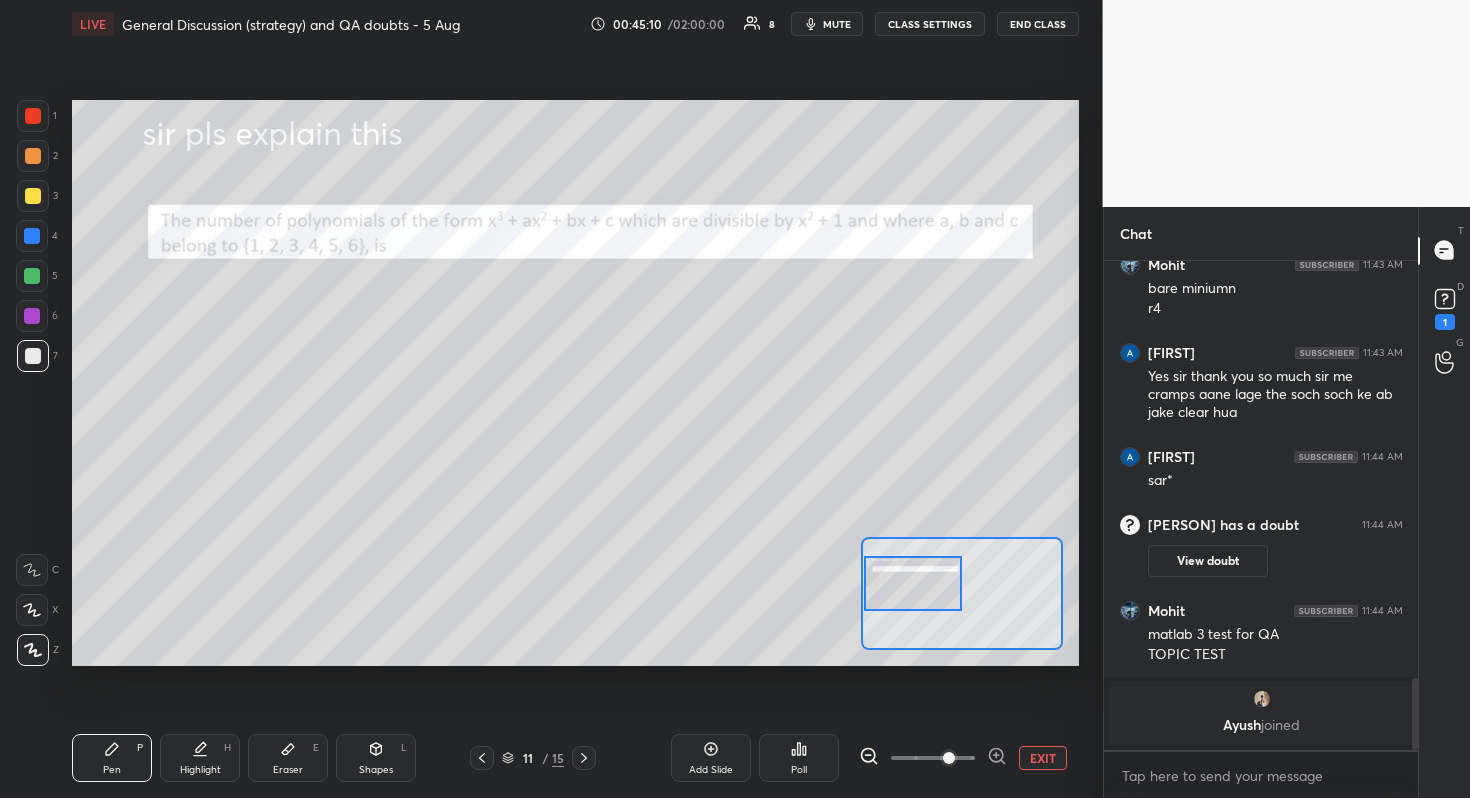 scroll, scrollTop: 2843, scrollLeft: 0, axis: vertical 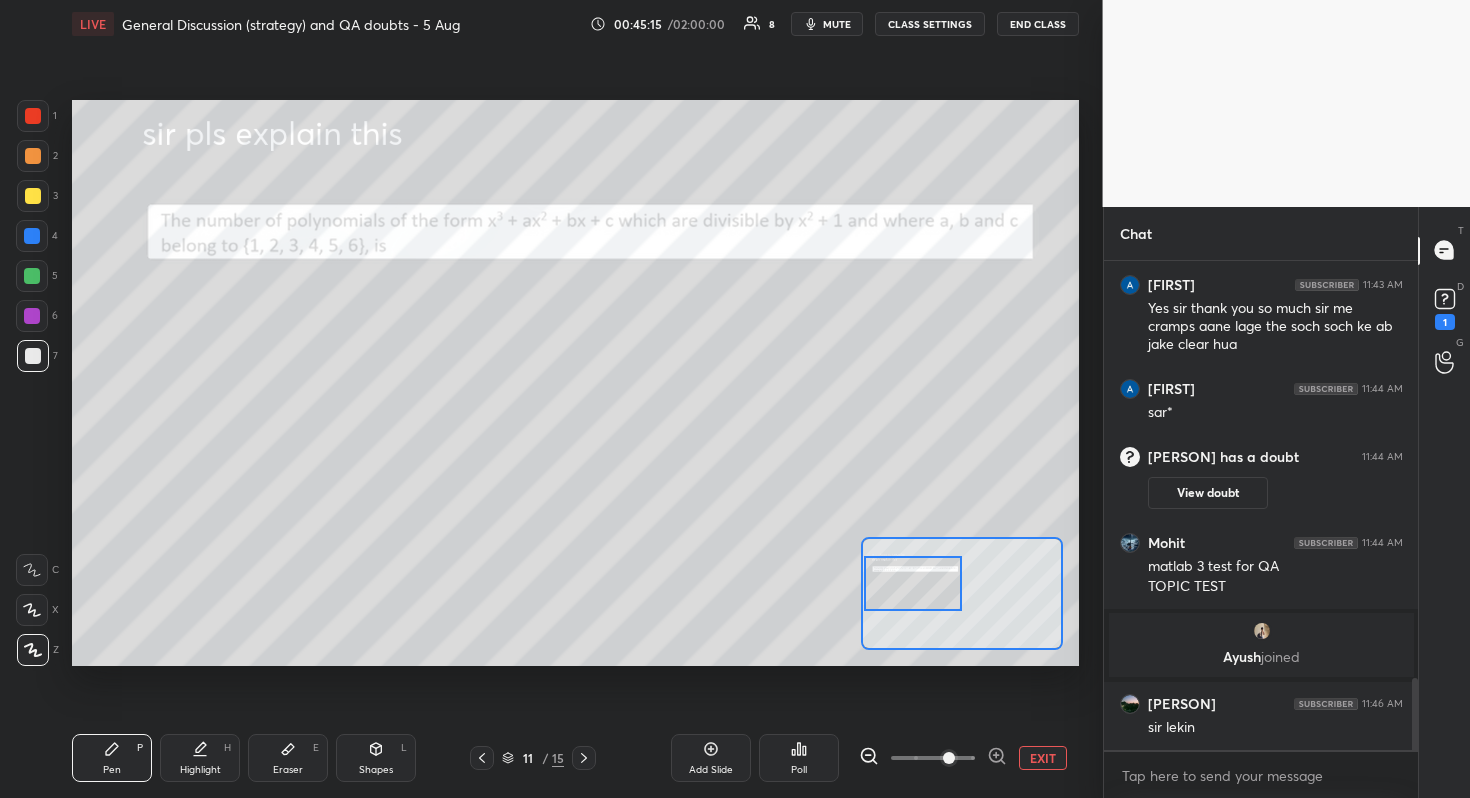click at bounding box center [913, 583] 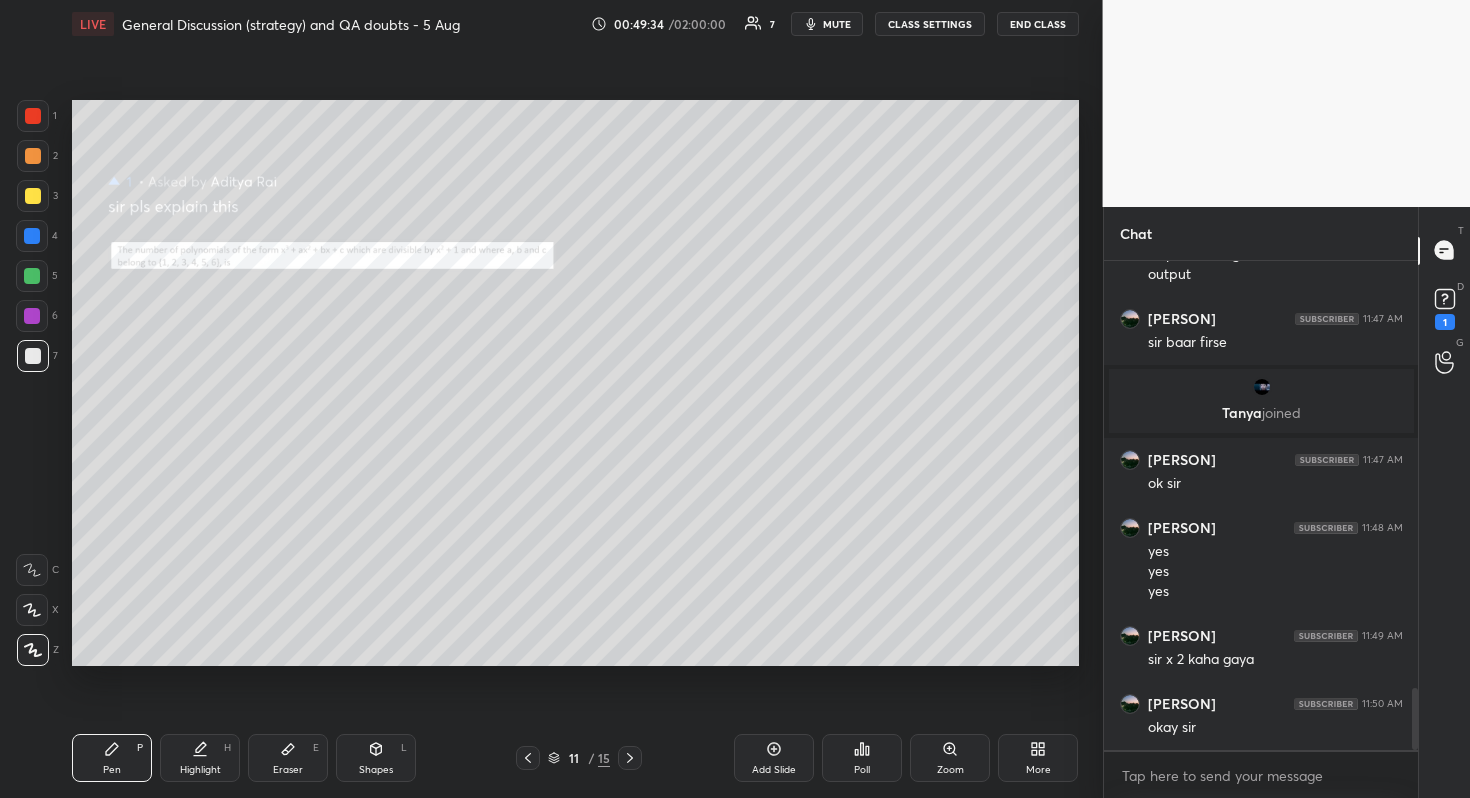 scroll, scrollTop: 3418, scrollLeft: 0, axis: vertical 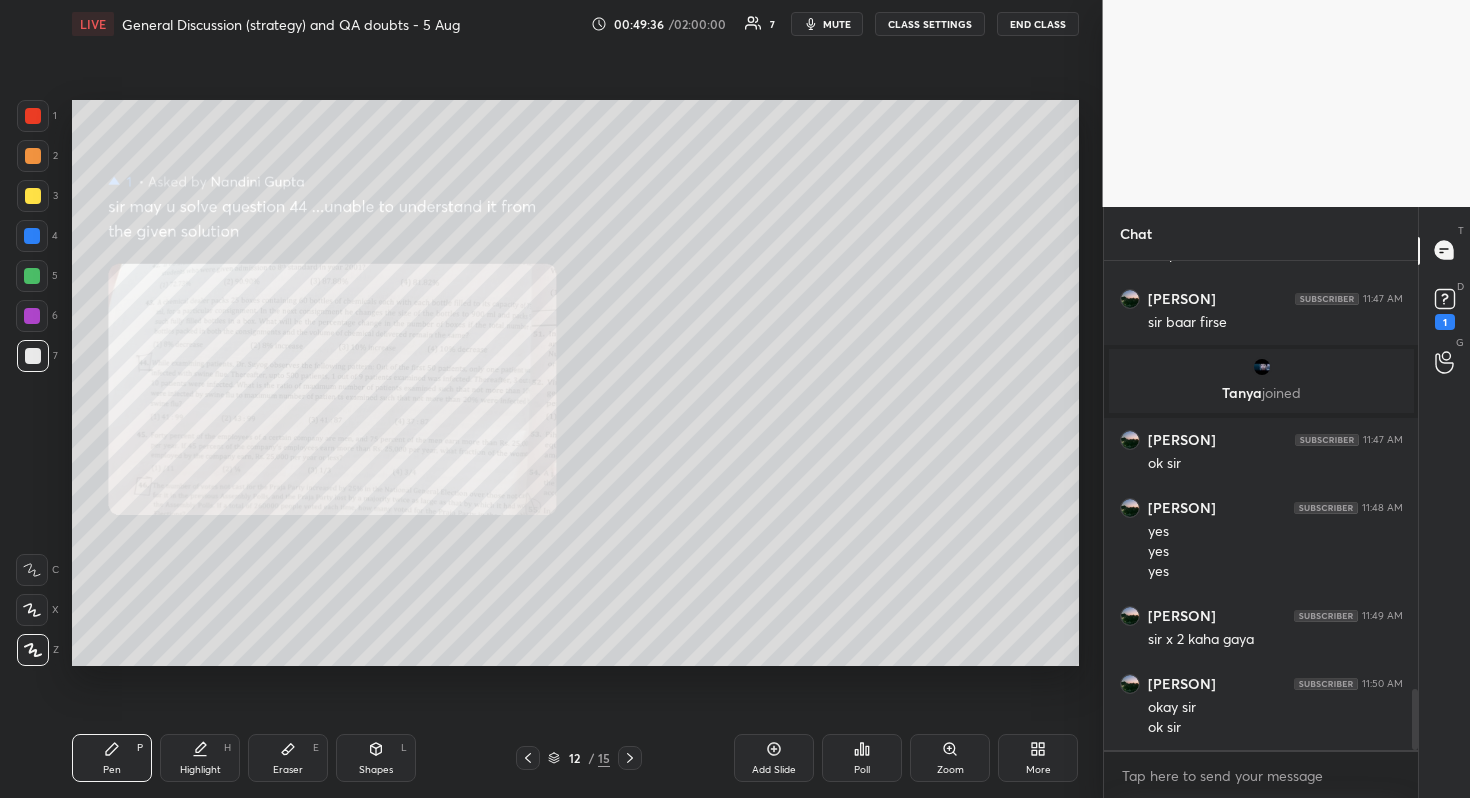 click on "Zoom" at bounding box center [950, 758] 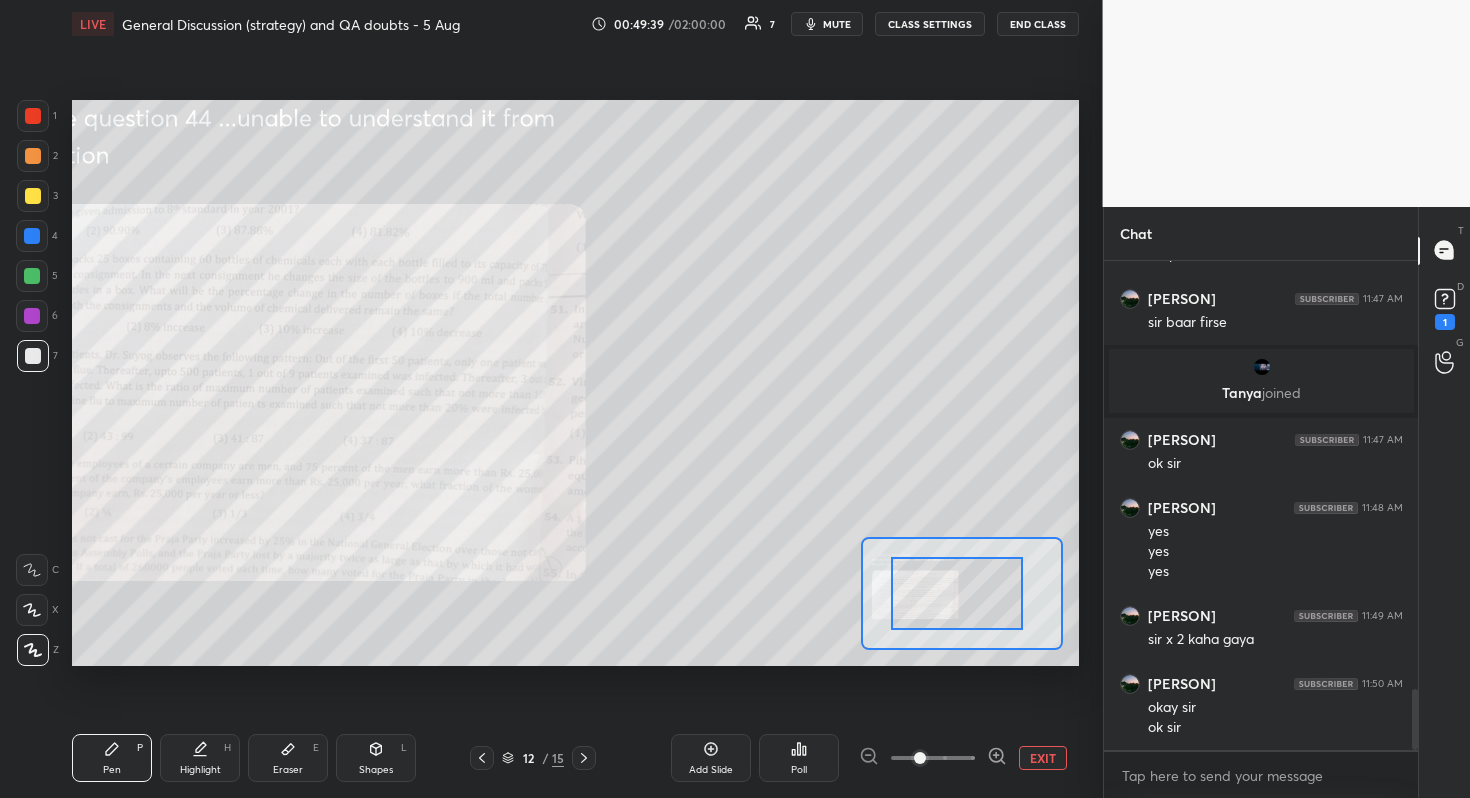 click on "Setting up your live class Poll for   secs No correct answer Start poll" at bounding box center [575, 383] 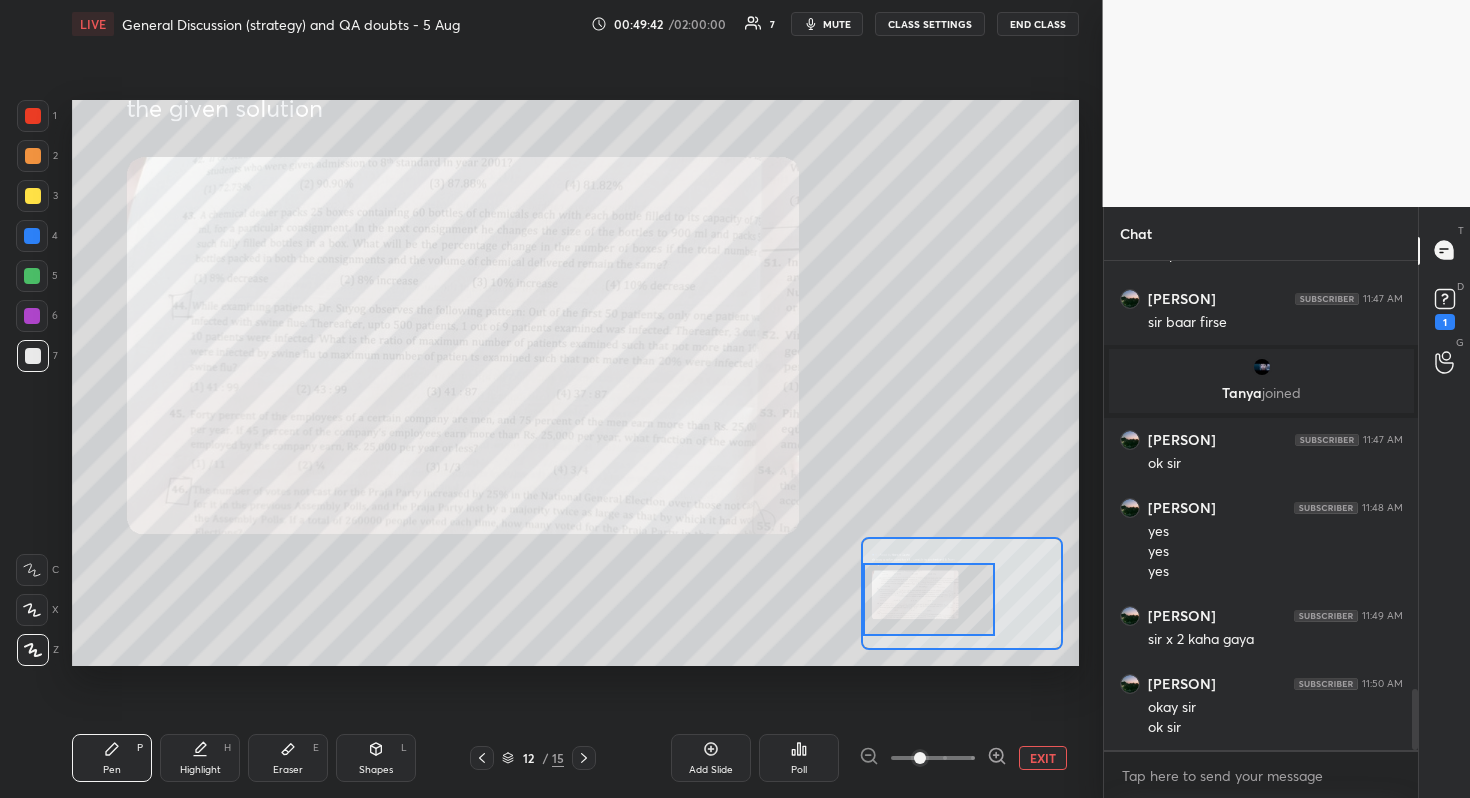 click on "Setting up your live class Poll for   secs No correct answer Start poll" at bounding box center (575, 383) 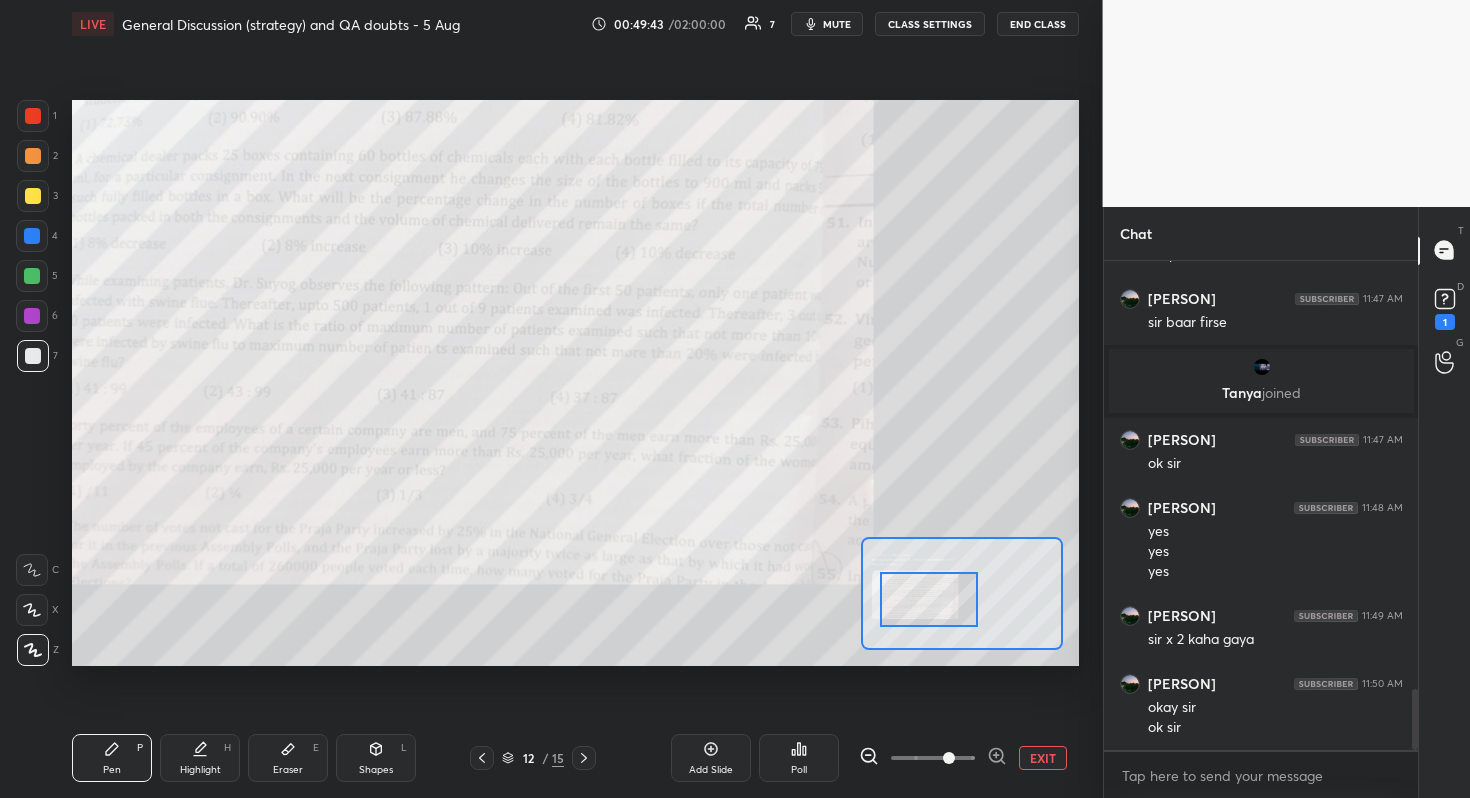 click at bounding box center [933, 758] 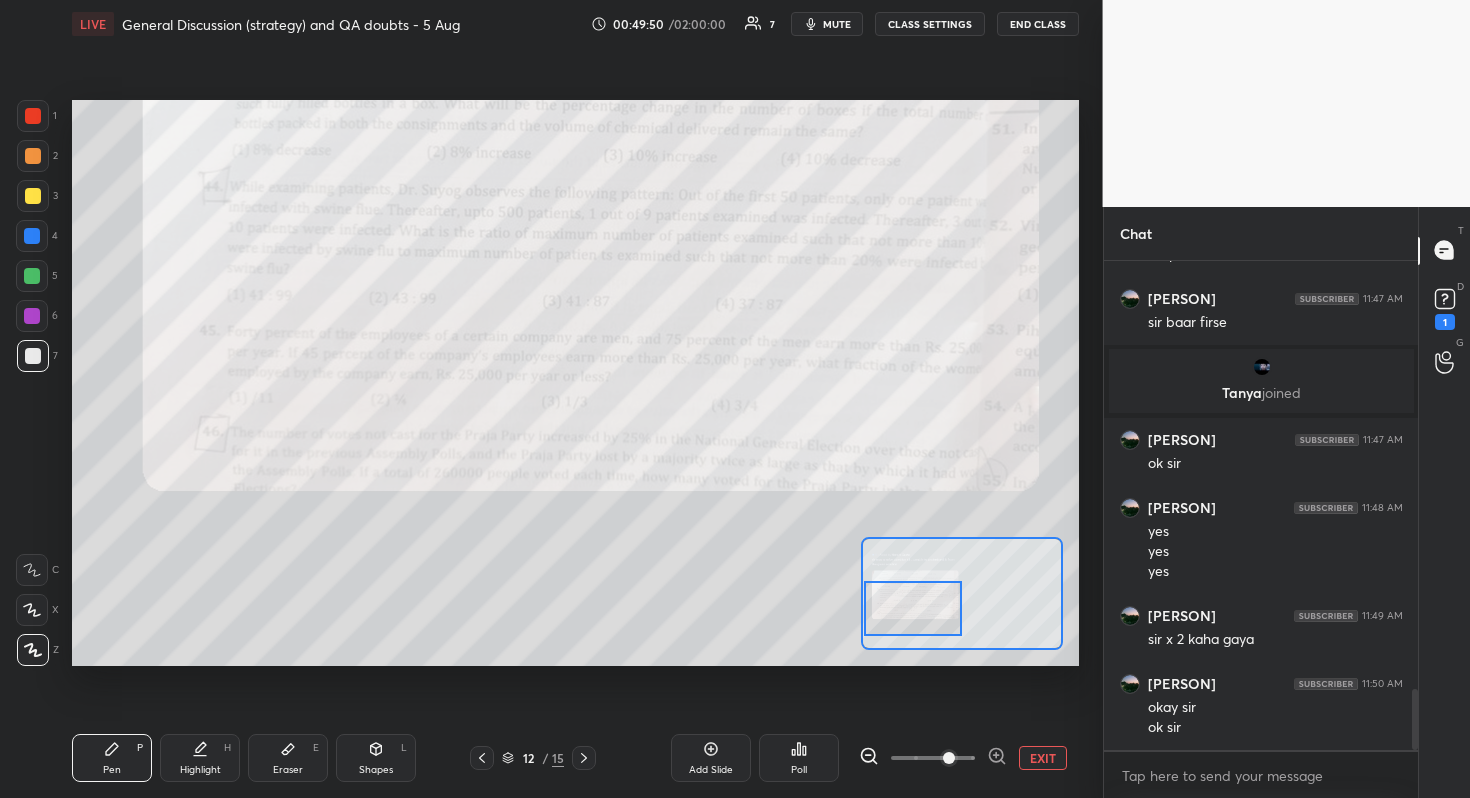 drag, startPoint x: 926, startPoint y: 614, endPoint x: 896, endPoint y: 623, distance: 31.320919 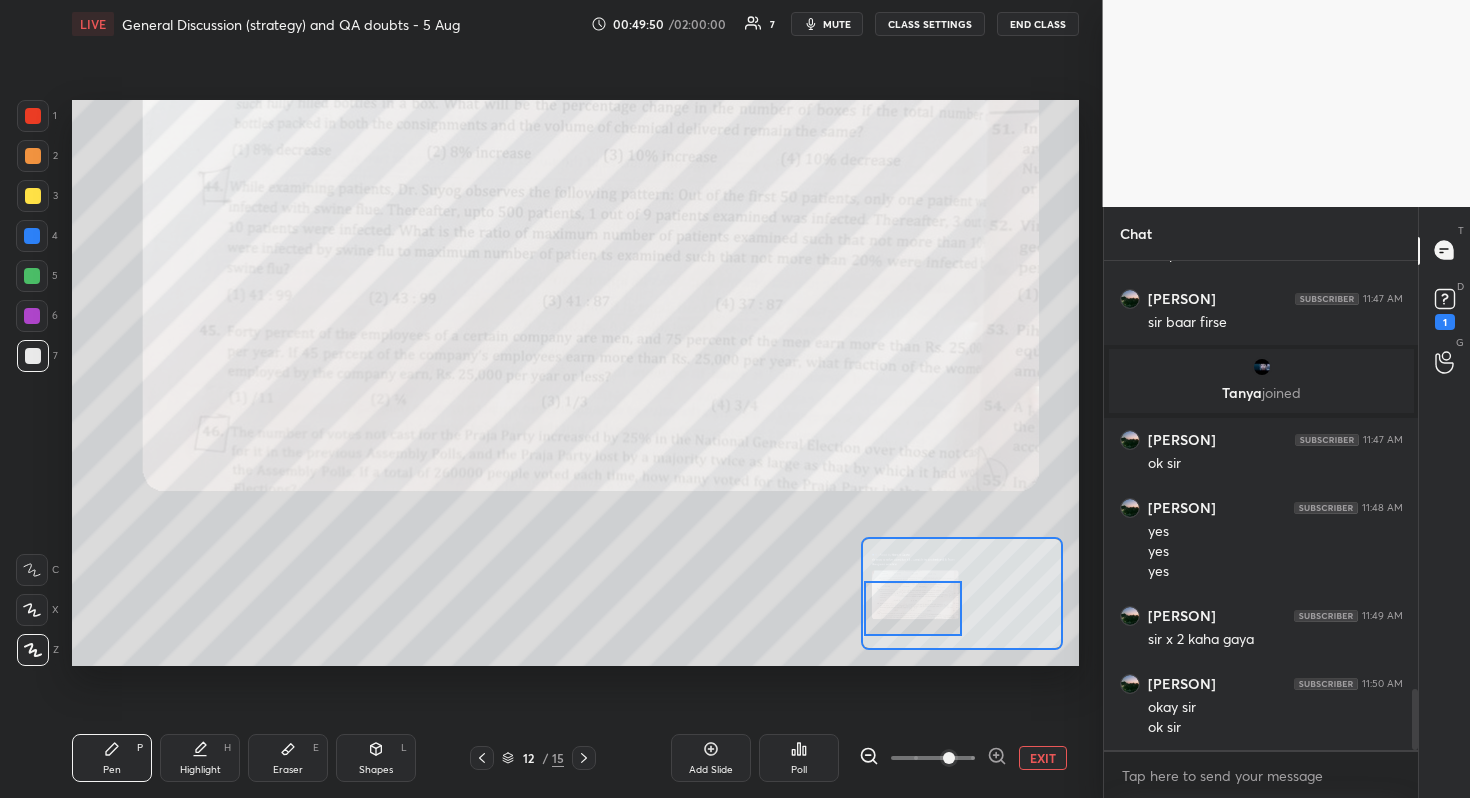 click at bounding box center [913, 608] 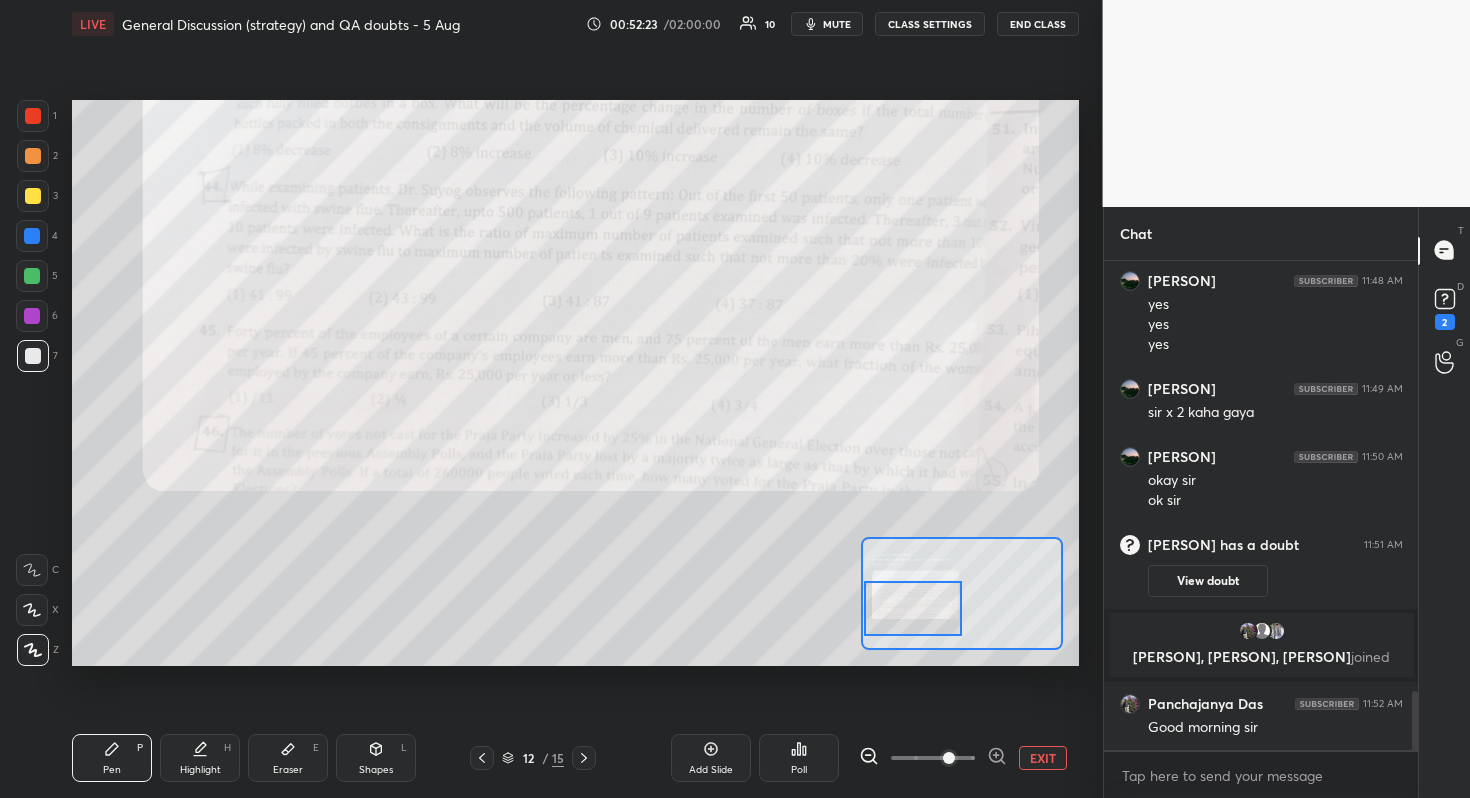 scroll, scrollTop: 3600, scrollLeft: 0, axis: vertical 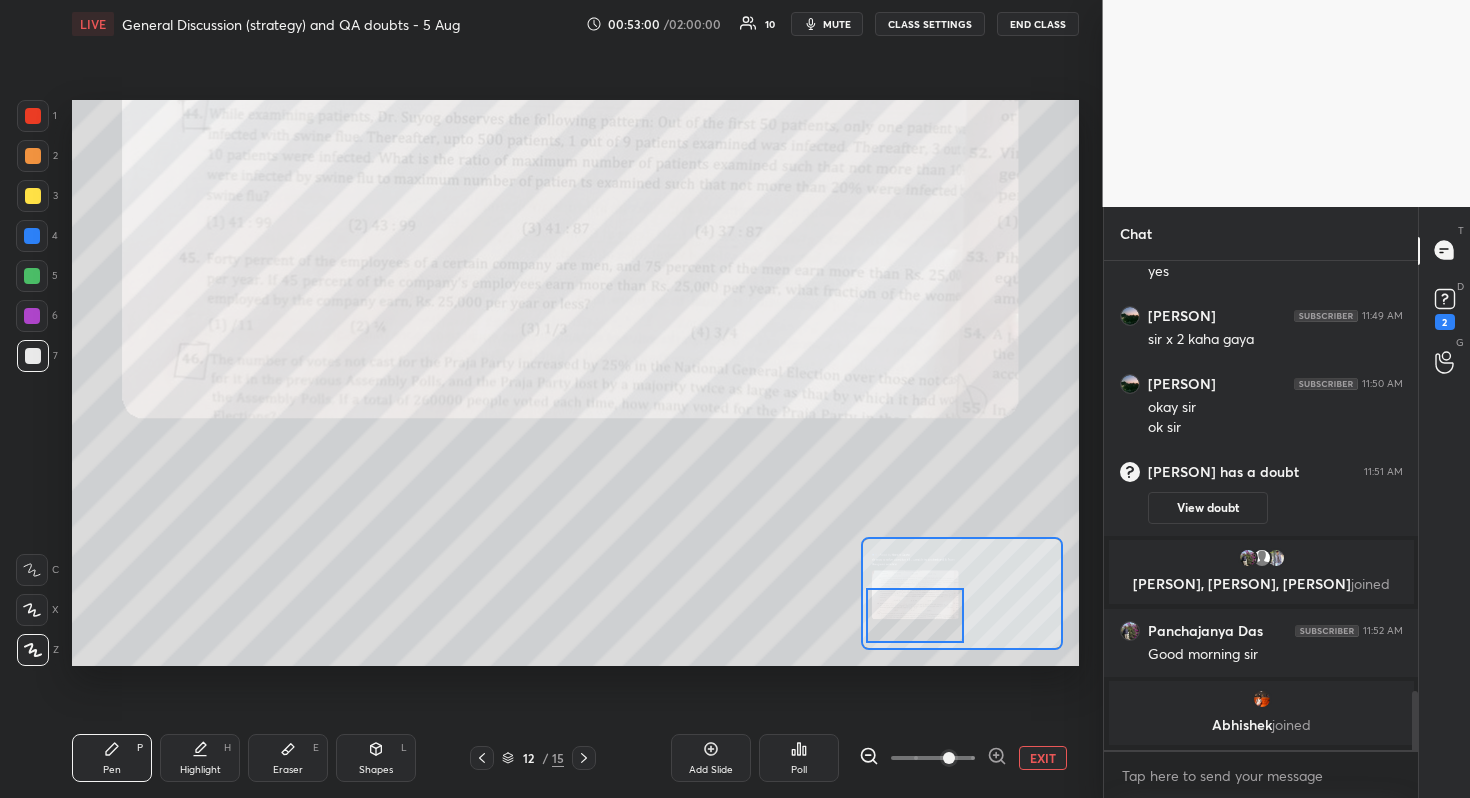 click at bounding box center (915, 615) 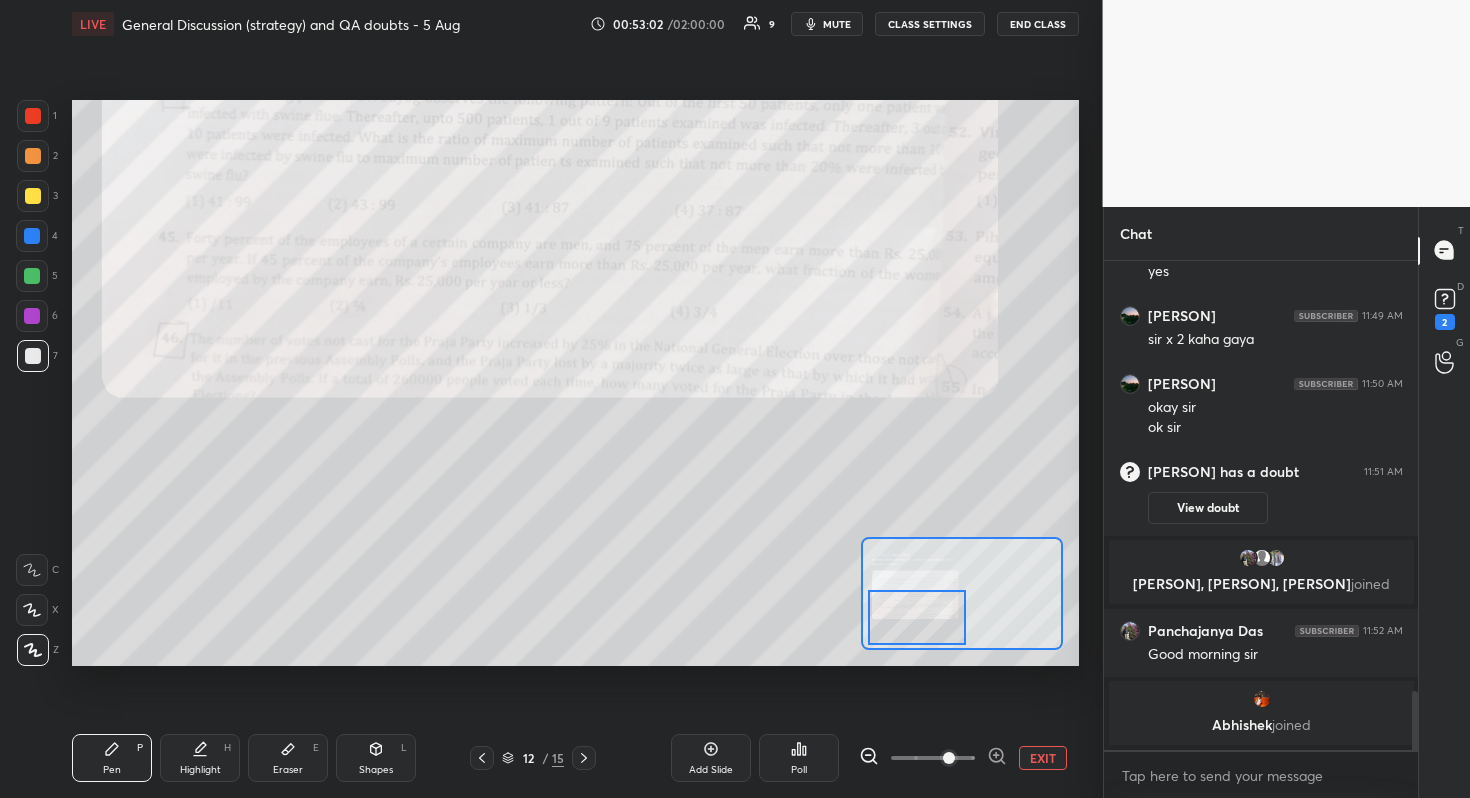 click at bounding box center (917, 617) 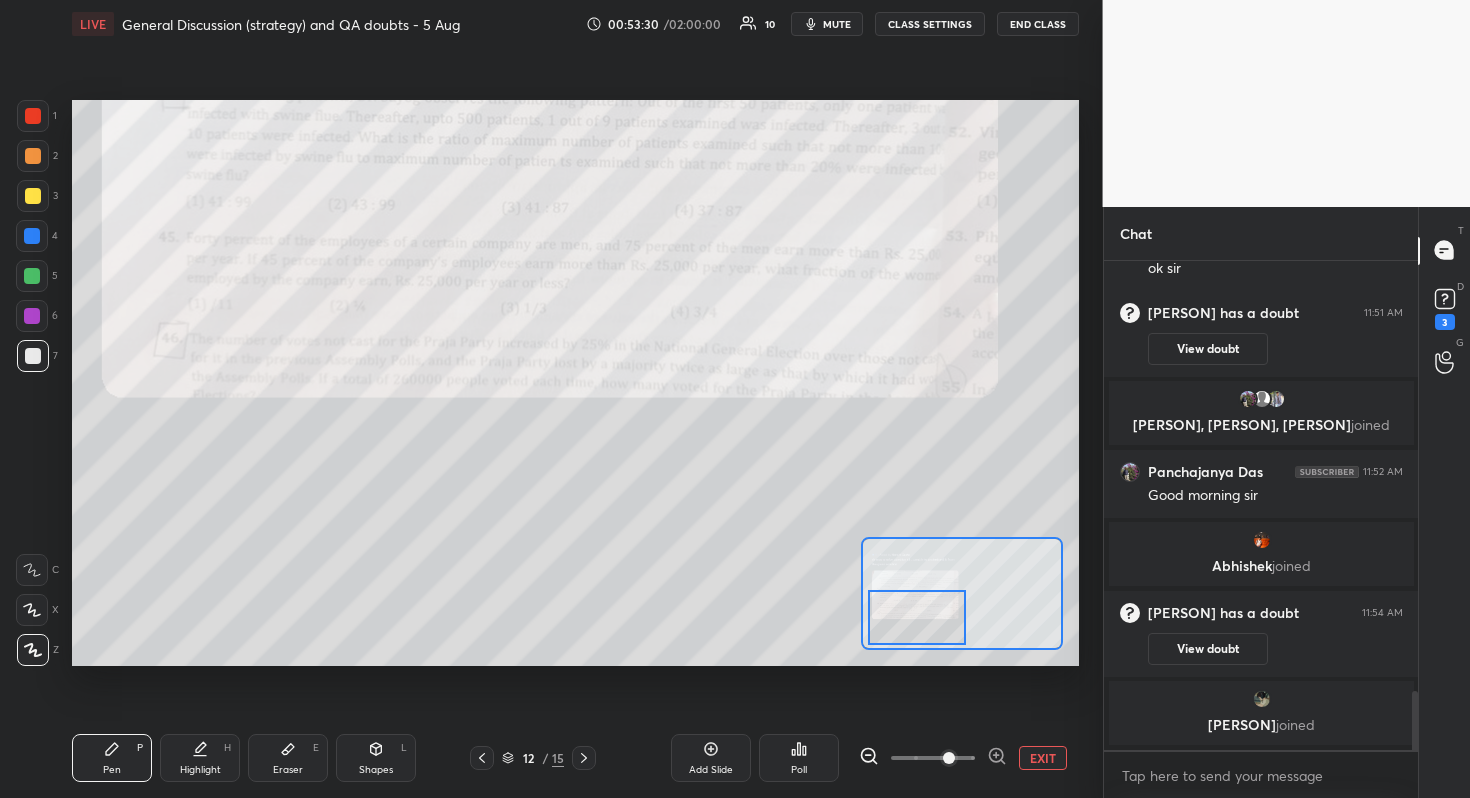 scroll, scrollTop: 3635, scrollLeft: 0, axis: vertical 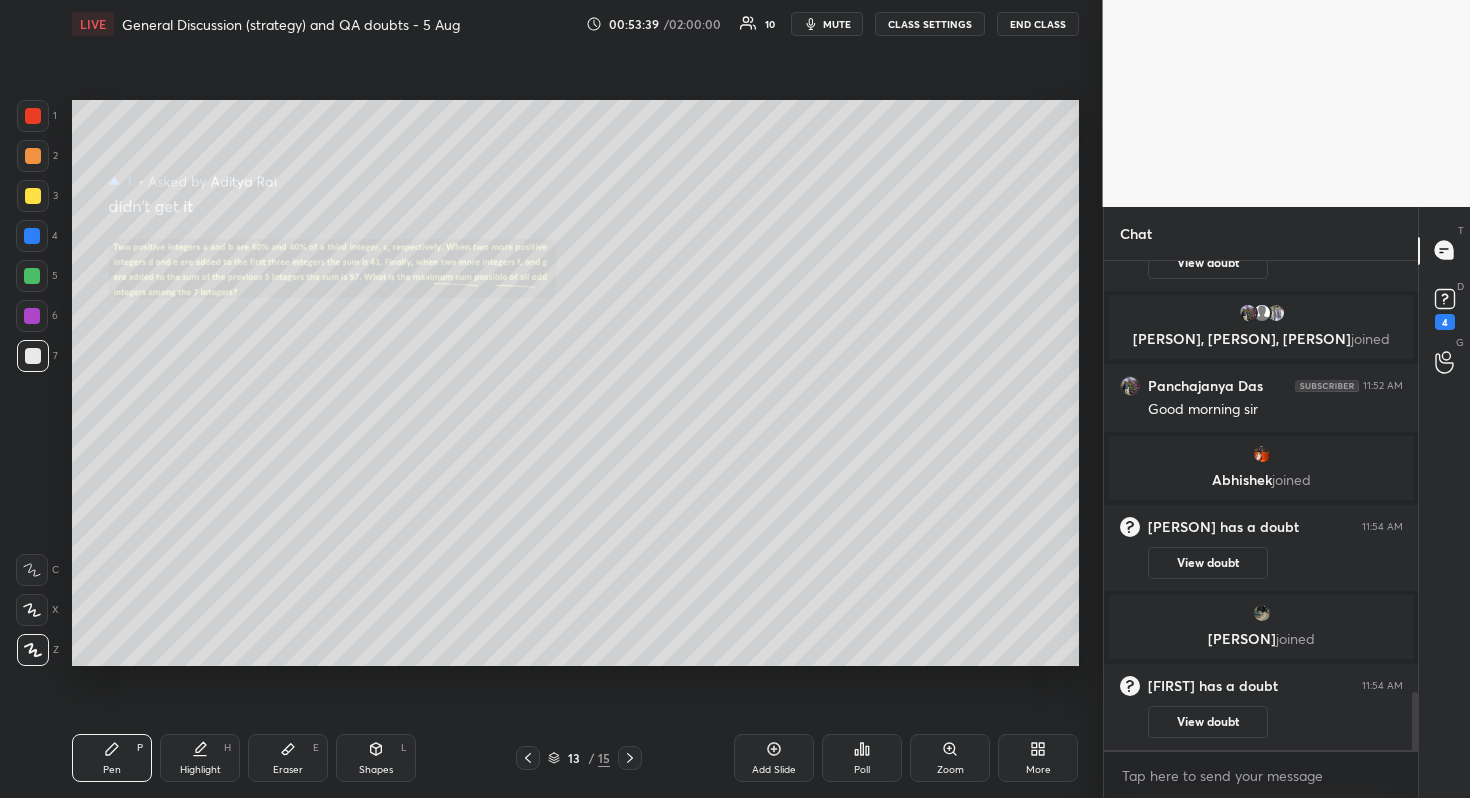 click on "Zoom" at bounding box center [950, 758] 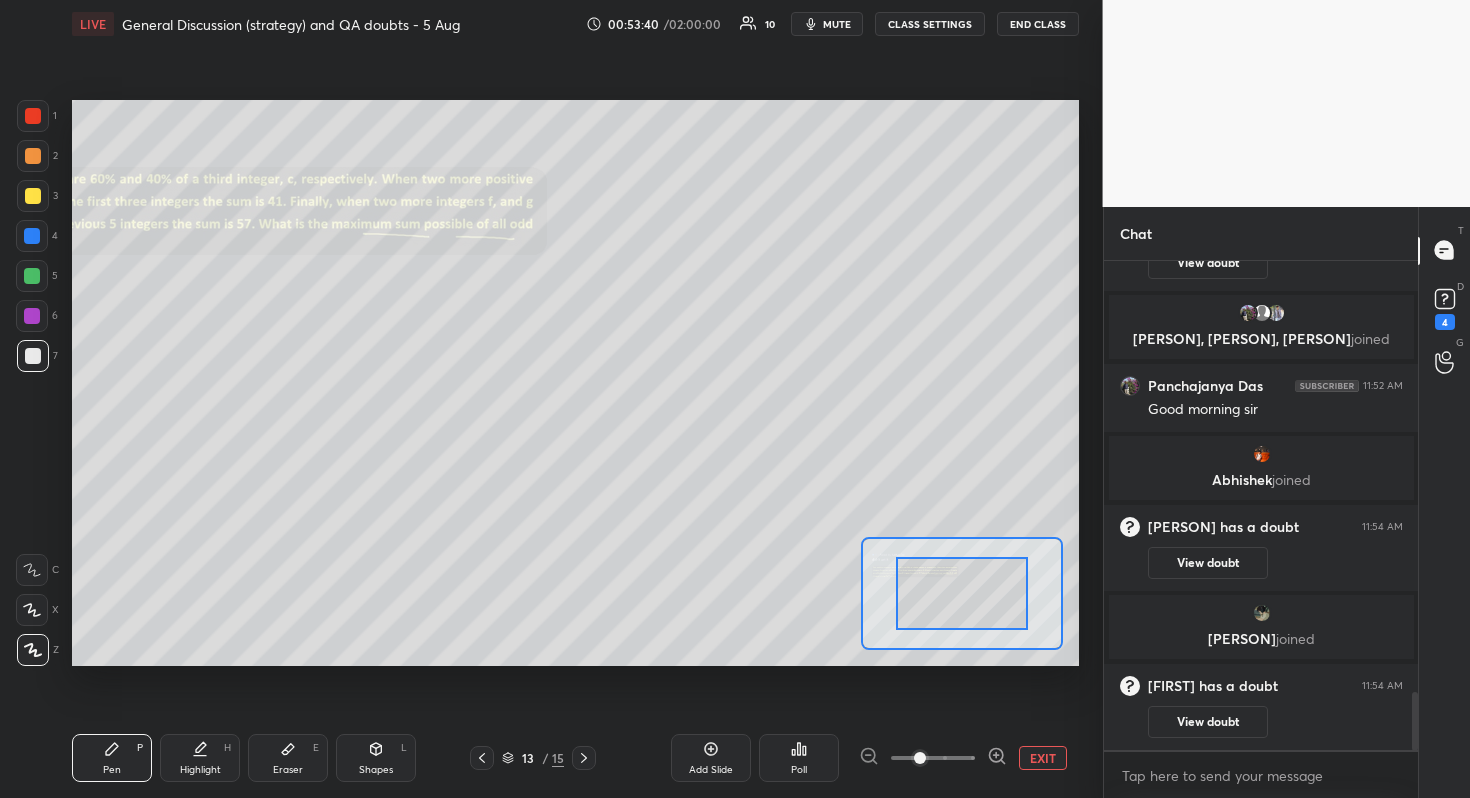 click at bounding box center [933, 758] 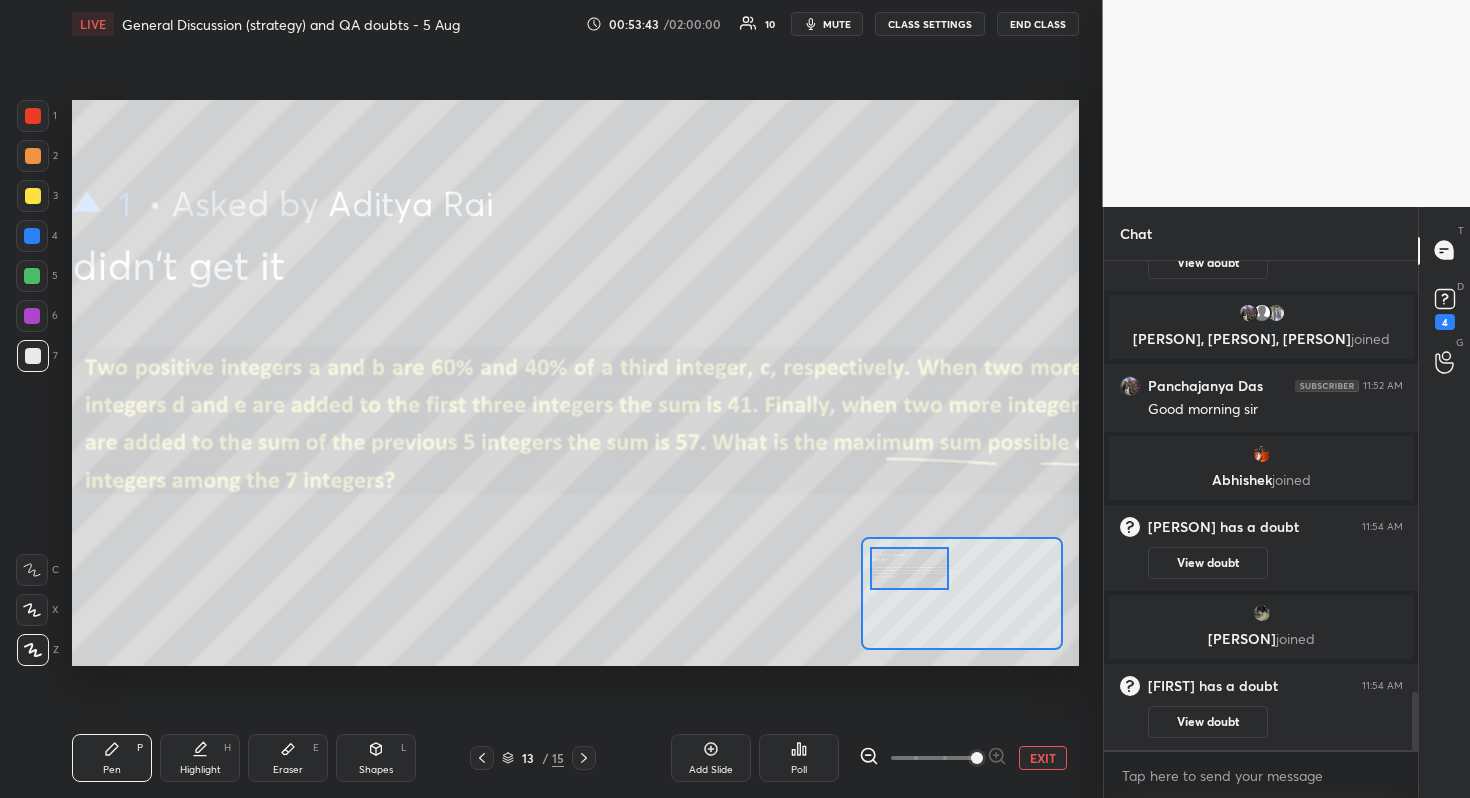 drag, startPoint x: 972, startPoint y: 612, endPoint x: 920, endPoint y: 587, distance: 57.697487 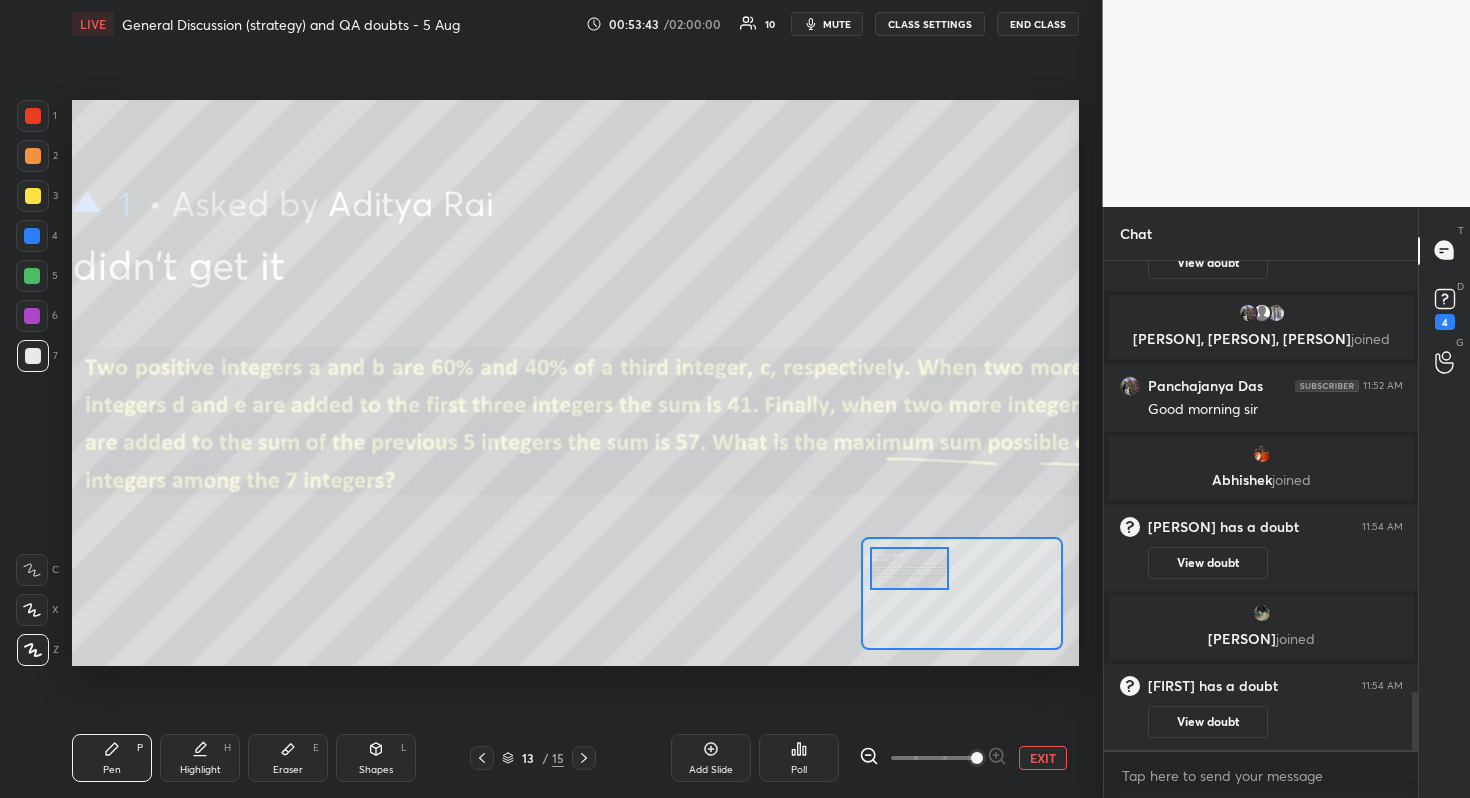 click at bounding box center (909, 569) 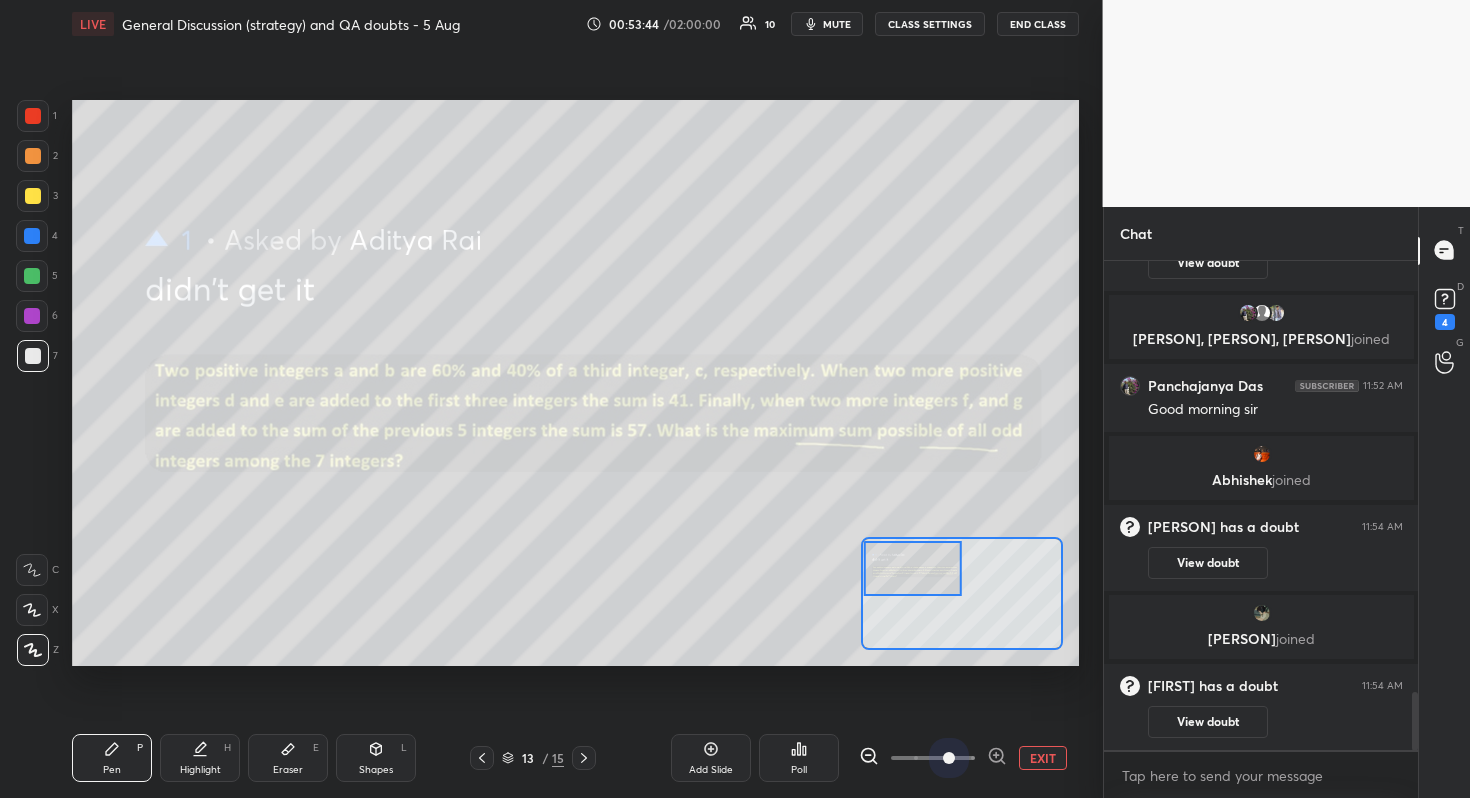 click at bounding box center [933, 758] 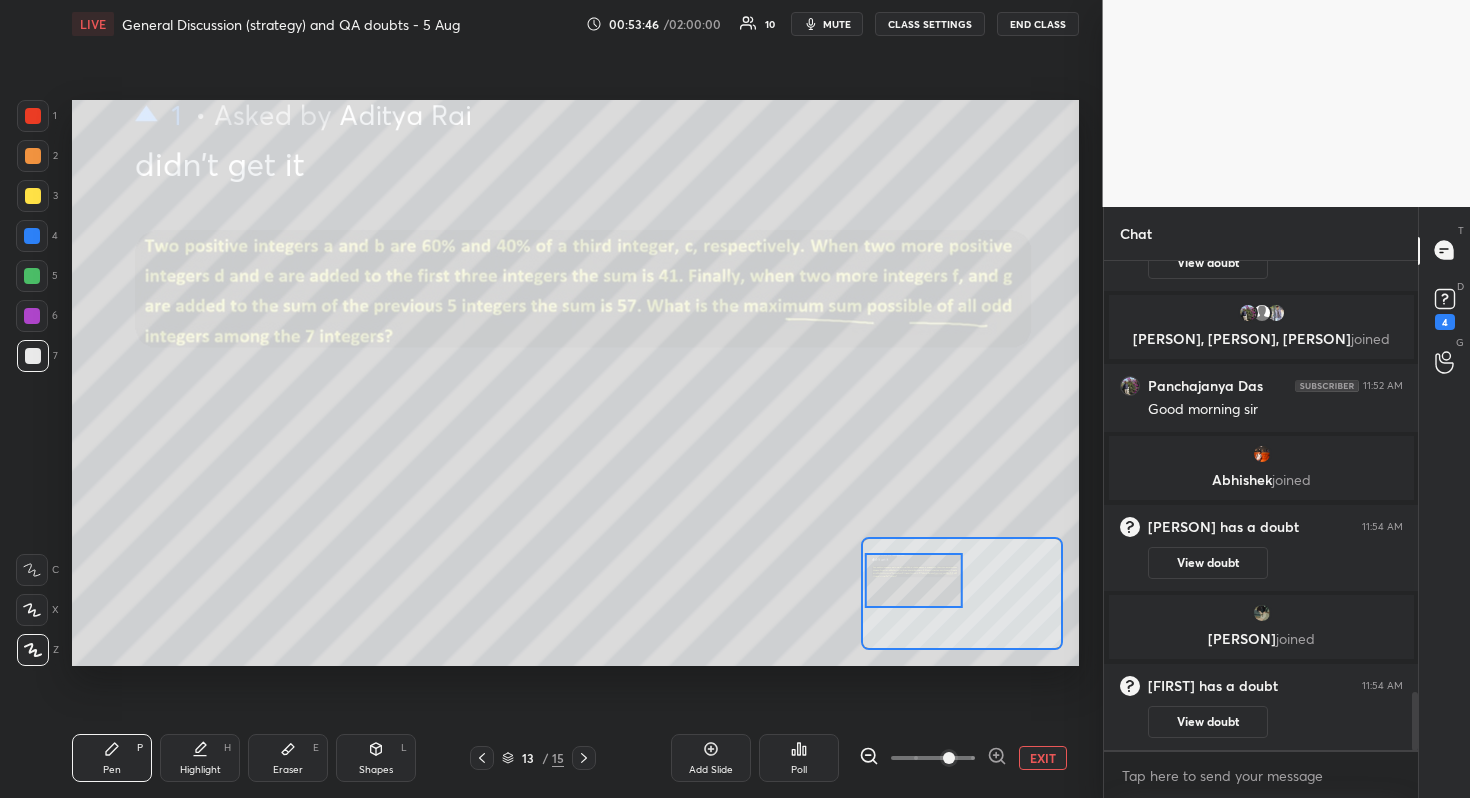 drag, startPoint x: 907, startPoint y: 558, endPoint x: 908, endPoint y: 570, distance: 12.0415945 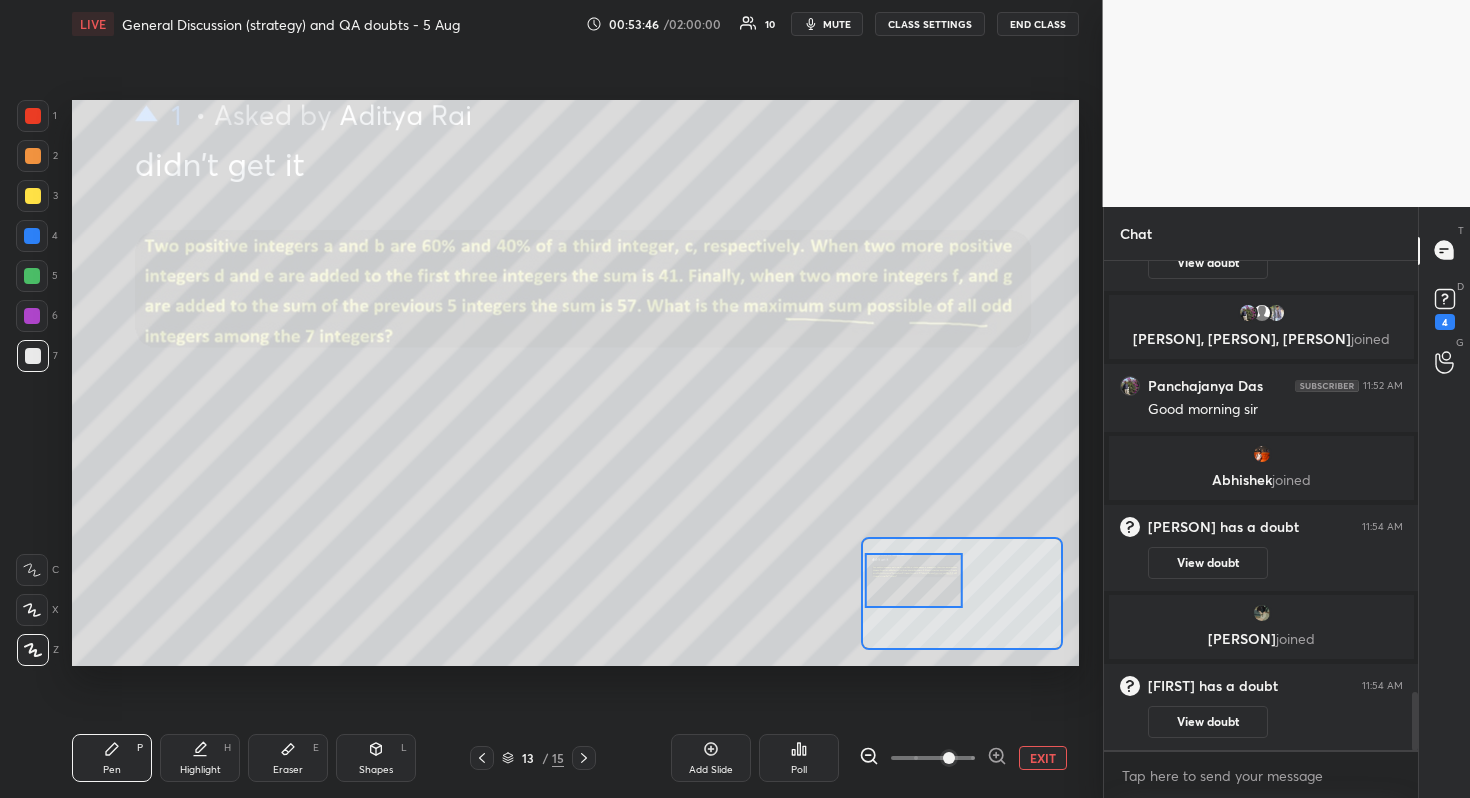 click at bounding box center (913, 580) 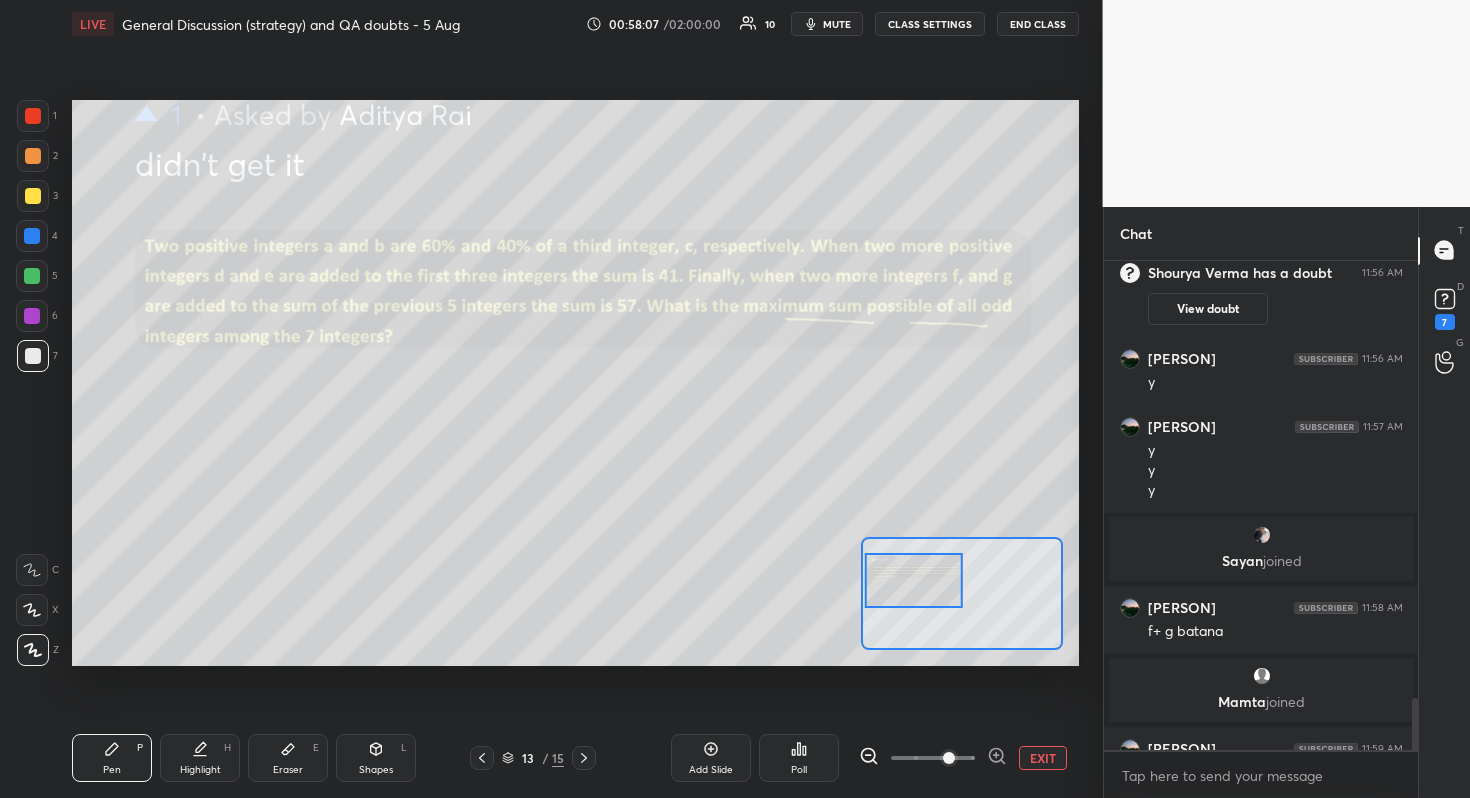scroll, scrollTop: 4077, scrollLeft: 0, axis: vertical 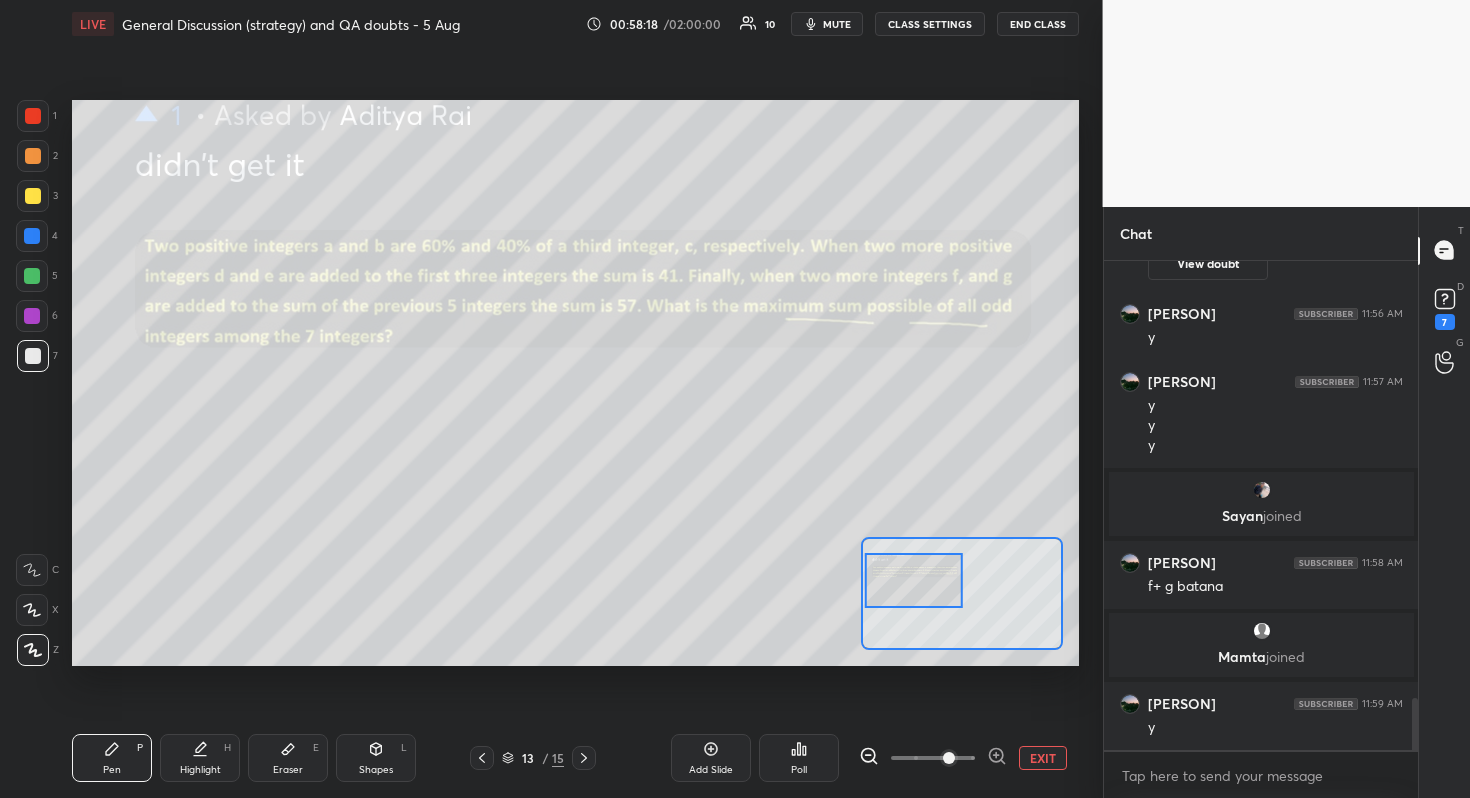 click on "Setting up your live class Poll for   secs No correct answer Start poll" at bounding box center [575, 383] 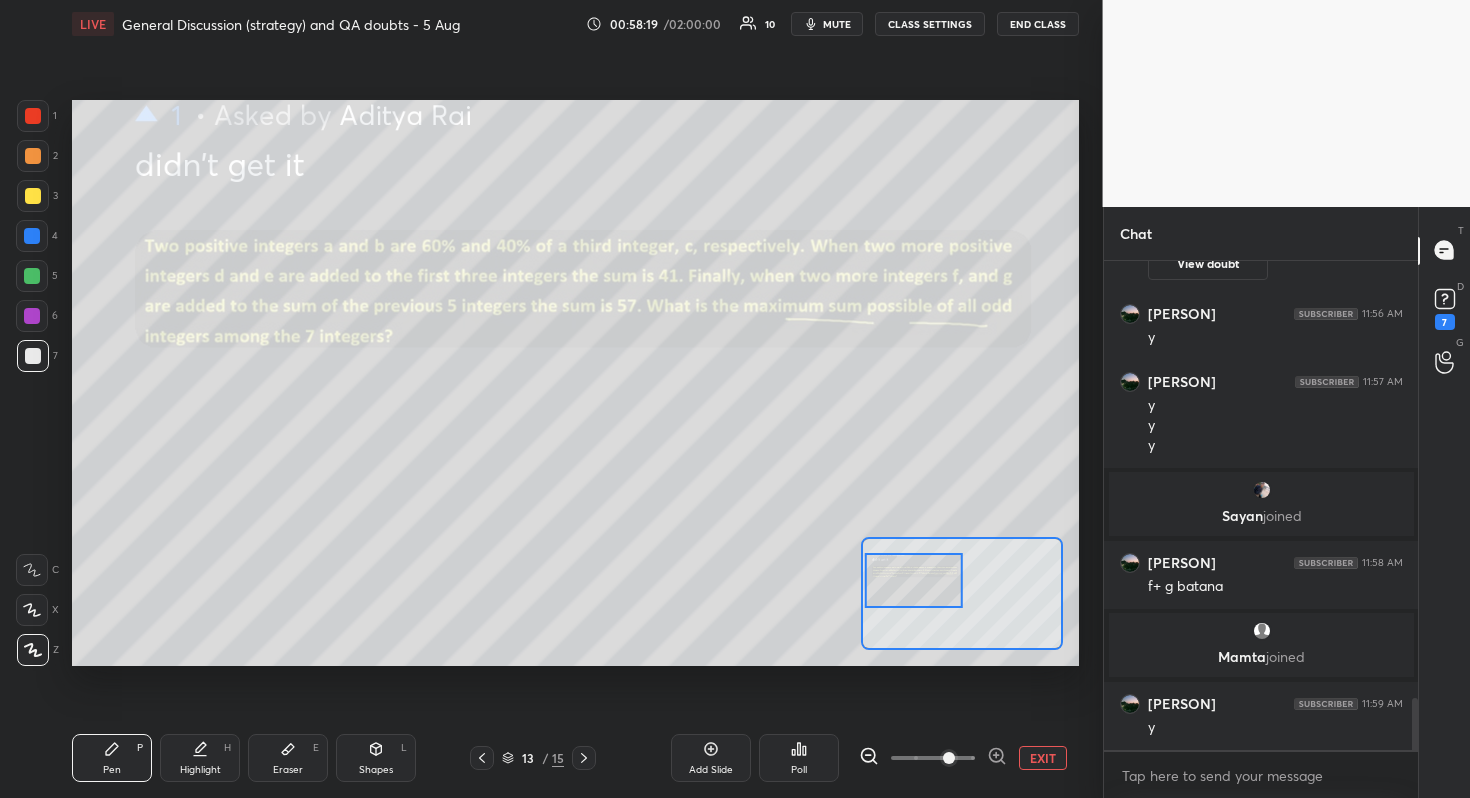 click on "Setting up your live class Poll for   secs No correct answer Start poll" at bounding box center (575, 383) 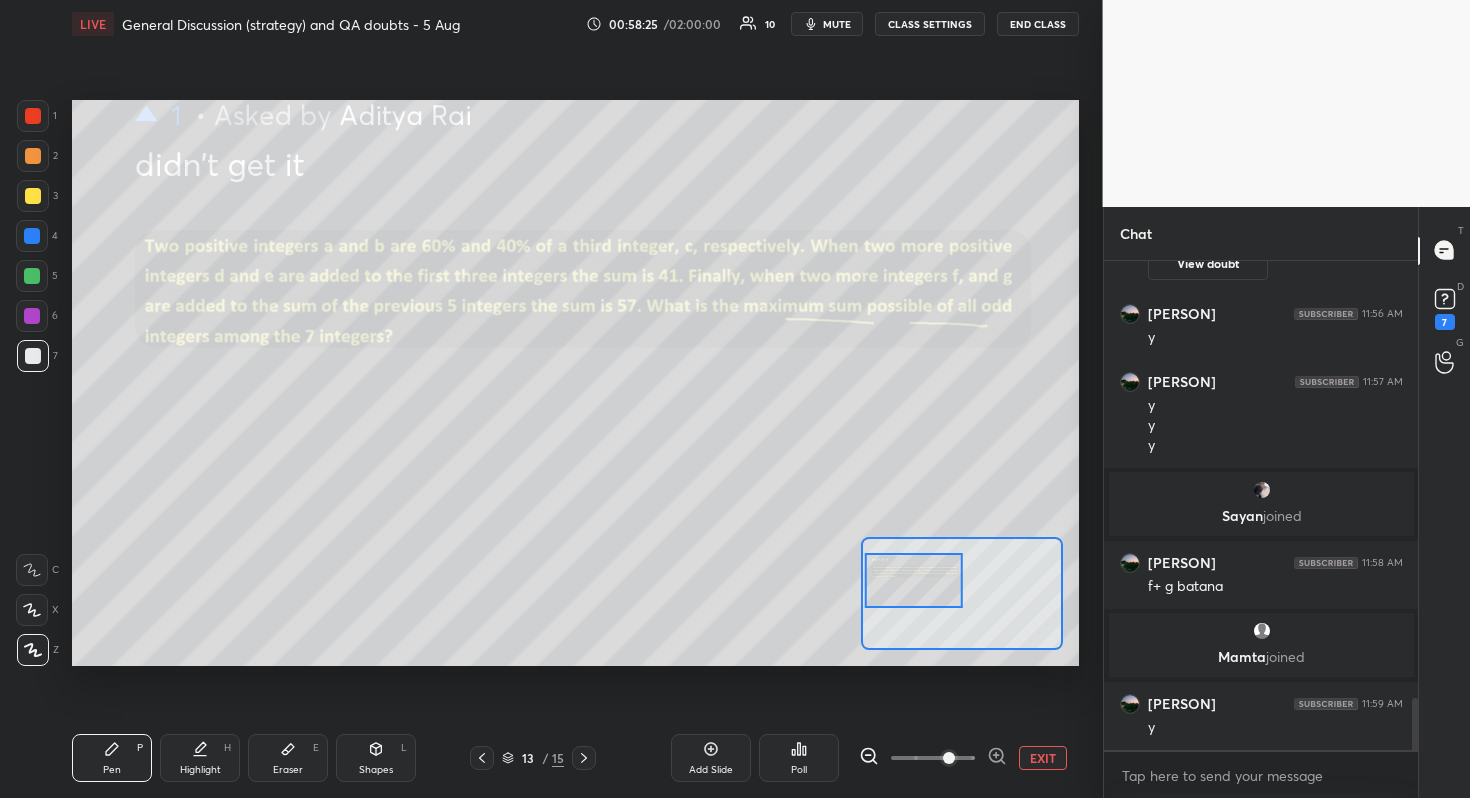 click on "Setting up your live class Poll for   secs No correct answer Start poll" at bounding box center [575, 383] 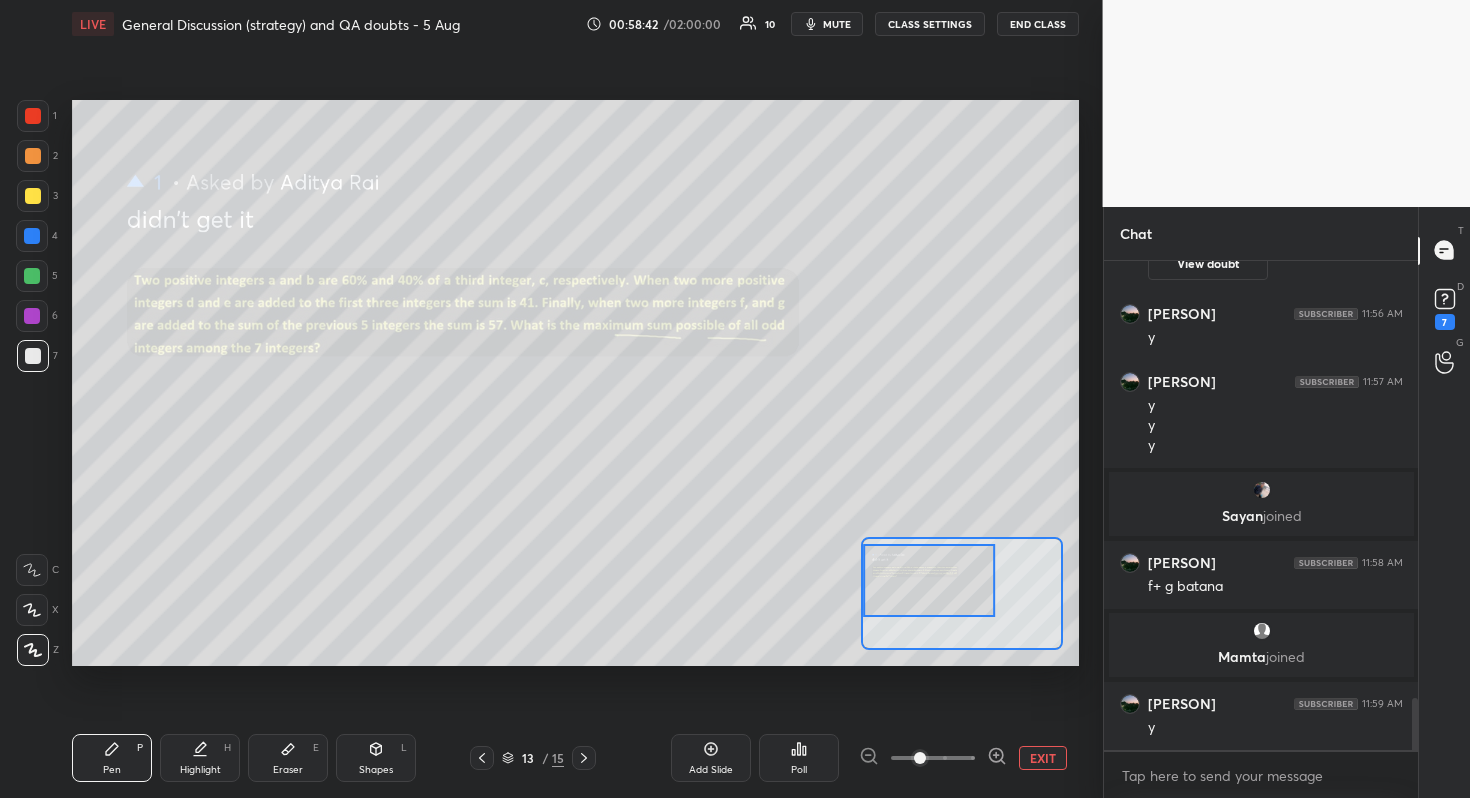 click at bounding box center [933, 758] 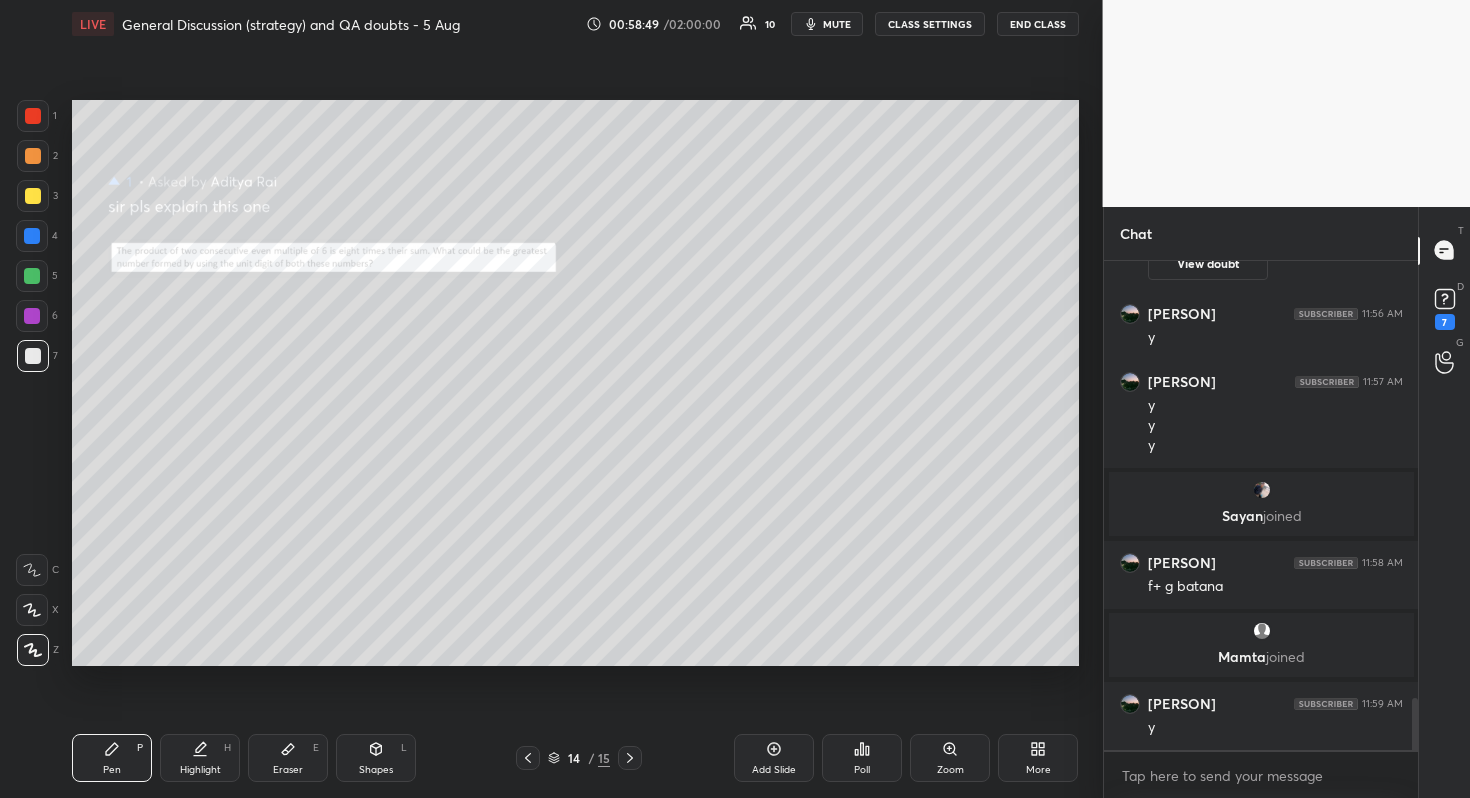 click on "Zoom" at bounding box center [950, 758] 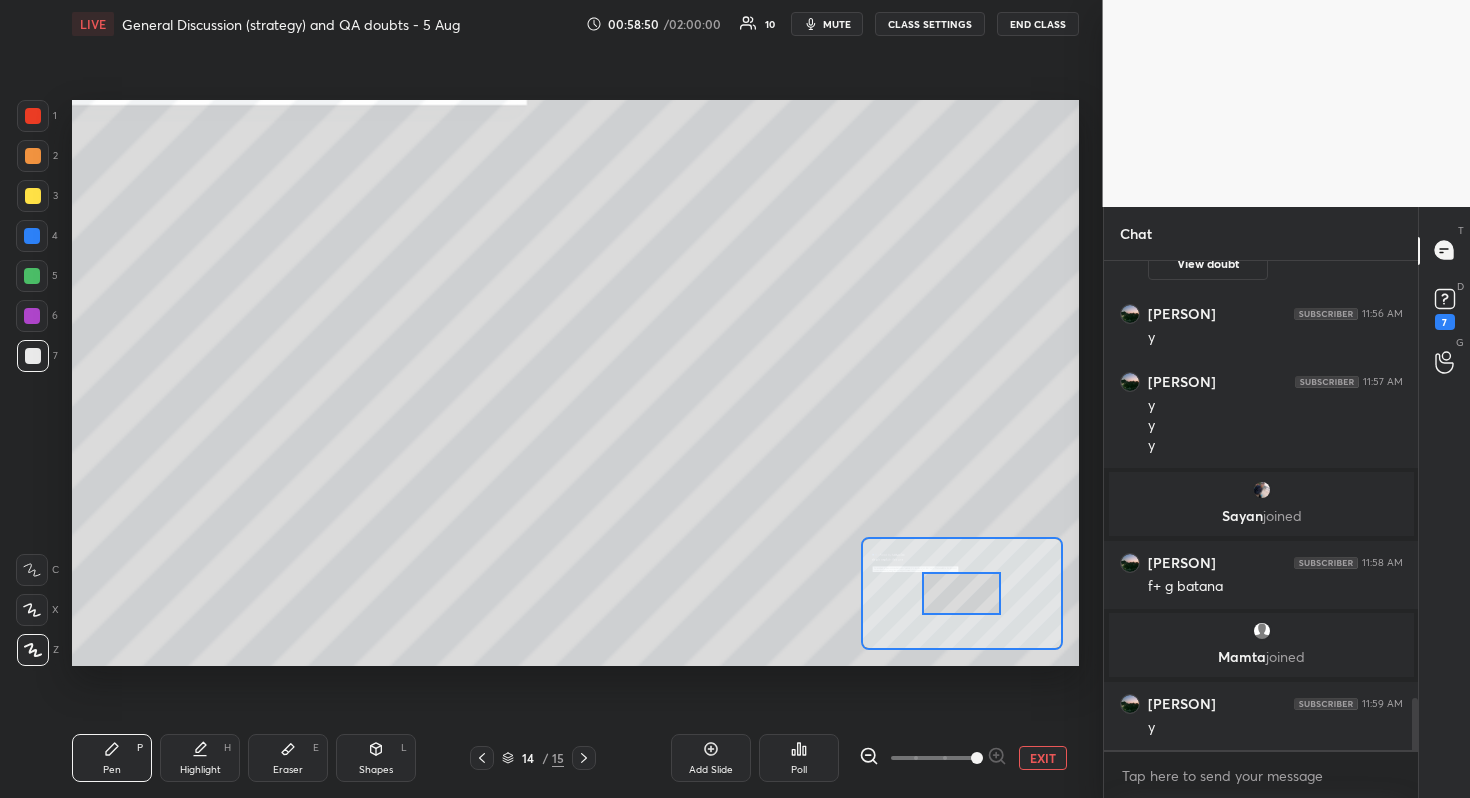 click at bounding box center [933, 758] 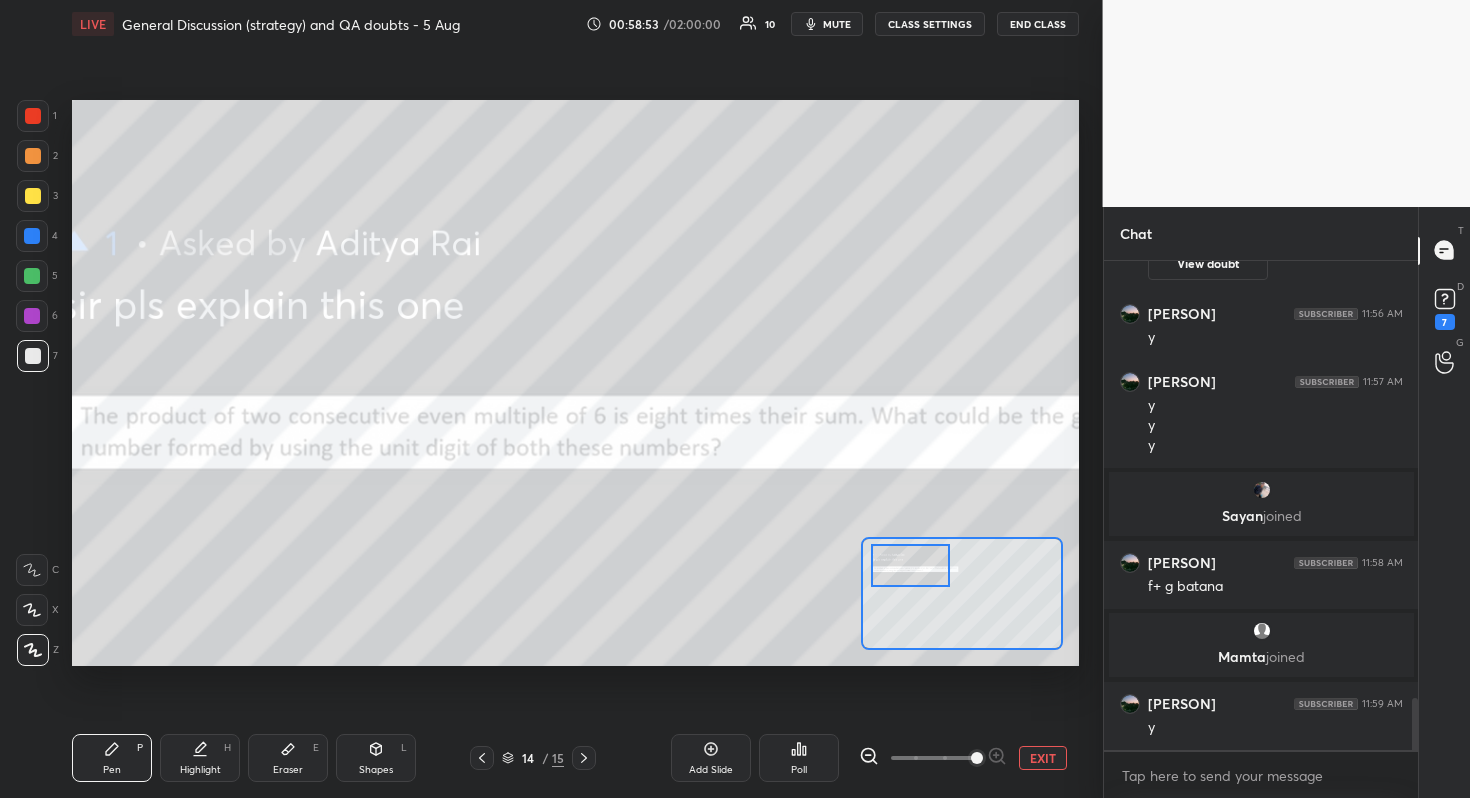 drag, startPoint x: 976, startPoint y: 604, endPoint x: 925, endPoint y: 576, distance: 58.18075 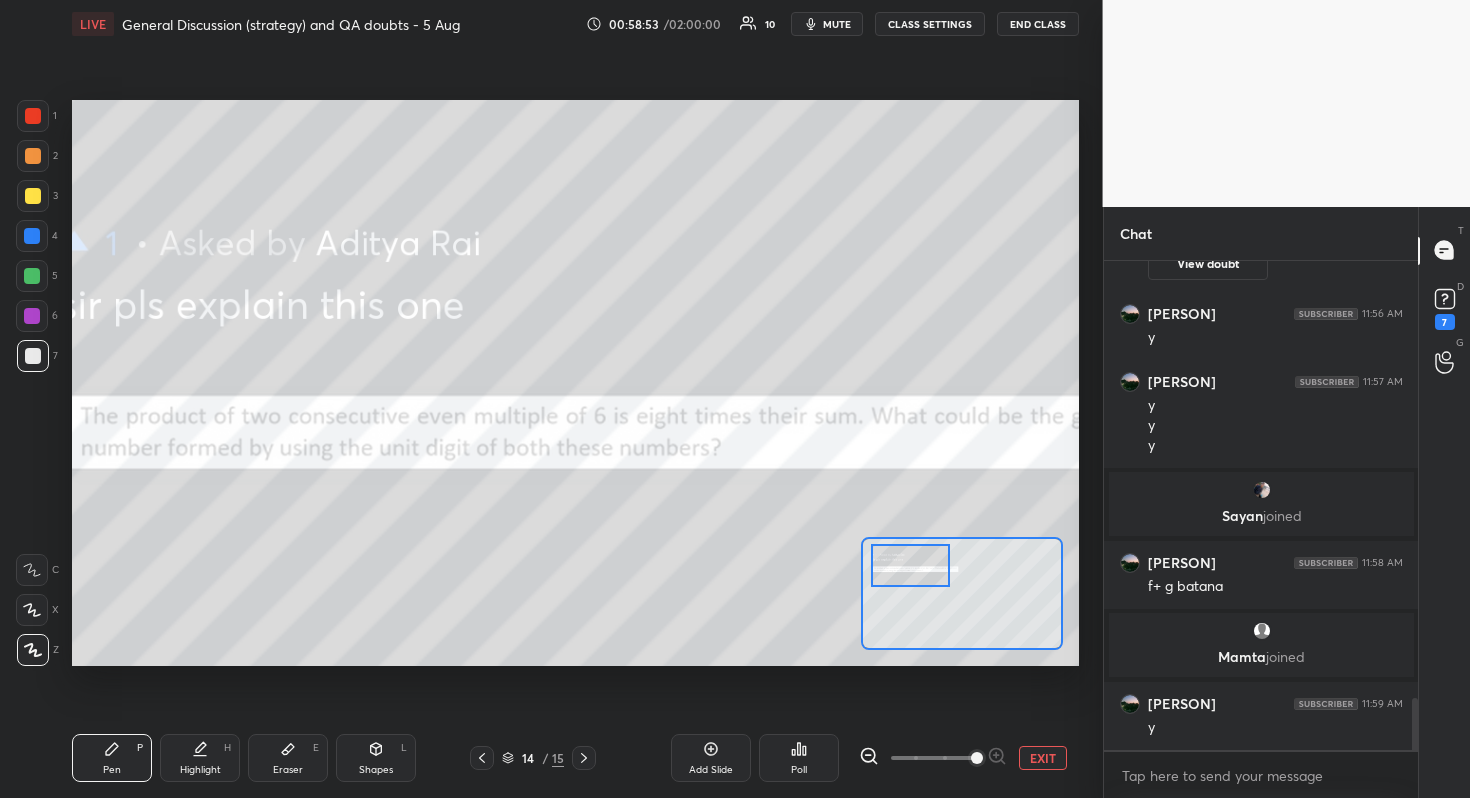 click at bounding box center [910, 566] 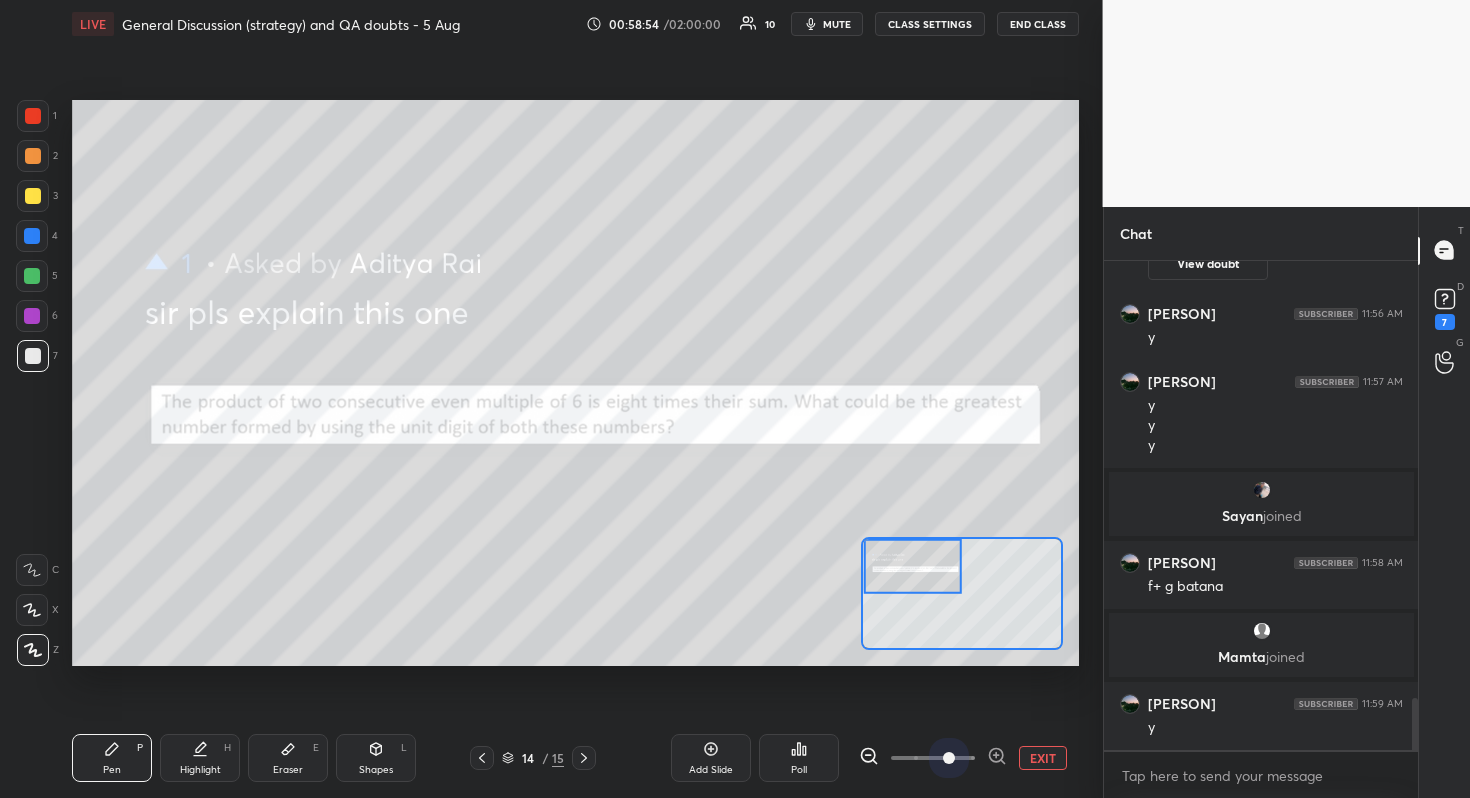 click at bounding box center [933, 758] 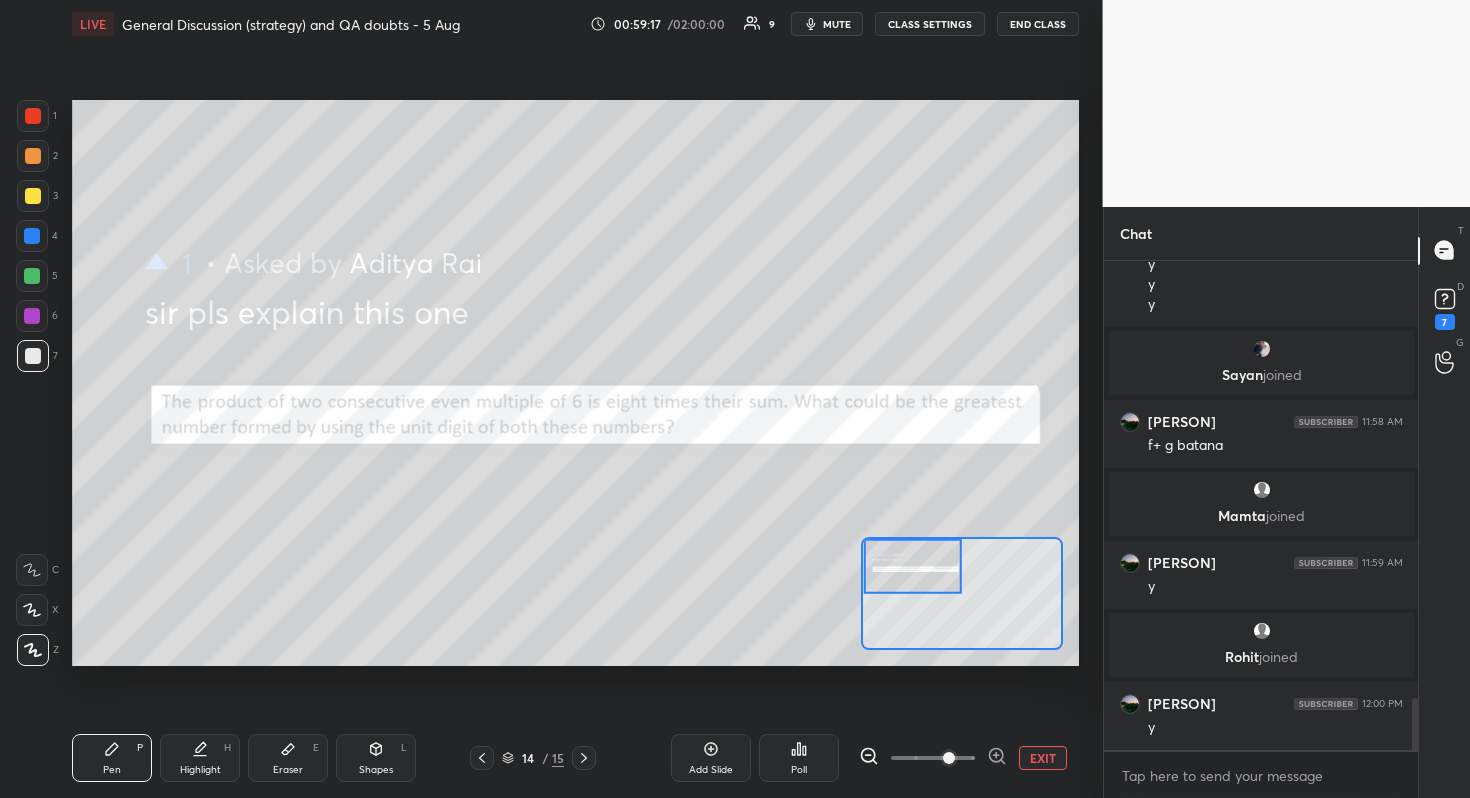 scroll, scrollTop: 4142, scrollLeft: 0, axis: vertical 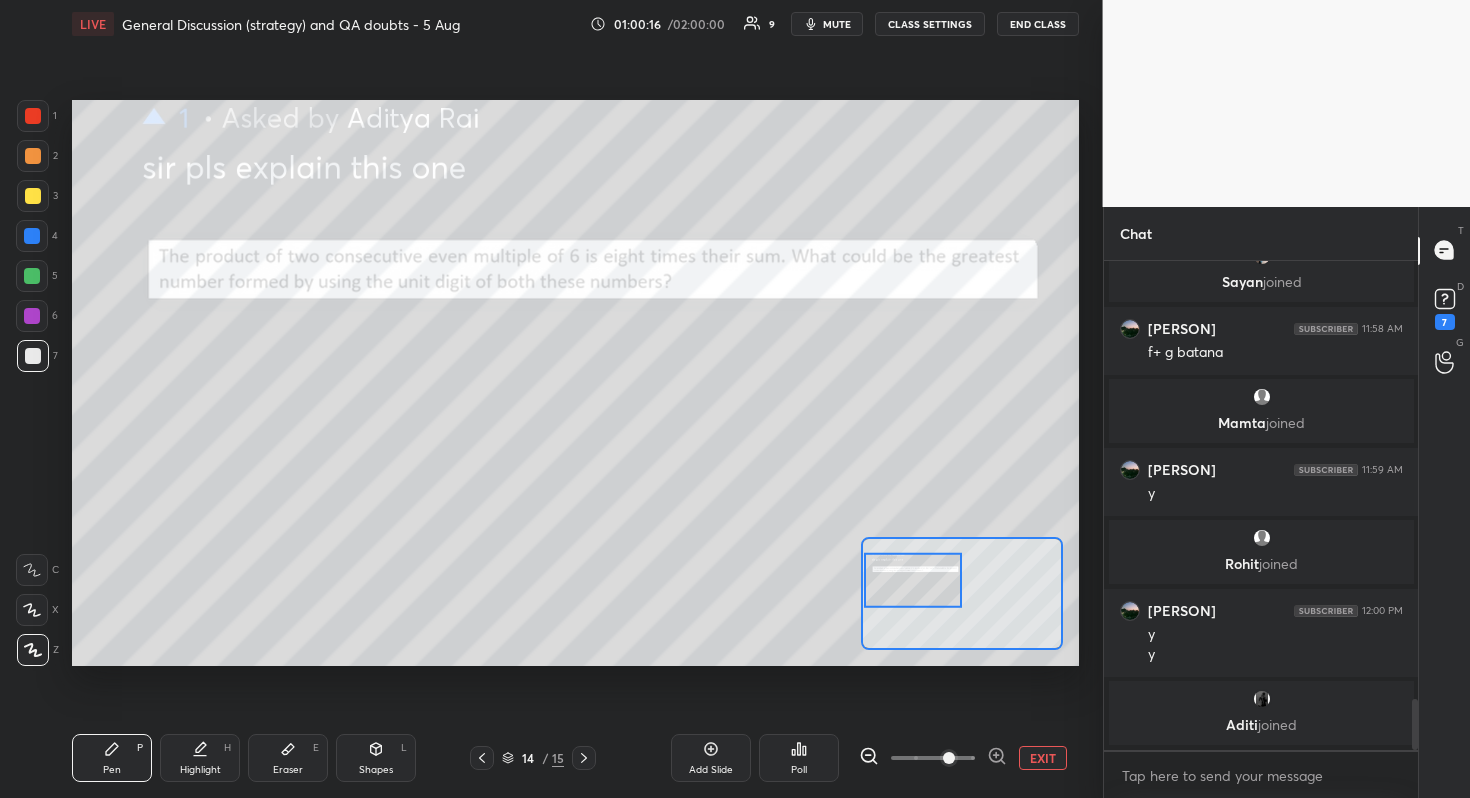 drag, startPoint x: 918, startPoint y: 586, endPoint x: 917, endPoint y: 598, distance: 12.0415945 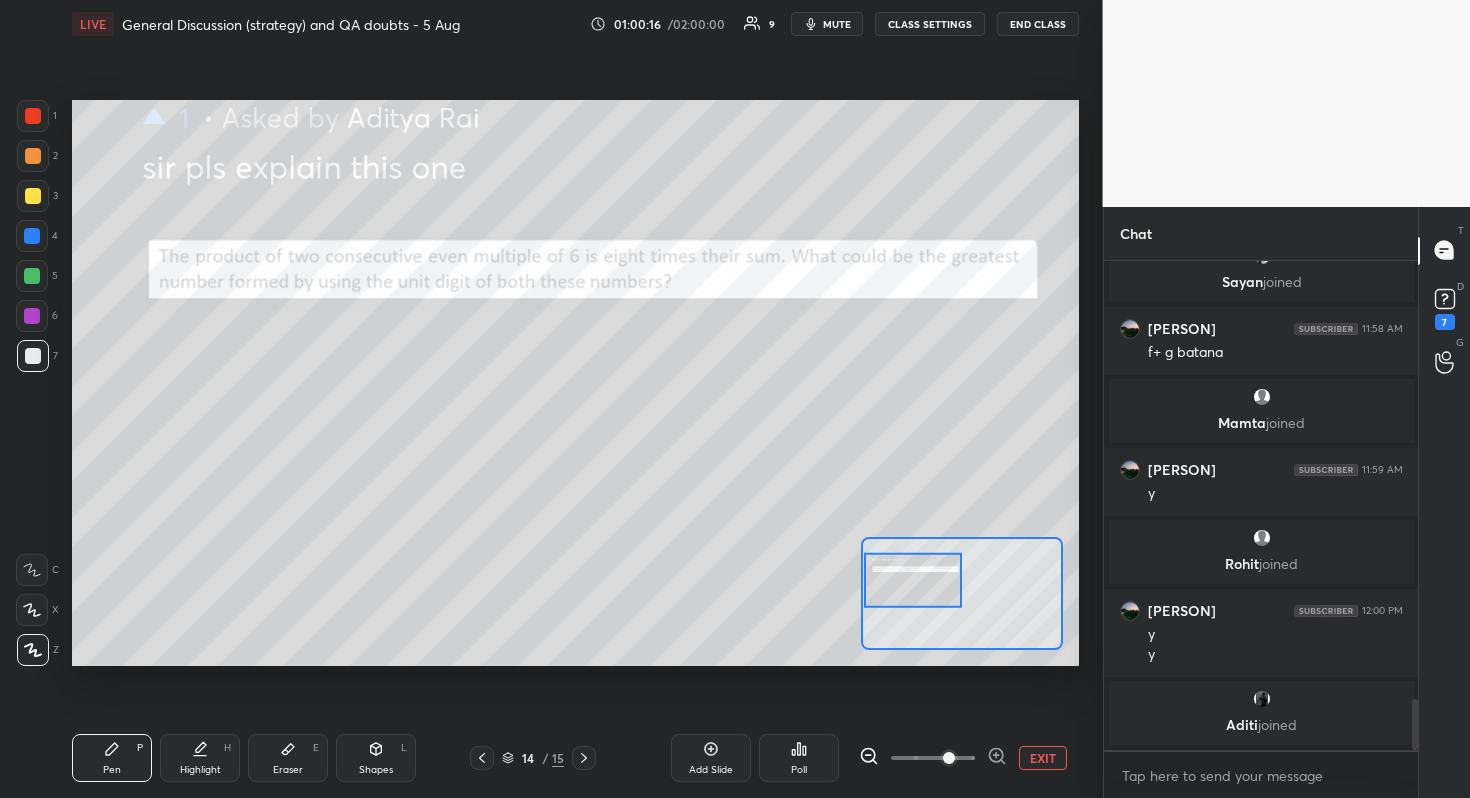 click at bounding box center [913, 580] 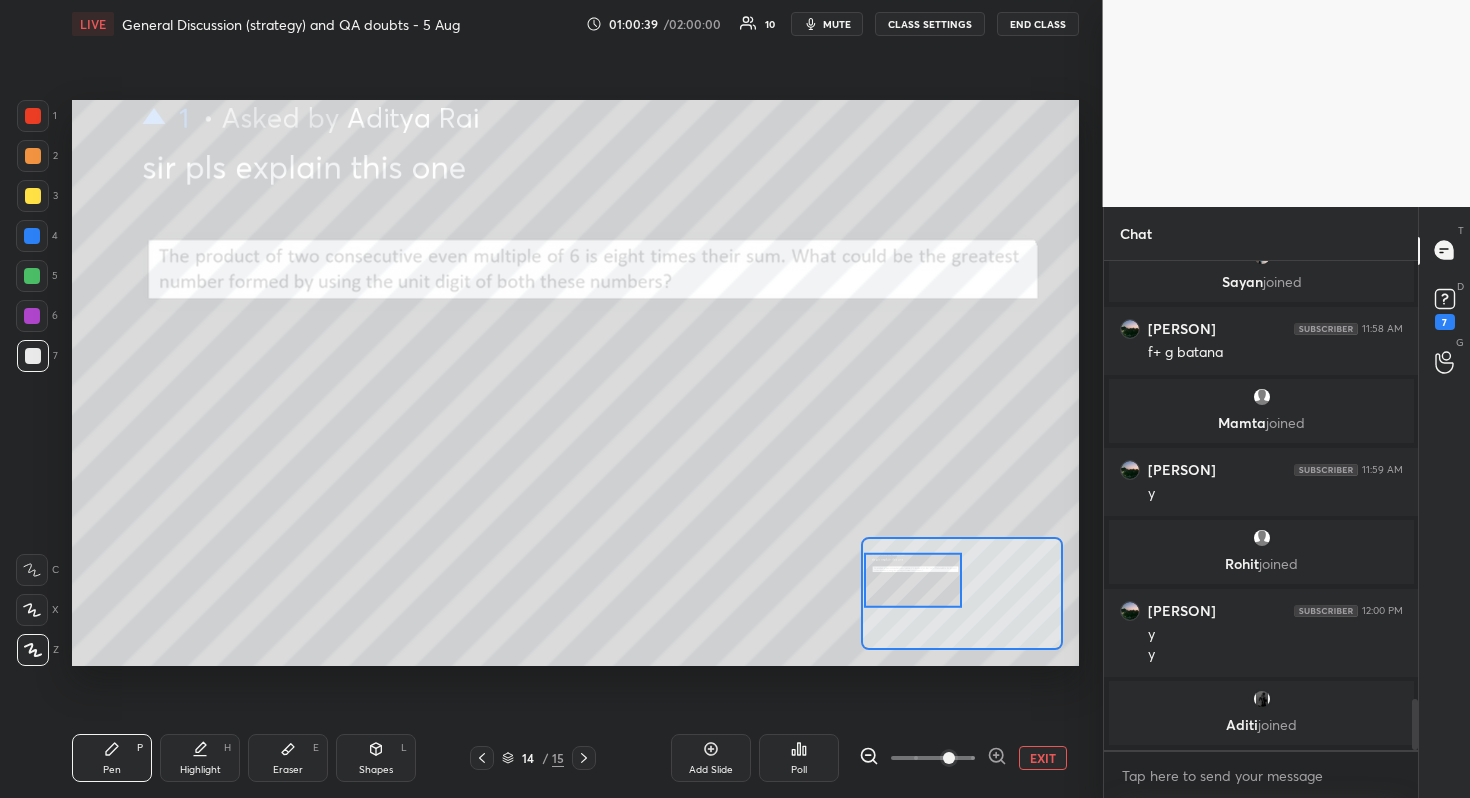 scroll, scrollTop: 4247, scrollLeft: 0, axis: vertical 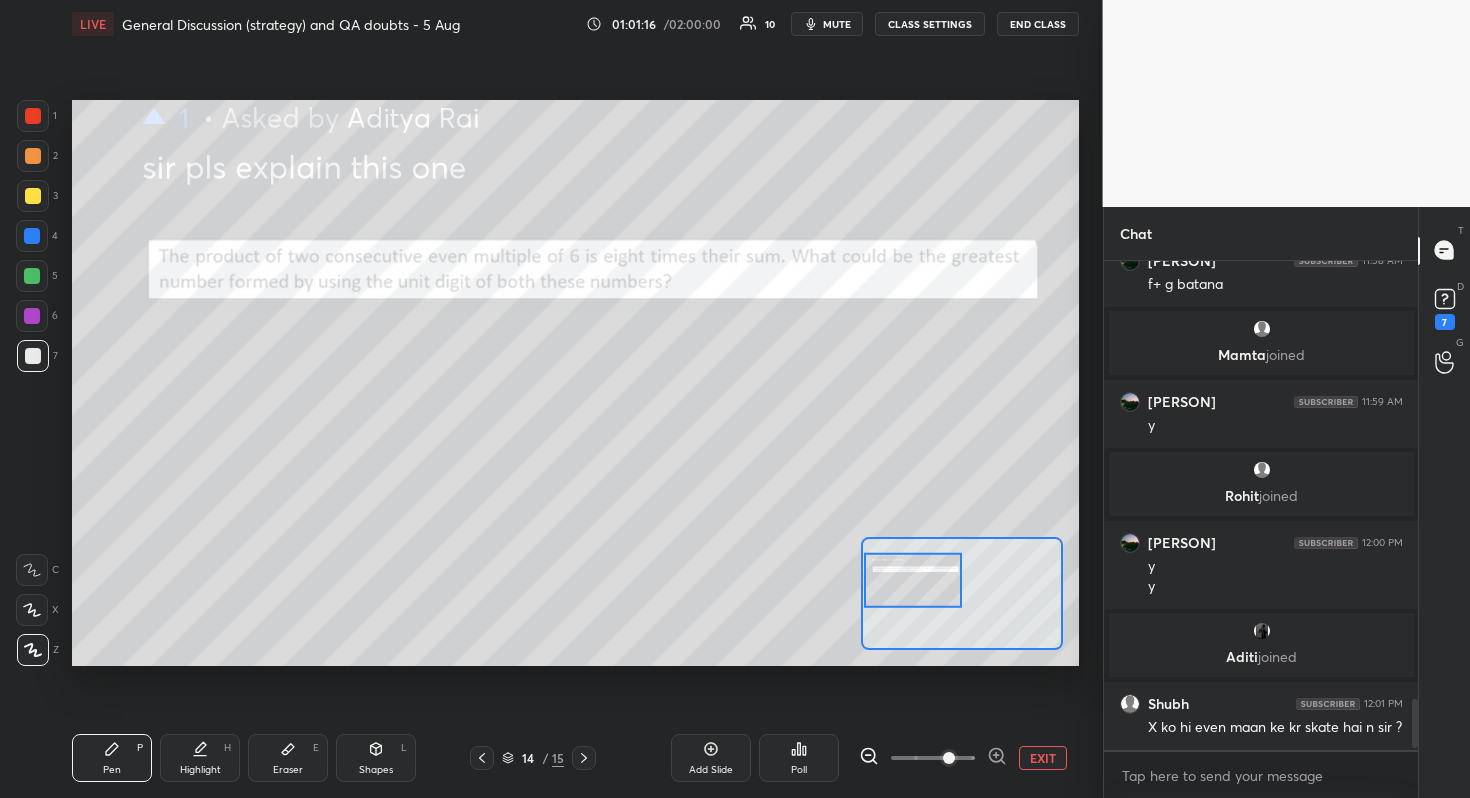 click on "Setting up your live class Poll for   secs No correct answer Start poll" at bounding box center [575, 383] 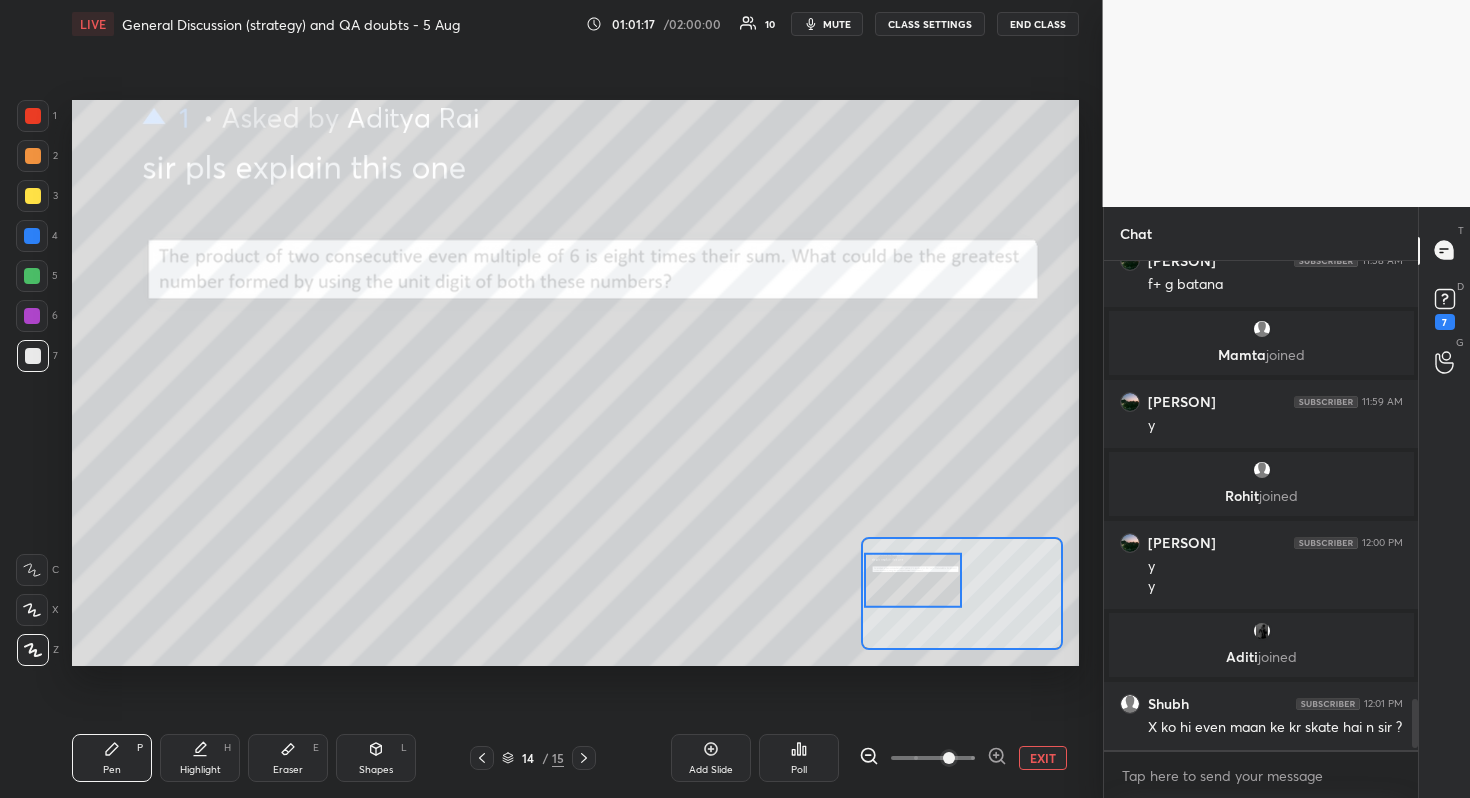 drag, startPoint x: 1085, startPoint y: 525, endPoint x: 1078, endPoint y: 536, distance: 13.038404 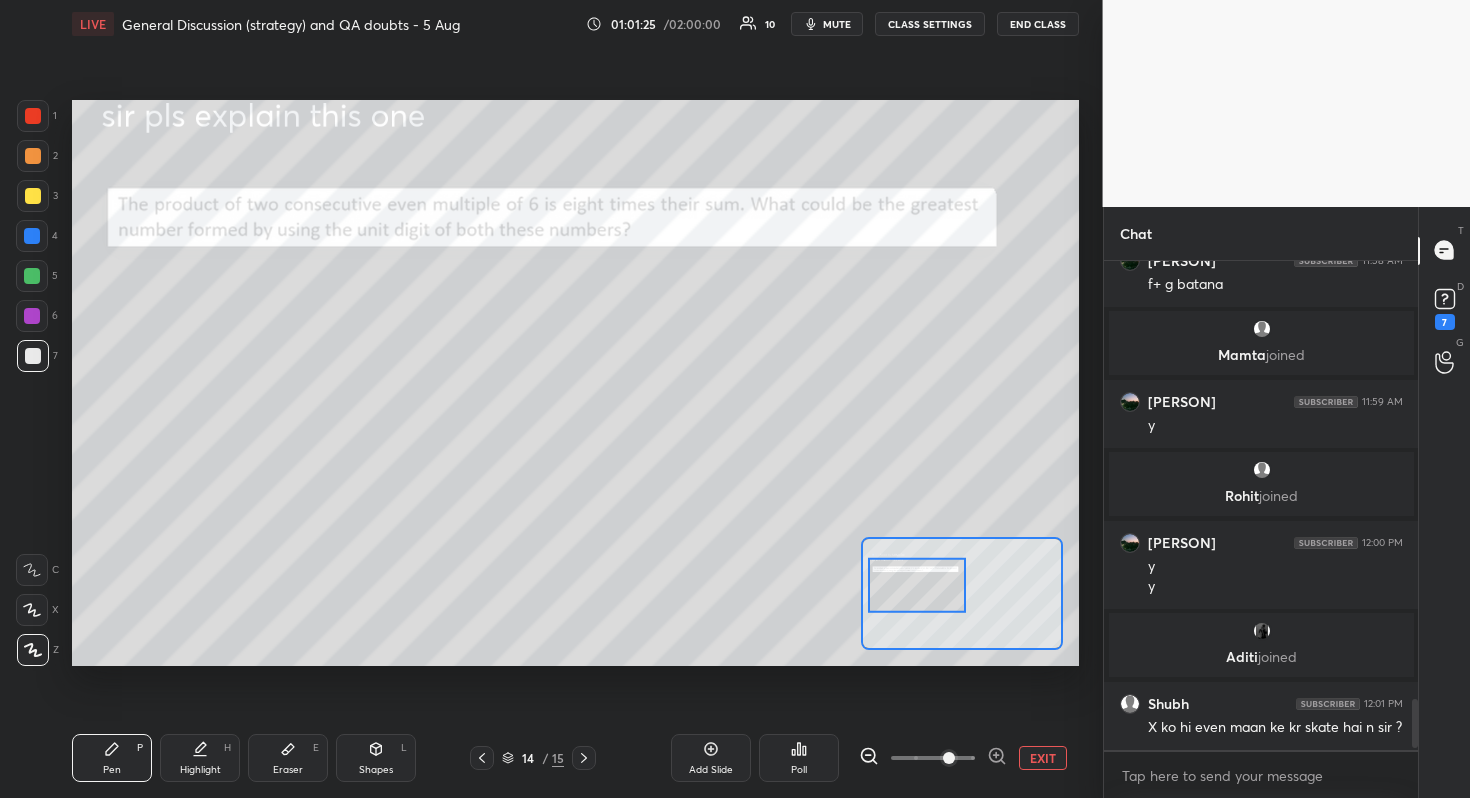 click at bounding box center [917, 585] 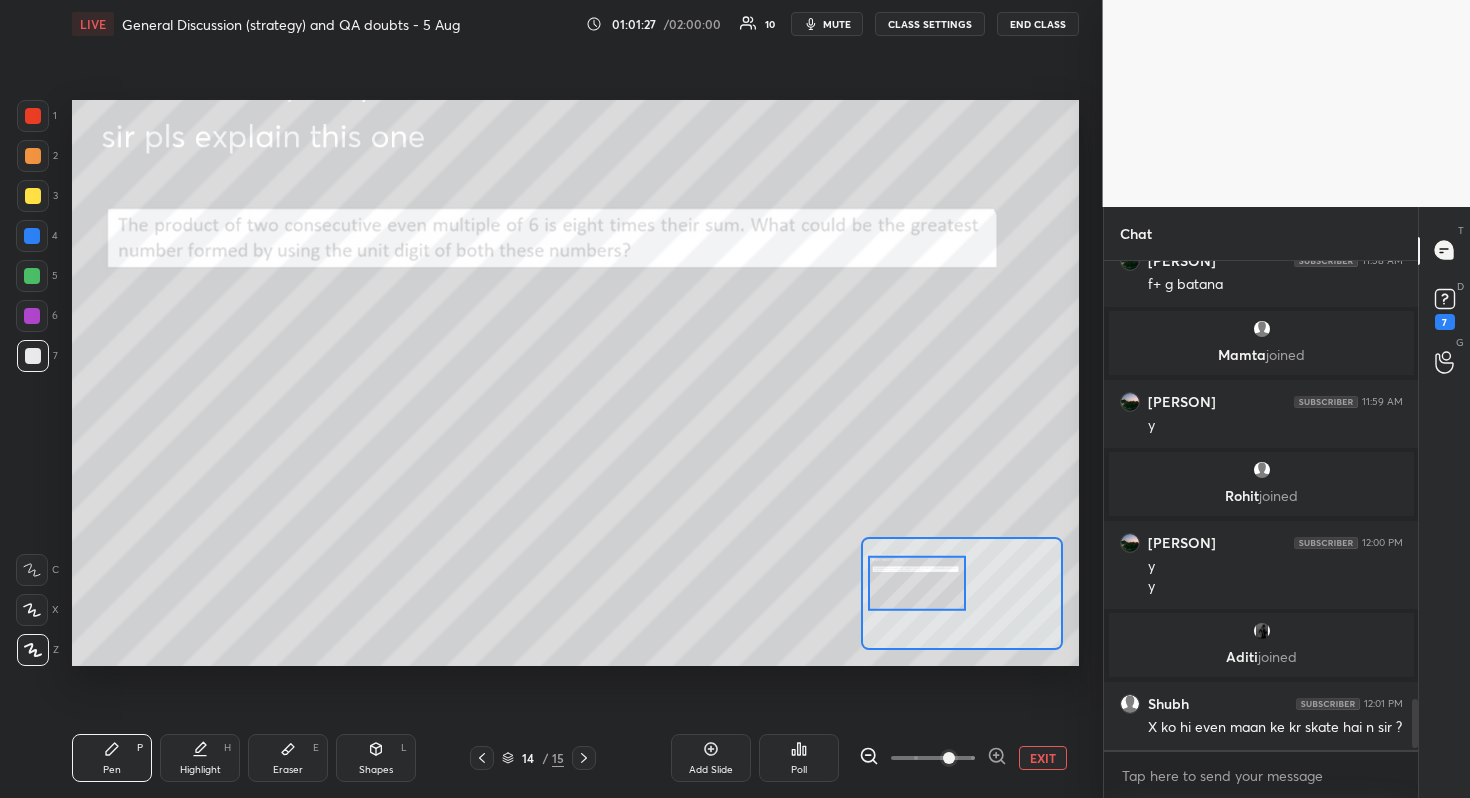 click at bounding box center [917, 583] 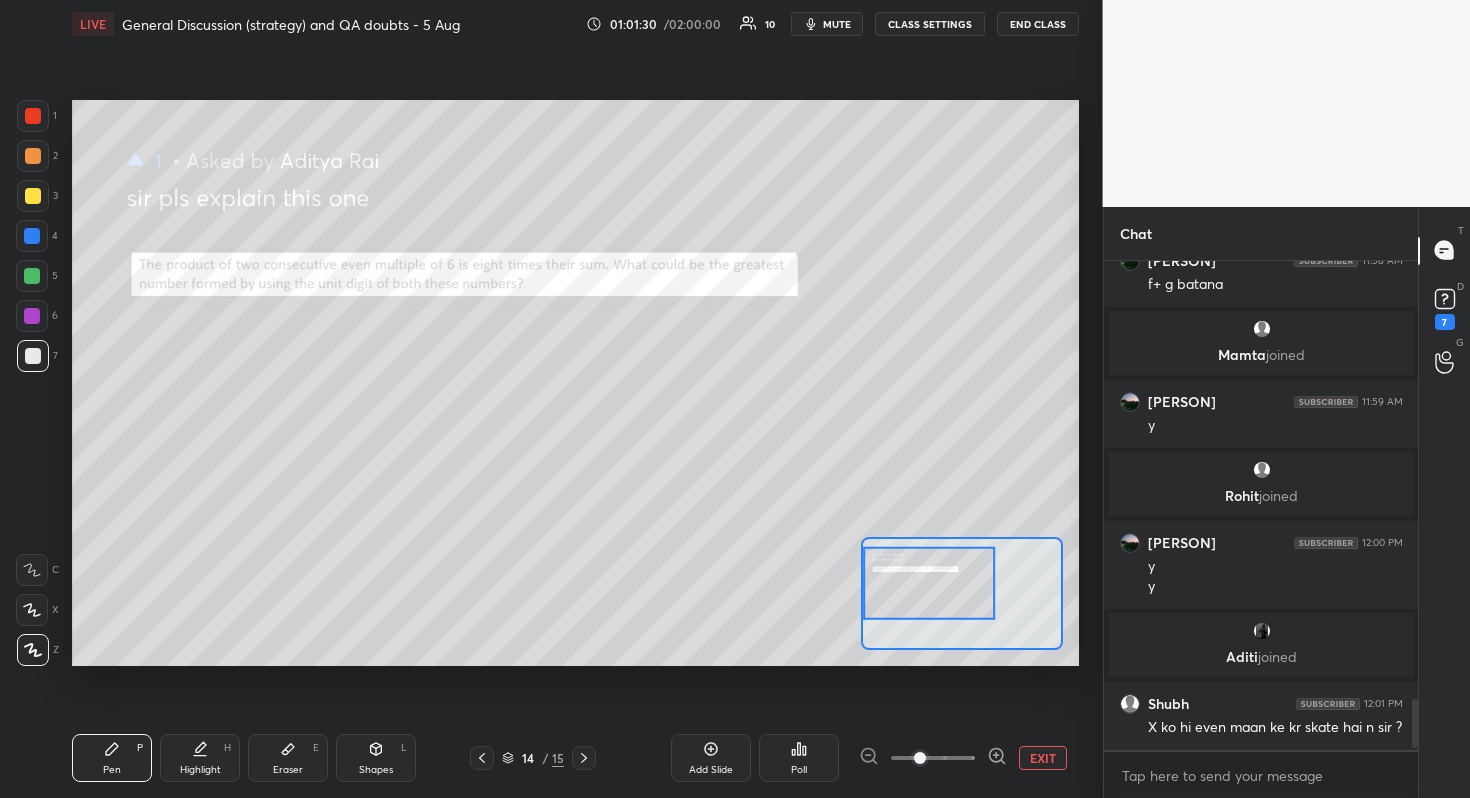 click at bounding box center (933, 758) 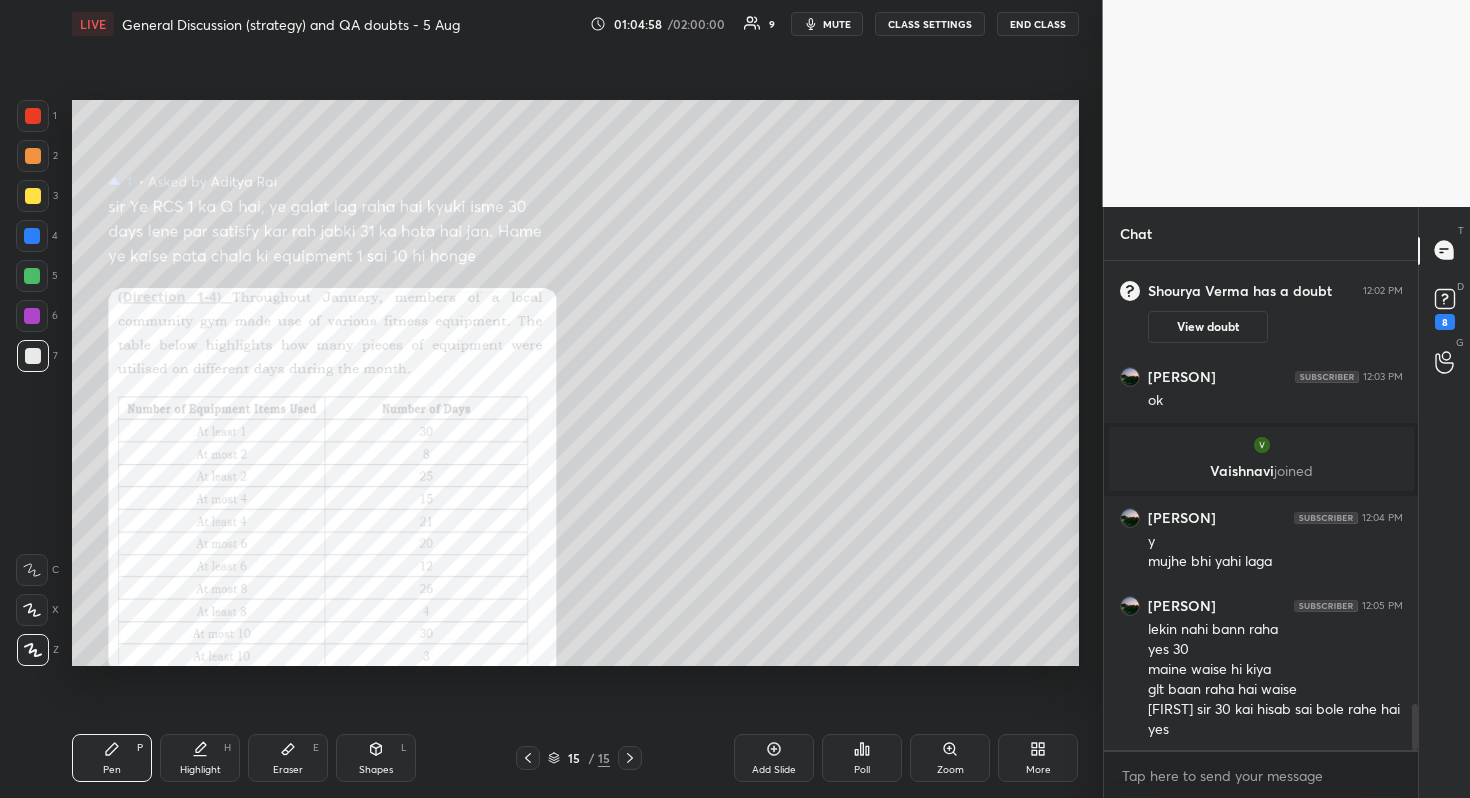 scroll, scrollTop: 4720, scrollLeft: 0, axis: vertical 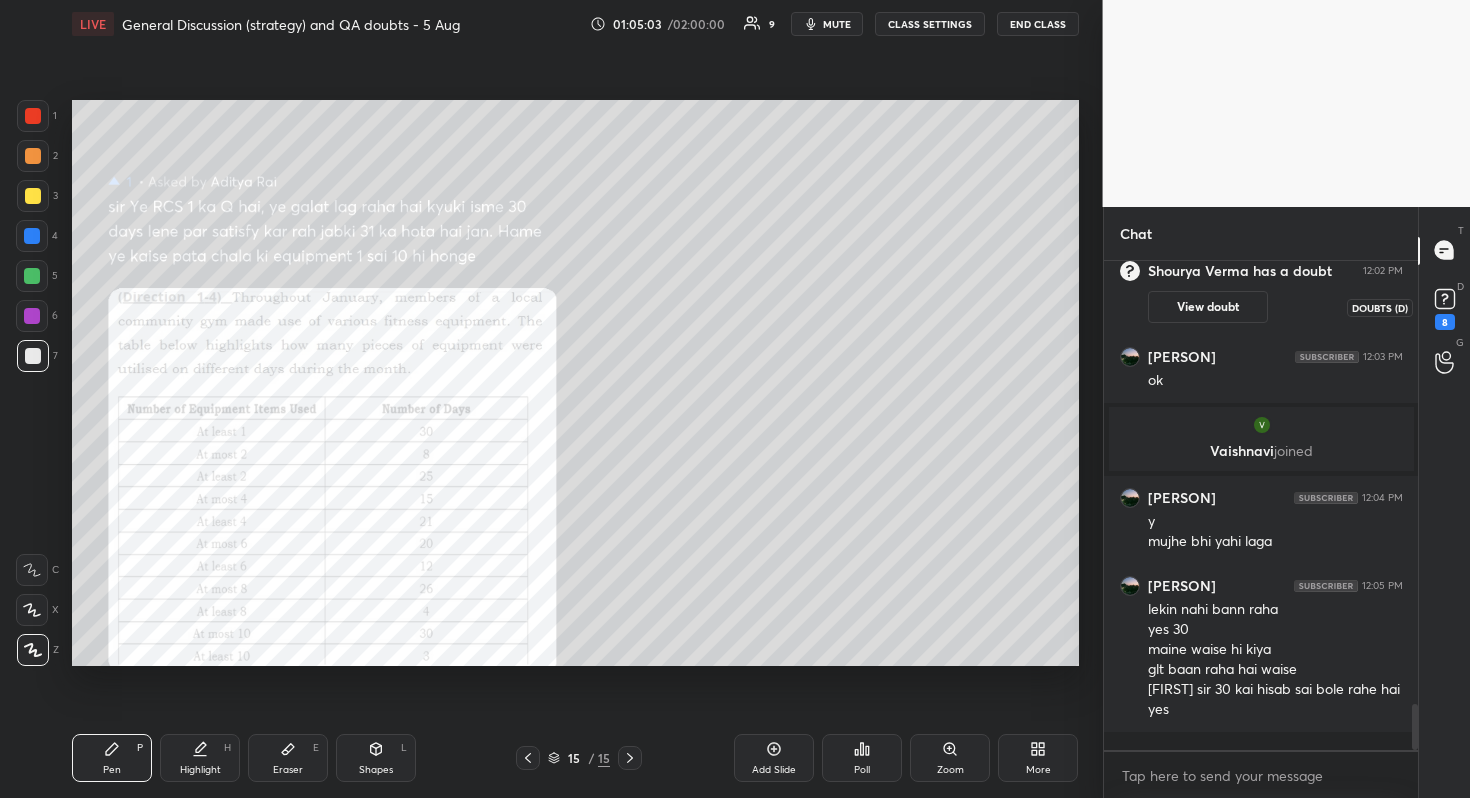 click 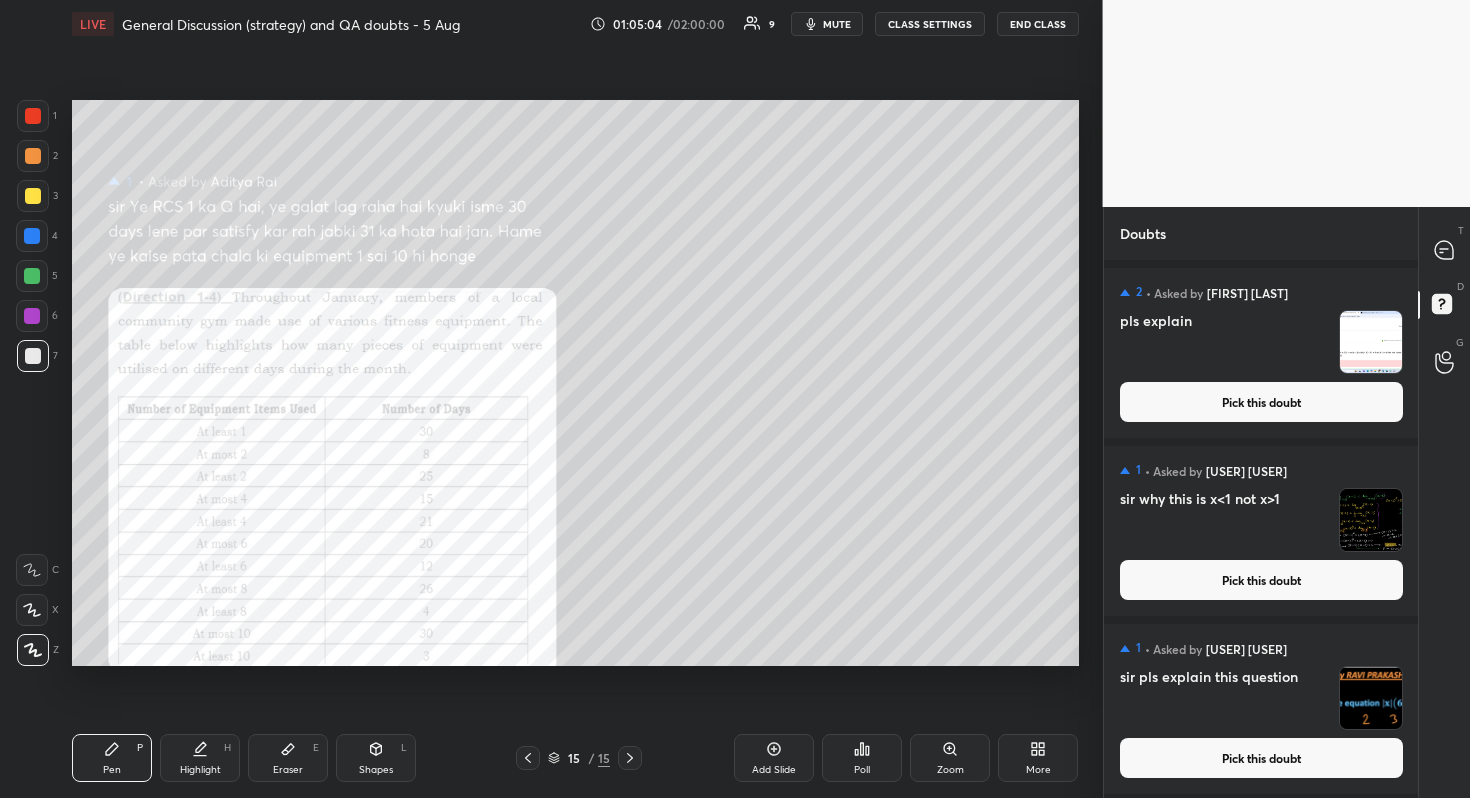 scroll, scrollTop: 886, scrollLeft: 0, axis: vertical 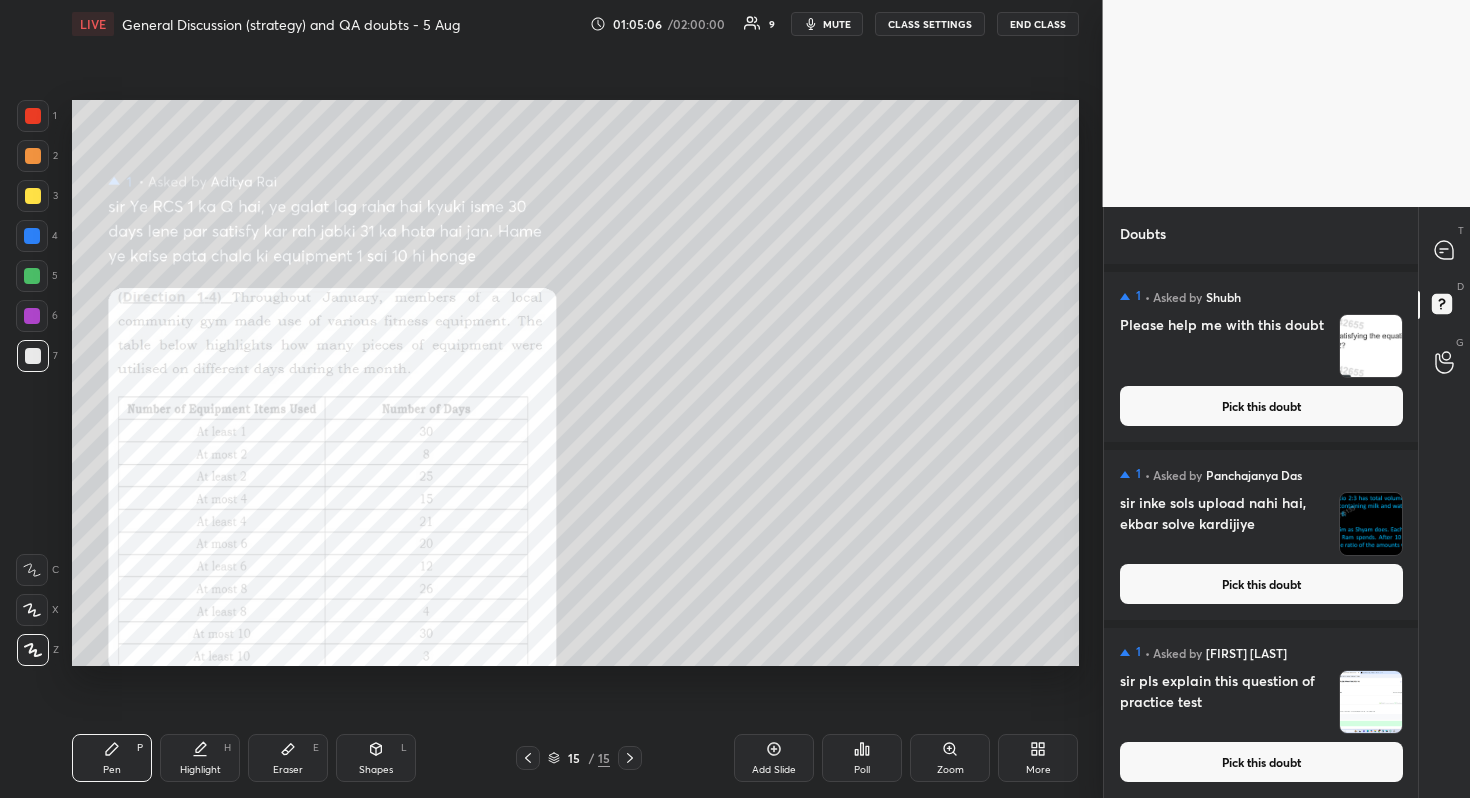 click on "Pick this doubt" at bounding box center [1261, 762] 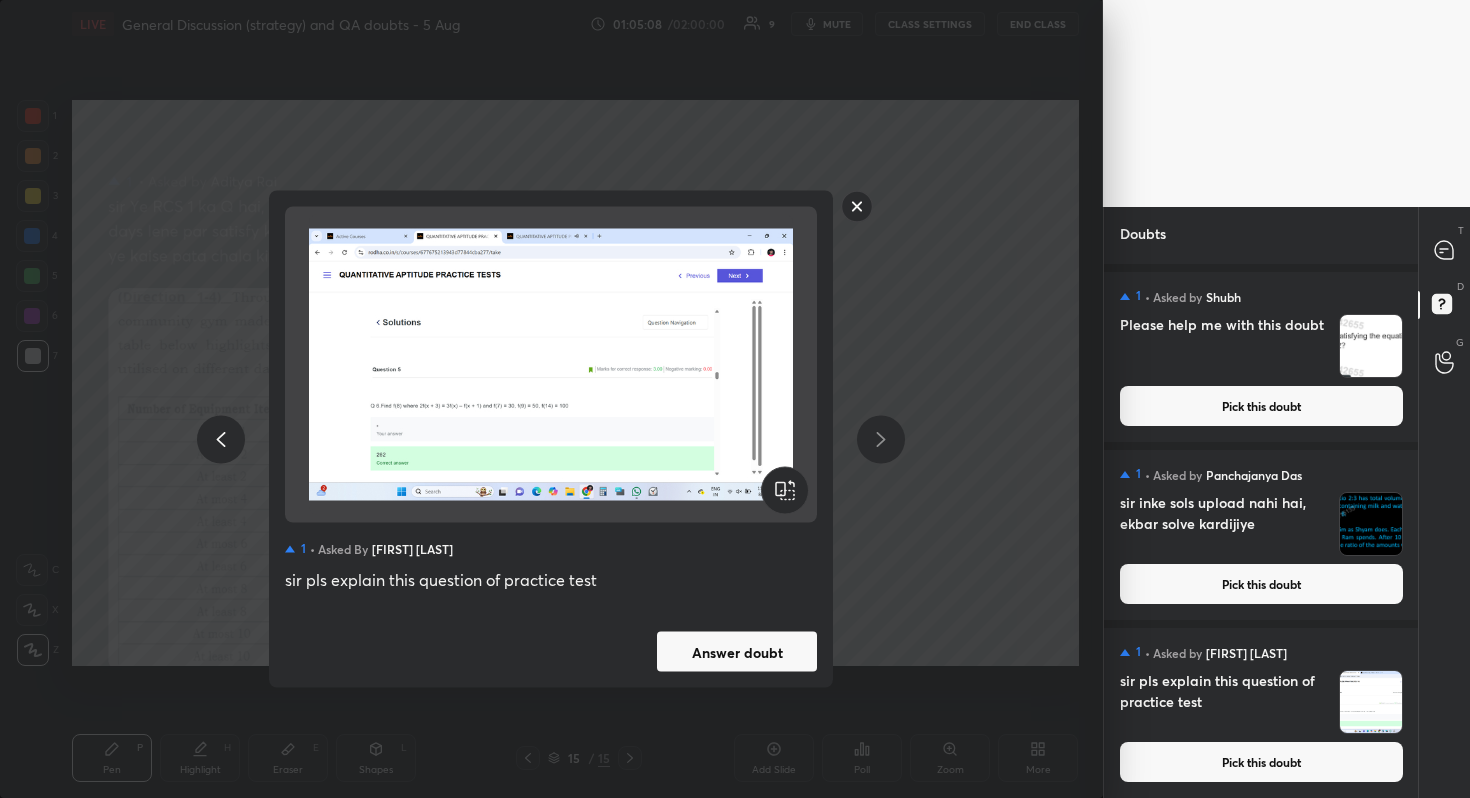 click on "Answer doubt" at bounding box center (737, 652) 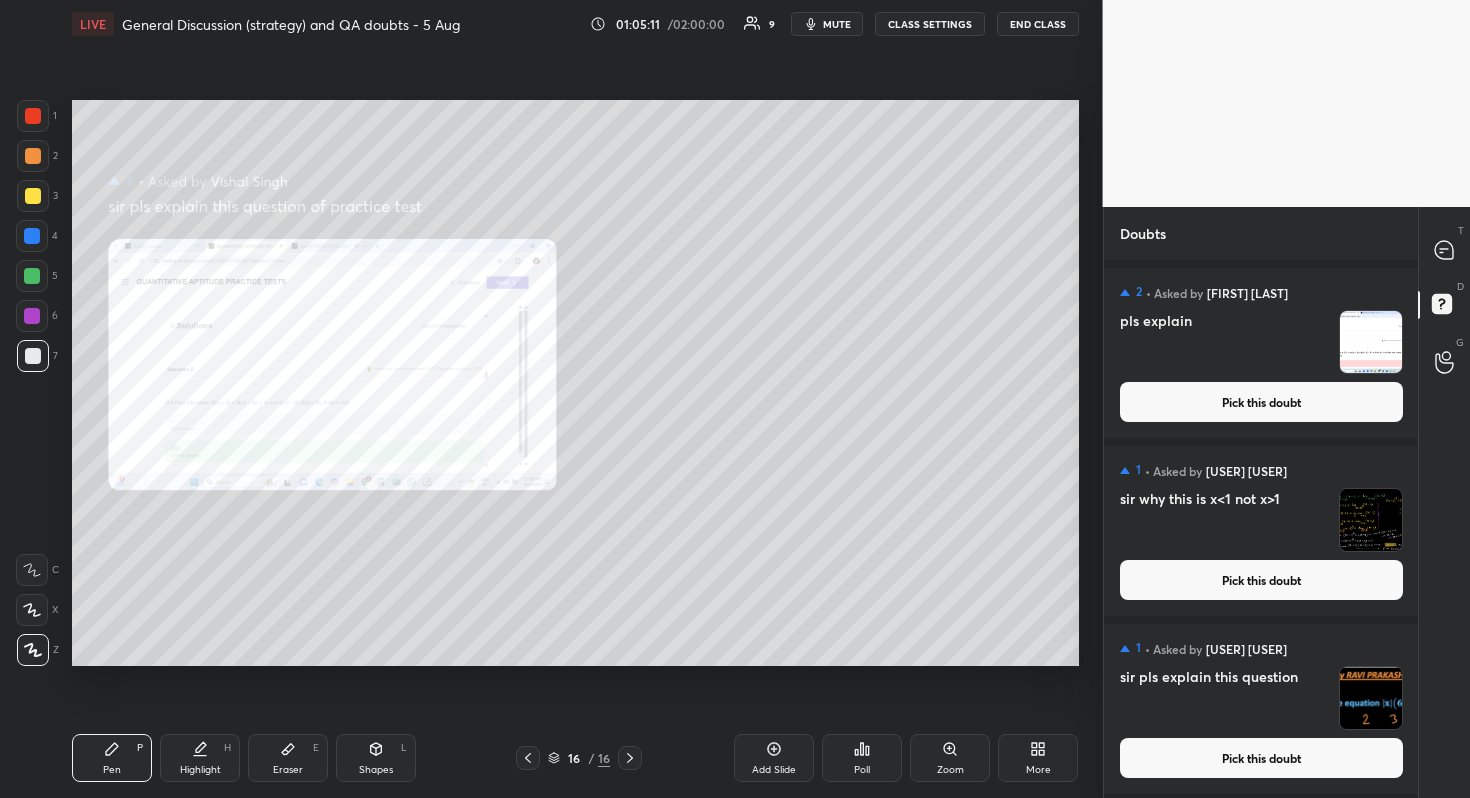 click on "Pick this doubt" at bounding box center (1261, 758) 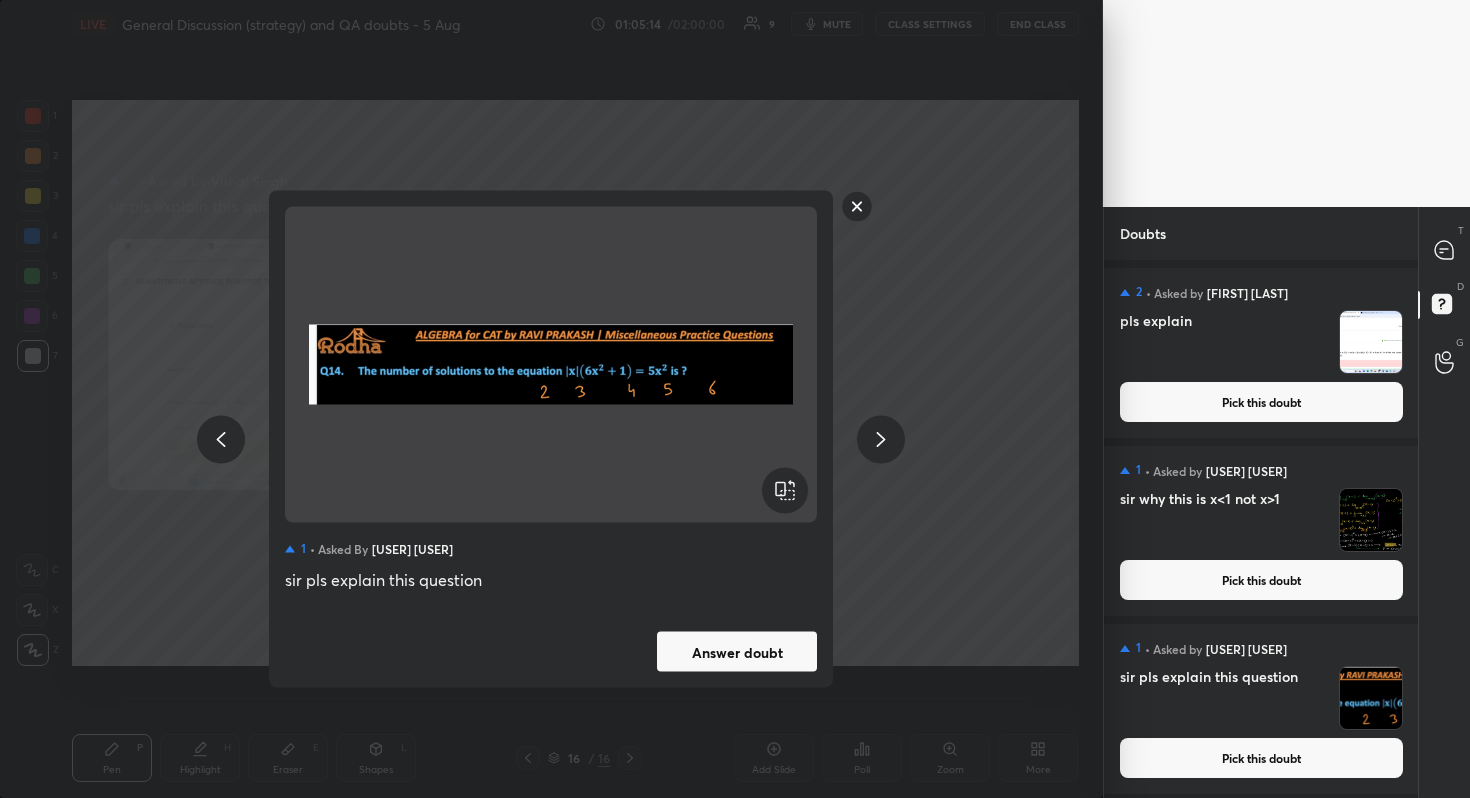 click 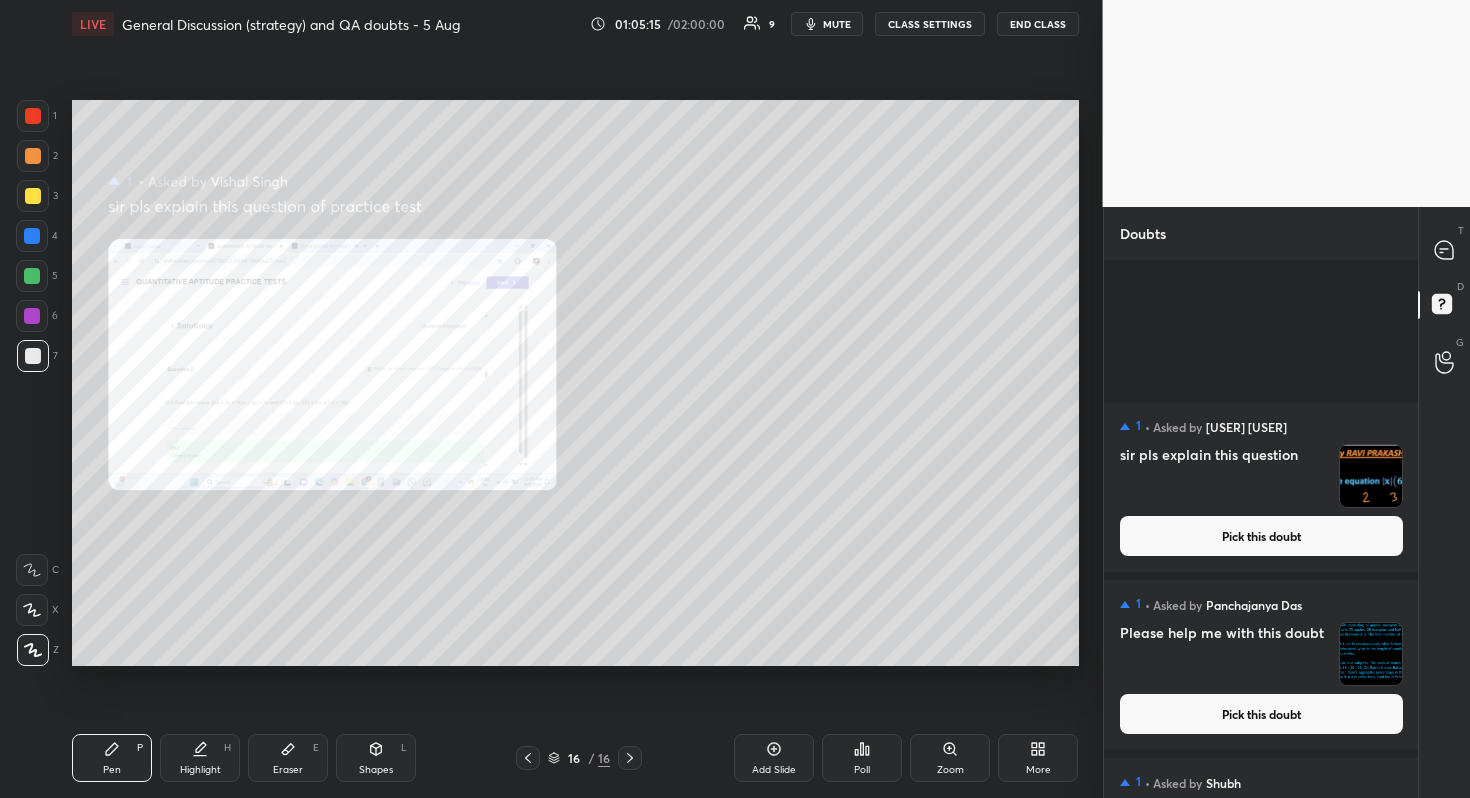 scroll, scrollTop: 708, scrollLeft: 0, axis: vertical 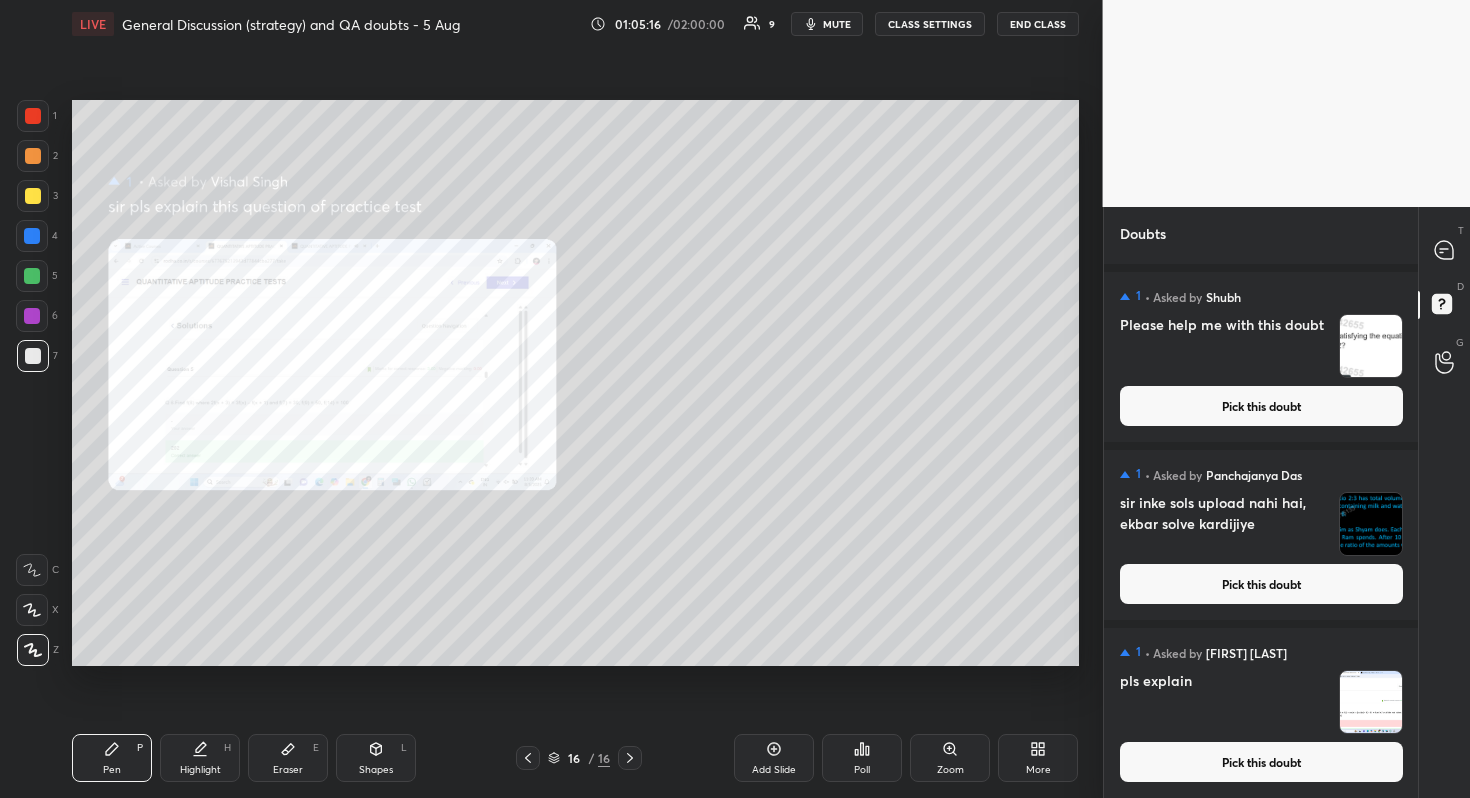 click on "Pick this doubt" at bounding box center (1261, 762) 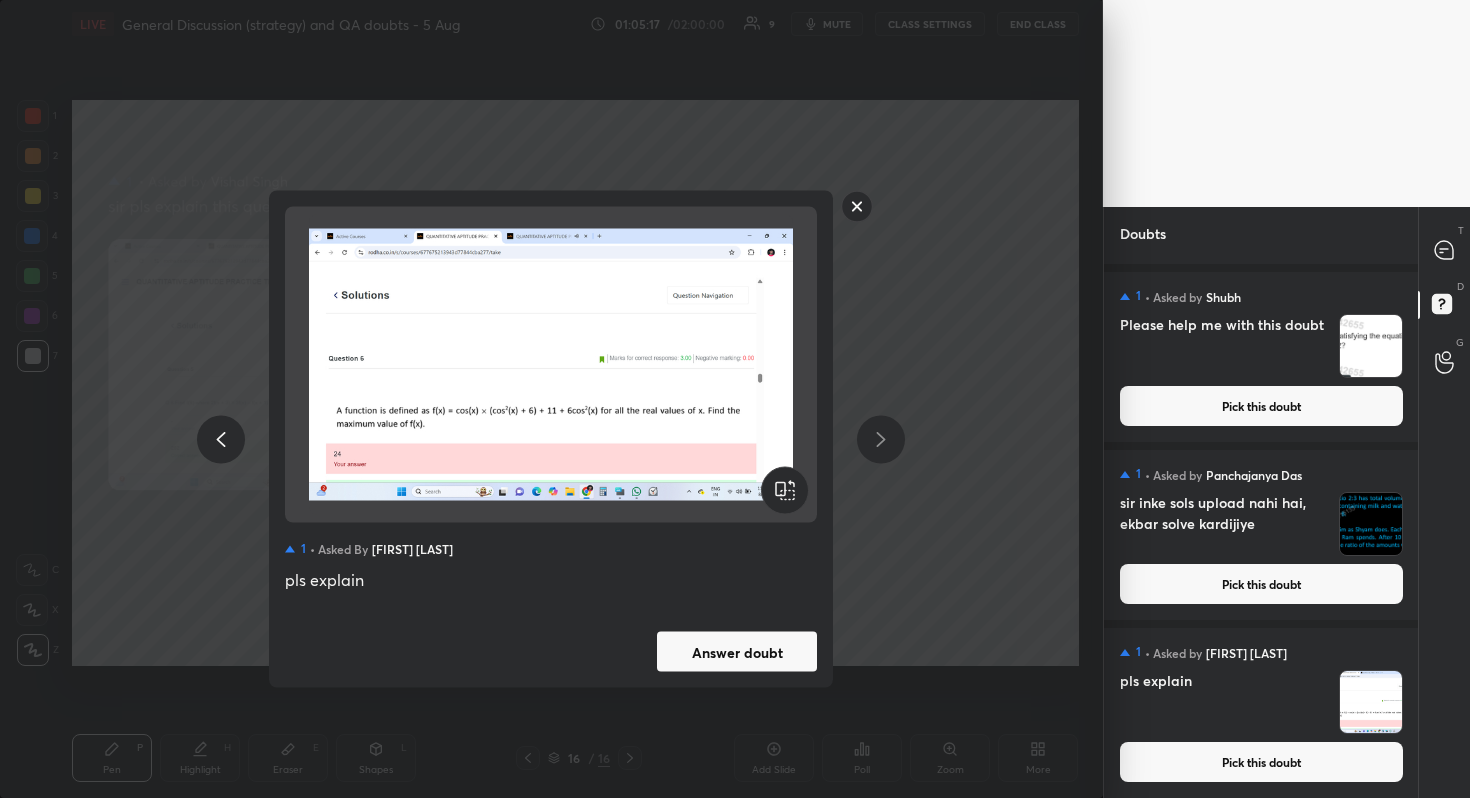 click on "Answer doubt" at bounding box center [737, 652] 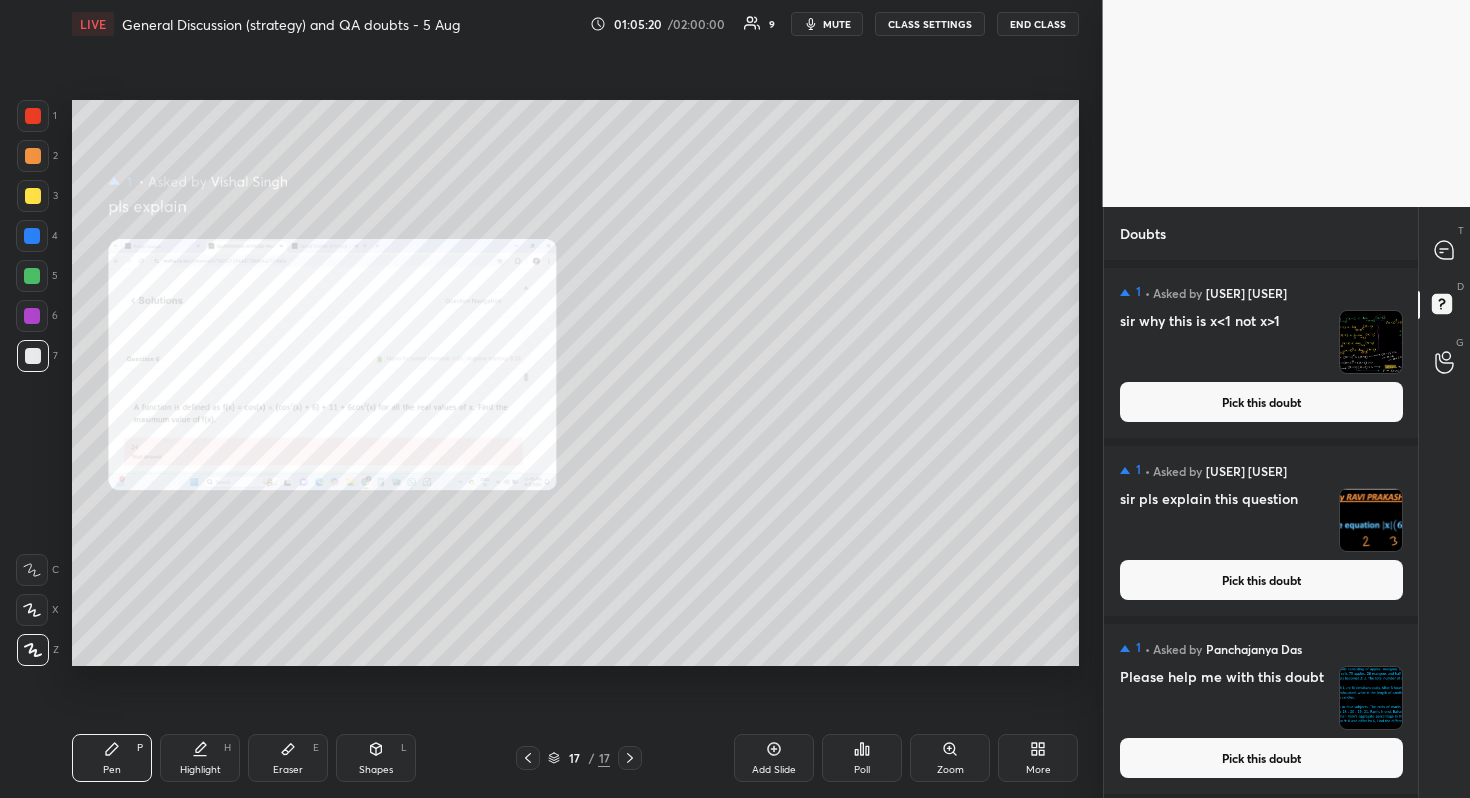 scroll, scrollTop: 530, scrollLeft: 0, axis: vertical 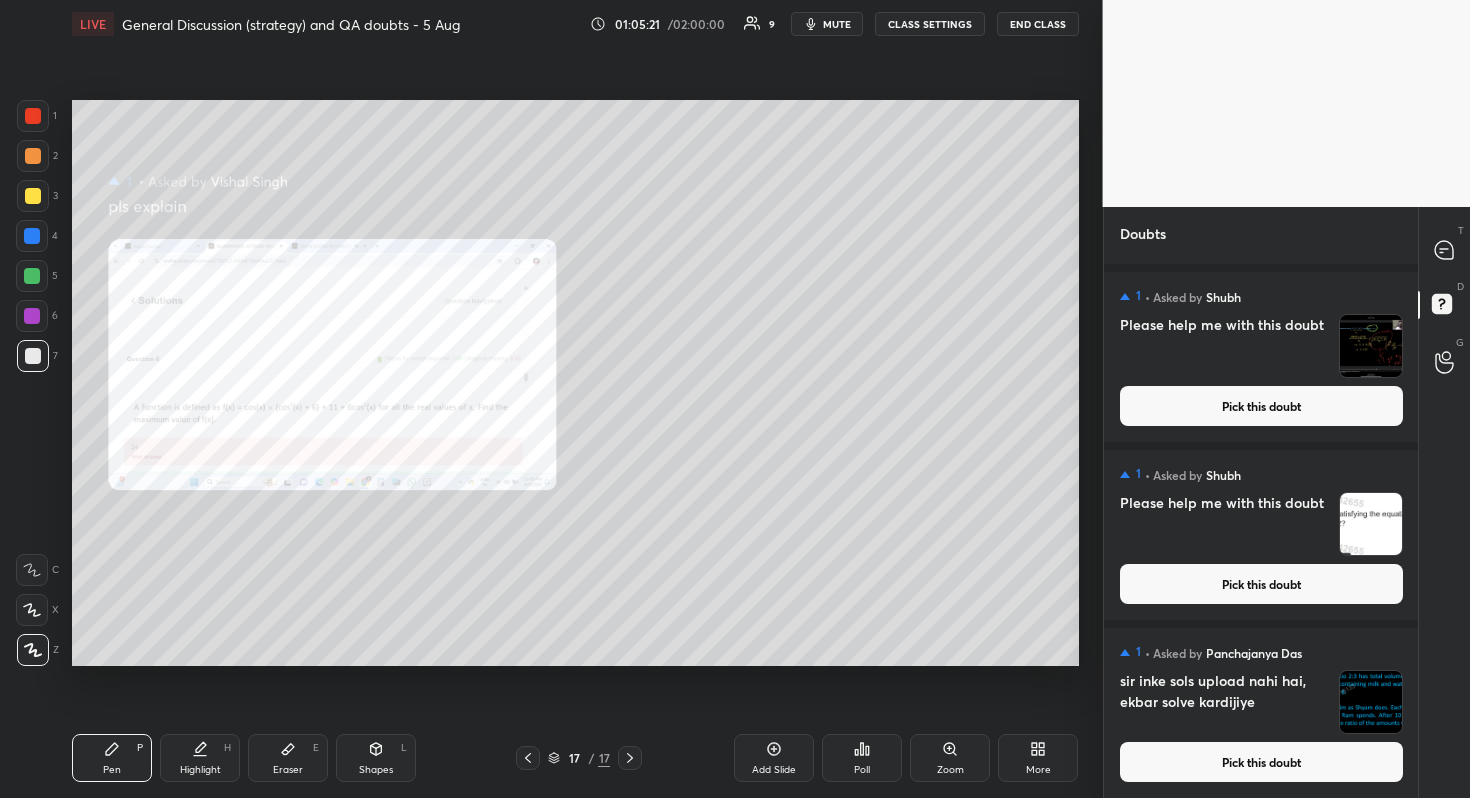 click on "Pick this doubt" at bounding box center [1261, 762] 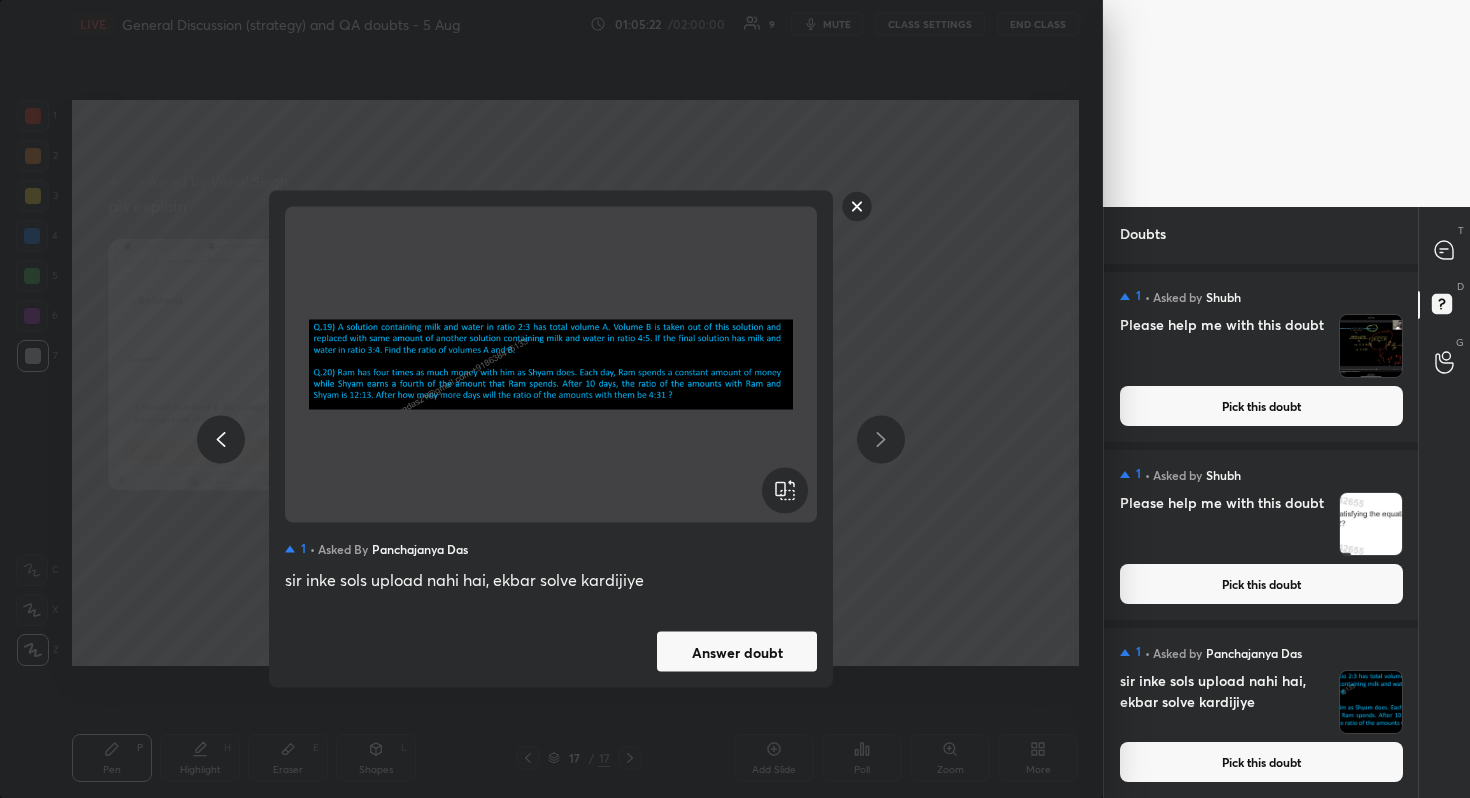 click on "Answer doubt" at bounding box center [737, 652] 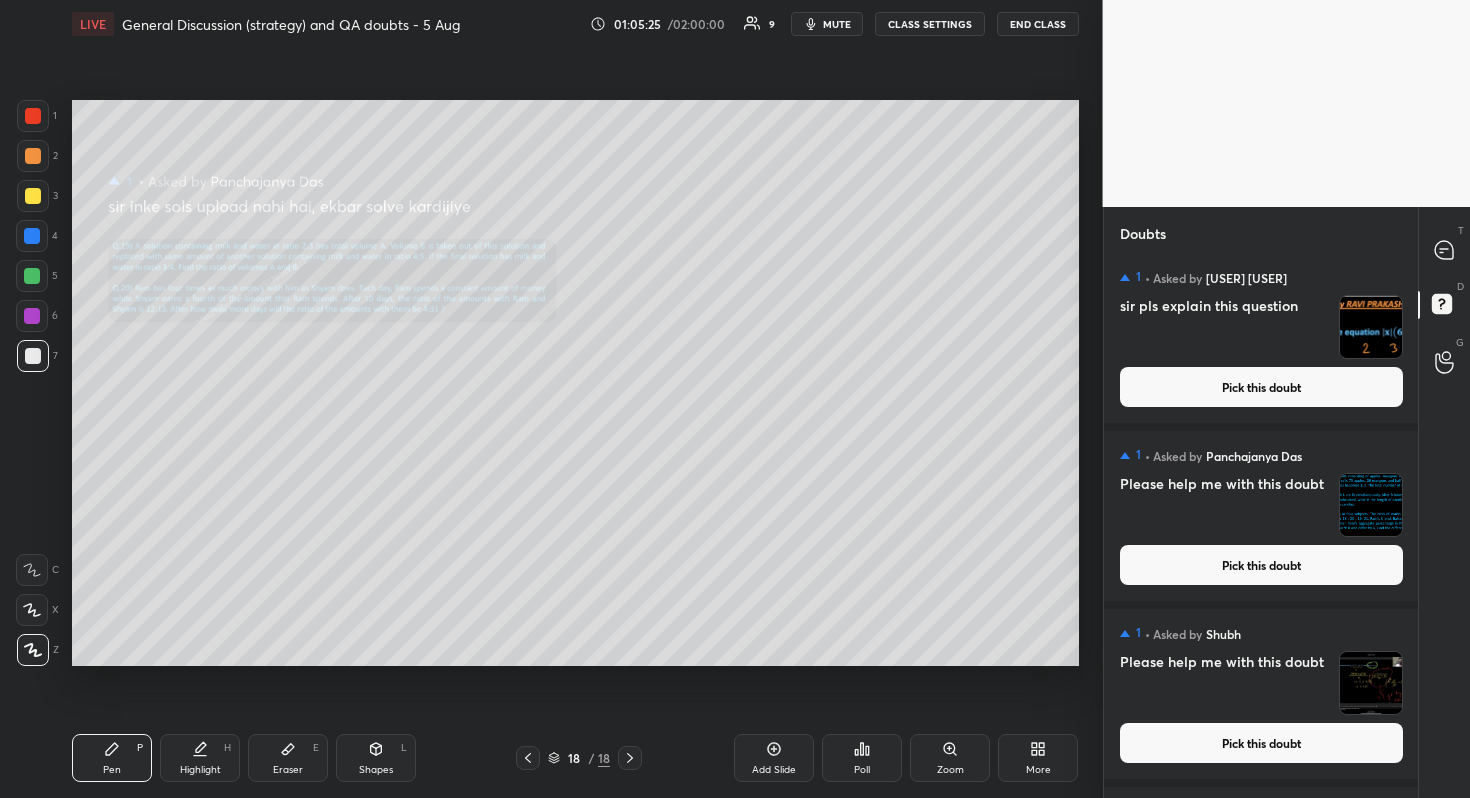 scroll, scrollTop: 352, scrollLeft: 0, axis: vertical 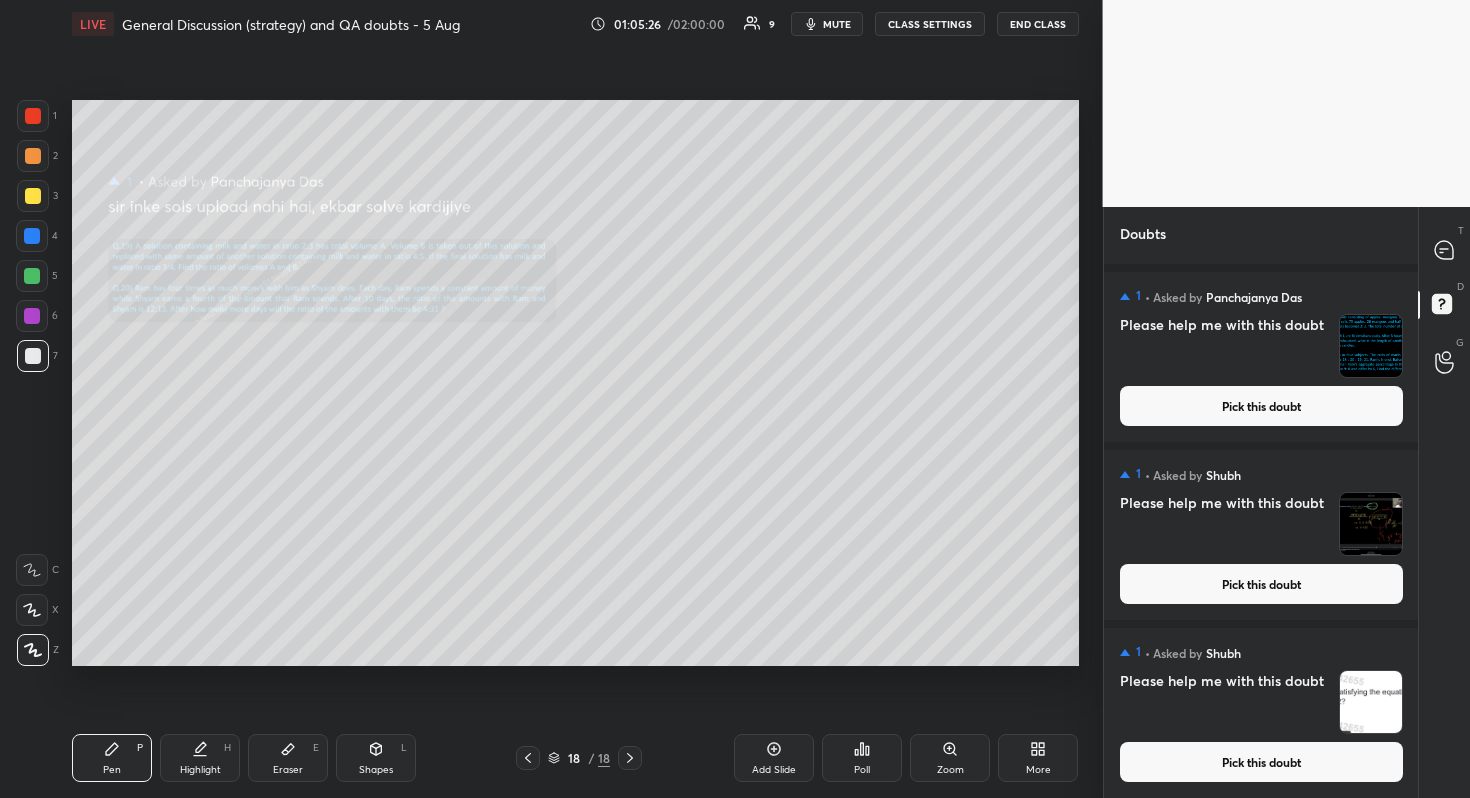 click on "Pick this doubt" at bounding box center [1261, 762] 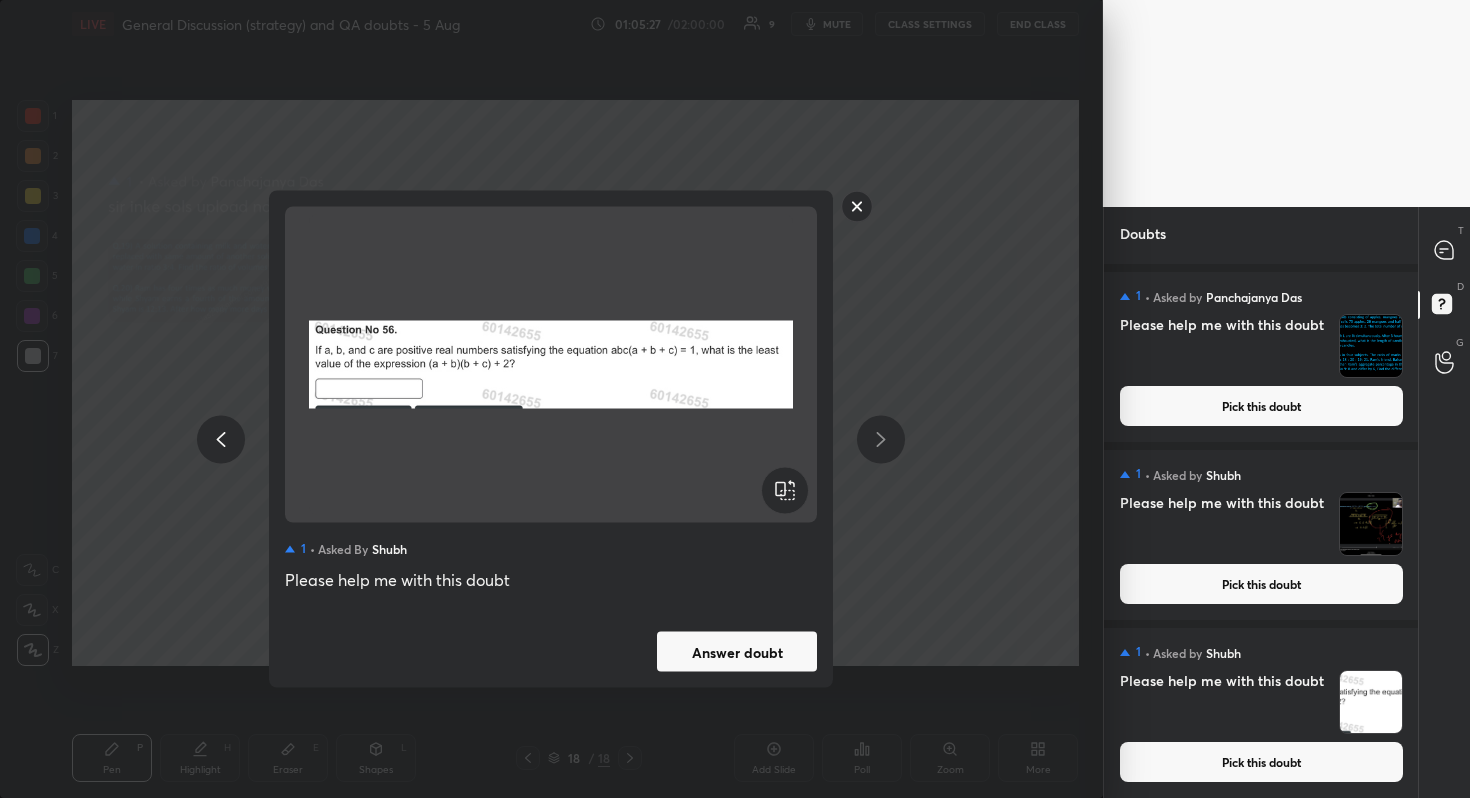 click on "Answer doubt" at bounding box center (737, 652) 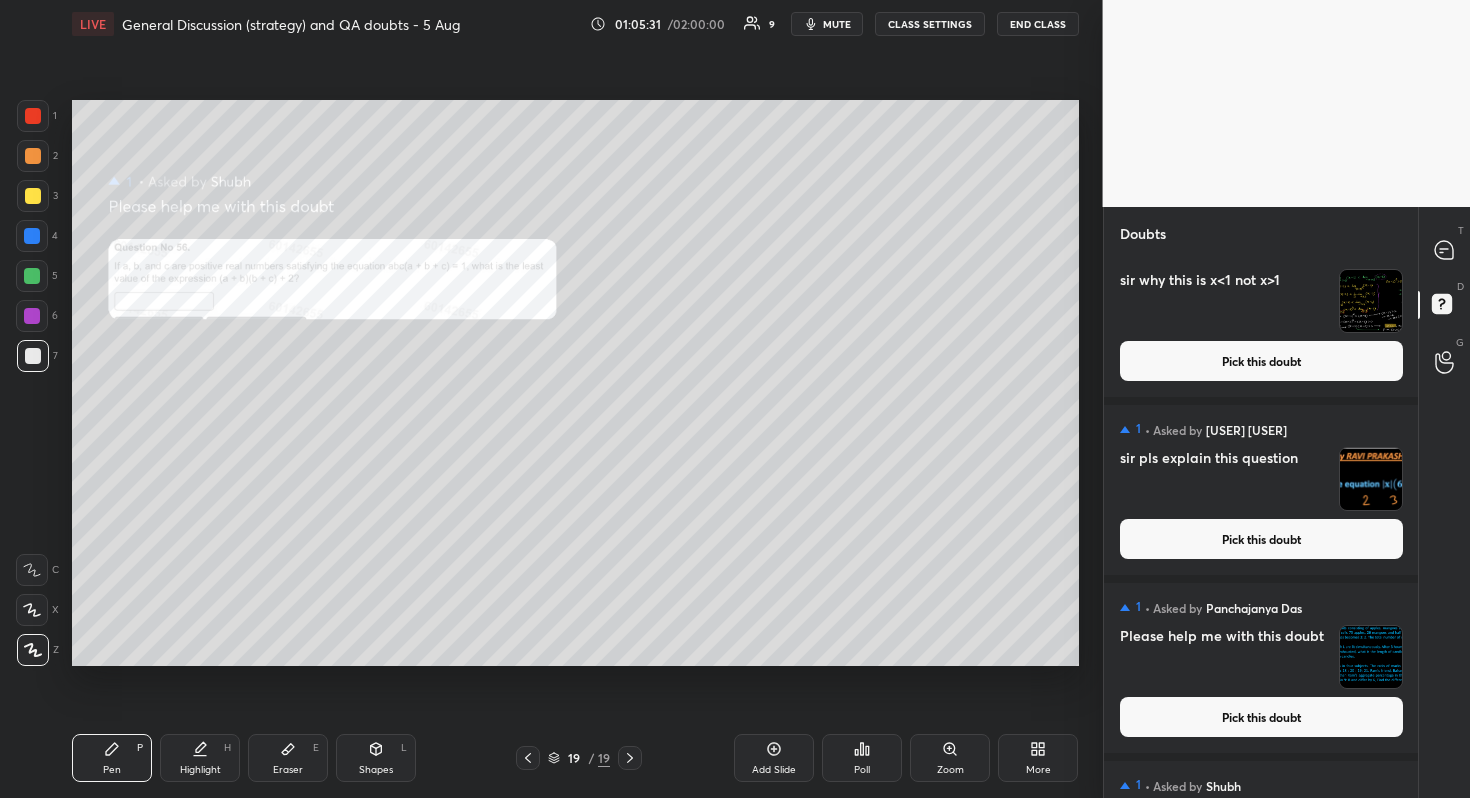 scroll, scrollTop: 174, scrollLeft: 0, axis: vertical 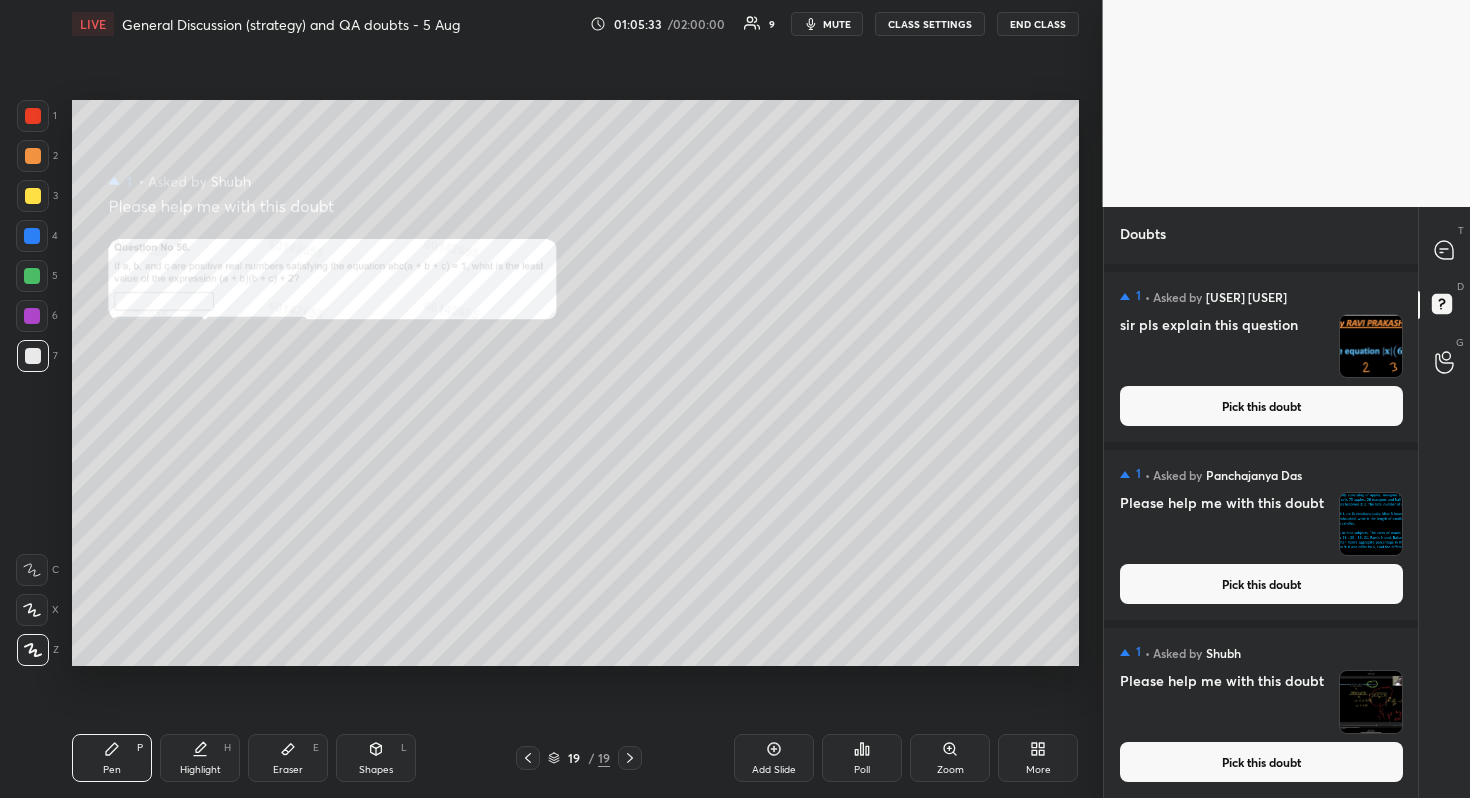 click on "Pick this doubt" at bounding box center [1261, 762] 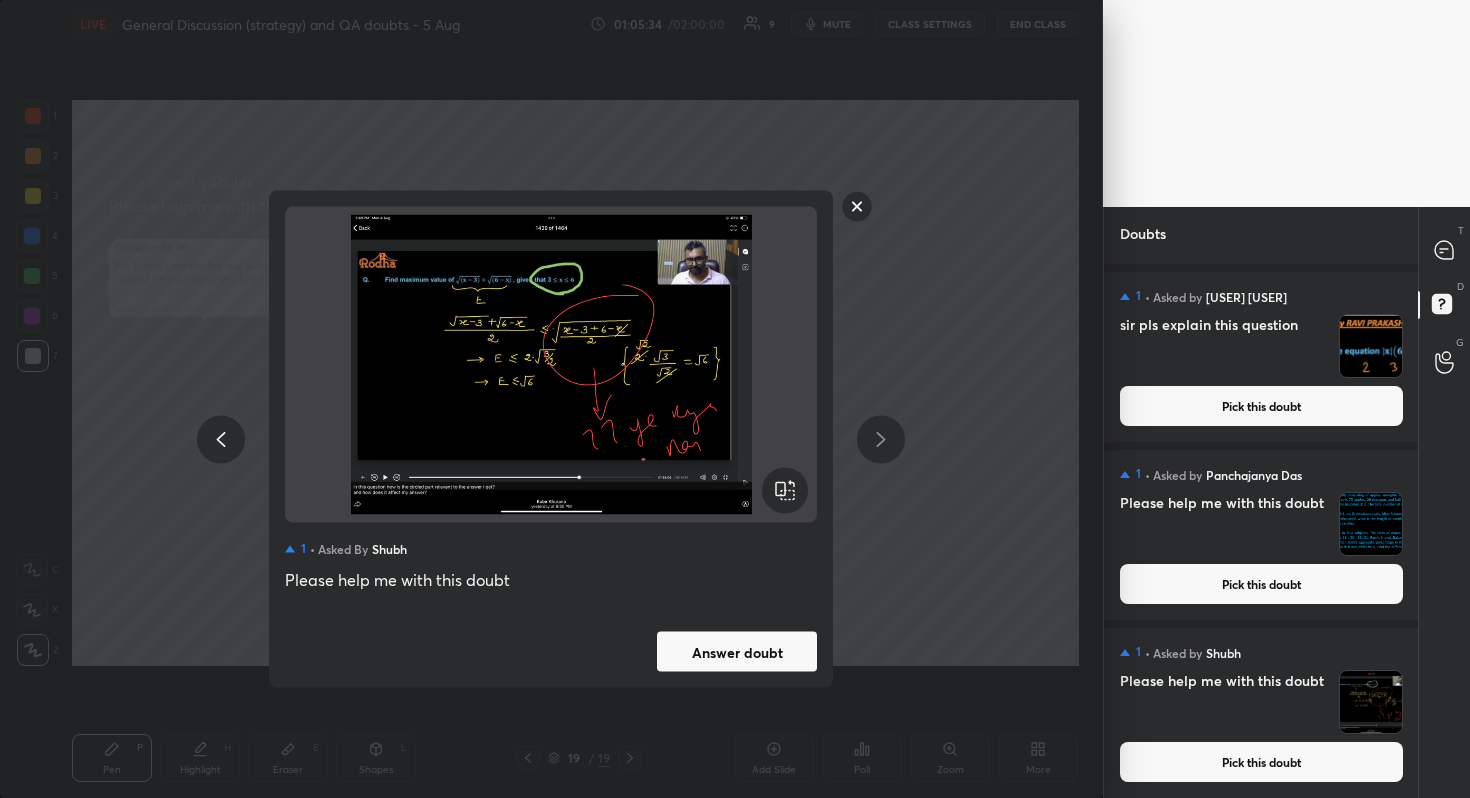 click on "Answer doubt" at bounding box center (737, 652) 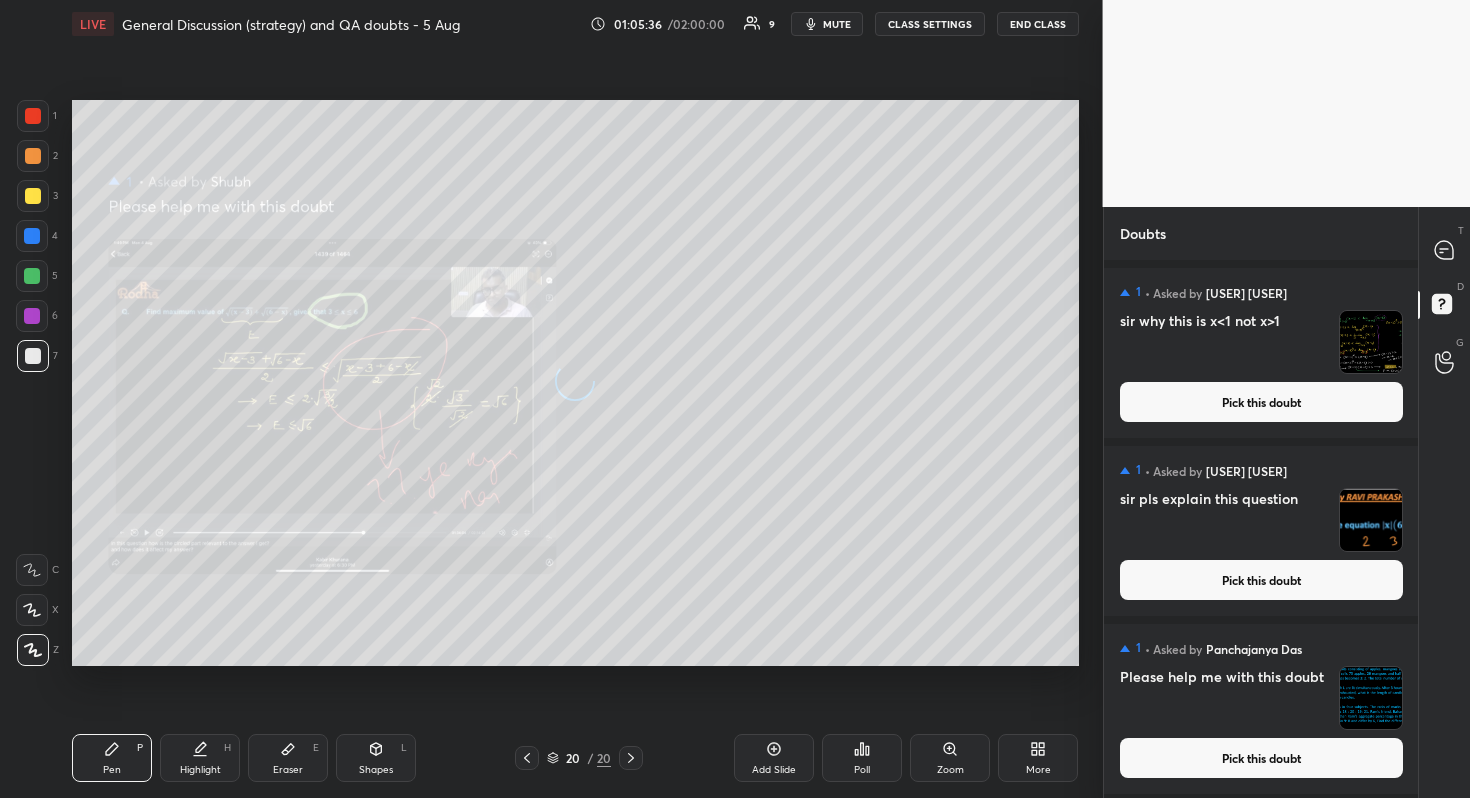 scroll, scrollTop: 0, scrollLeft: 0, axis: both 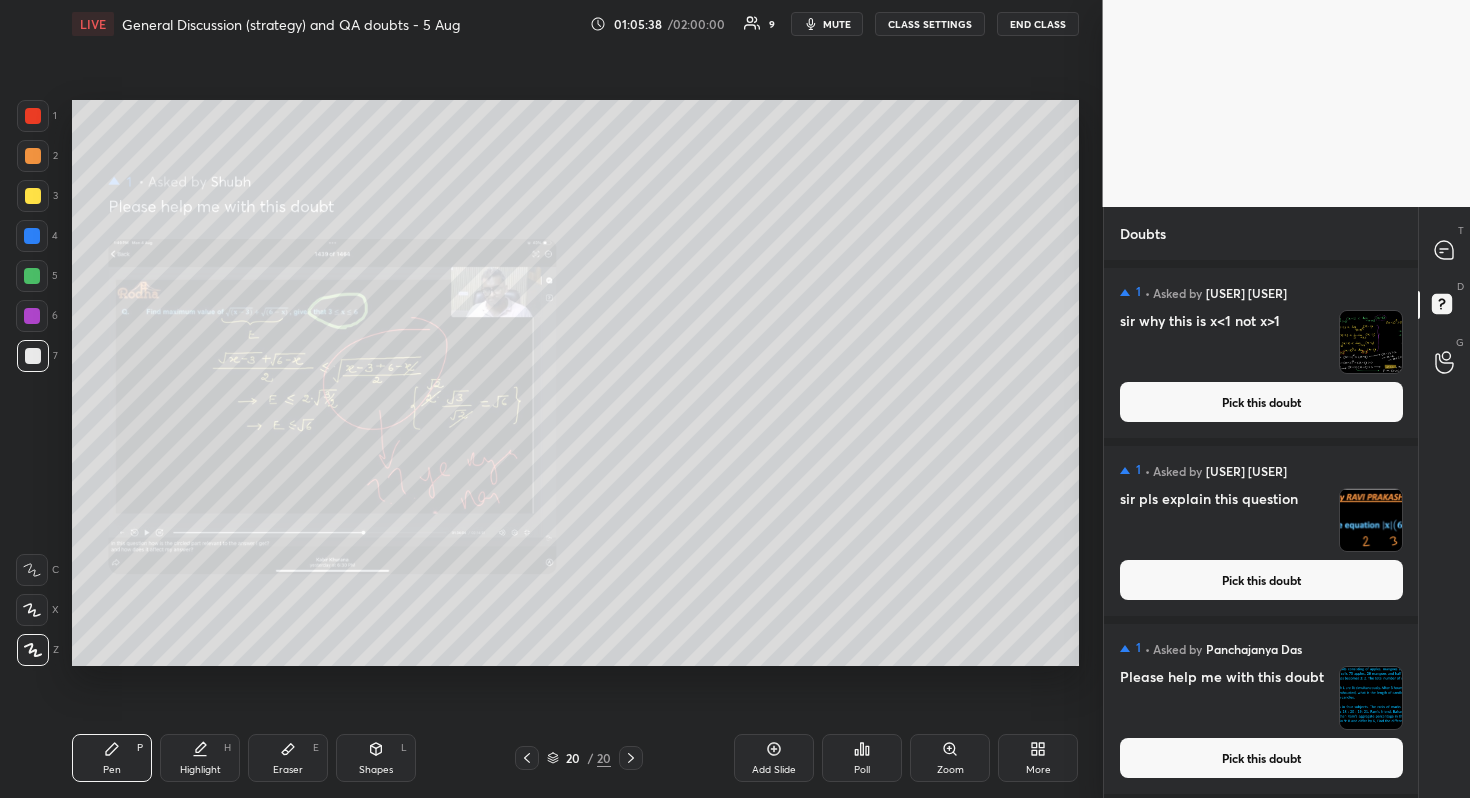 click on "Pick this doubt" at bounding box center [1261, 758] 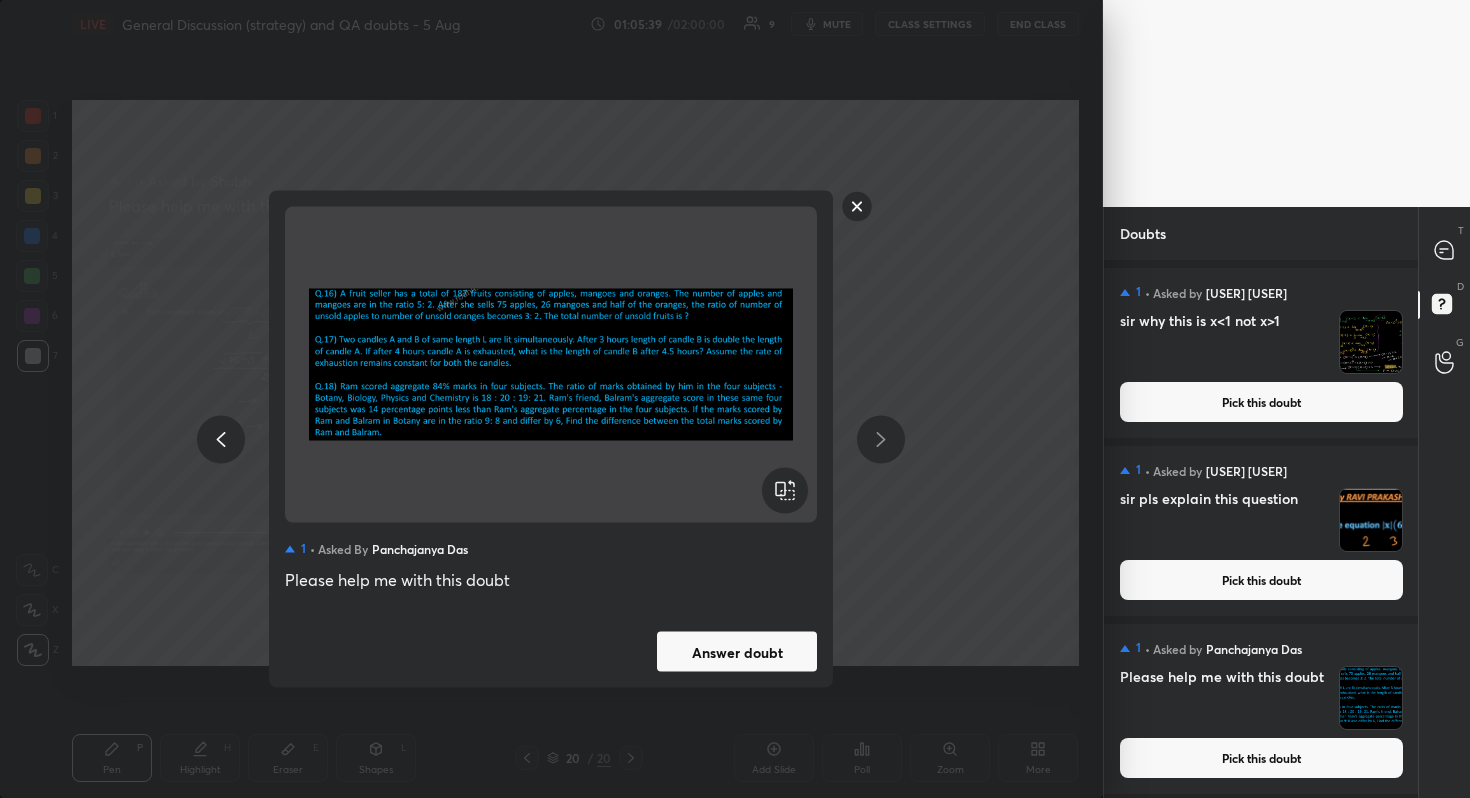 click on "Answer doubt" at bounding box center [737, 652] 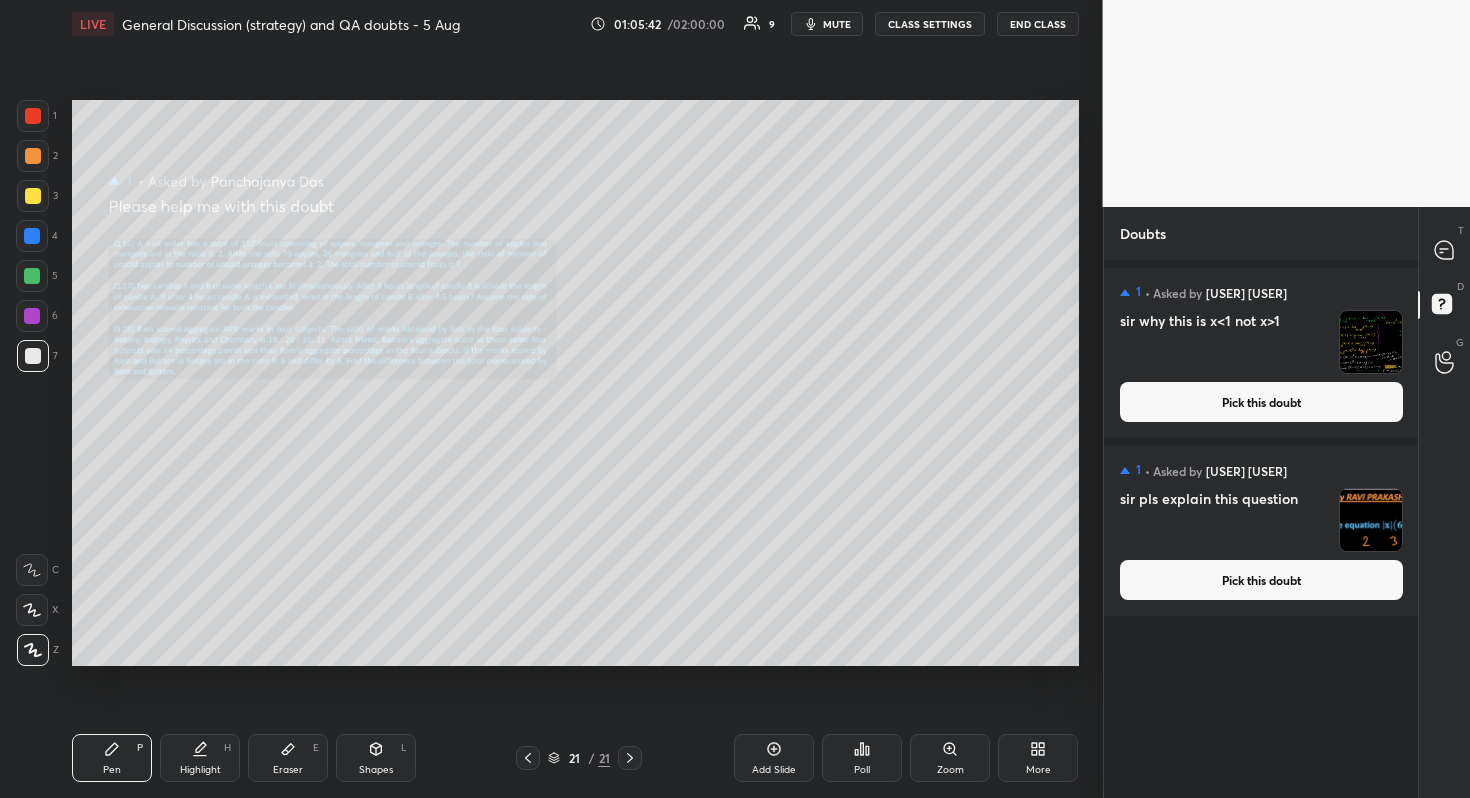 click on "Pick this doubt" at bounding box center (1261, 580) 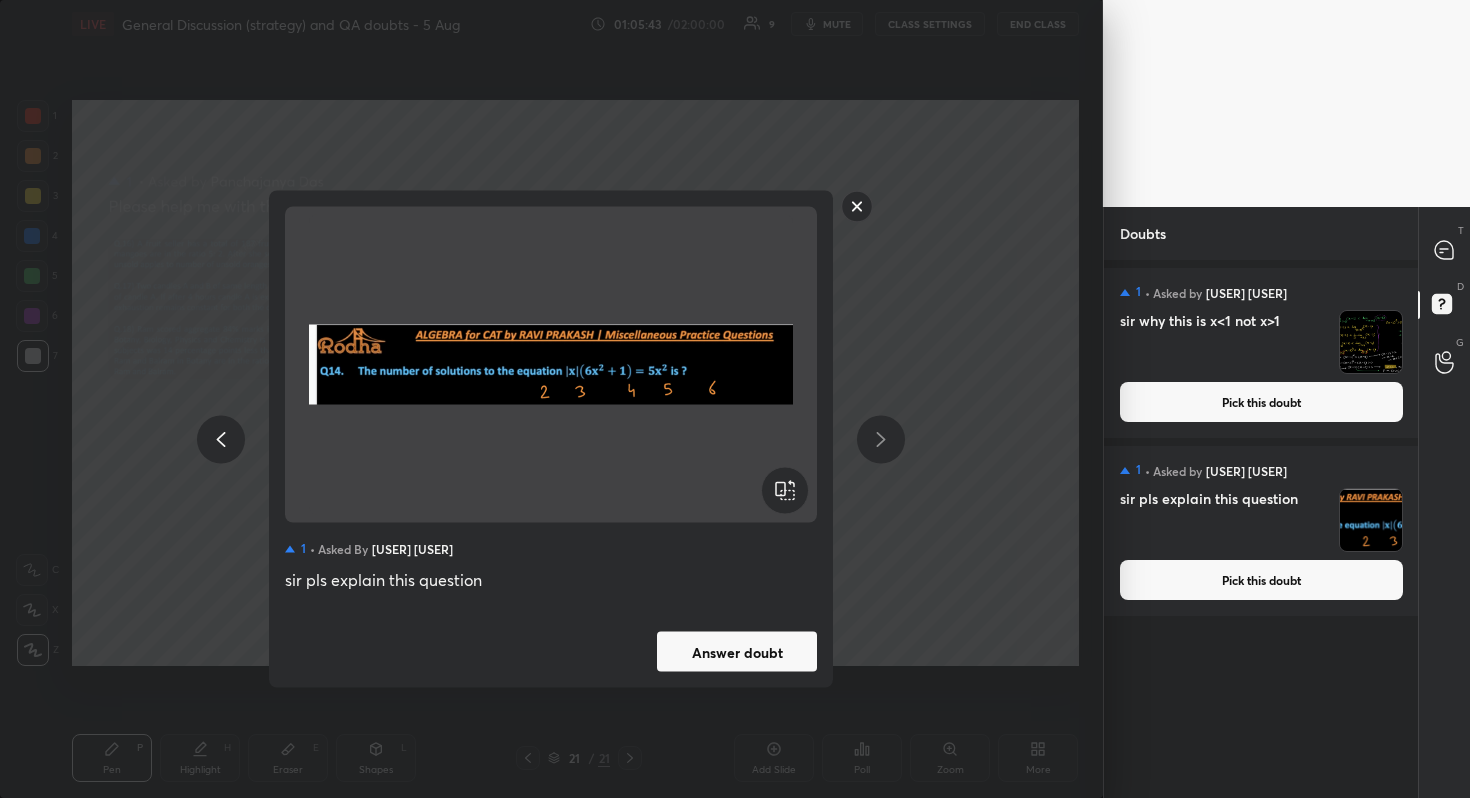 click on "Answer doubt" at bounding box center [737, 652] 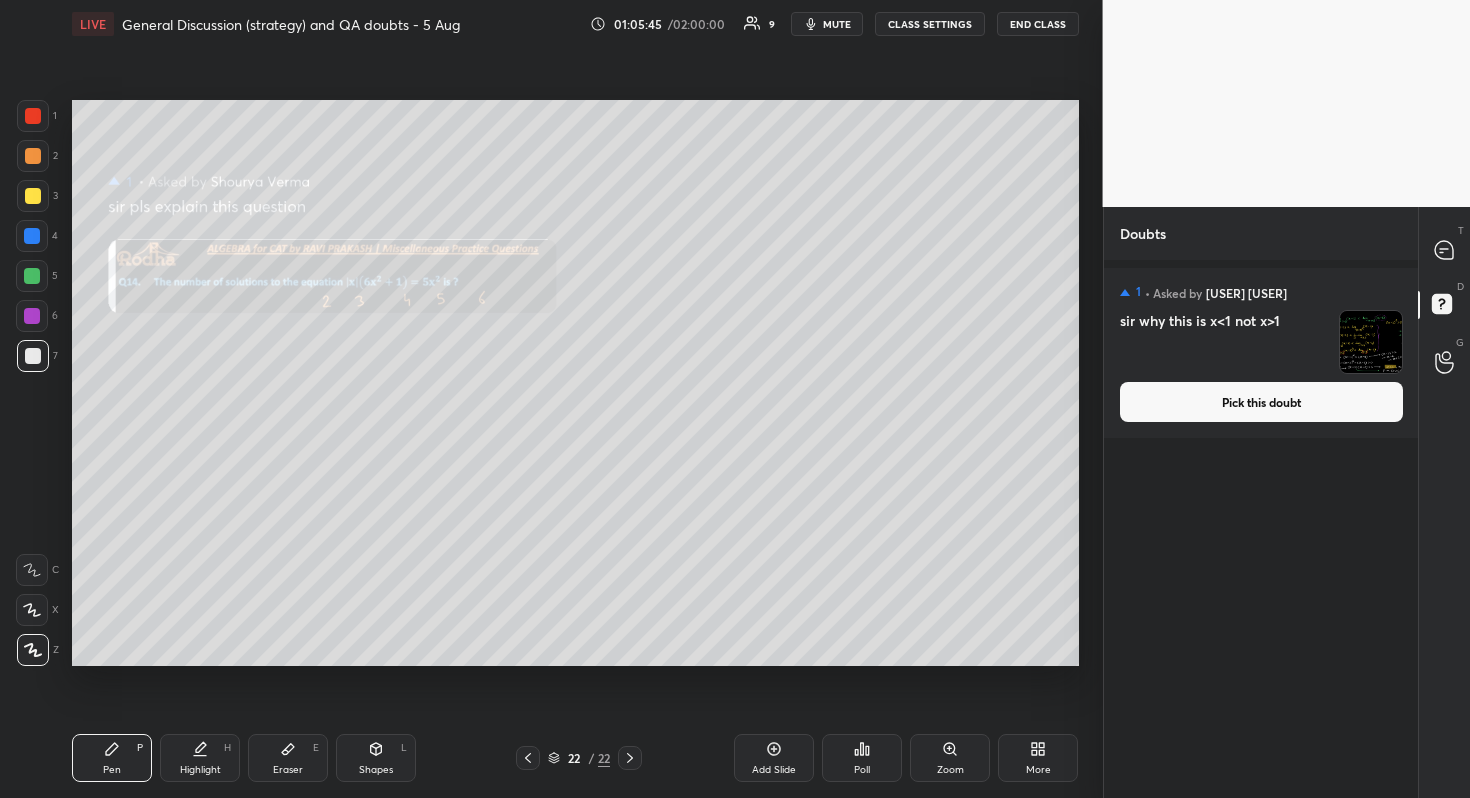 click on "Pick this doubt" at bounding box center (1261, 402) 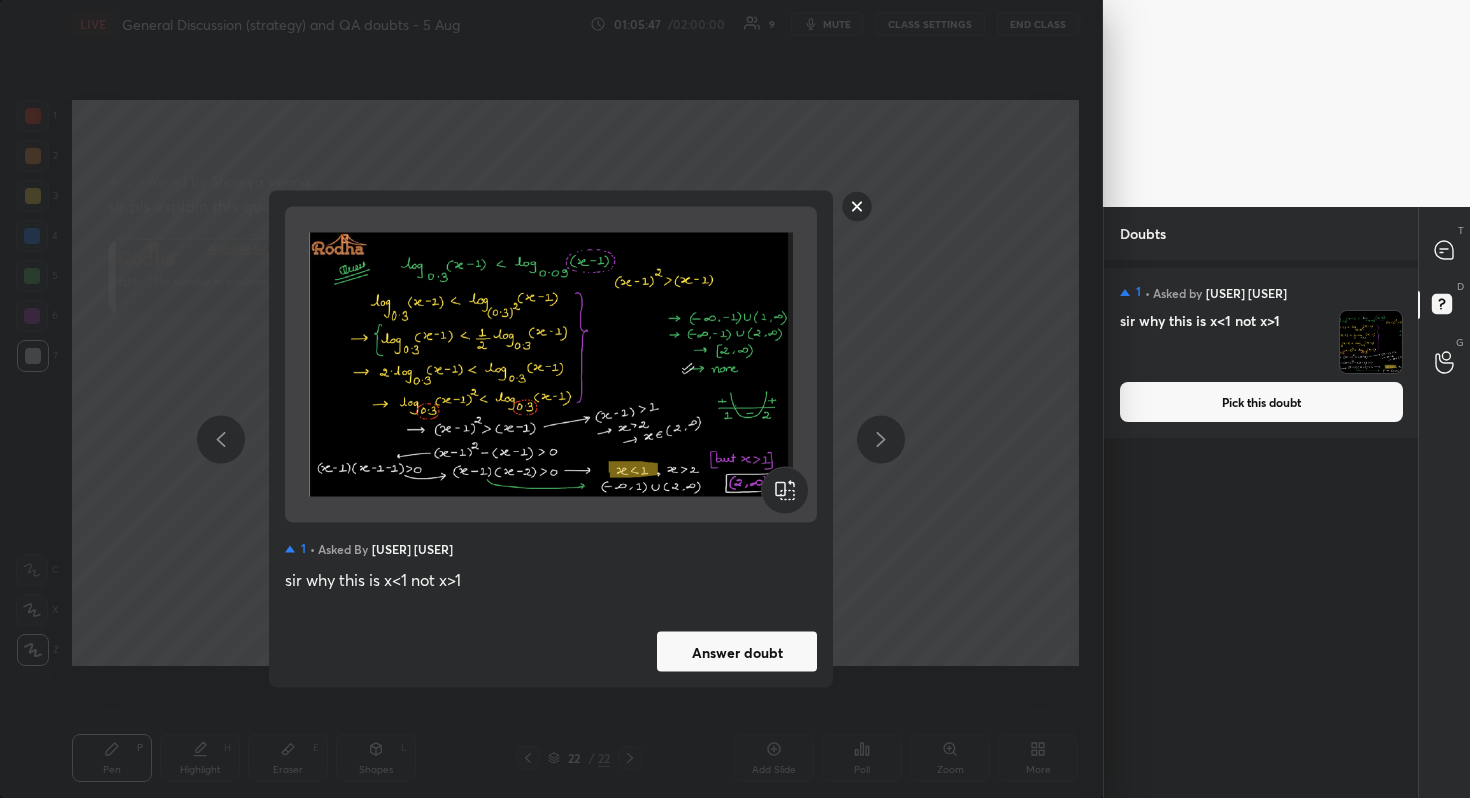 click on "Answer doubt" at bounding box center (737, 652) 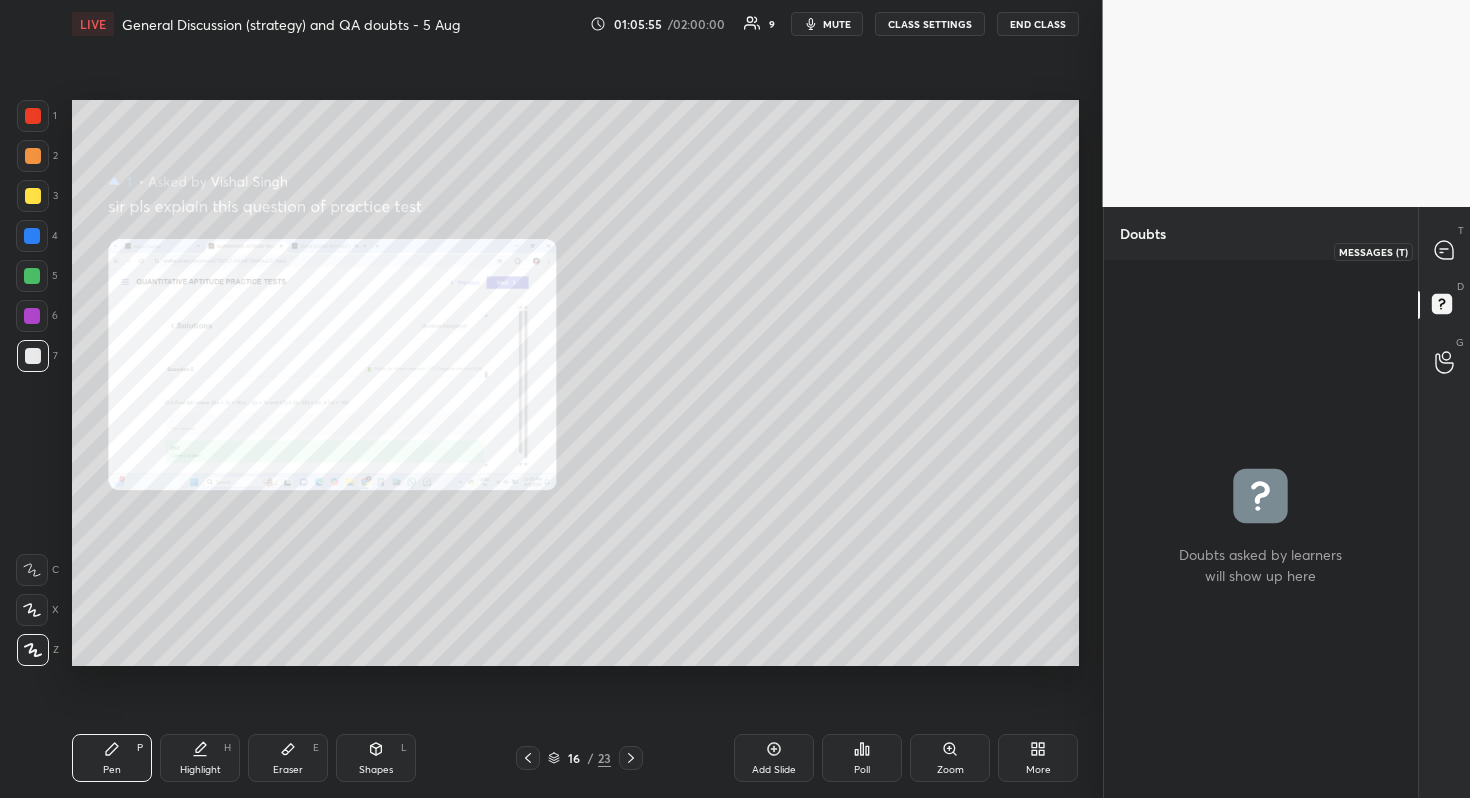 click 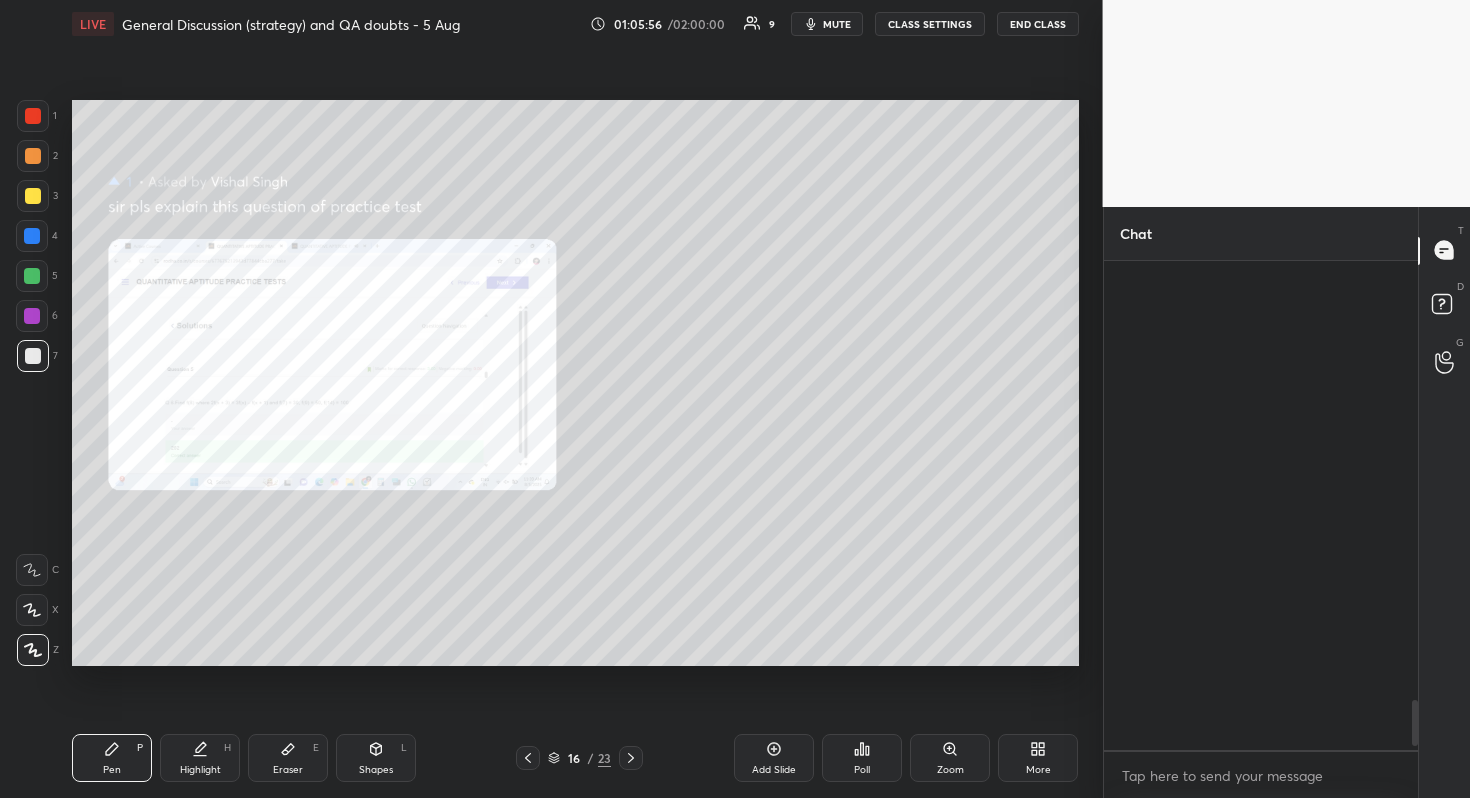 scroll, scrollTop: 4646, scrollLeft: 0, axis: vertical 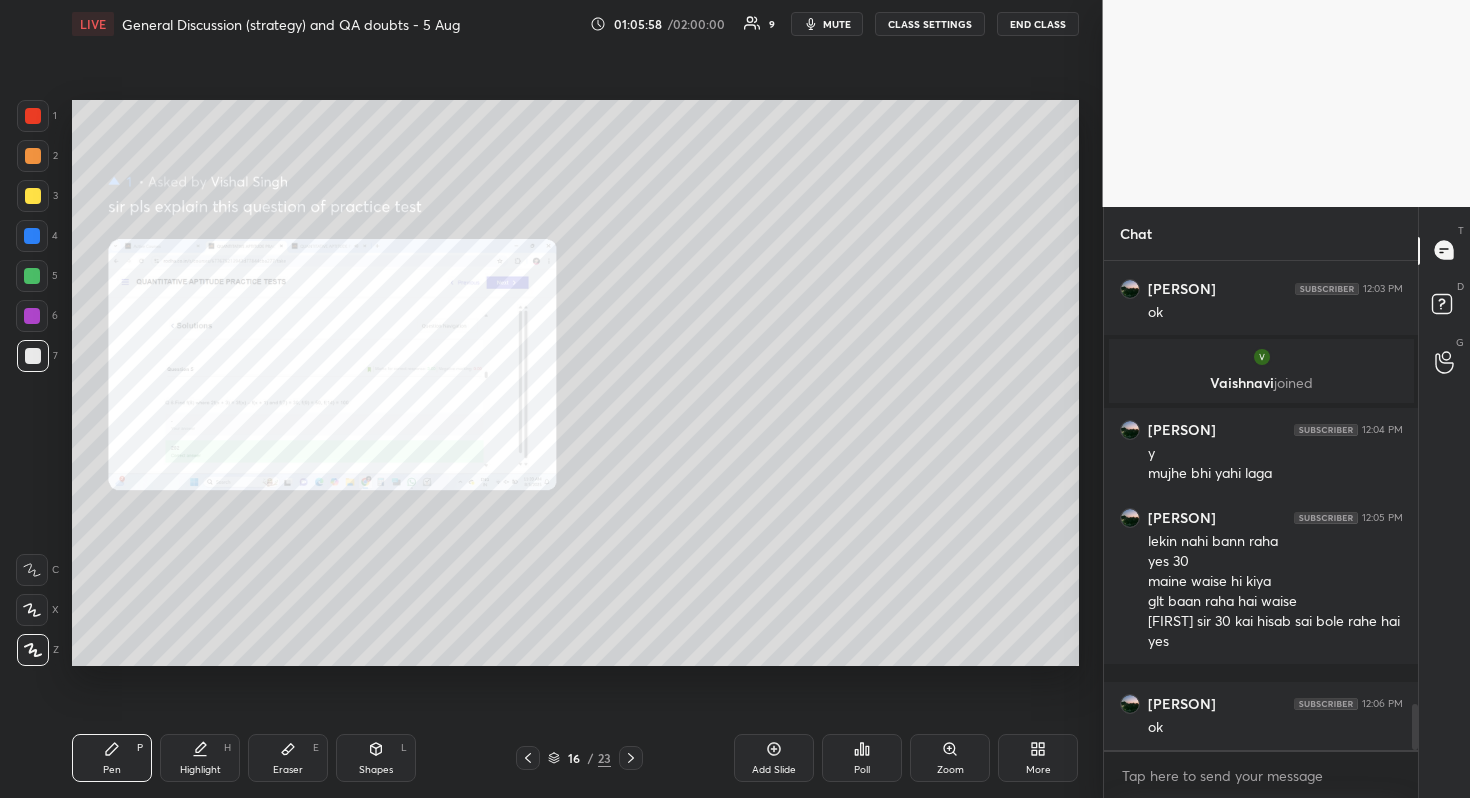 click on "Zoom" at bounding box center (950, 758) 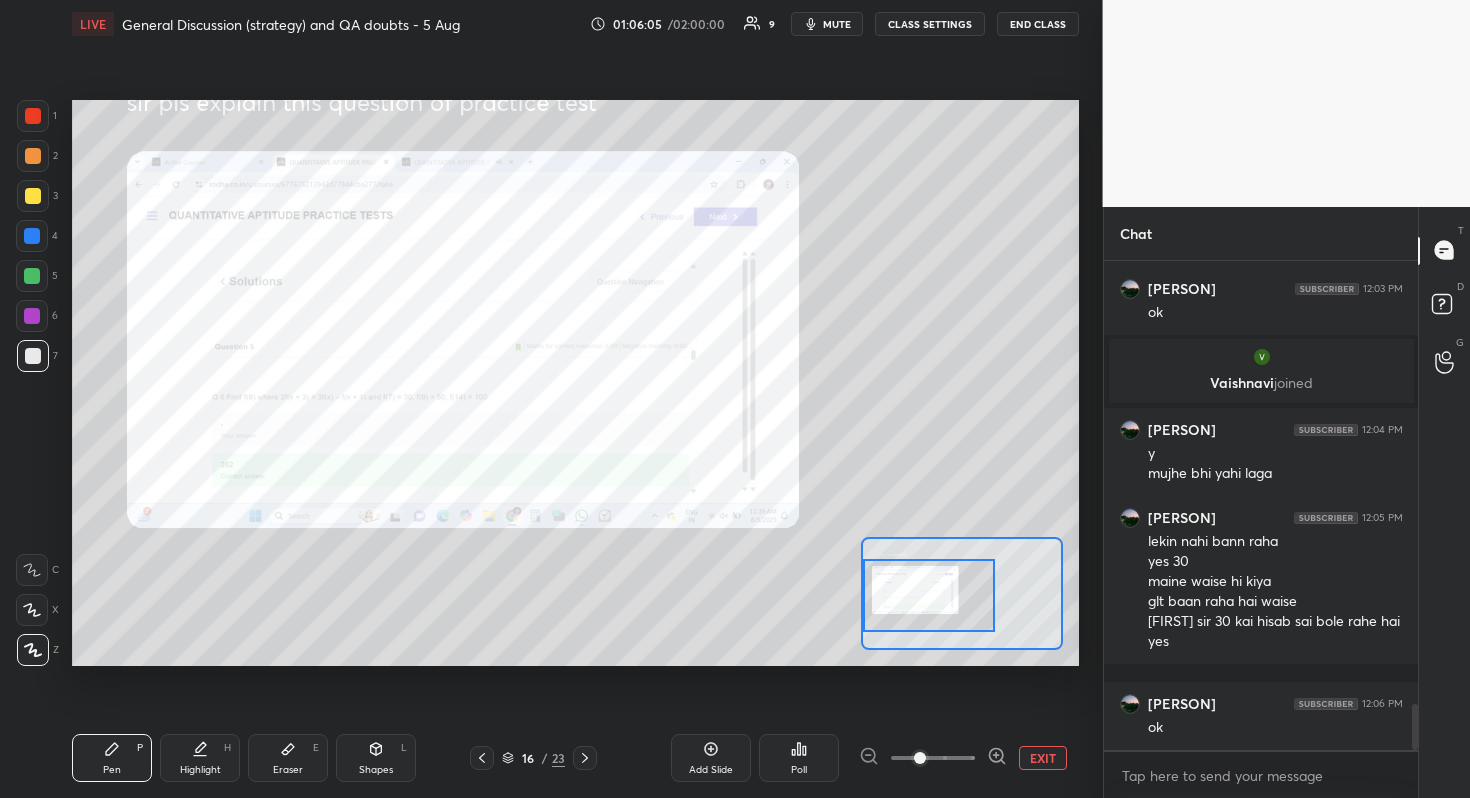 drag, startPoint x: 920, startPoint y: 595, endPoint x: 865, endPoint y: 597, distance: 55.03635 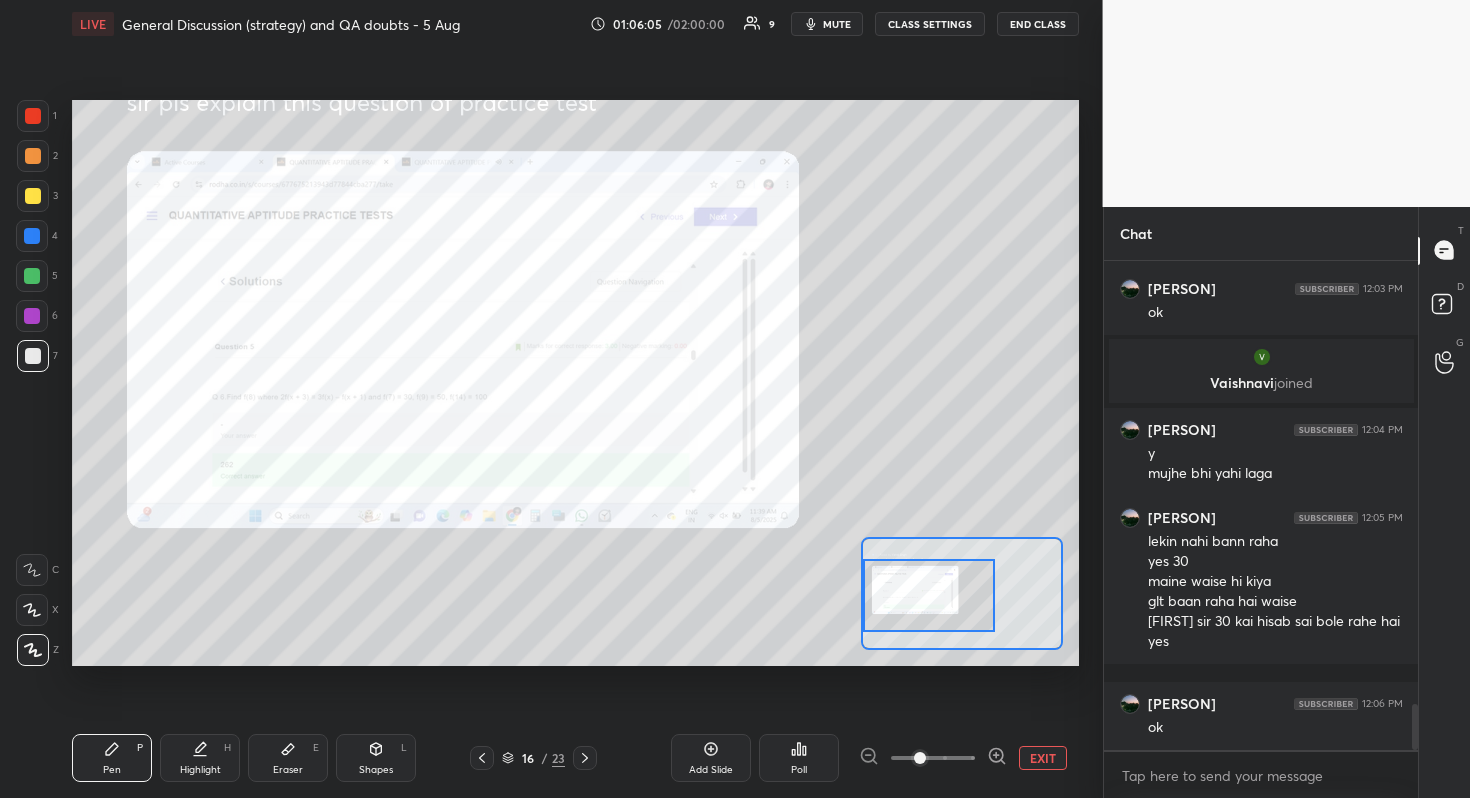 click at bounding box center (929, 595) 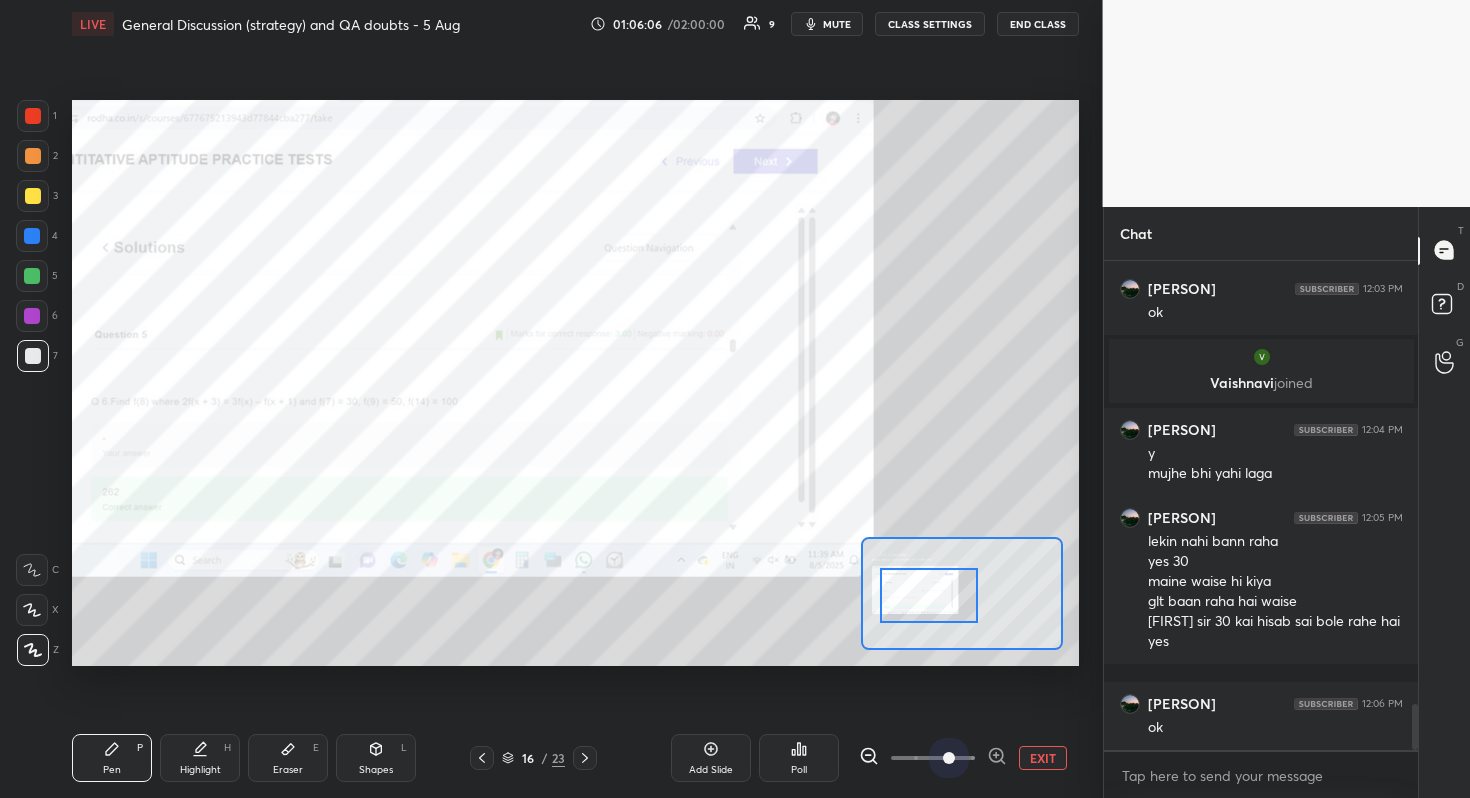 click at bounding box center [933, 758] 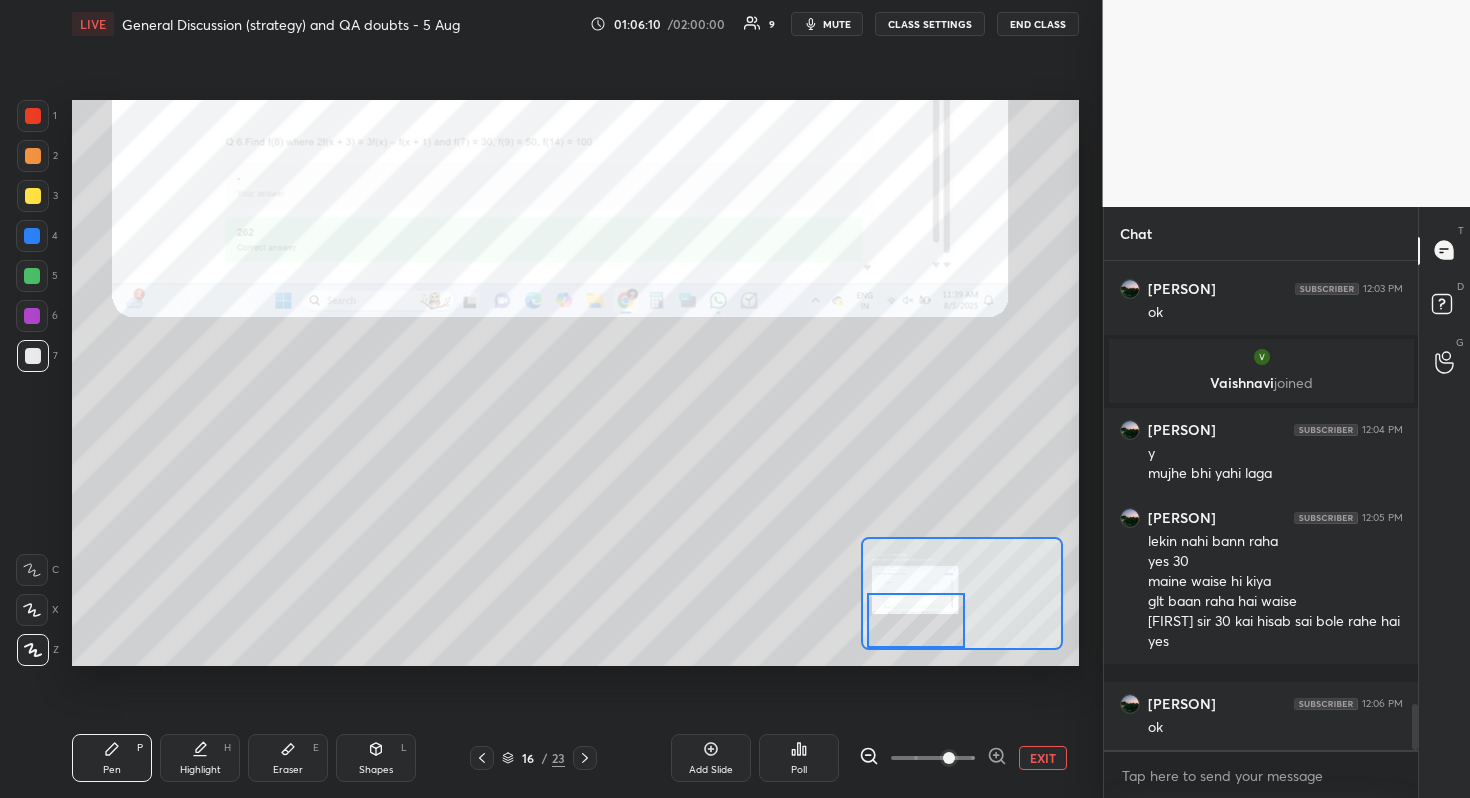 drag, startPoint x: 932, startPoint y: 602, endPoint x: 919, endPoint y: 628, distance: 29.068884 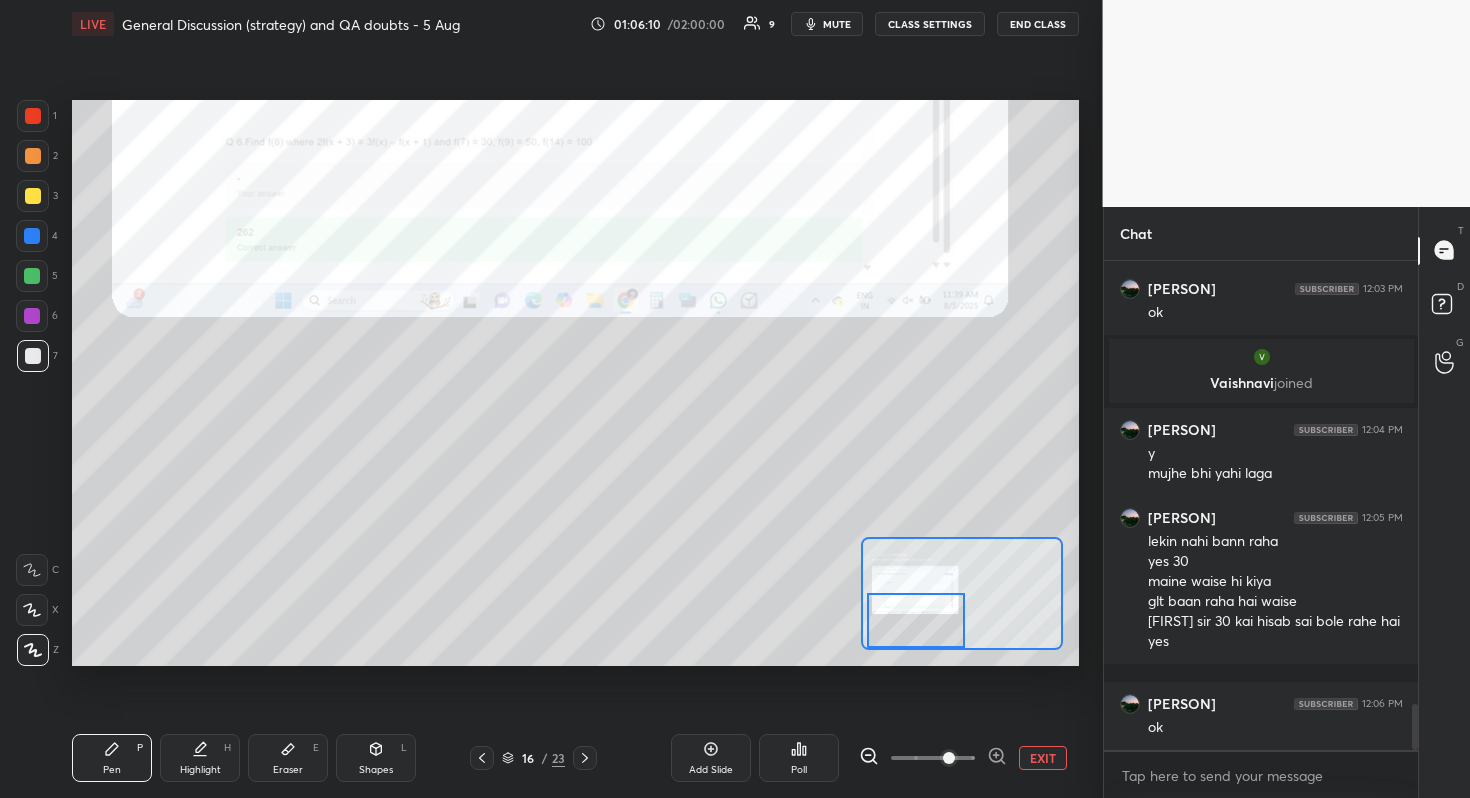 click at bounding box center (916, 620) 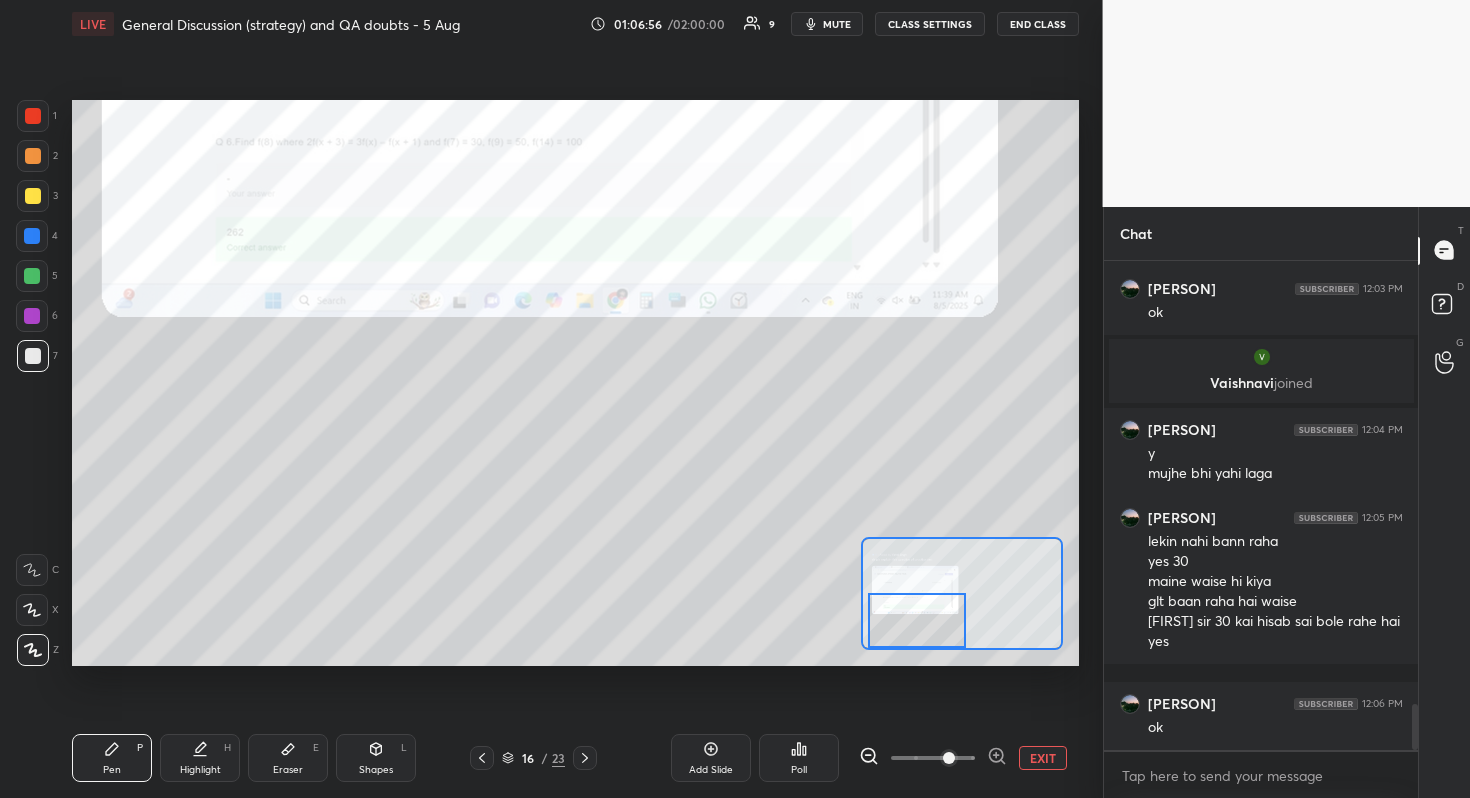 click at bounding box center (917, 620) 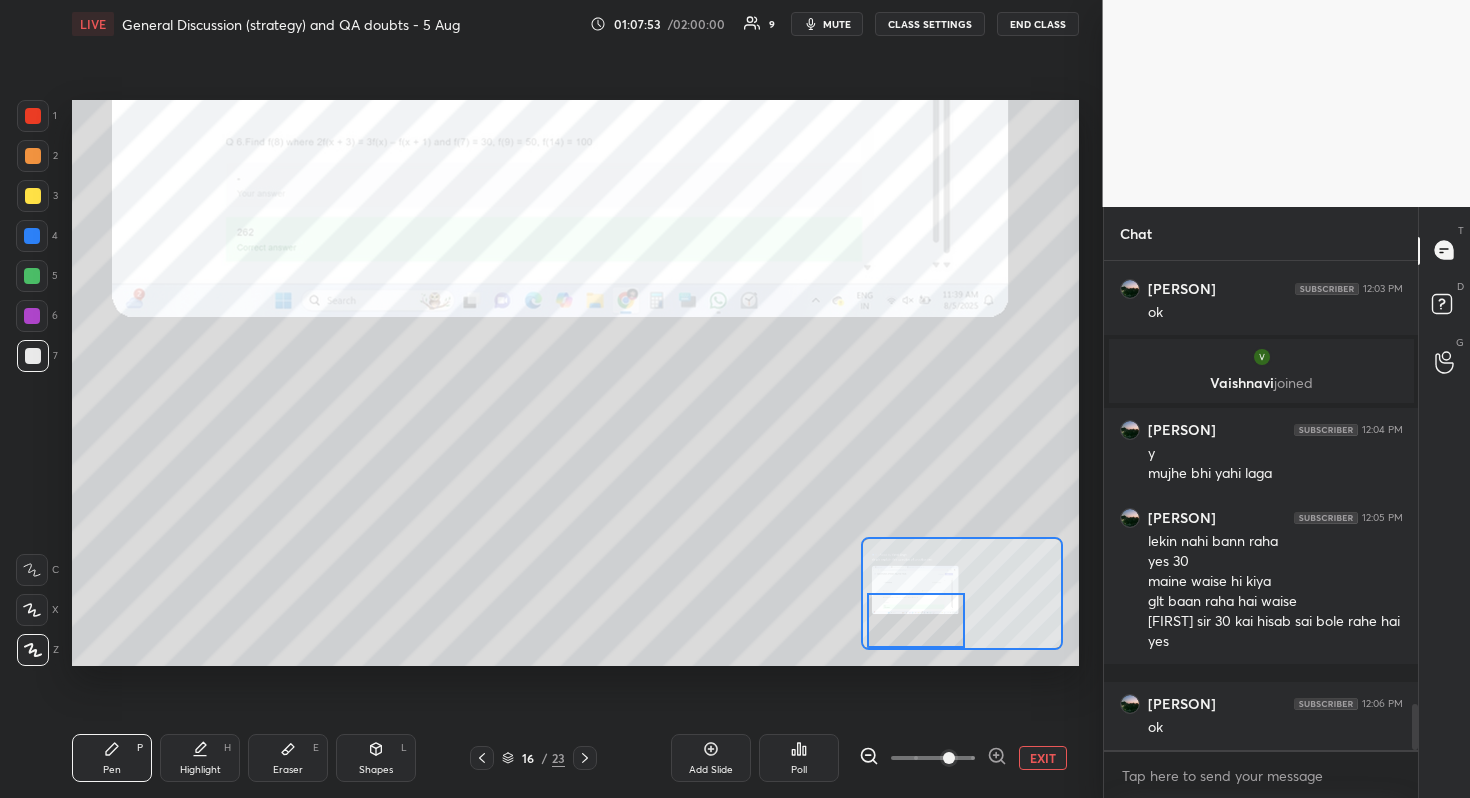scroll, scrollTop: 4760, scrollLeft: 0, axis: vertical 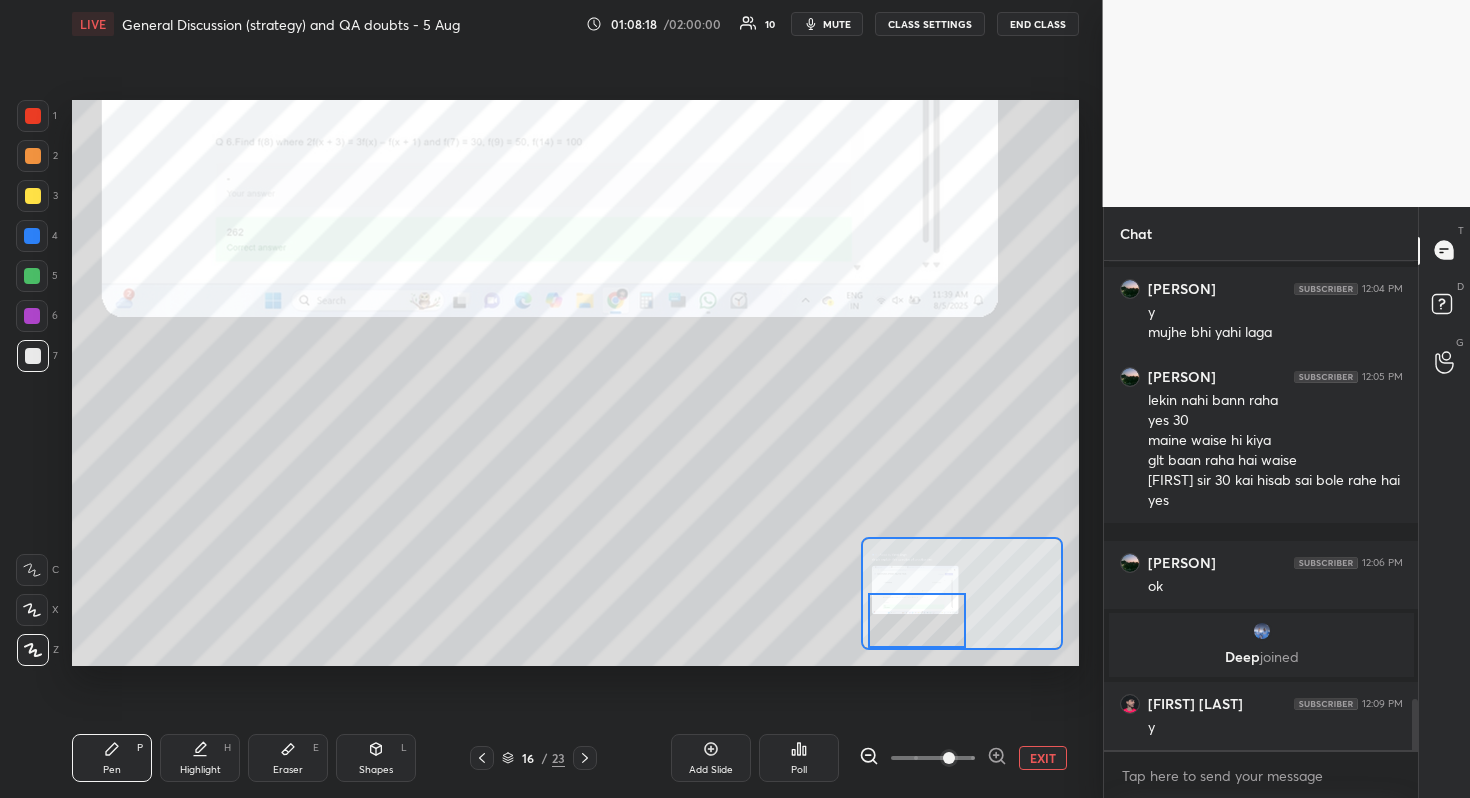 click at bounding box center [917, 620] 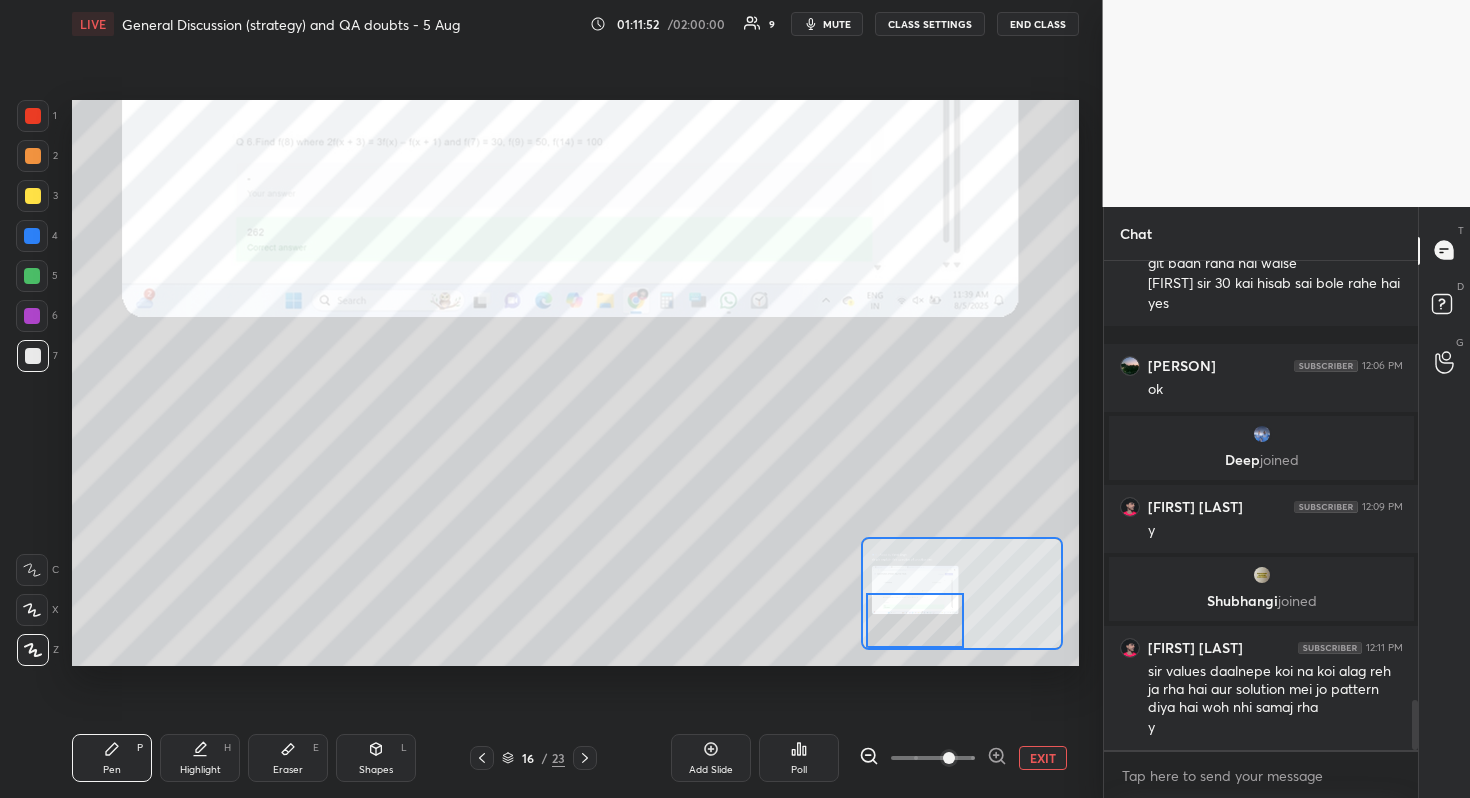 scroll, scrollTop: 4410, scrollLeft: 0, axis: vertical 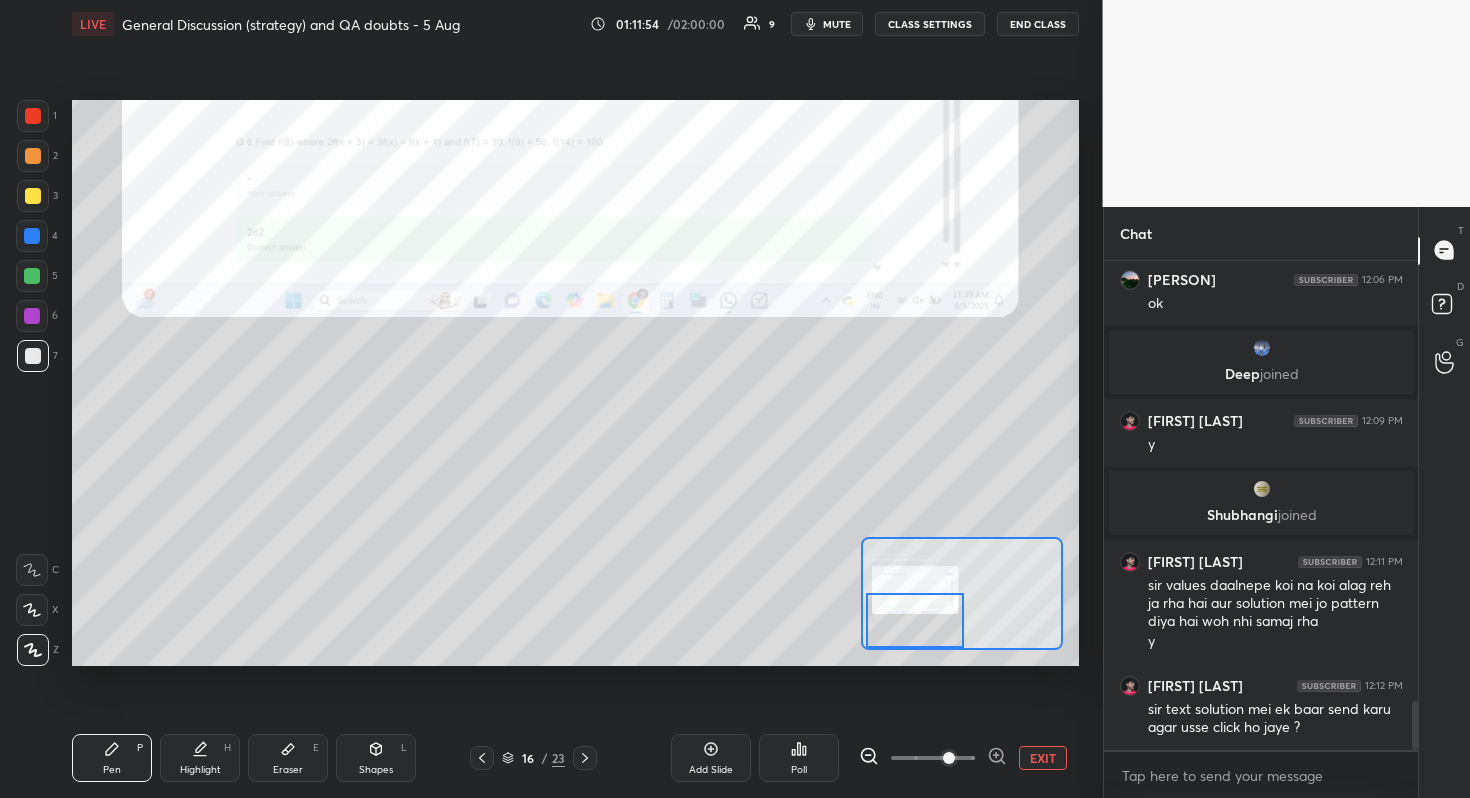drag, startPoint x: 303, startPoint y: 746, endPoint x: 315, endPoint y: 715, distance: 33.24154 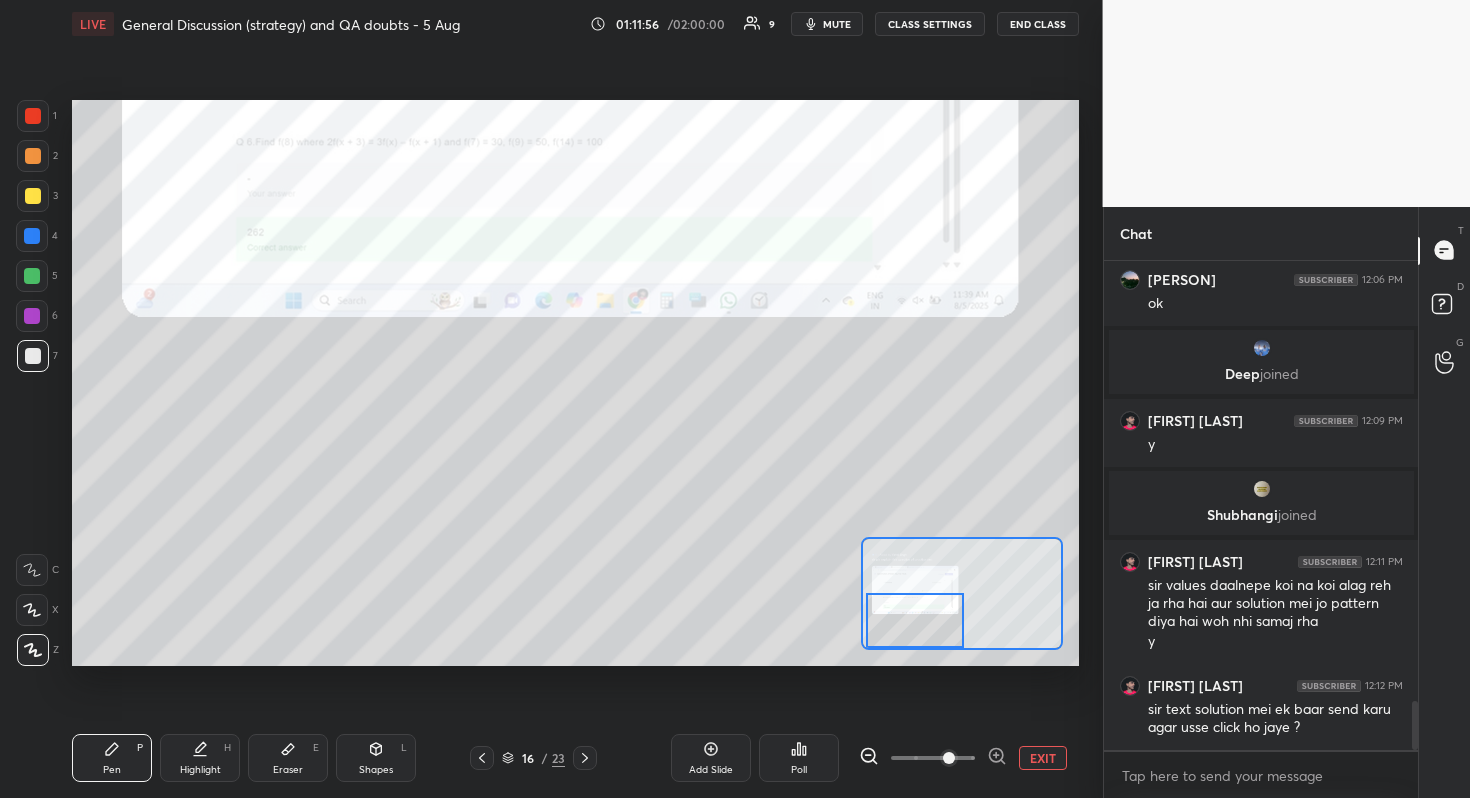 drag, startPoint x: 297, startPoint y: 759, endPoint x: 306, endPoint y: 723, distance: 37.107952 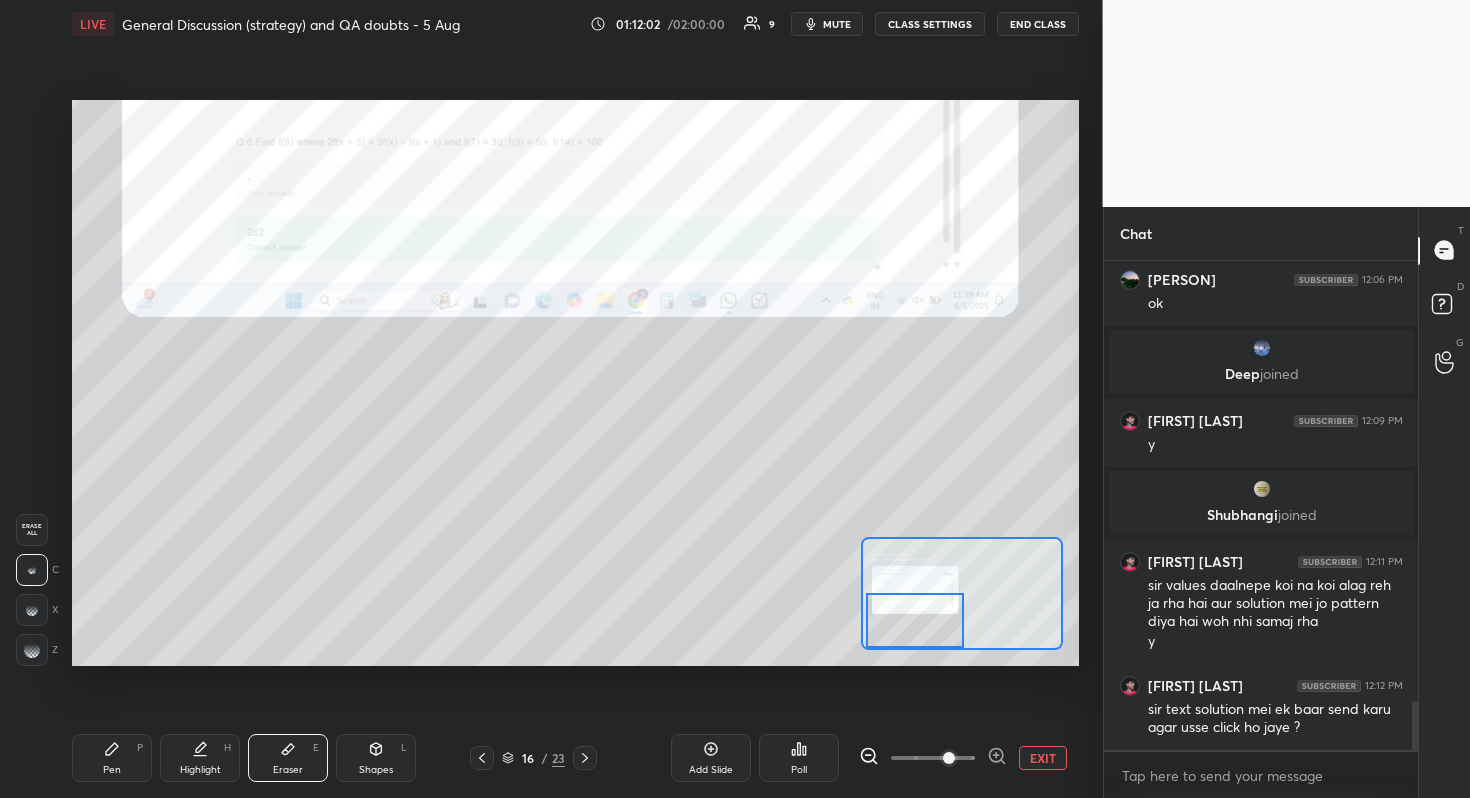 click on "Pen P" at bounding box center [112, 758] 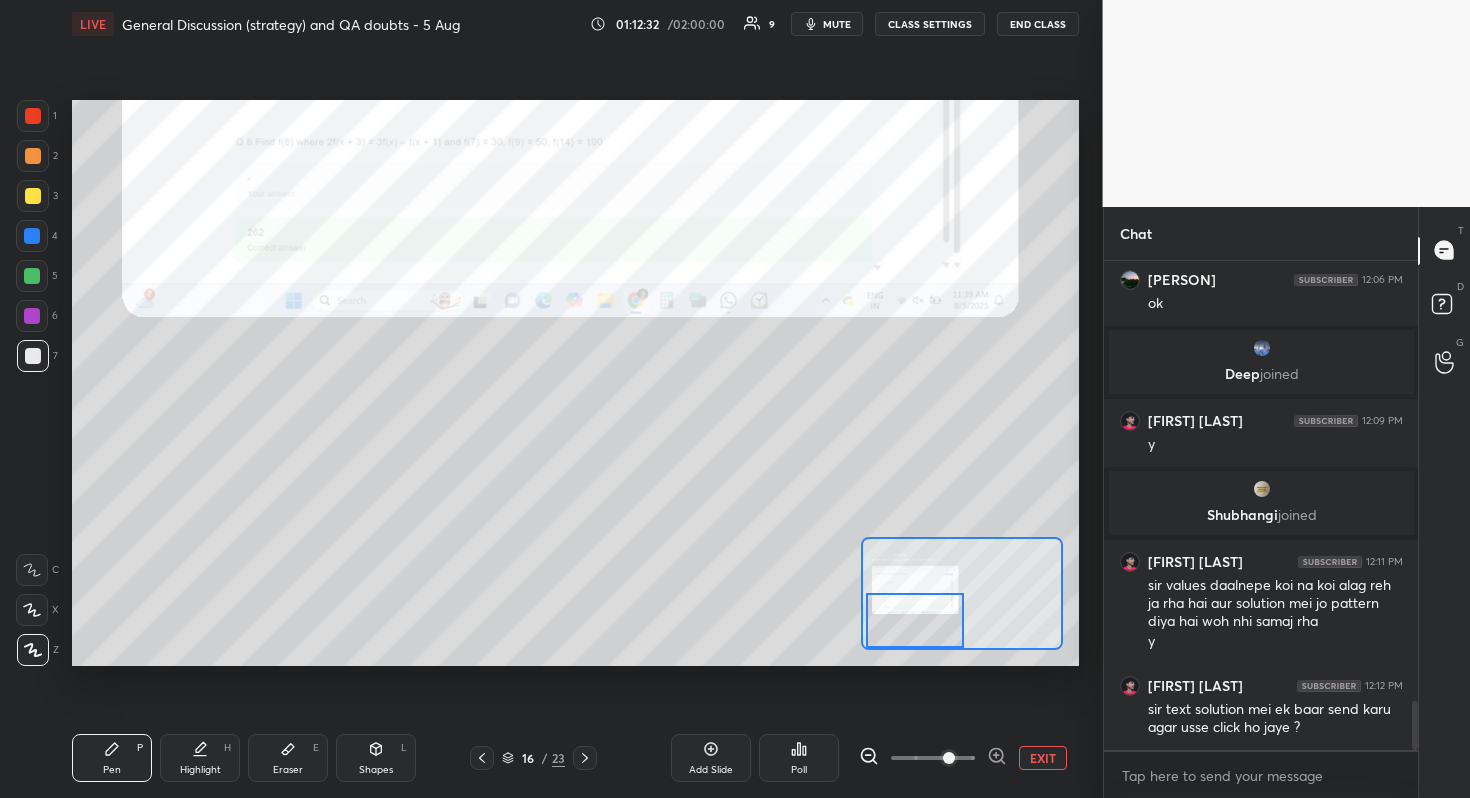 drag, startPoint x: 24, startPoint y: 196, endPoint x: 32, endPoint y: 211, distance: 17 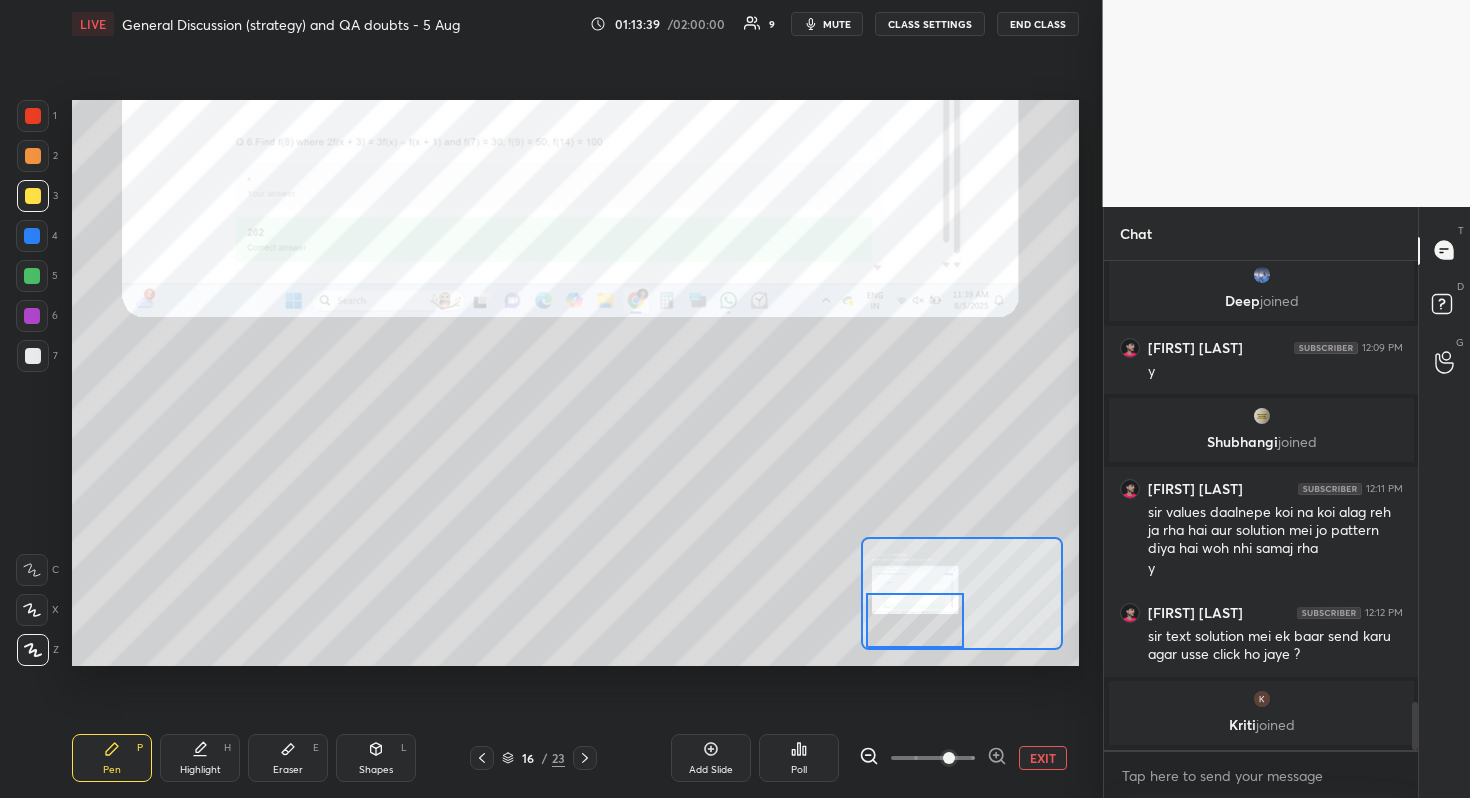 scroll, scrollTop: 4510, scrollLeft: 0, axis: vertical 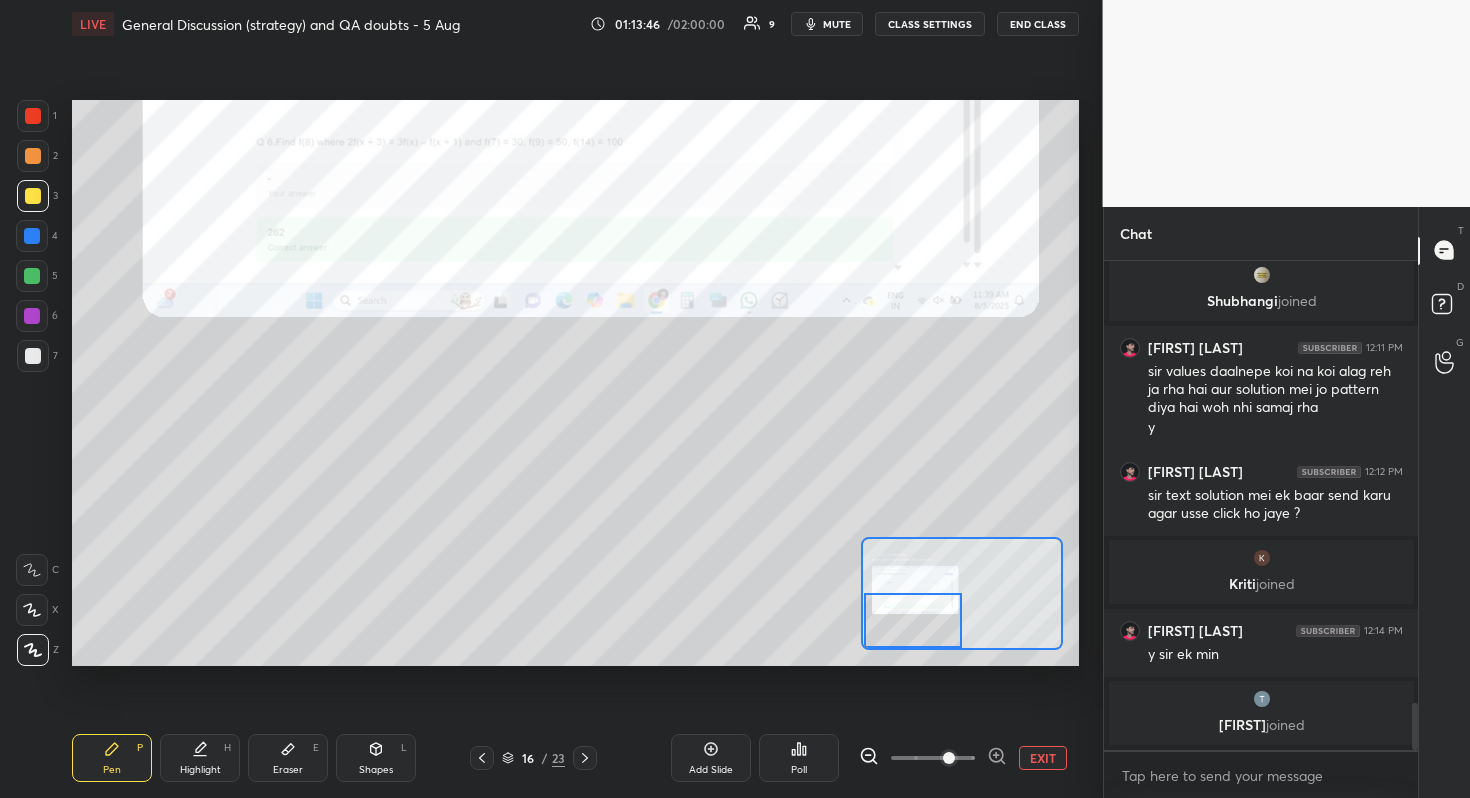 drag, startPoint x: 917, startPoint y: 617, endPoint x: 909, endPoint y: 645, distance: 29.12044 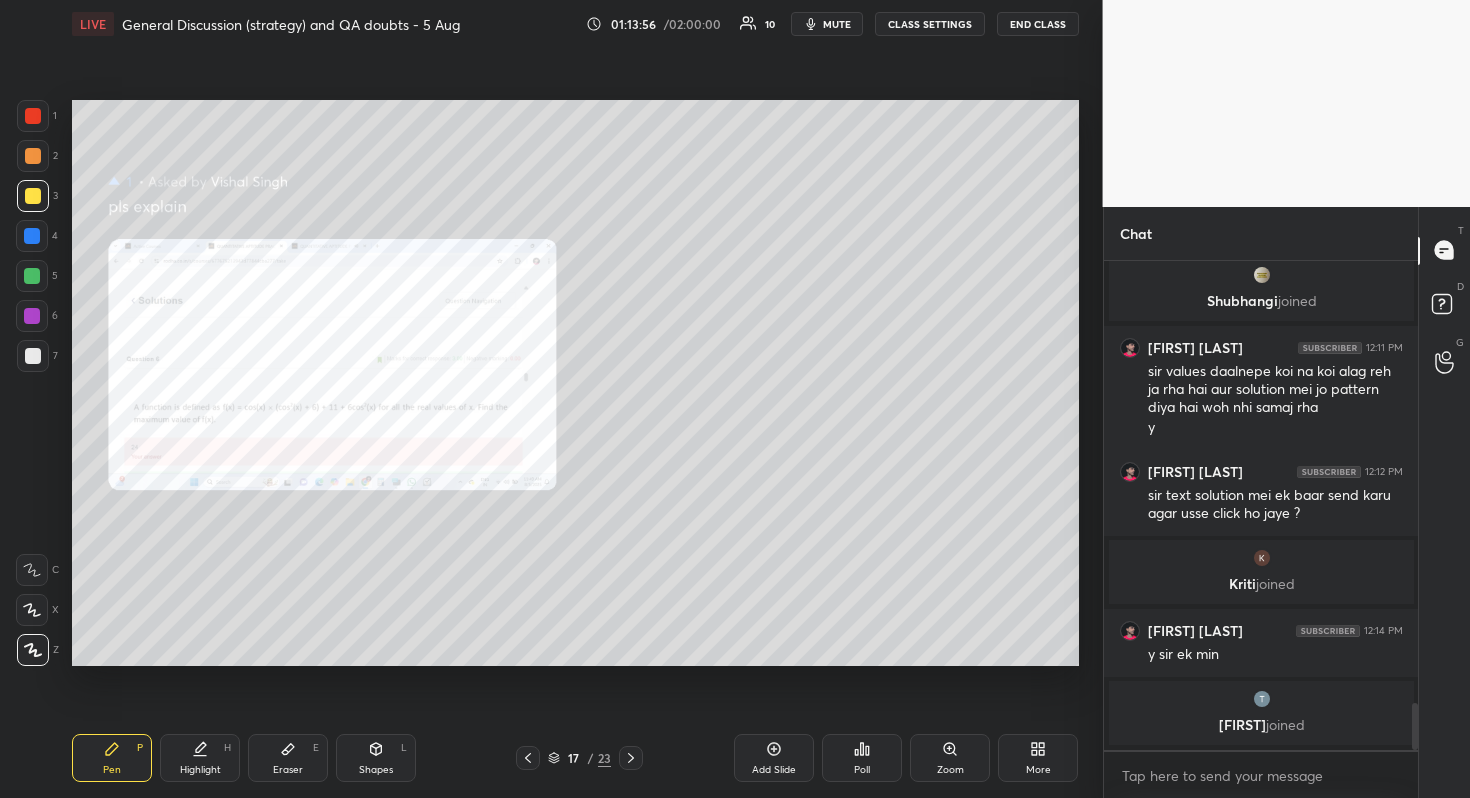 click on "Poll" at bounding box center (862, 758) 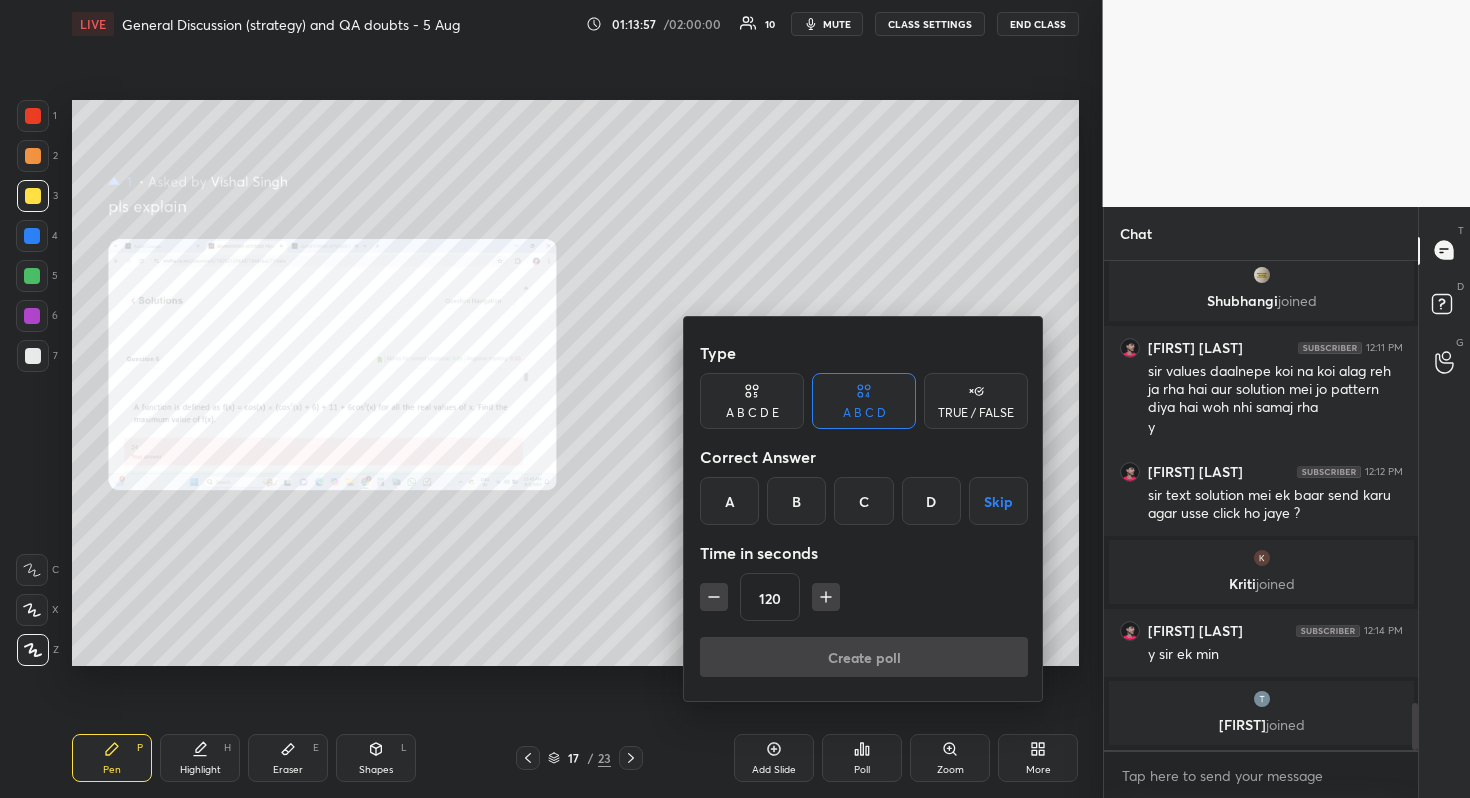 click at bounding box center [735, 399] 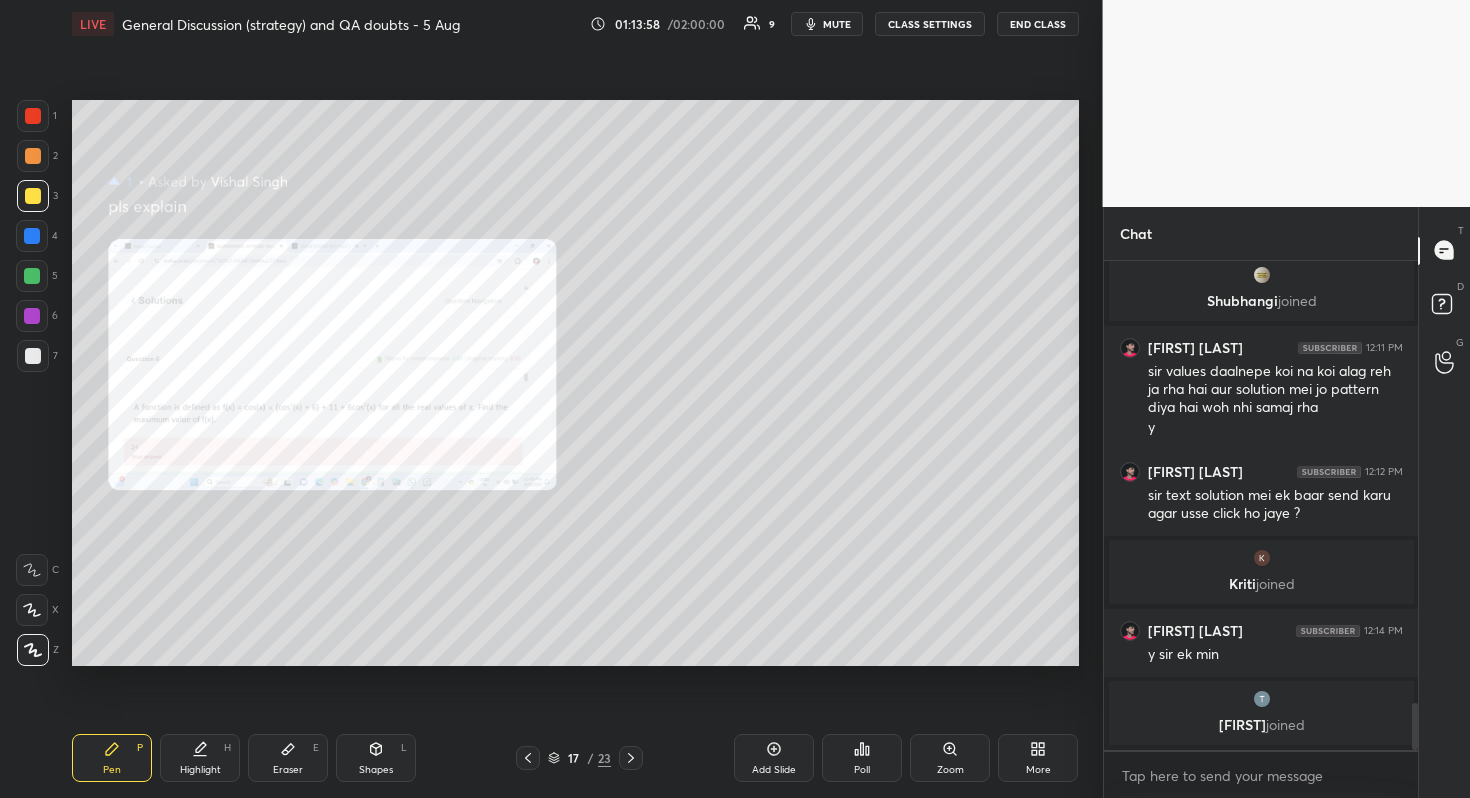 click on "Zoom" at bounding box center (950, 758) 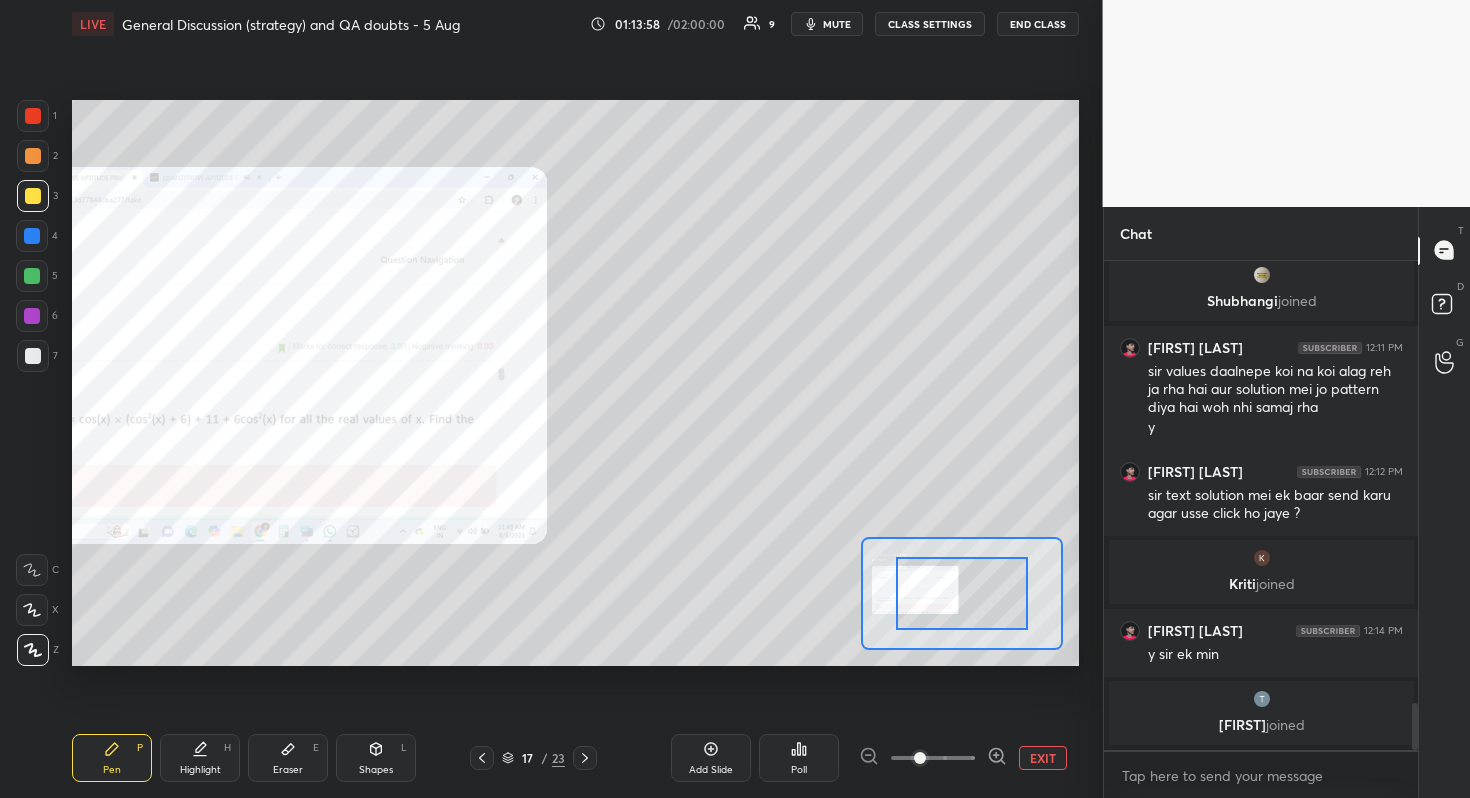 click at bounding box center (933, 758) 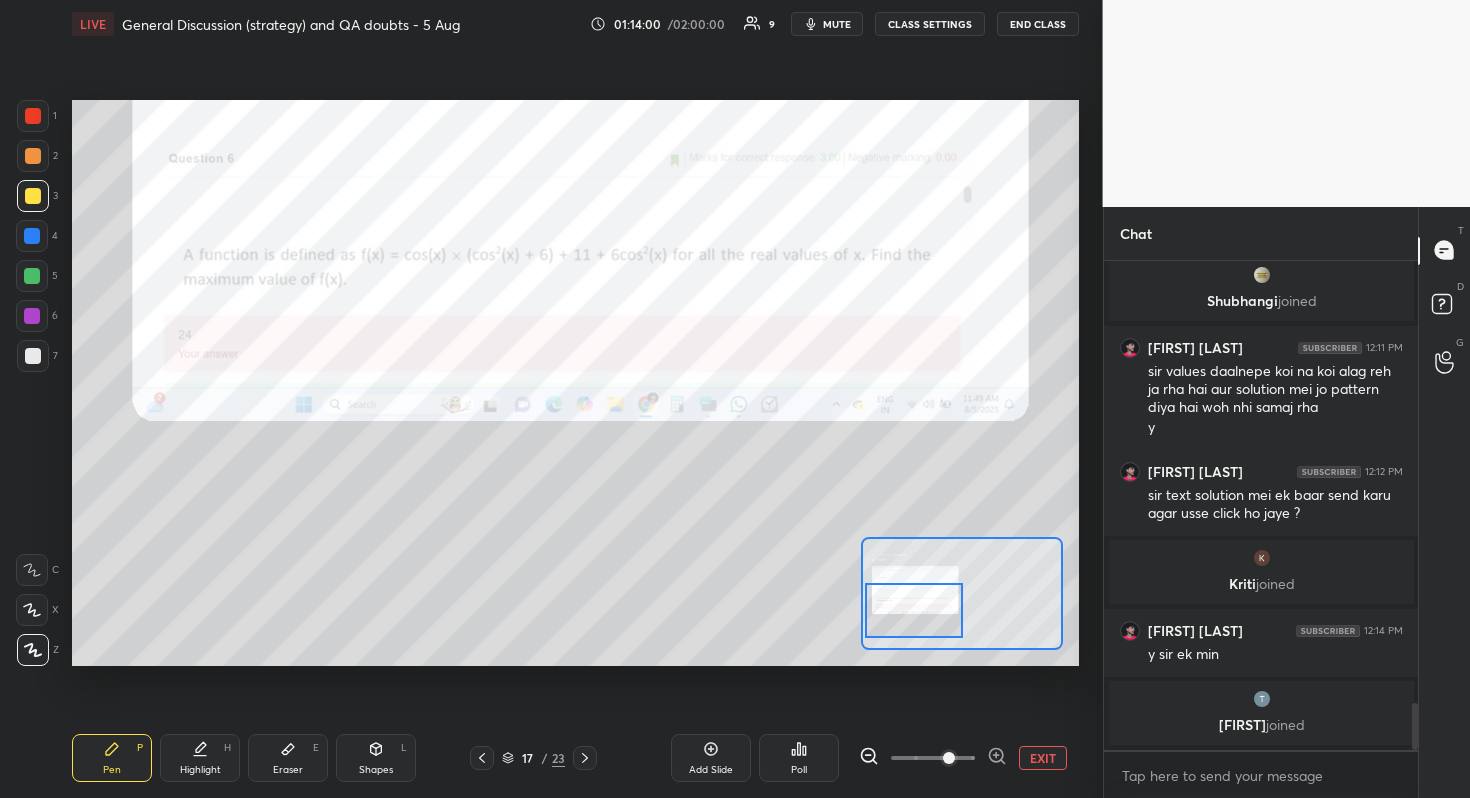 drag, startPoint x: 953, startPoint y: 588, endPoint x: 905, endPoint y: 605, distance: 50.92151 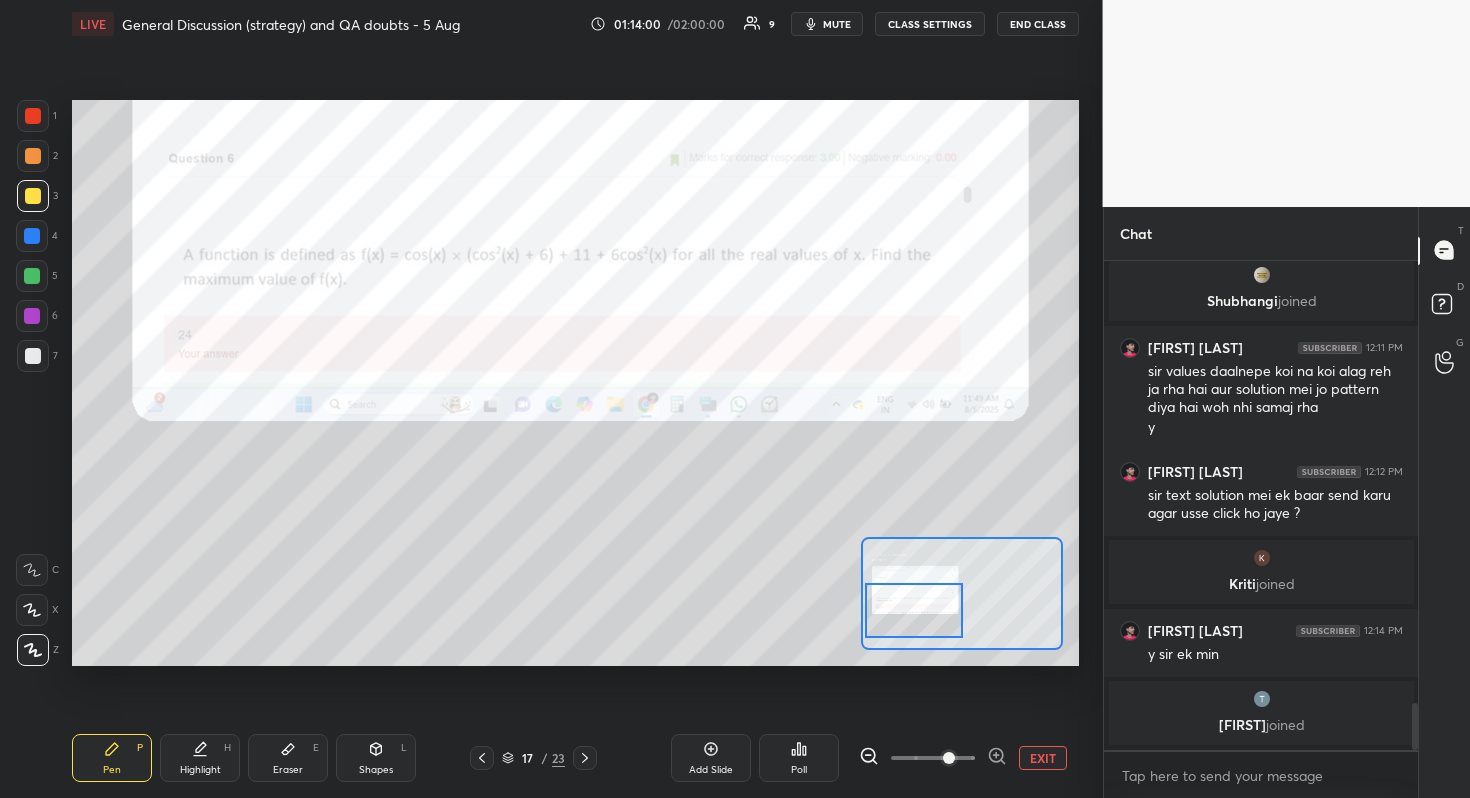 click at bounding box center [914, 610] 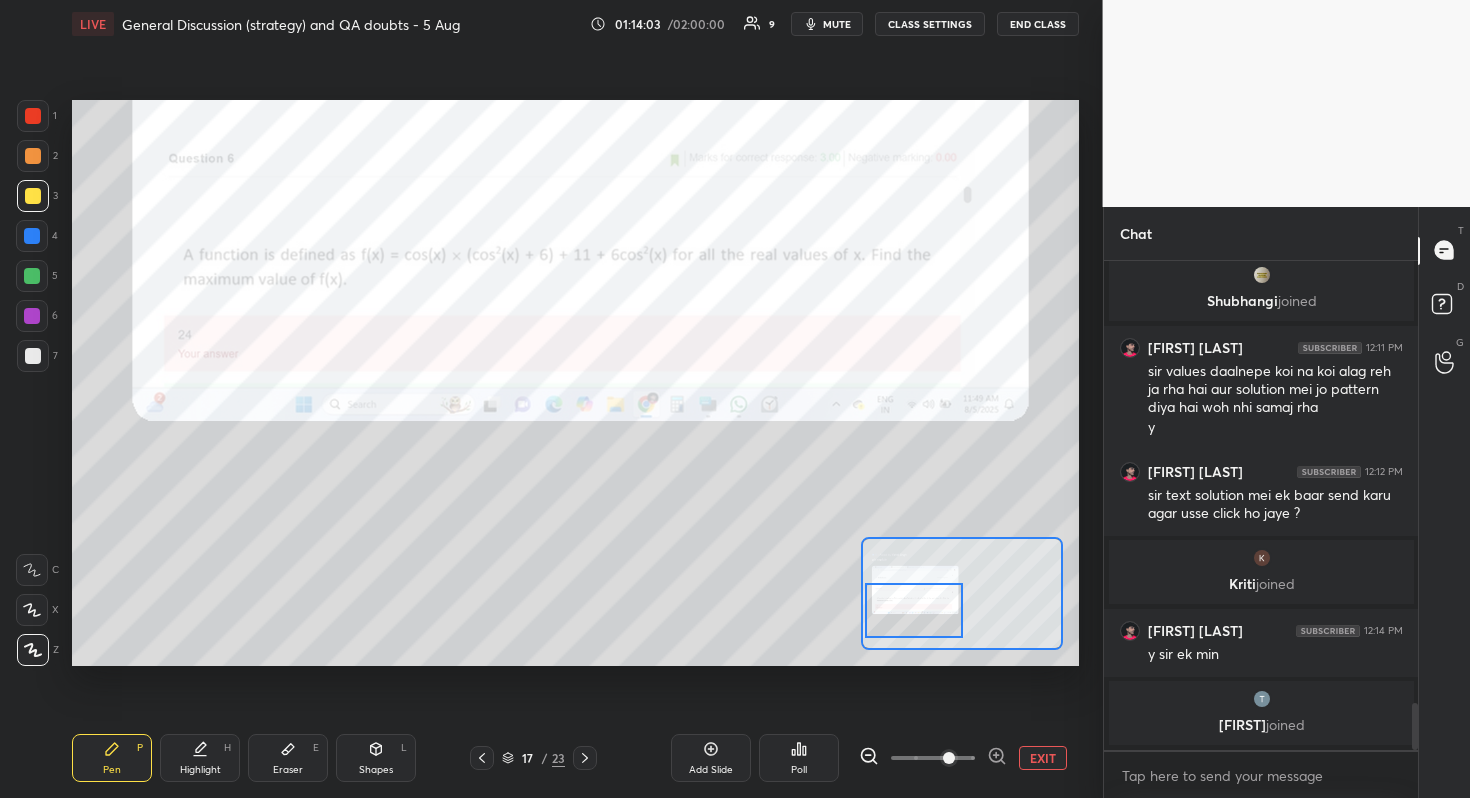click at bounding box center [33, 356] 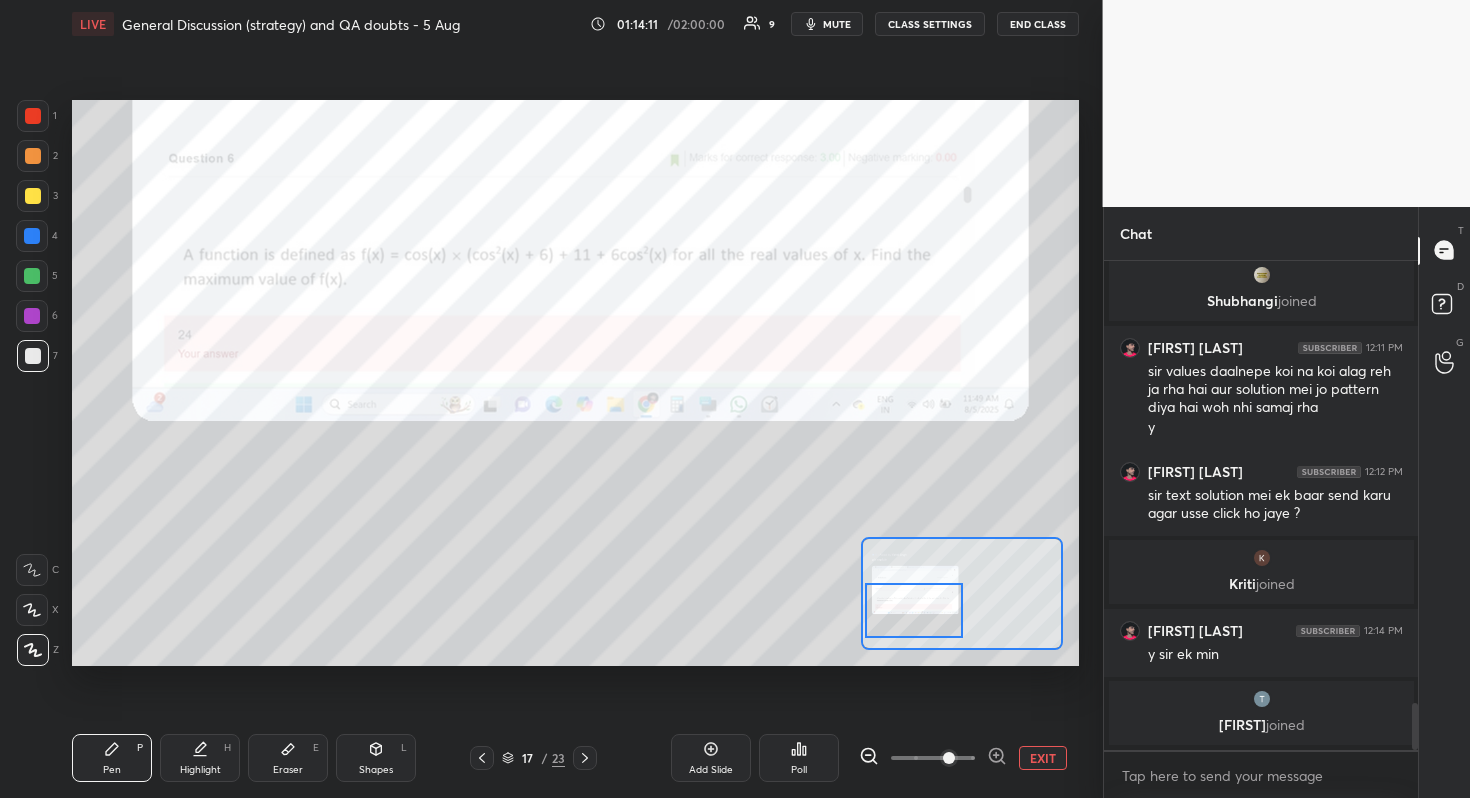 scroll, scrollTop: 4651, scrollLeft: 0, axis: vertical 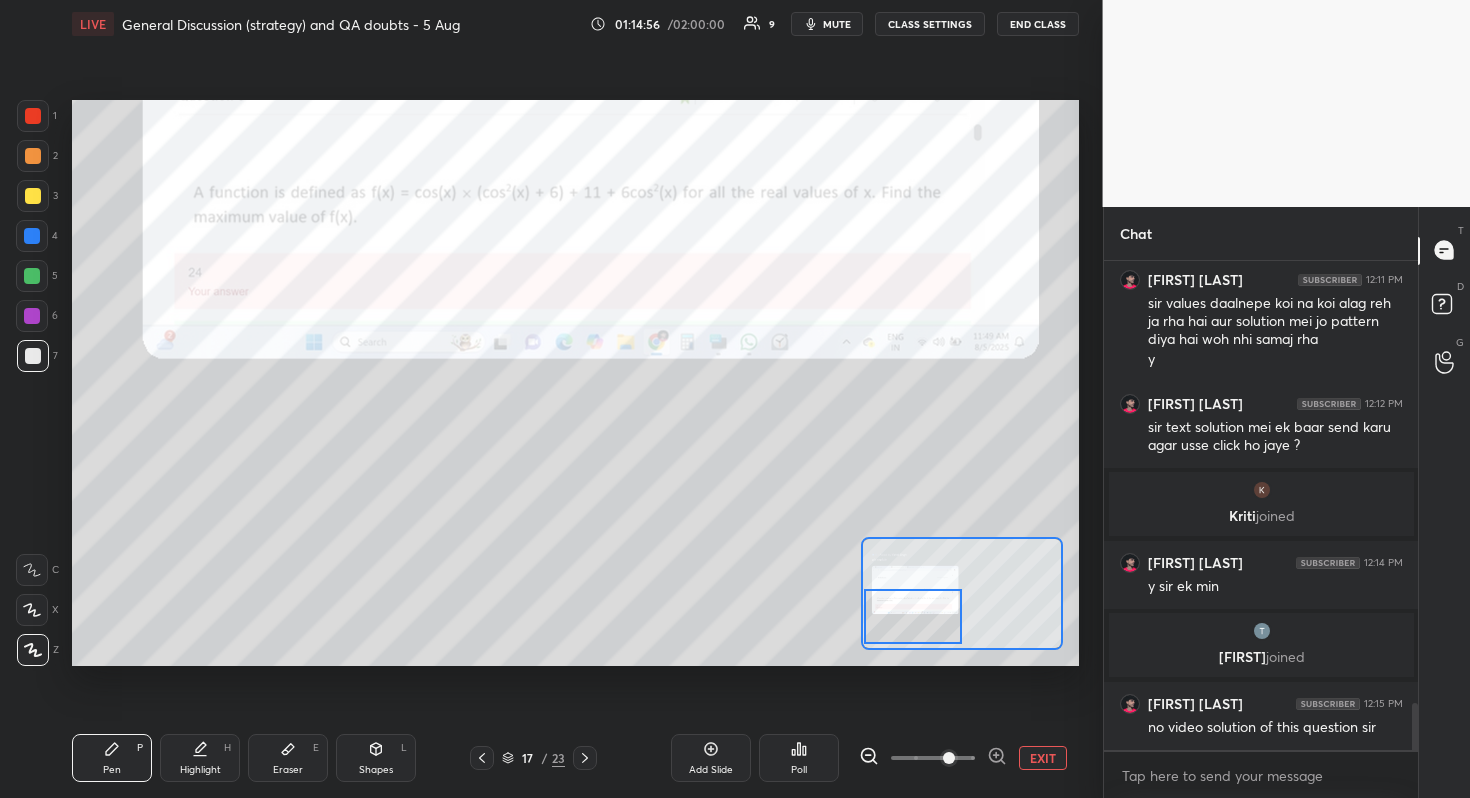 click at bounding box center [913, 616] 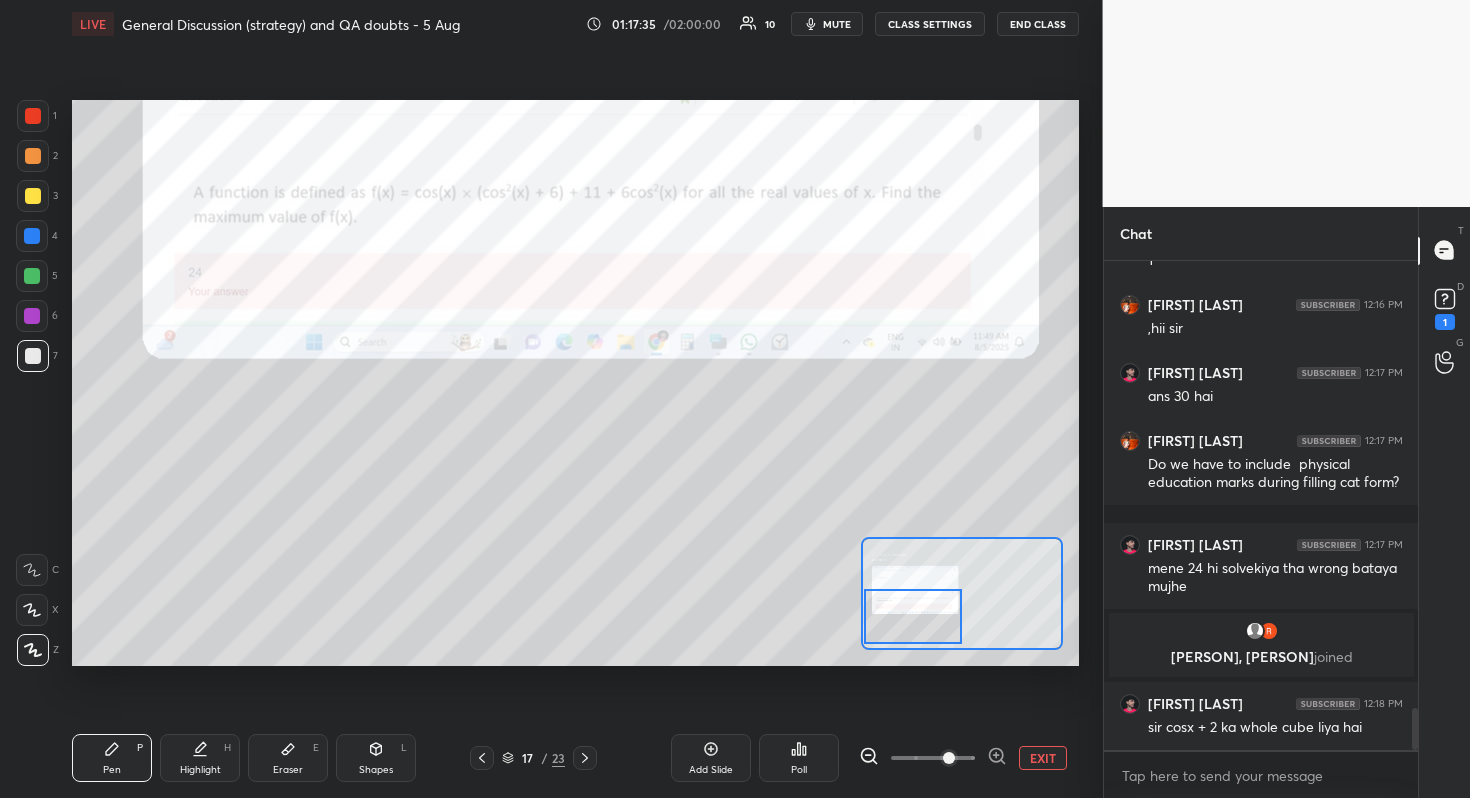 scroll, scrollTop: 5217, scrollLeft: 0, axis: vertical 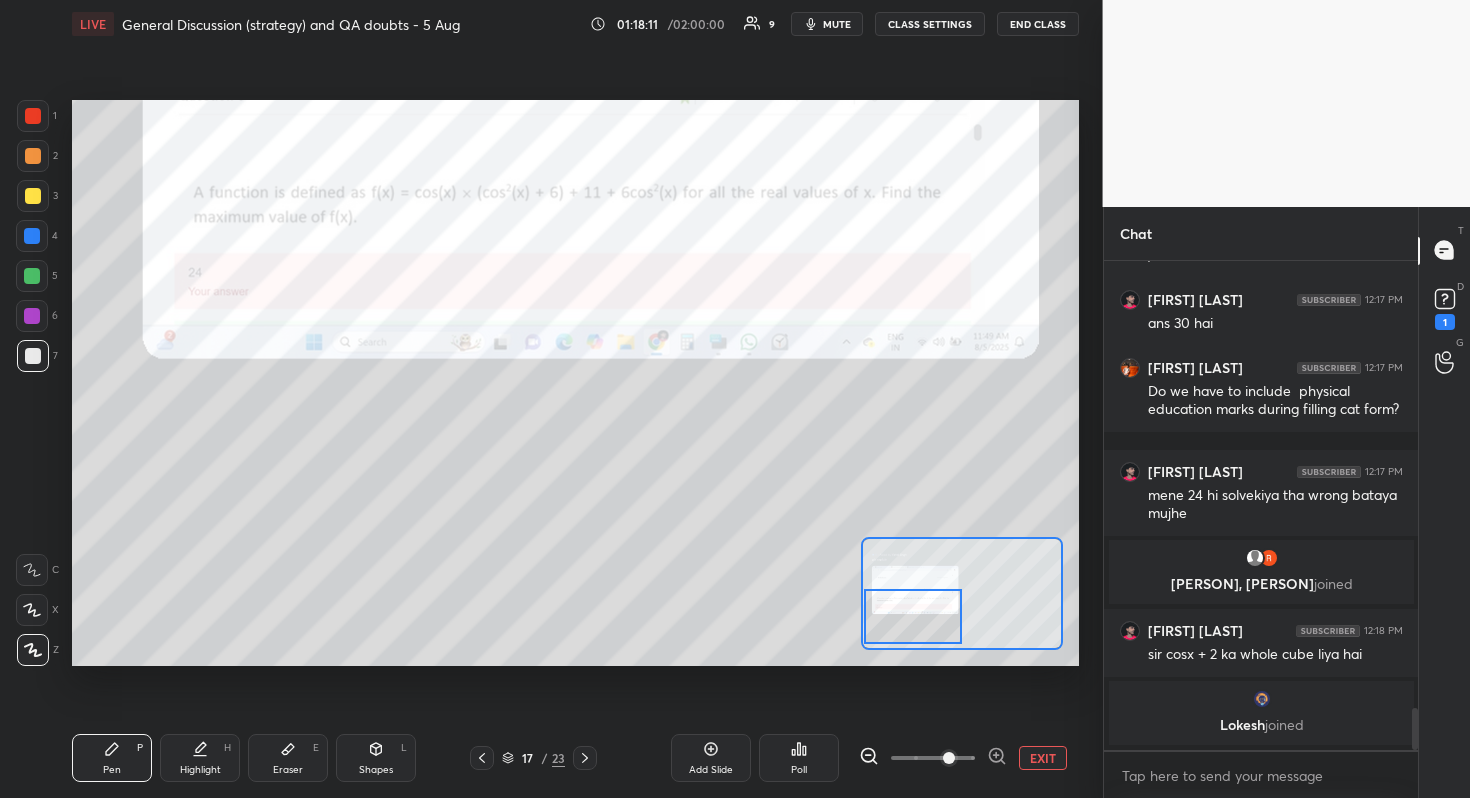 drag, startPoint x: 300, startPoint y: 759, endPoint x: 305, endPoint y: 725, distance: 34.36568 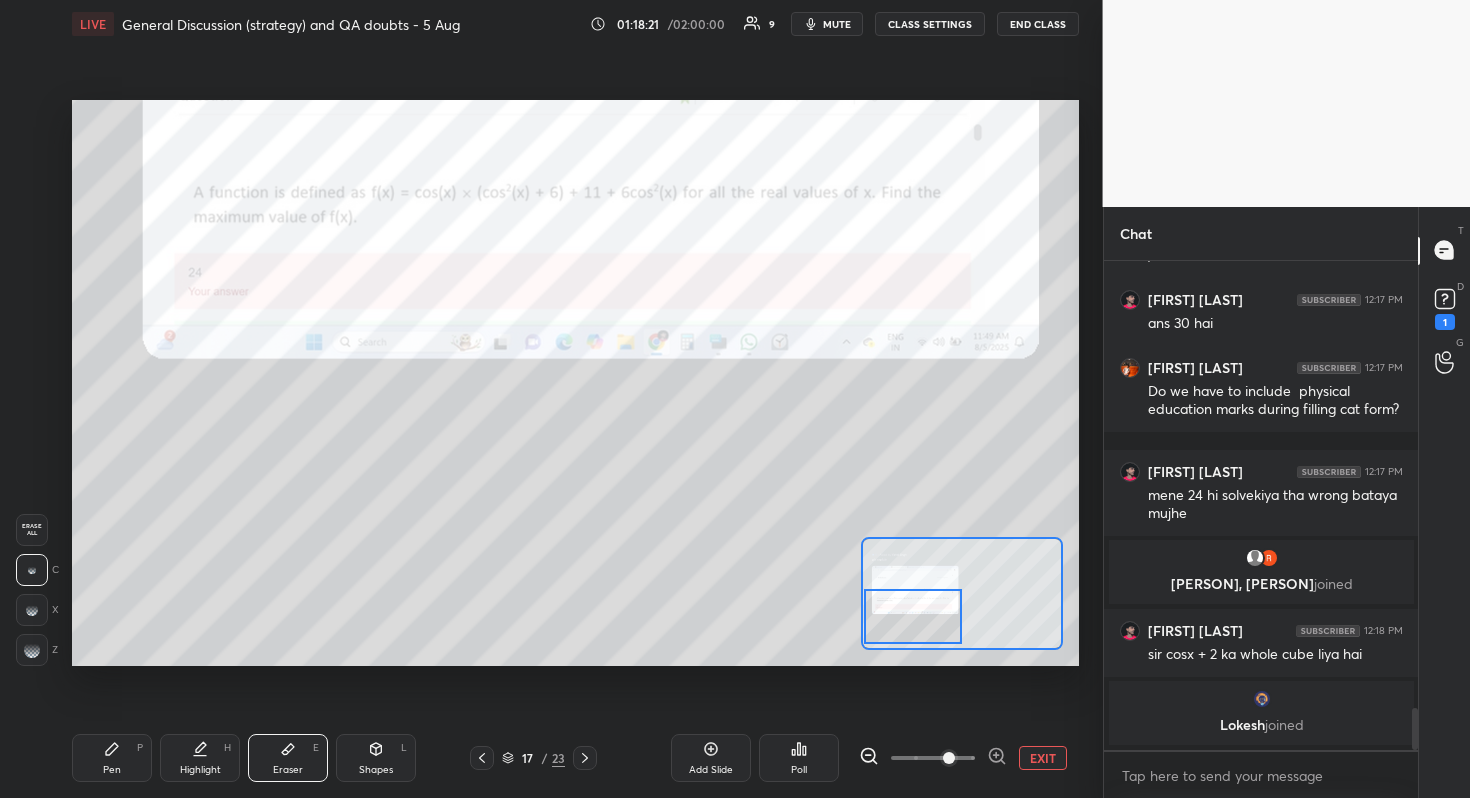 click on "Pen" at bounding box center (112, 770) 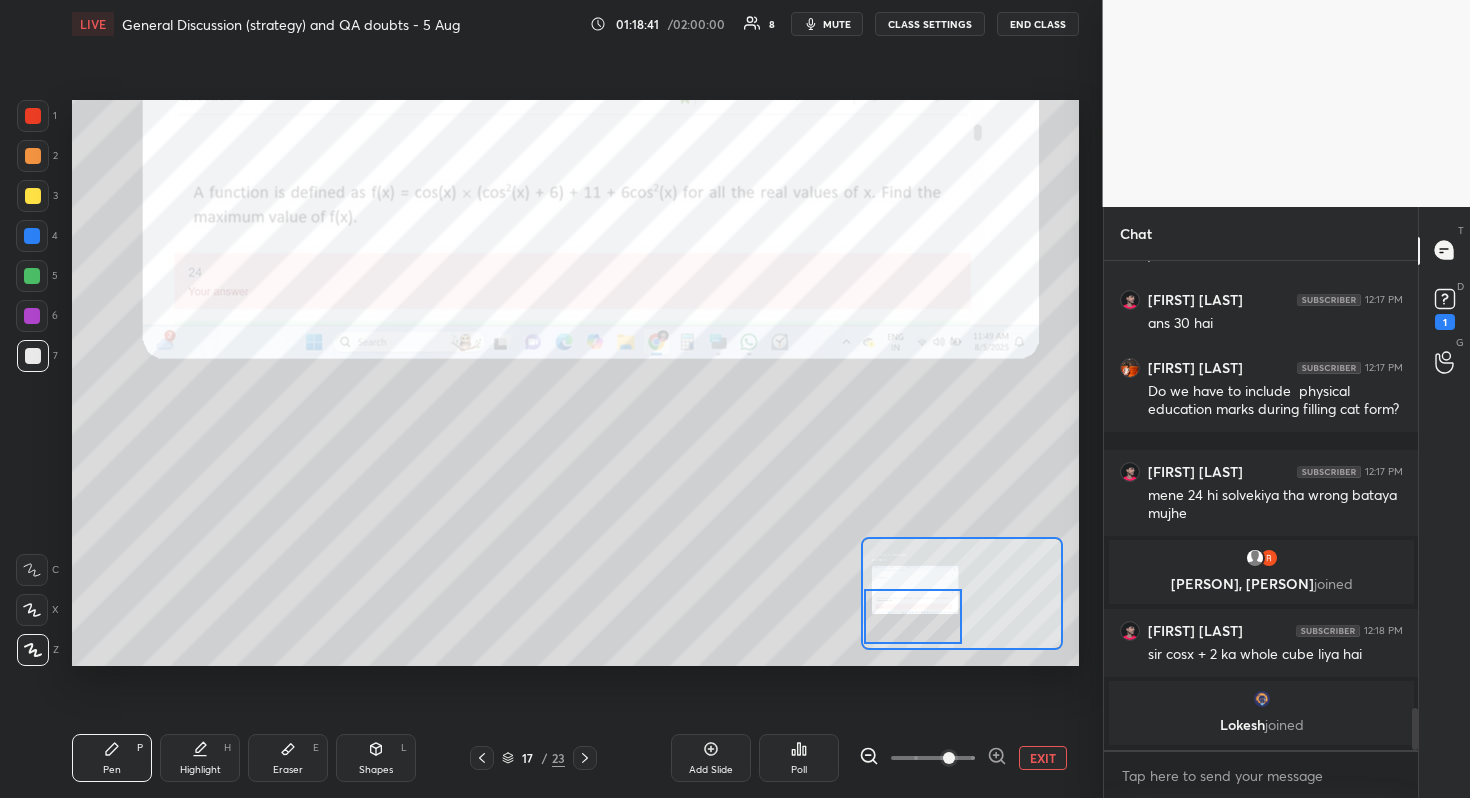 scroll, scrollTop: 5070, scrollLeft: 0, axis: vertical 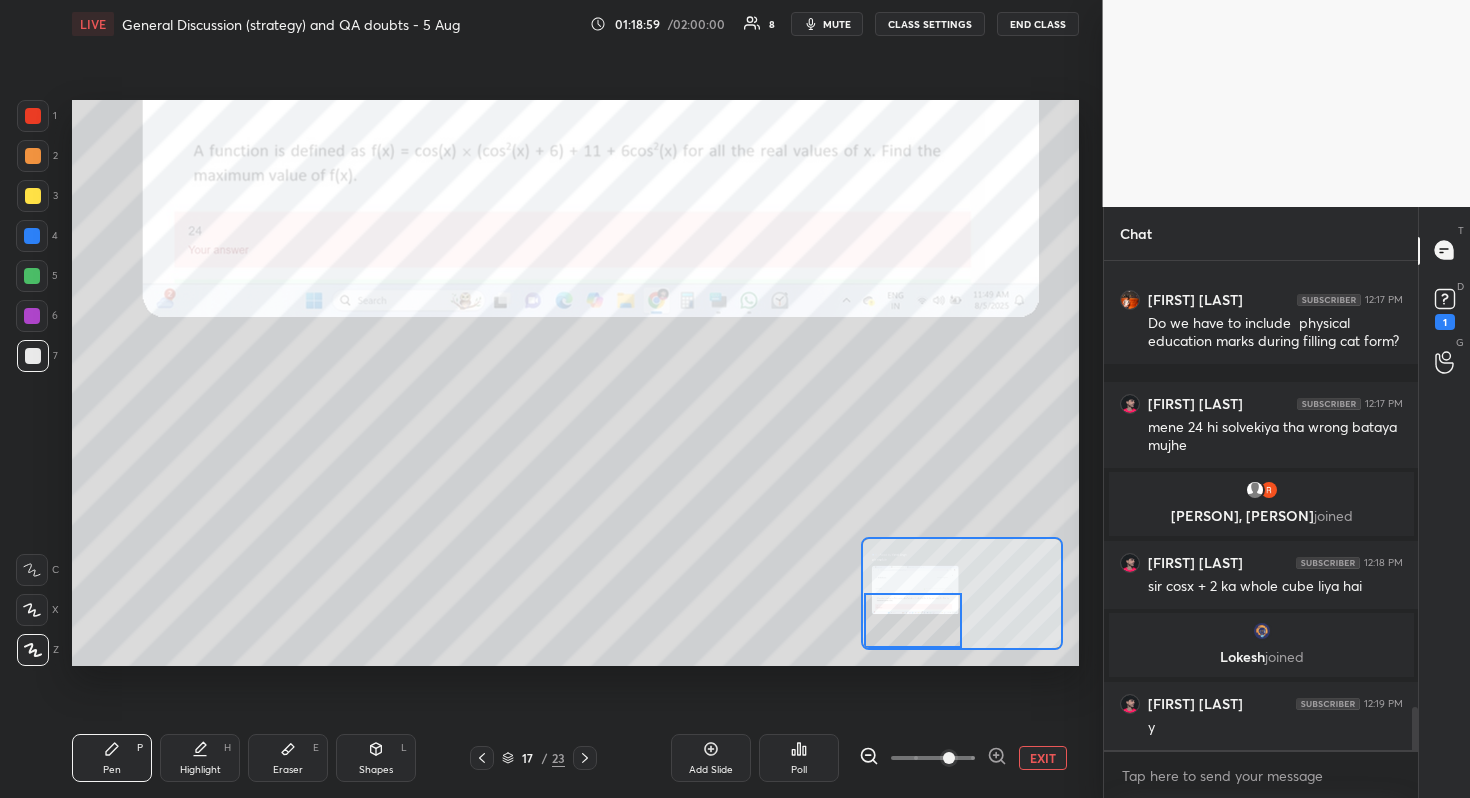 drag, startPoint x: 922, startPoint y: 595, endPoint x: 921, endPoint y: 617, distance: 22.022715 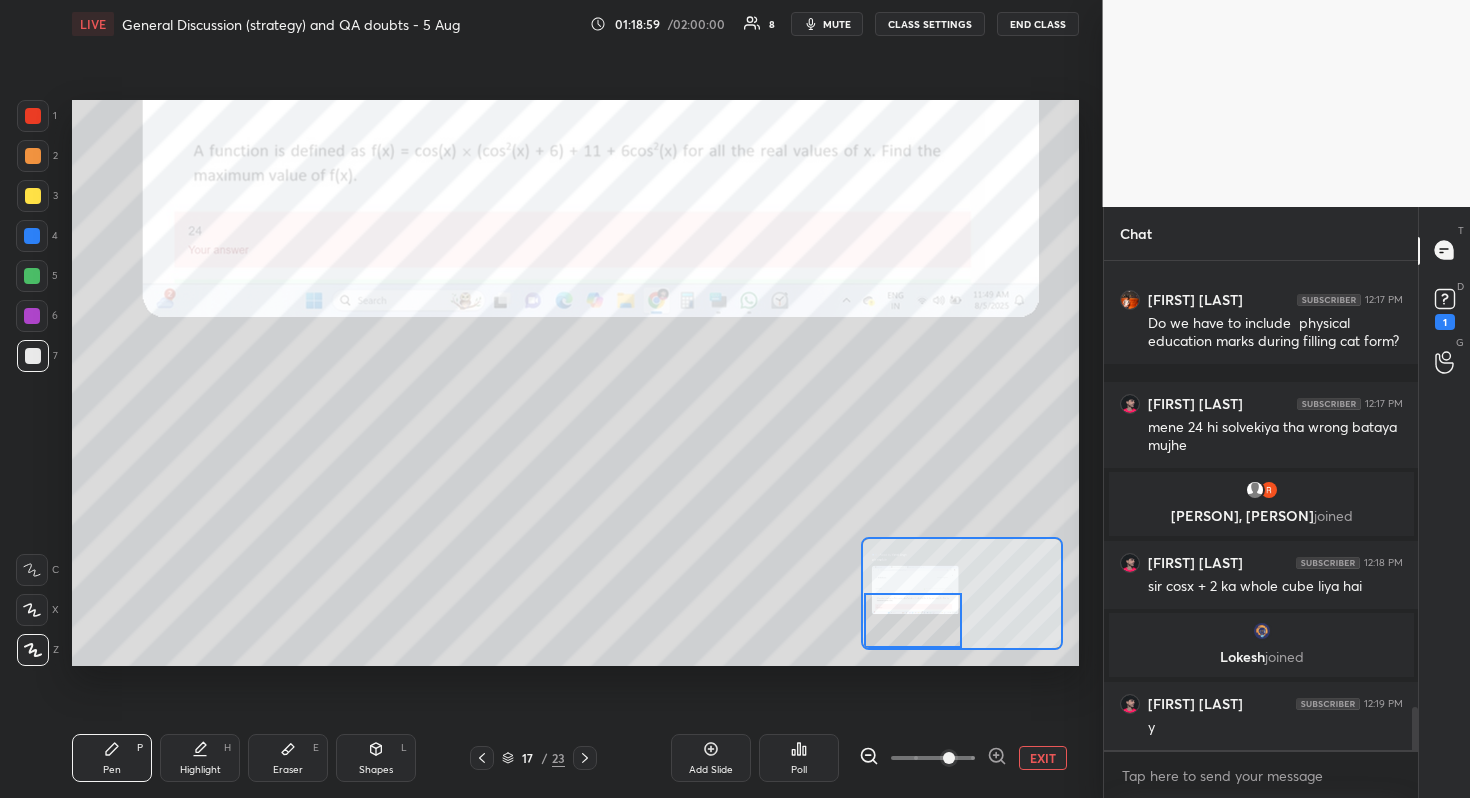 click at bounding box center (913, 620) 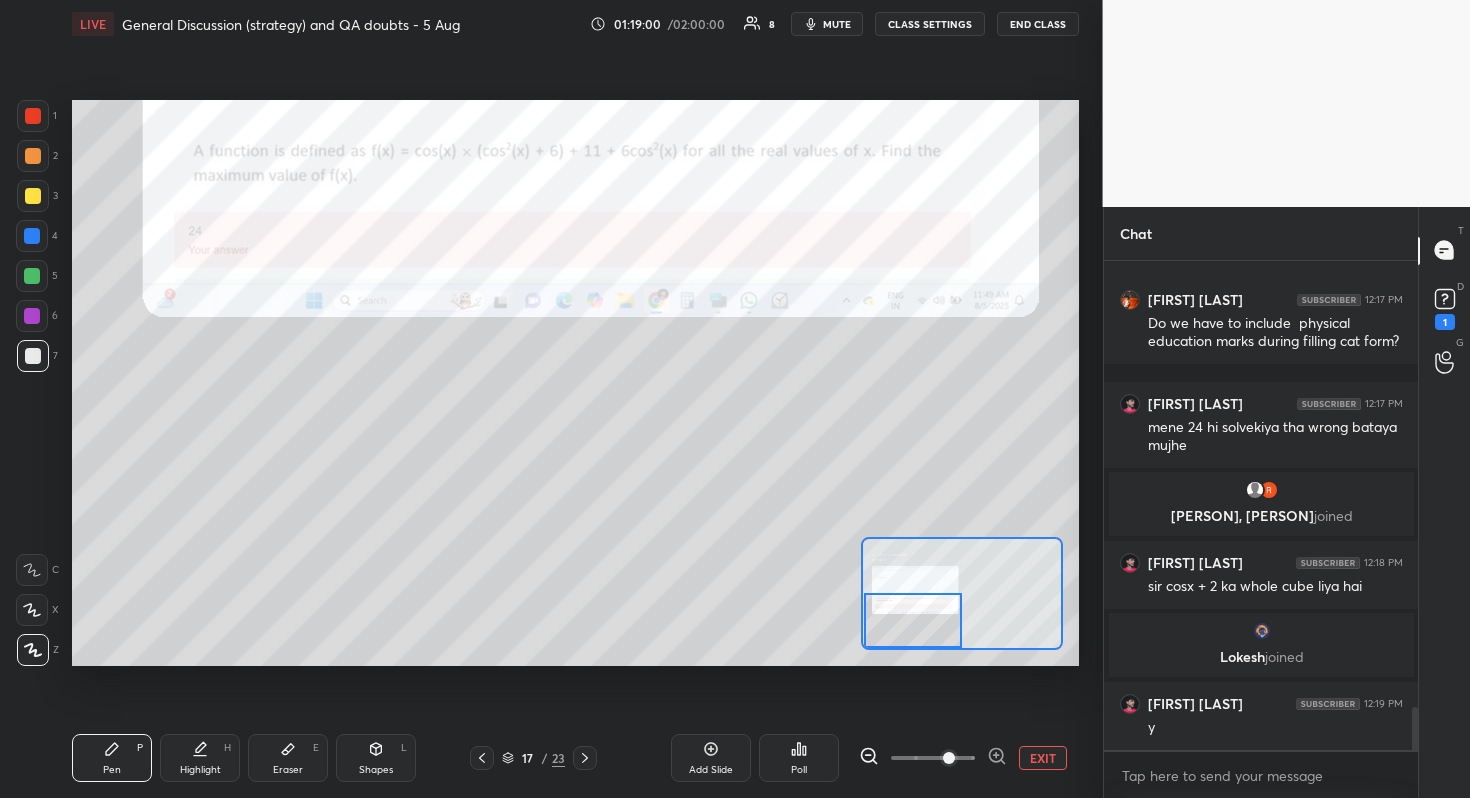 click at bounding box center (913, 620) 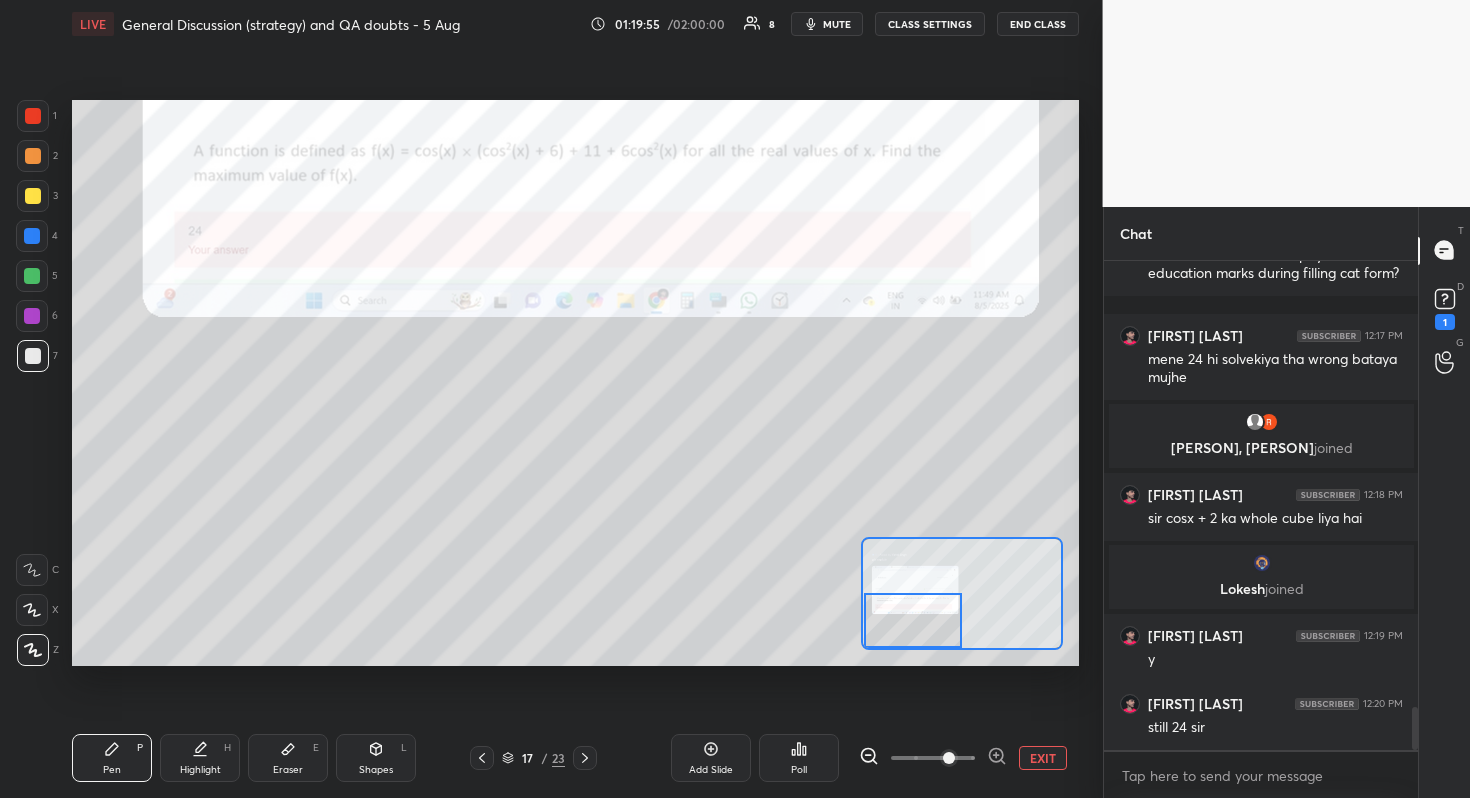 scroll, scrollTop: 5211, scrollLeft: 0, axis: vertical 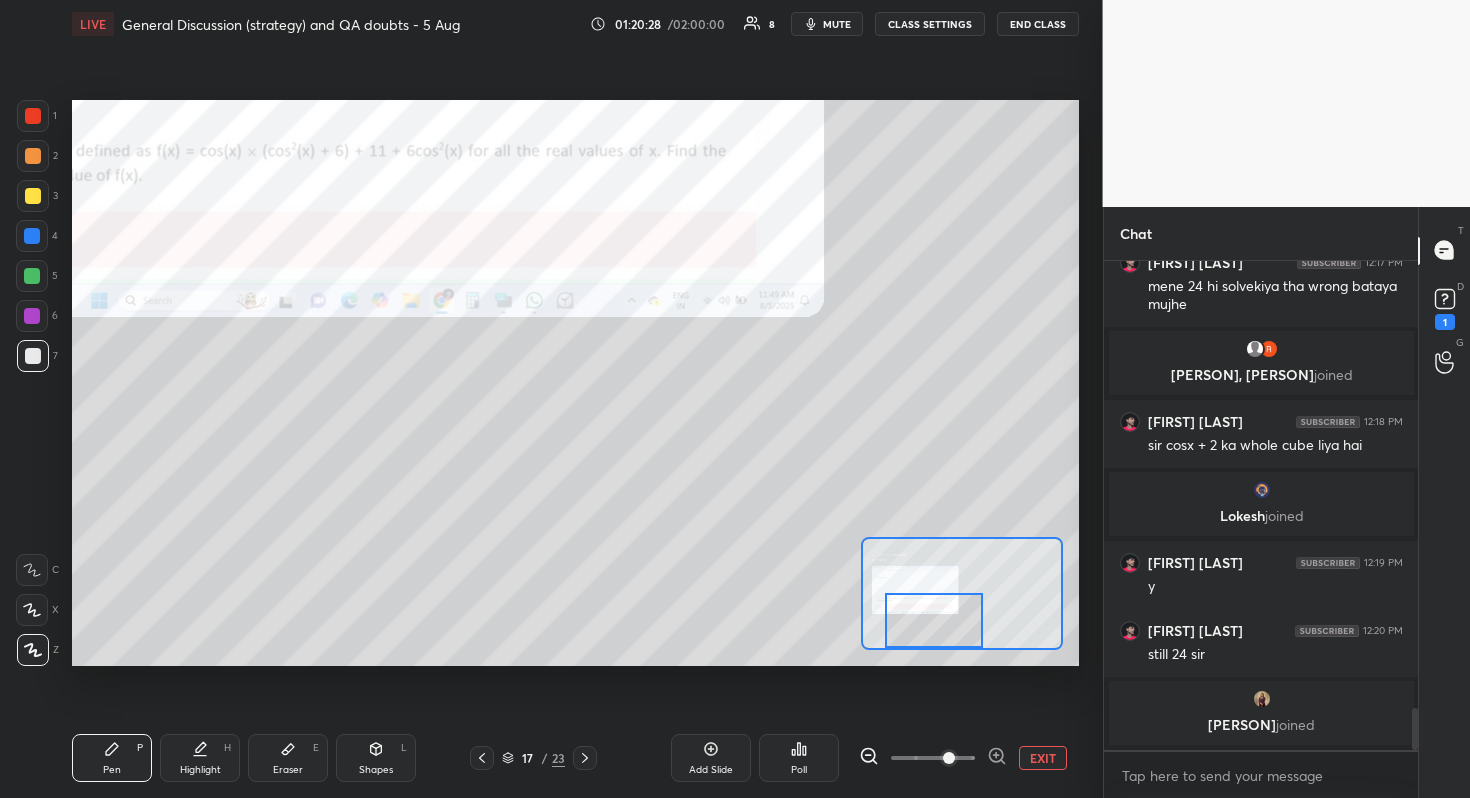 drag, startPoint x: 944, startPoint y: 637, endPoint x: 964, endPoint y: 643, distance: 20.880613 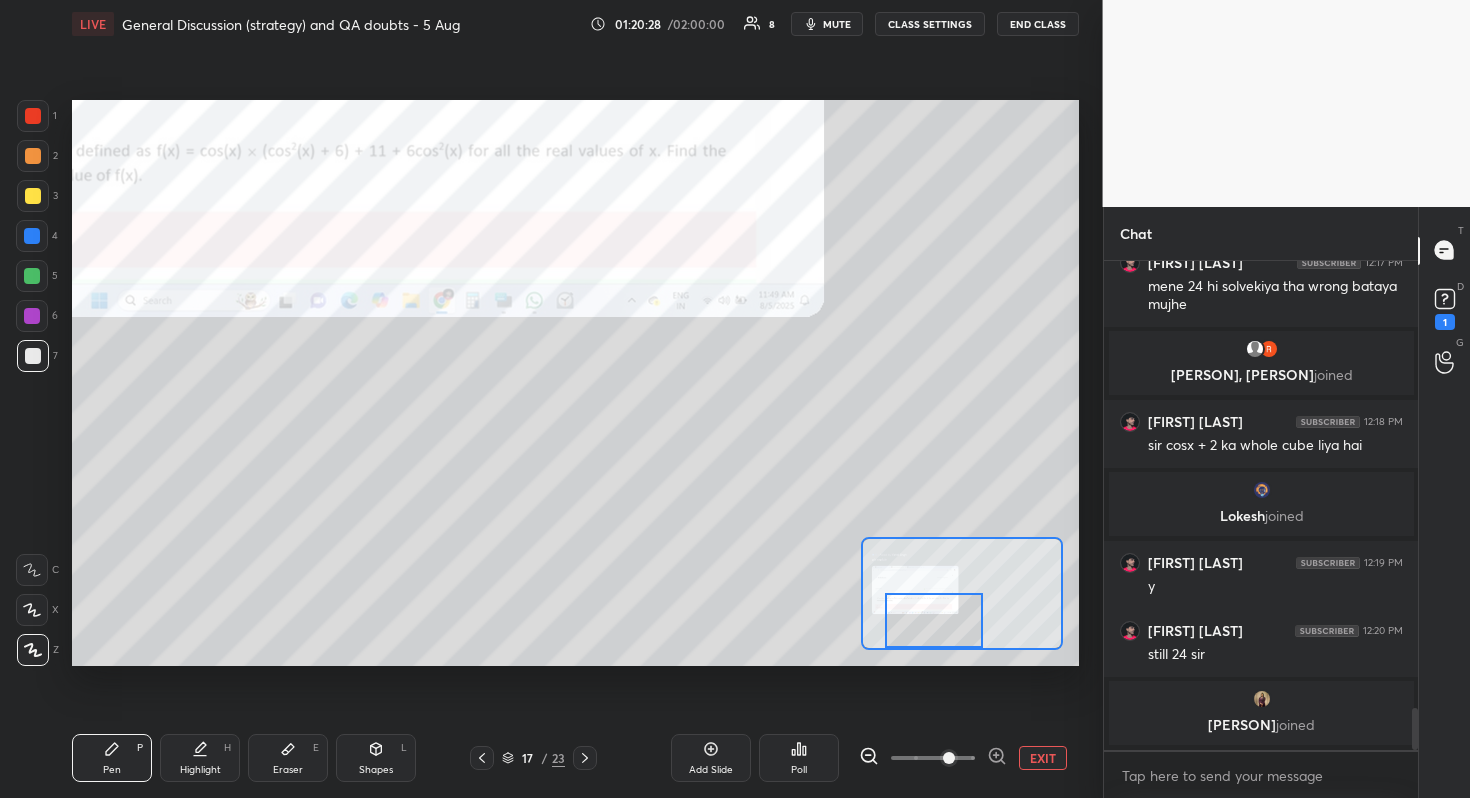 click at bounding box center (934, 620) 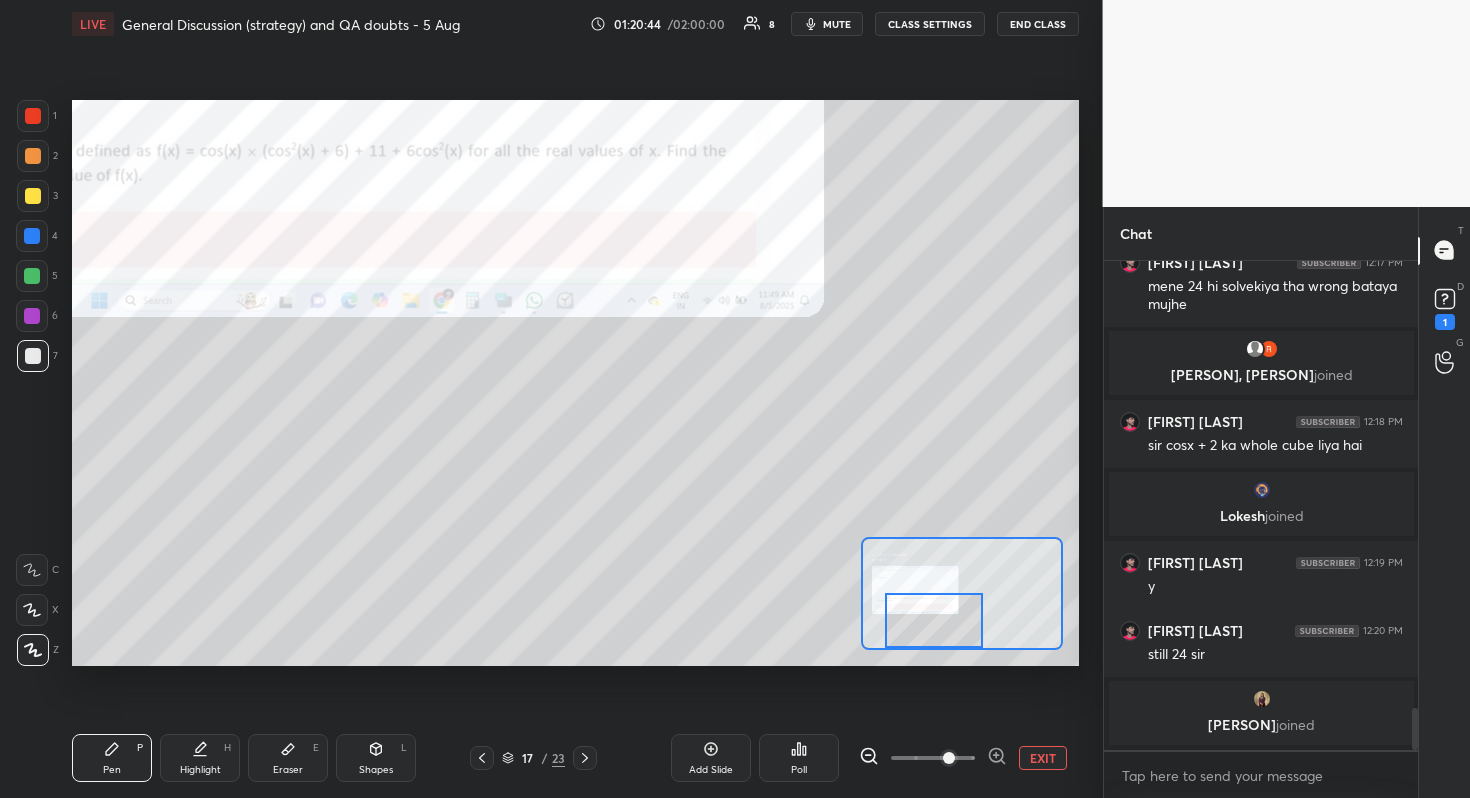 drag, startPoint x: 926, startPoint y: 619, endPoint x: 922, endPoint y: 638, distance: 19.416489 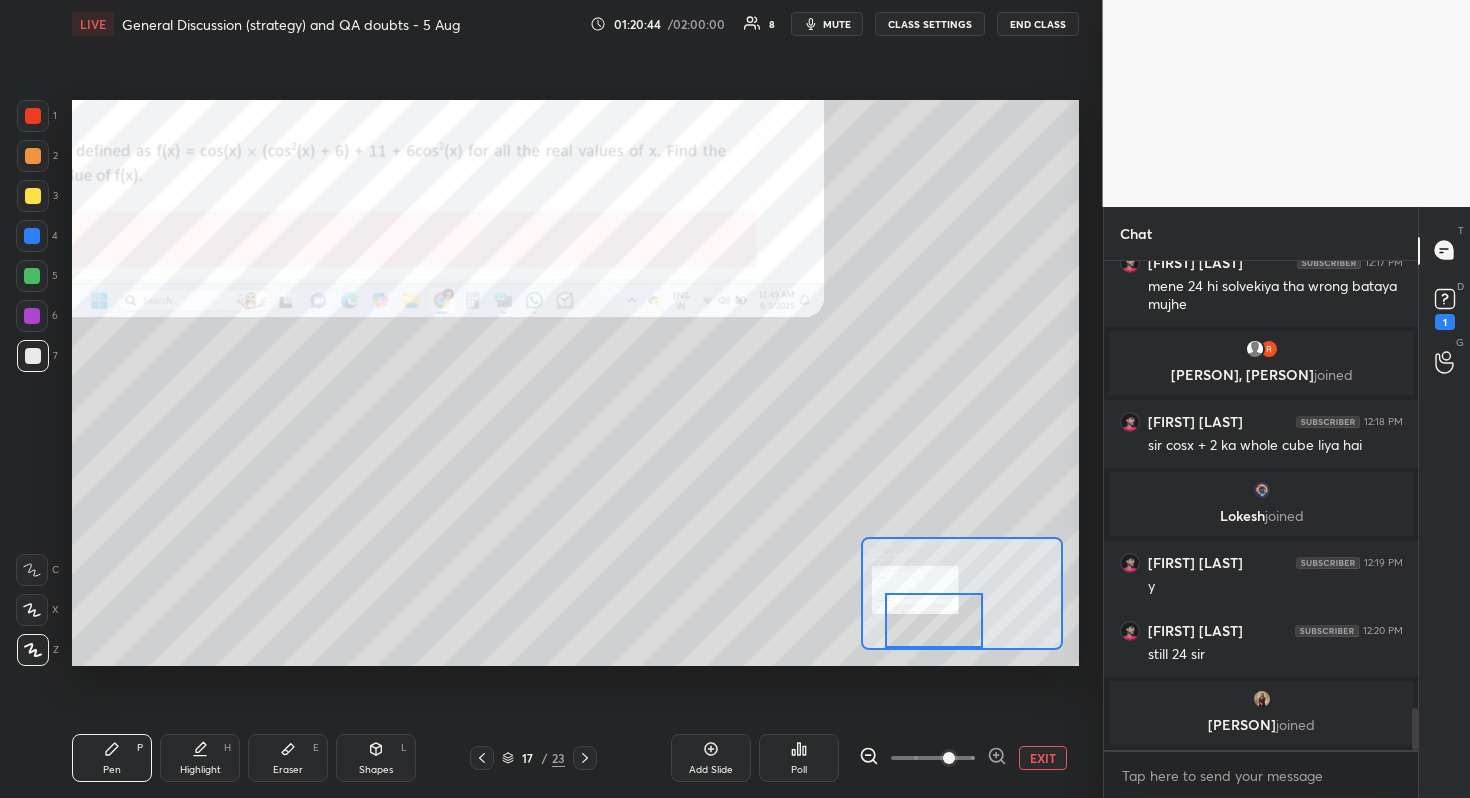 click at bounding box center [934, 620] 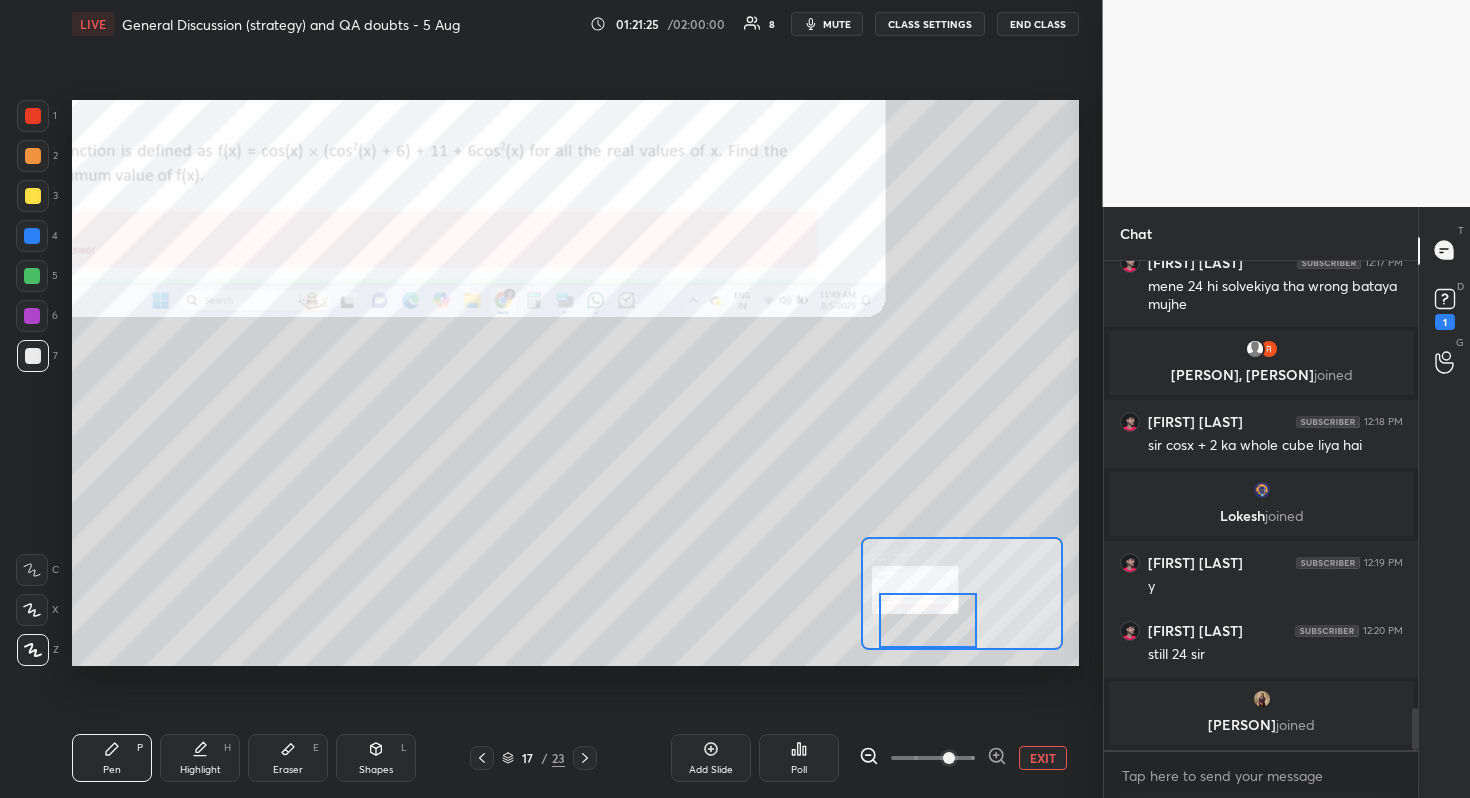 click on "Setting up your live class Poll for   secs No correct answer Start poll" at bounding box center (575, 383) 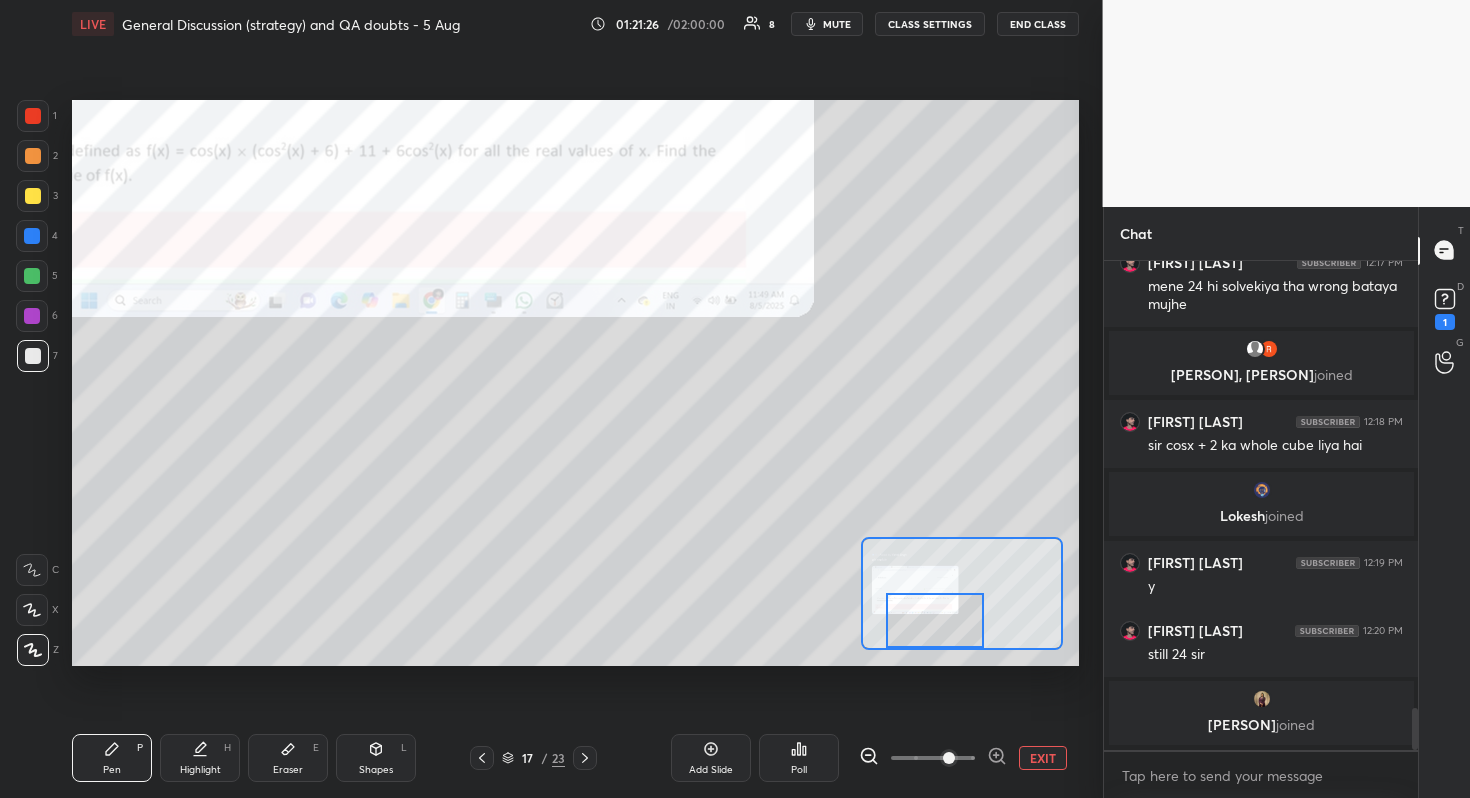 click at bounding box center [935, 620] 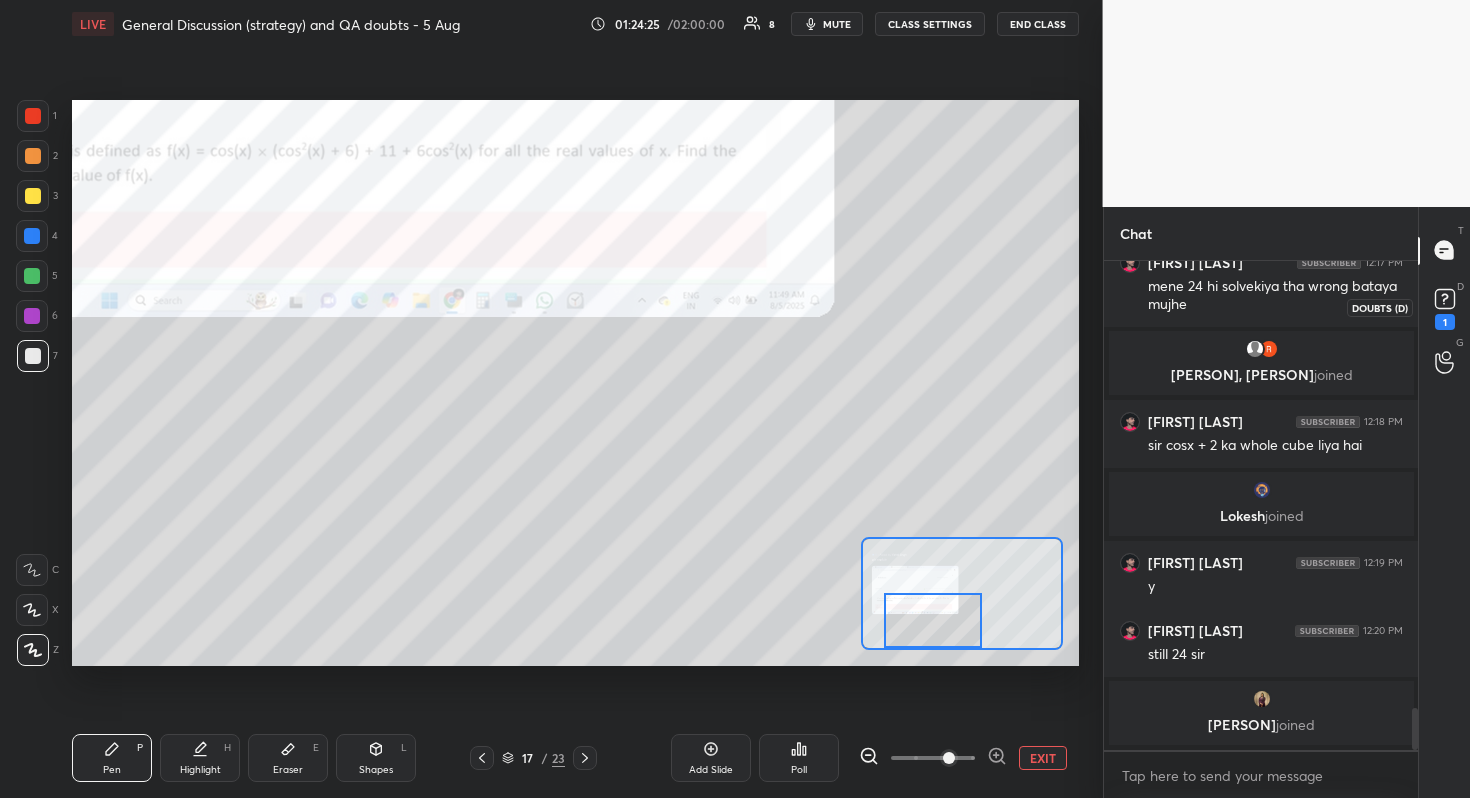 click 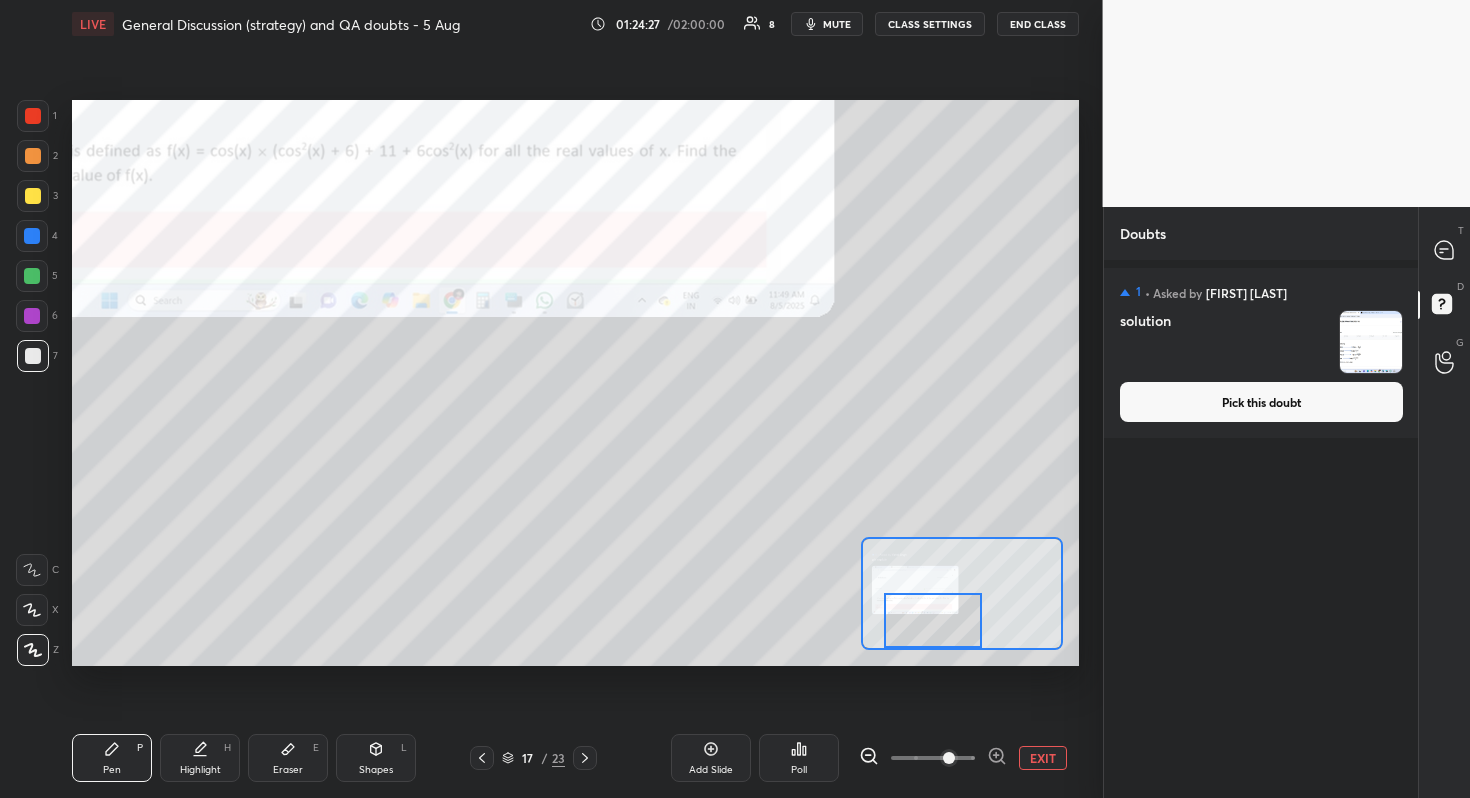 click on "Pick this doubt" at bounding box center [1261, 402] 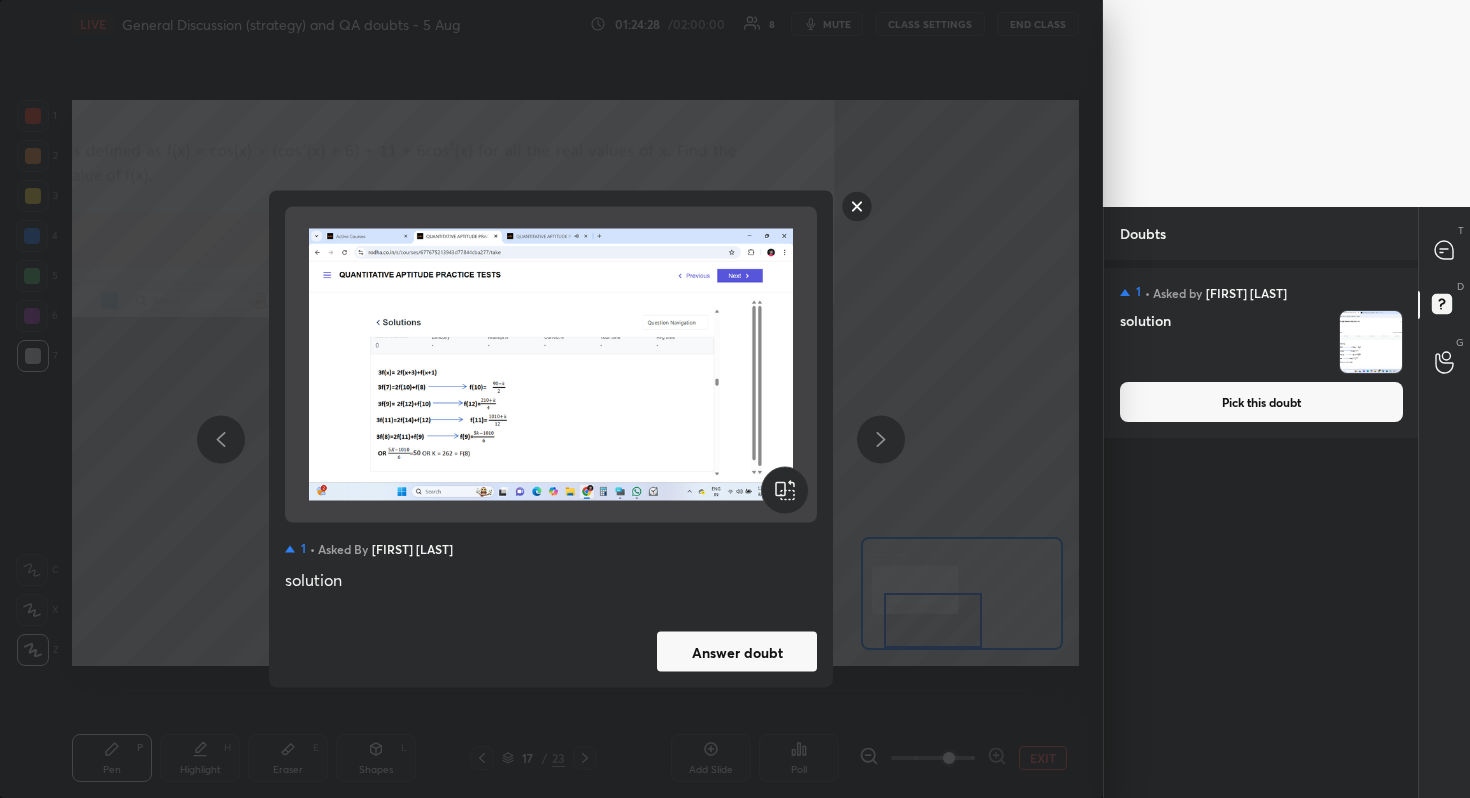 click on "Answer doubt" at bounding box center [737, 652] 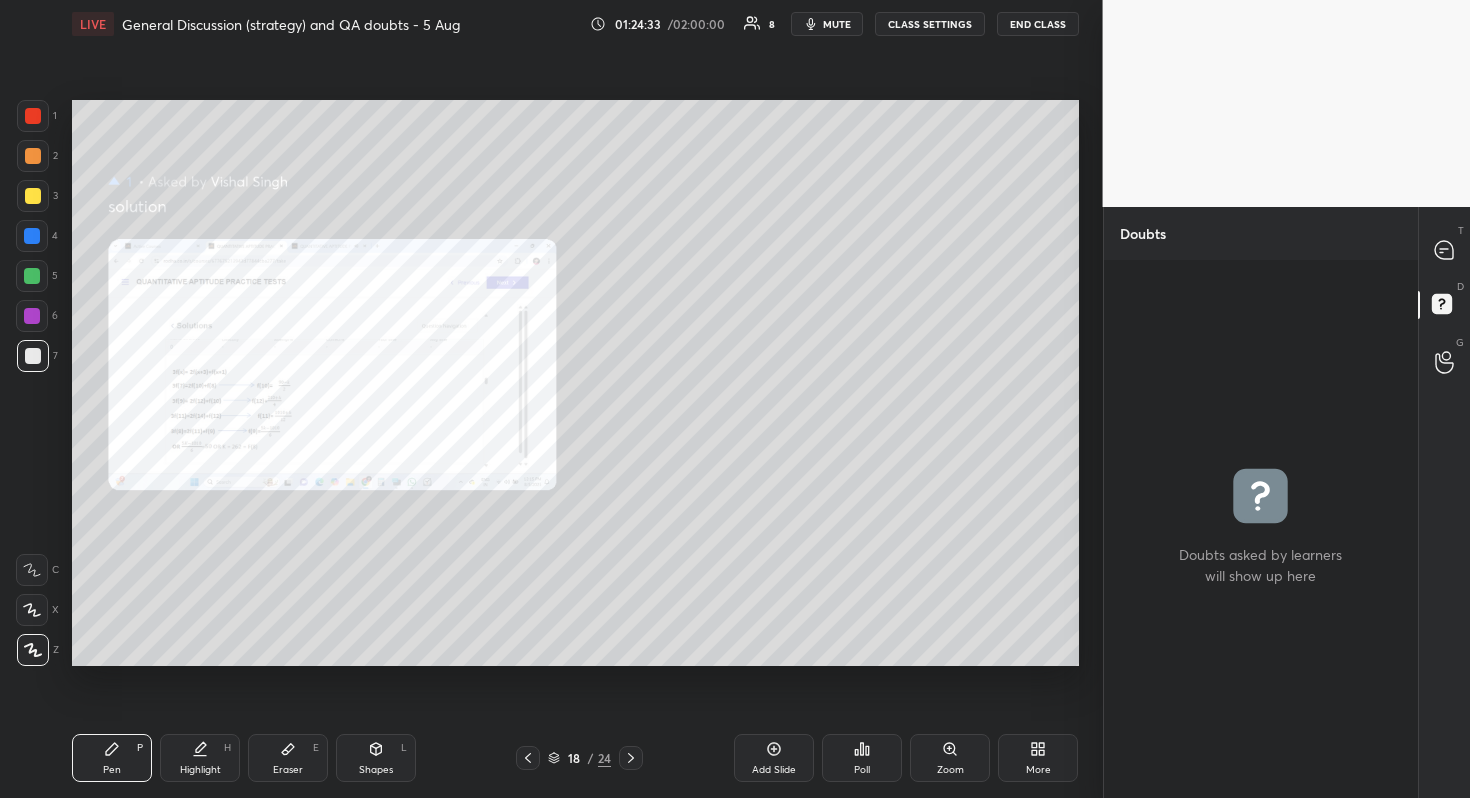 click on "Zoom" at bounding box center (950, 758) 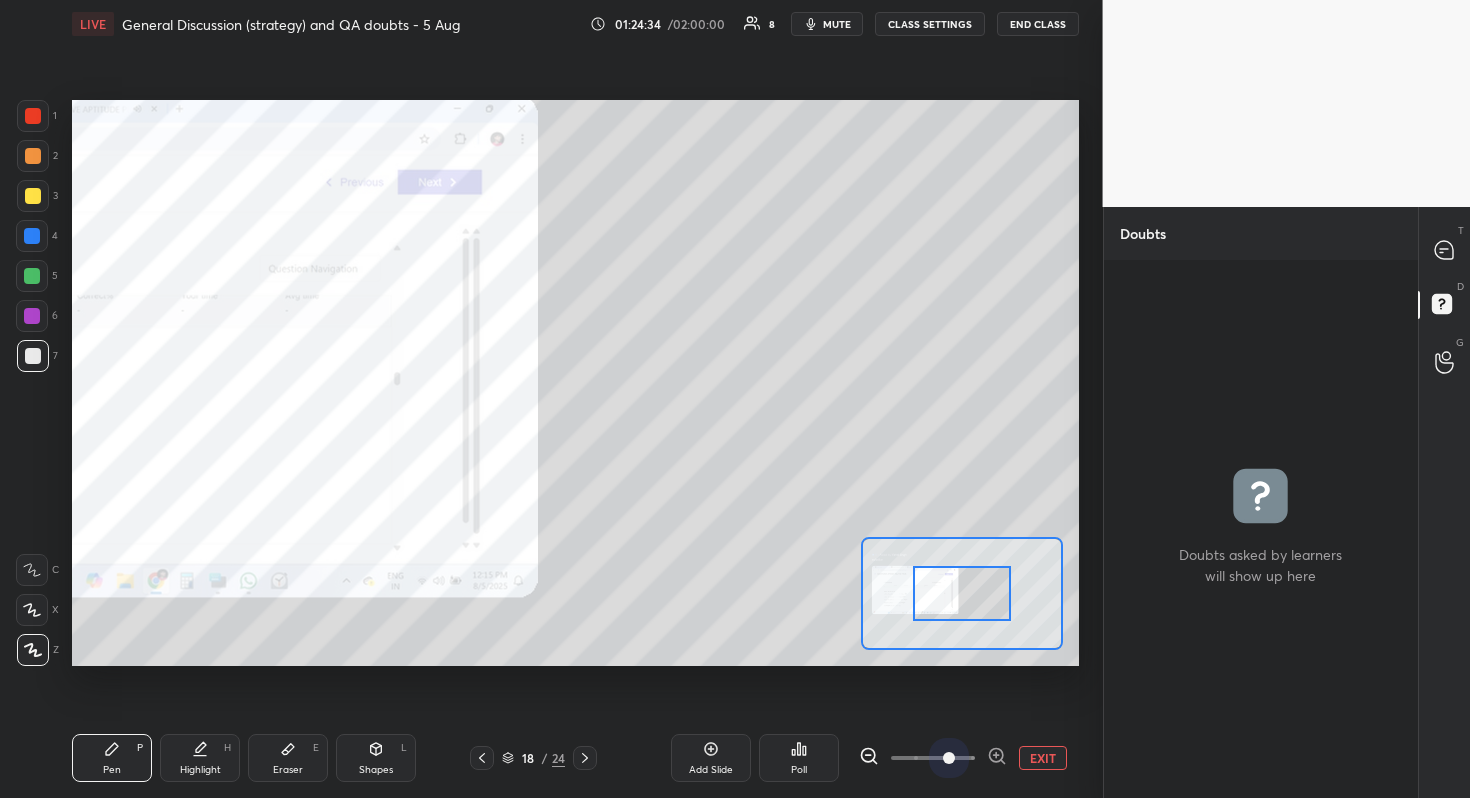 click at bounding box center [933, 758] 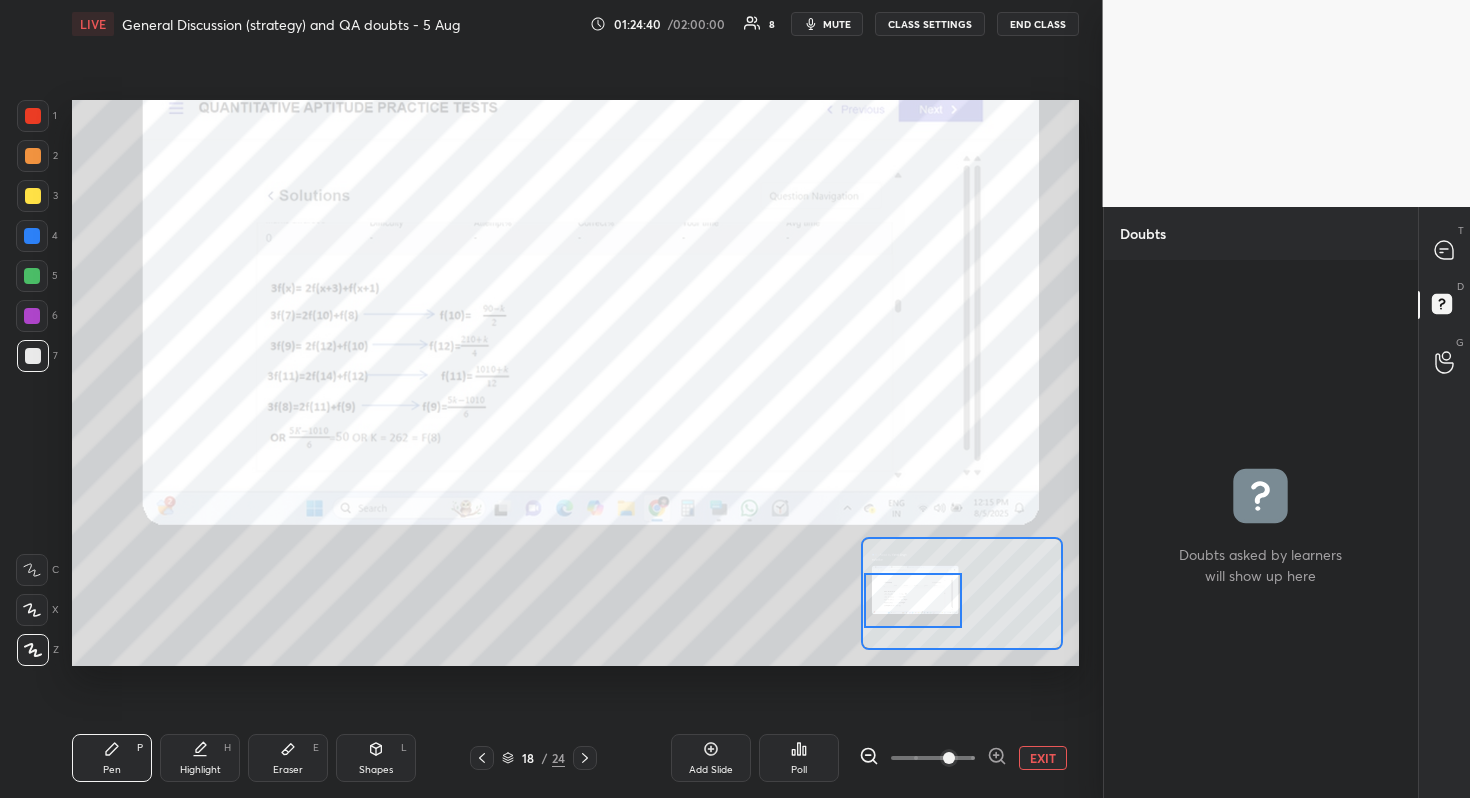 drag, startPoint x: 945, startPoint y: 591, endPoint x: 875, endPoint y: 598, distance: 70.34913 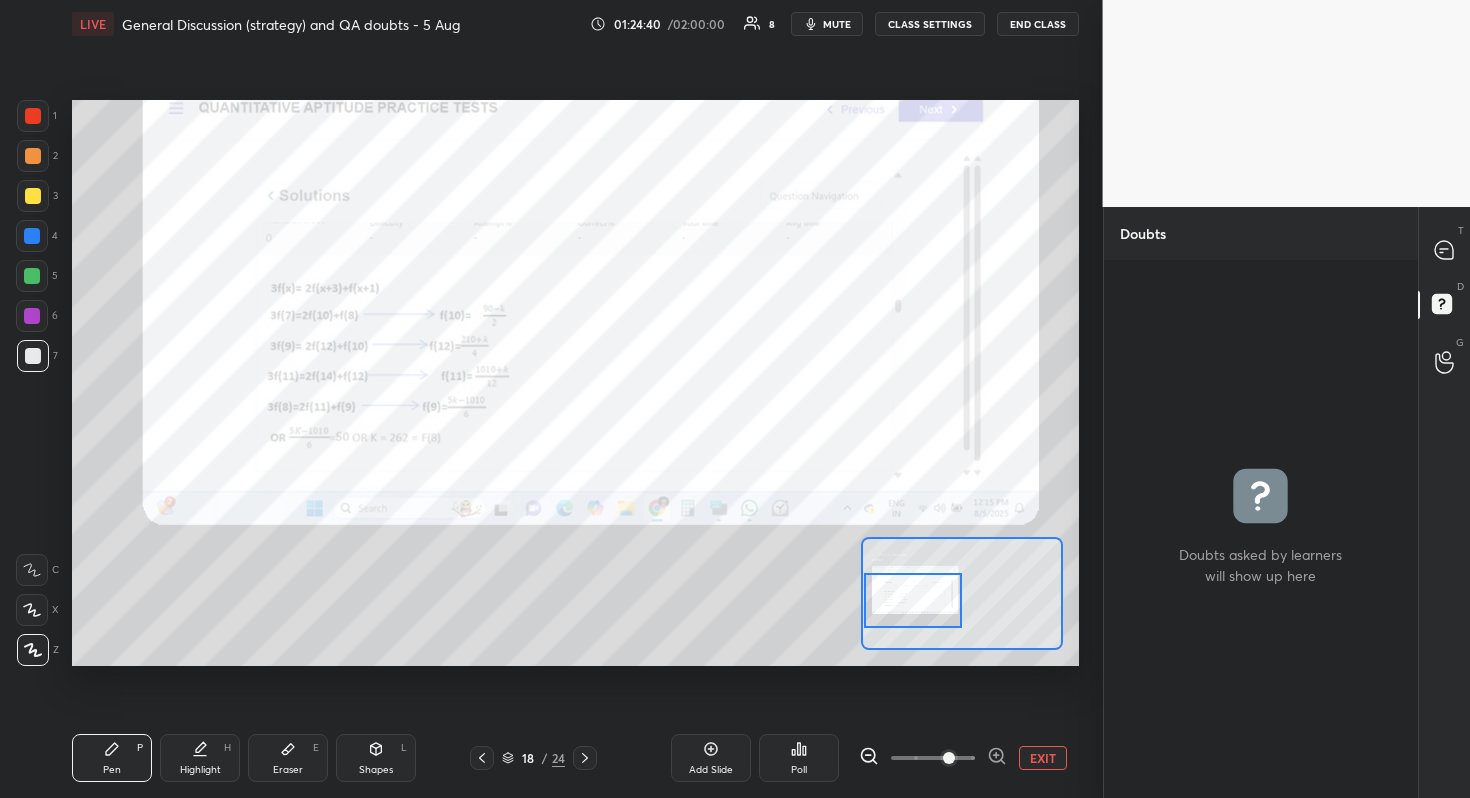 click at bounding box center [913, 600] 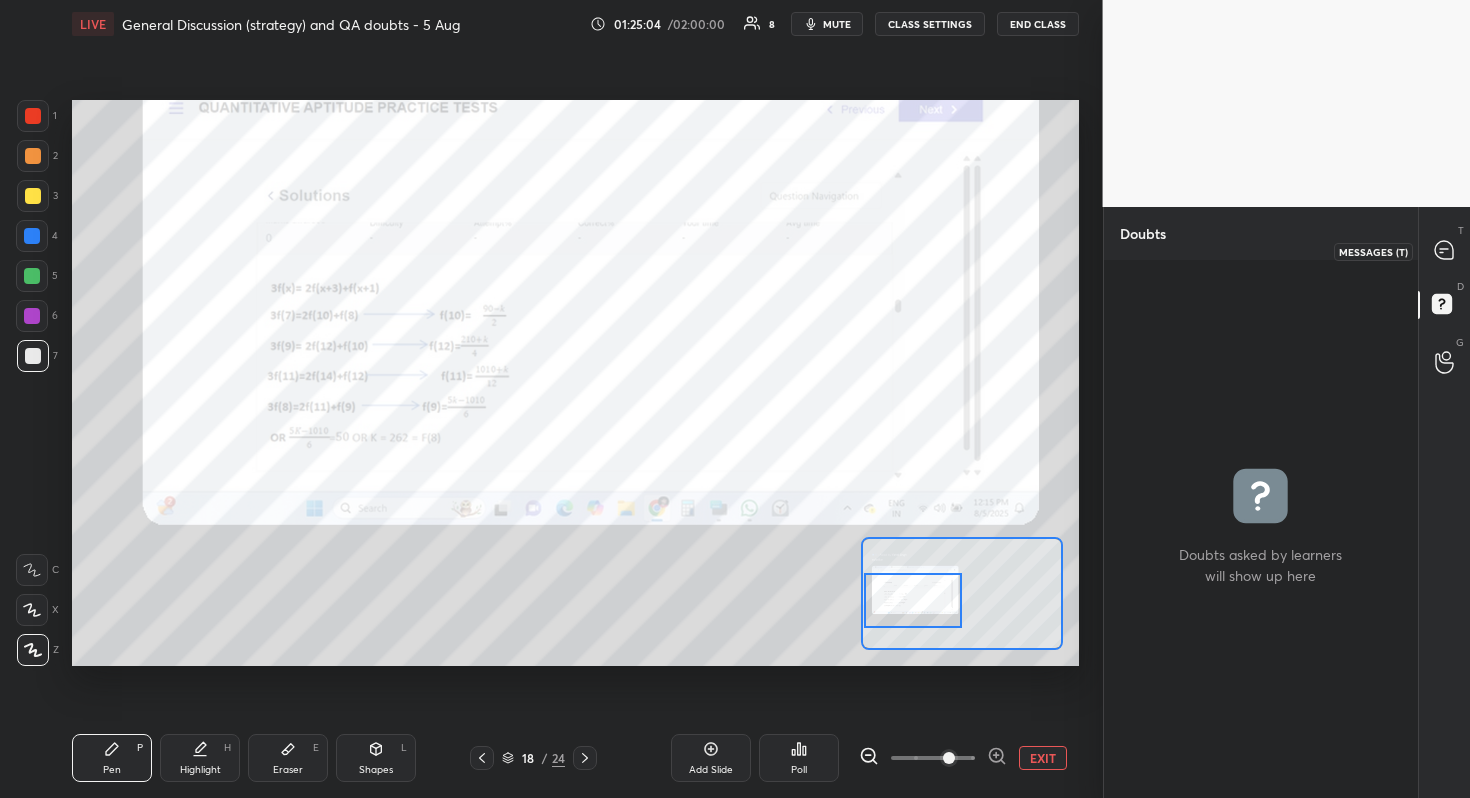 click at bounding box center [1445, 251] 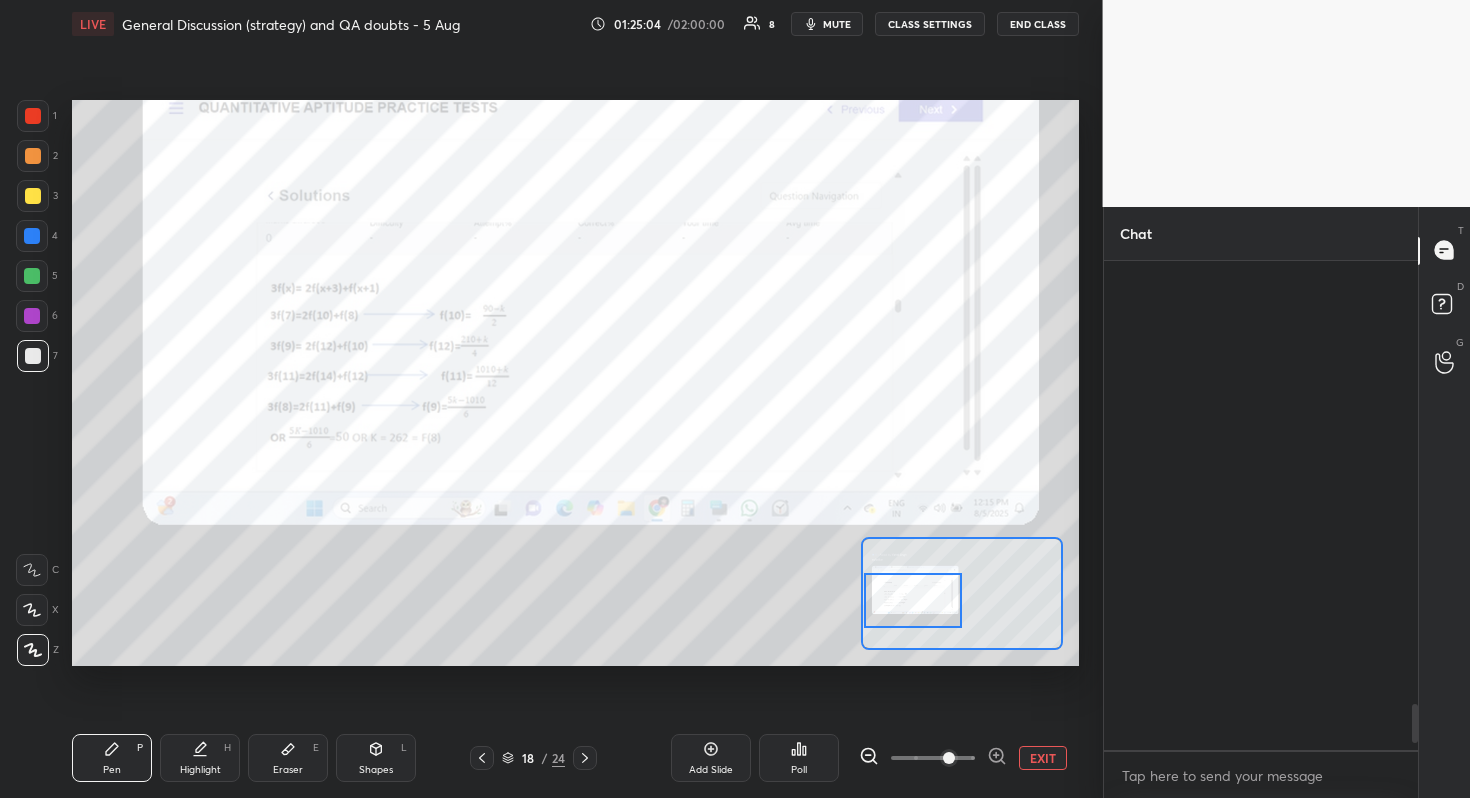 scroll, scrollTop: 5490, scrollLeft: 0, axis: vertical 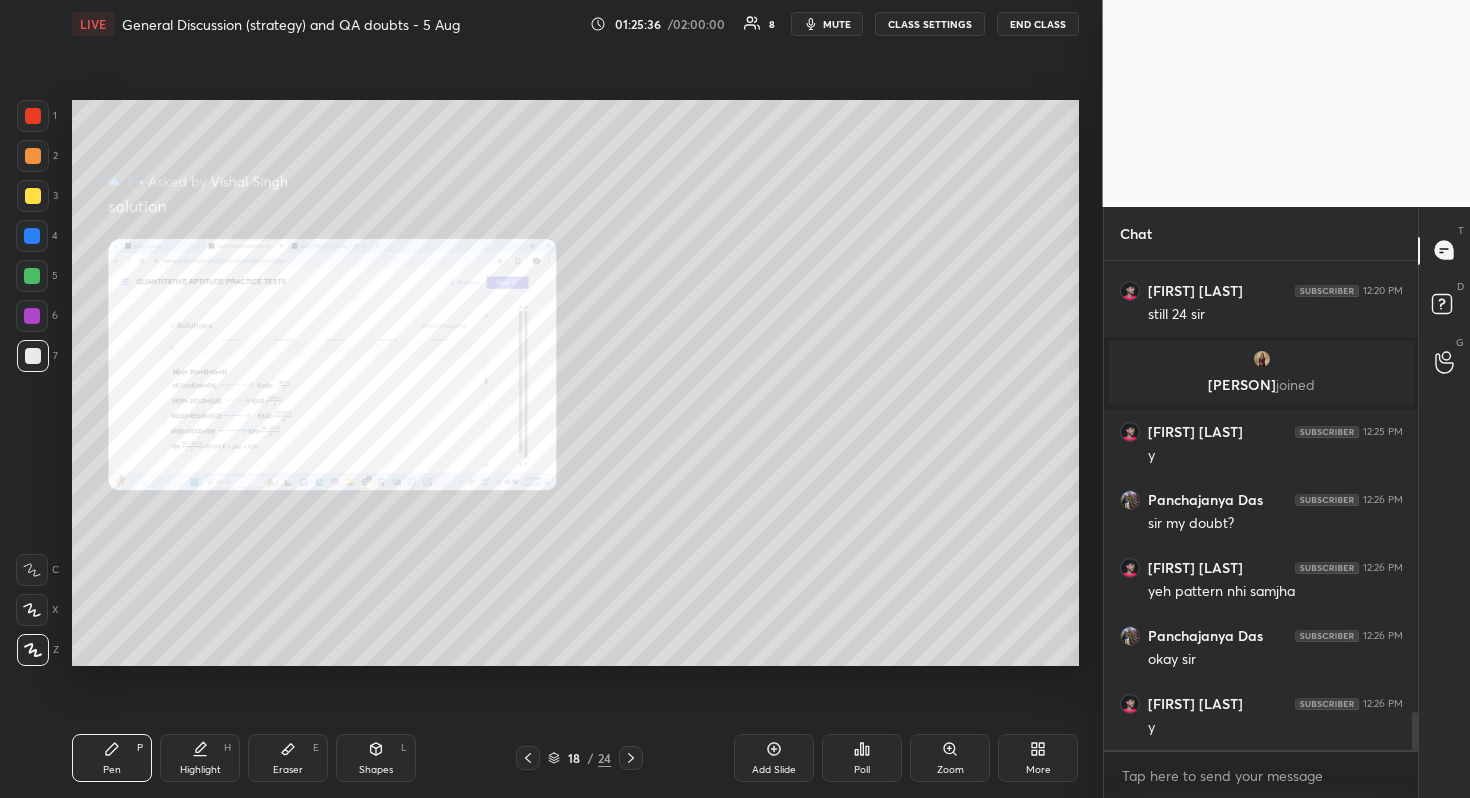 click on "Zoom" at bounding box center (950, 758) 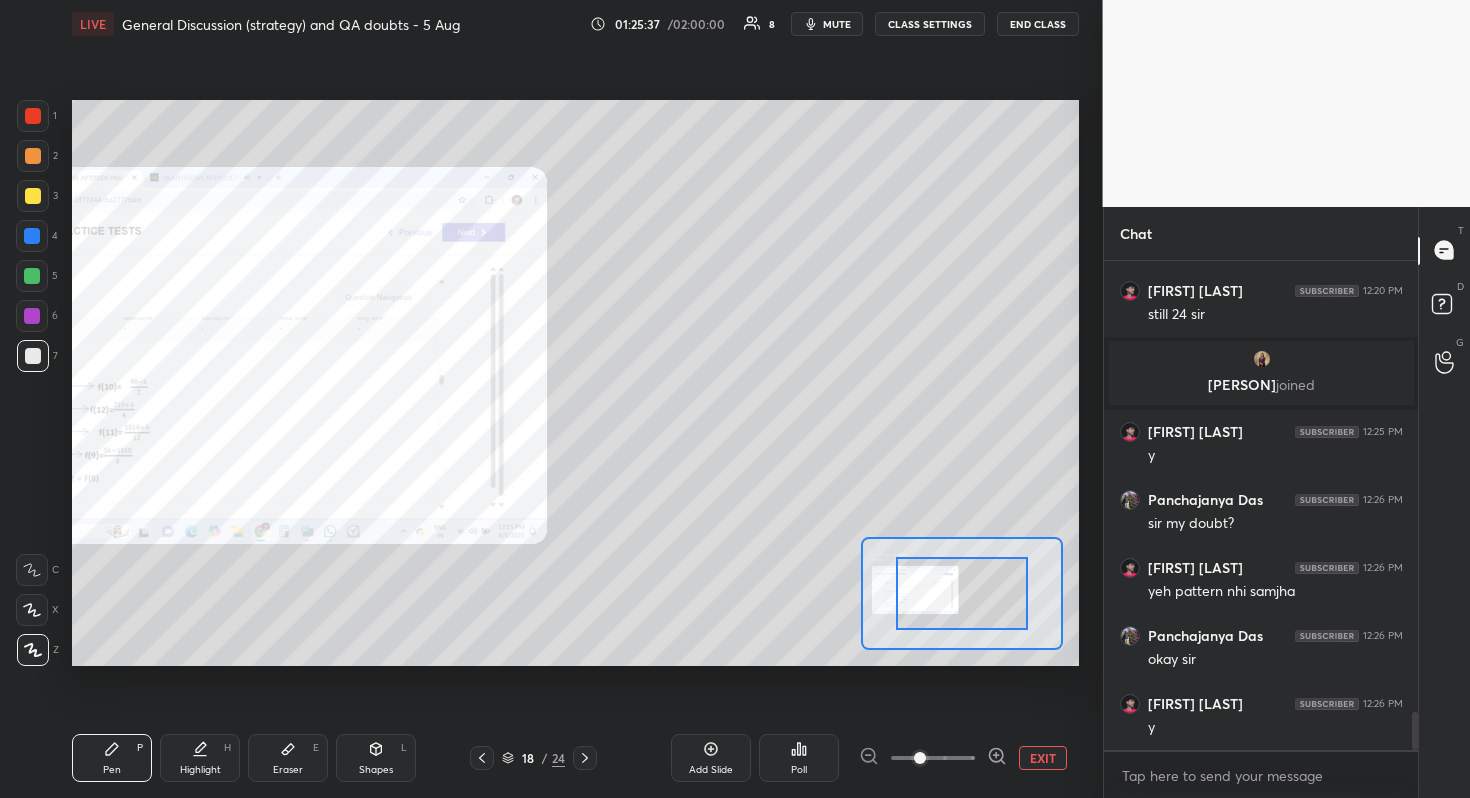 click at bounding box center [933, 758] 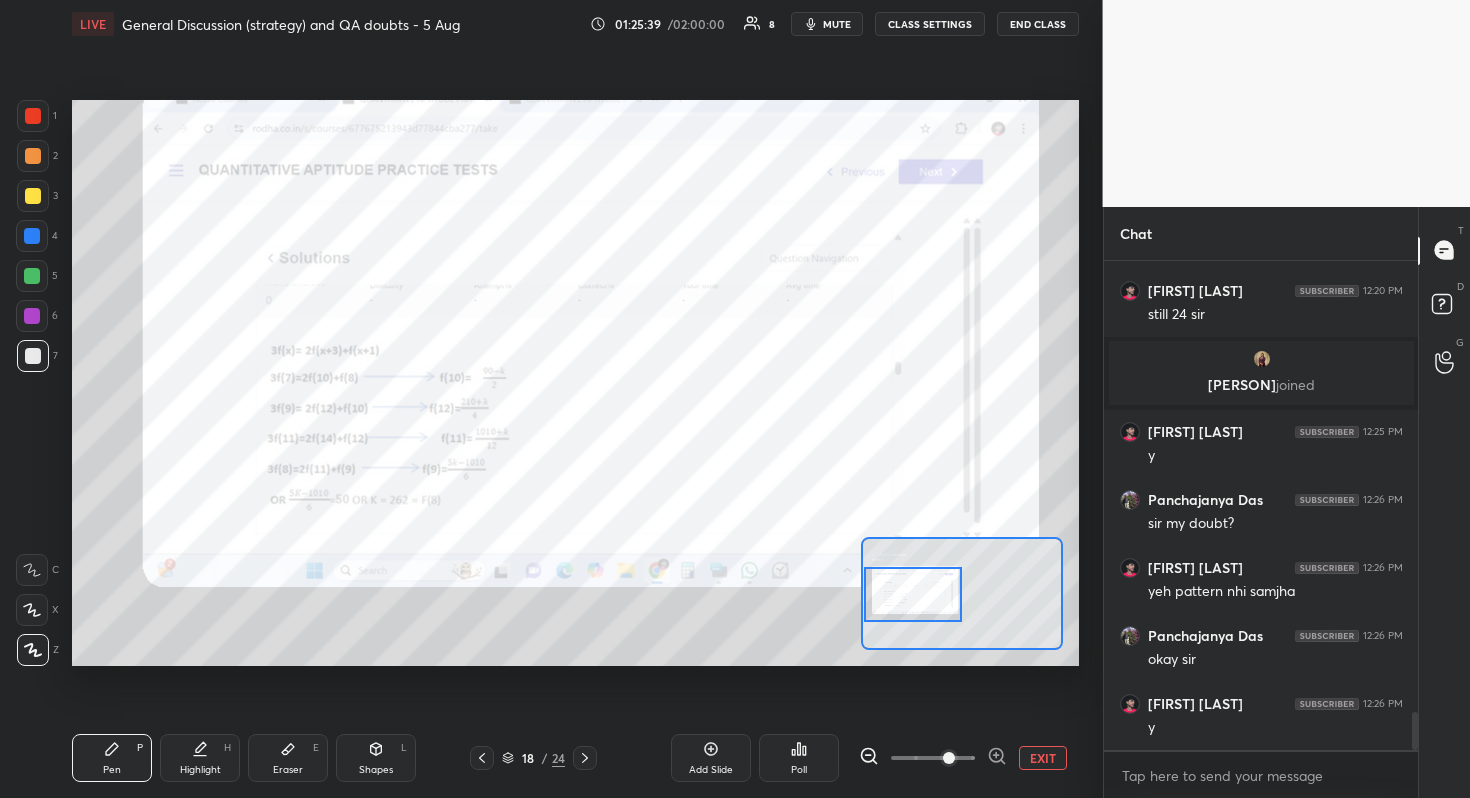 drag, startPoint x: 962, startPoint y: 607, endPoint x: 894, endPoint y: 608, distance: 68.007355 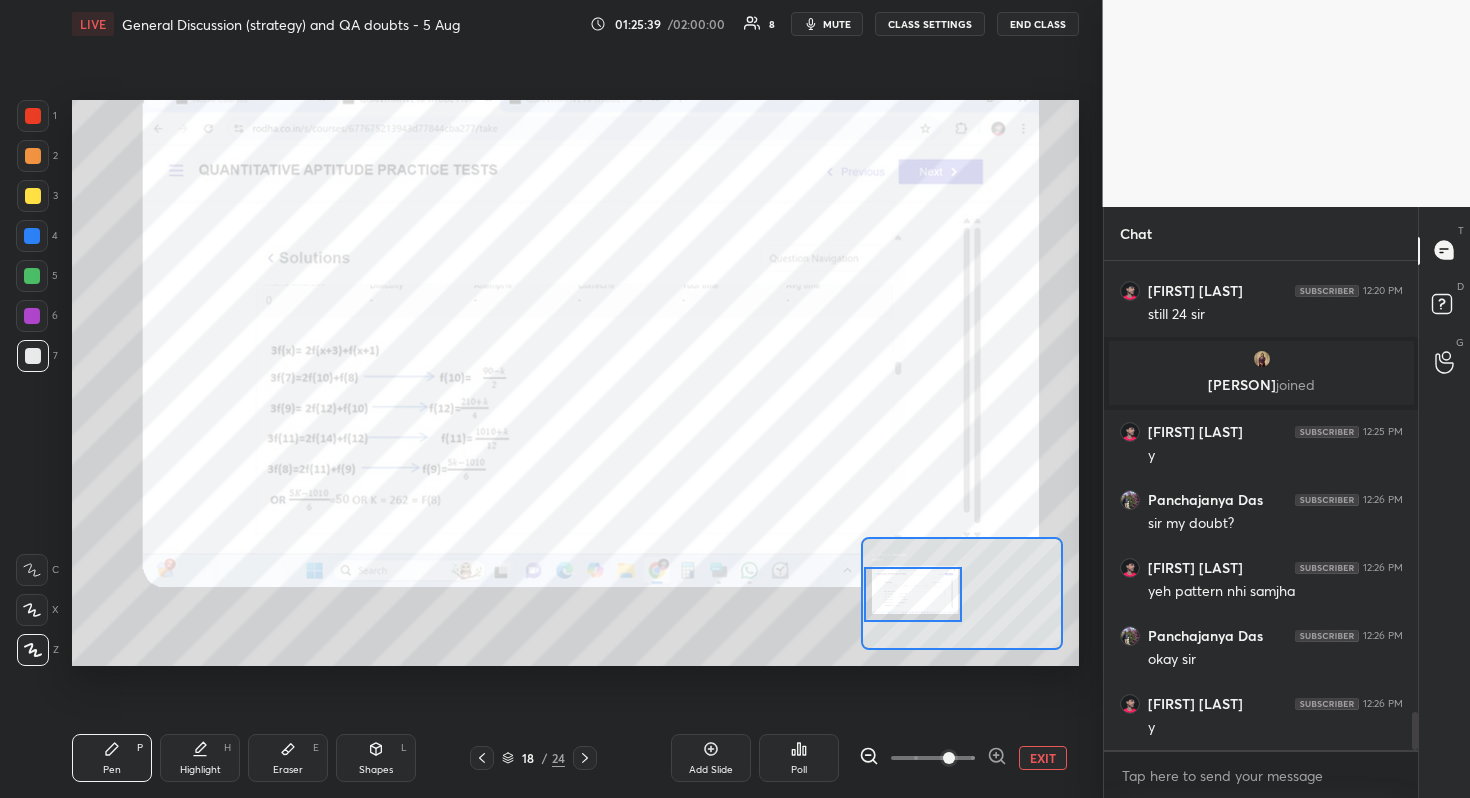 click at bounding box center [913, 594] 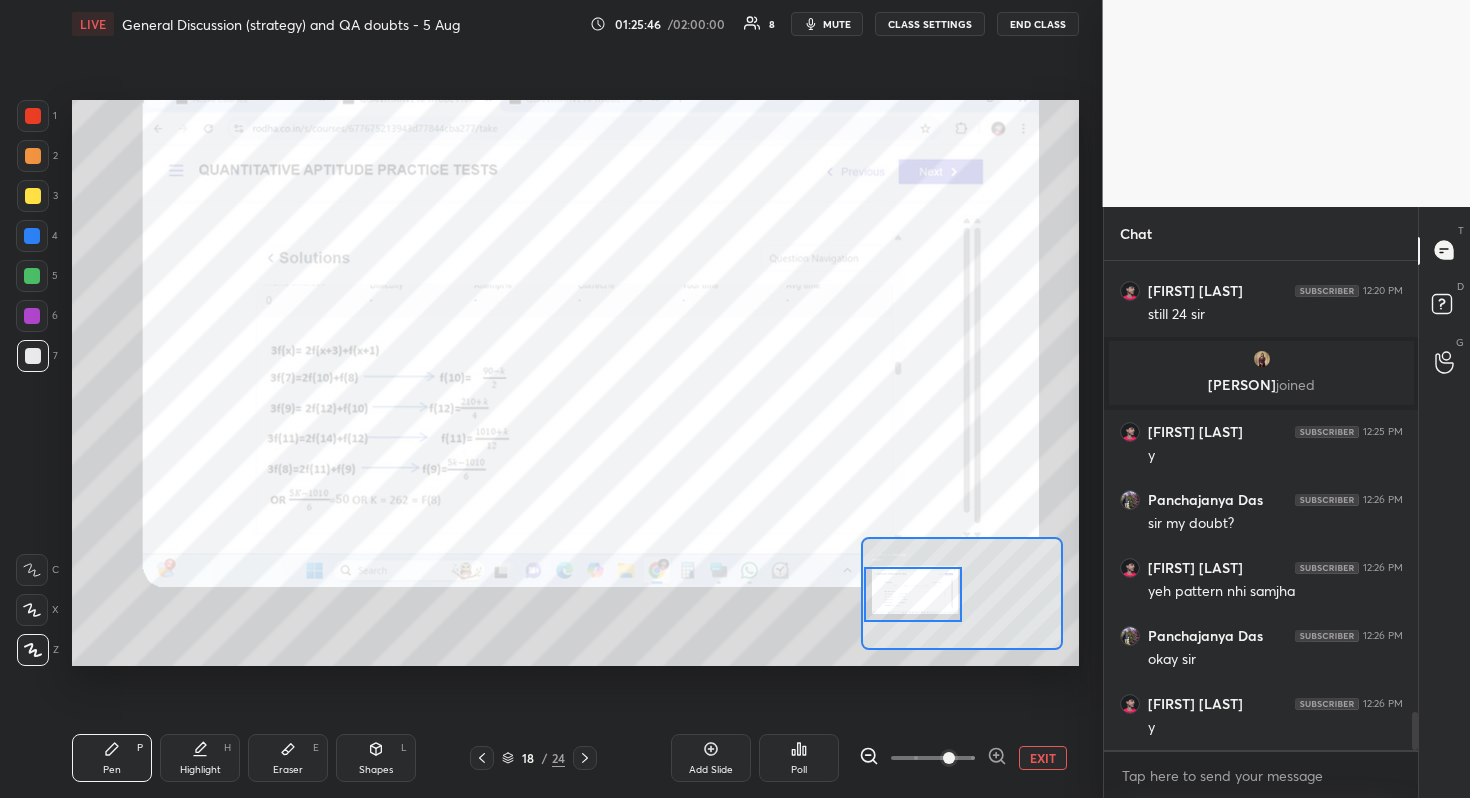 click at bounding box center [32, 316] 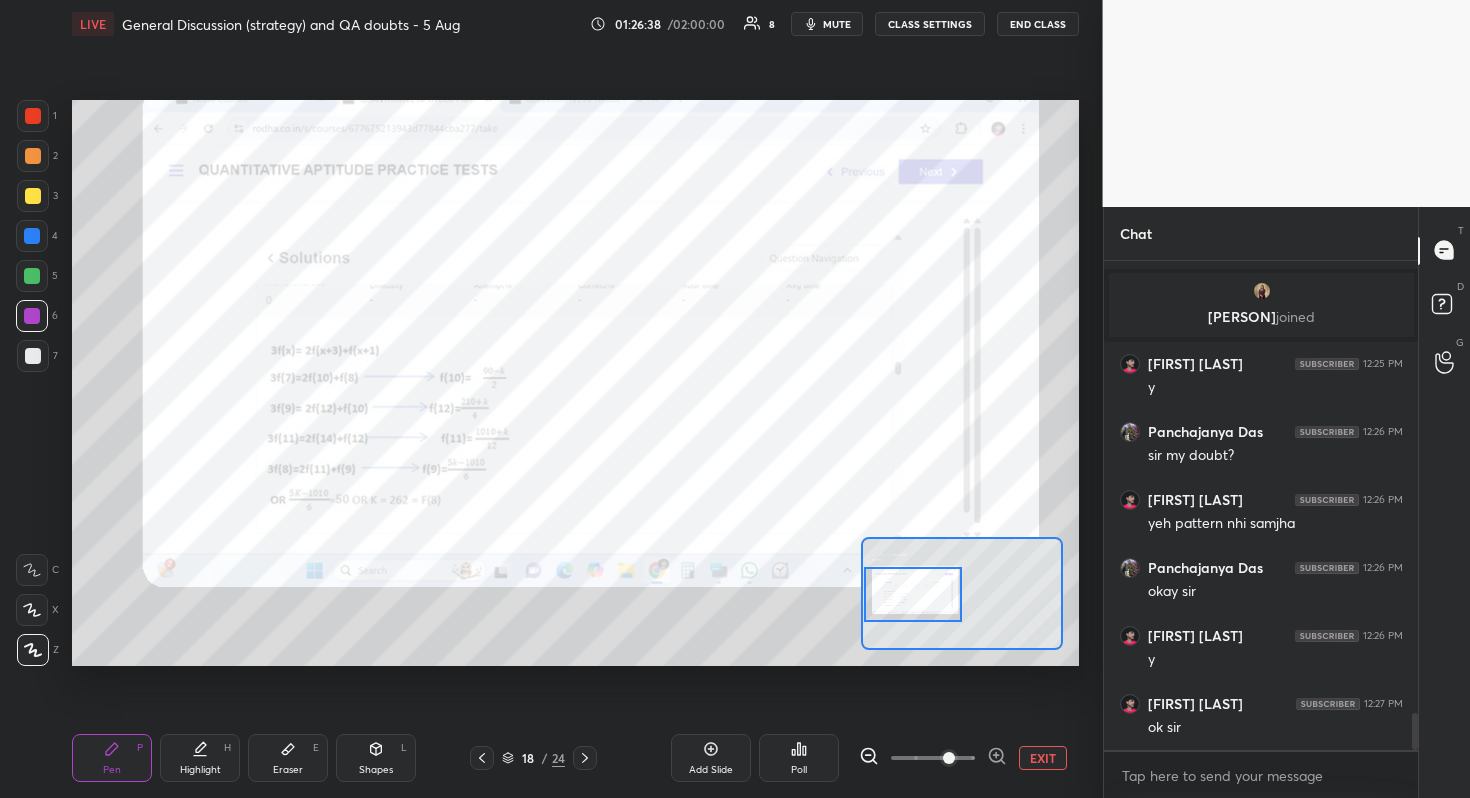 scroll, scrollTop: 5937, scrollLeft: 0, axis: vertical 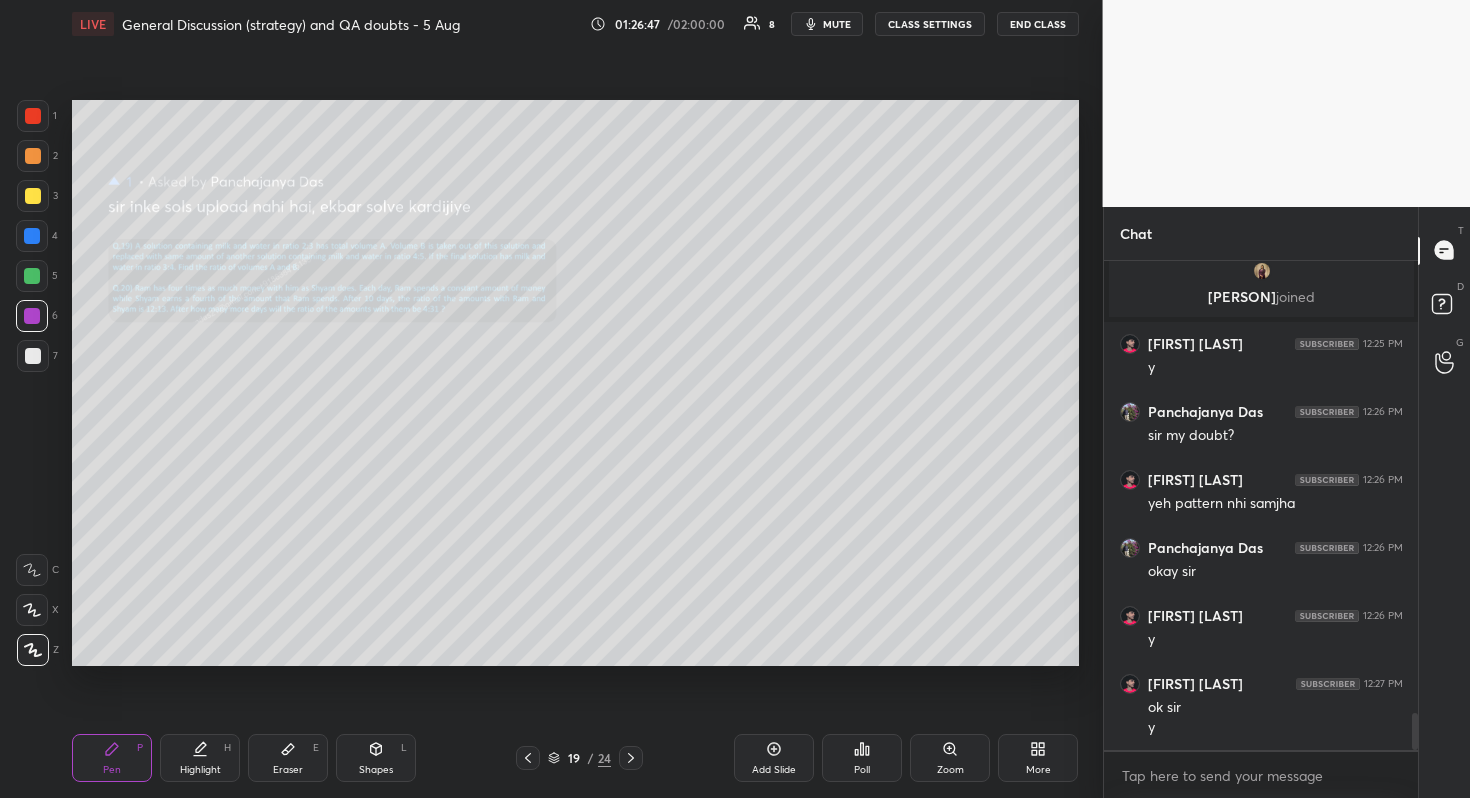 click on "Zoom" at bounding box center [950, 770] 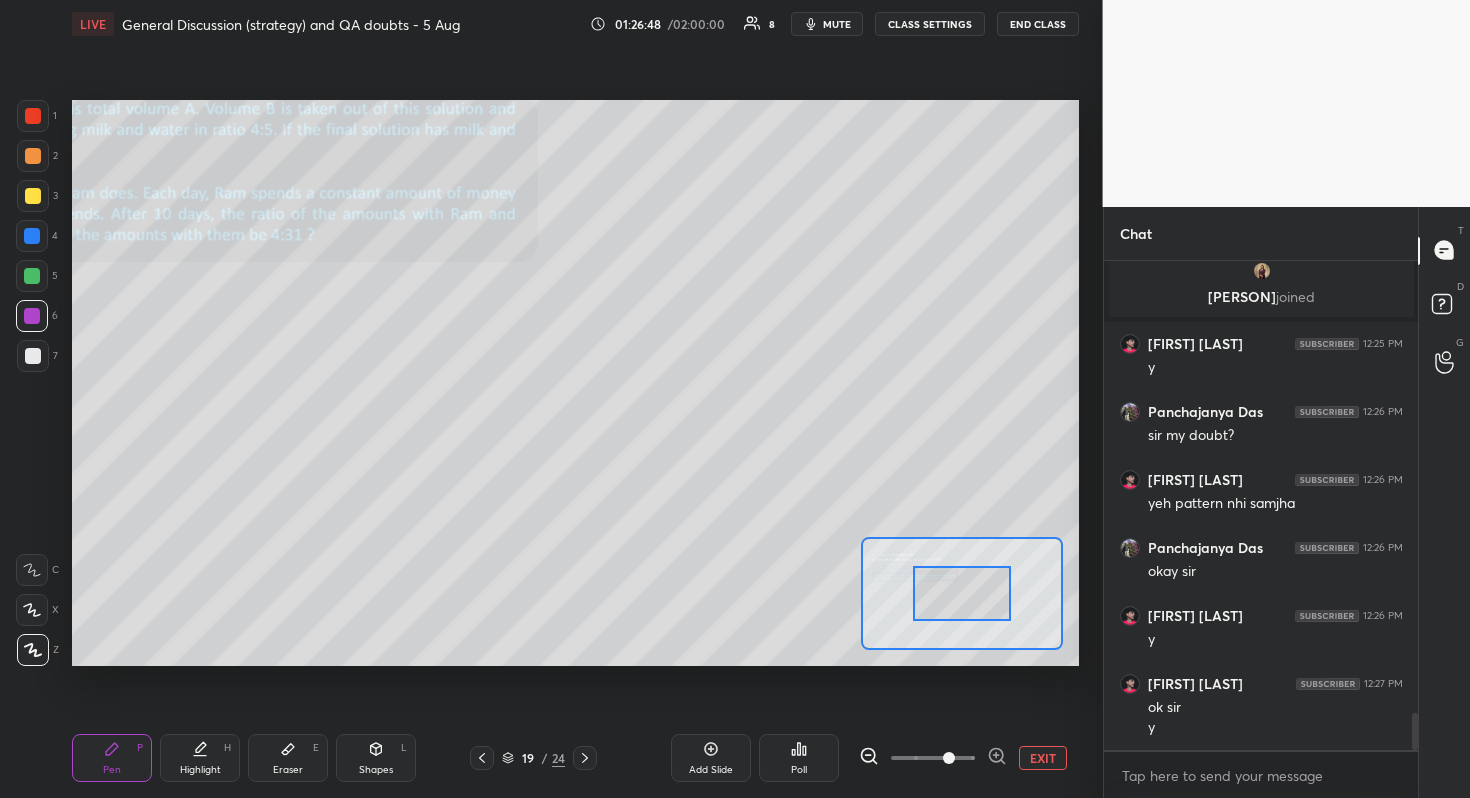 click at bounding box center [933, 758] 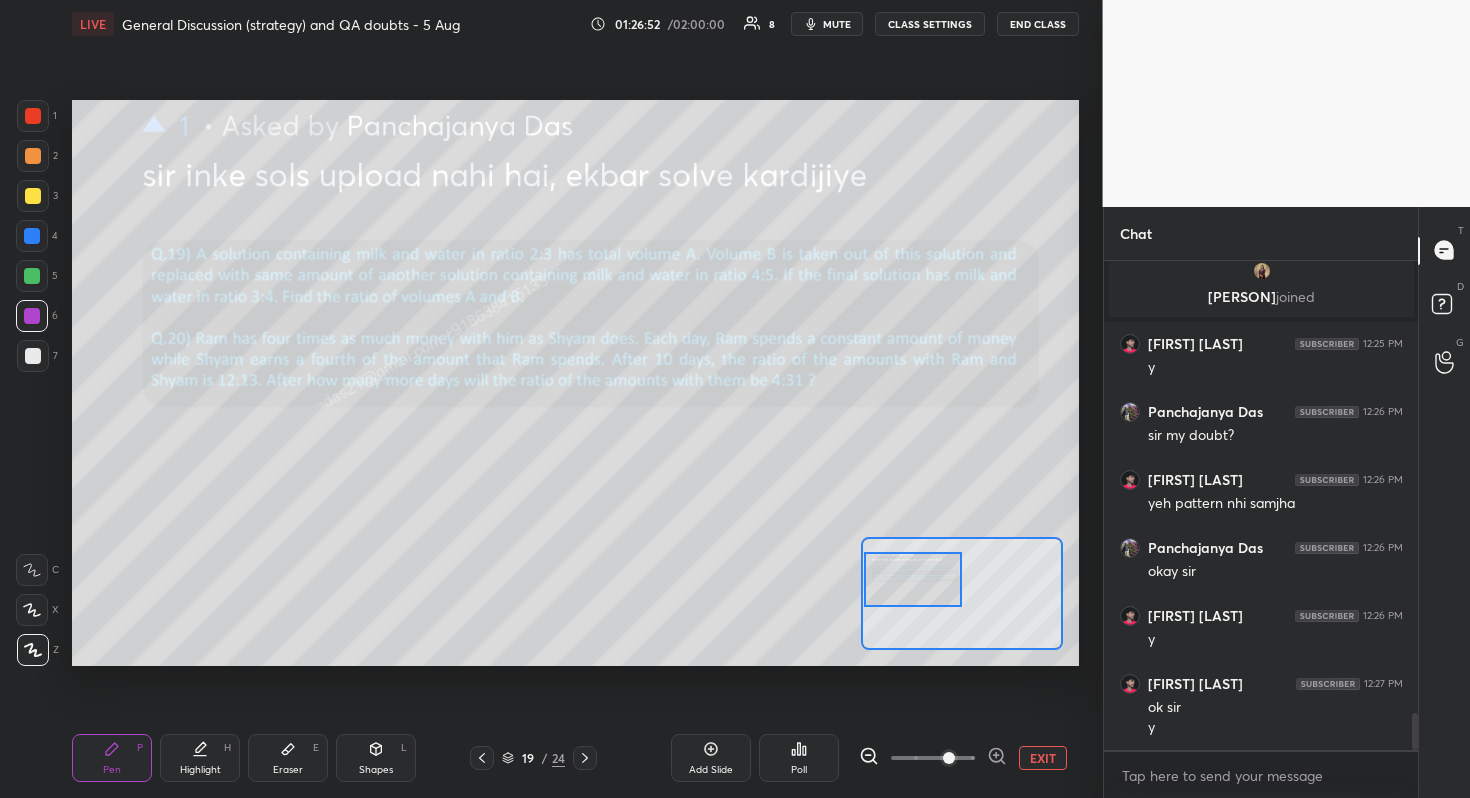 drag, startPoint x: 970, startPoint y: 603, endPoint x: 911, endPoint y: 589, distance: 60.63827 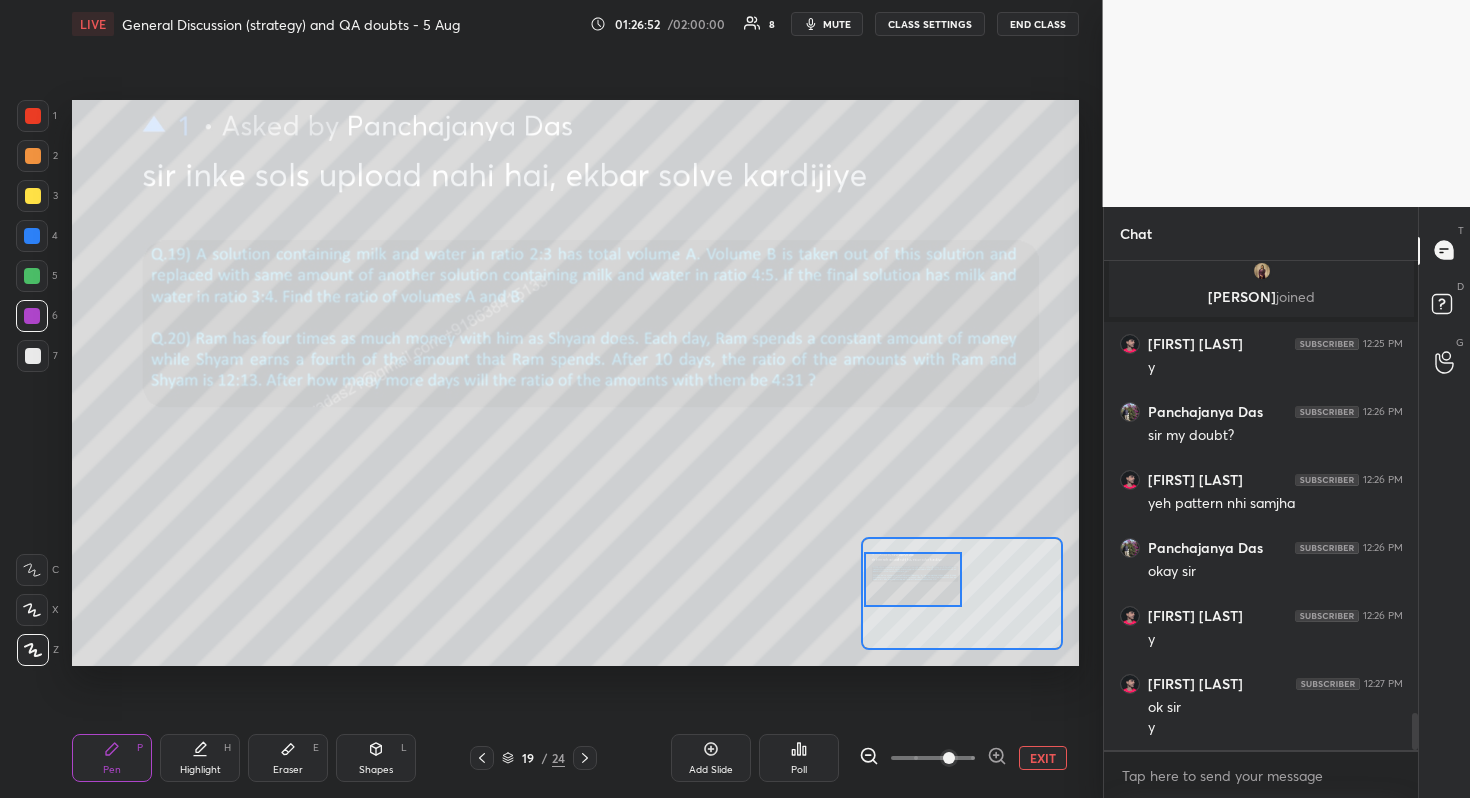 click at bounding box center (913, 579) 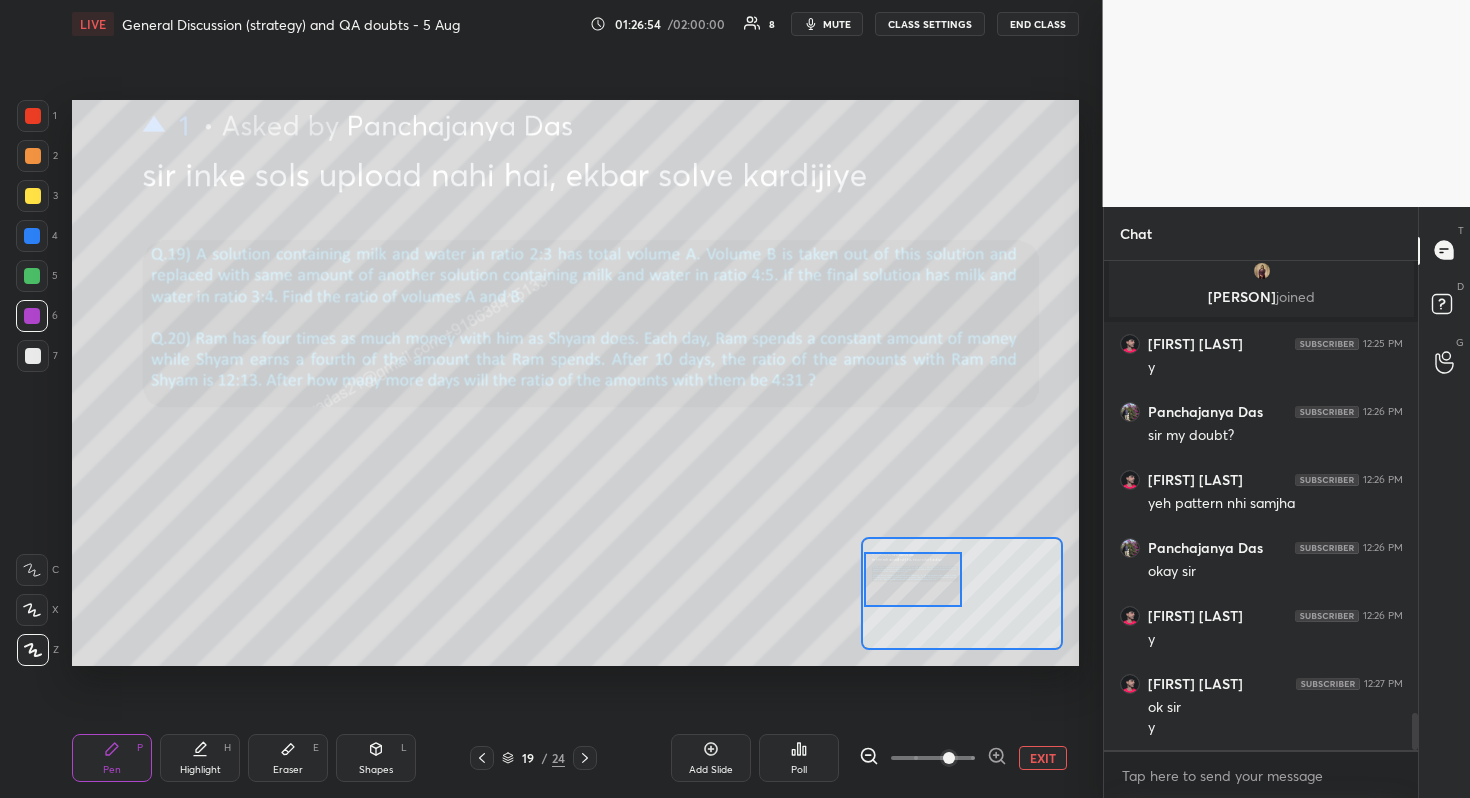 click at bounding box center (33, 356) 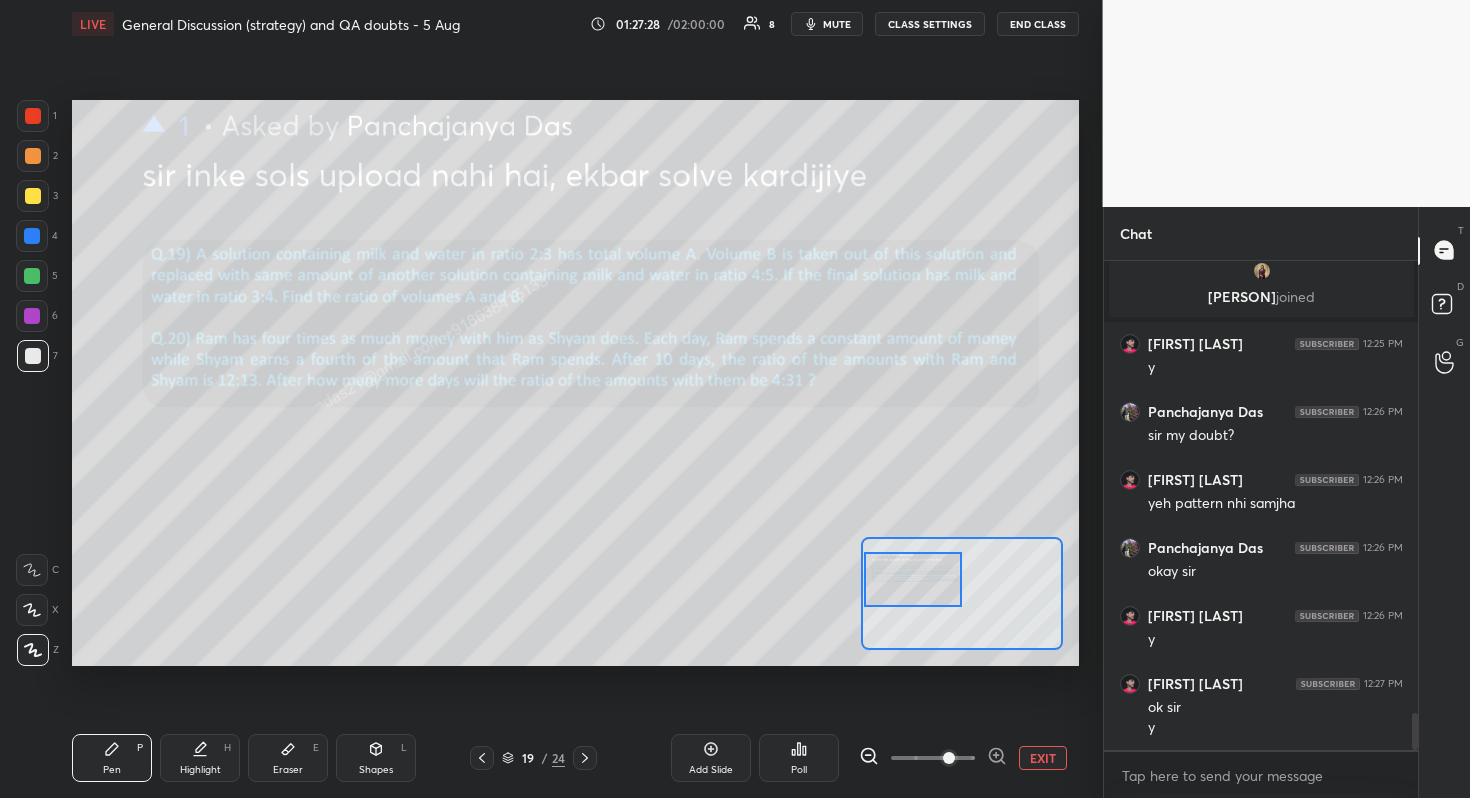 scroll, scrollTop: 6023, scrollLeft: 0, axis: vertical 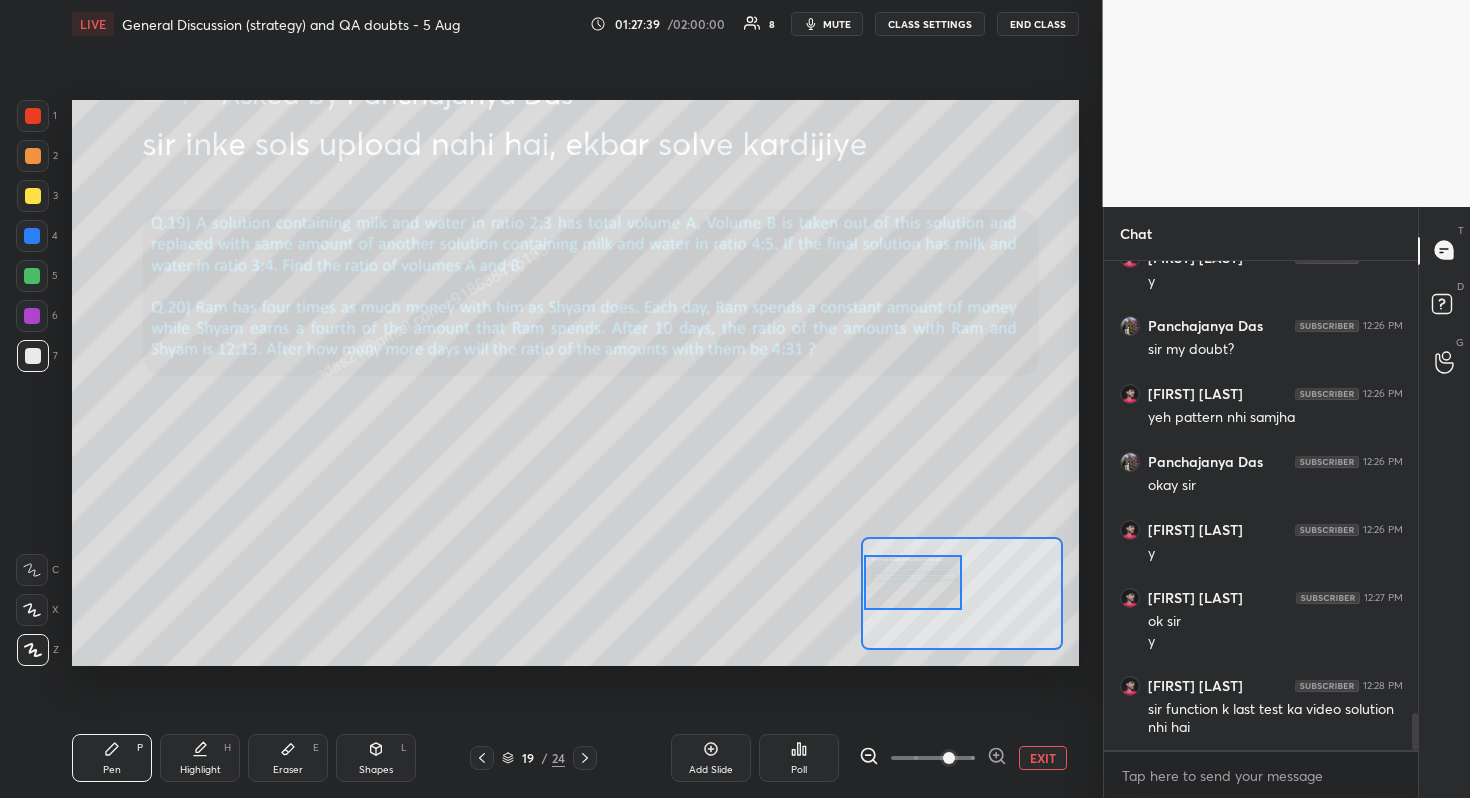 click at bounding box center (913, 582) 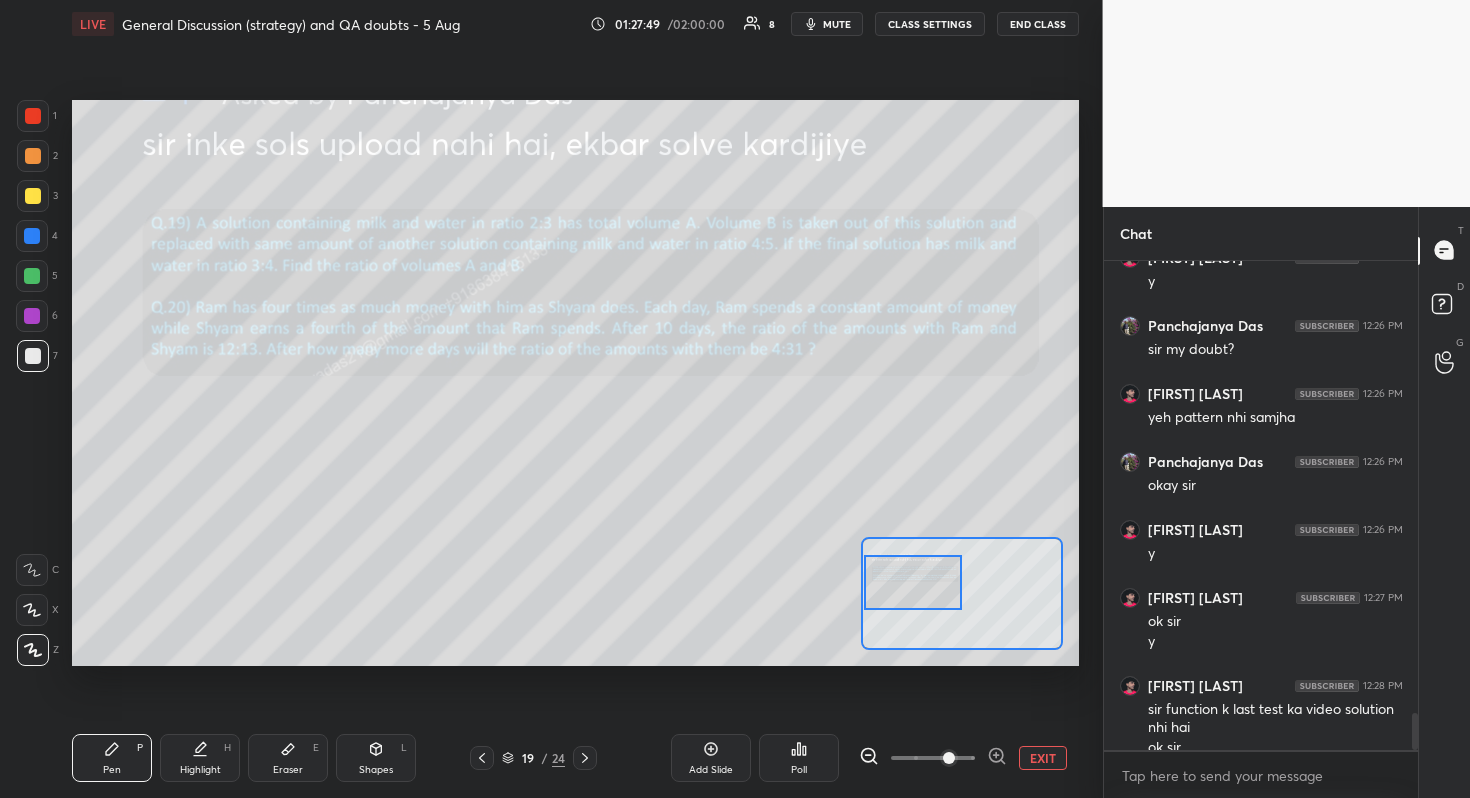 scroll, scrollTop: 6043, scrollLeft: 0, axis: vertical 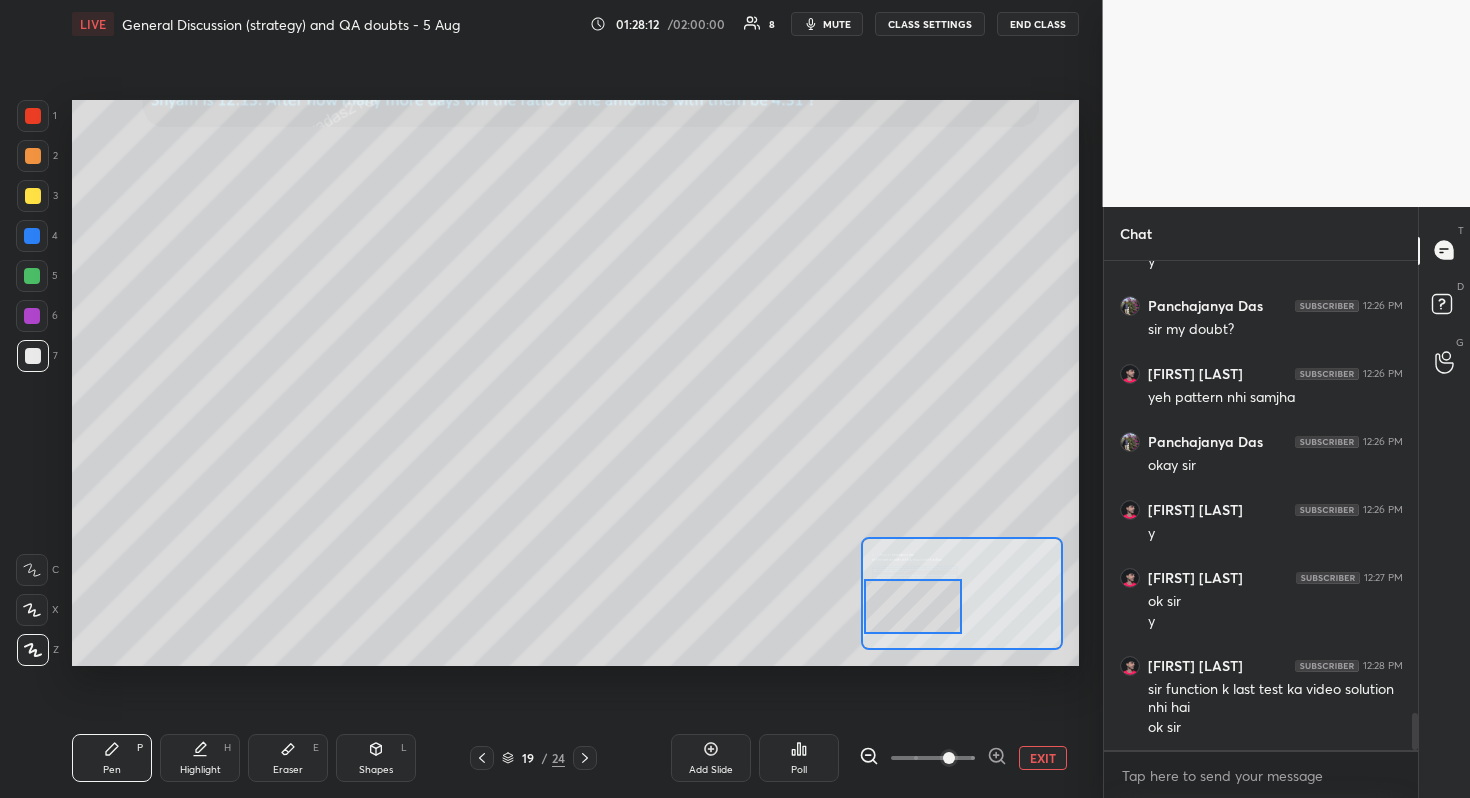 drag, startPoint x: 910, startPoint y: 586, endPoint x: 908, endPoint y: 608, distance: 22.090721 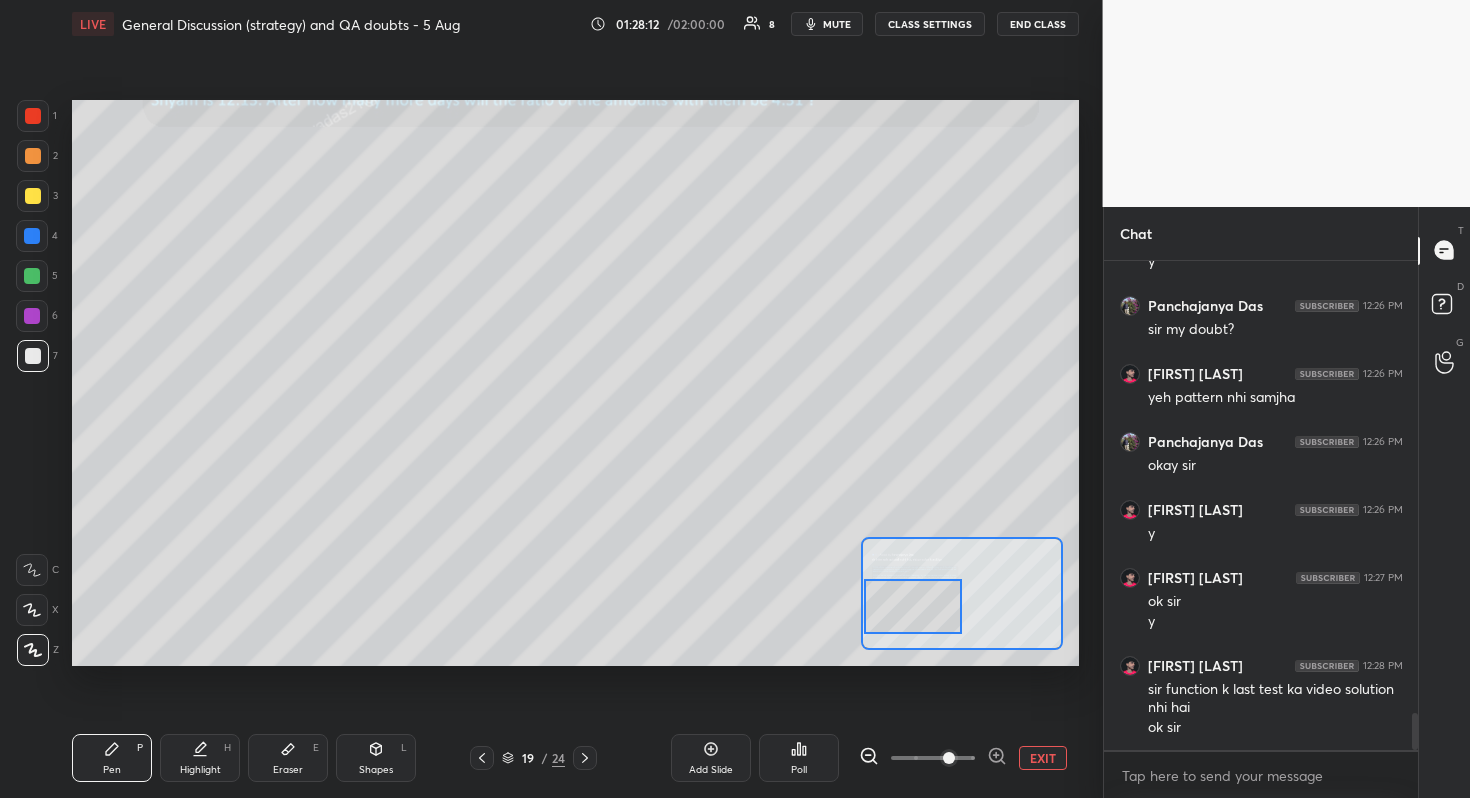 click at bounding box center (913, 606) 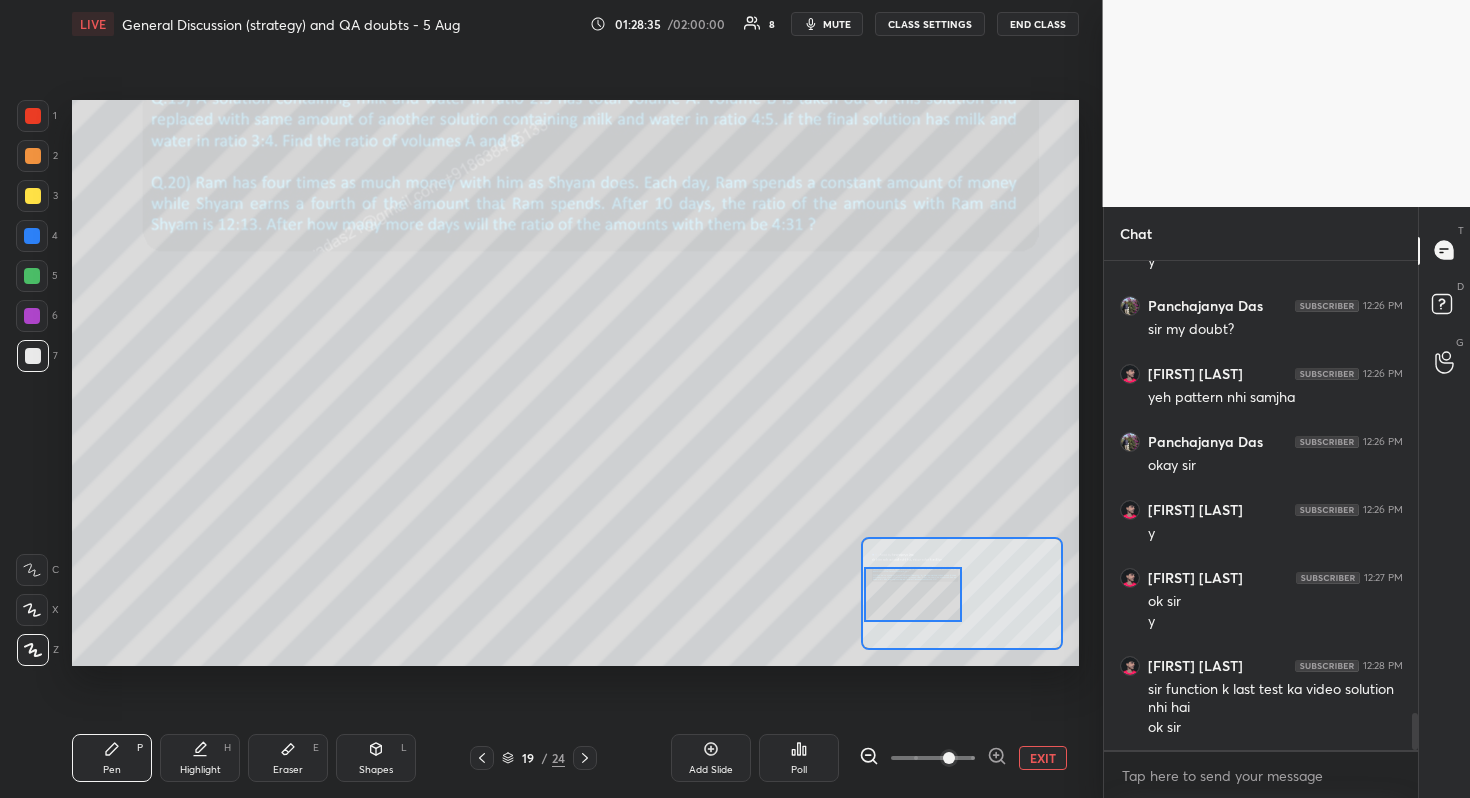 drag, startPoint x: 914, startPoint y: 604, endPoint x: 903, endPoint y: 596, distance: 13.601471 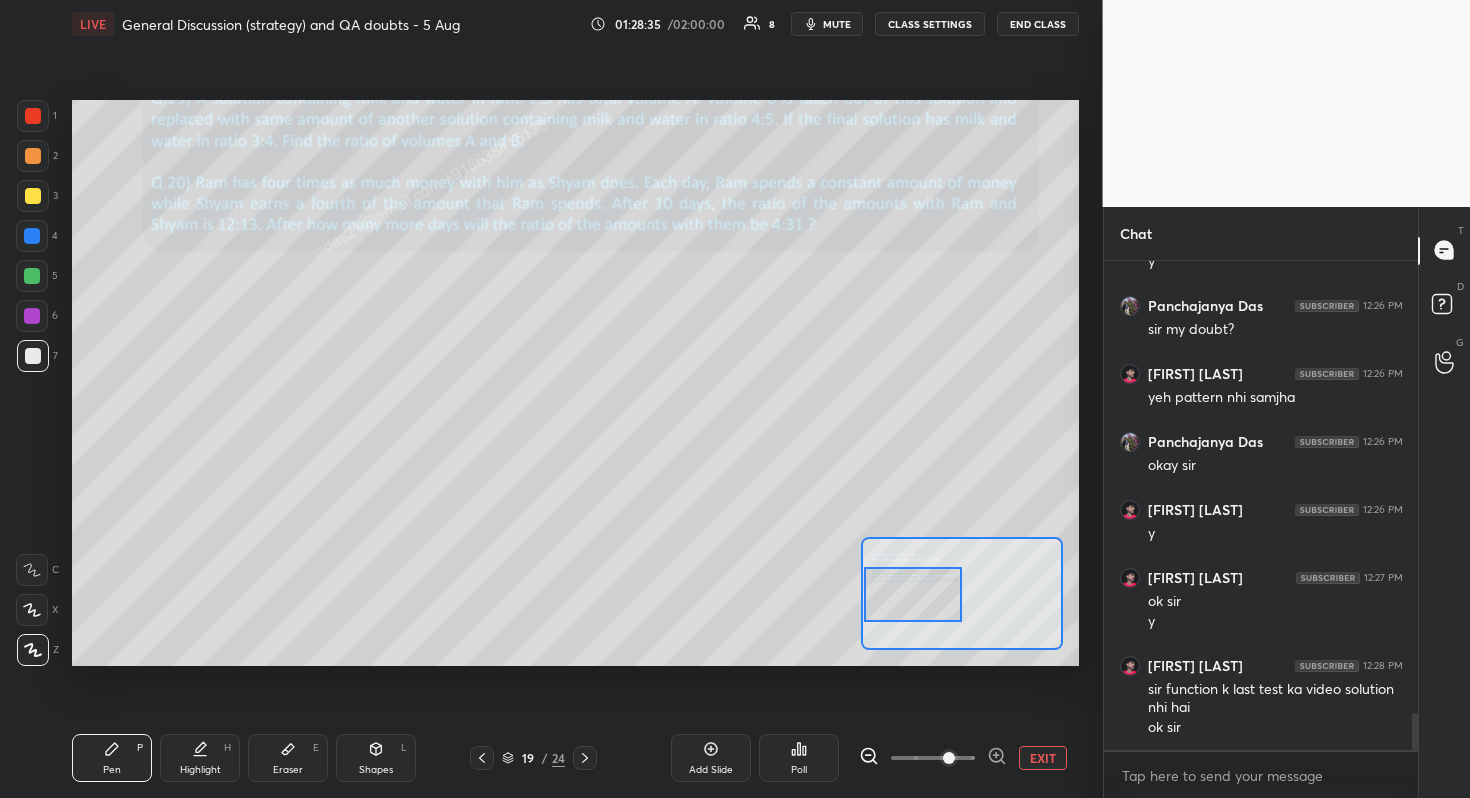 click at bounding box center (913, 594) 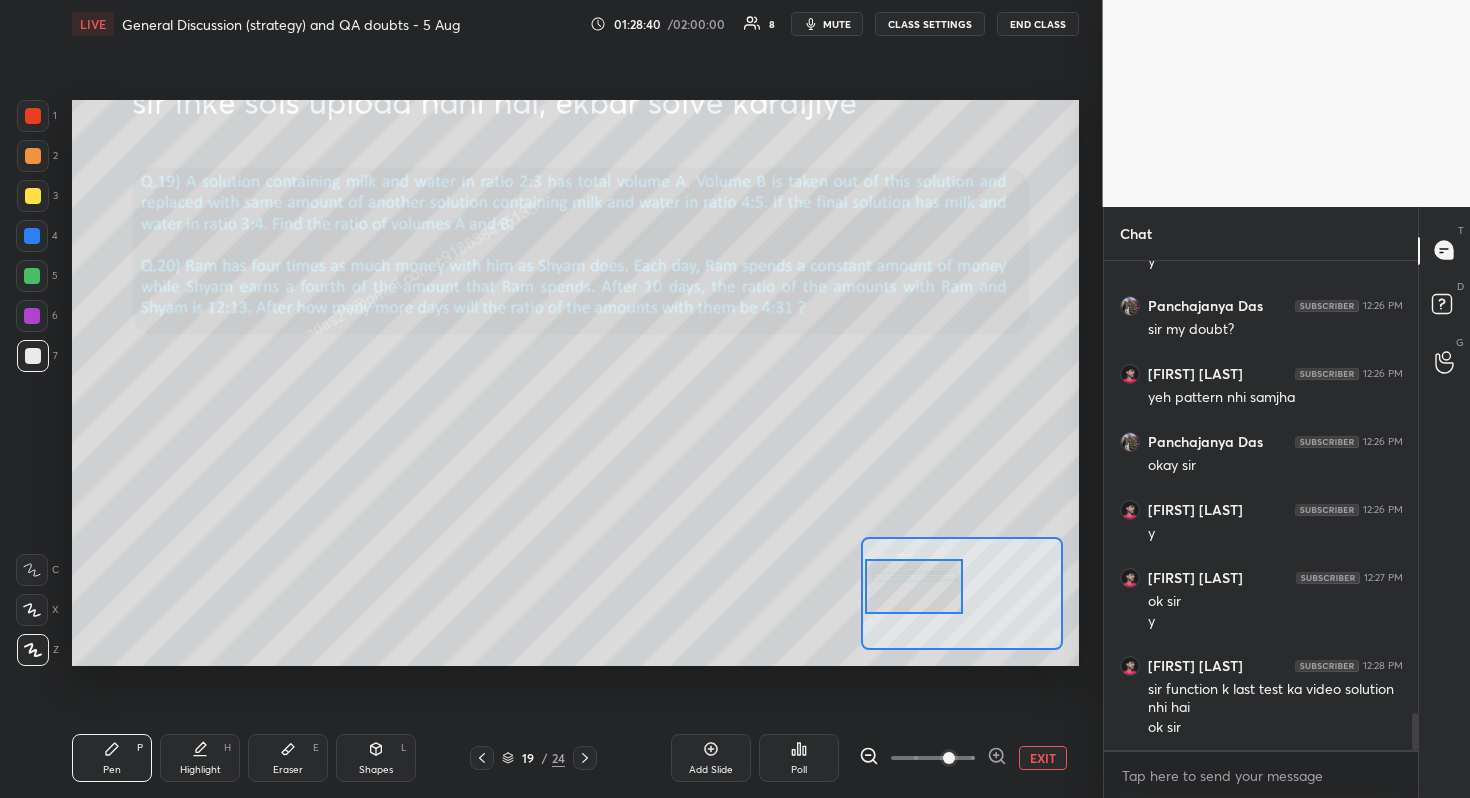 click at bounding box center (914, 586) 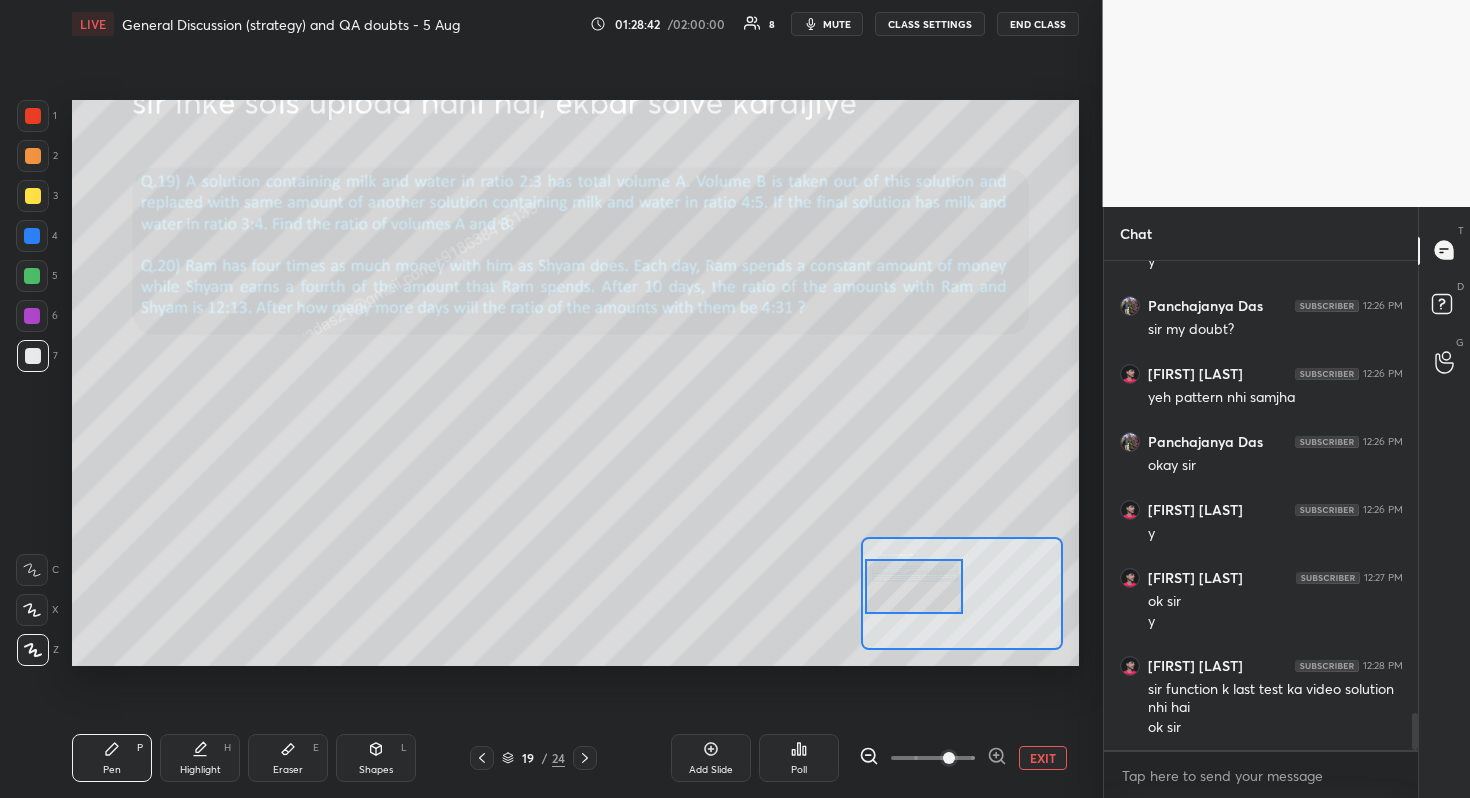 click on "Setting up your live class Poll for   secs No correct answer Start poll" at bounding box center (575, 383) 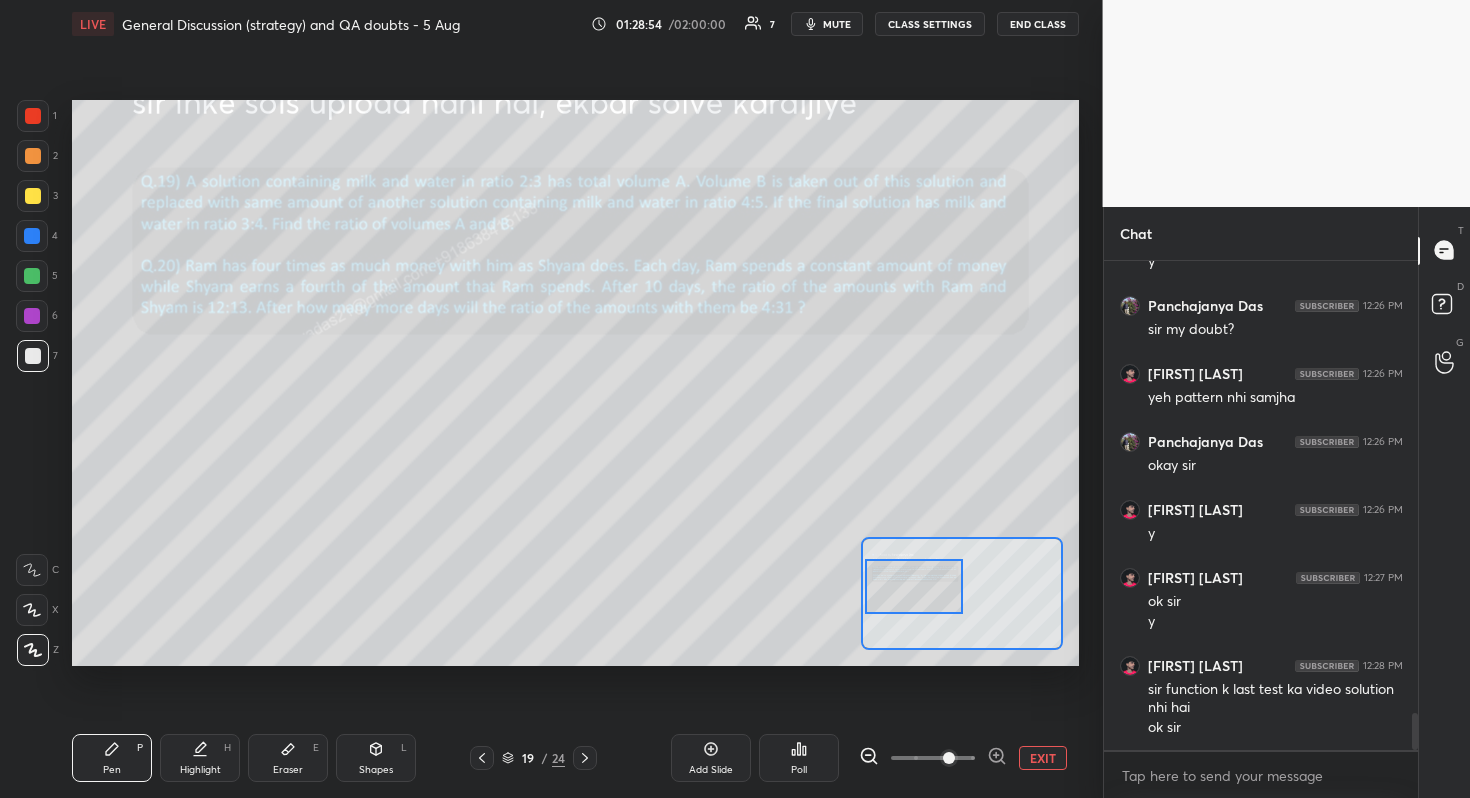 scroll, scrollTop: 6111, scrollLeft: 0, axis: vertical 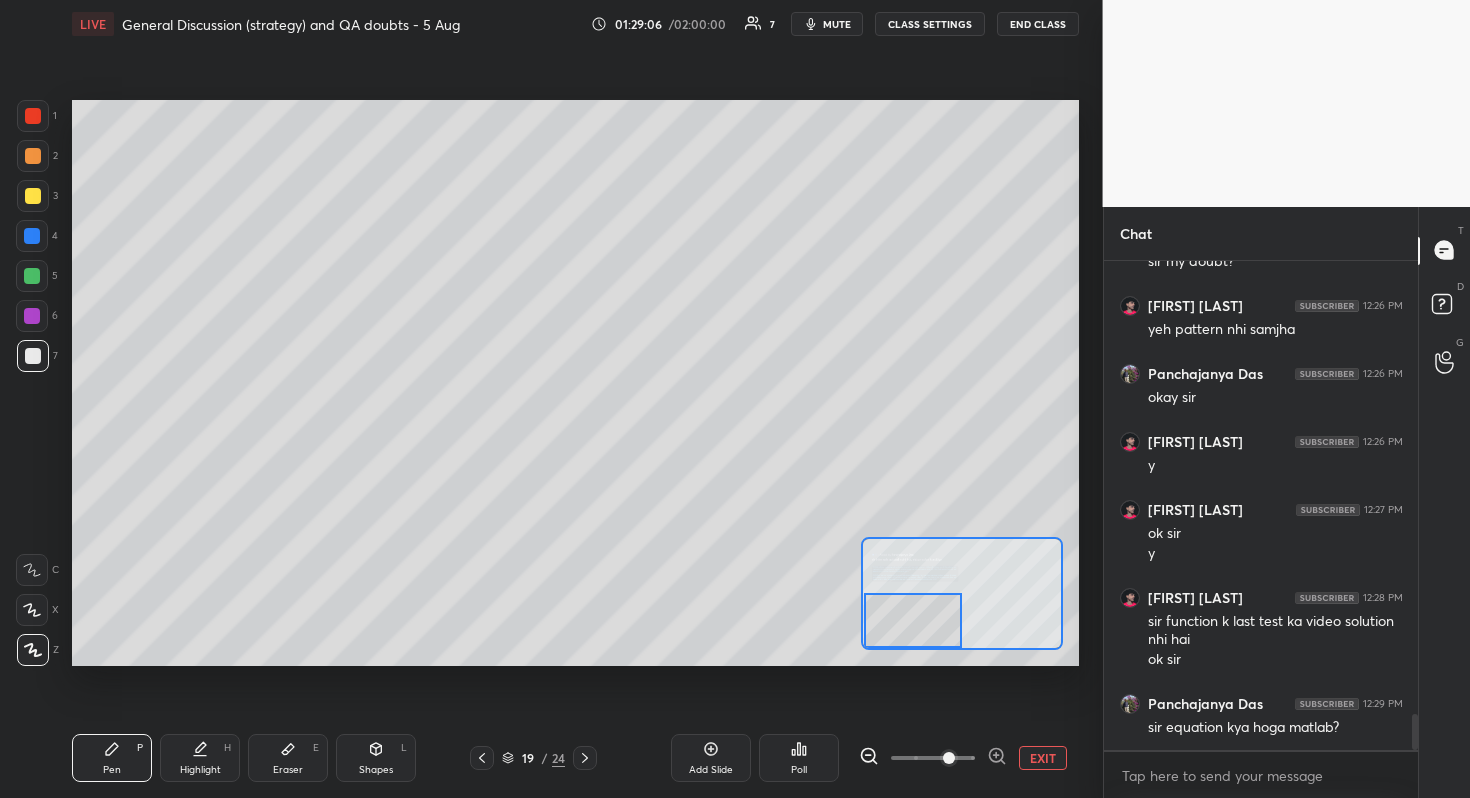 drag, startPoint x: 906, startPoint y: 605, endPoint x: 895, endPoint y: 638, distance: 34.785053 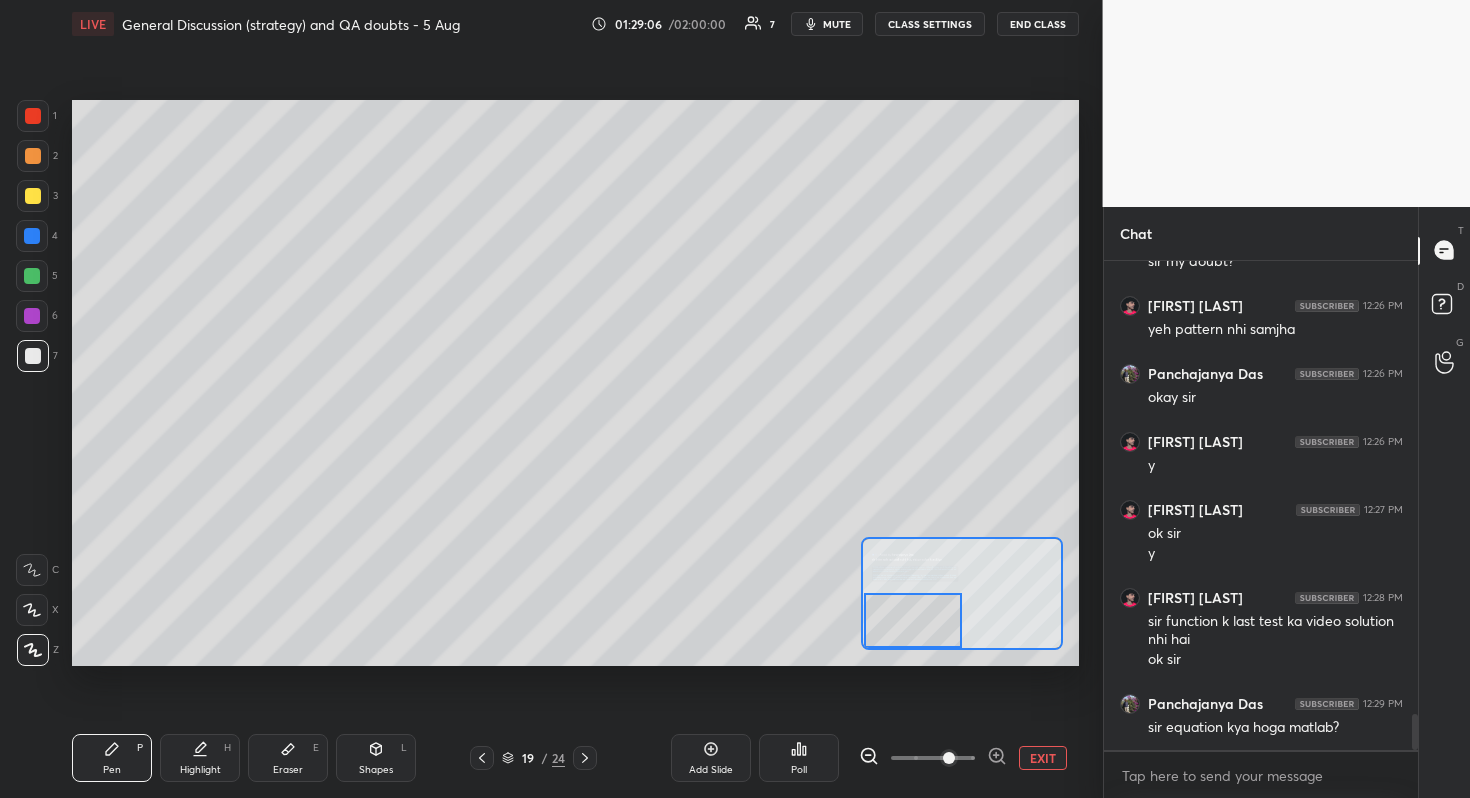 click at bounding box center (913, 620) 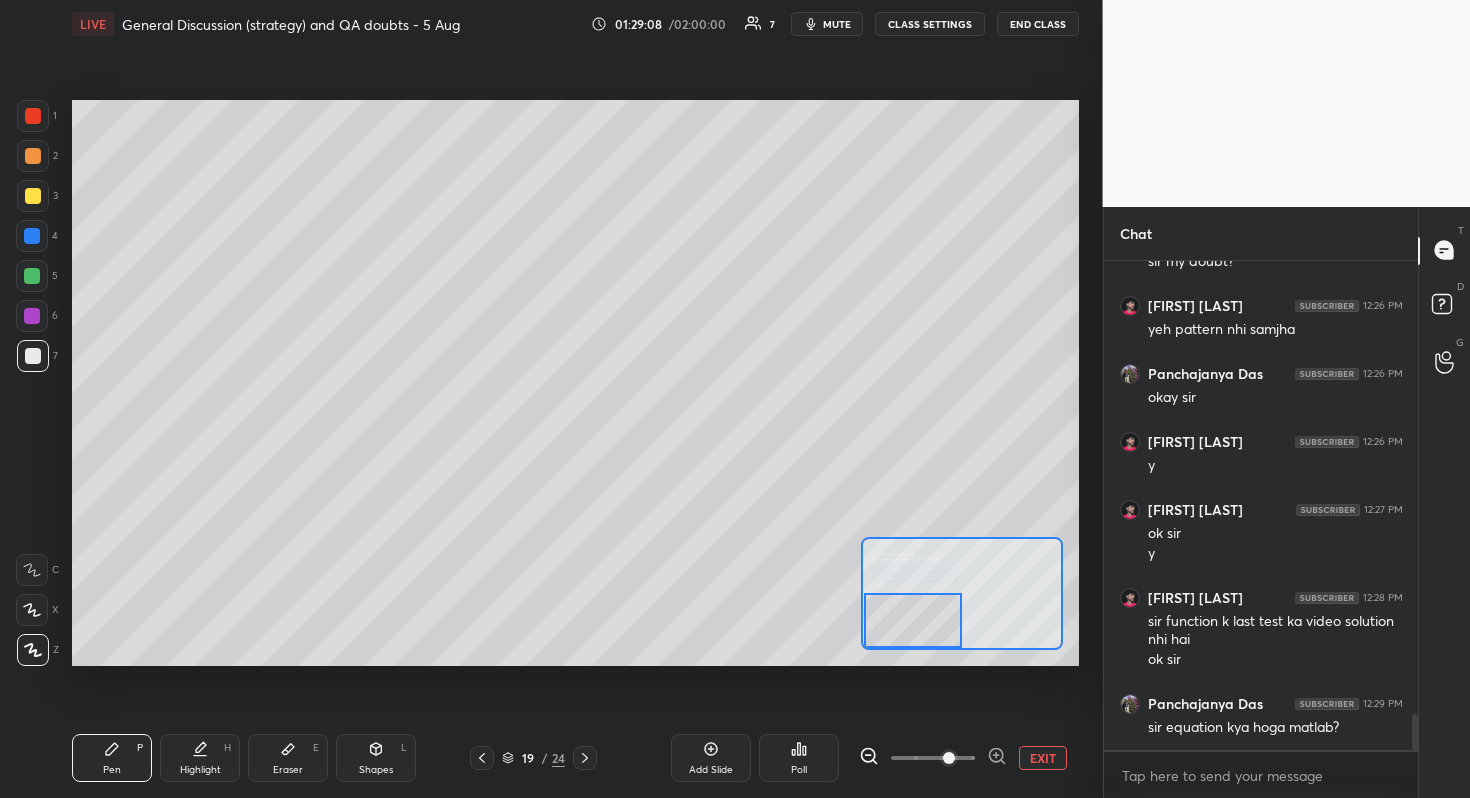 scroll, scrollTop: 6179, scrollLeft: 0, axis: vertical 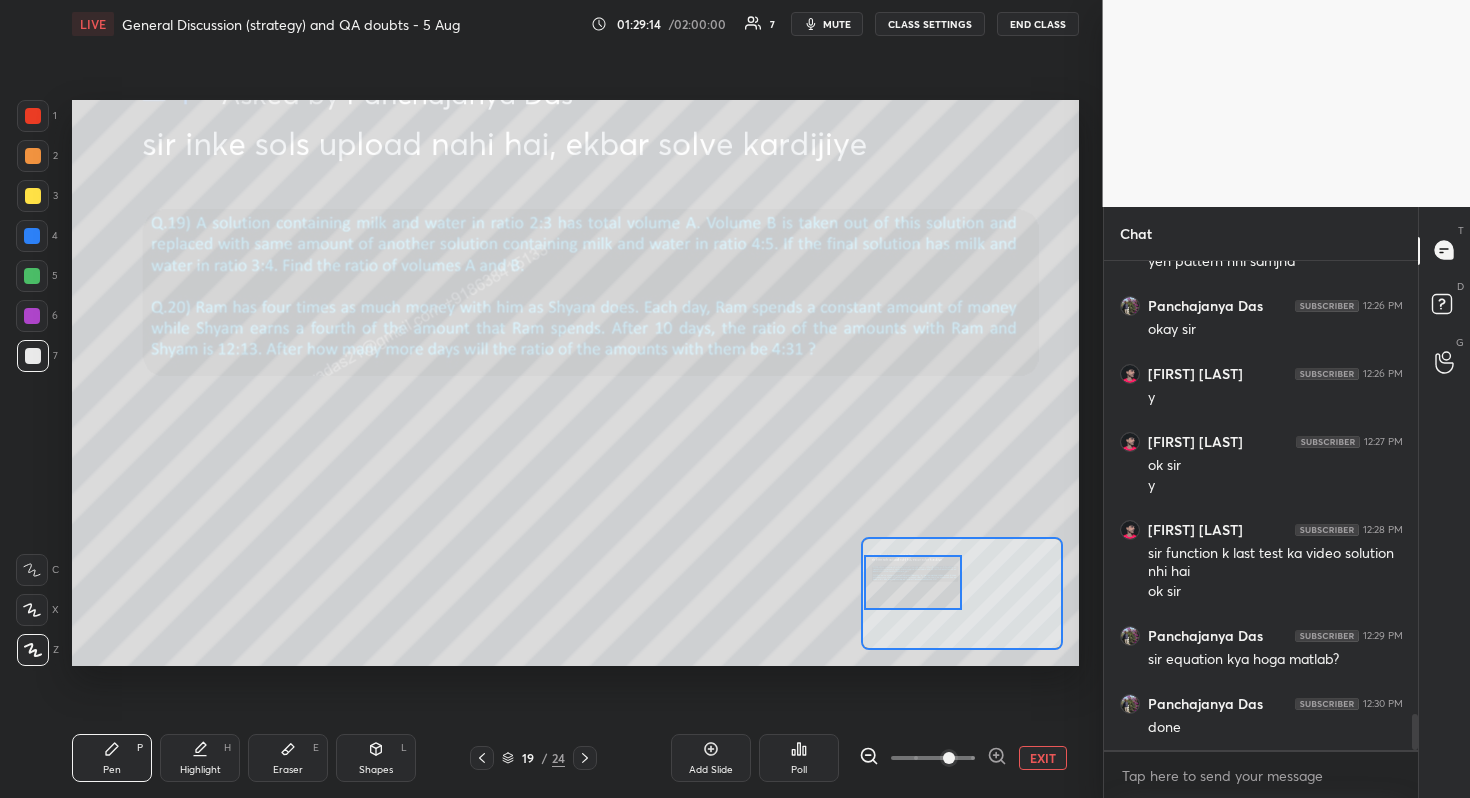 drag, startPoint x: 923, startPoint y: 594, endPoint x: 917, endPoint y: 568, distance: 26.683329 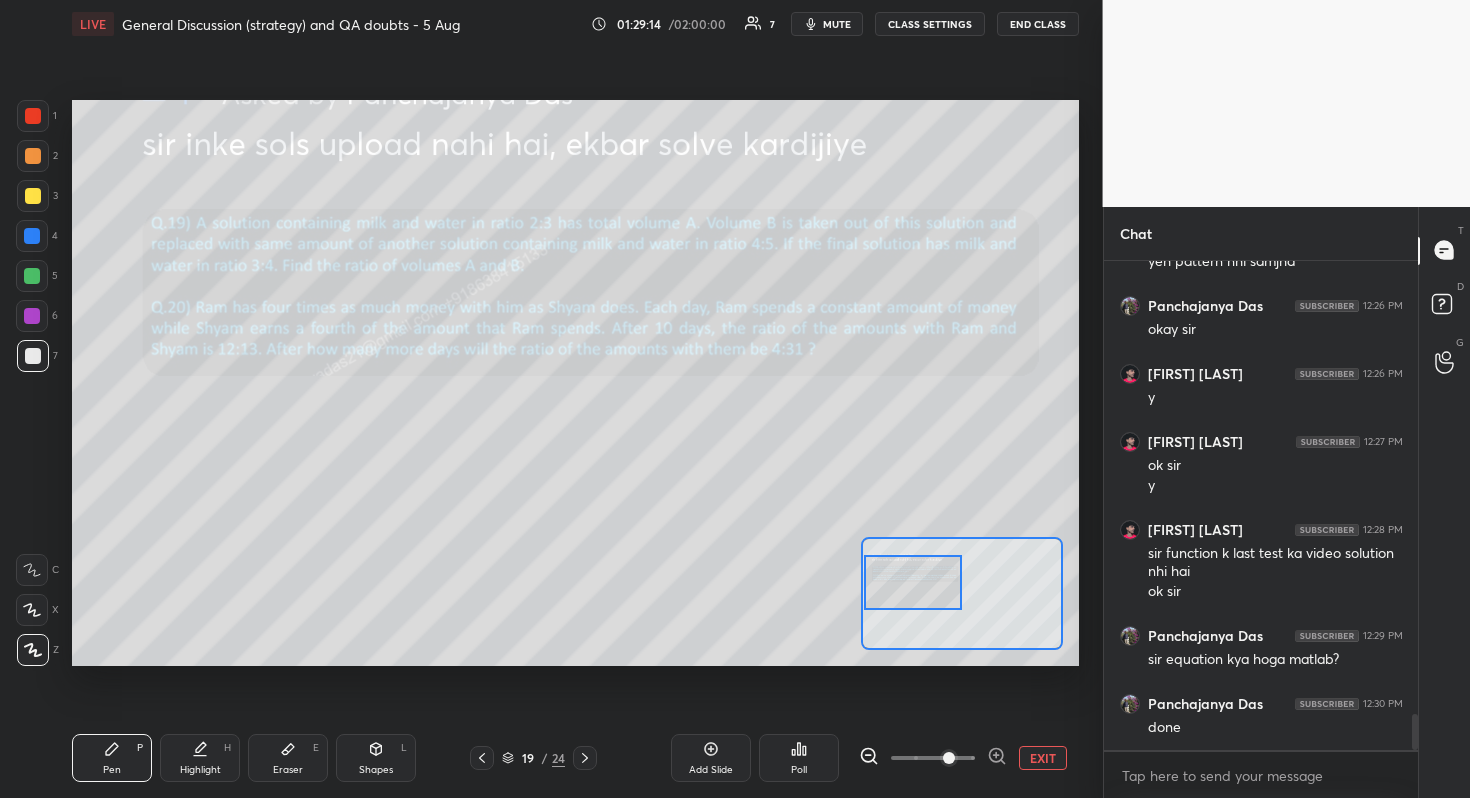 click at bounding box center [913, 582] 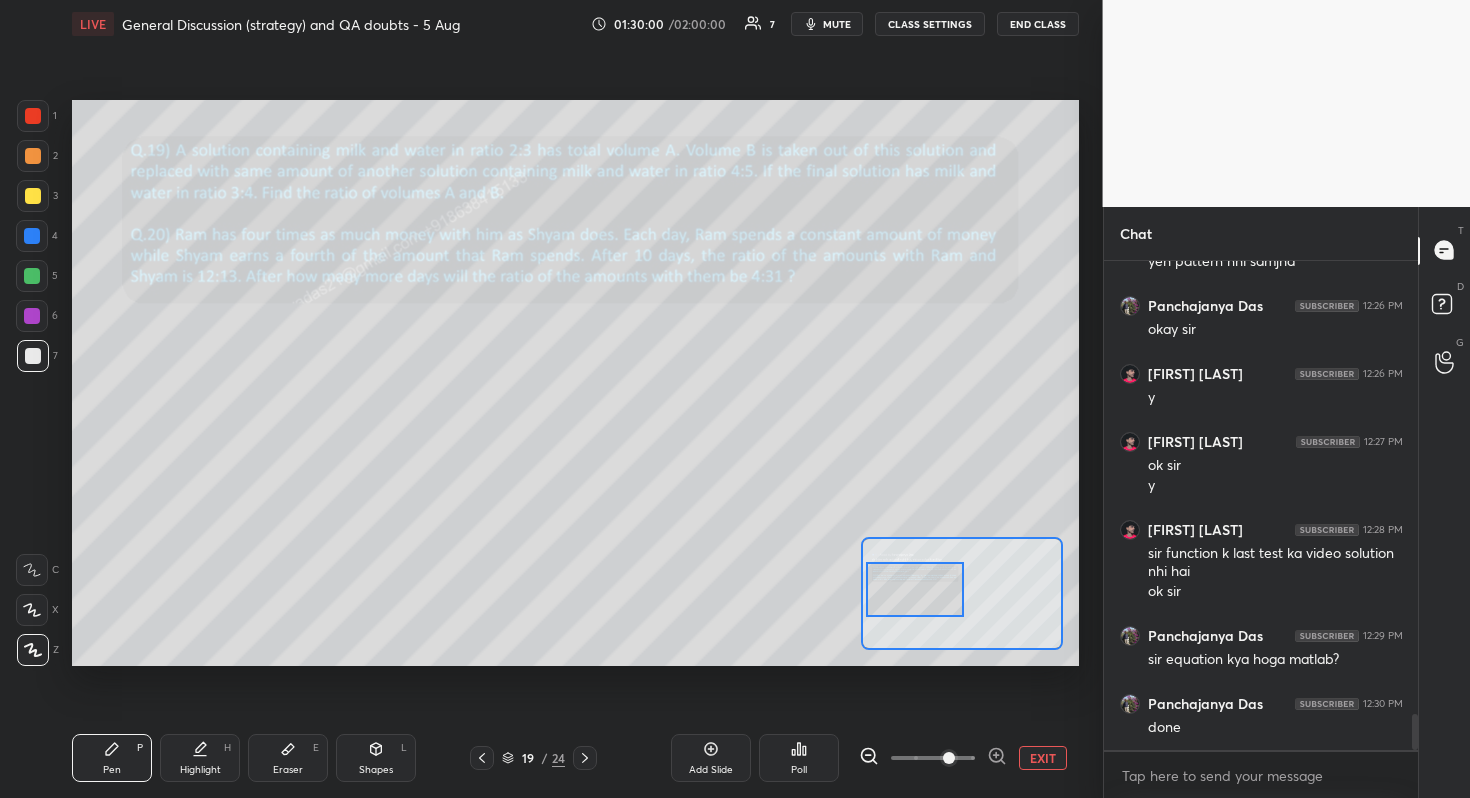 click at bounding box center (915, 589) 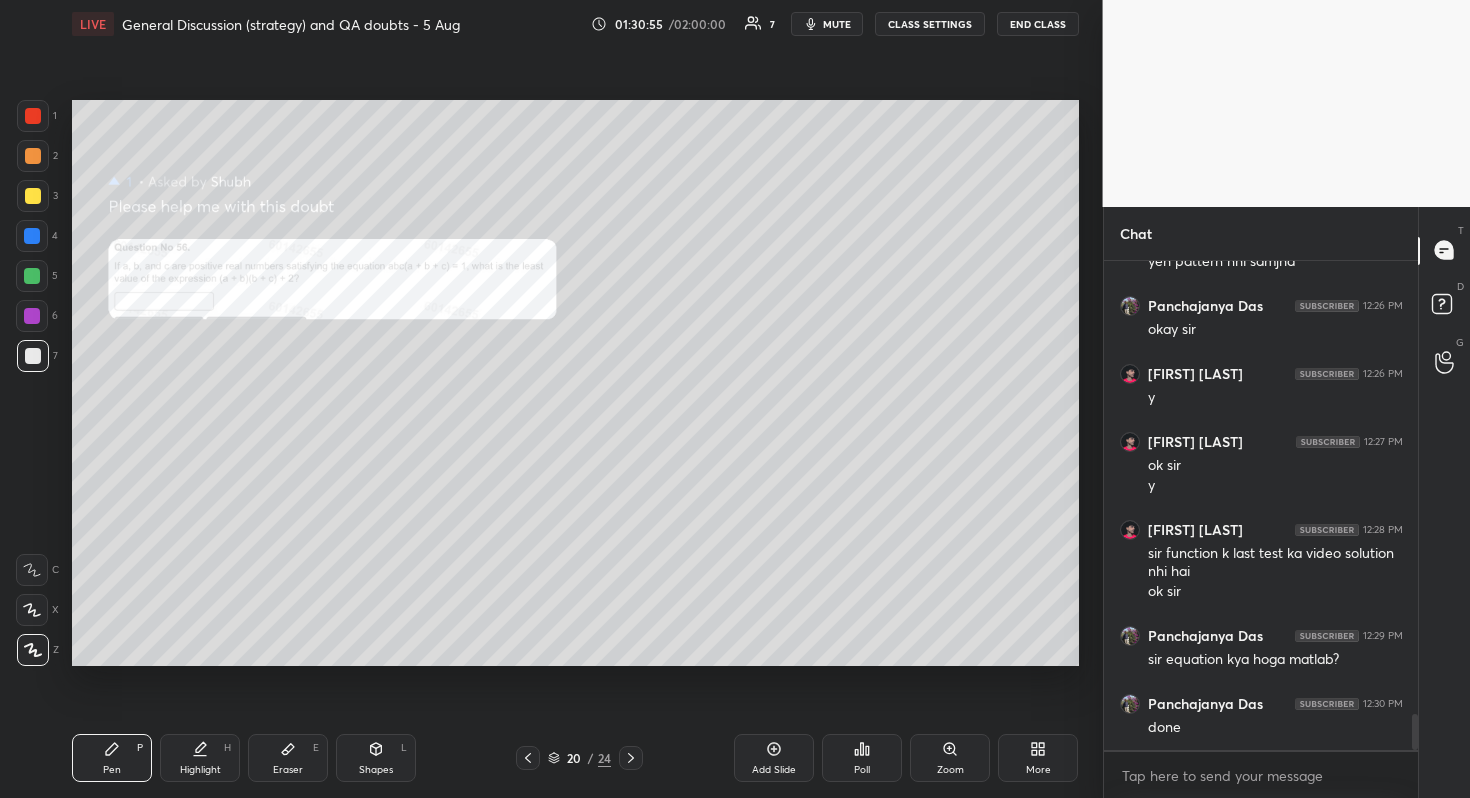 scroll, scrollTop: 6265, scrollLeft: 0, axis: vertical 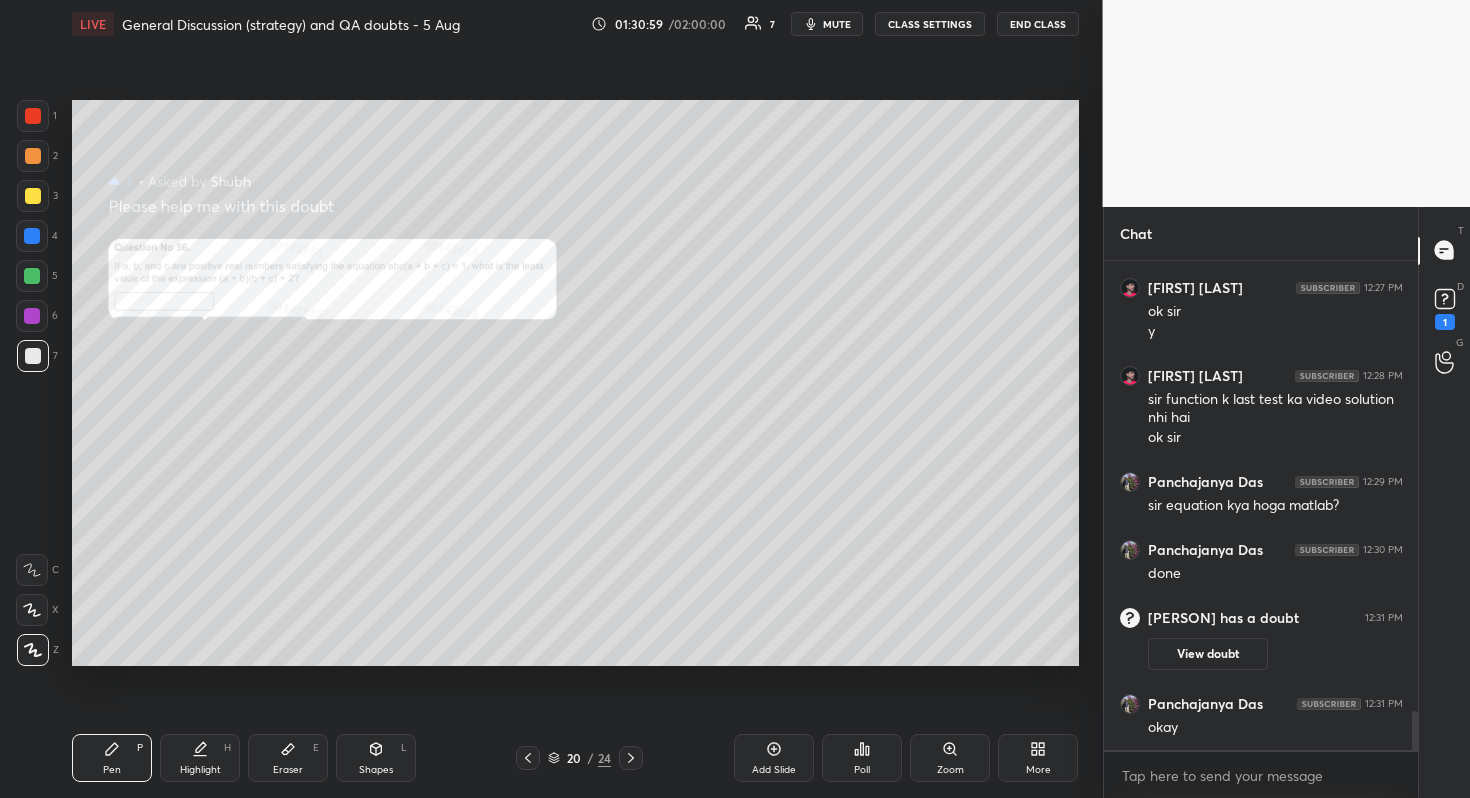 click on "Zoom" at bounding box center (950, 758) 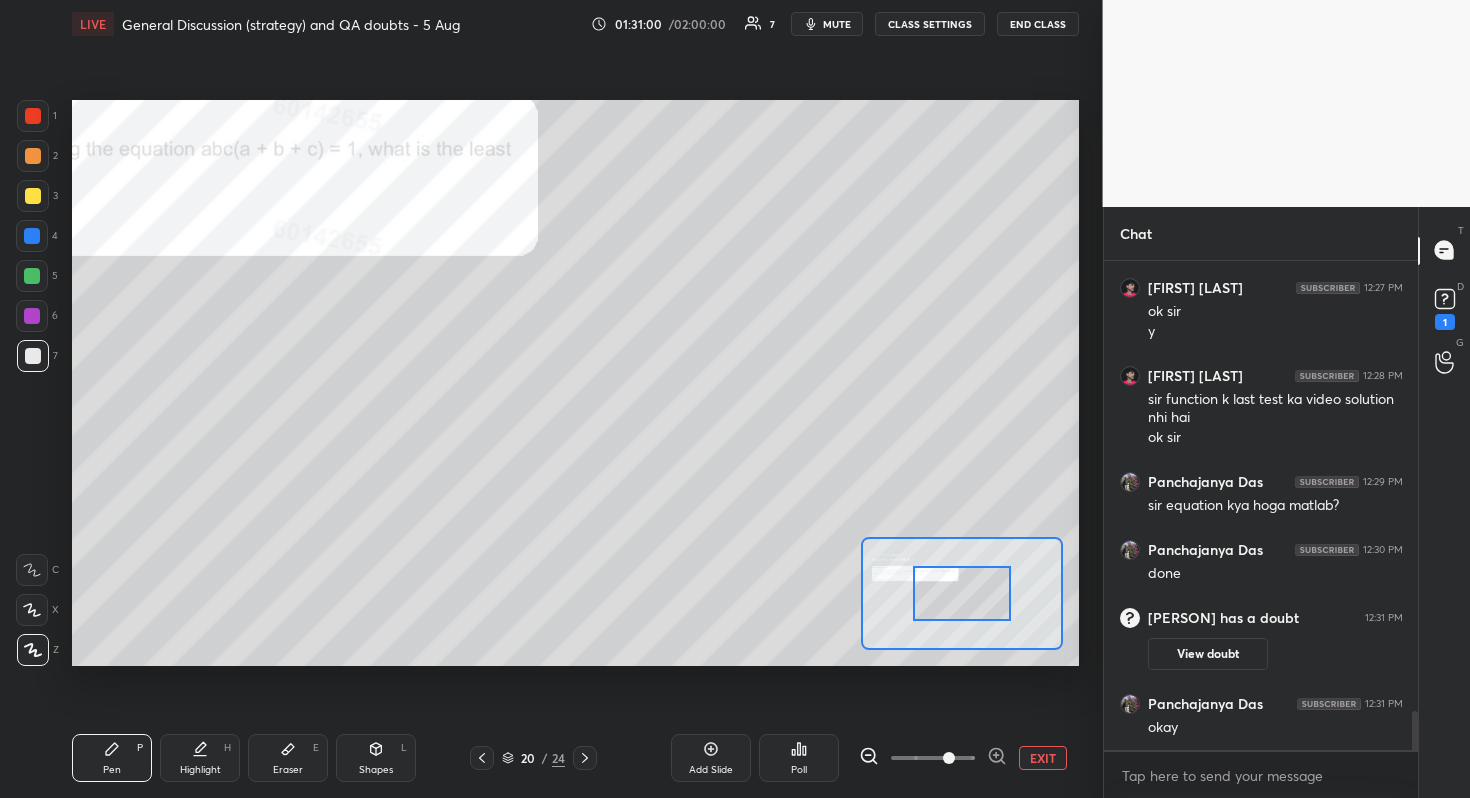 click at bounding box center (933, 758) 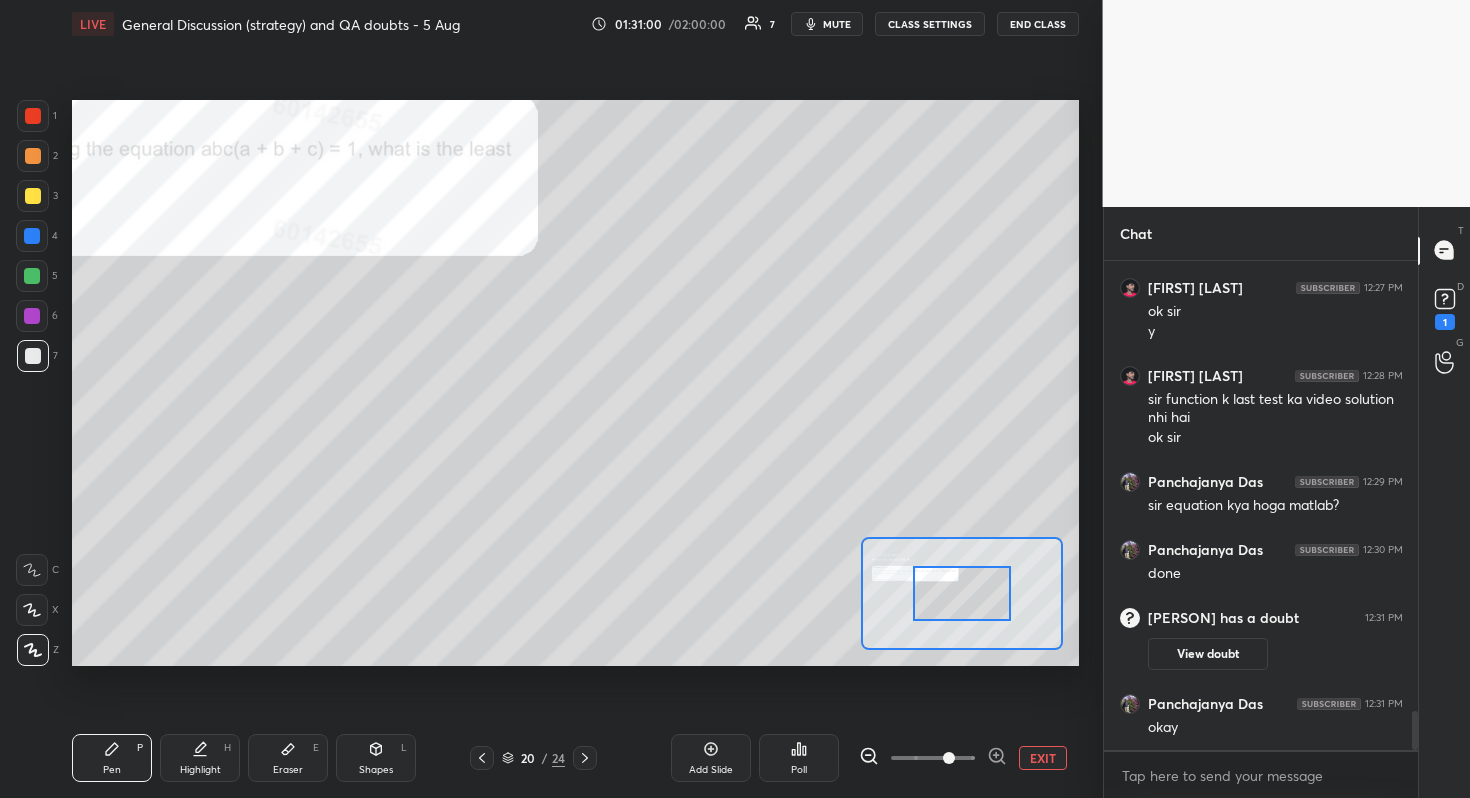 scroll, scrollTop: 5689, scrollLeft: 0, axis: vertical 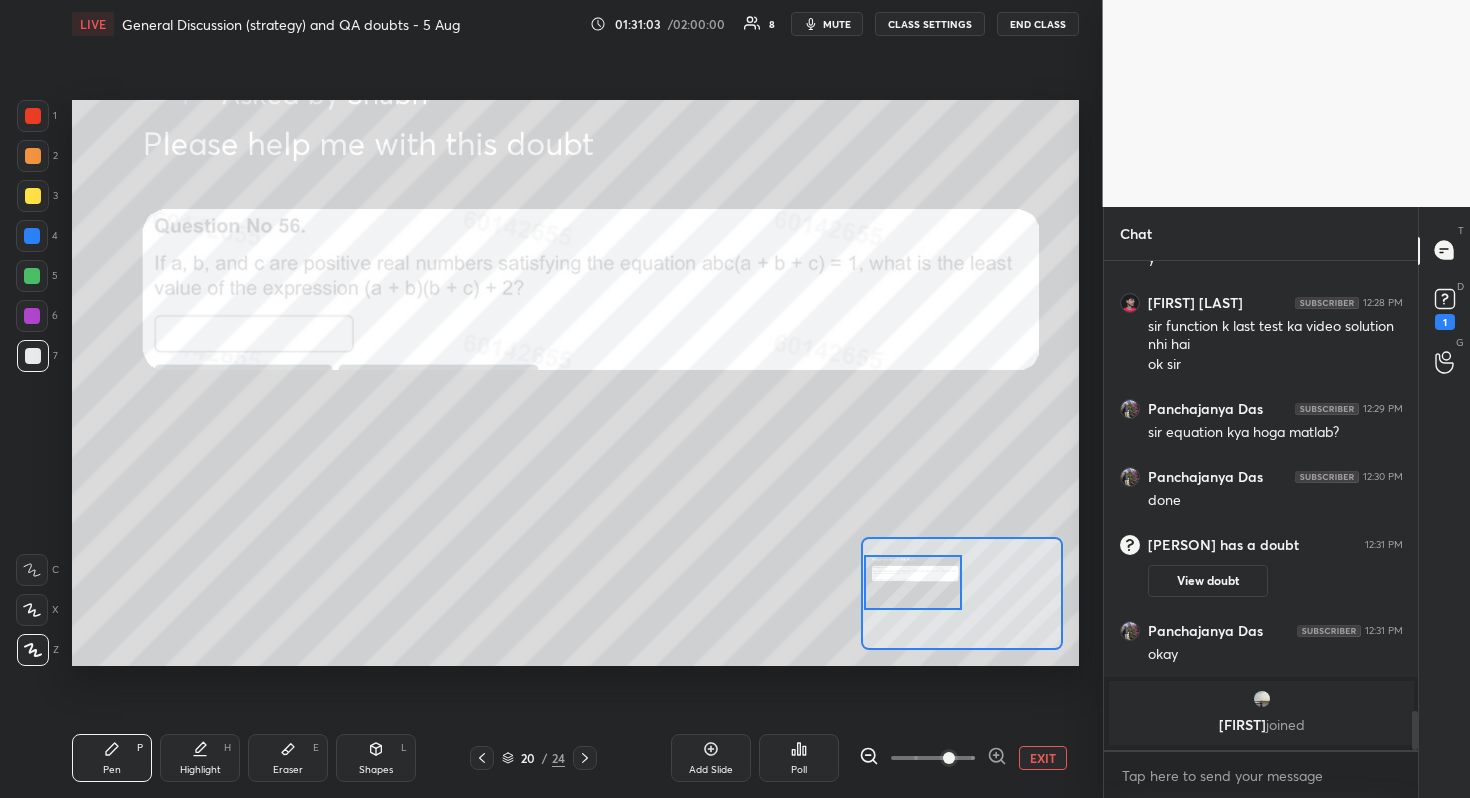 drag, startPoint x: 951, startPoint y: 598, endPoint x: 878, endPoint y: 587, distance: 73.82411 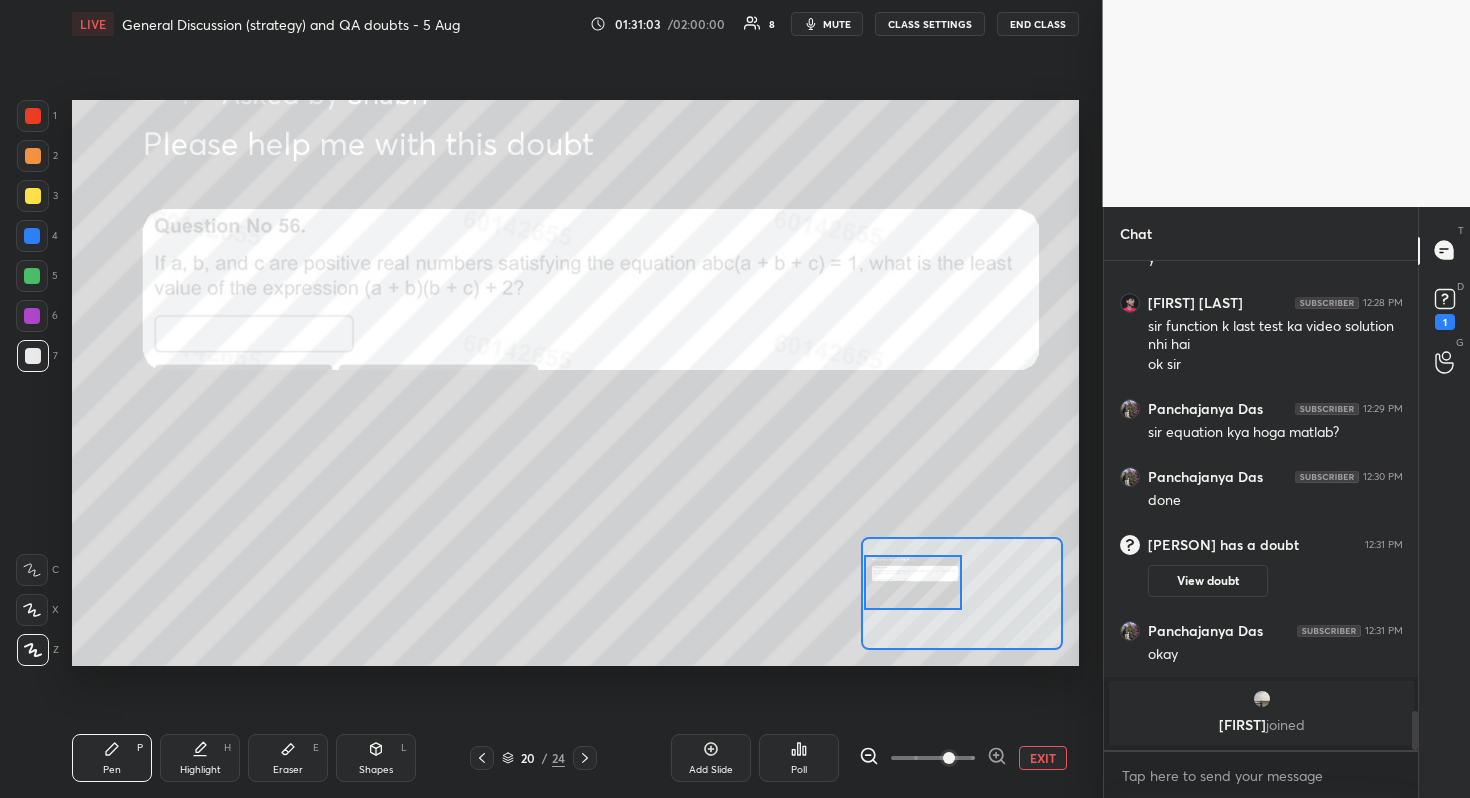 click at bounding box center [913, 582] 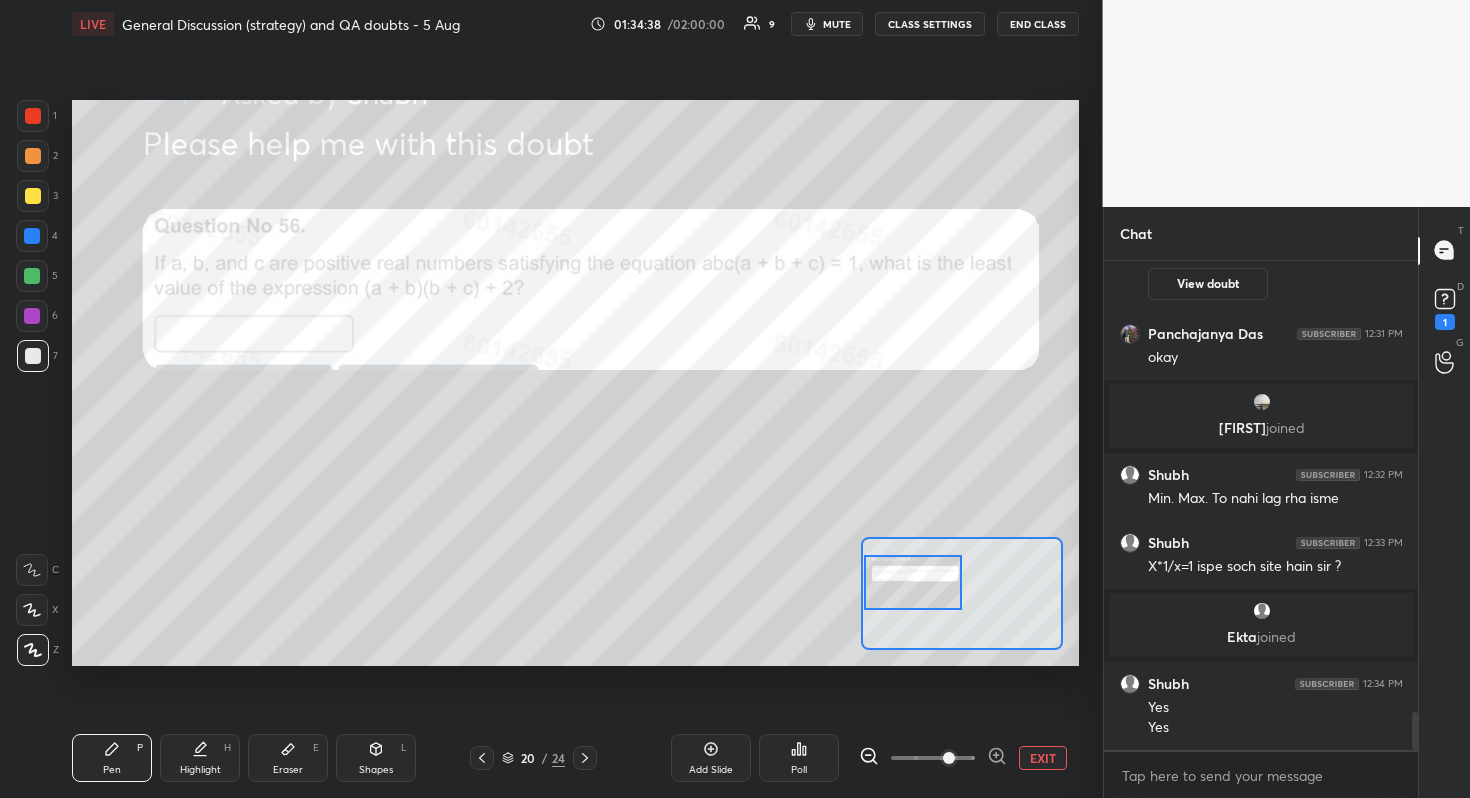 scroll, scrollTop: 5905, scrollLeft: 0, axis: vertical 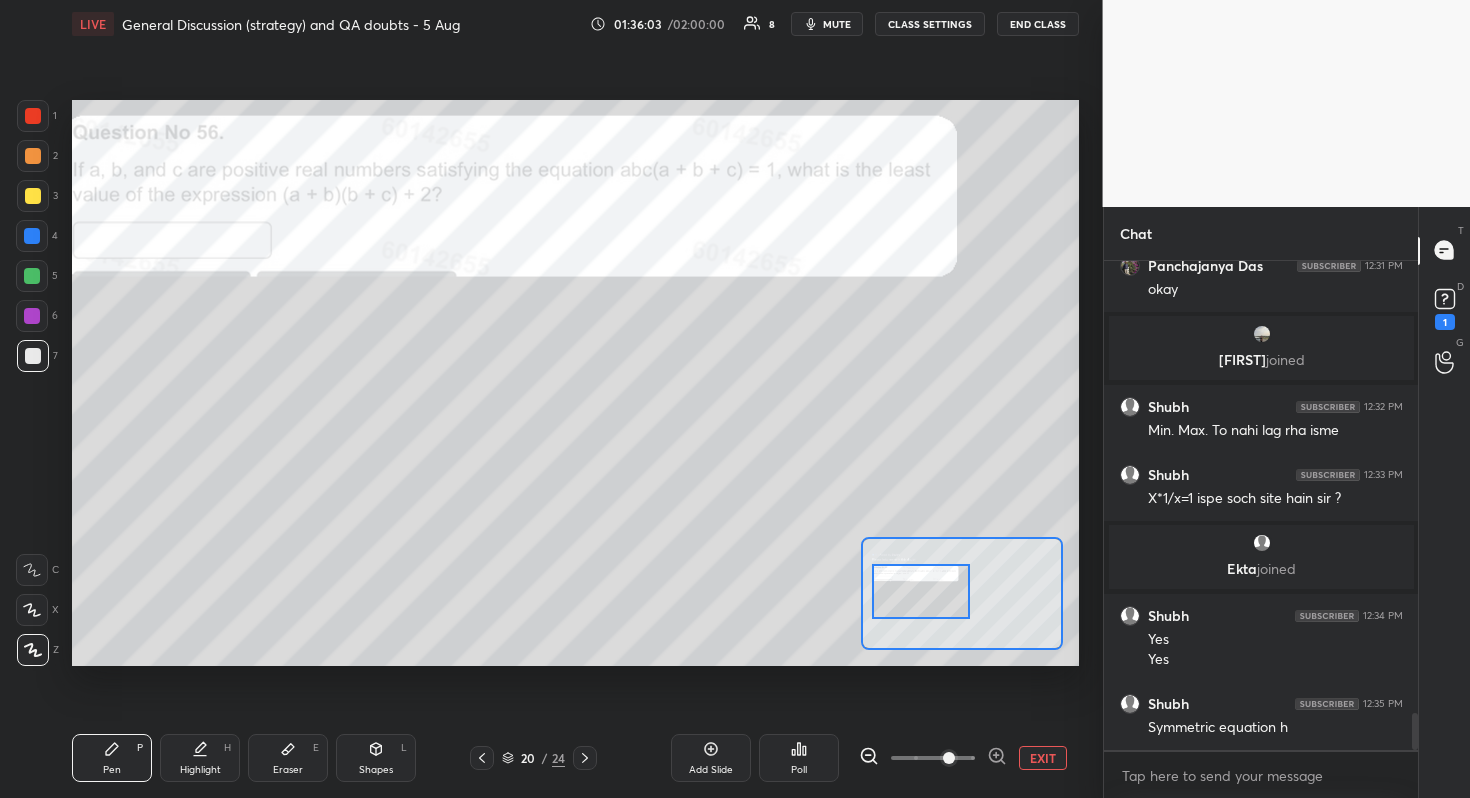 drag, startPoint x: 920, startPoint y: 606, endPoint x: 929, endPoint y: 616, distance: 13.453624 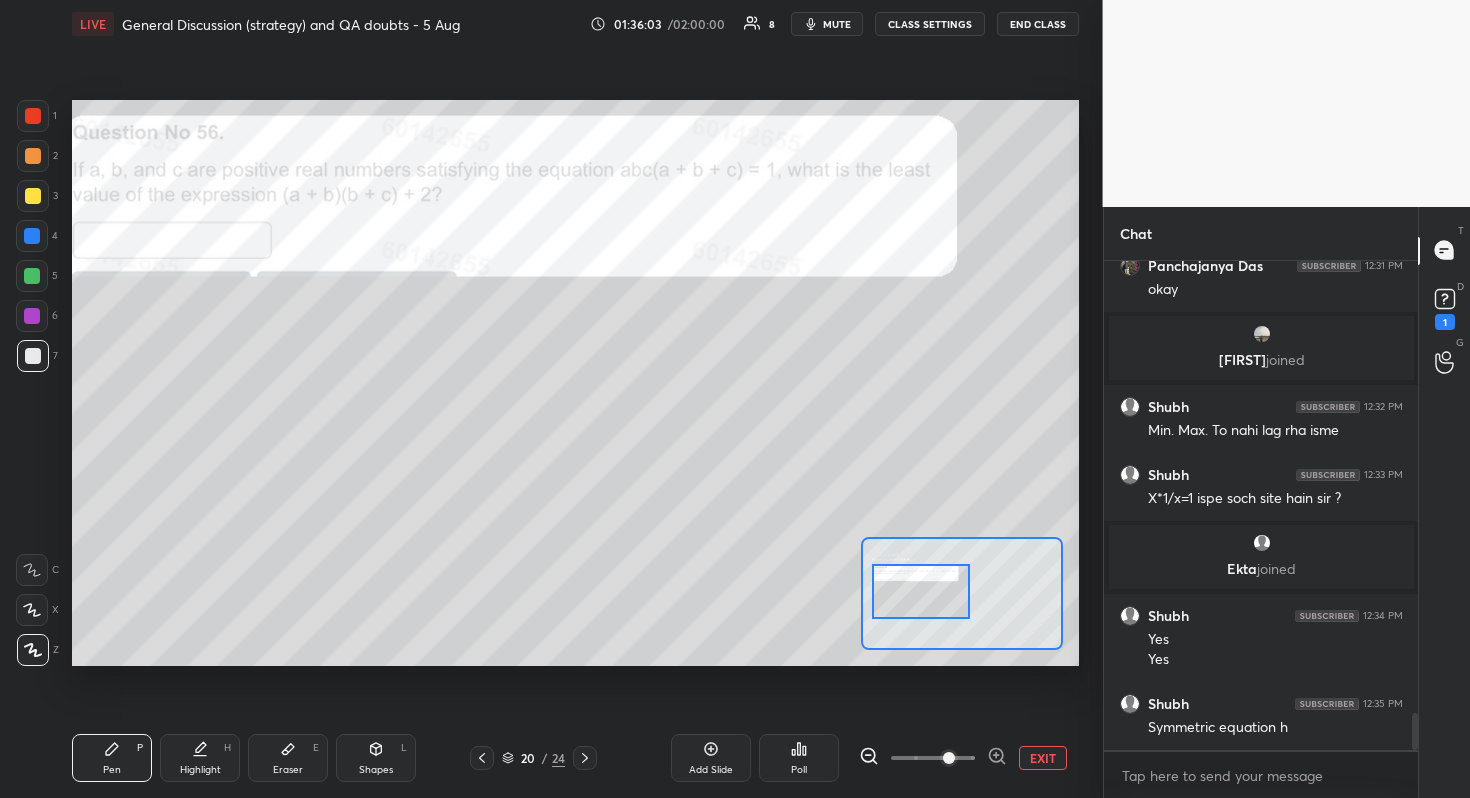 click at bounding box center [921, 591] 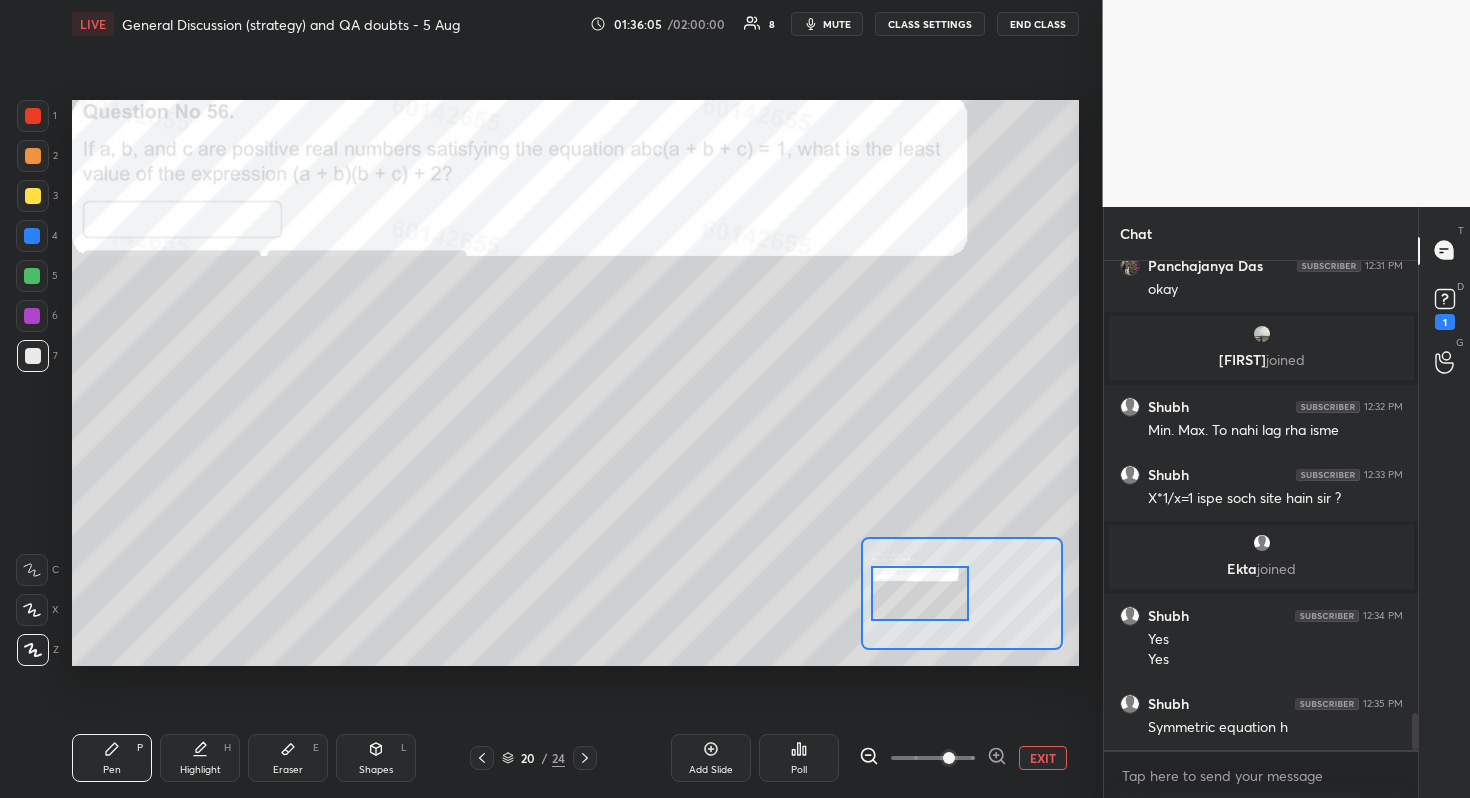 click at bounding box center [920, 593] 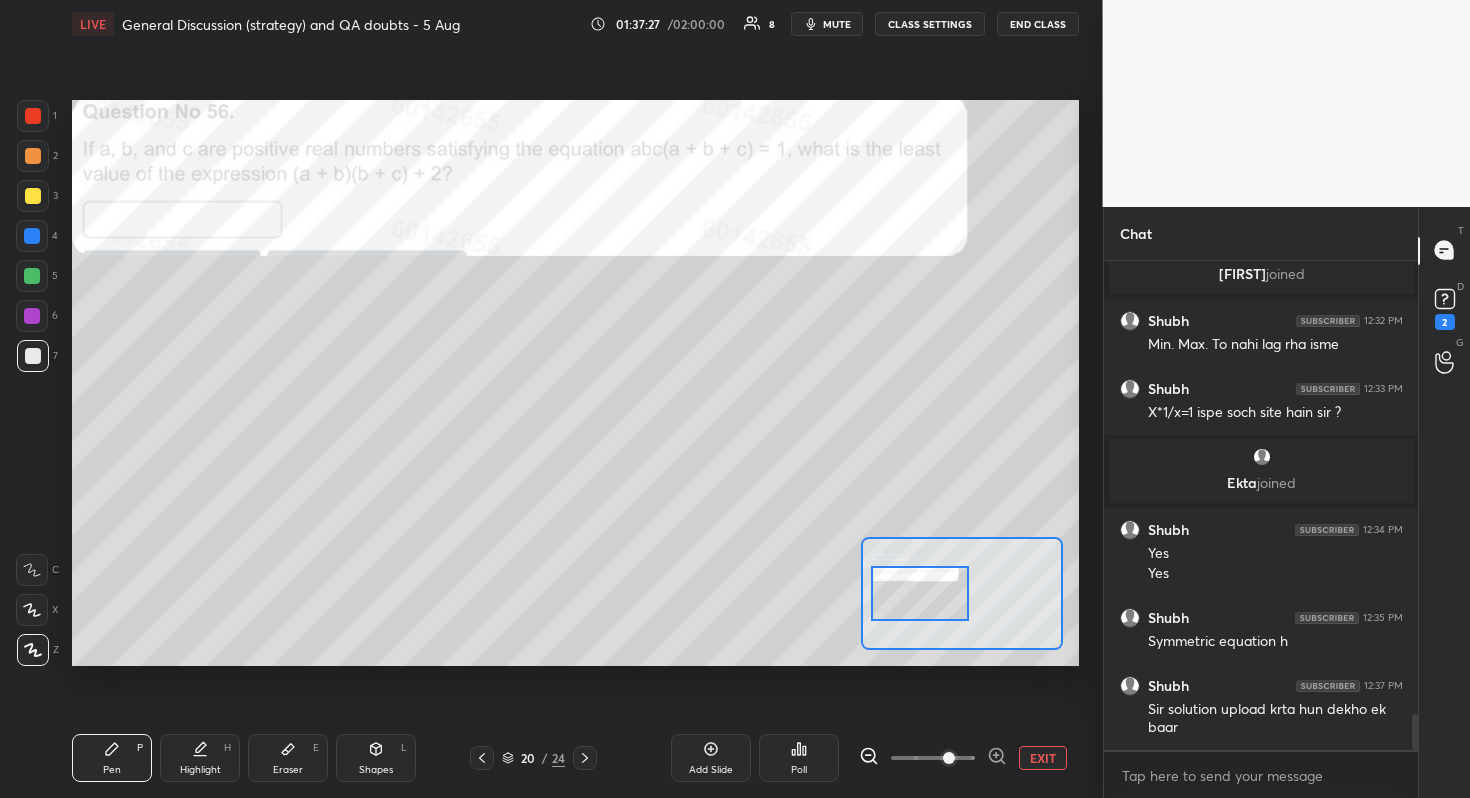 scroll, scrollTop: 6077, scrollLeft: 0, axis: vertical 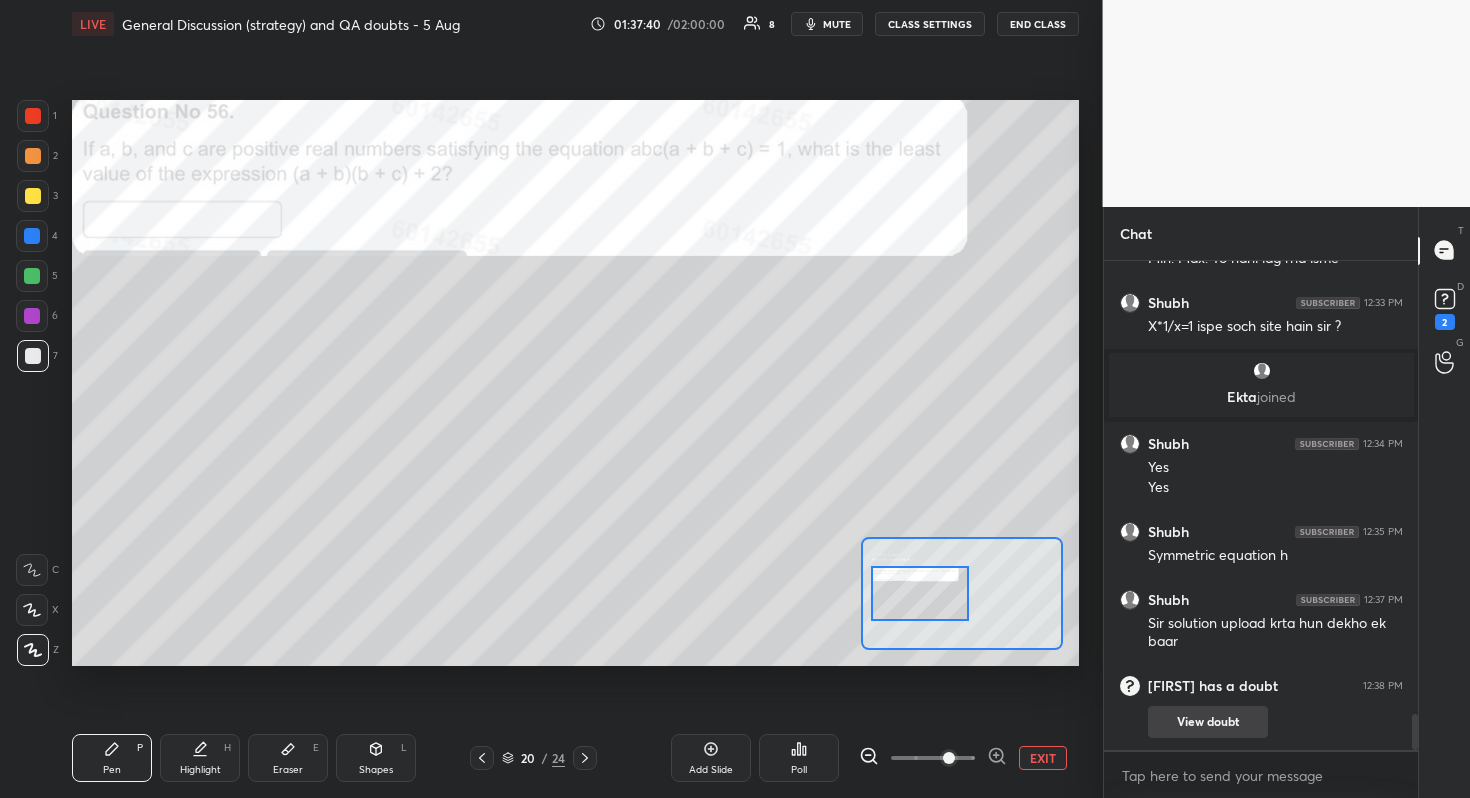 click on "View doubt" at bounding box center [1208, 722] 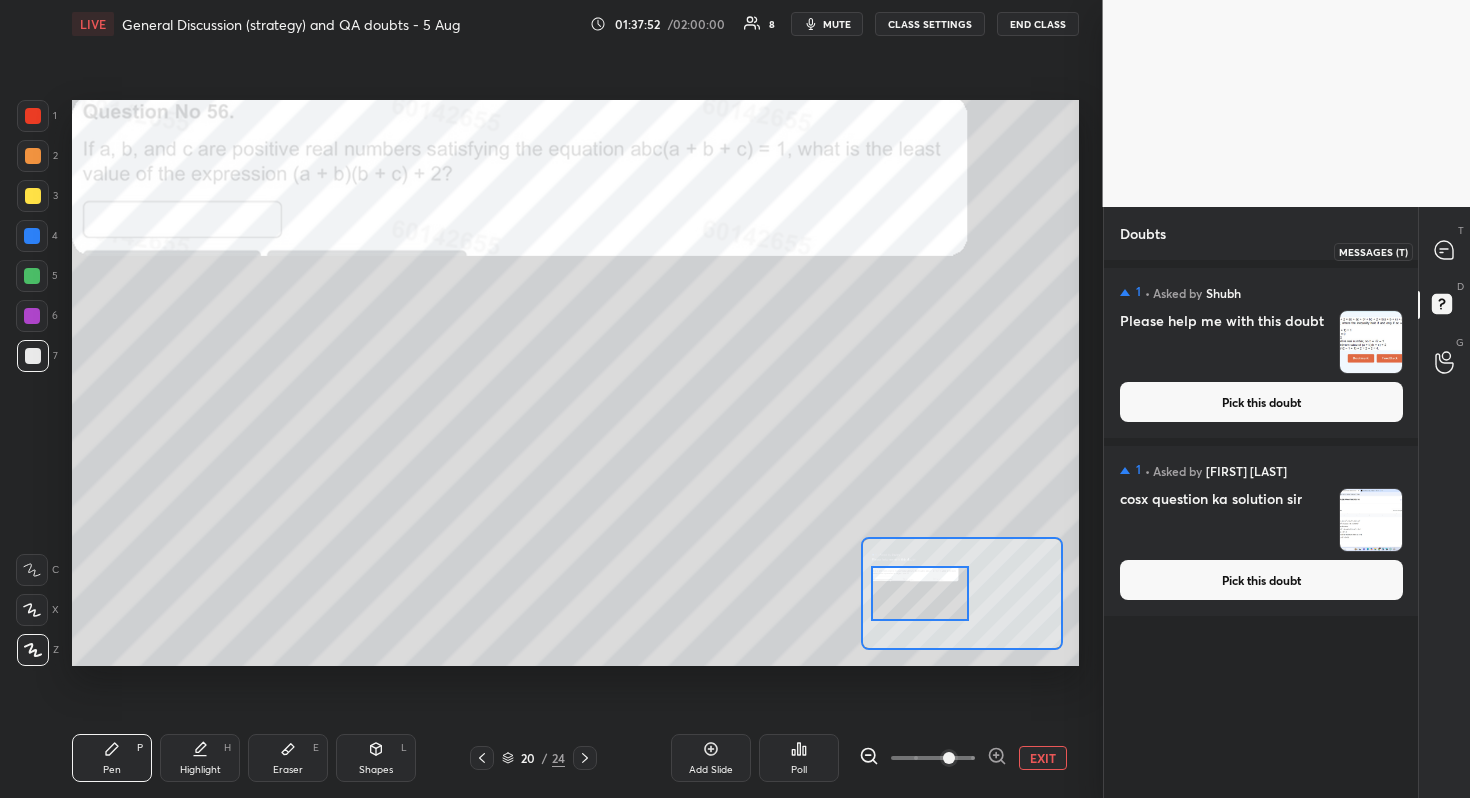 click 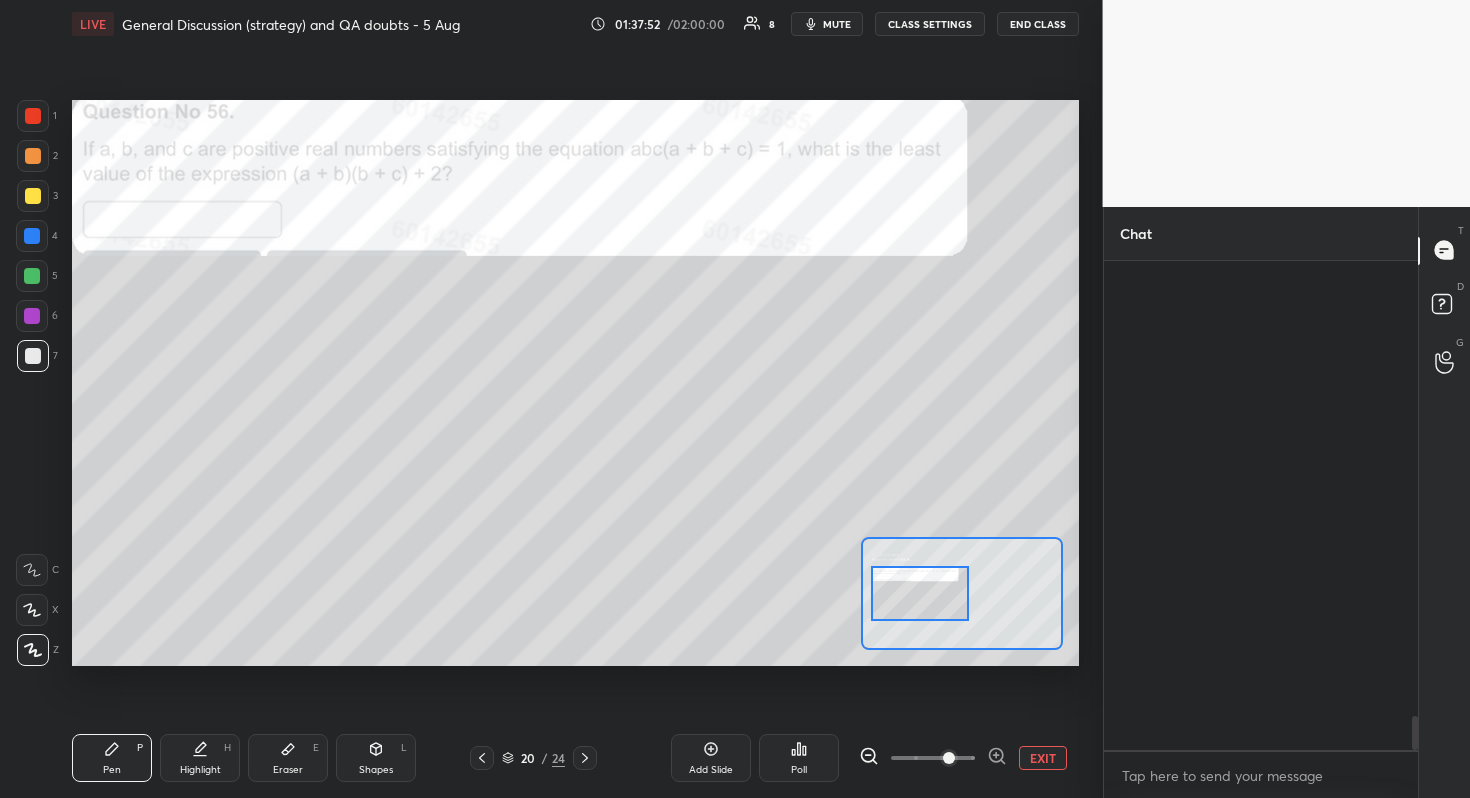 scroll, scrollTop: 6542, scrollLeft: 0, axis: vertical 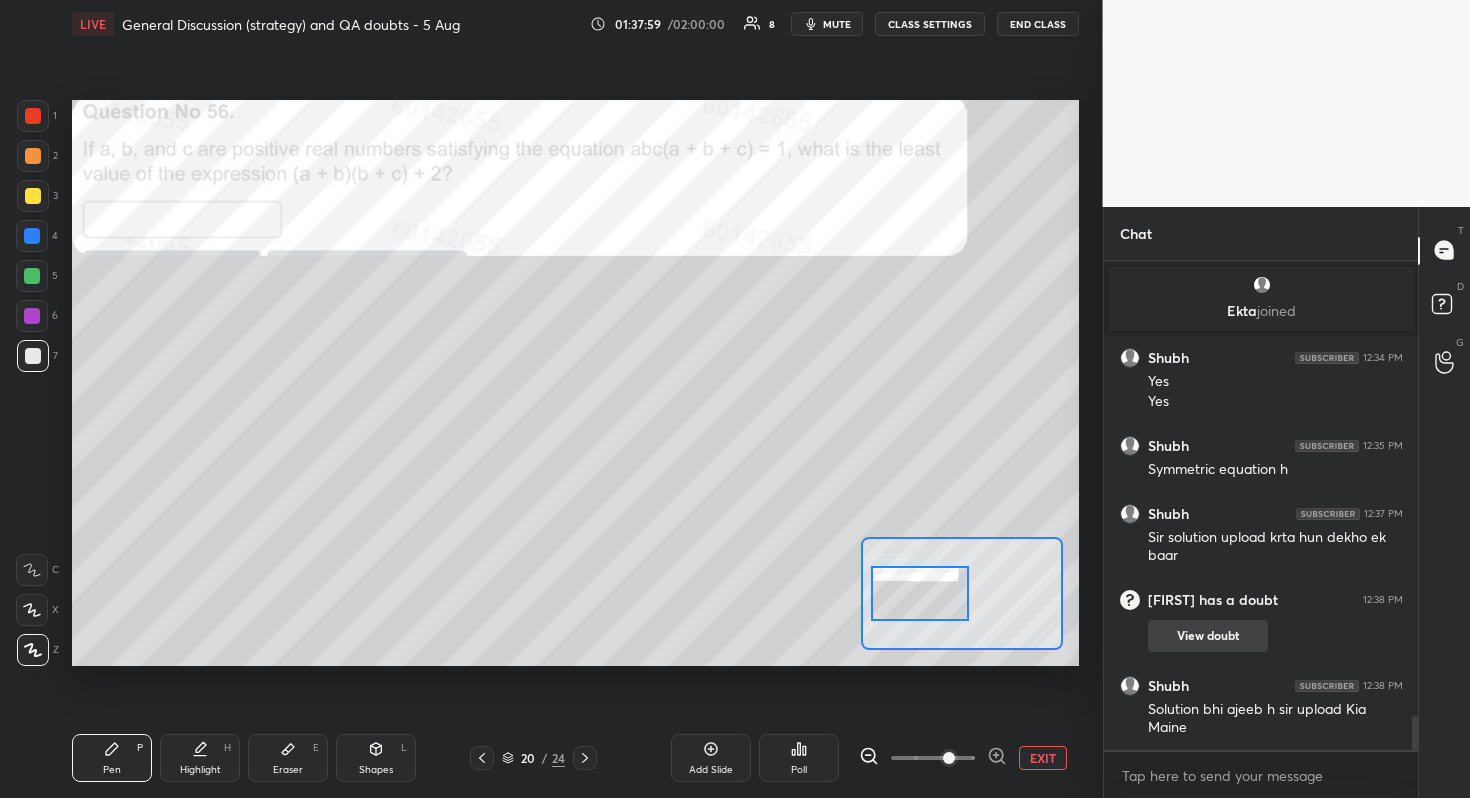click on "View doubt" at bounding box center [1208, 636] 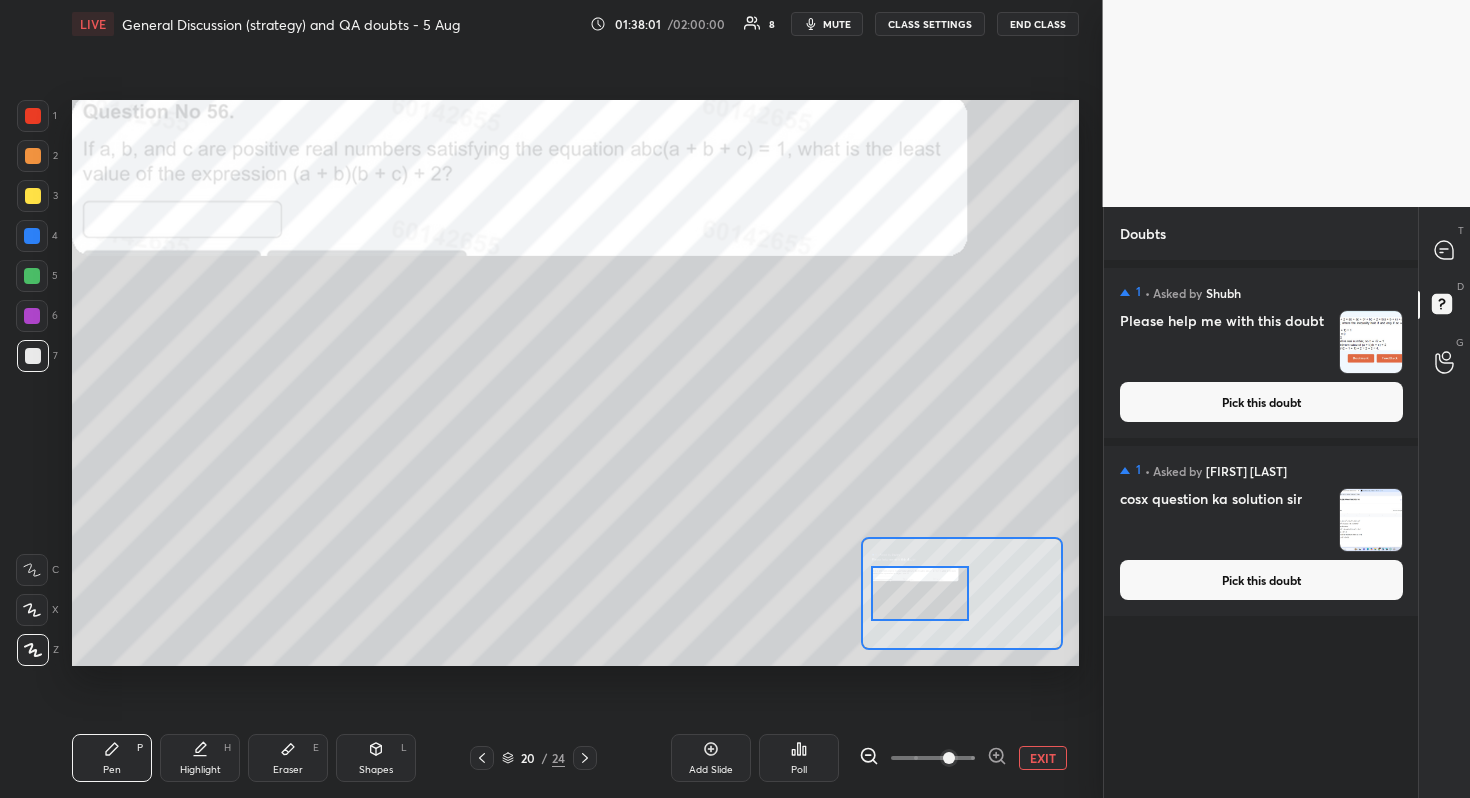 click on "Pick this doubt" at bounding box center (1261, 402) 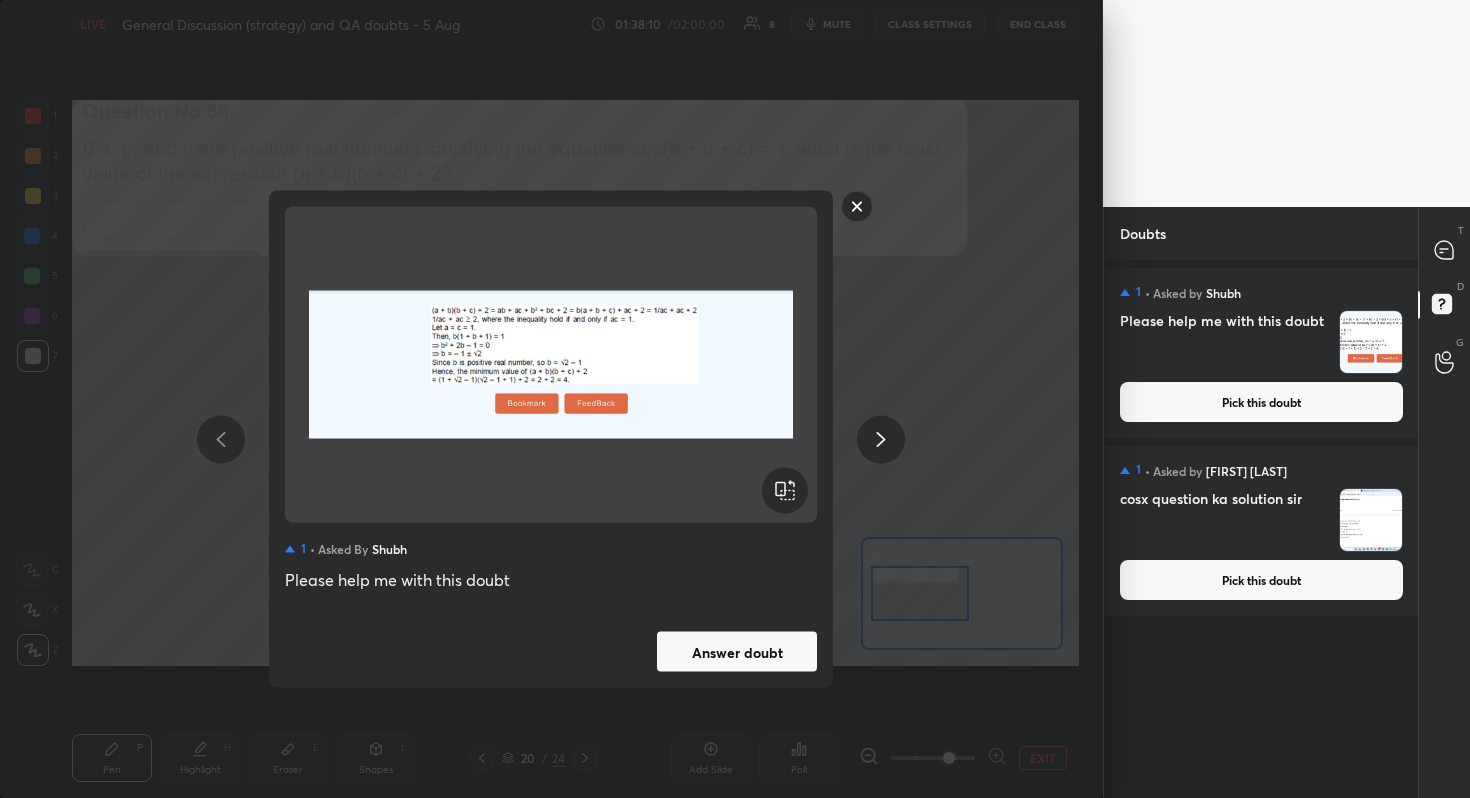 click on "Answer doubt" at bounding box center [737, 652] 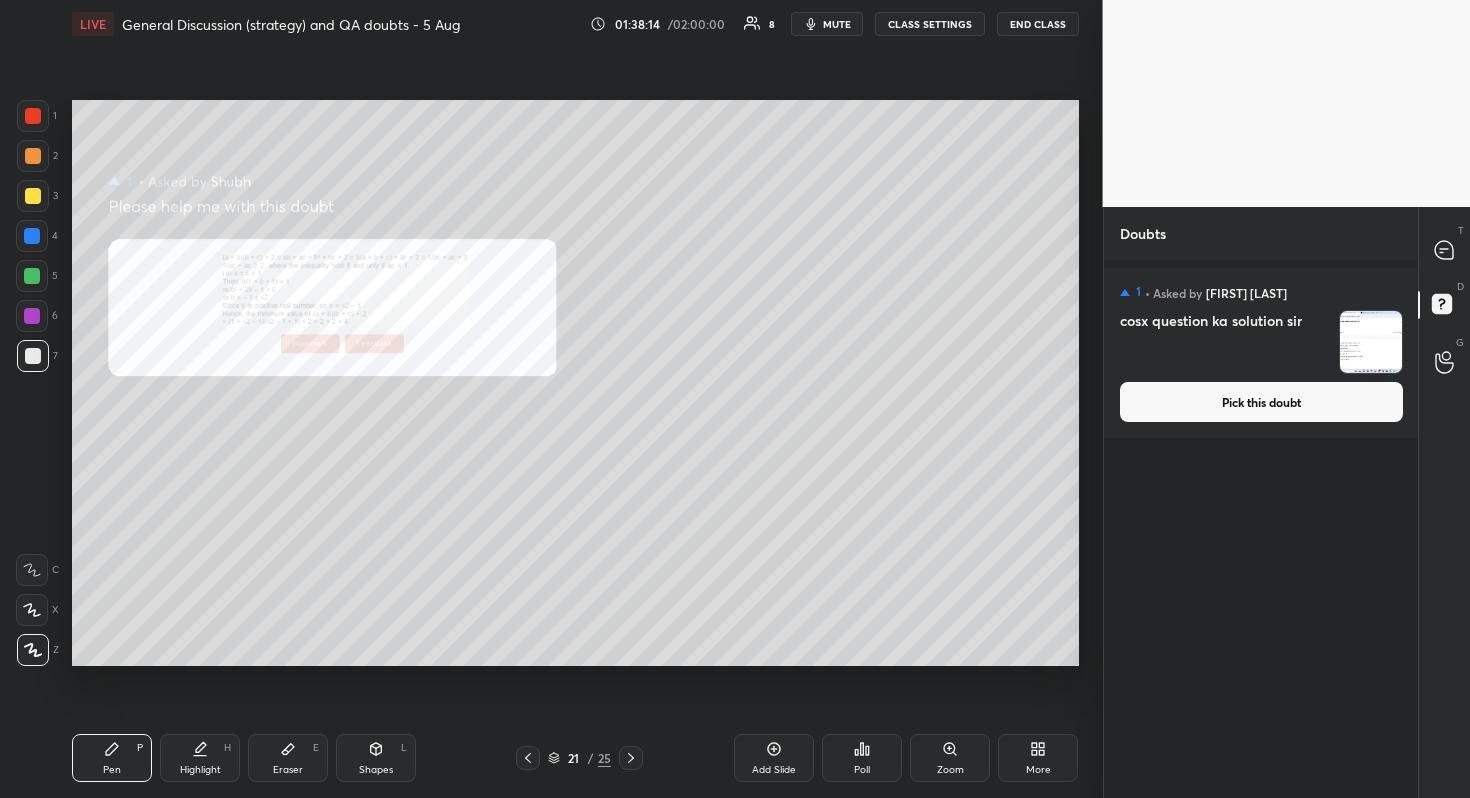 click on "Zoom" at bounding box center (950, 770) 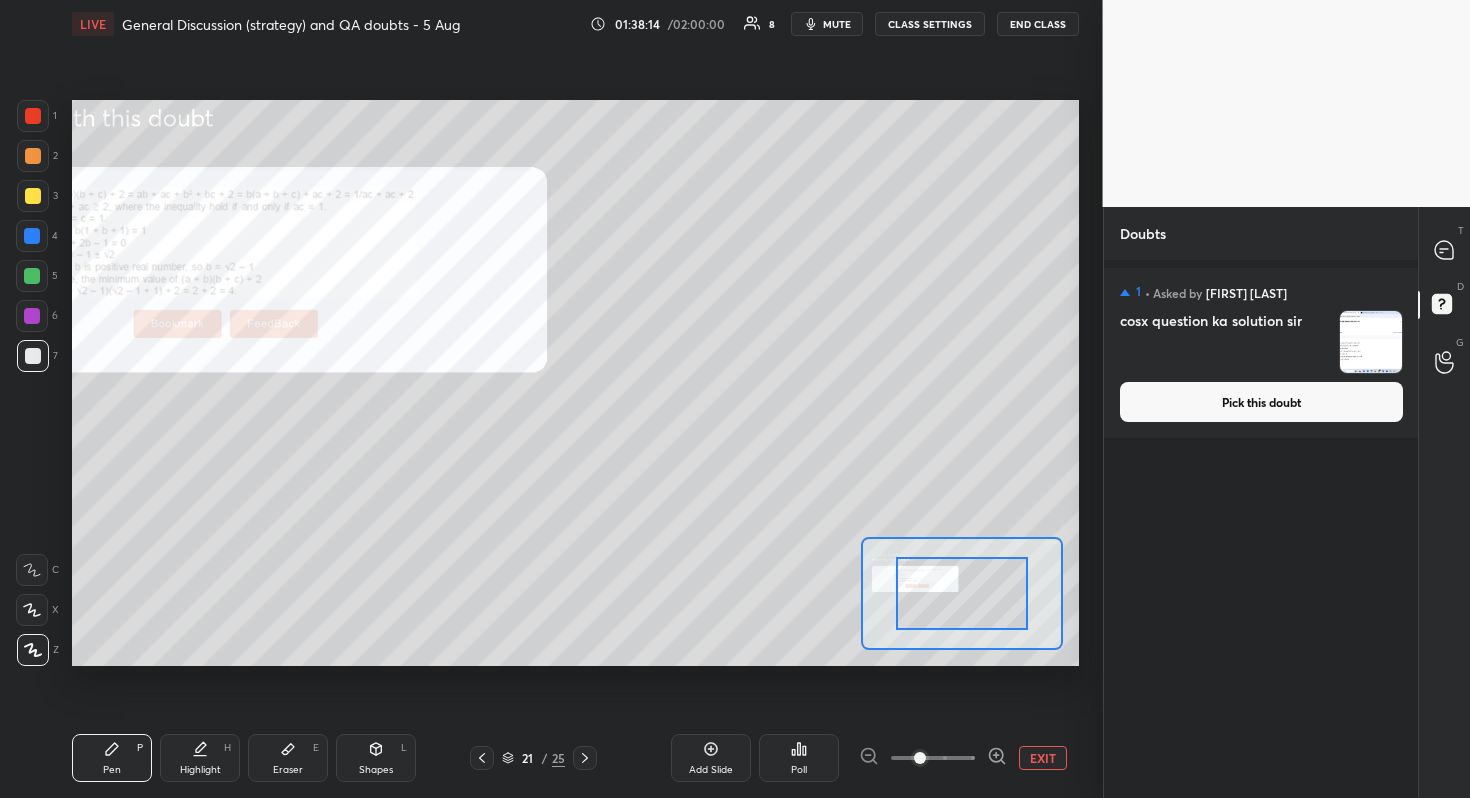 click at bounding box center (933, 758) 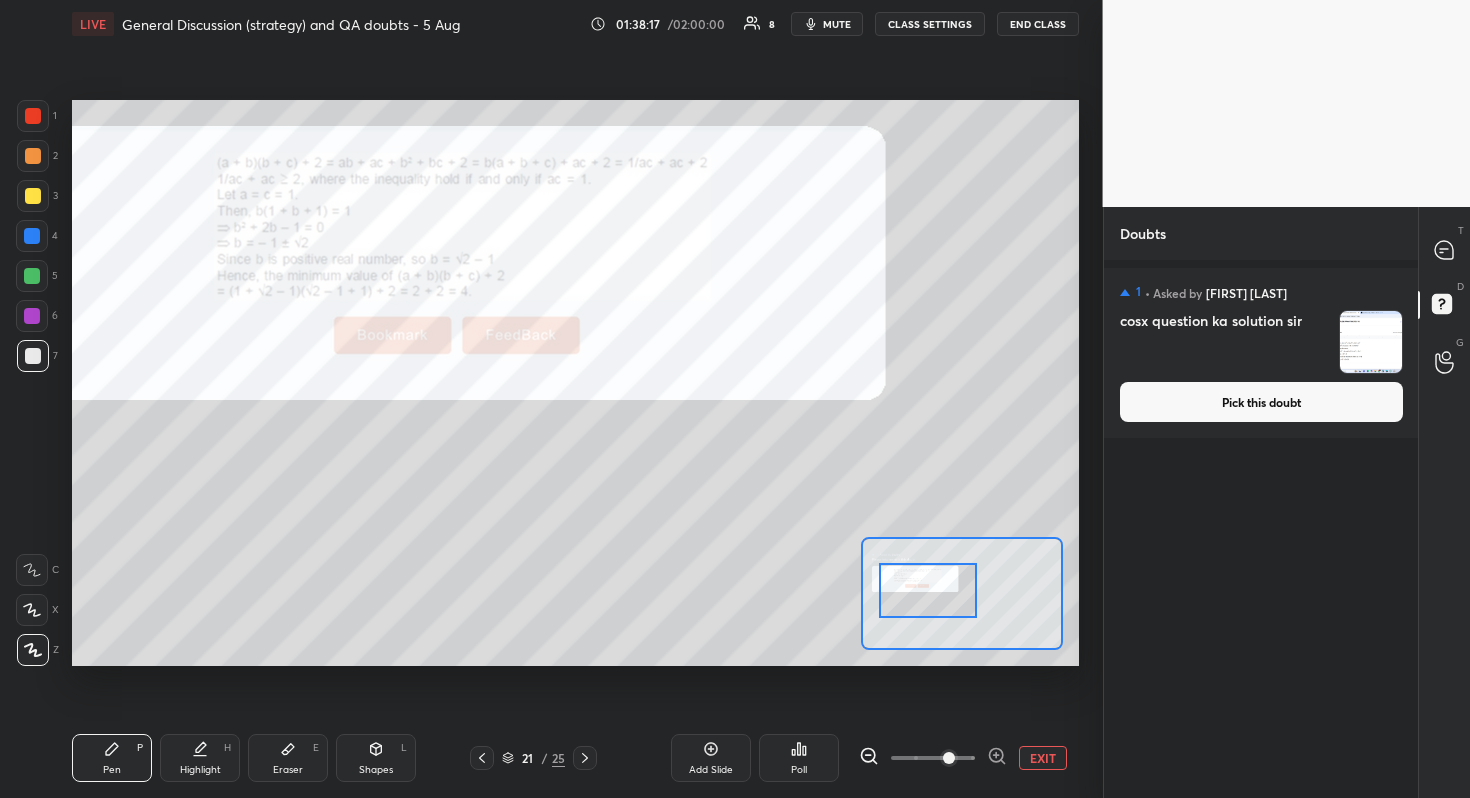 drag, startPoint x: 955, startPoint y: 595, endPoint x: 921, endPoint y: 592, distance: 34.132095 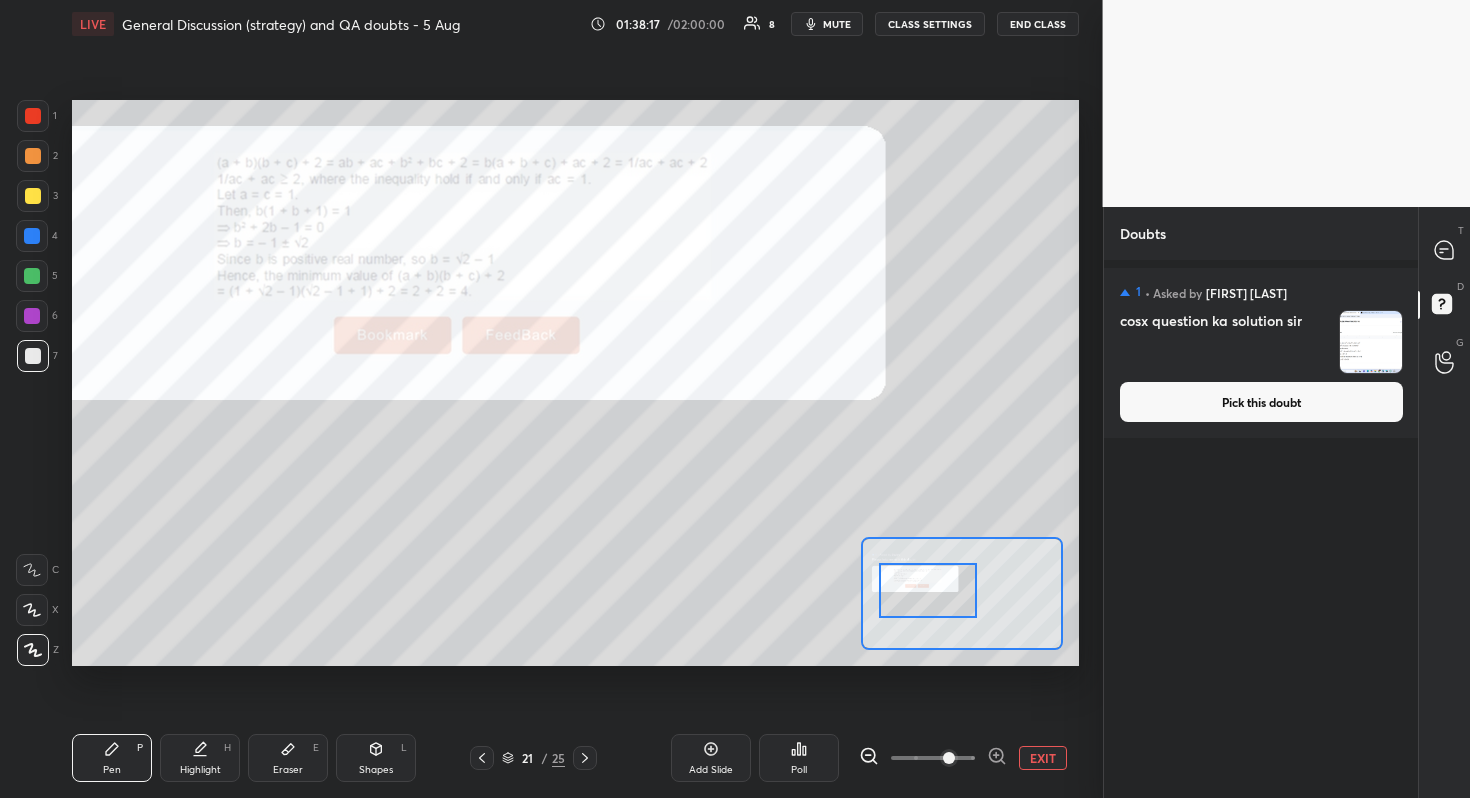 click at bounding box center (928, 590) 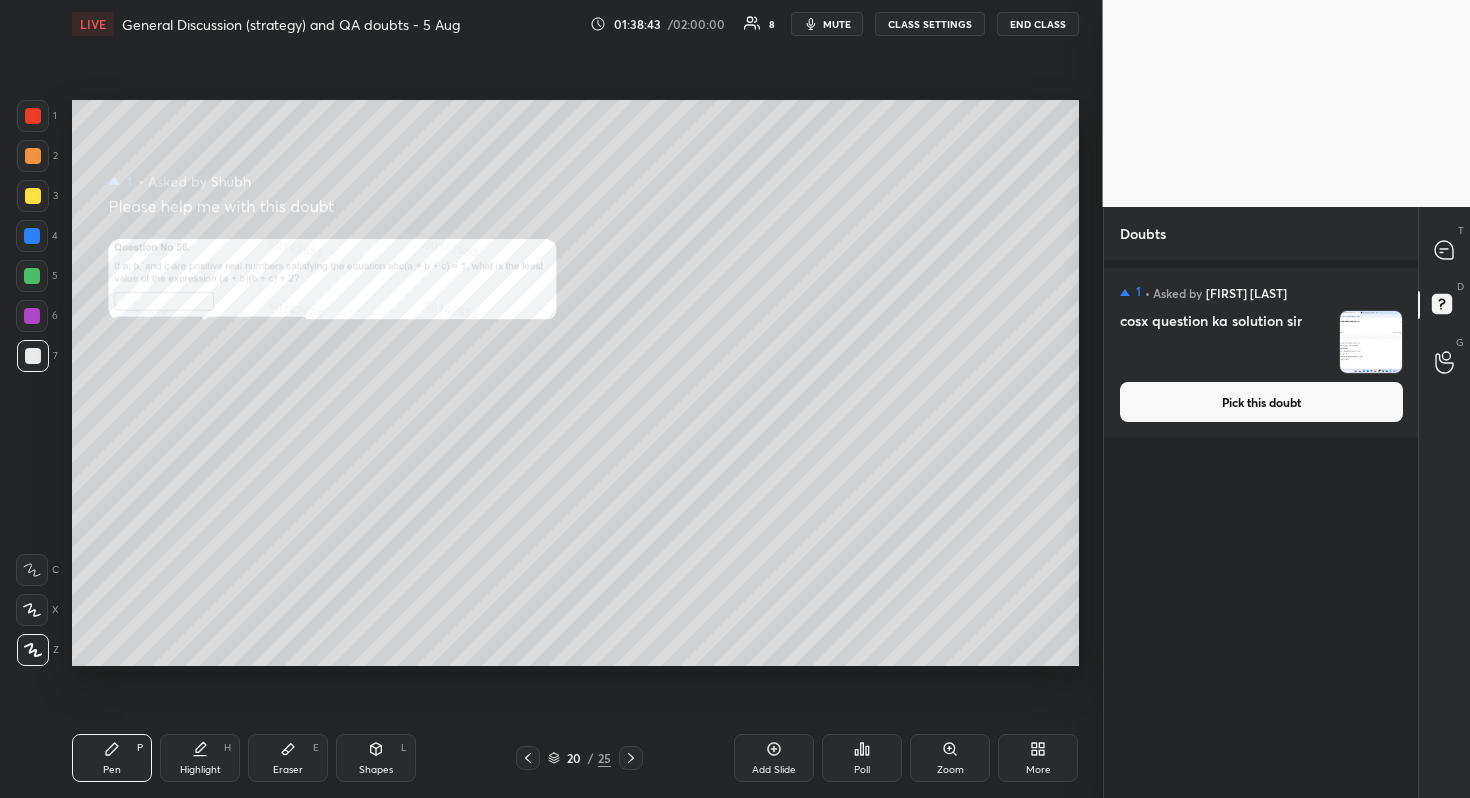 click on "Zoom" at bounding box center (950, 758) 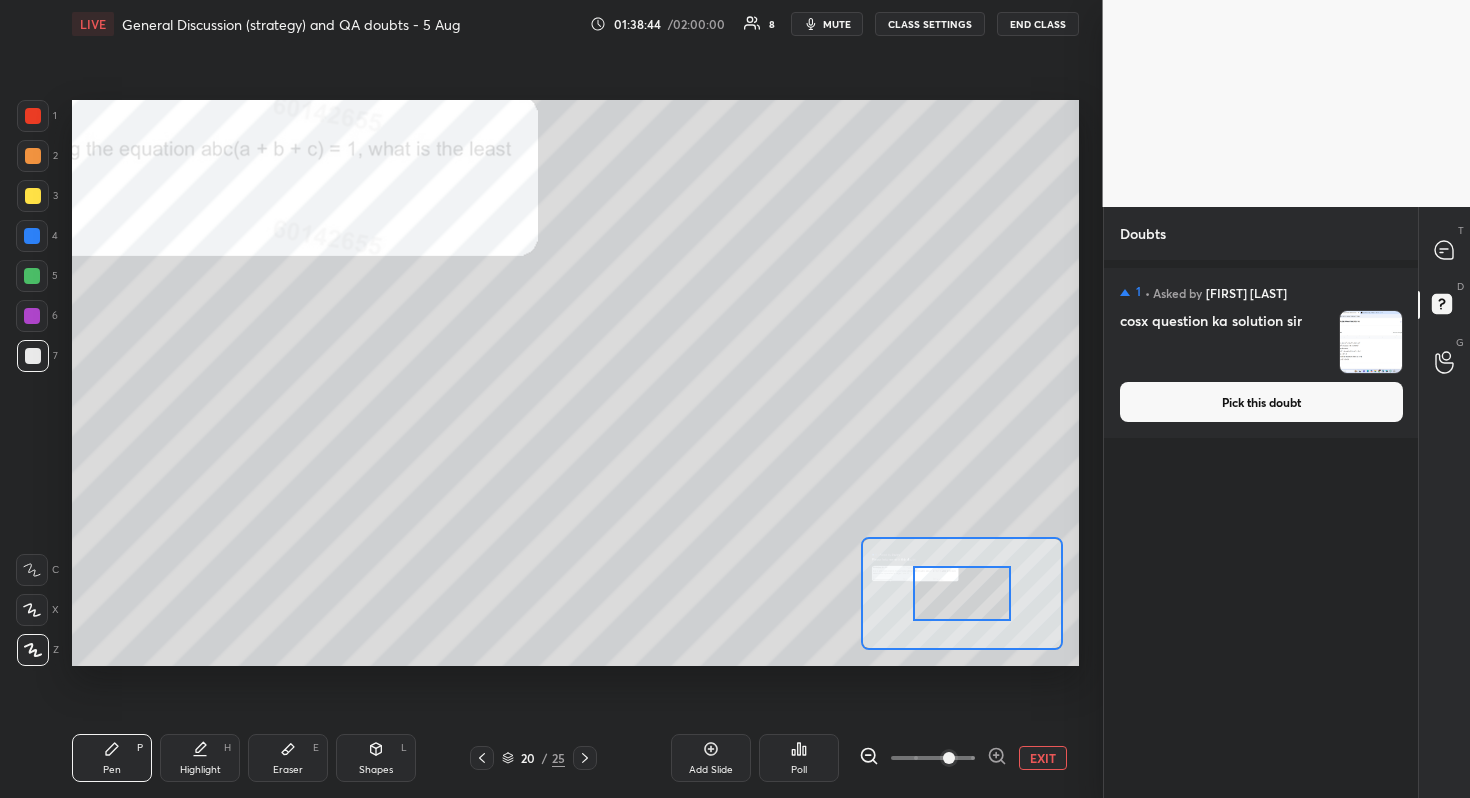 click at bounding box center [949, 758] 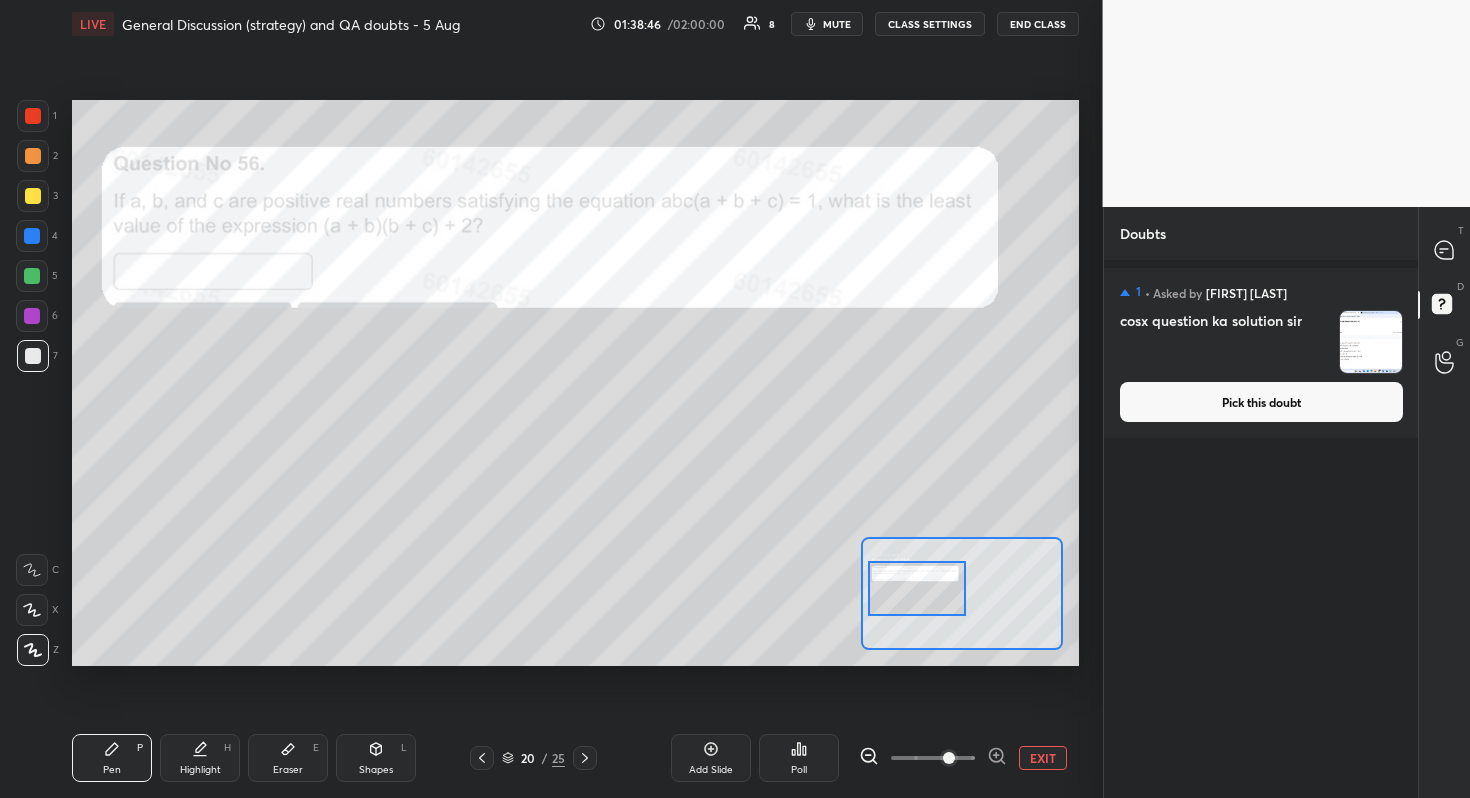 drag, startPoint x: 947, startPoint y: 596, endPoint x: 902, endPoint y: 591, distance: 45.276924 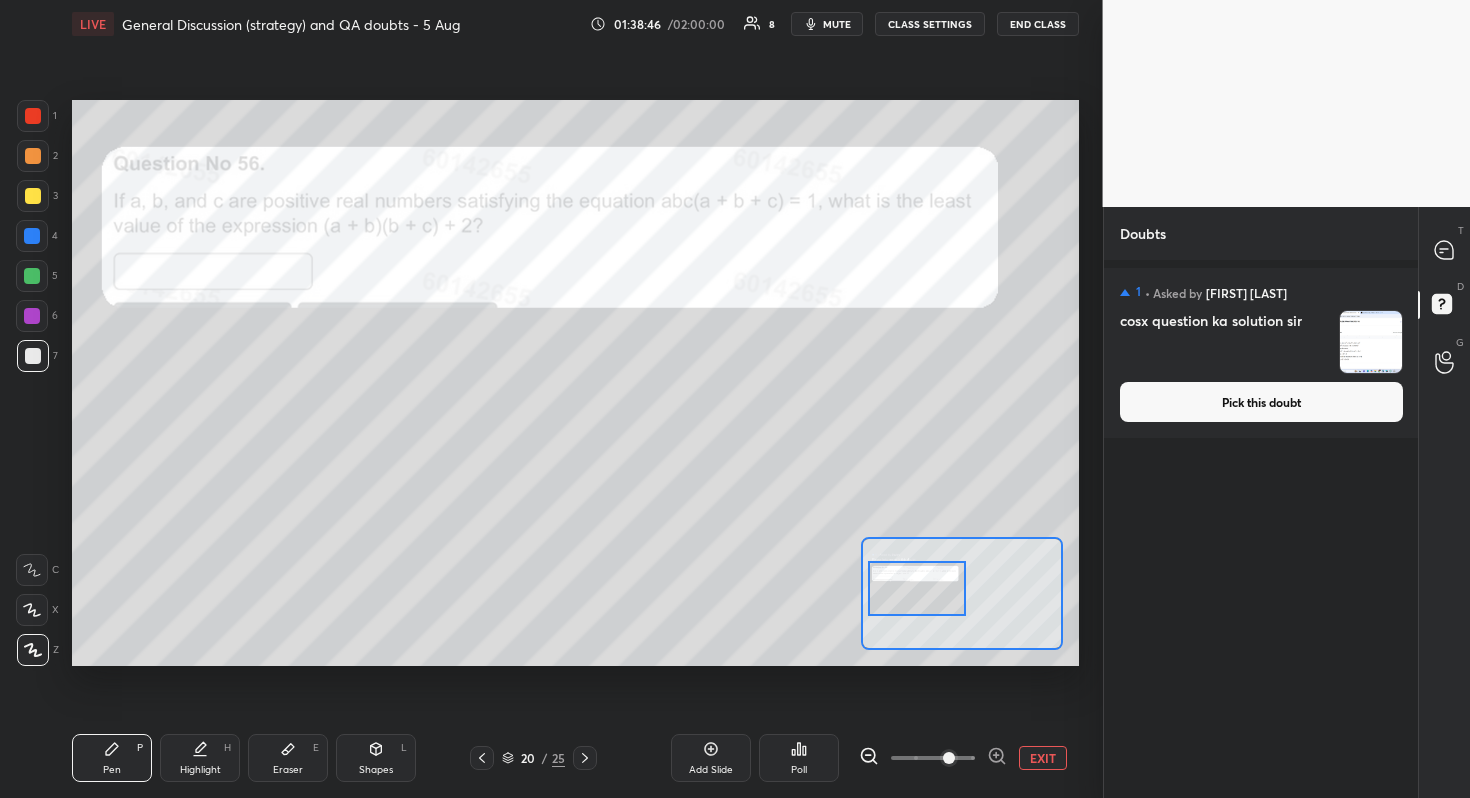 click at bounding box center (917, 588) 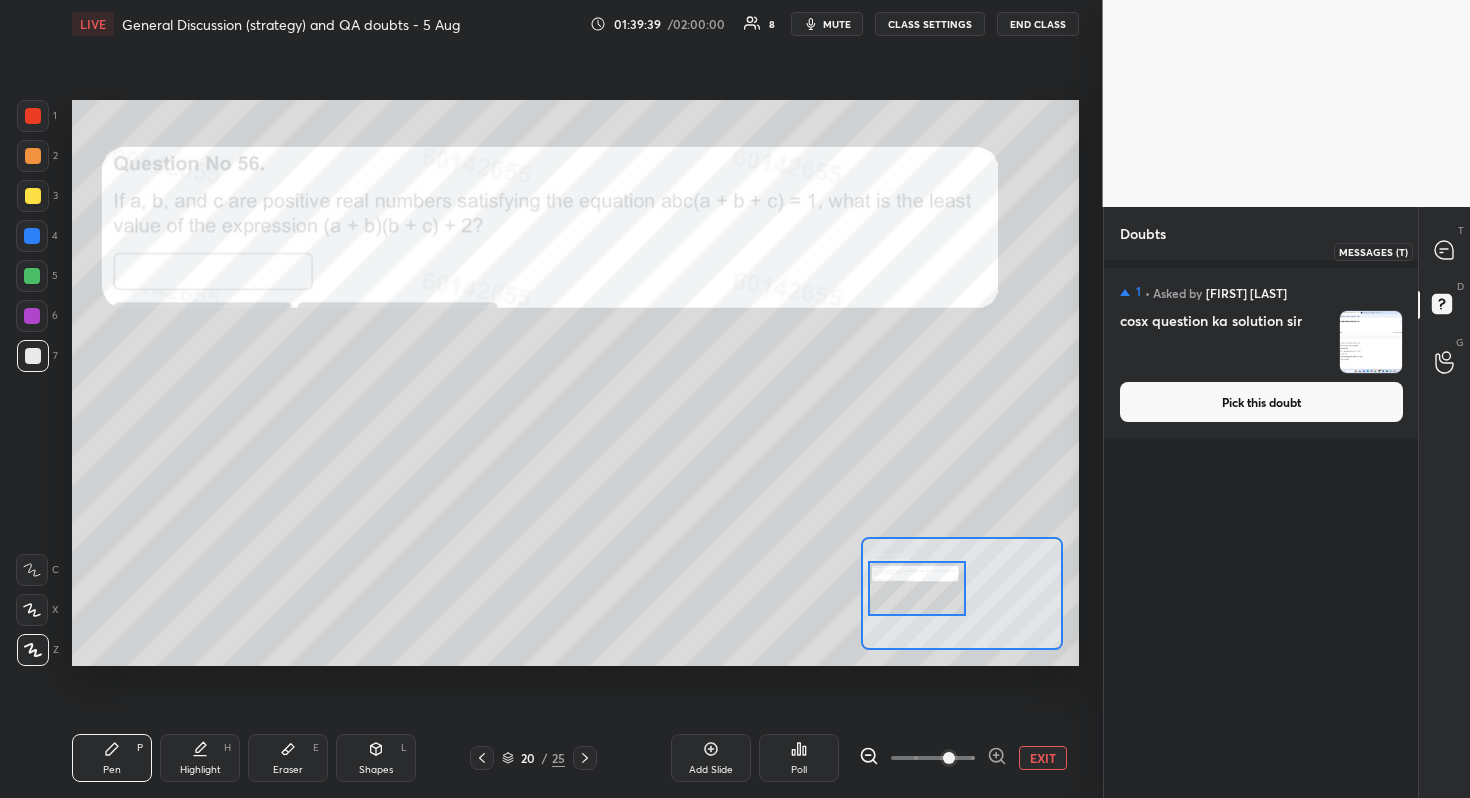 click 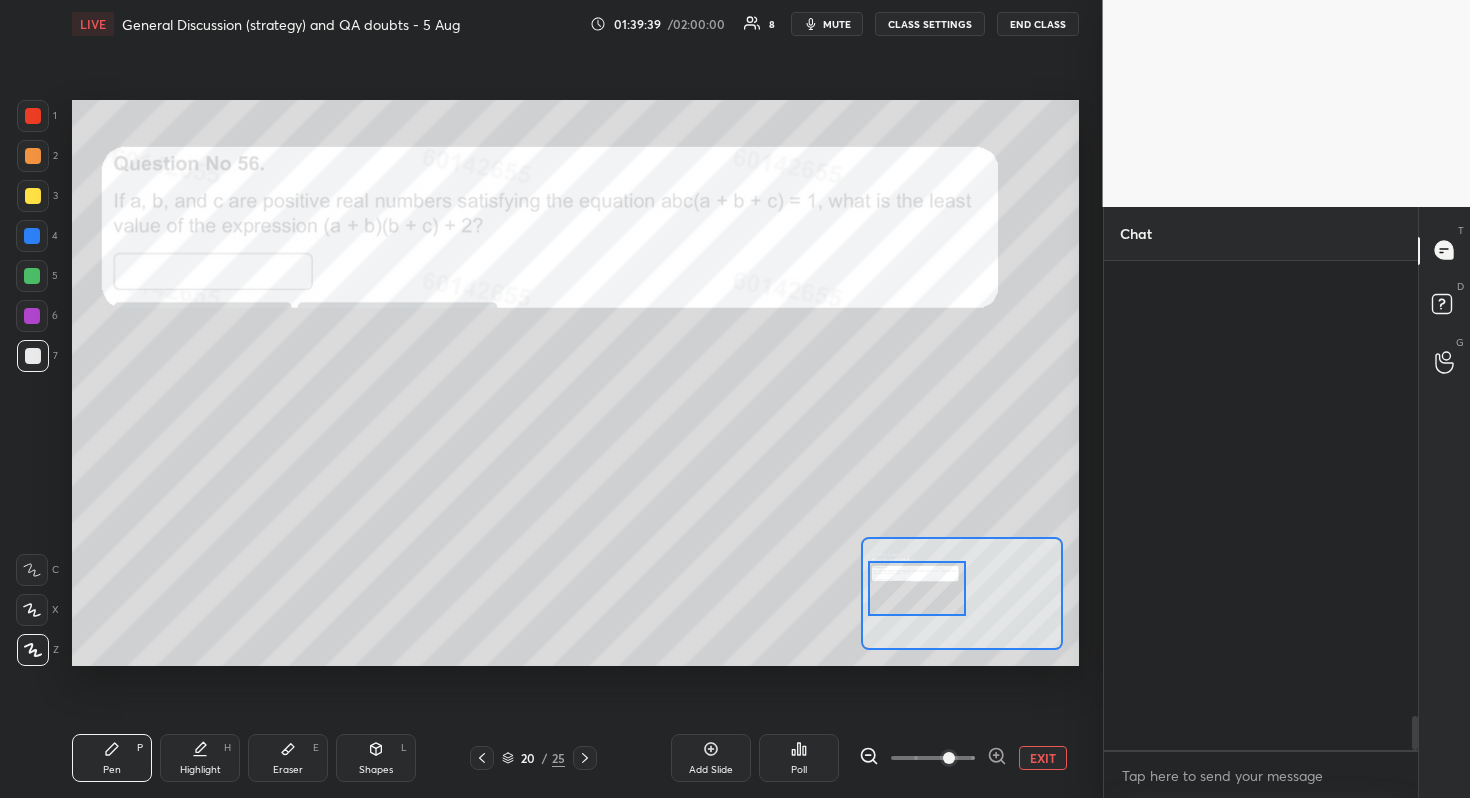 scroll, scrollTop: 6456, scrollLeft: 0, axis: vertical 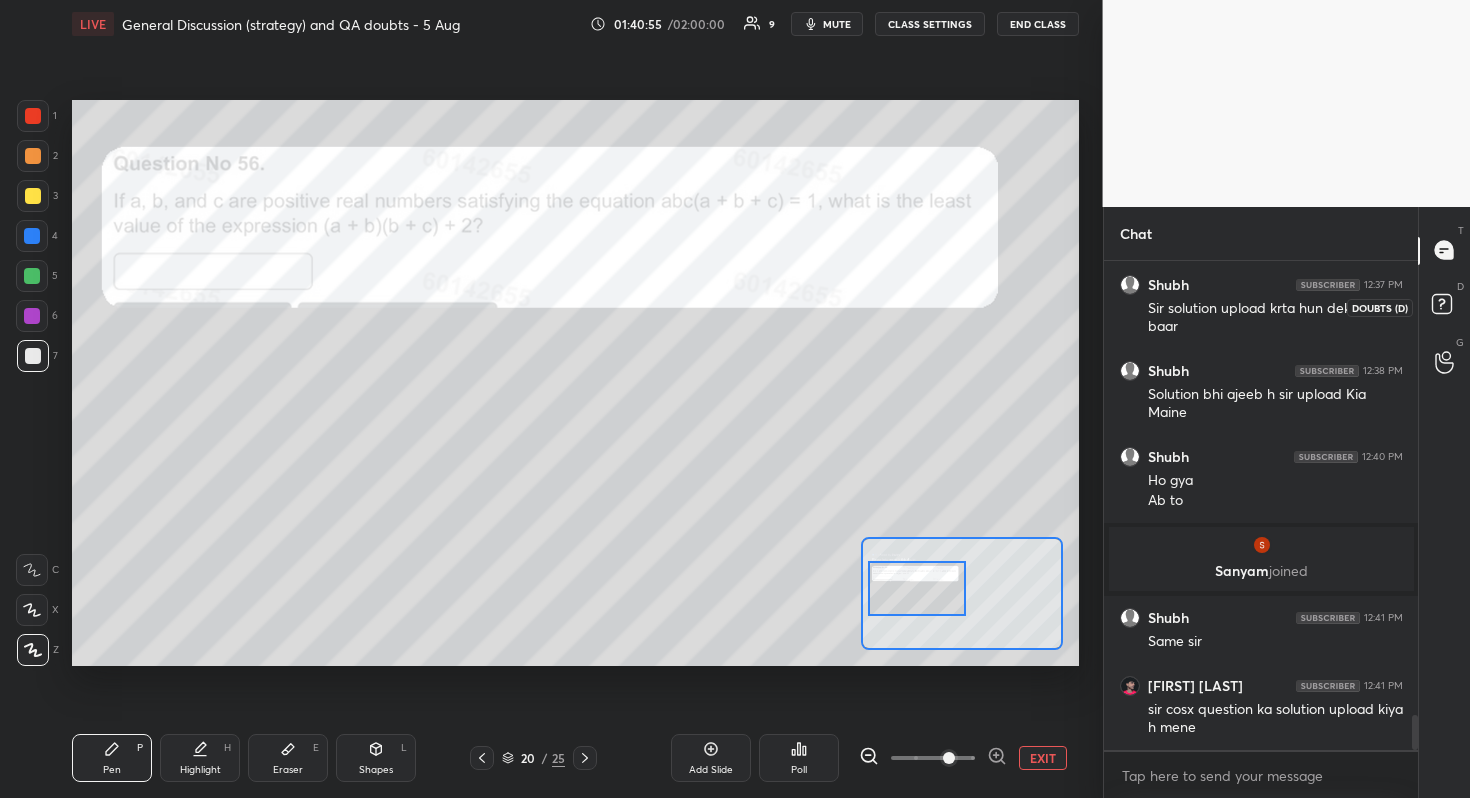 click 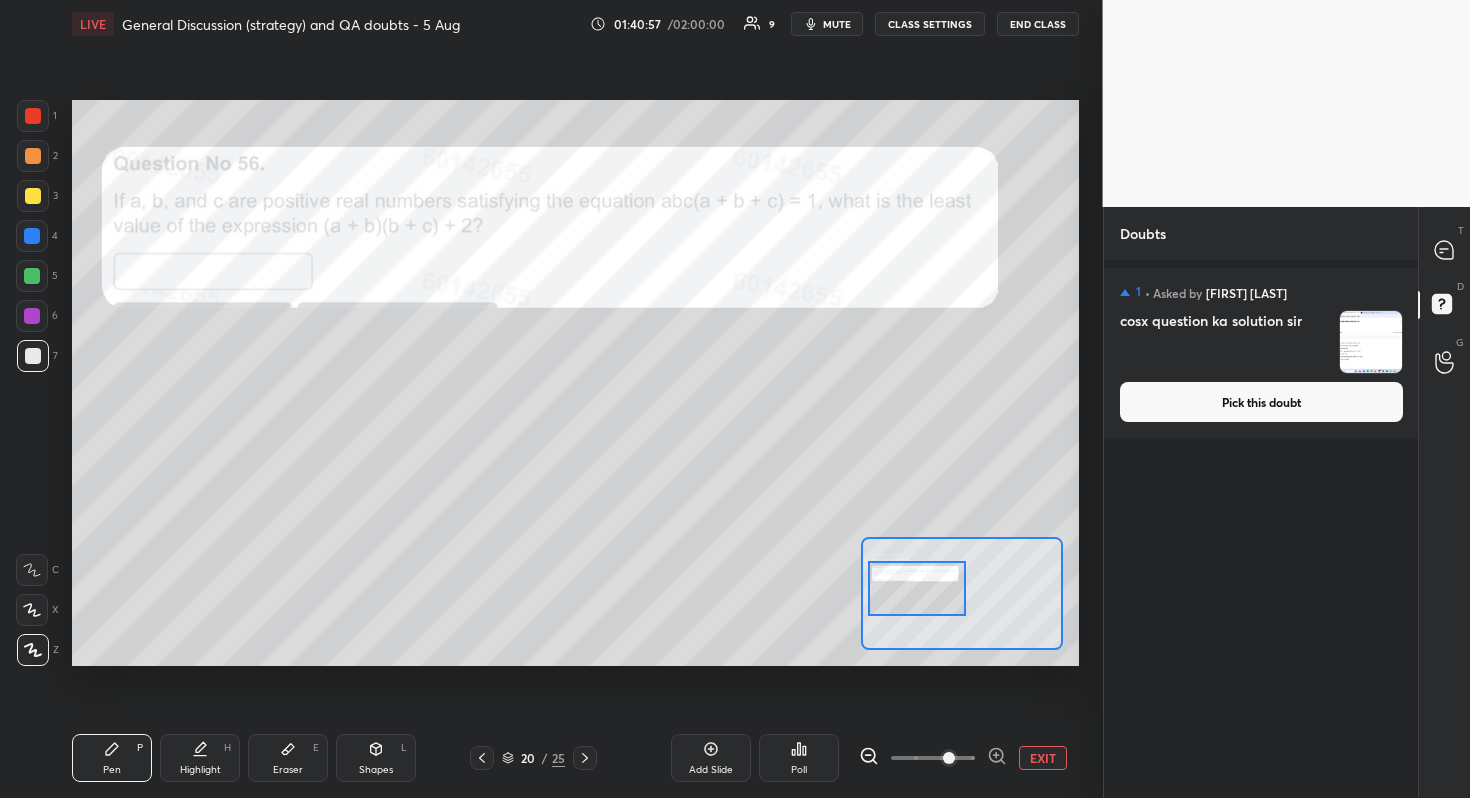 click on "Pick this doubt" at bounding box center (1261, 402) 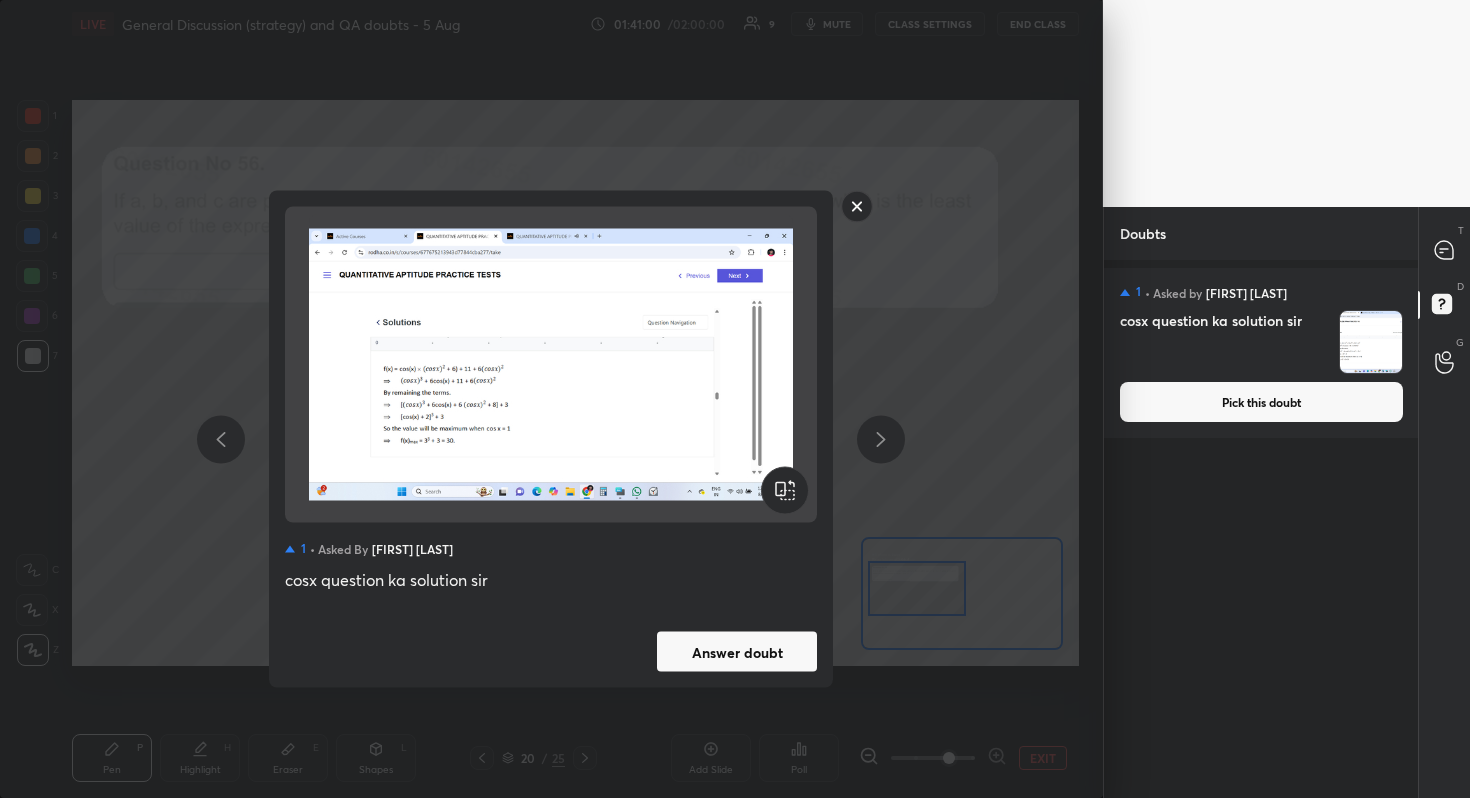 click on "Answer doubt" at bounding box center [737, 652] 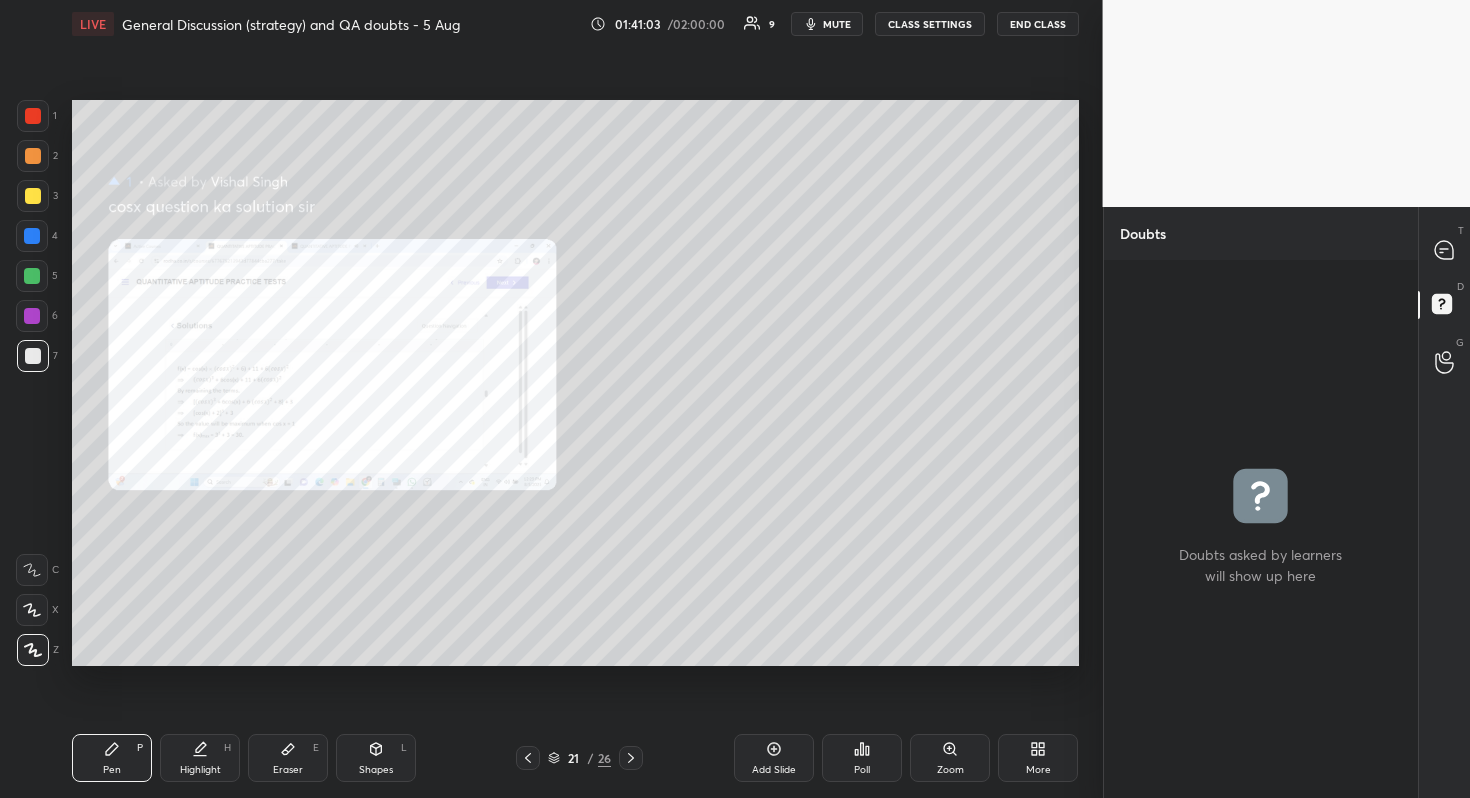 click on "Zoom" at bounding box center (950, 770) 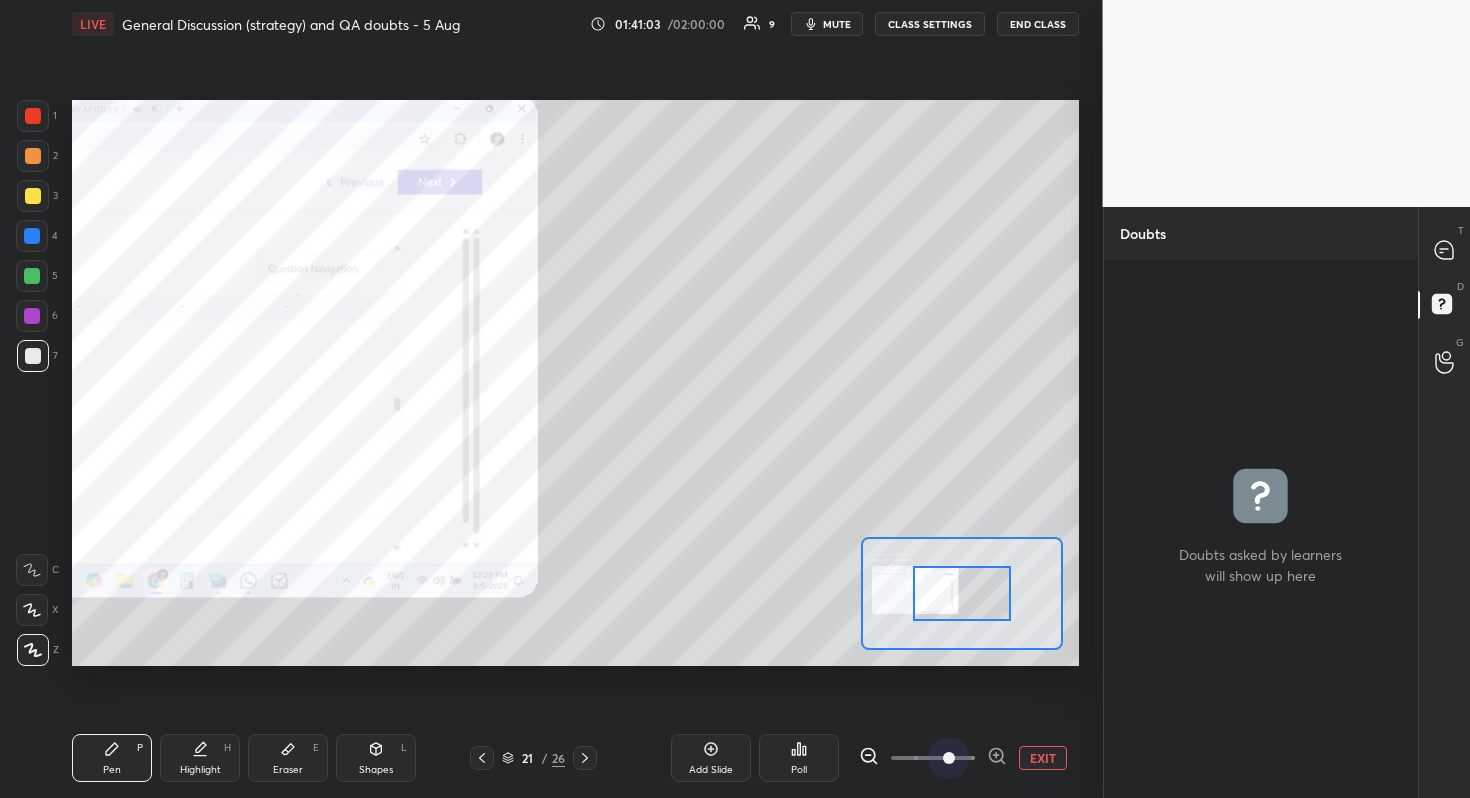 click at bounding box center [933, 758] 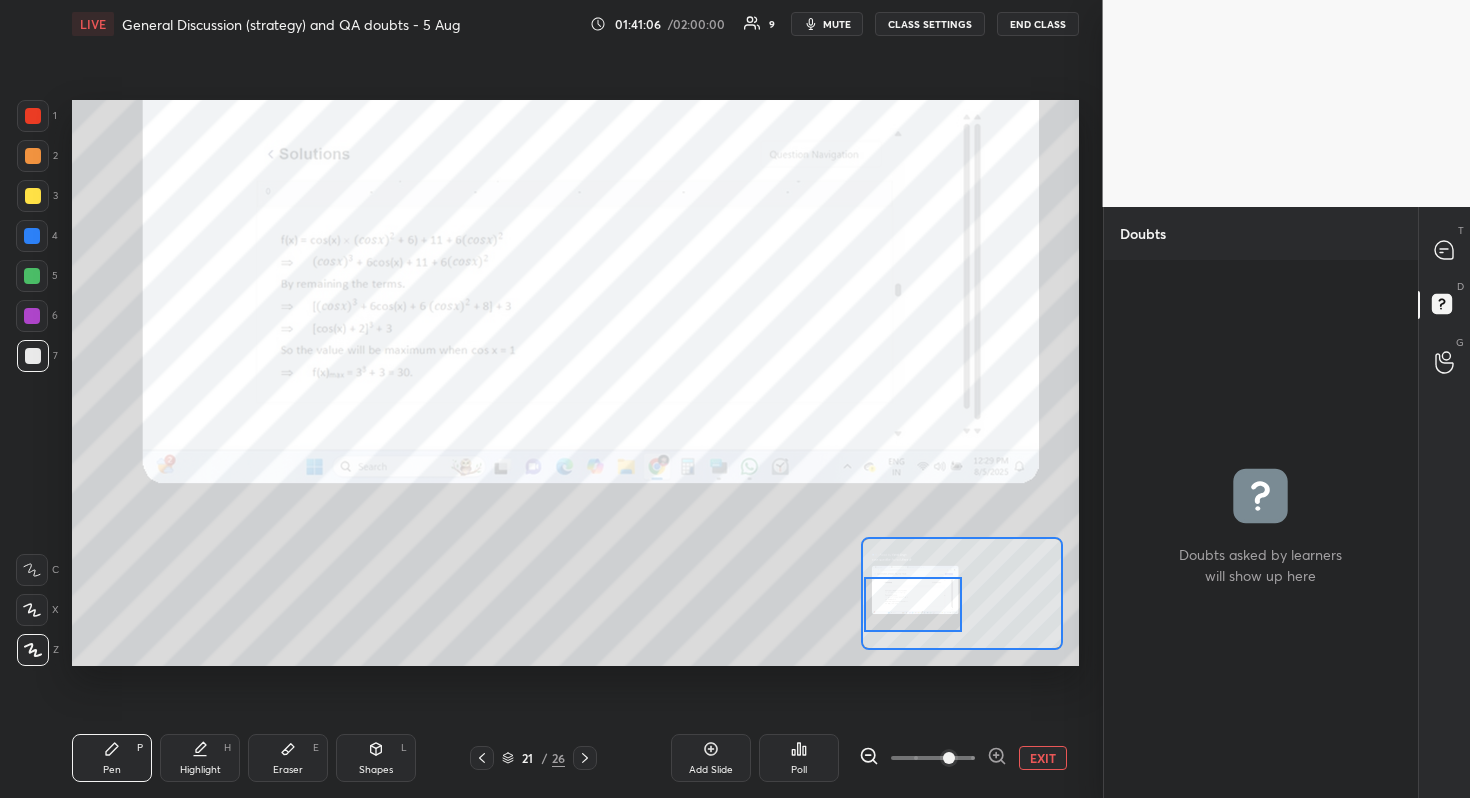 drag, startPoint x: 961, startPoint y: 602, endPoint x: 898, endPoint y: 613, distance: 63.953106 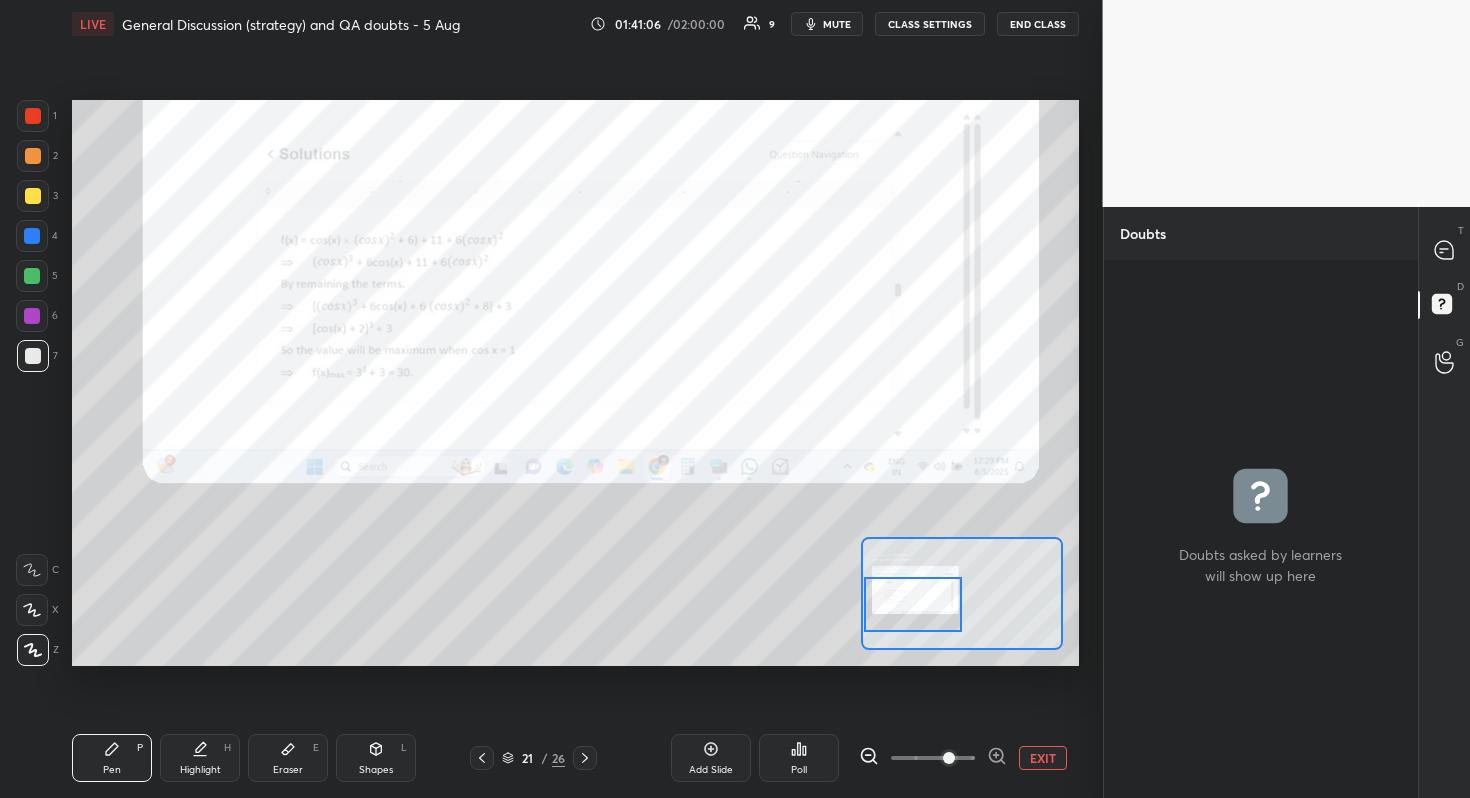 click at bounding box center (913, 604) 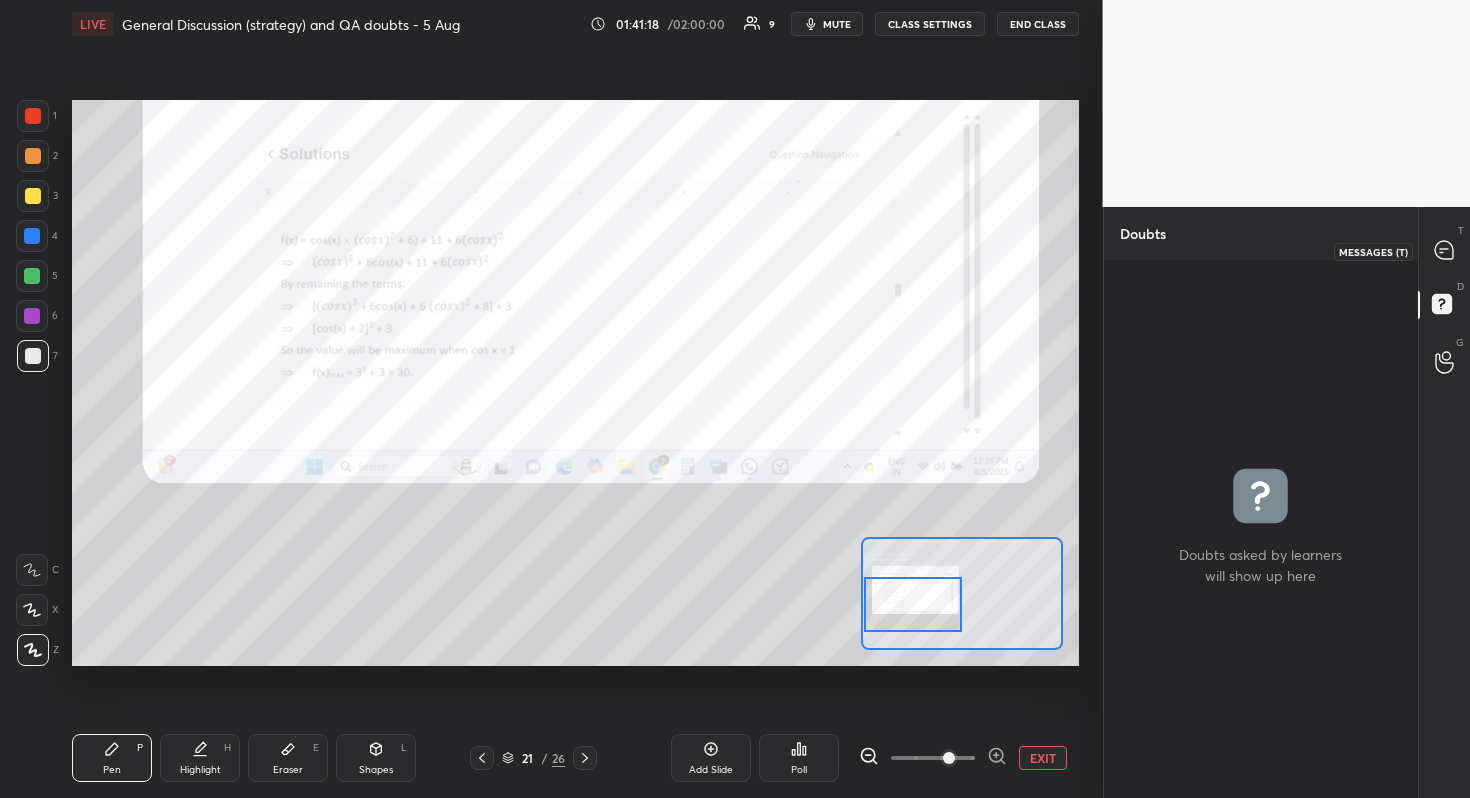 click 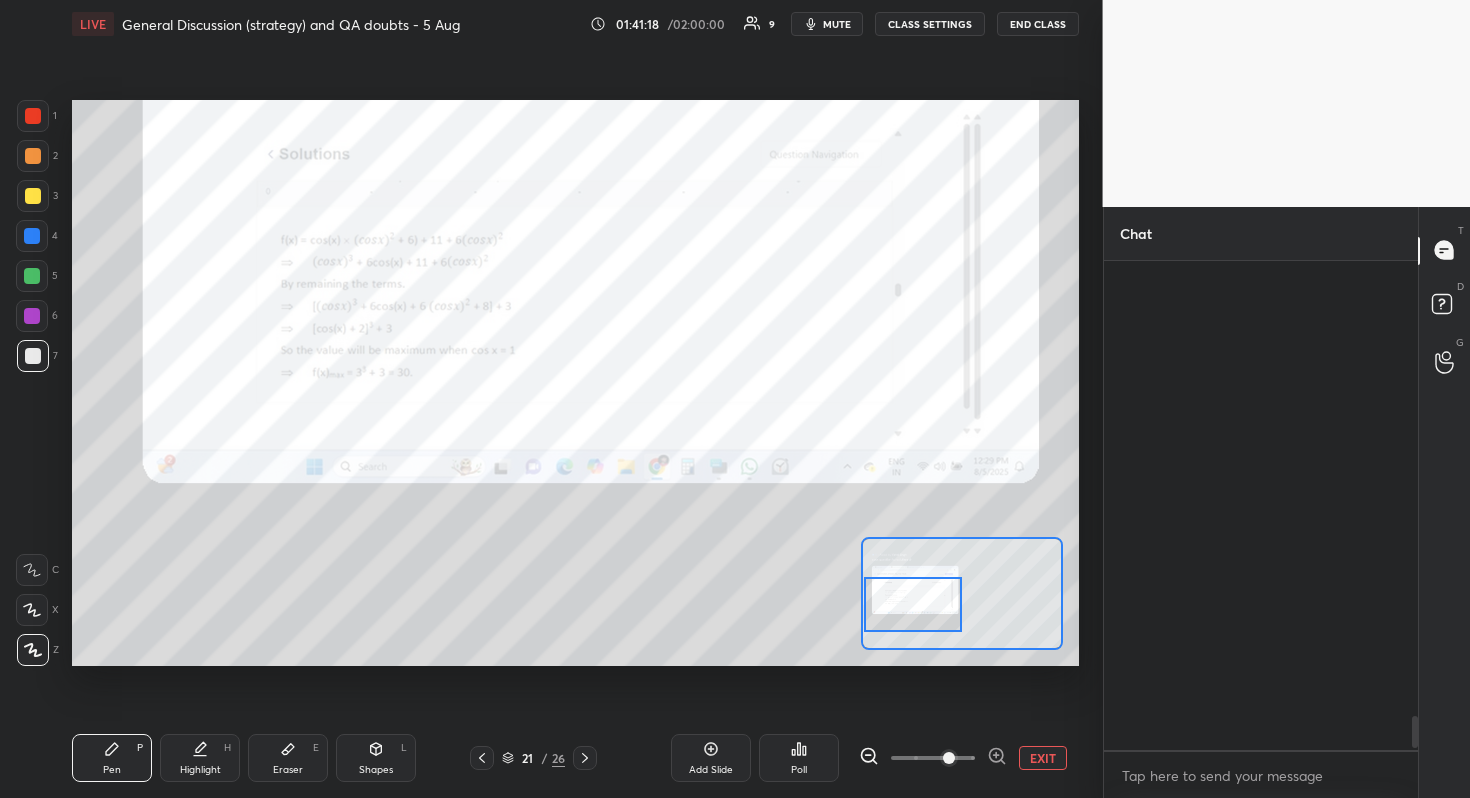 scroll, scrollTop: 6854, scrollLeft: 0, axis: vertical 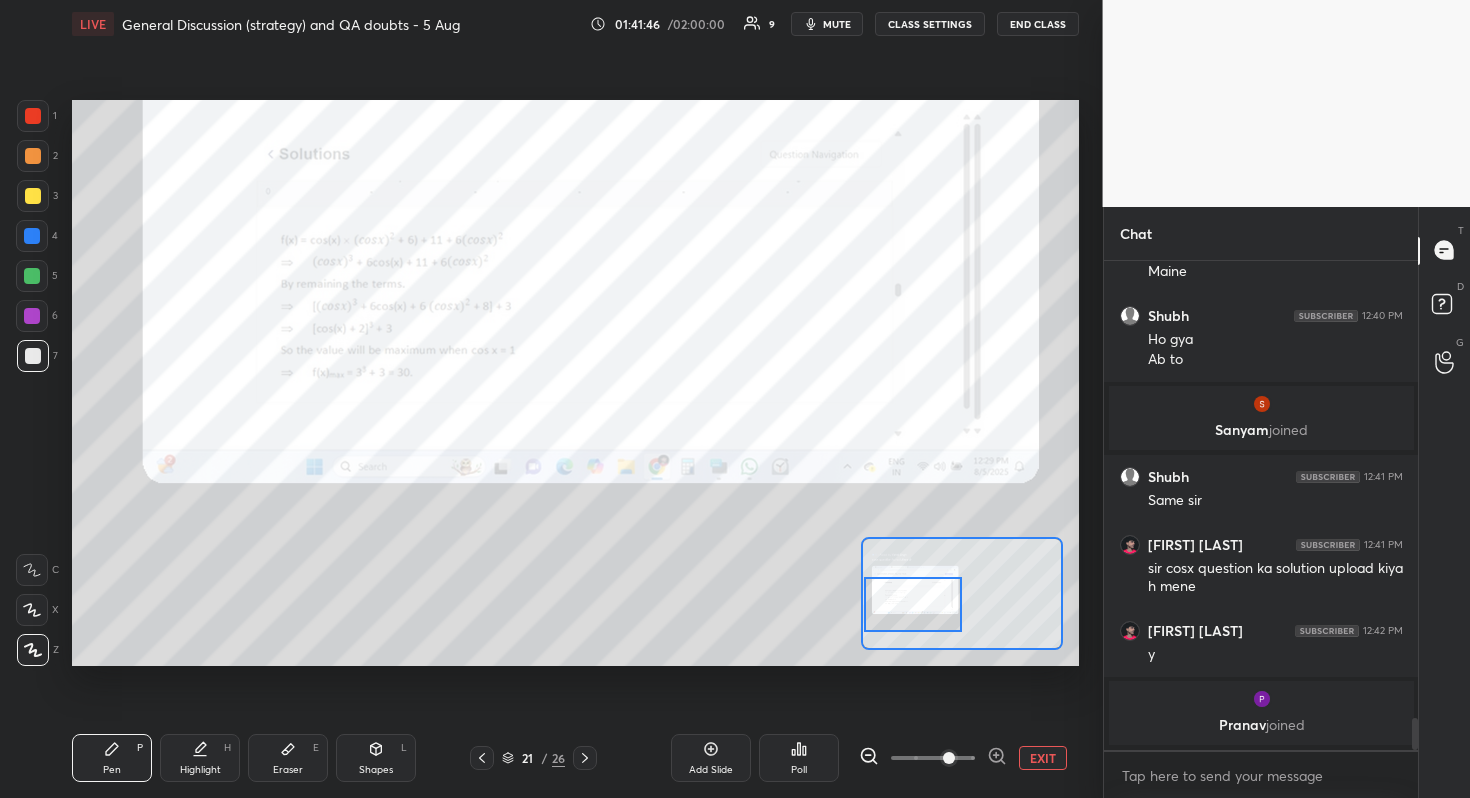 click at bounding box center (32, 316) 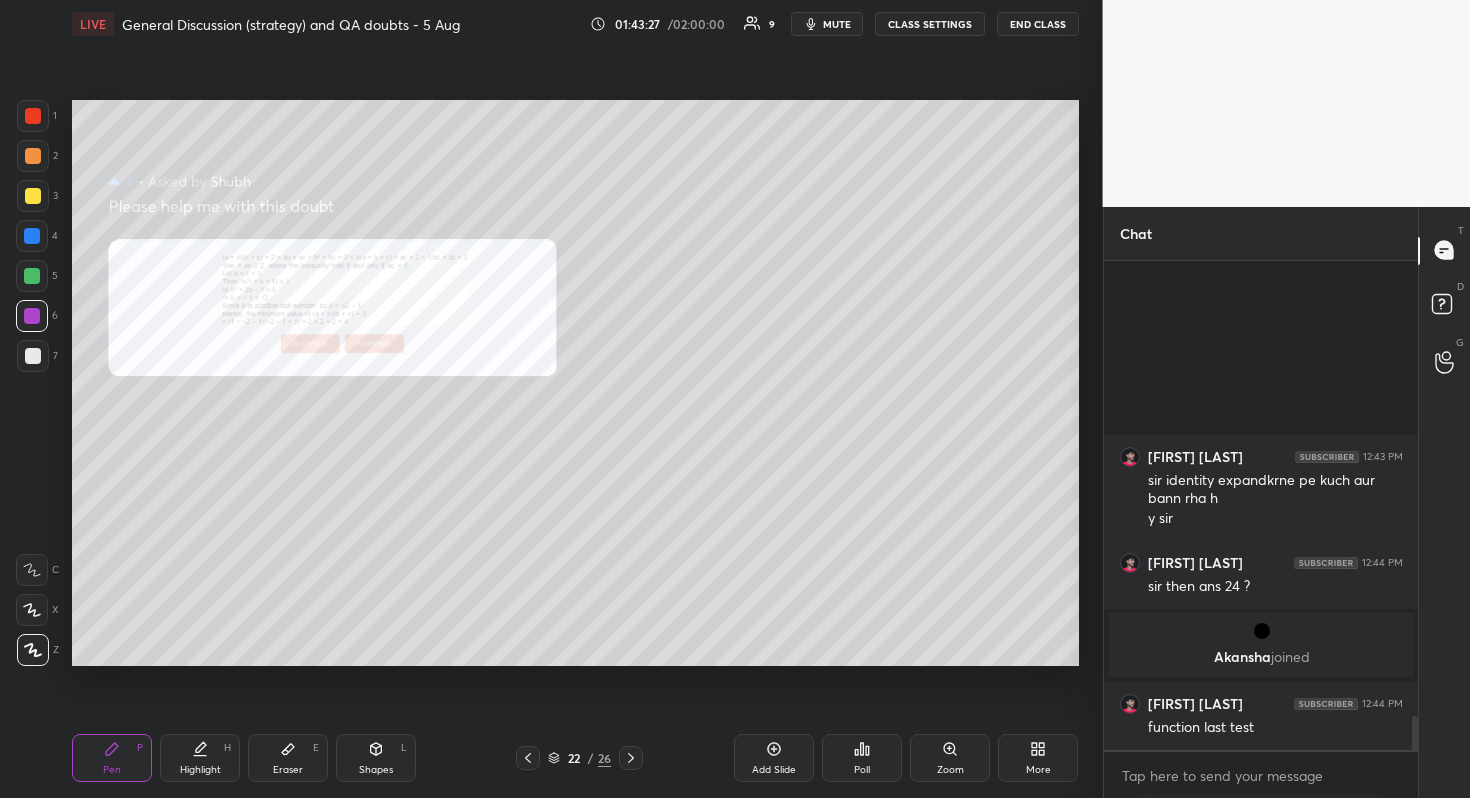scroll, scrollTop: 6478, scrollLeft: 0, axis: vertical 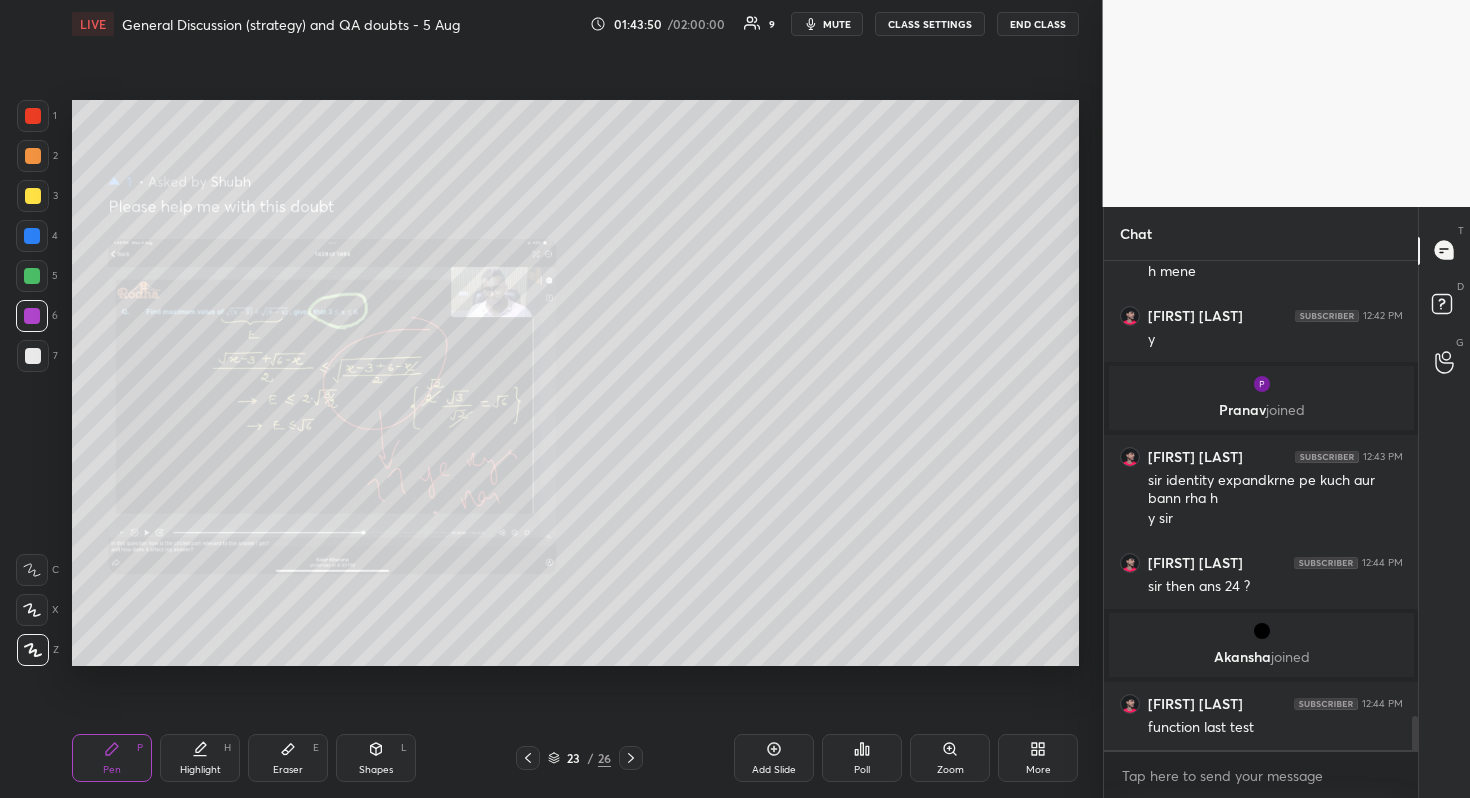 click on "Zoom" at bounding box center (950, 770) 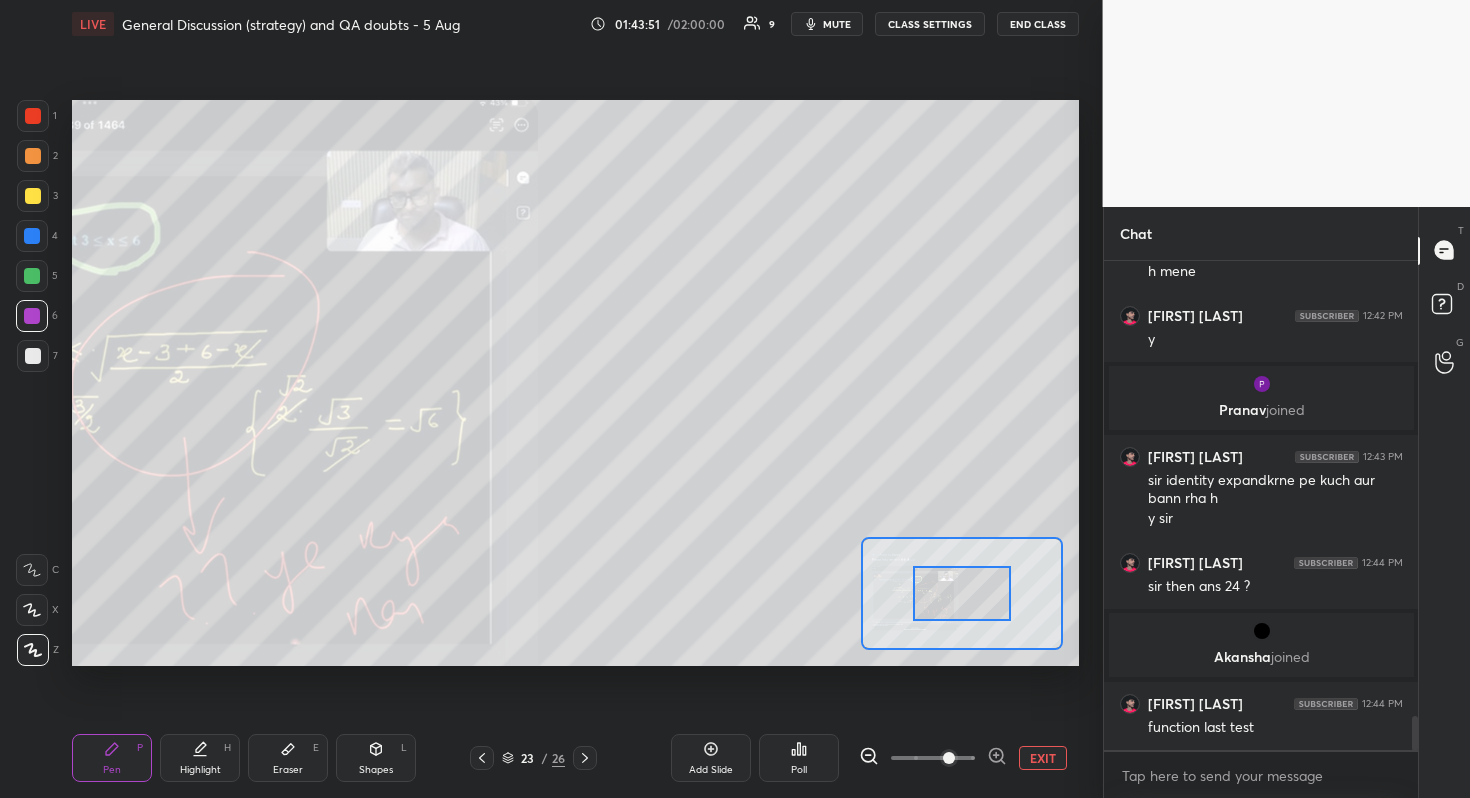 click at bounding box center (949, 758) 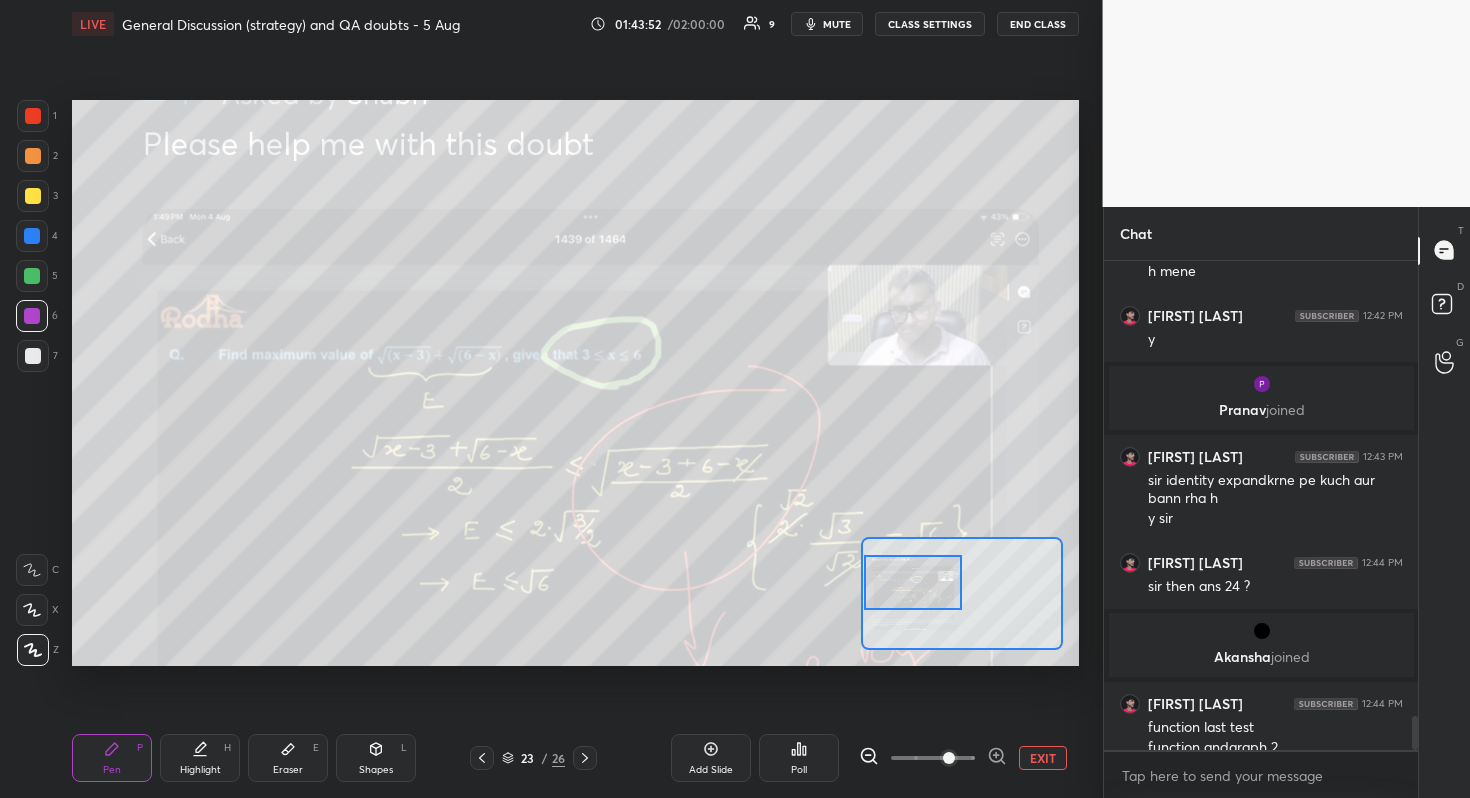 scroll, scrollTop: 6498, scrollLeft: 0, axis: vertical 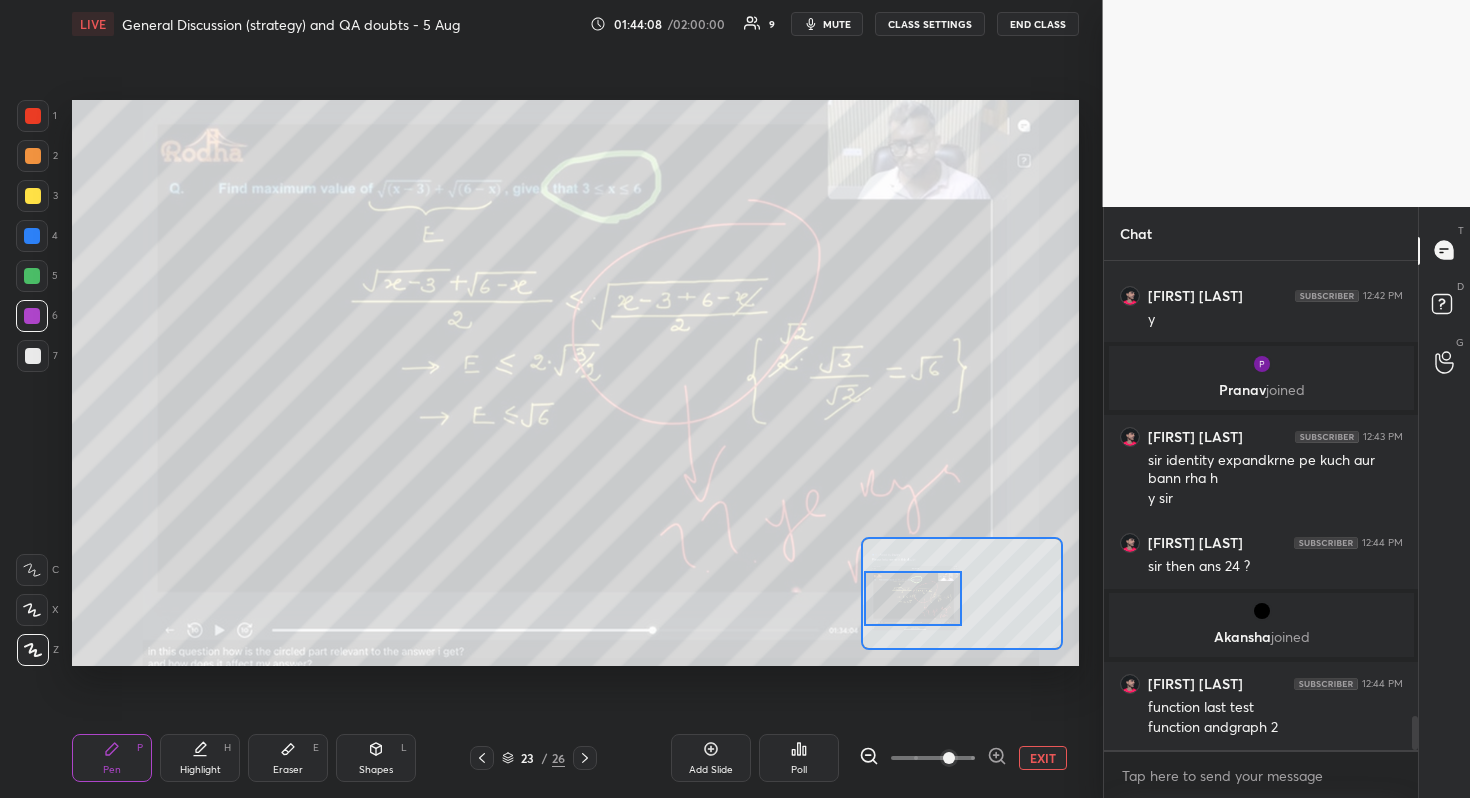 drag, startPoint x: 967, startPoint y: 594, endPoint x: 908, endPoint y: 599, distance: 59.211487 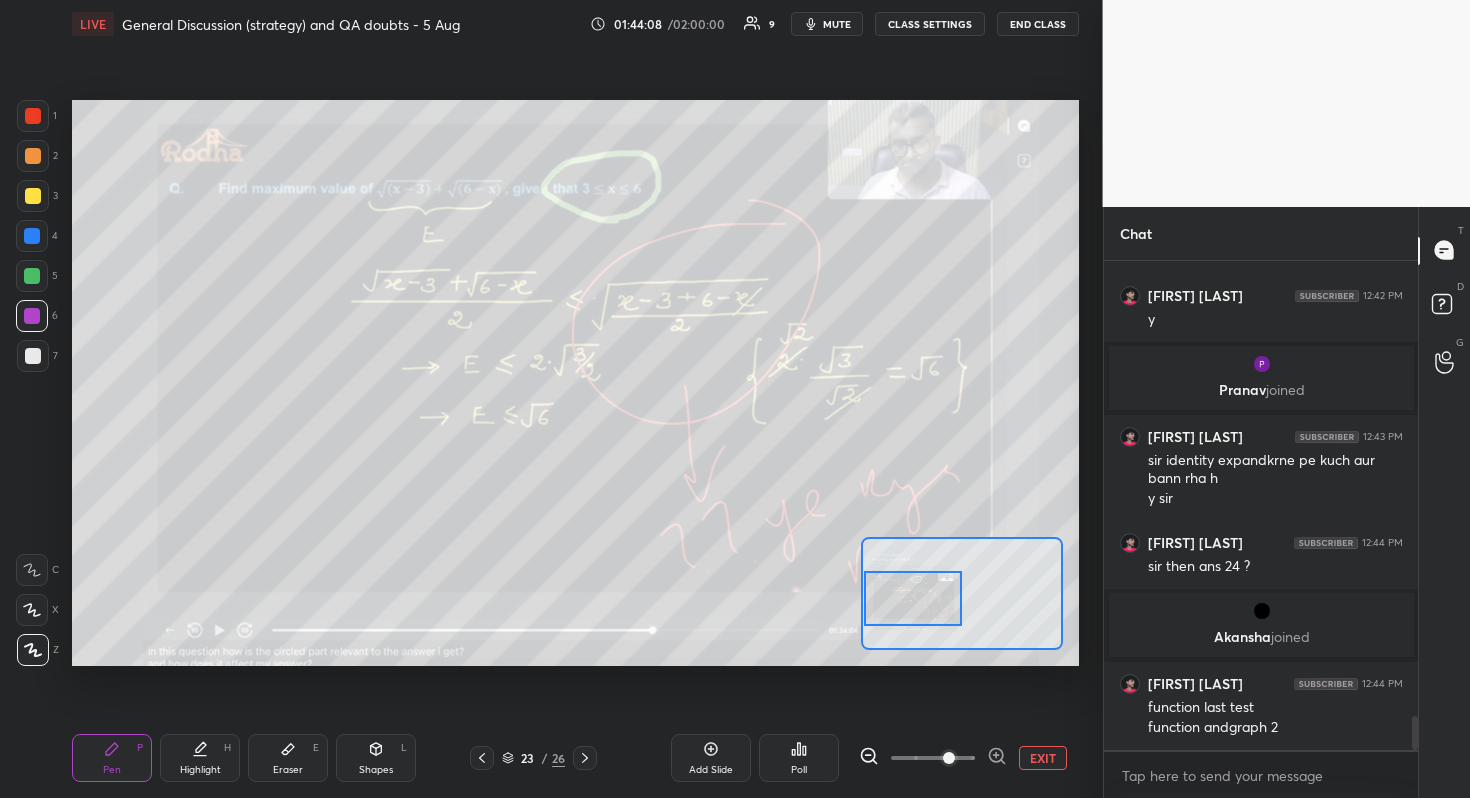 click at bounding box center (913, 598) 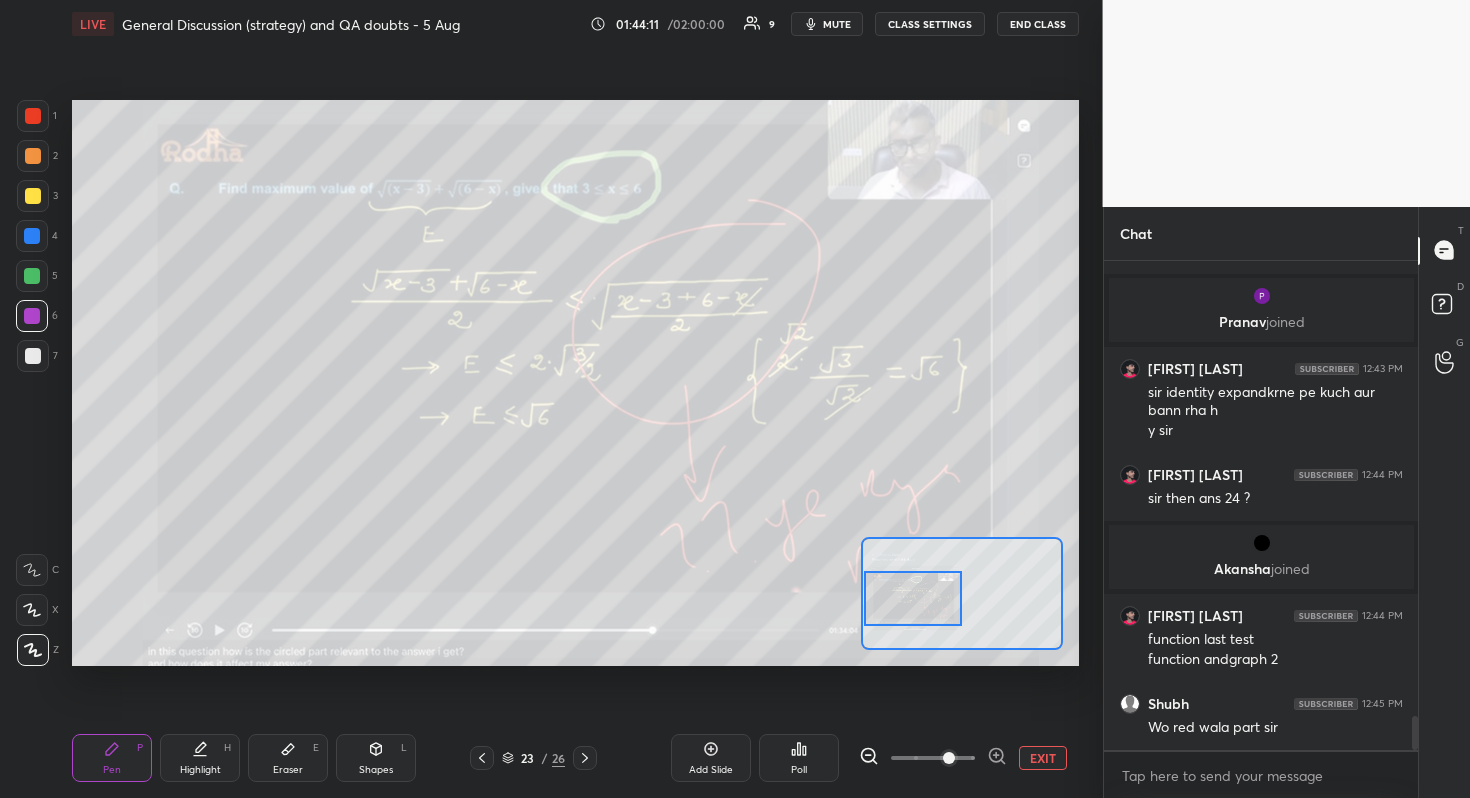 scroll, scrollTop: 6639, scrollLeft: 0, axis: vertical 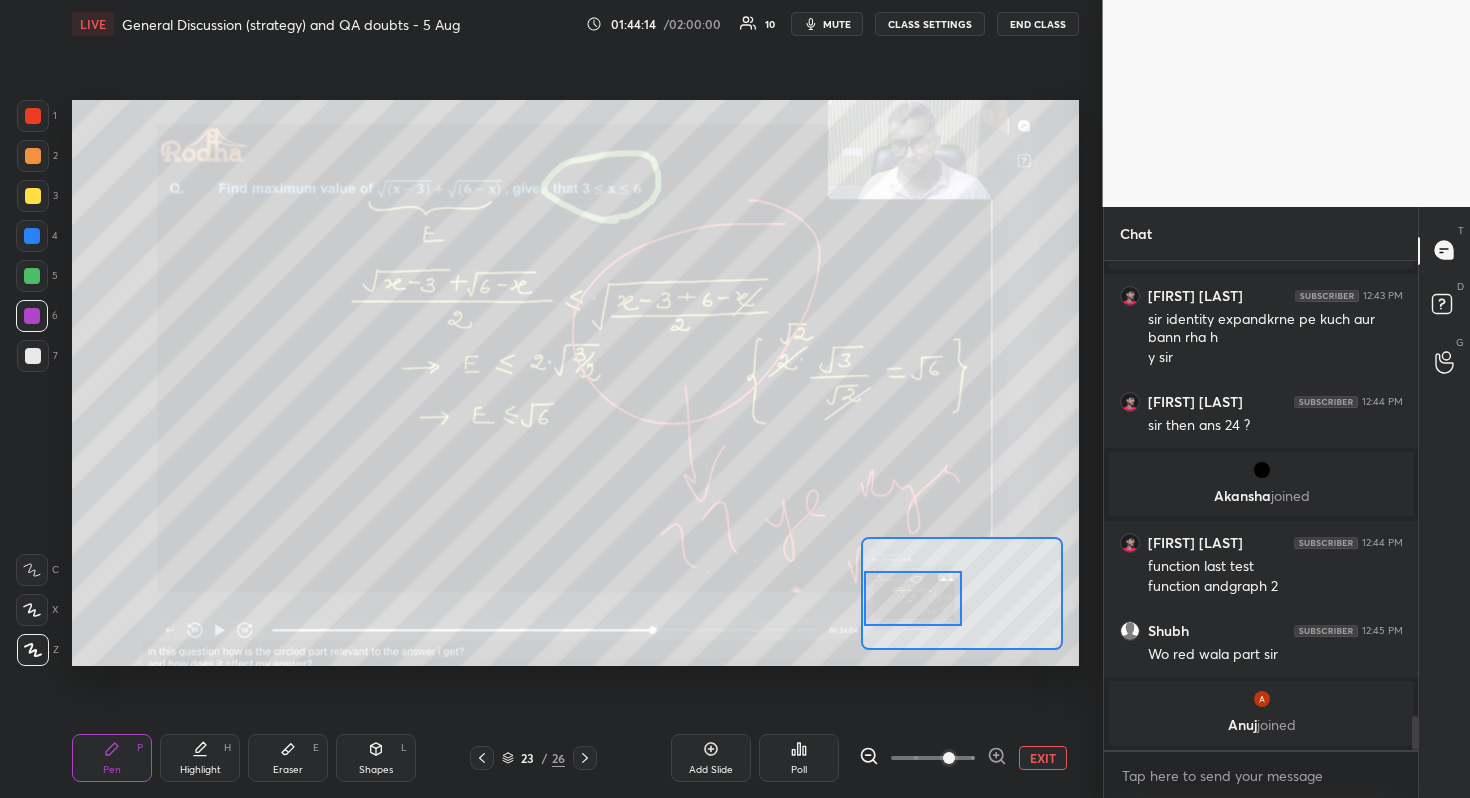 click at bounding box center (913, 598) 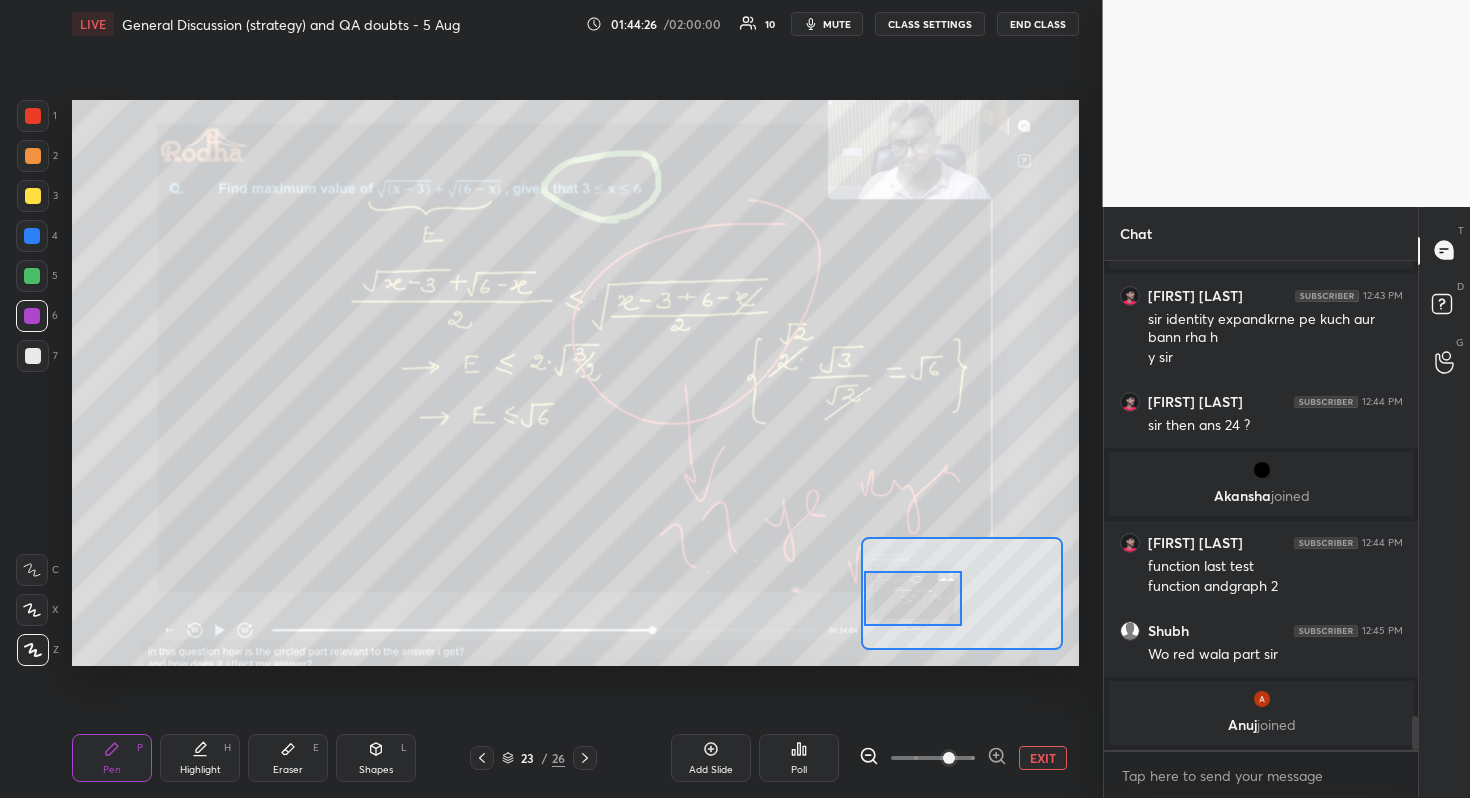 click at bounding box center [33, 356] 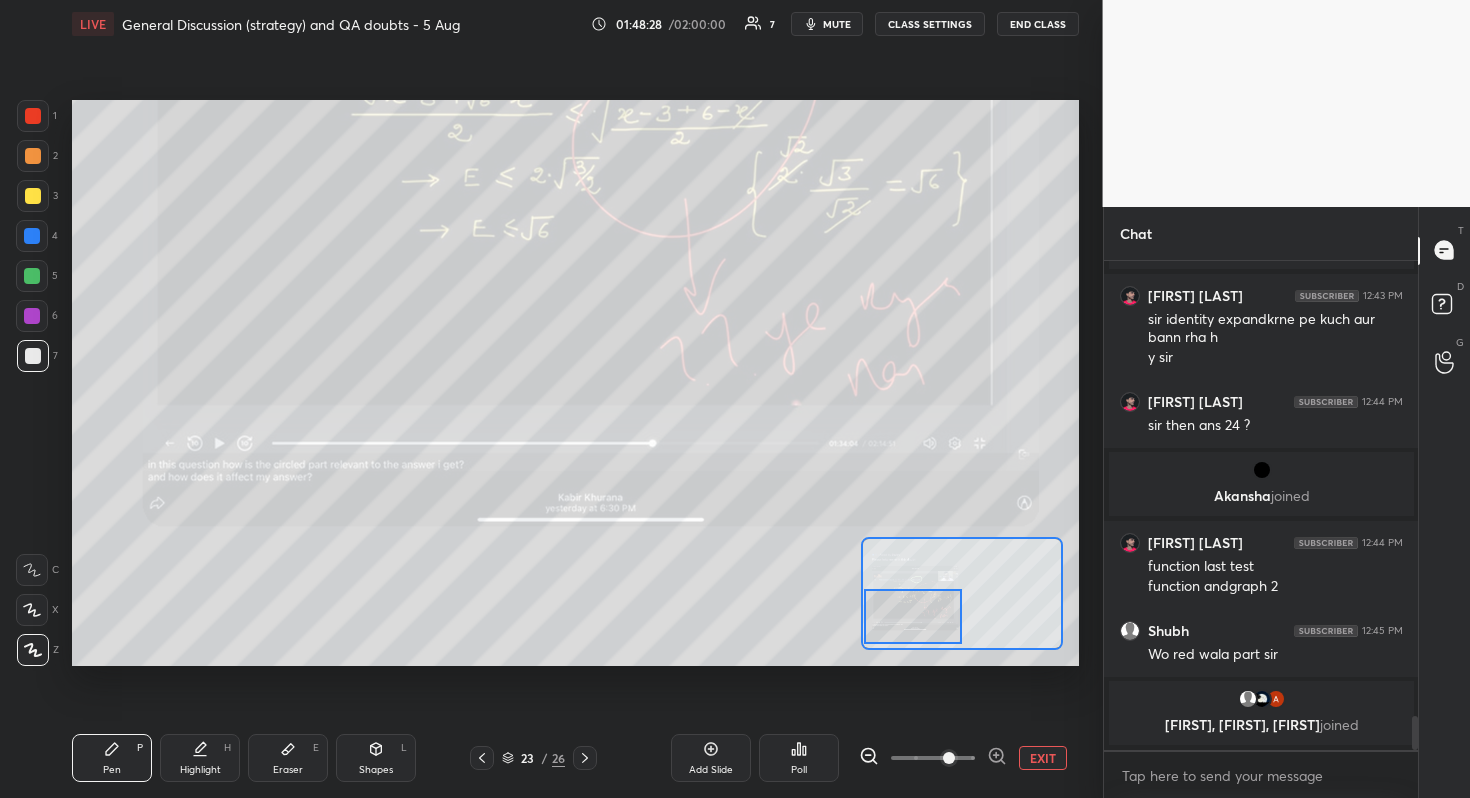 drag, startPoint x: 890, startPoint y: 608, endPoint x: 883, endPoint y: 618, distance: 12.206555 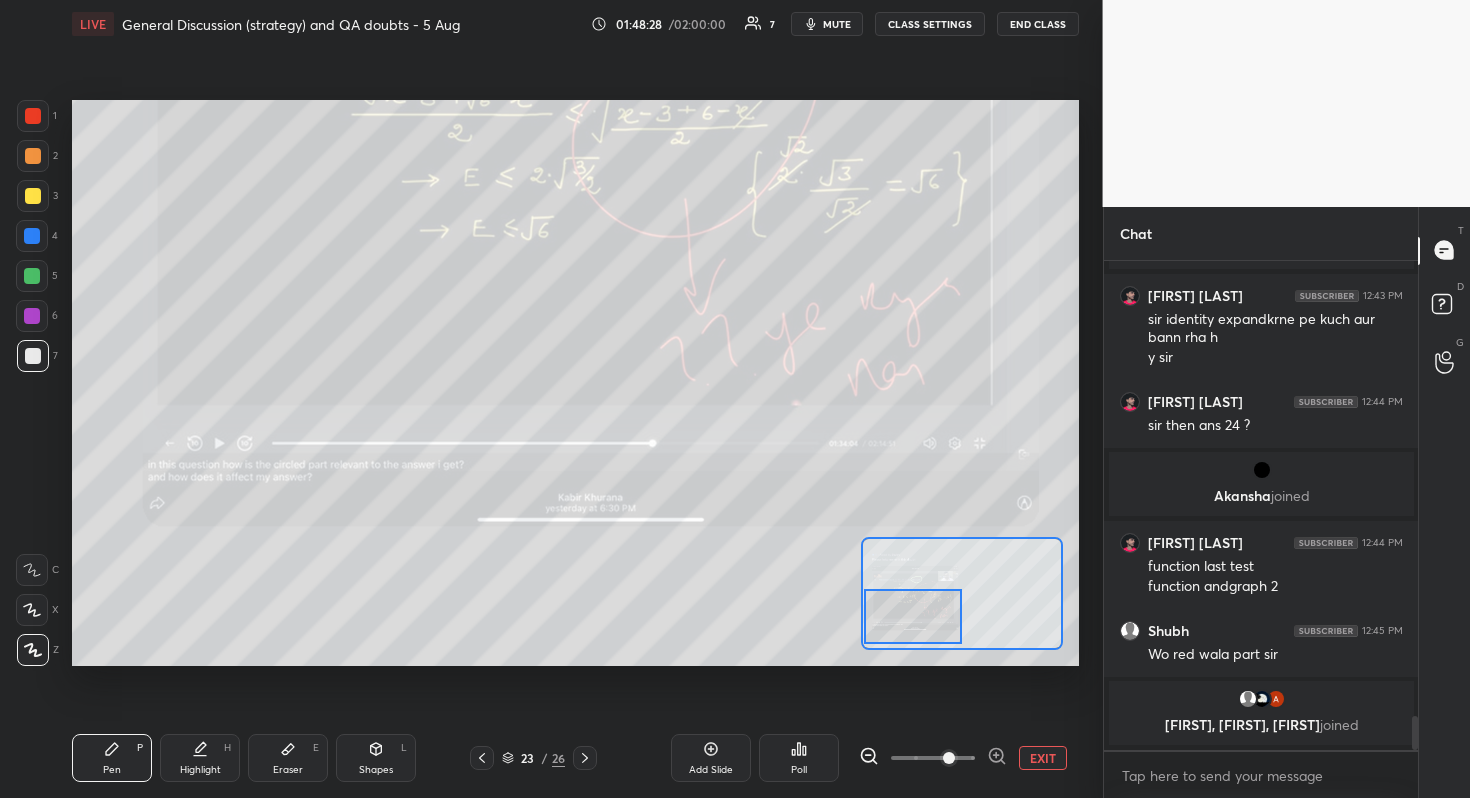 click at bounding box center (913, 616) 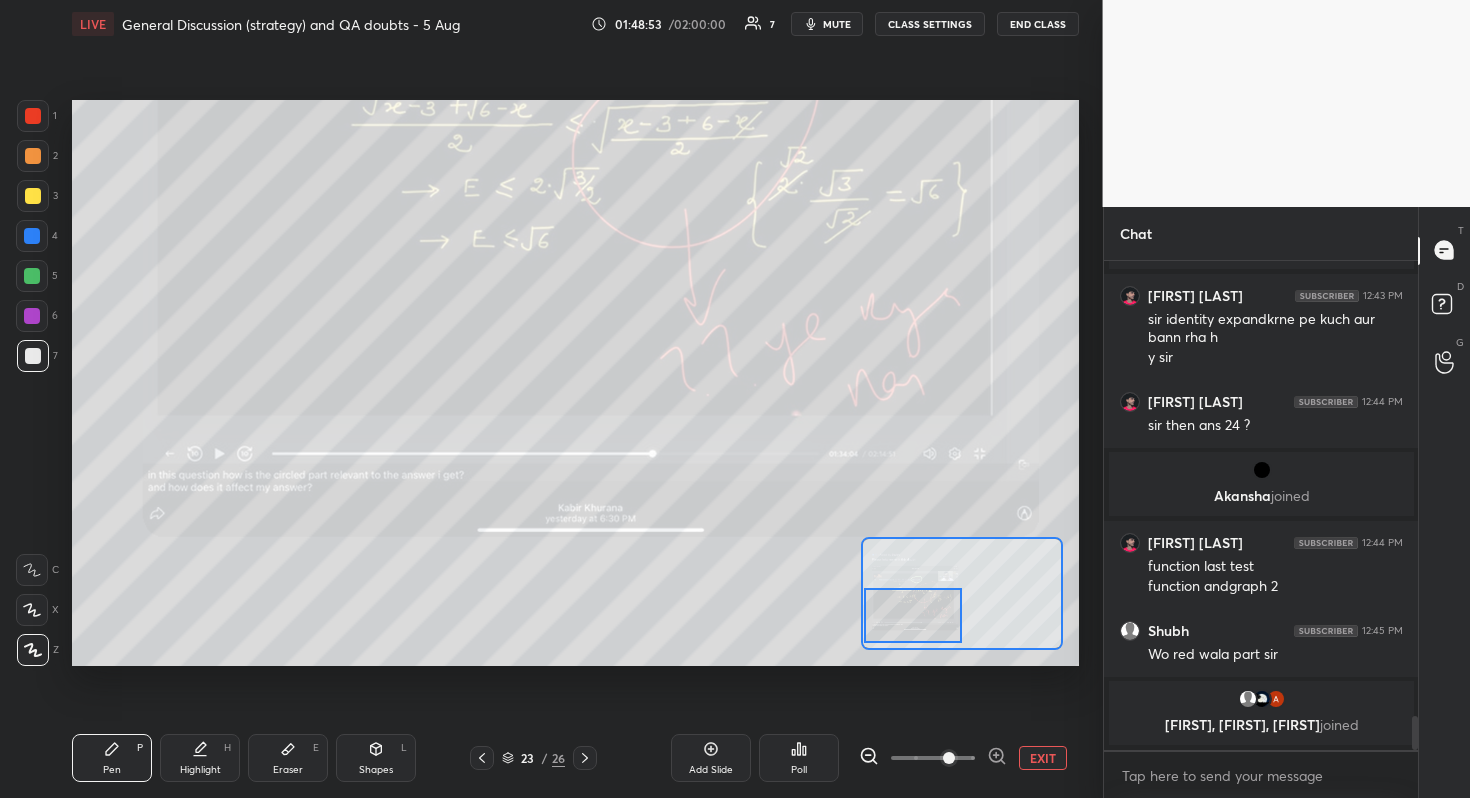 scroll, scrollTop: 6666, scrollLeft: 0, axis: vertical 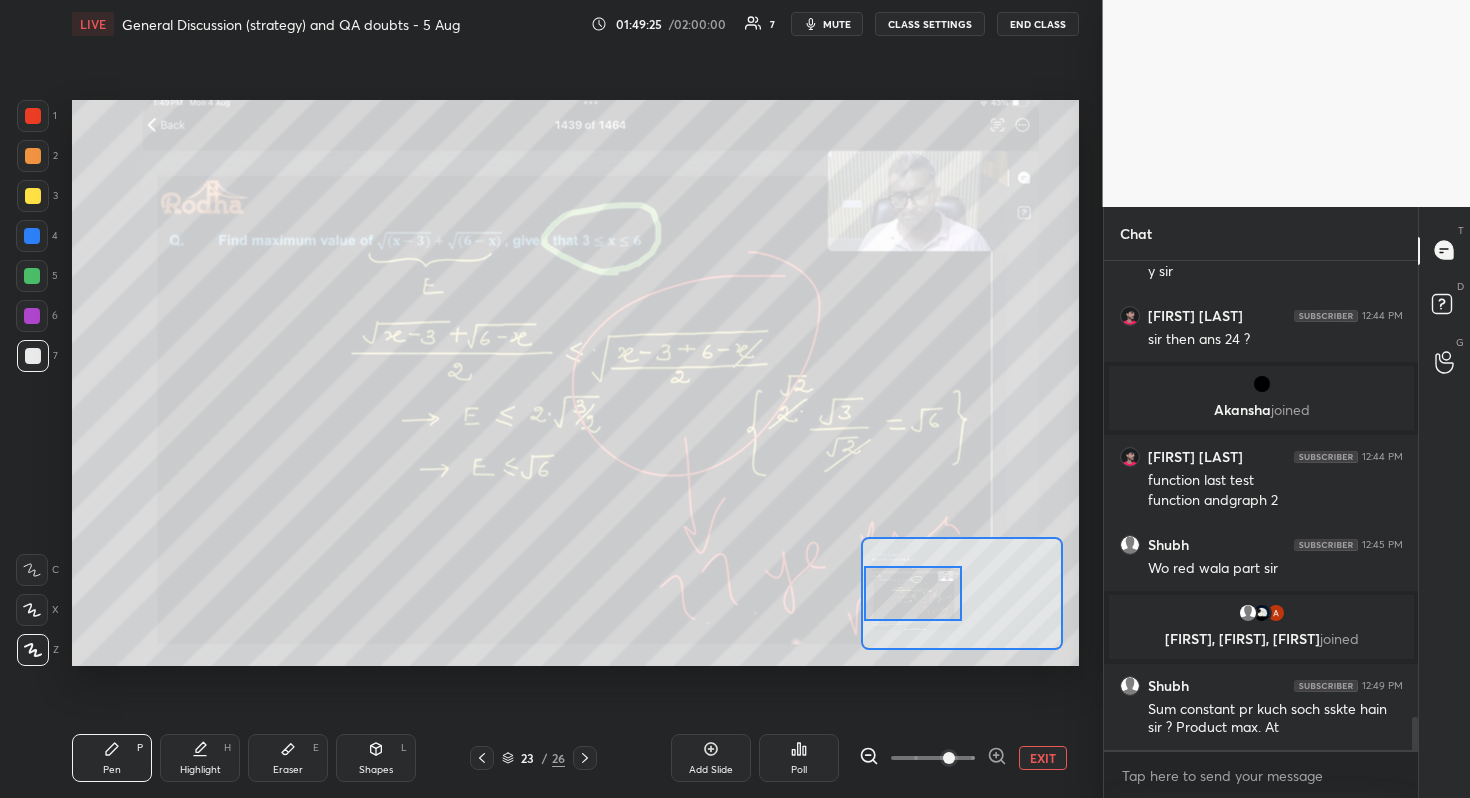 drag, startPoint x: 931, startPoint y: 621, endPoint x: 924, endPoint y: 599, distance: 23.086792 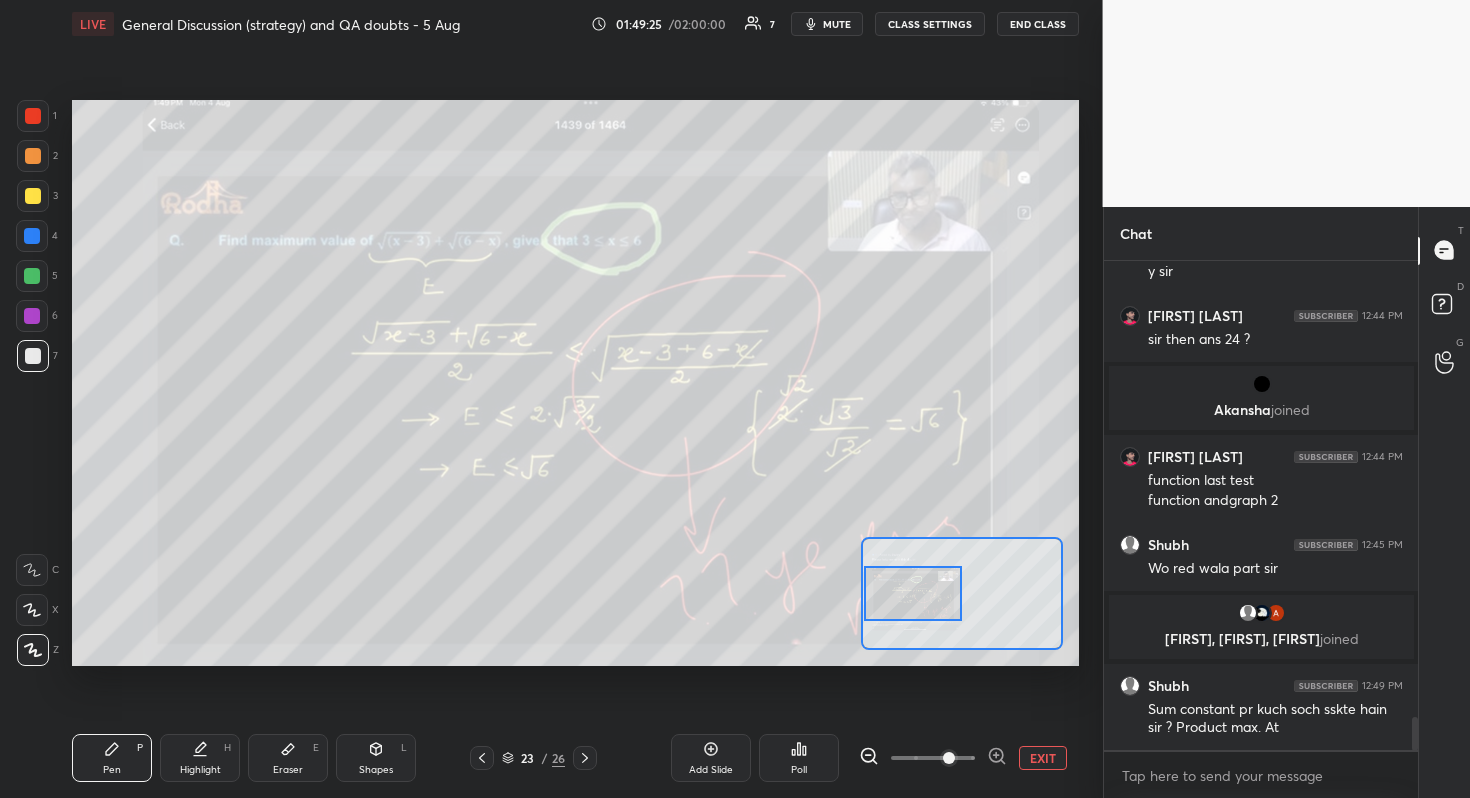click at bounding box center [913, 593] 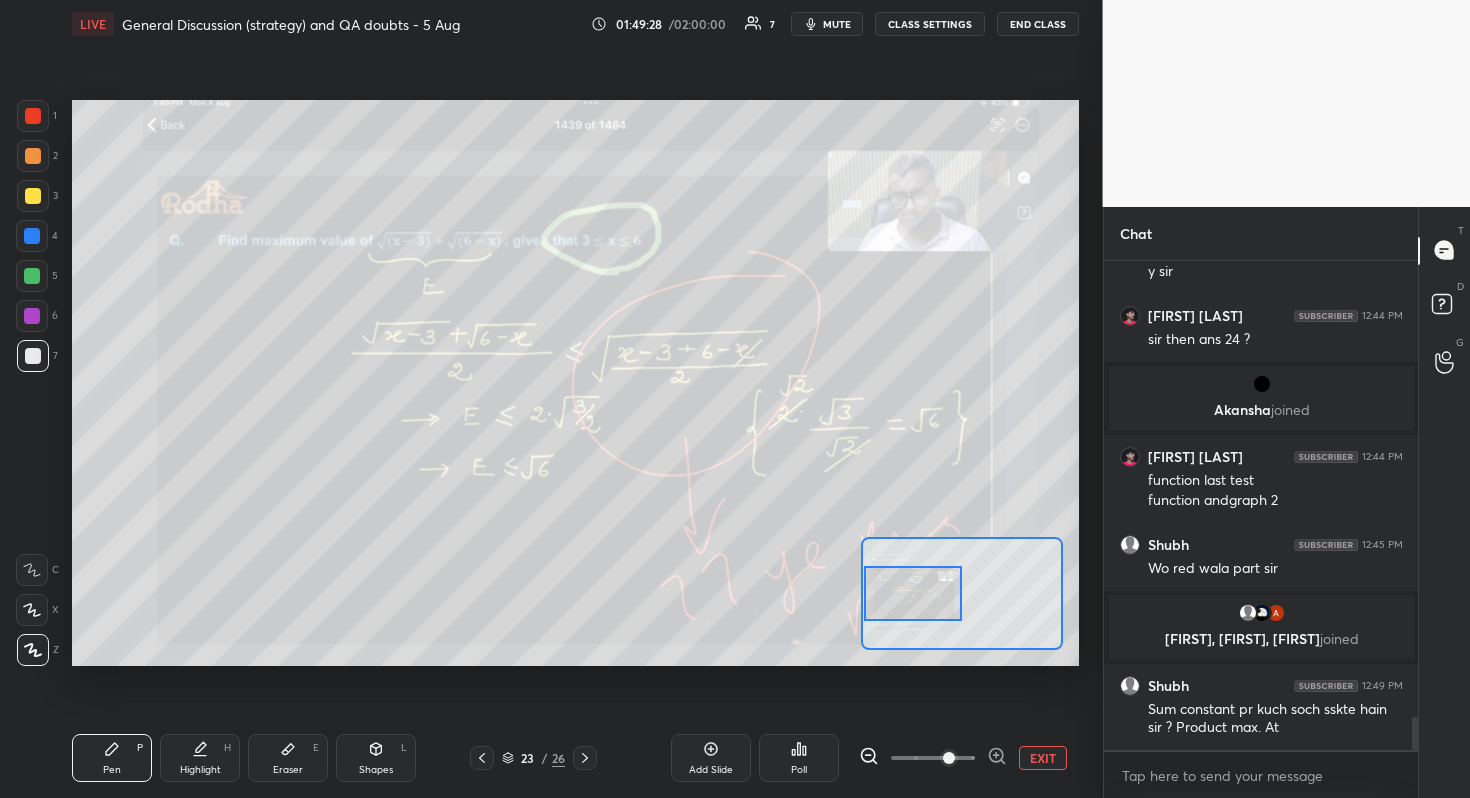 scroll, scrollTop: 6734, scrollLeft: 0, axis: vertical 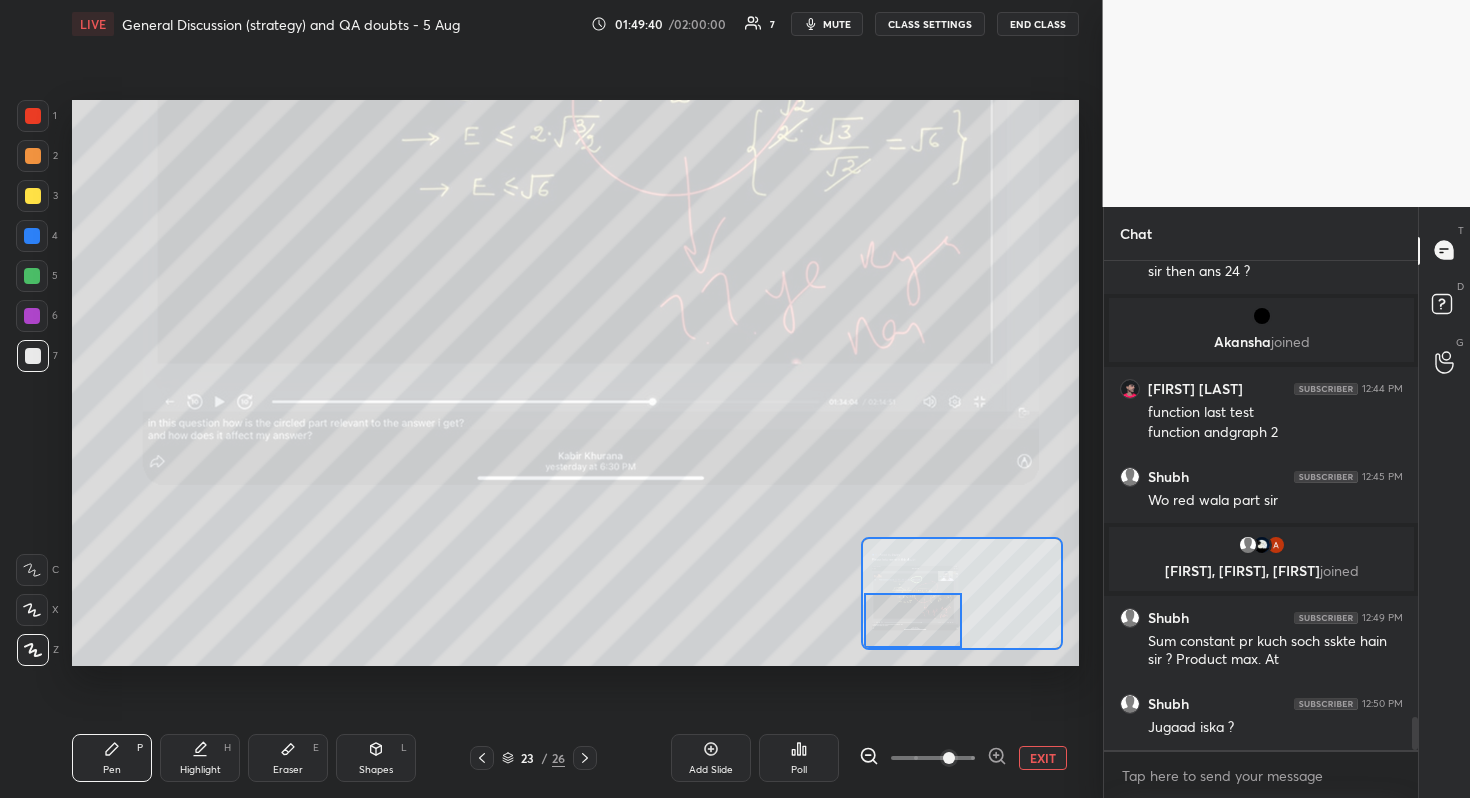 click on "Setting up your live class Poll for   secs No correct answer Start poll" at bounding box center (575, 383) 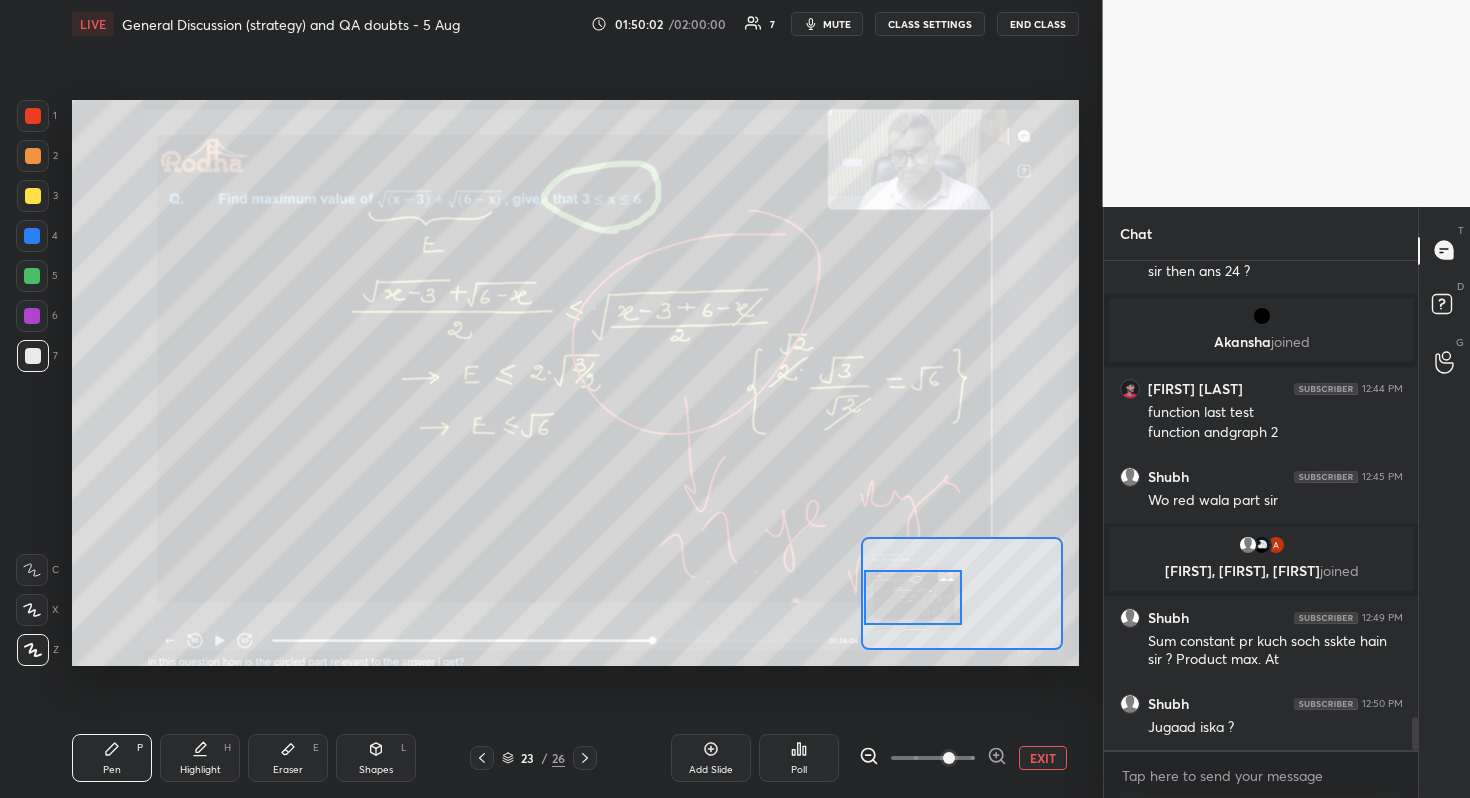 drag, startPoint x: 909, startPoint y: 631, endPoint x: 902, endPoint y: 608, distance: 24.04163 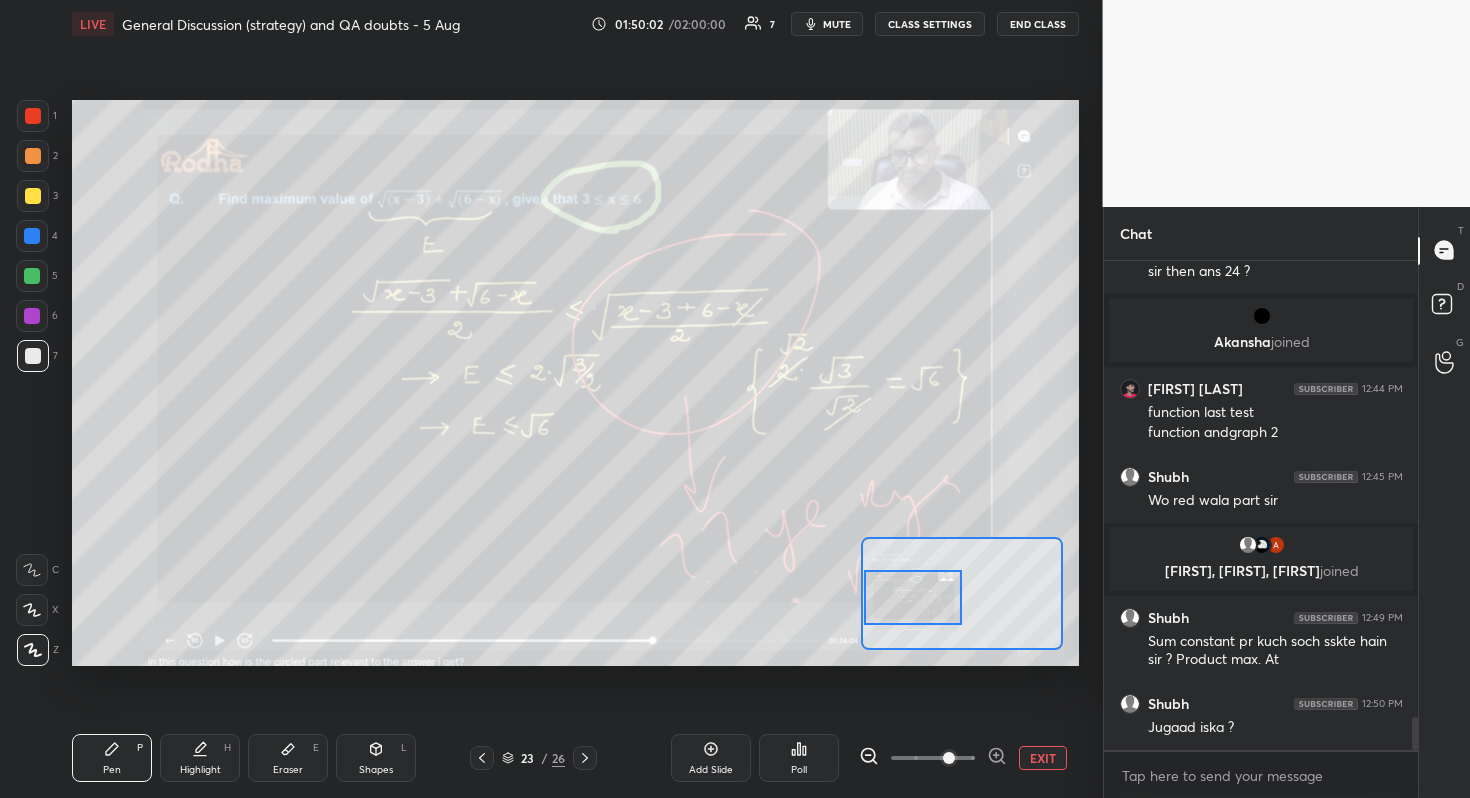 click at bounding box center [913, 597] 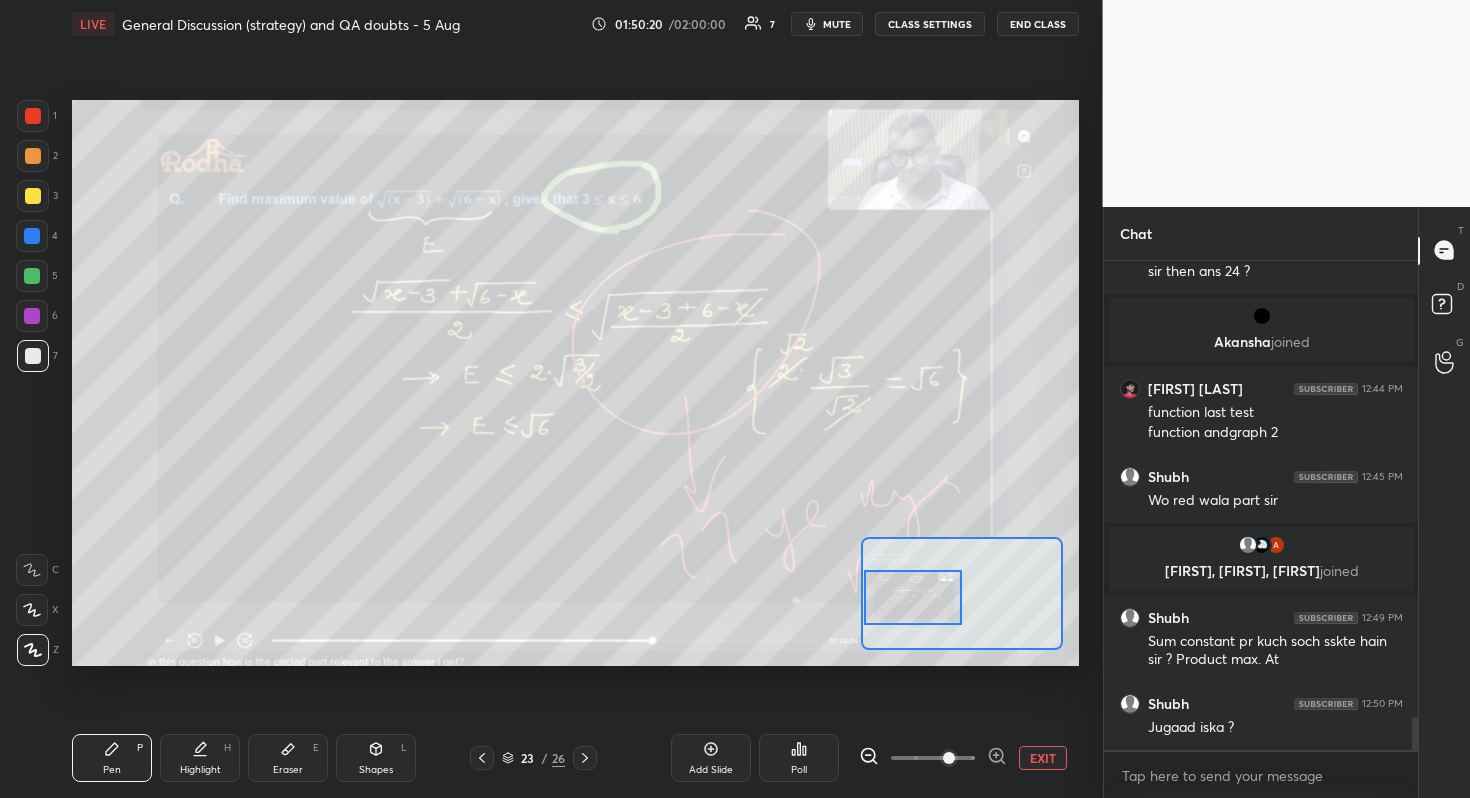click at bounding box center [913, 597] 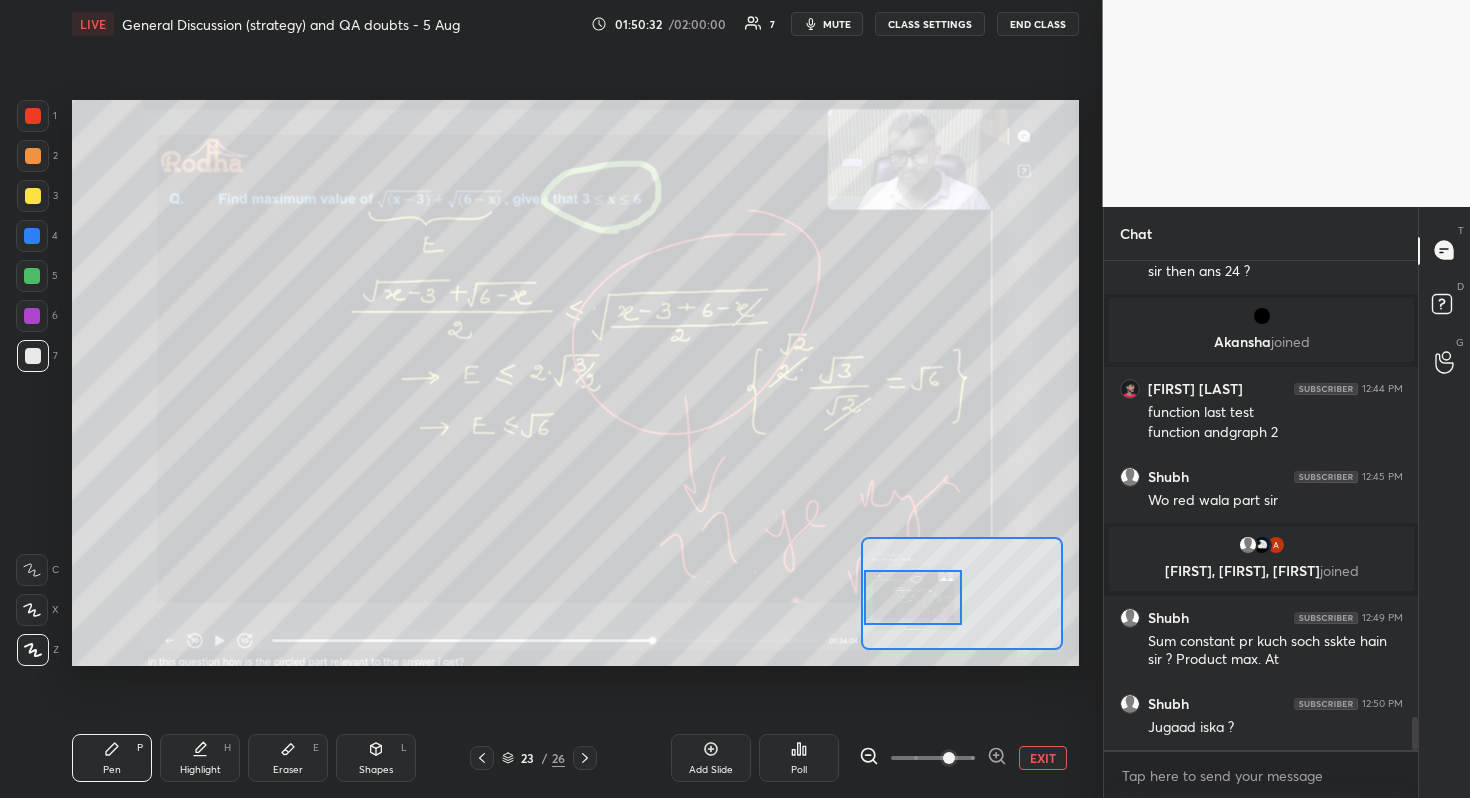 scroll, scrollTop: 6807, scrollLeft: 0, axis: vertical 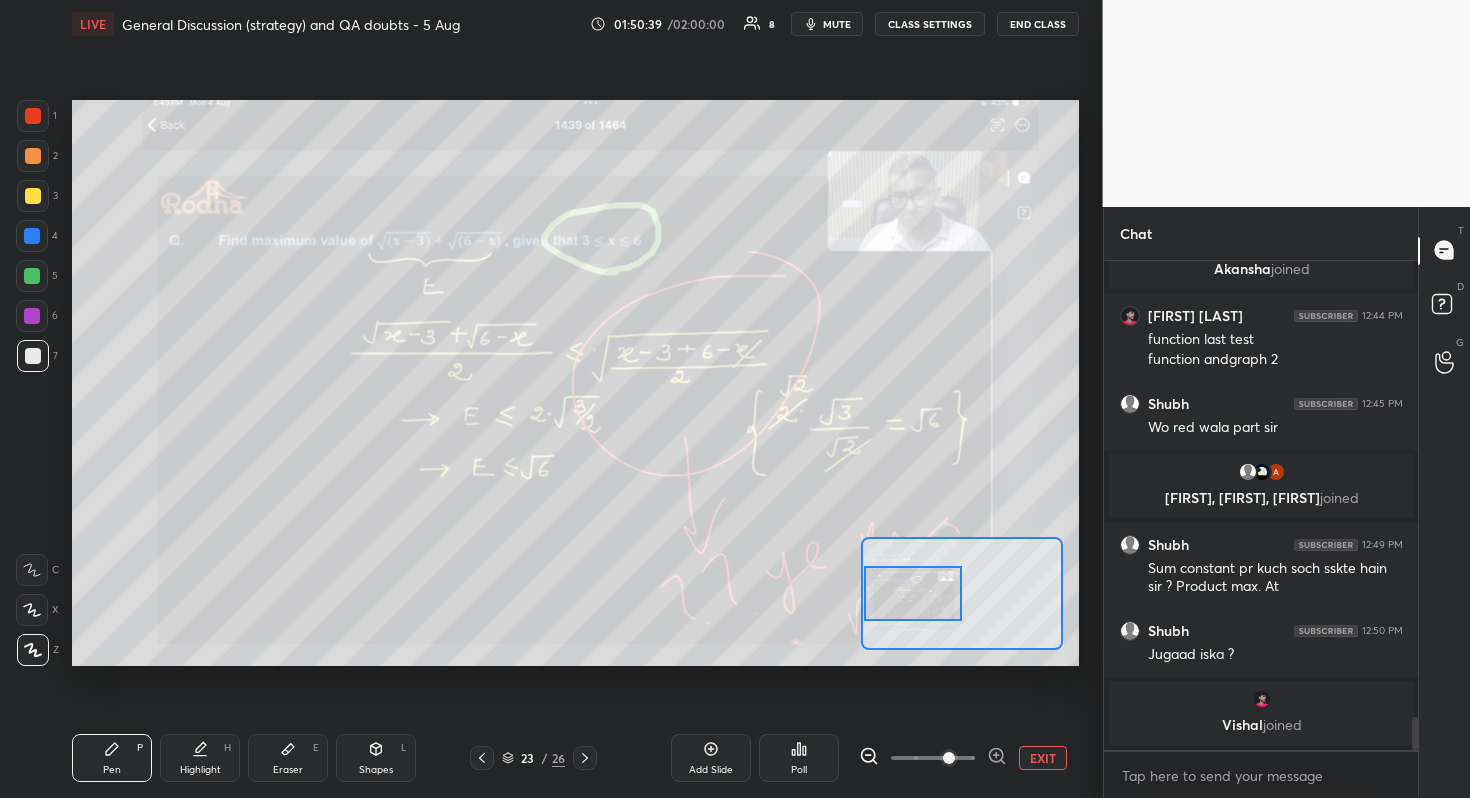 drag, startPoint x: 923, startPoint y: 593, endPoint x: 908, endPoint y: 589, distance: 15.524175 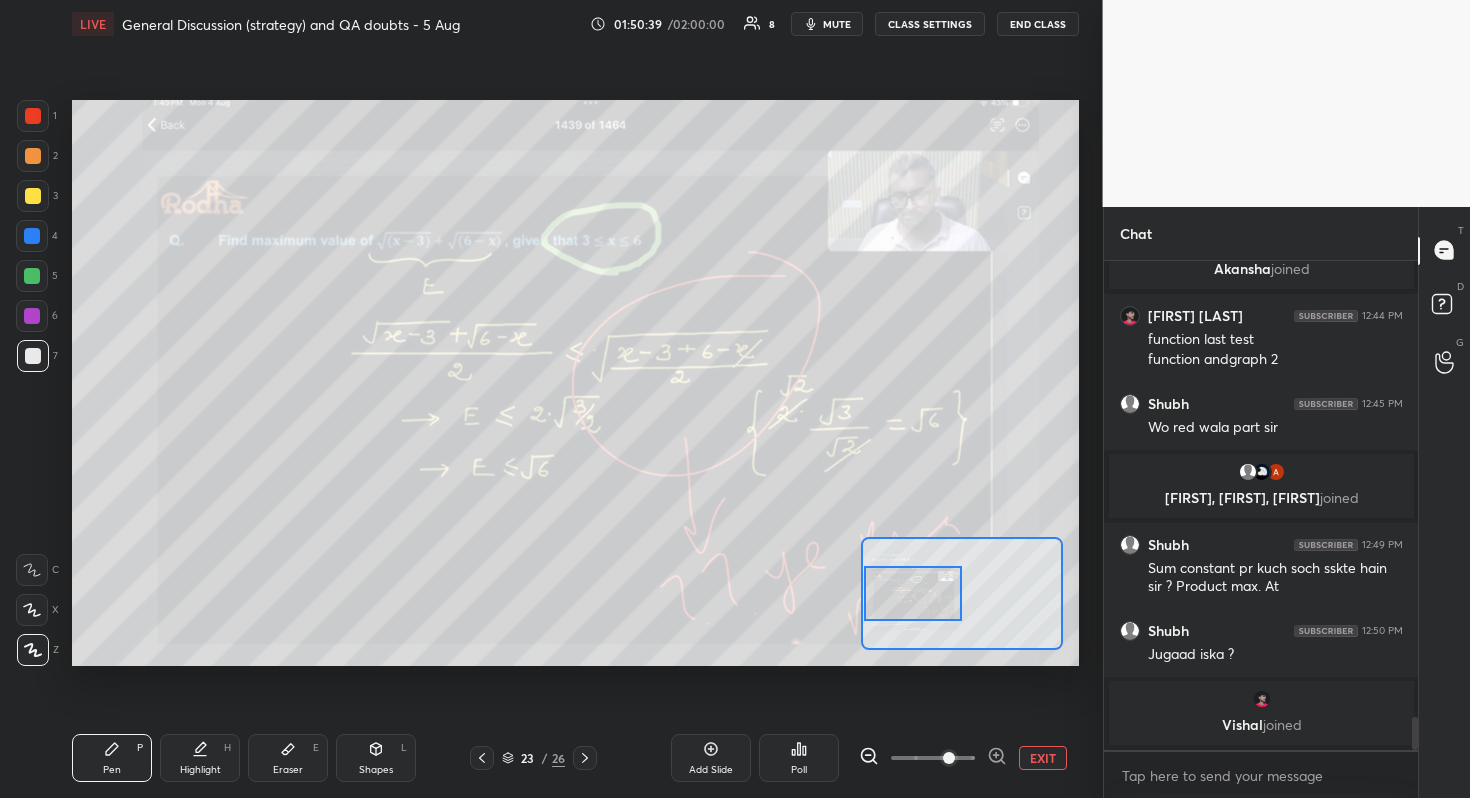click at bounding box center [913, 593] 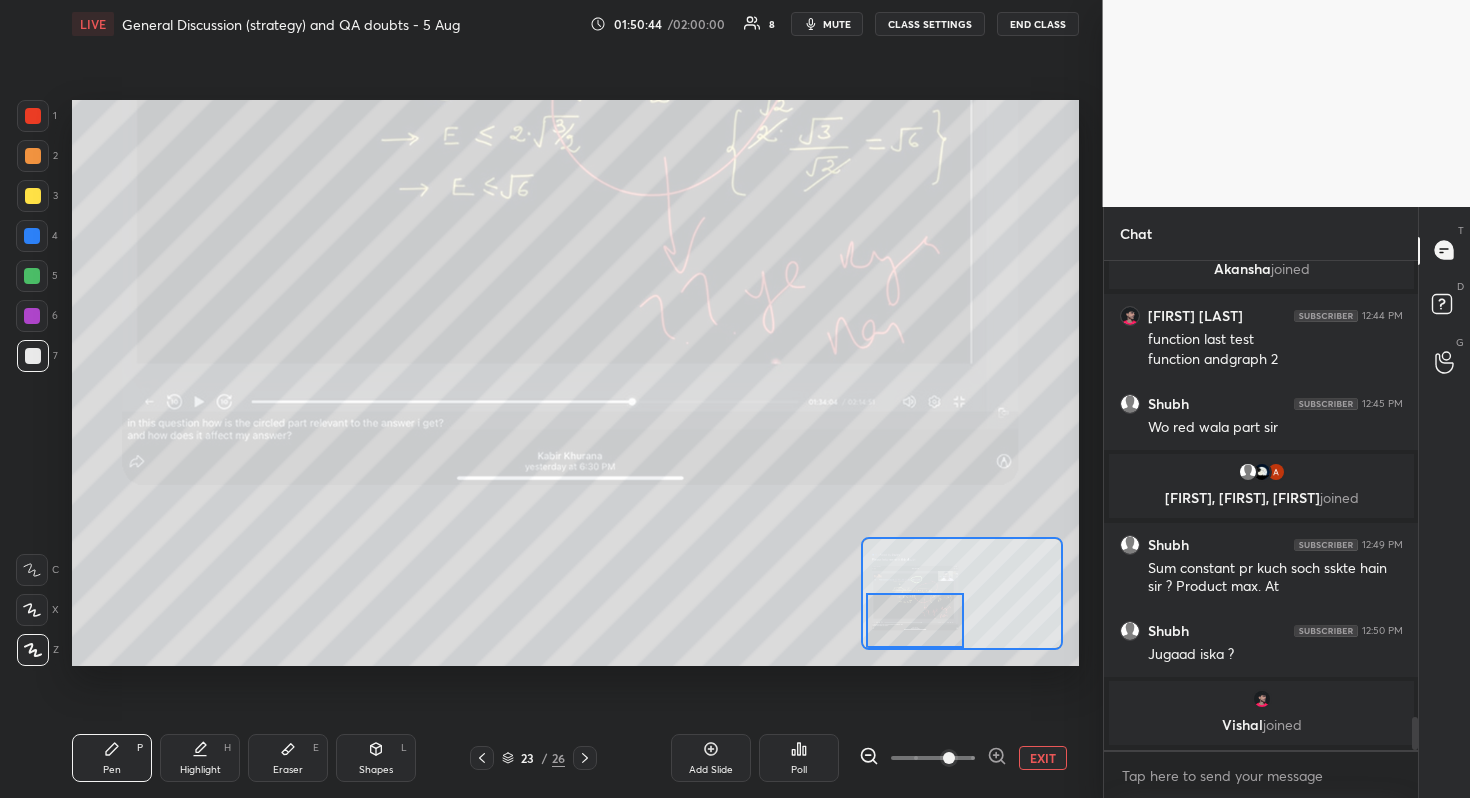 drag, startPoint x: 919, startPoint y: 593, endPoint x: 923, endPoint y: 625, distance: 32.24903 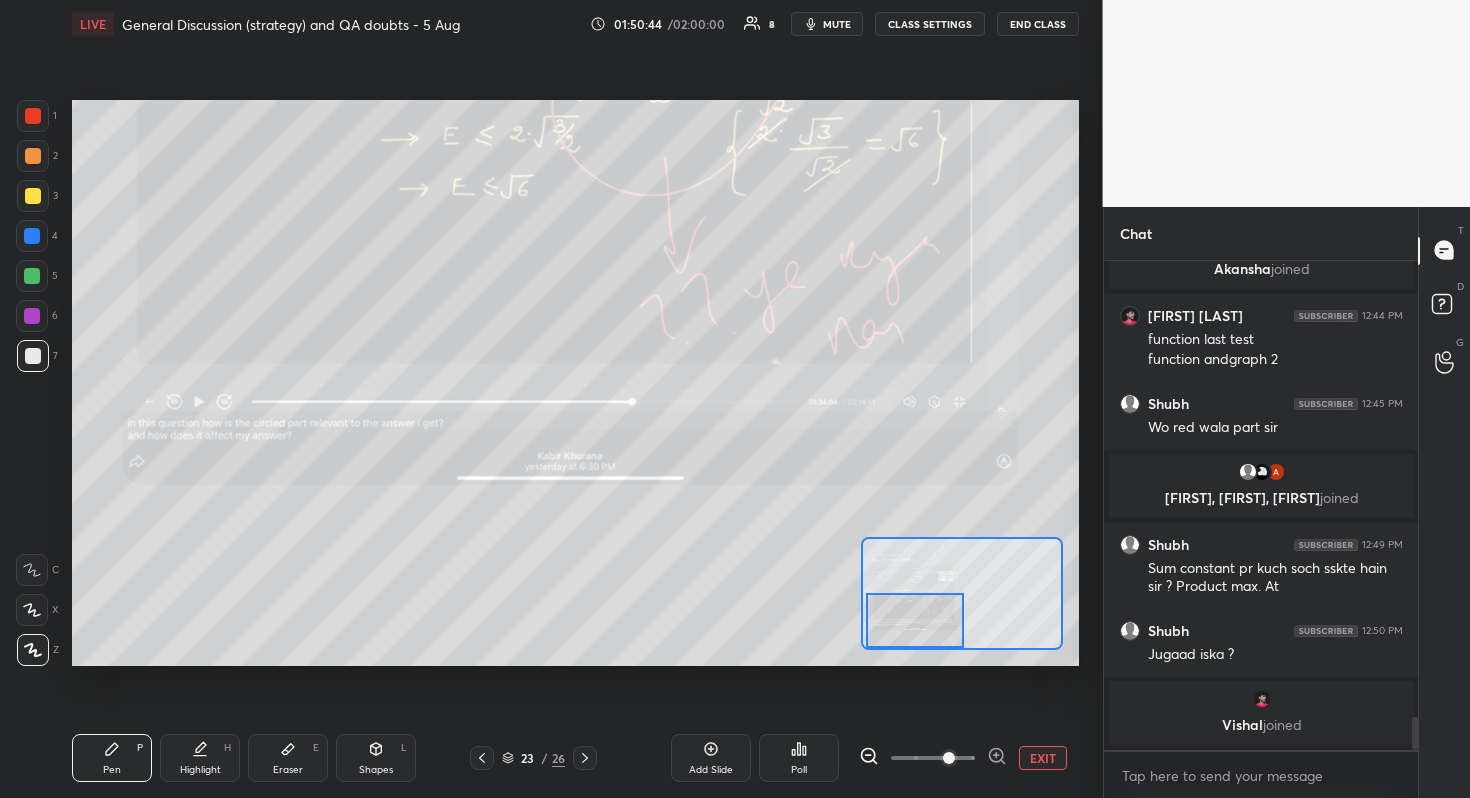 click at bounding box center [915, 620] 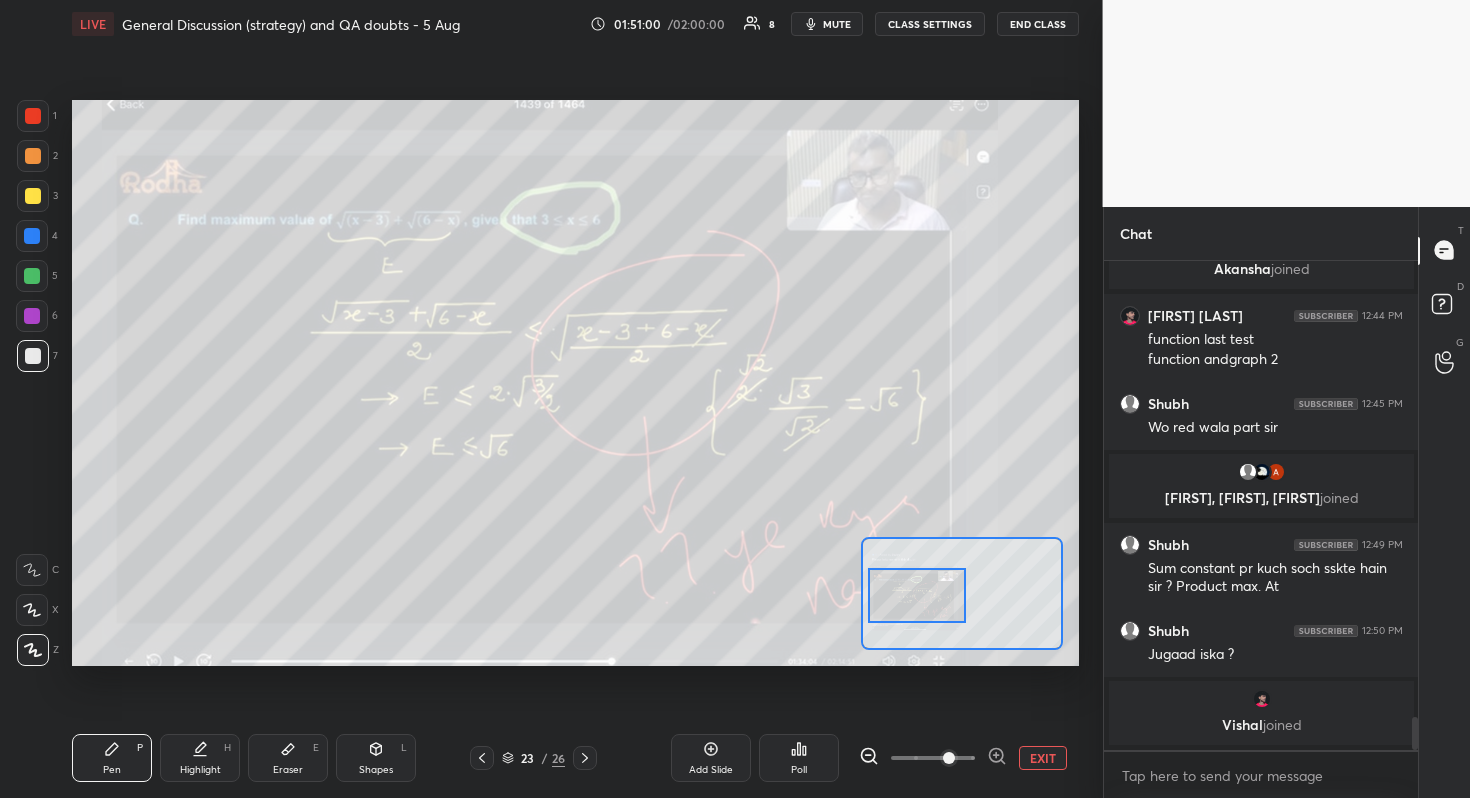 drag, startPoint x: 942, startPoint y: 624, endPoint x: 942, endPoint y: 599, distance: 25 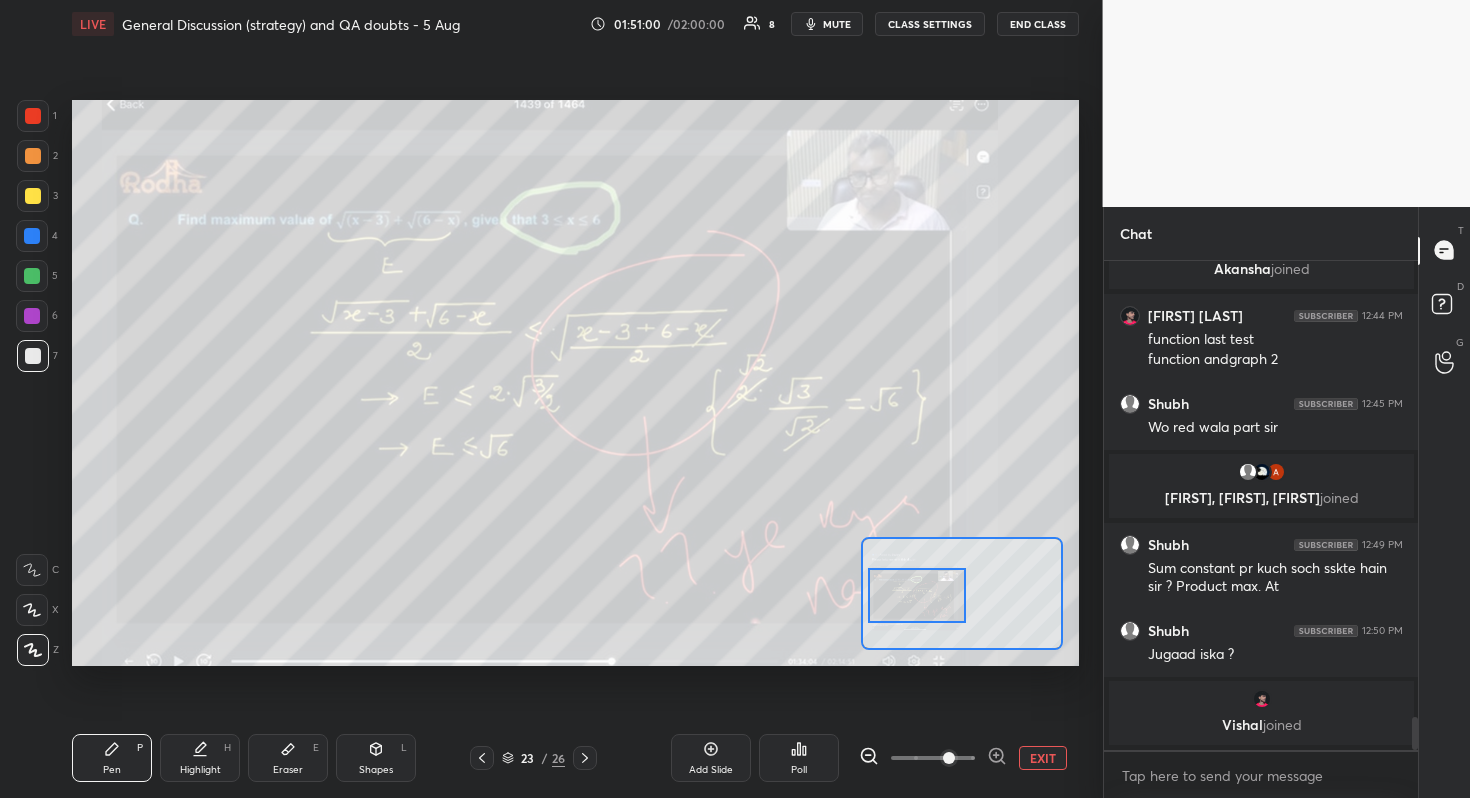 click at bounding box center (917, 595) 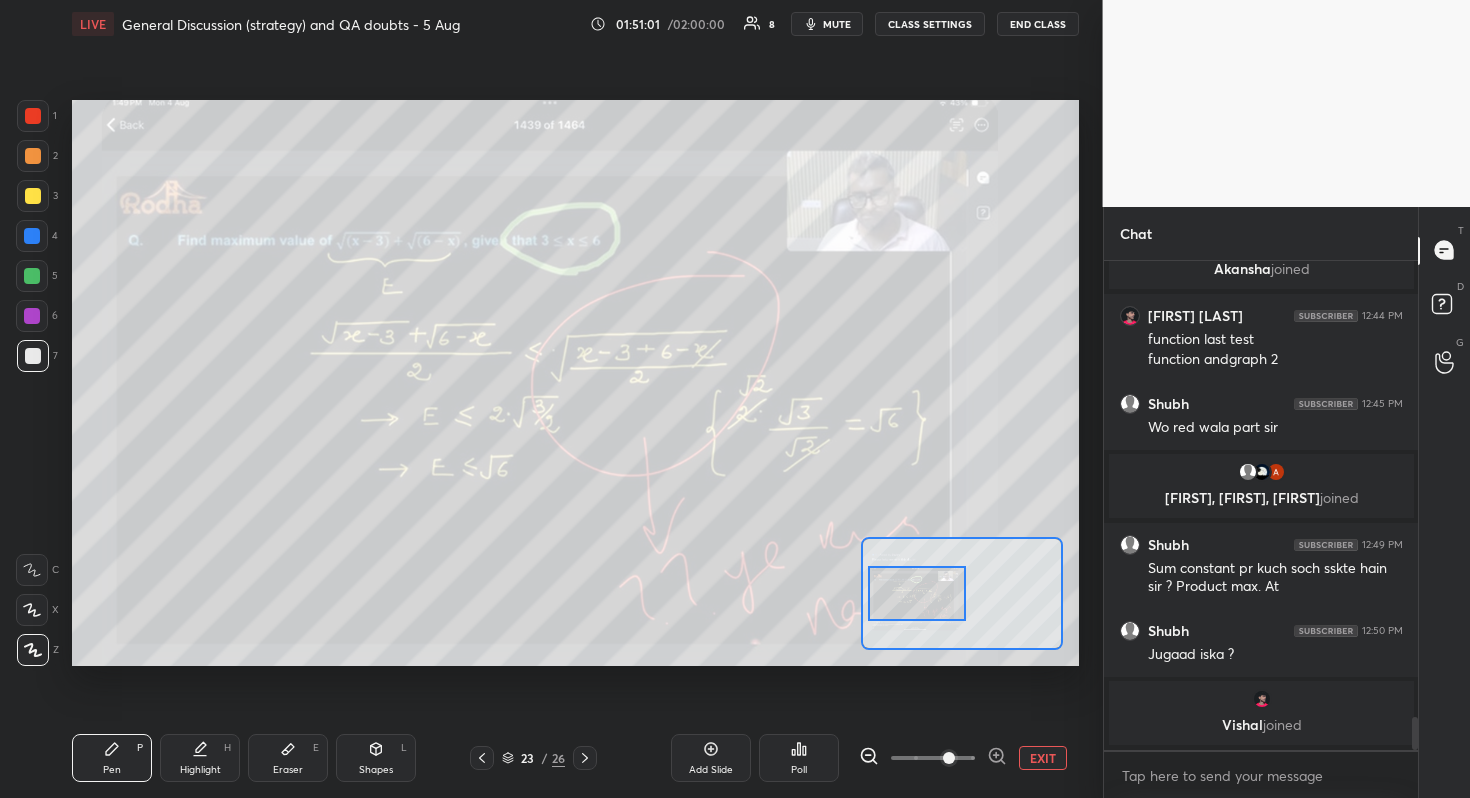 click at bounding box center [917, 593] 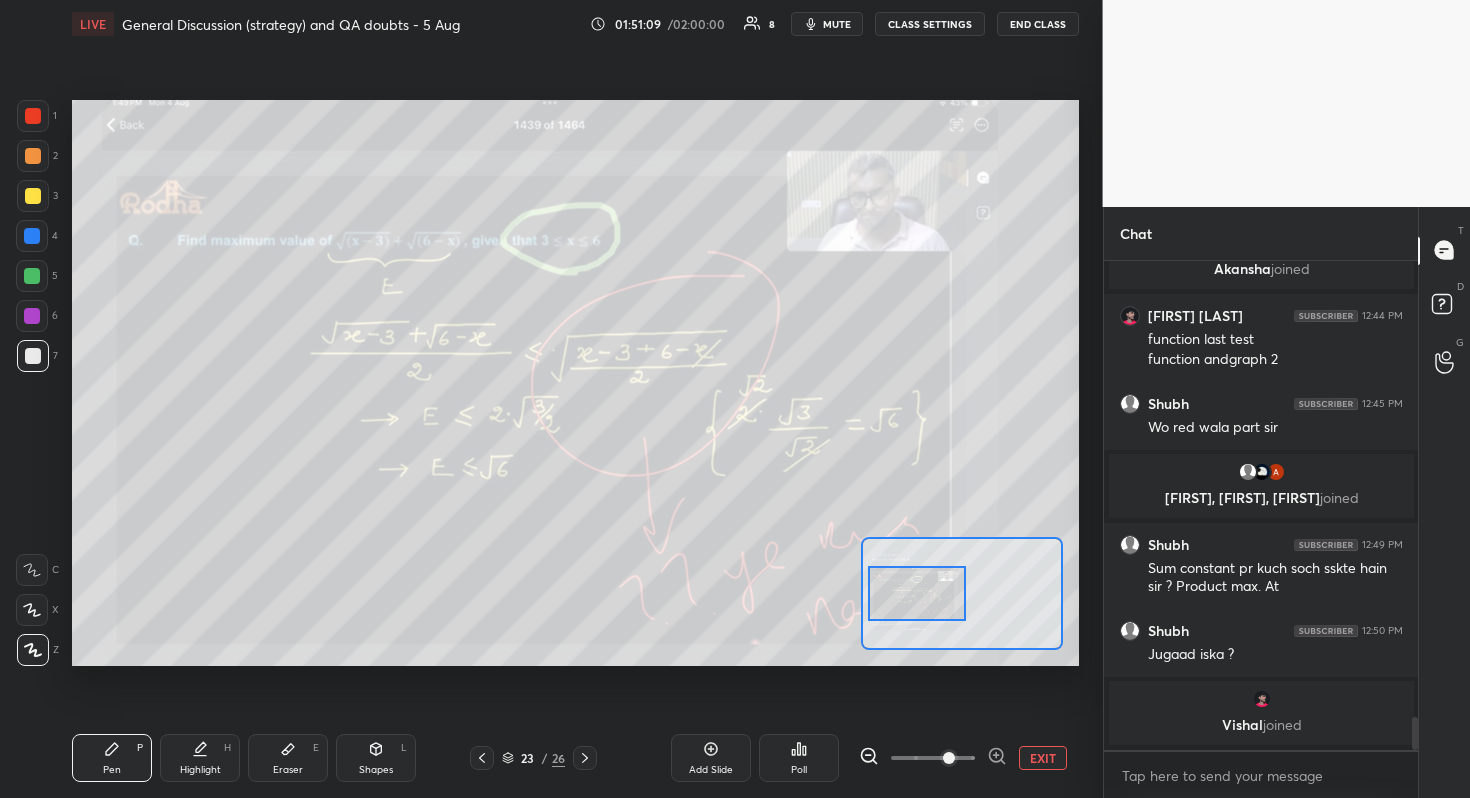 scroll, scrollTop: 6839, scrollLeft: 0, axis: vertical 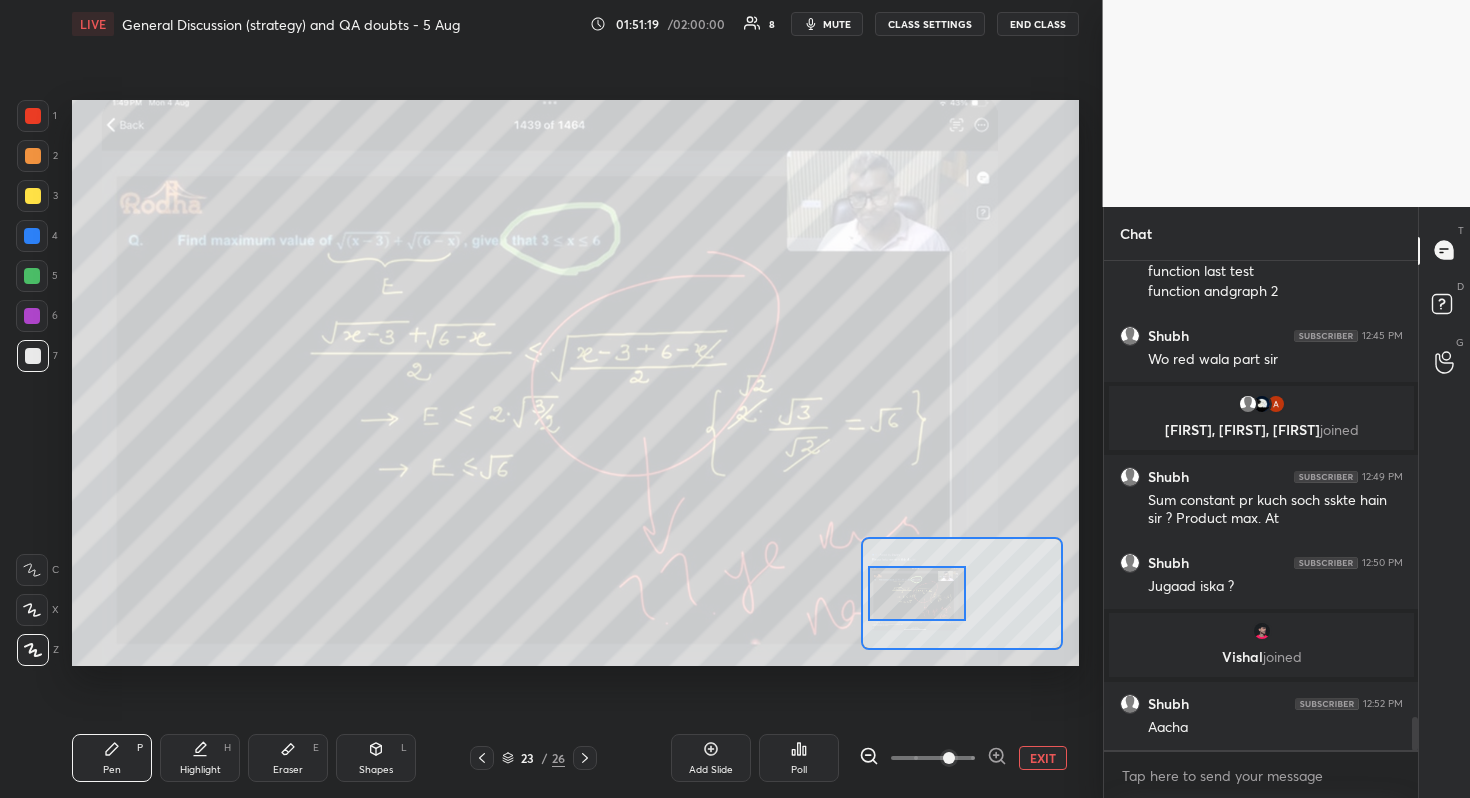 click at bounding box center (917, 593) 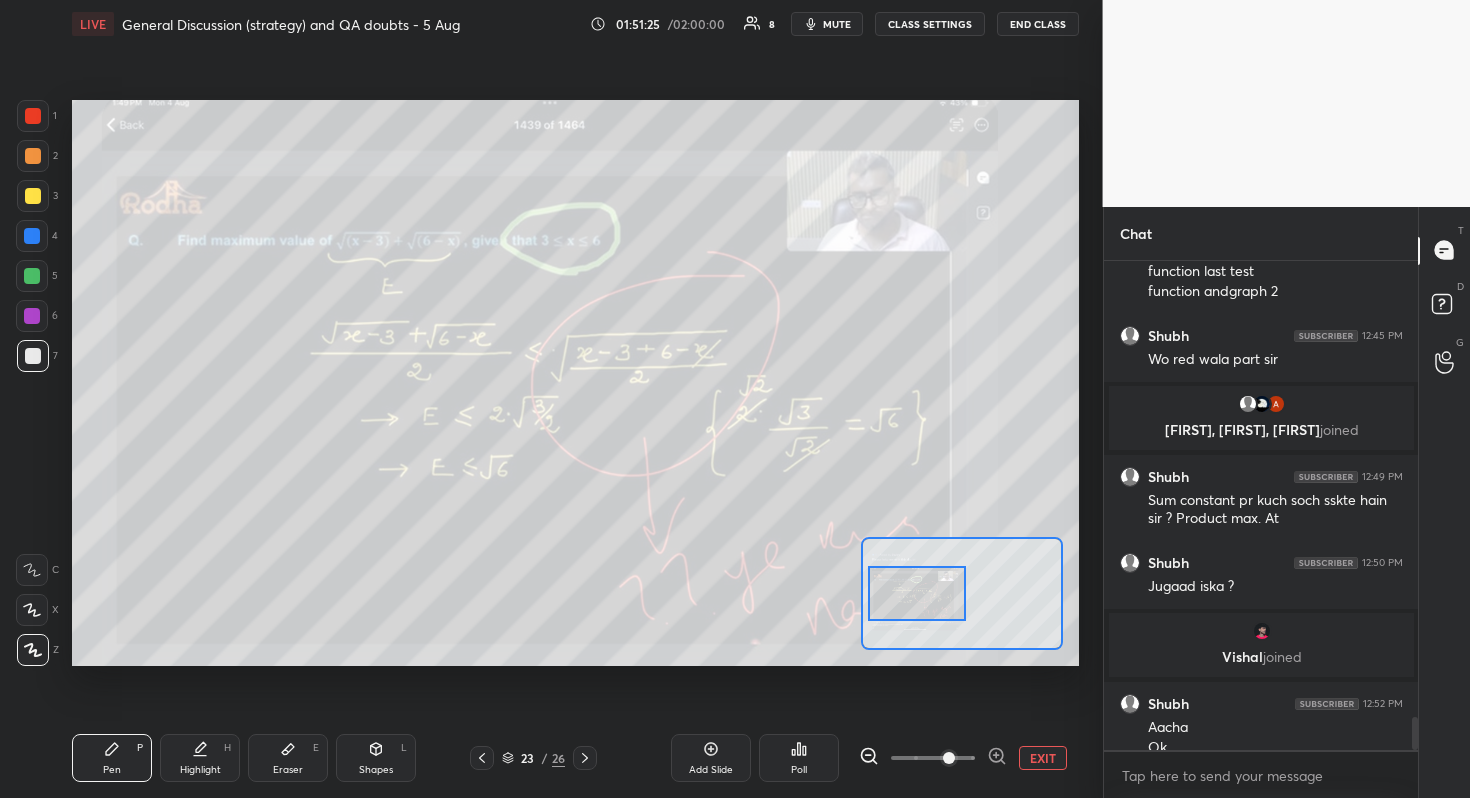 scroll, scrollTop: 6859, scrollLeft: 0, axis: vertical 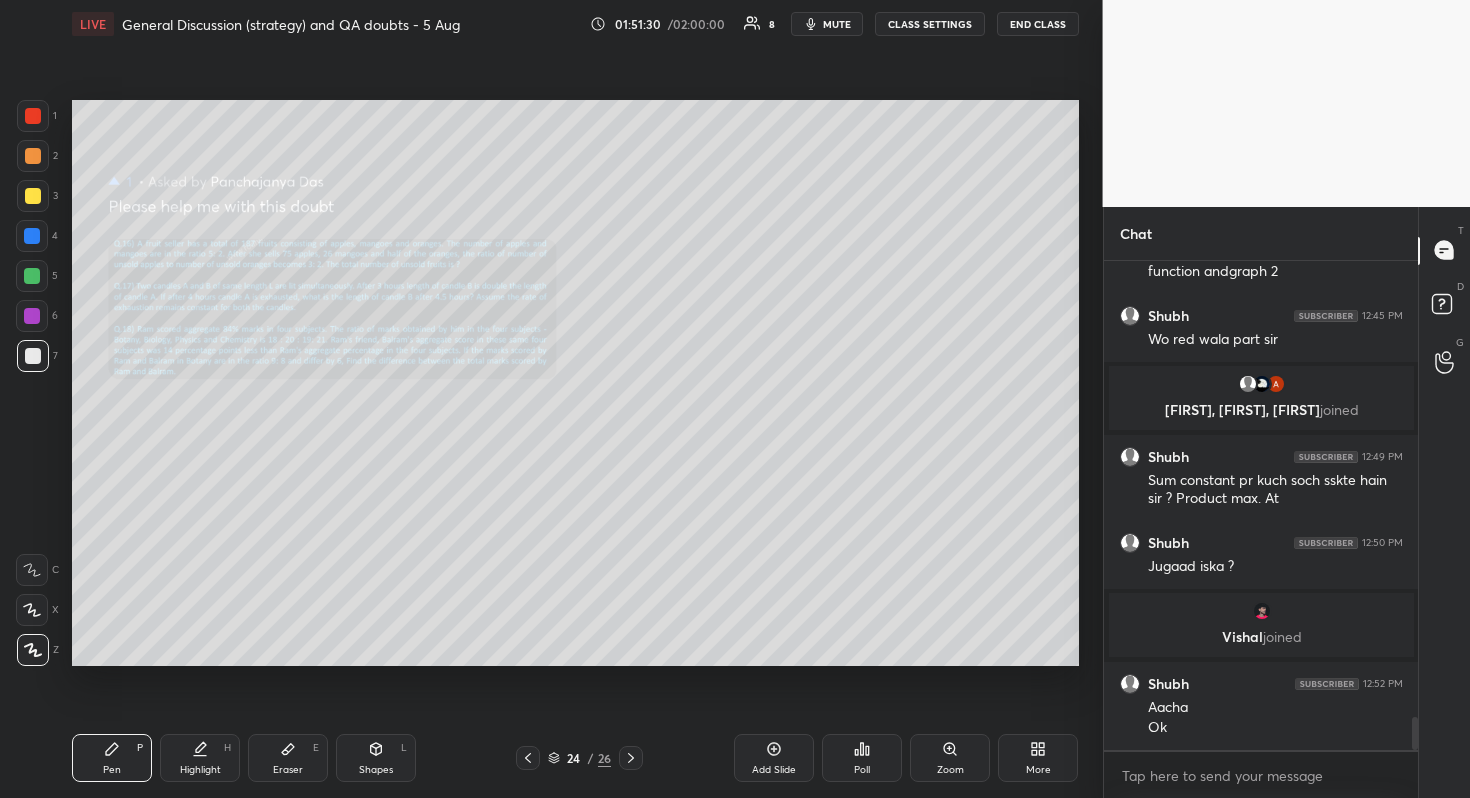 click 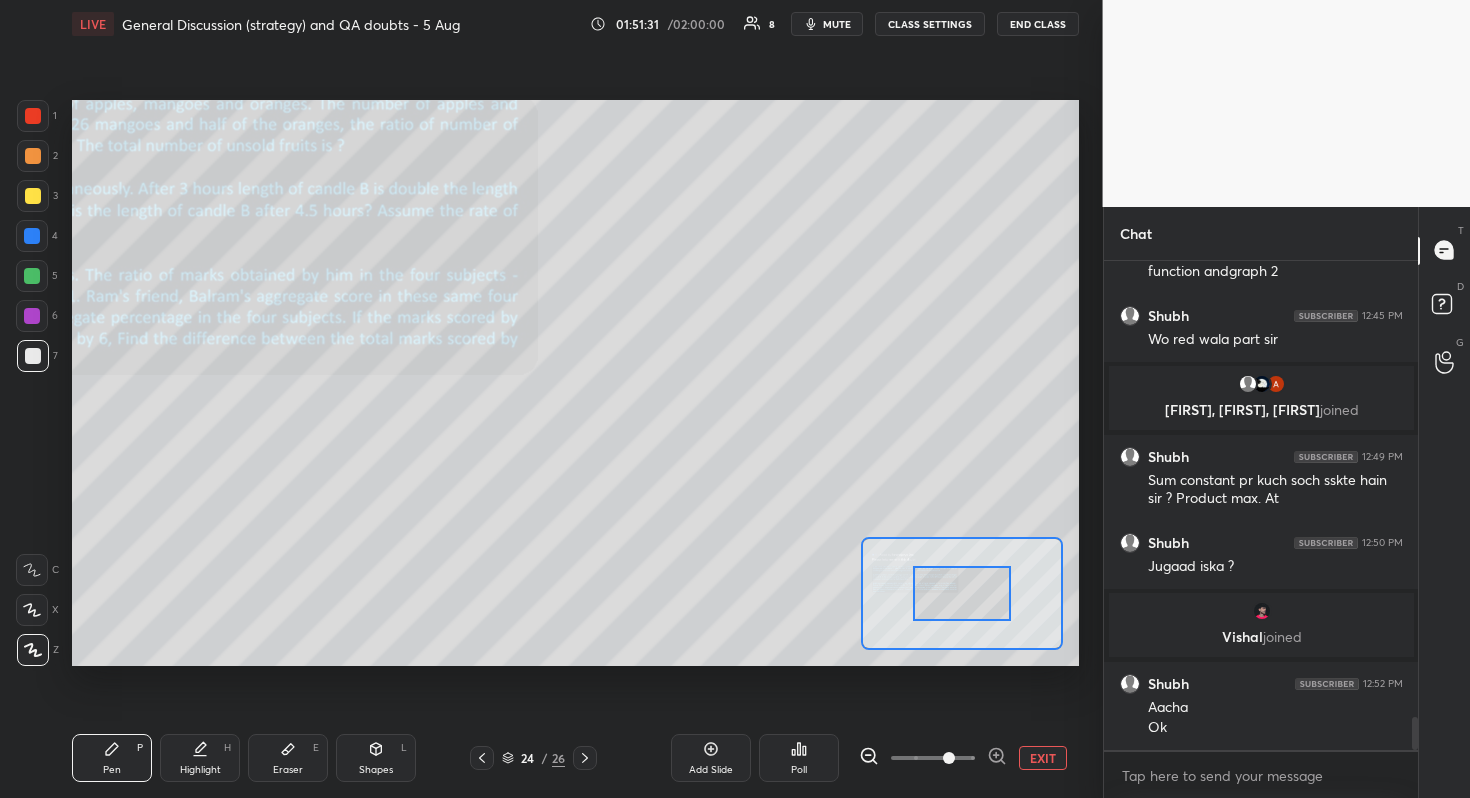 click at bounding box center [933, 758] 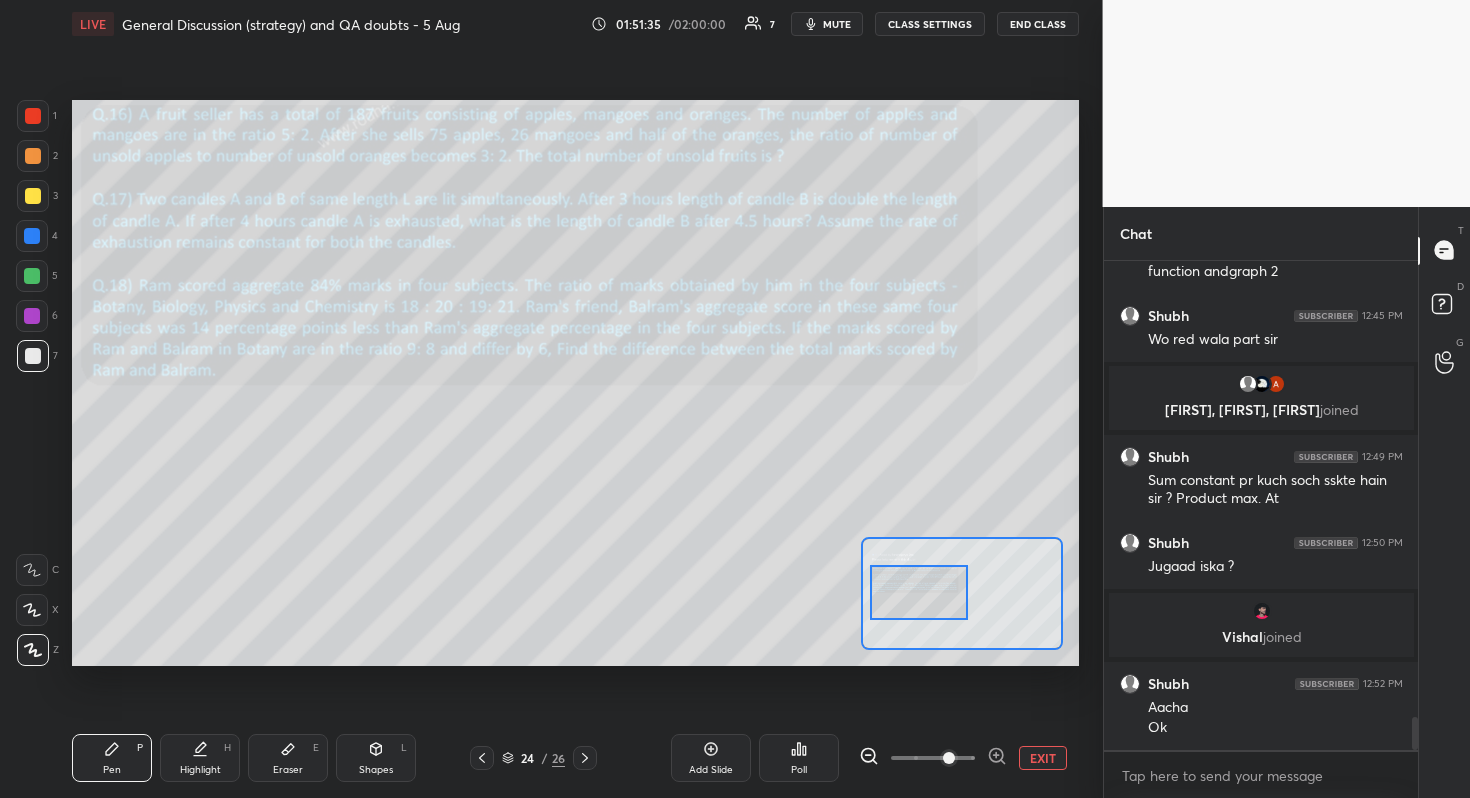 drag, startPoint x: 980, startPoint y: 597, endPoint x: 937, endPoint y: 596, distance: 43.011627 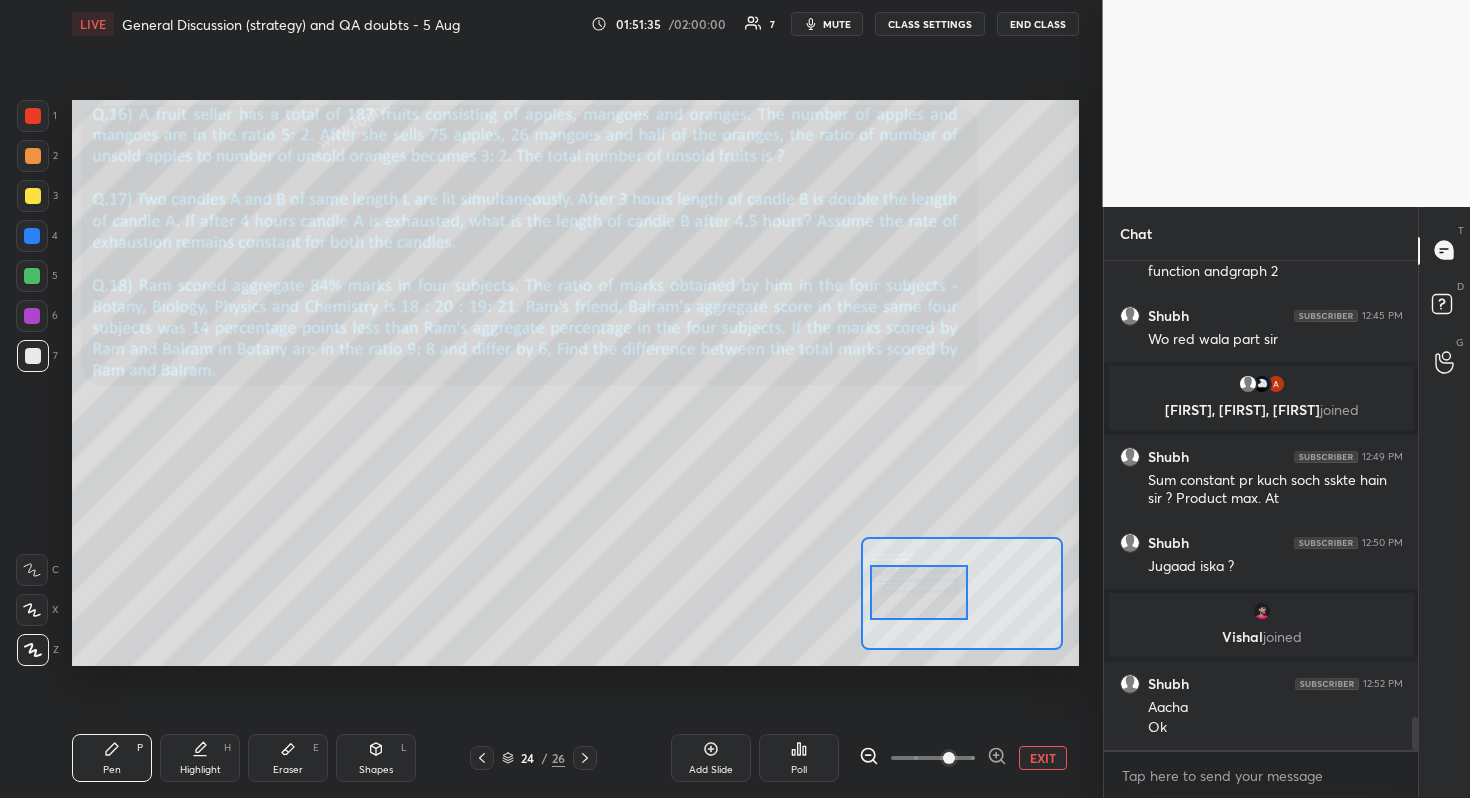 click at bounding box center [919, 592] 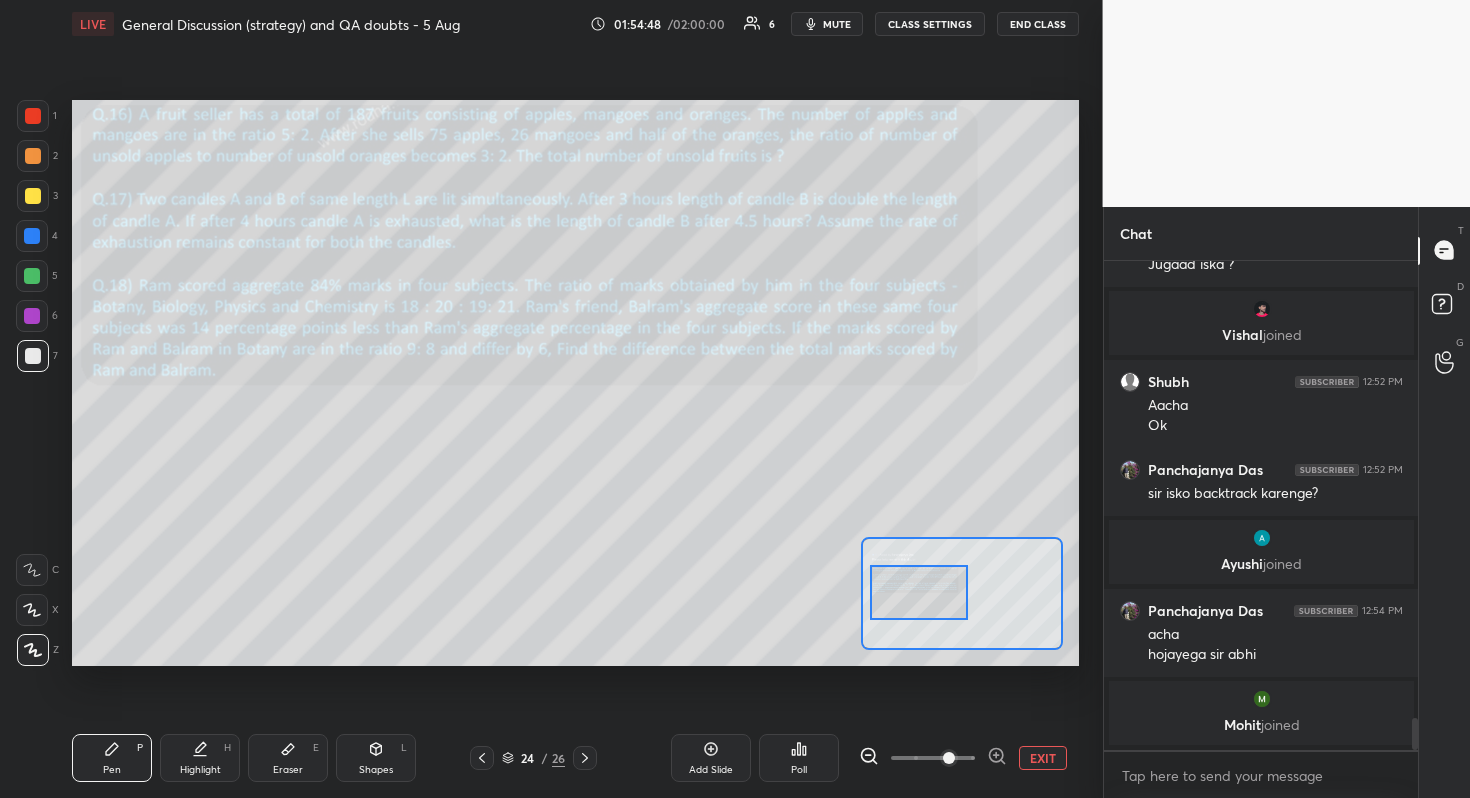 scroll, scrollTop: 7078, scrollLeft: 0, axis: vertical 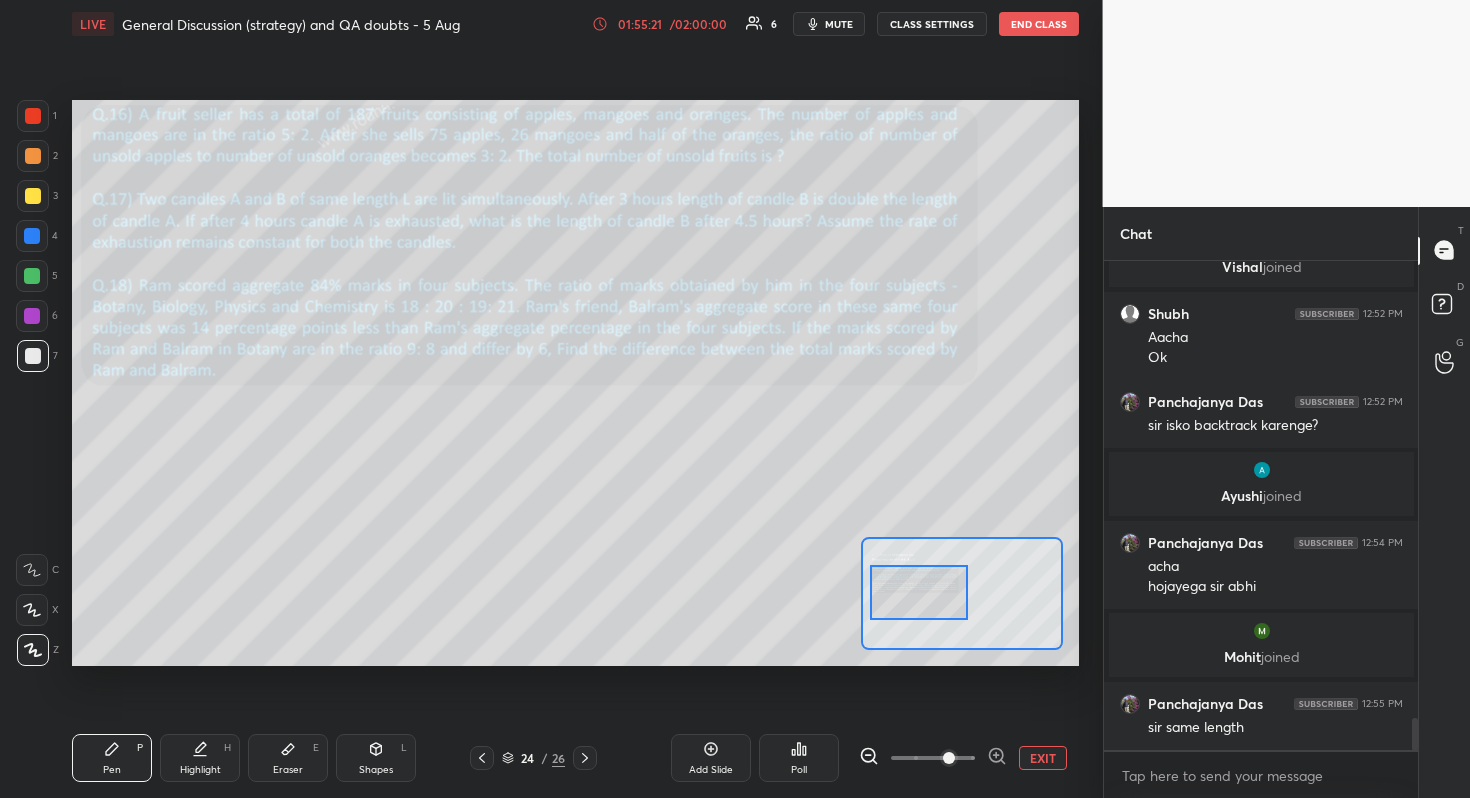 click on "1 2 3 4 5 6 7 R O A L C X Z Erase all   C X Z LIVE General Discussion (strategy) and QA doubts - 5 Aug 01:55:21 /  02:00:00 6 mute CLASS SETTINGS END CLASS Setting up your live class Poll for   secs No correct answer Start poll Back General Discussion (strategy) and QA doubts - 5 Aug RODHA Pen P Highlight H Eraser E Shapes L 24 / 26 Add Slide Poll EXIT" at bounding box center (551, 399) 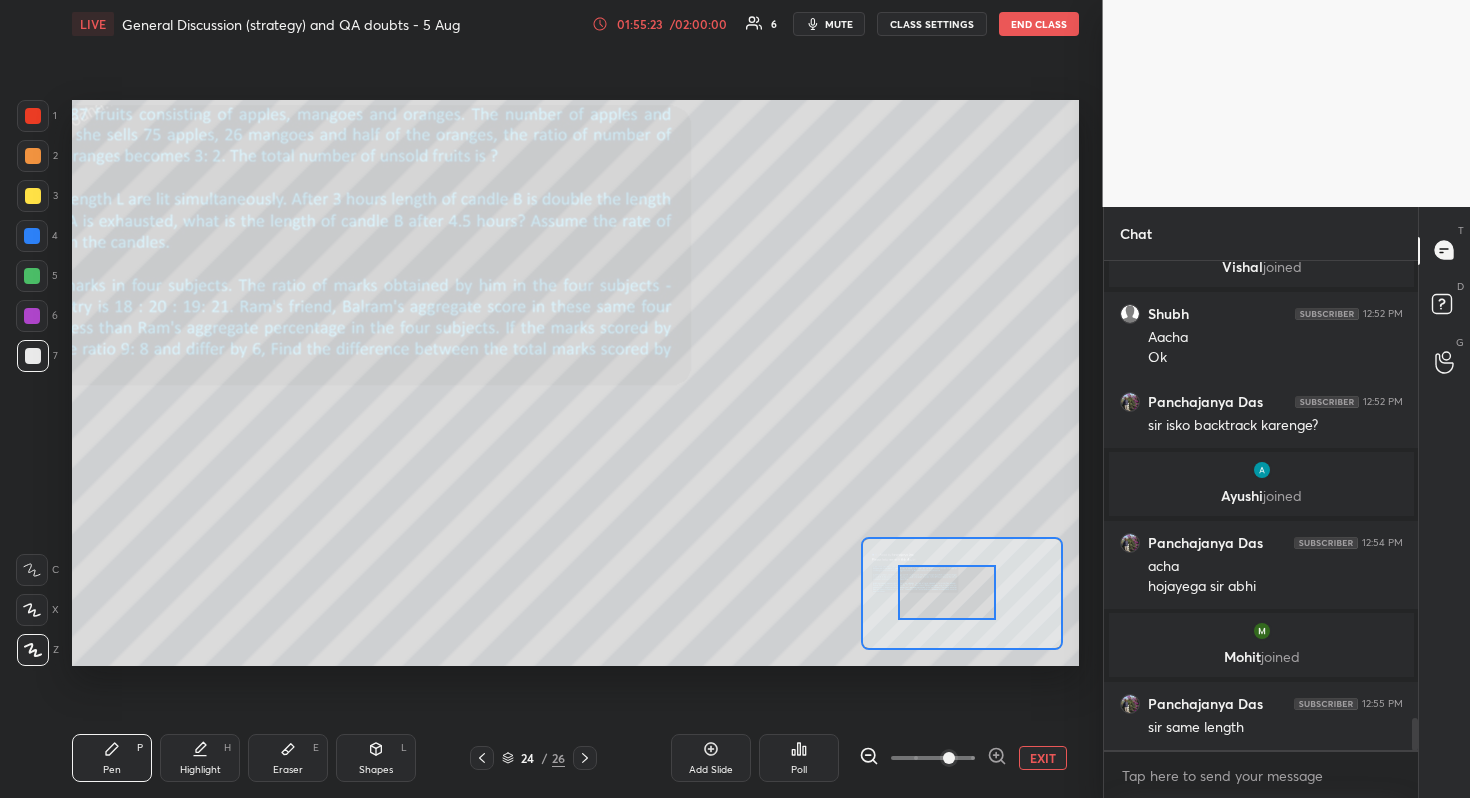 drag, startPoint x: 931, startPoint y: 593, endPoint x: 958, endPoint y: 593, distance: 27 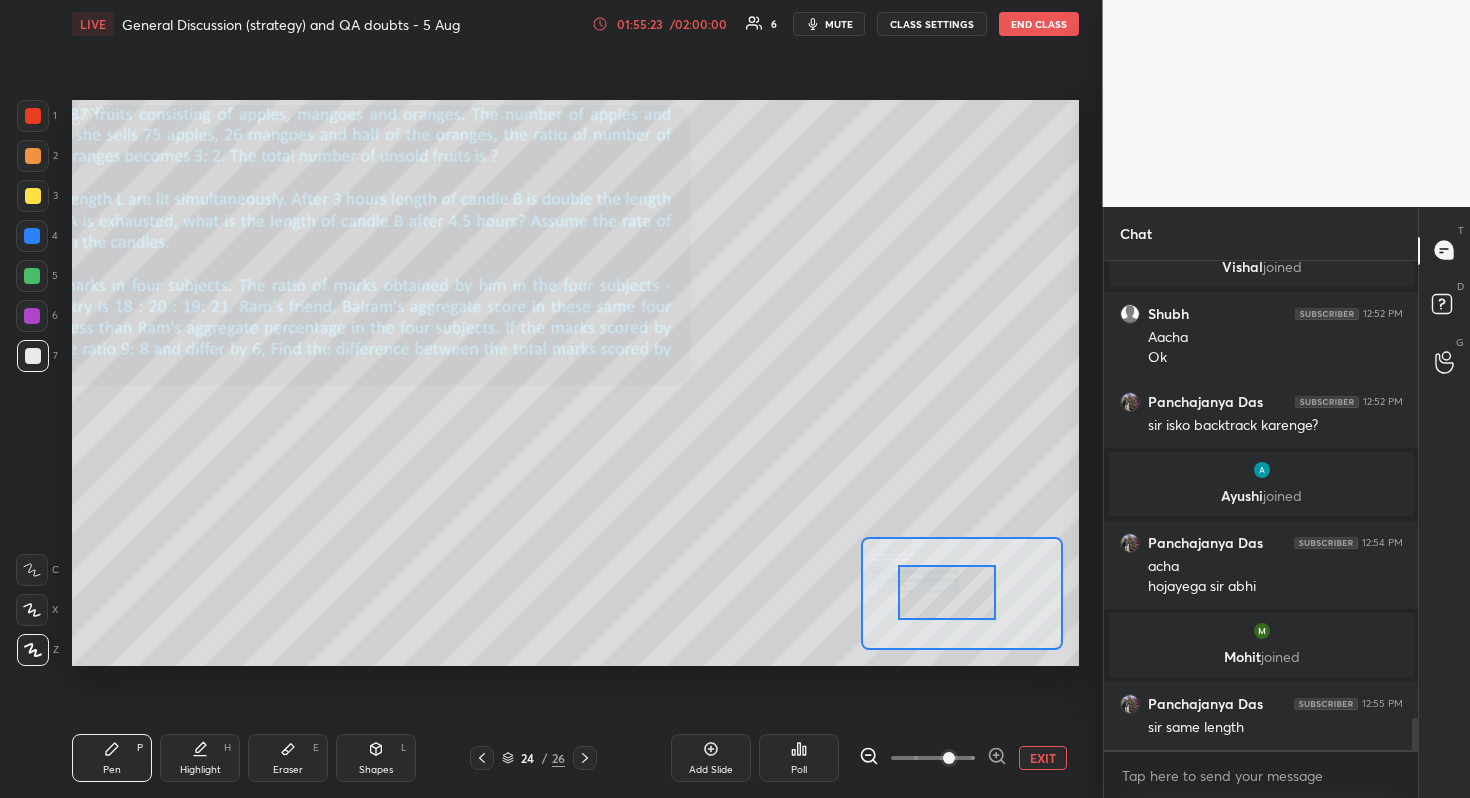click at bounding box center (947, 592) 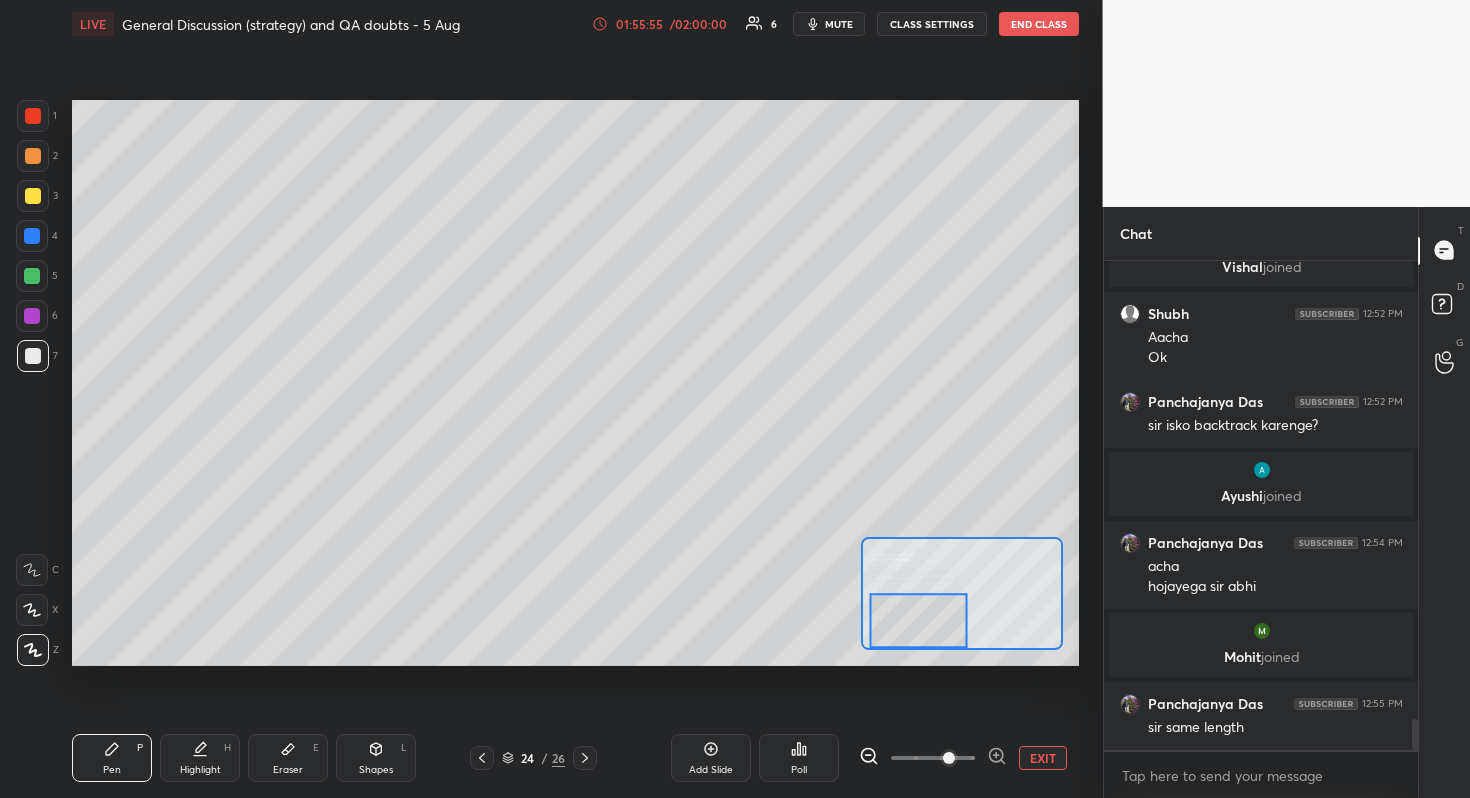 scroll, scrollTop: 7151, scrollLeft: 0, axis: vertical 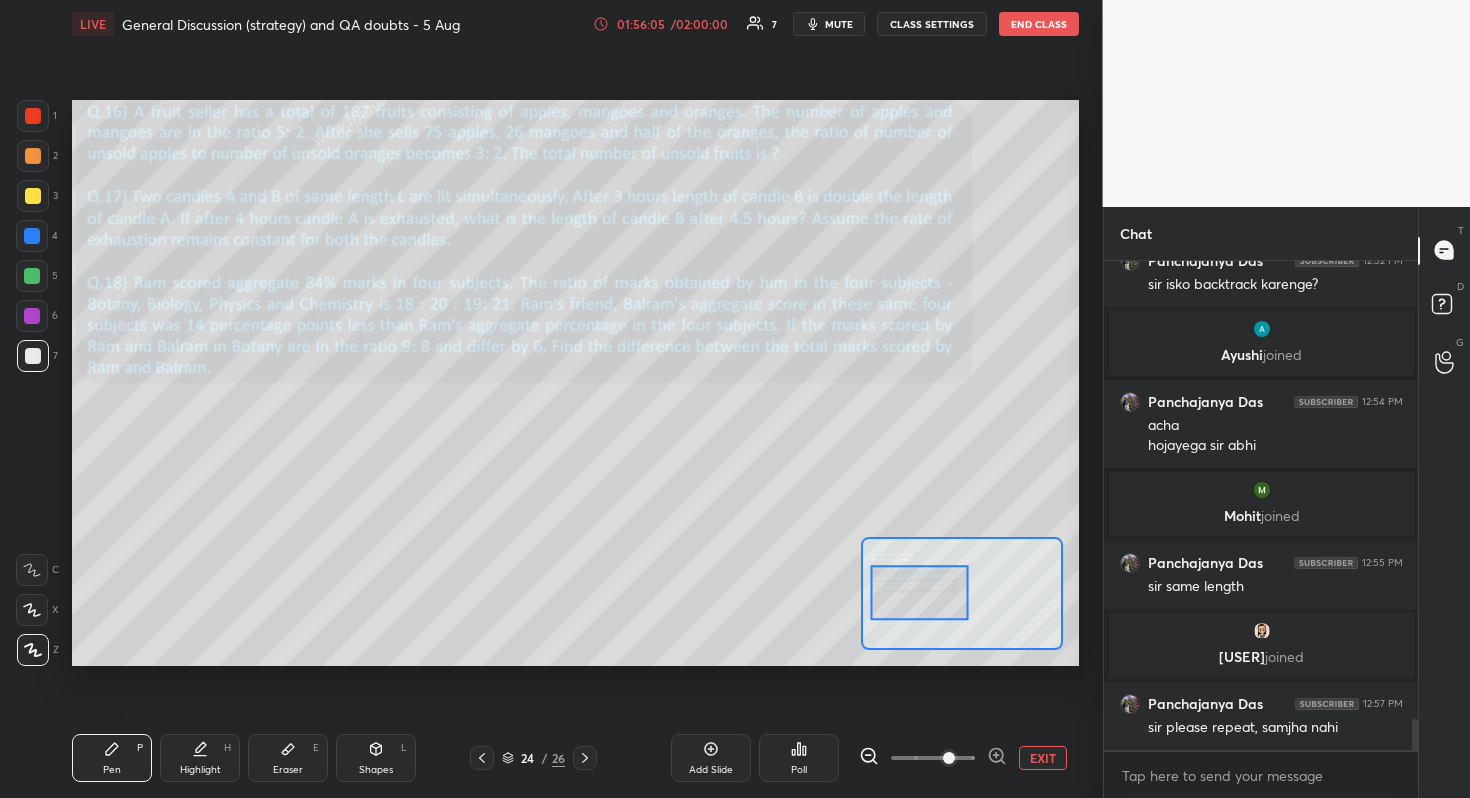 drag, startPoint x: 941, startPoint y: 624, endPoint x: 942, endPoint y: 596, distance: 28.01785 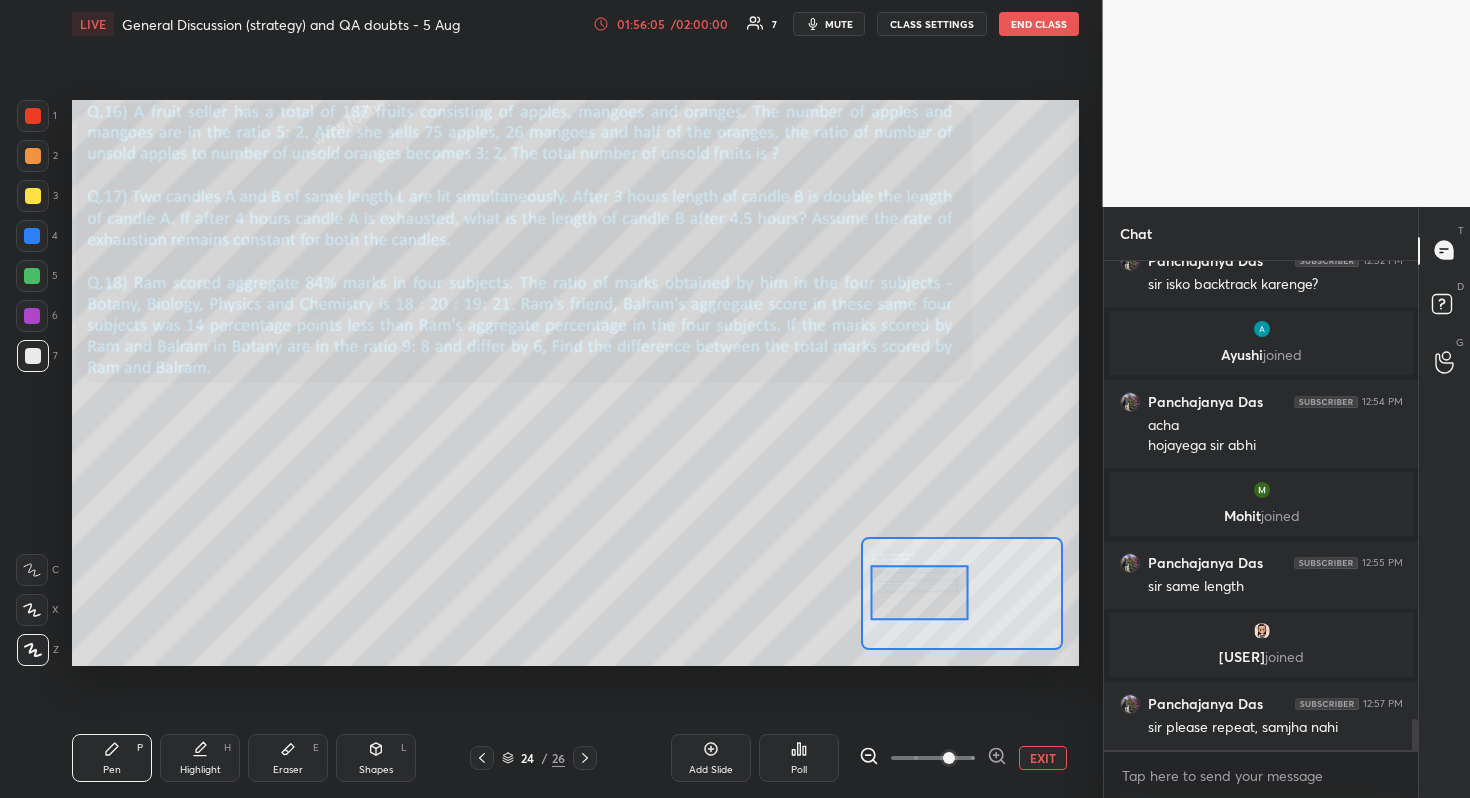 click at bounding box center [919, 592] 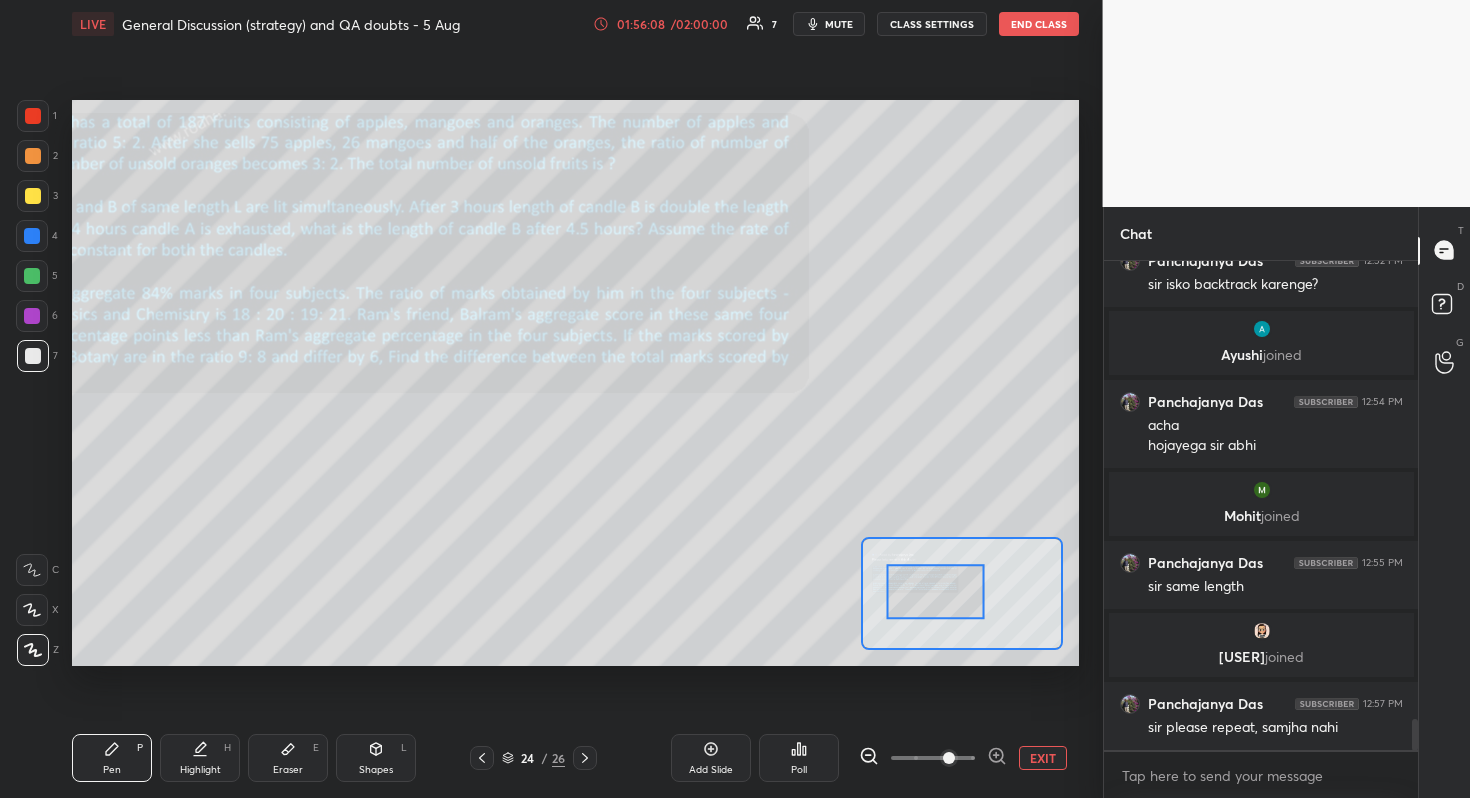 drag, startPoint x: 942, startPoint y: 596, endPoint x: 959, endPoint y: 595, distance: 17.029387 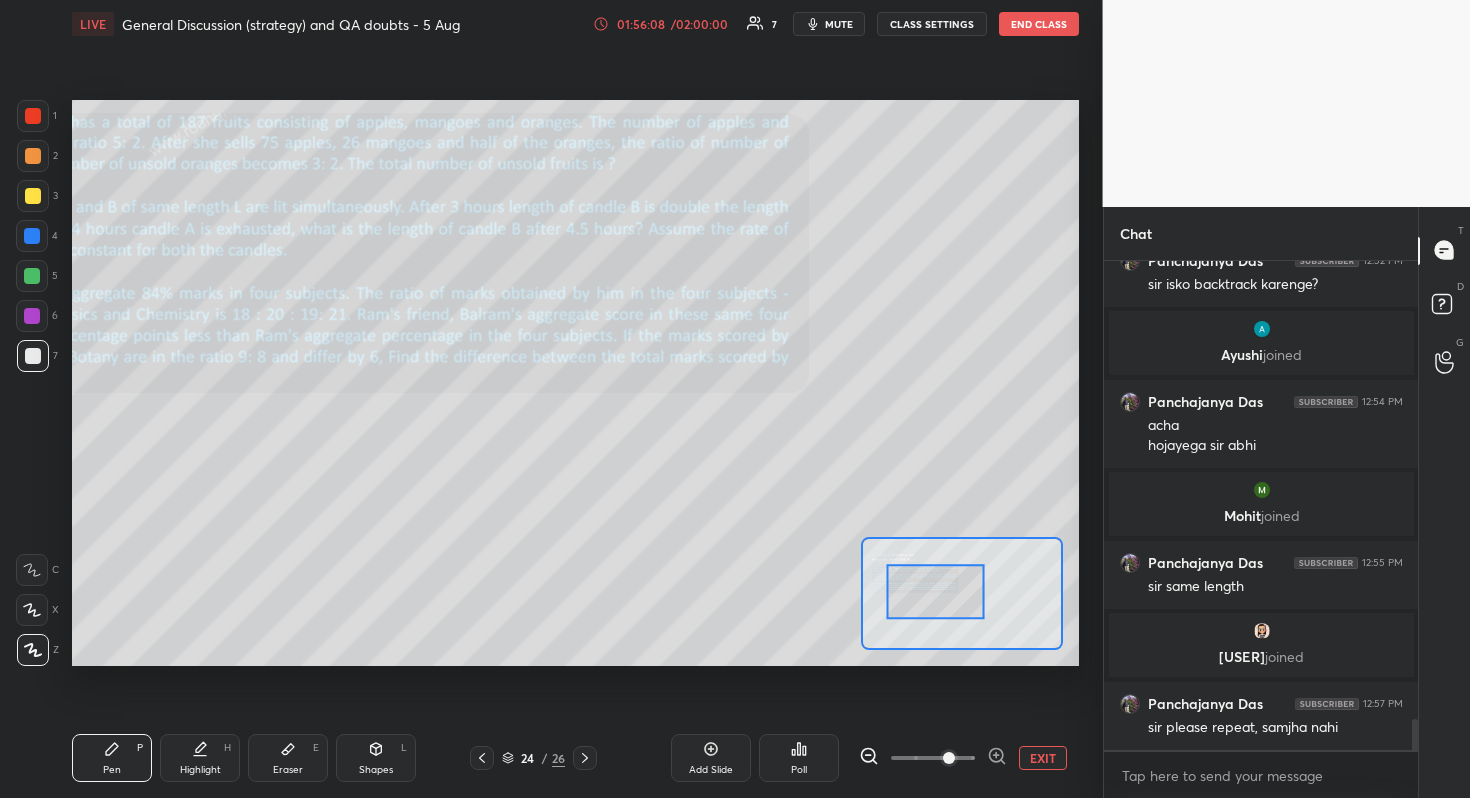 click at bounding box center [935, 591] 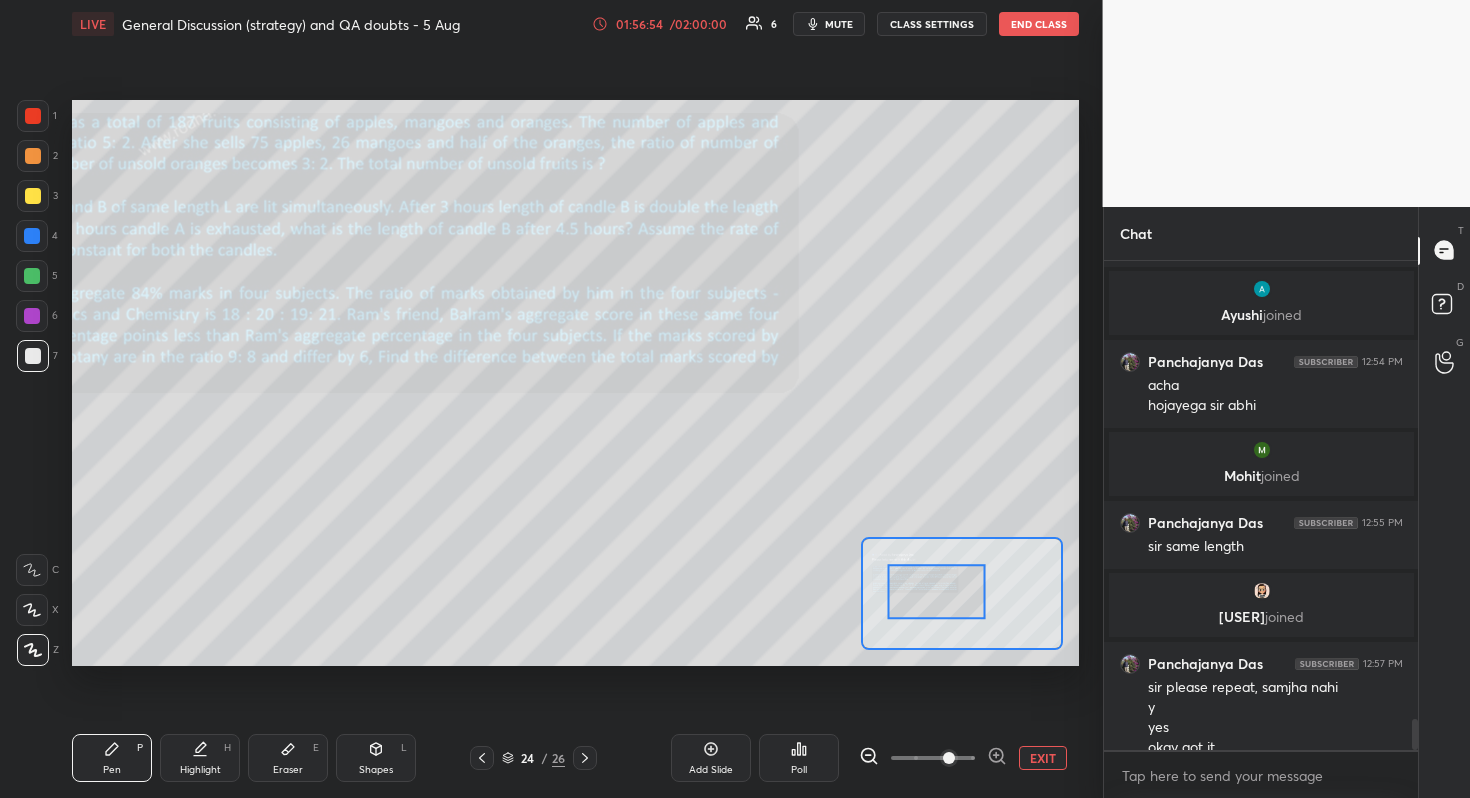 scroll, scrollTop: 7218, scrollLeft: 0, axis: vertical 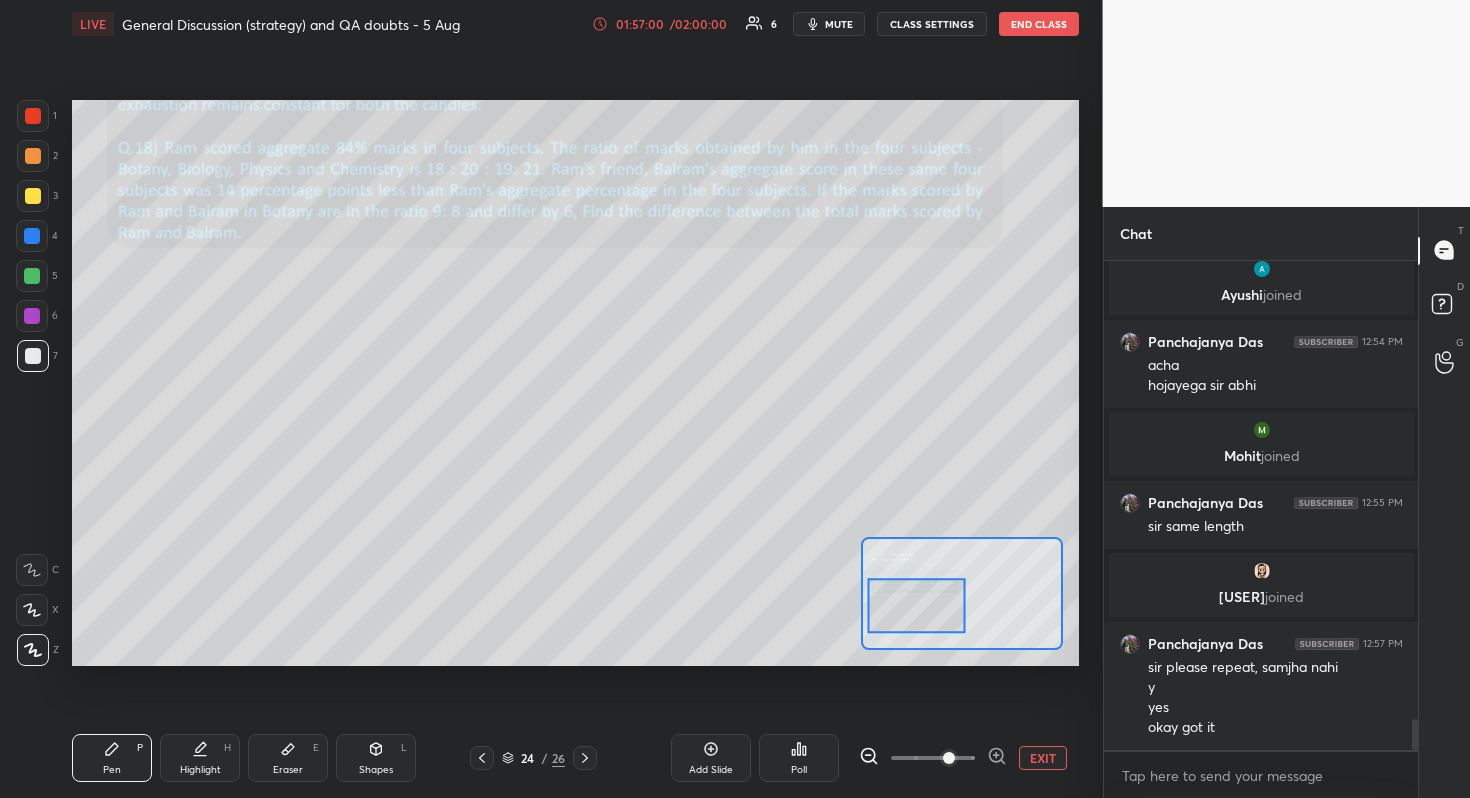 drag, startPoint x: 940, startPoint y: 598, endPoint x: 920, endPoint y: 612, distance: 24.41311 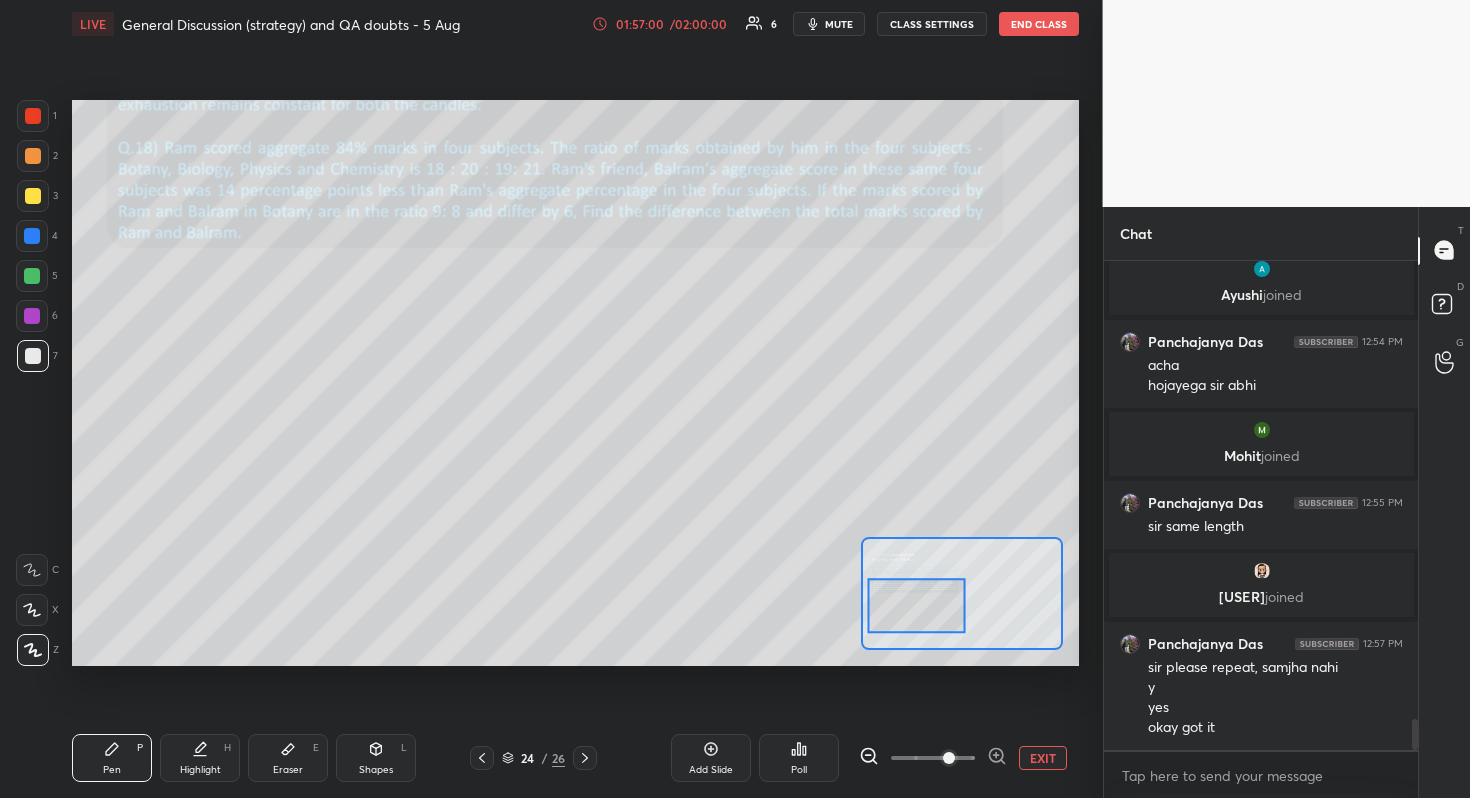 click at bounding box center [916, 605] 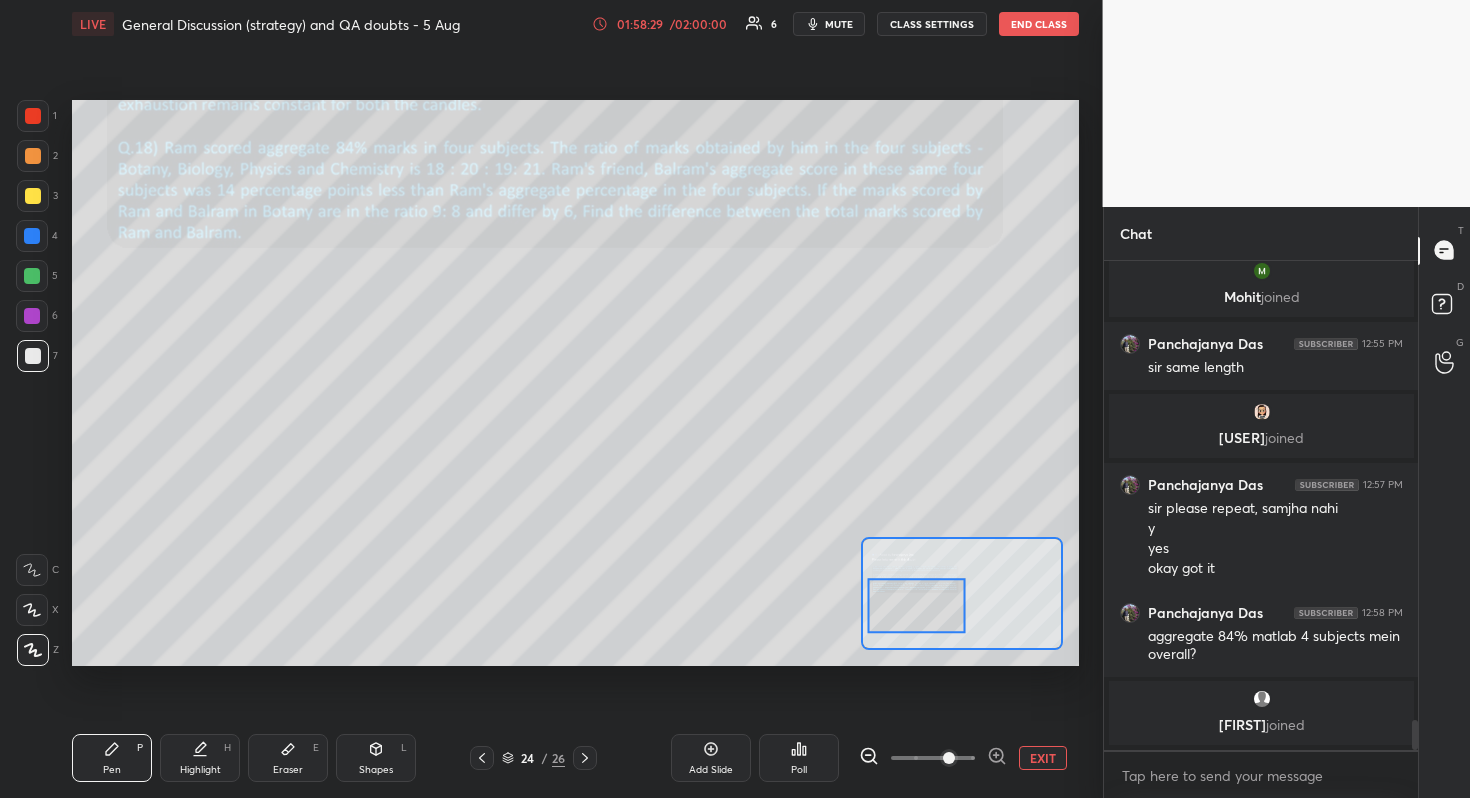 scroll, scrollTop: 7350, scrollLeft: 0, axis: vertical 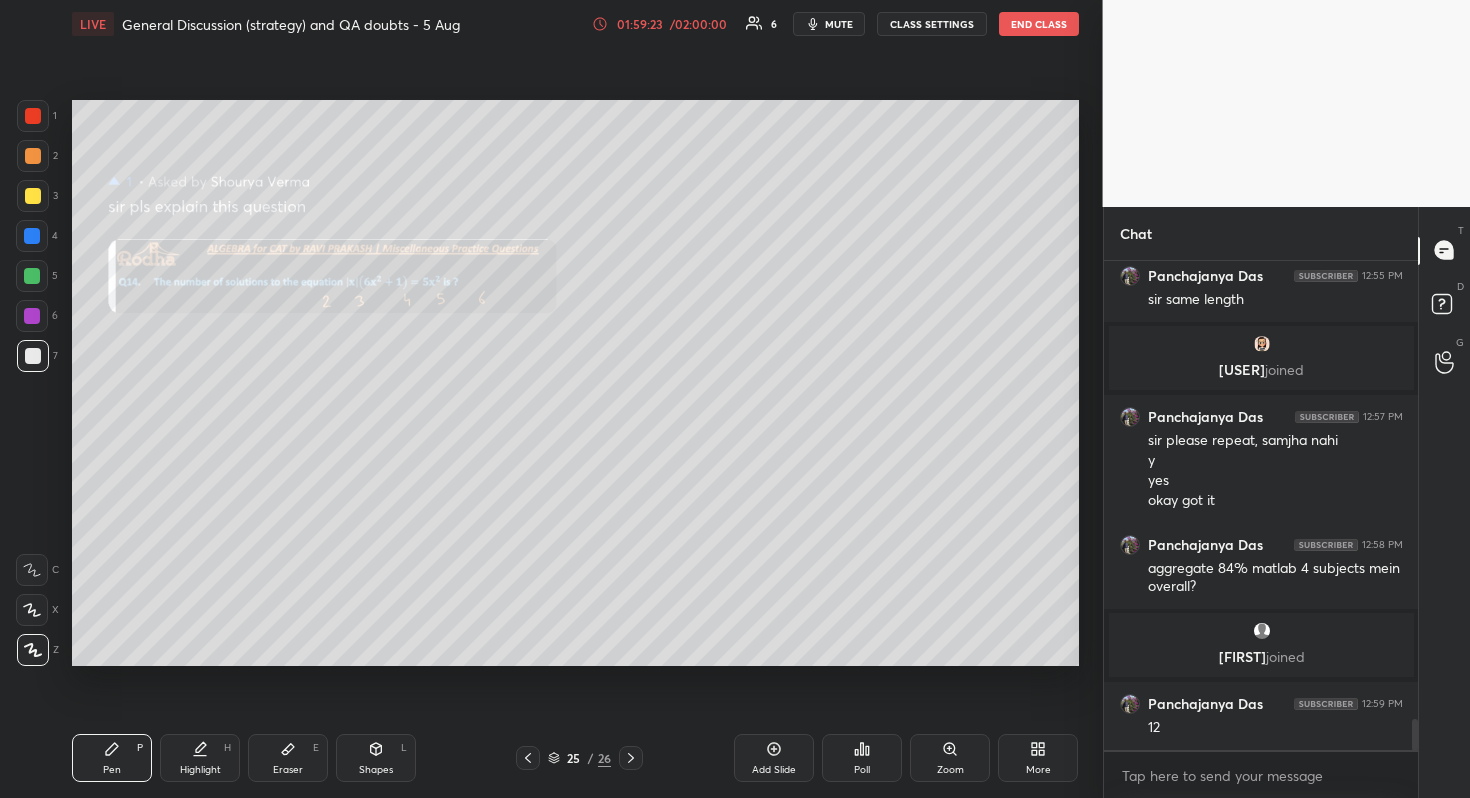 click on "Zoom" at bounding box center (950, 770) 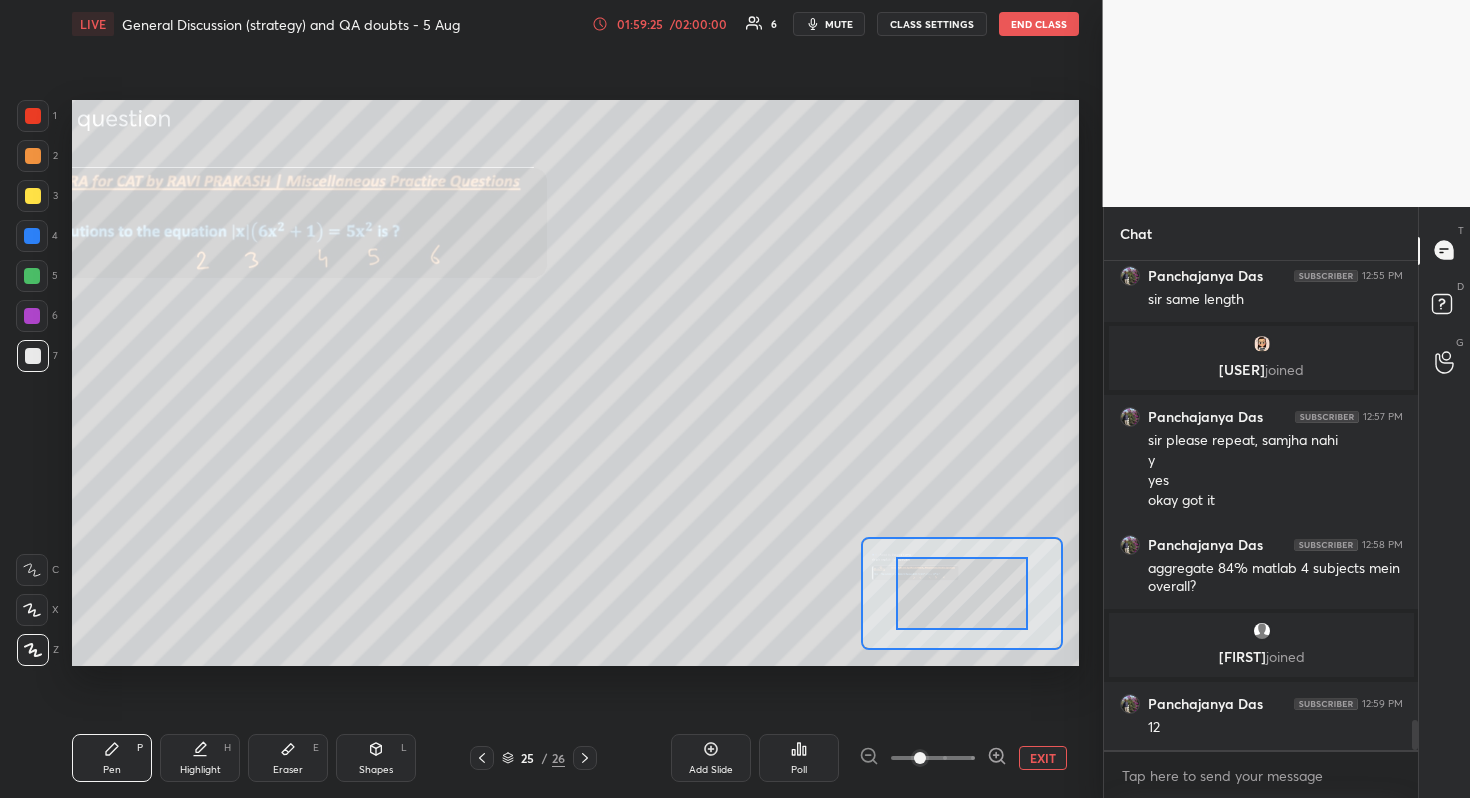 scroll, scrollTop: 7418, scrollLeft: 0, axis: vertical 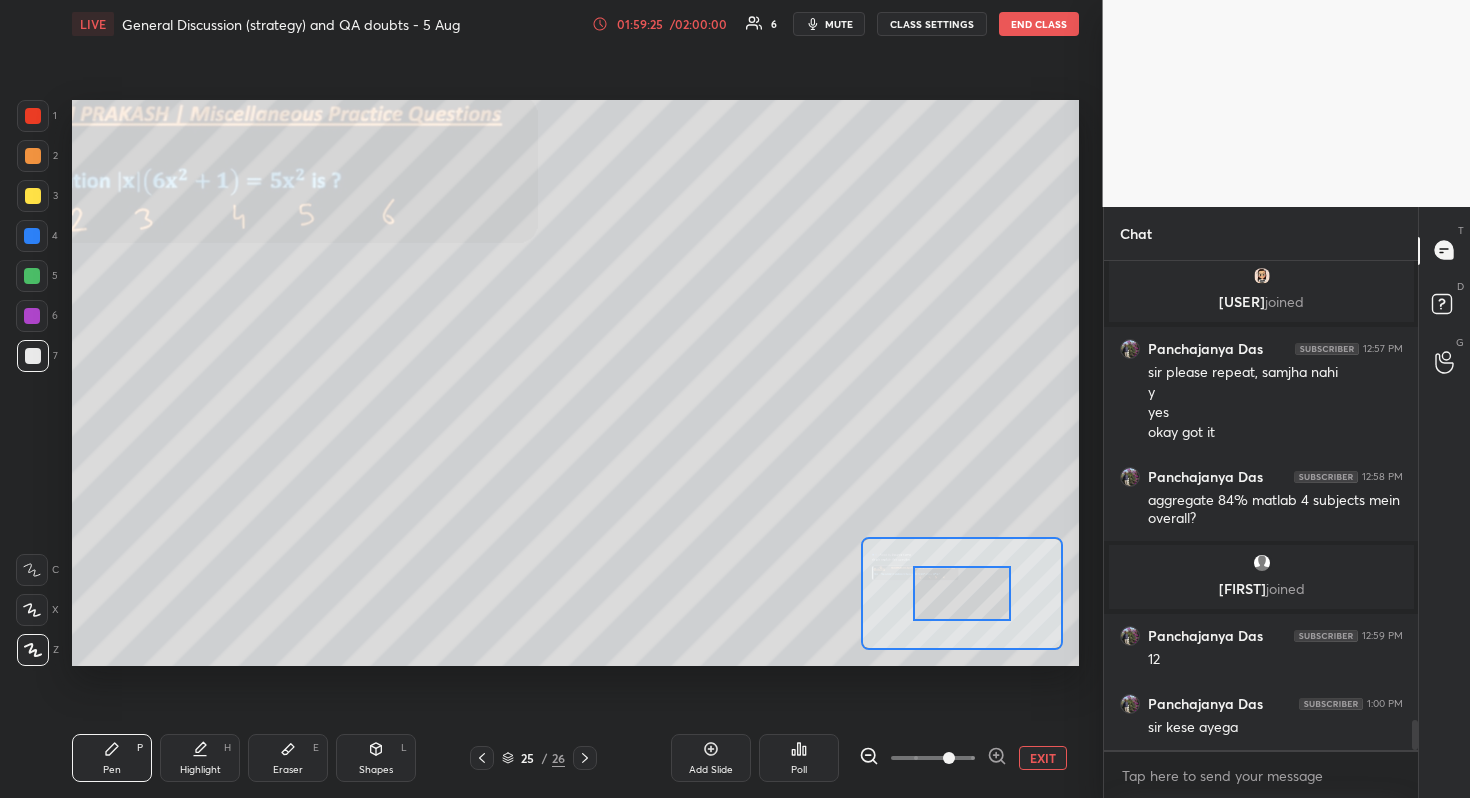 drag, startPoint x: 947, startPoint y: 760, endPoint x: 947, endPoint y: 680, distance: 80 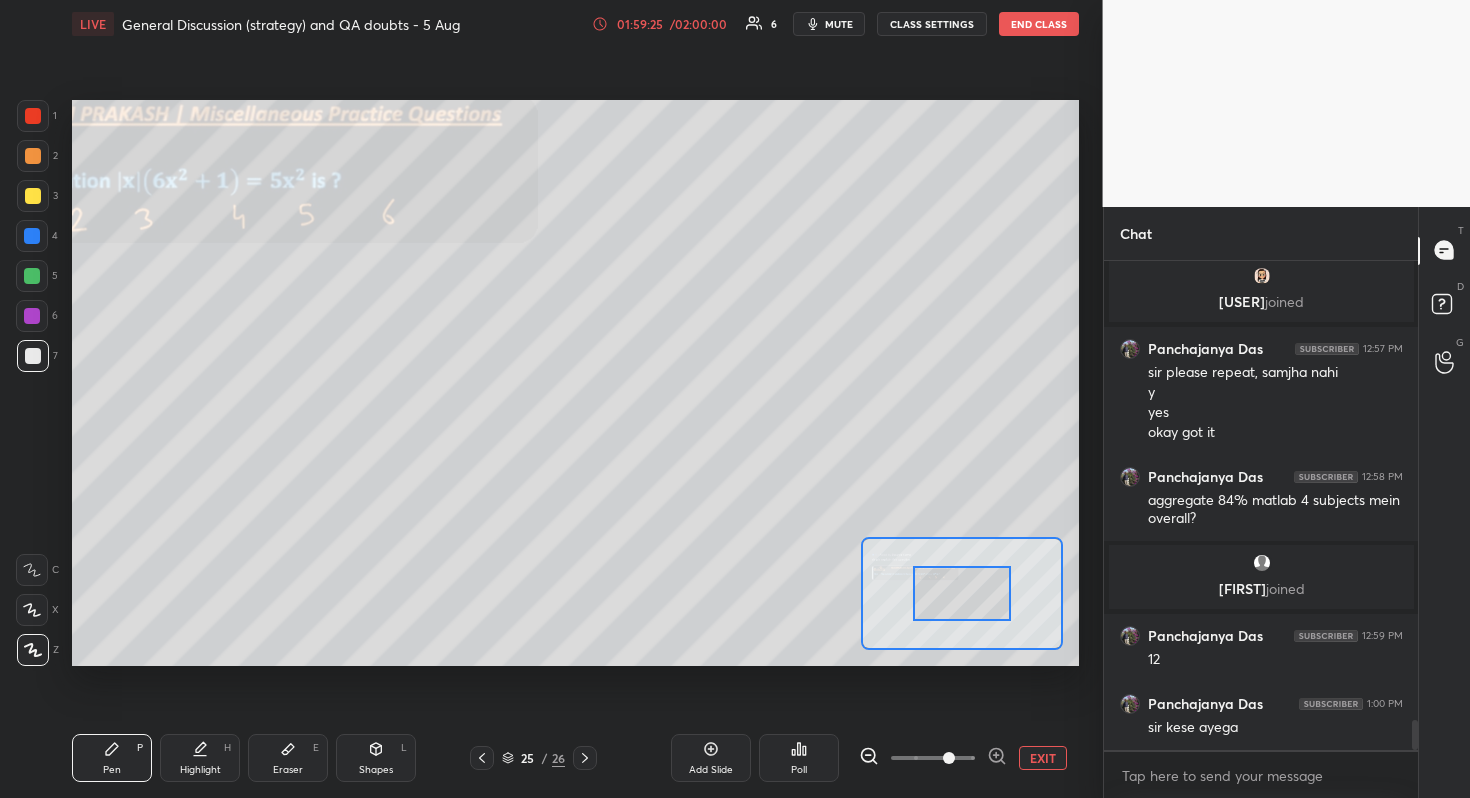 click at bounding box center (933, 758) 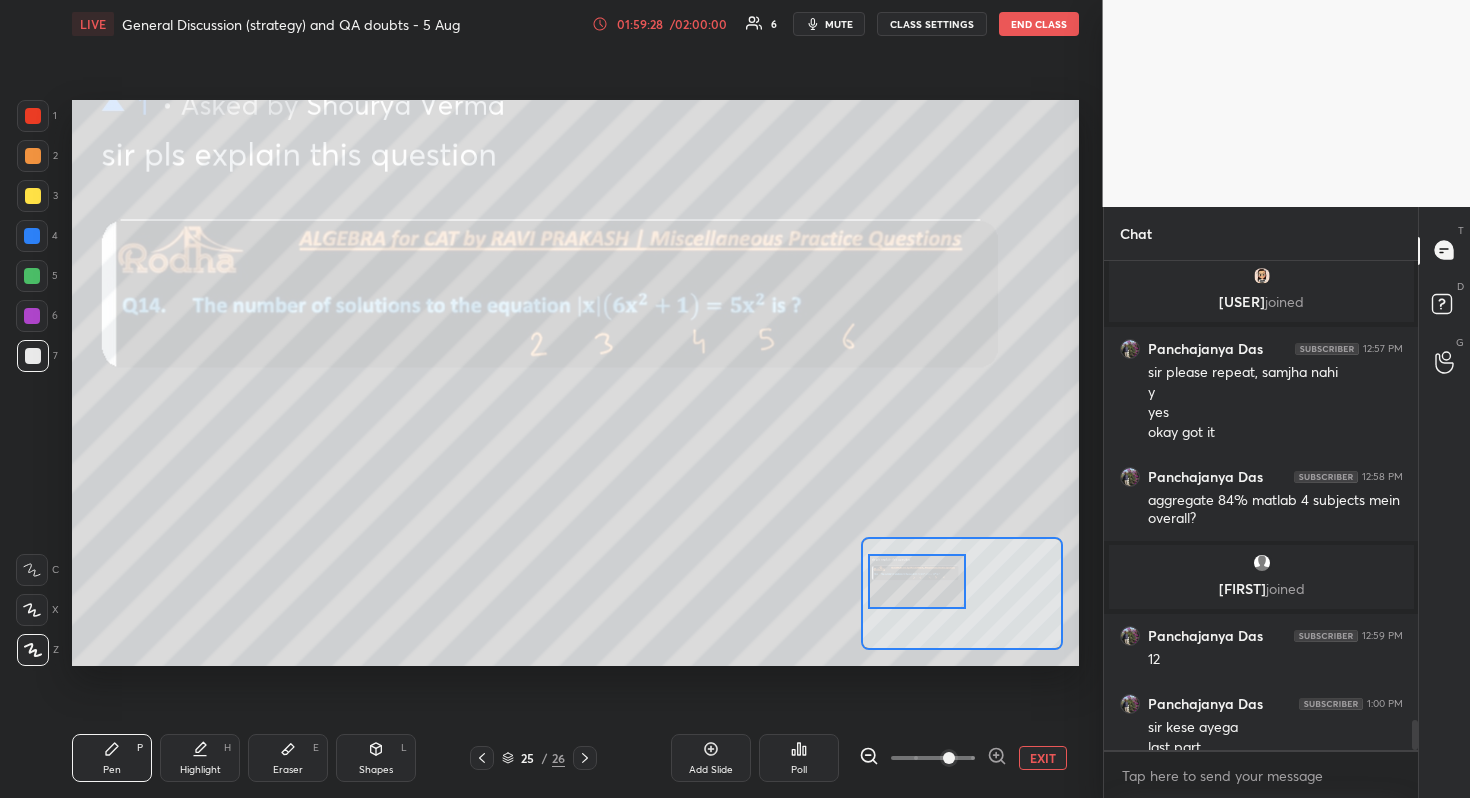 scroll, scrollTop: 7438, scrollLeft: 0, axis: vertical 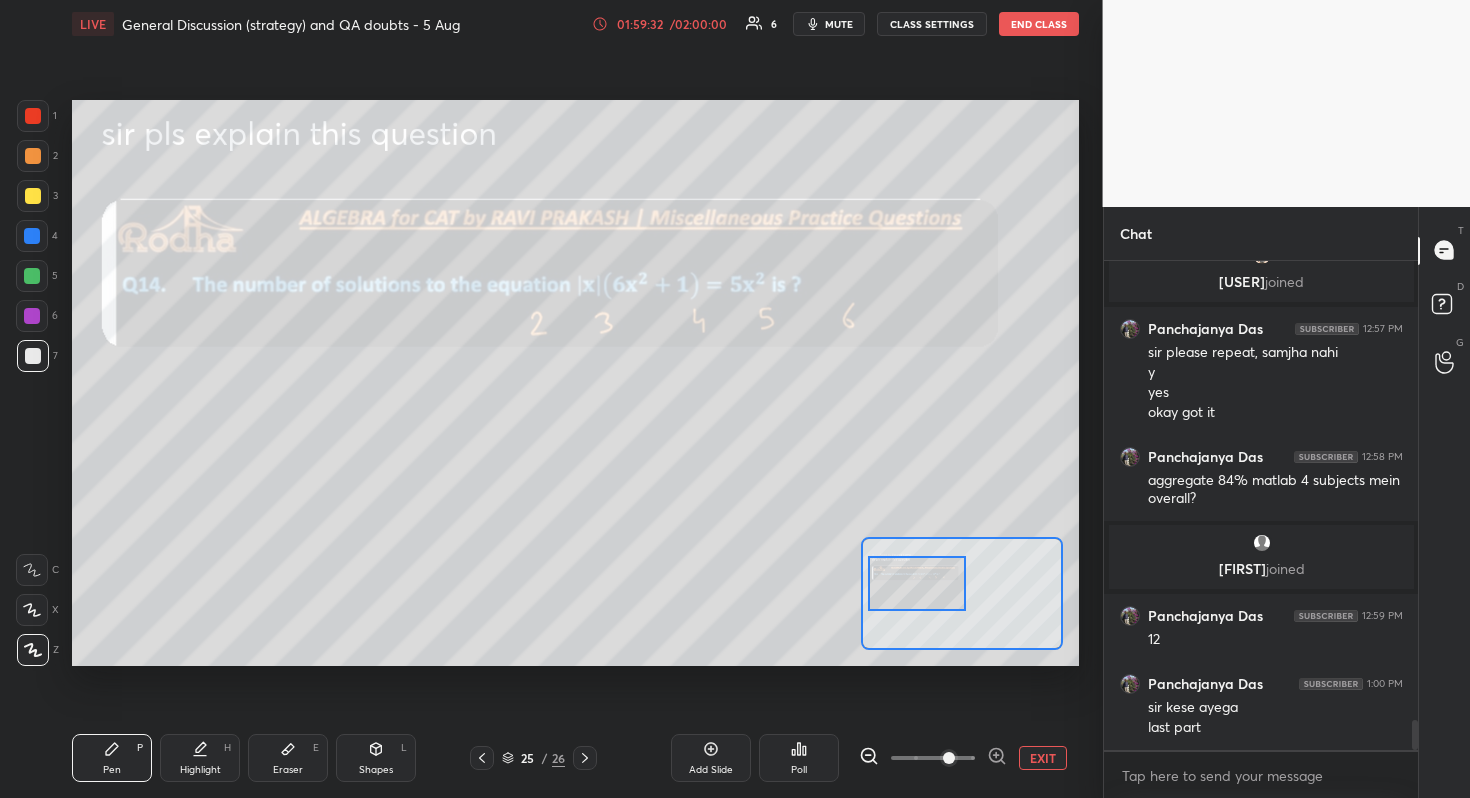 drag, startPoint x: 972, startPoint y: 597, endPoint x: 927, endPoint y: 587, distance: 46.09772 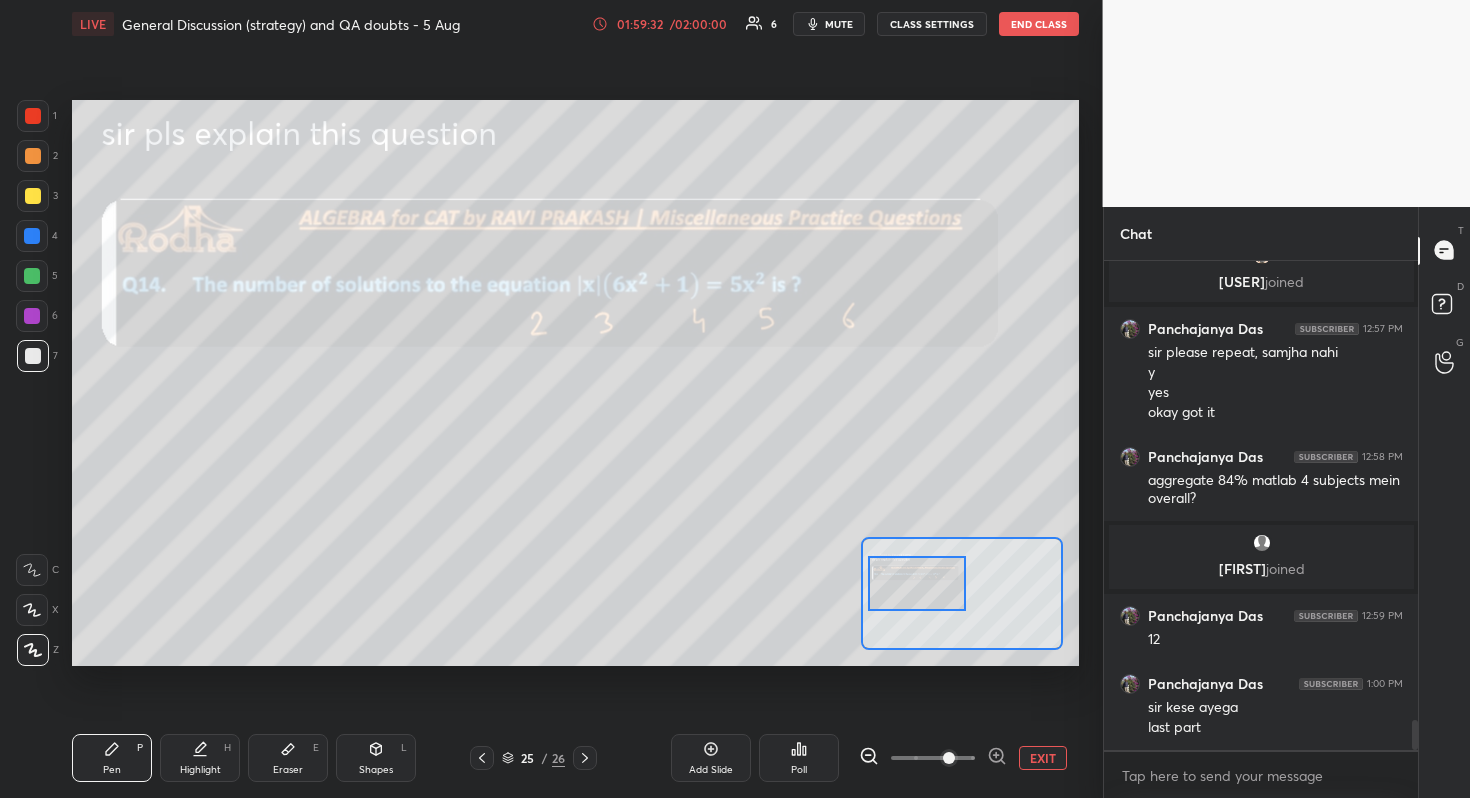 click at bounding box center (917, 583) 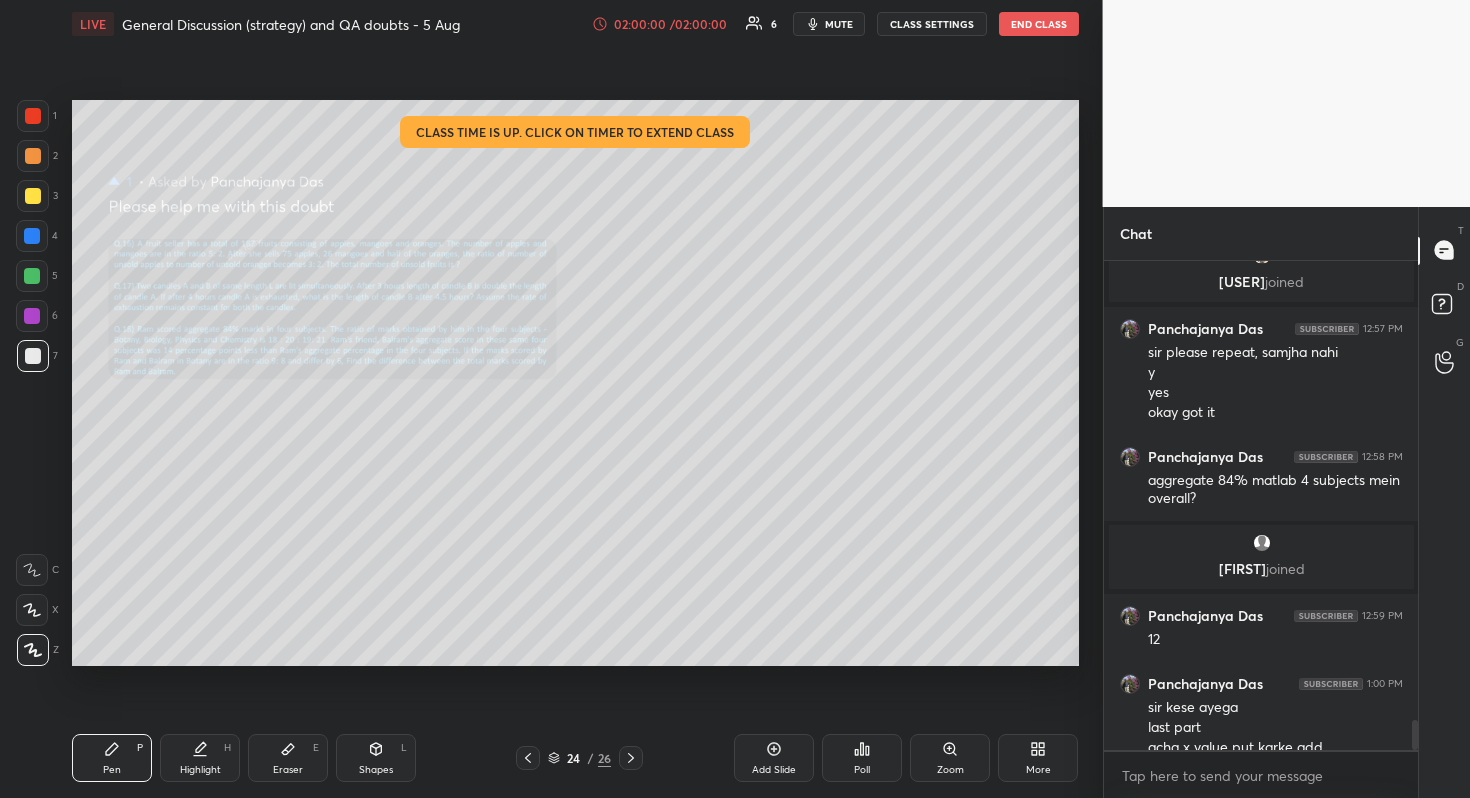 scroll, scrollTop: 7458, scrollLeft: 0, axis: vertical 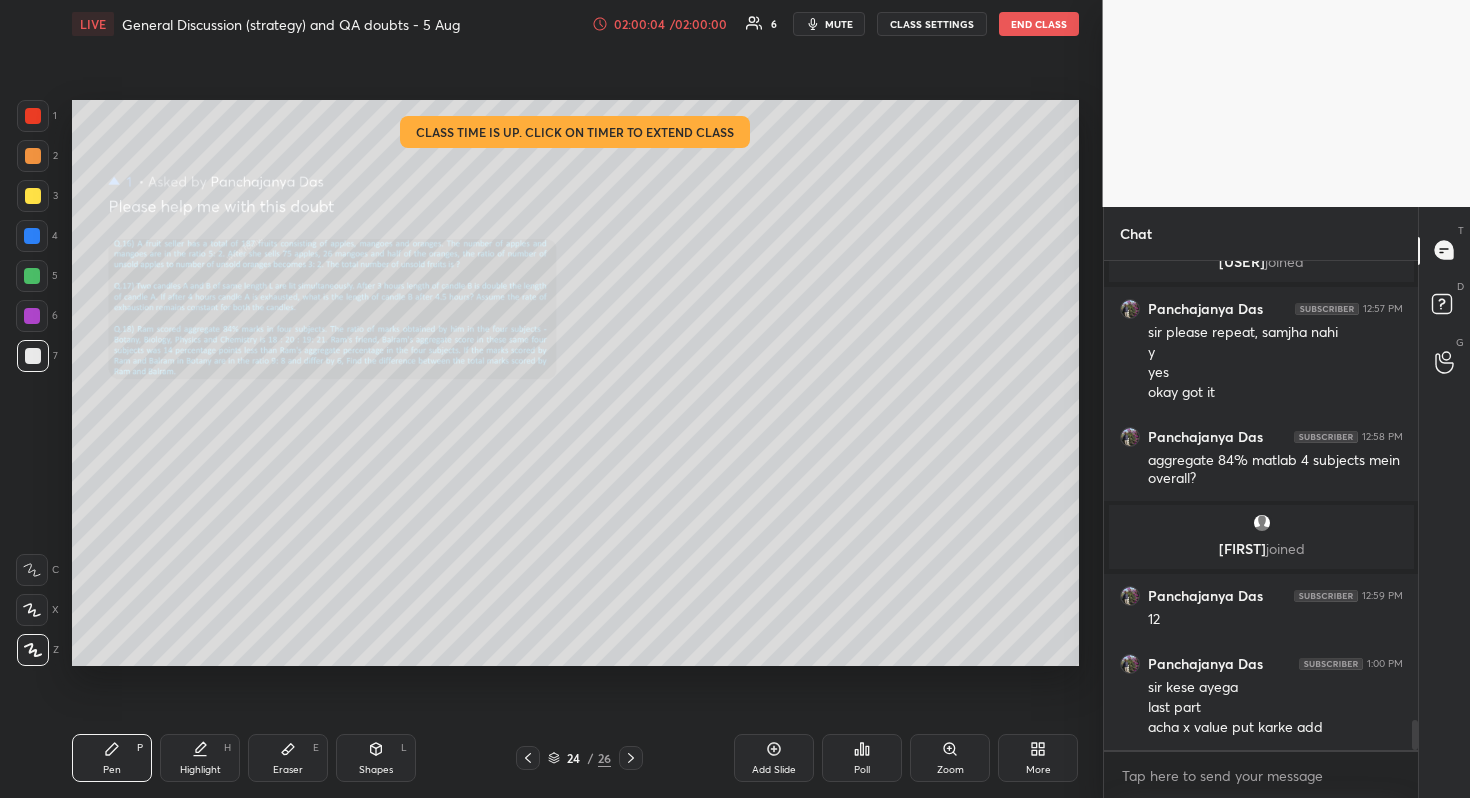 click on "/  02:00:00" at bounding box center (699, 24) 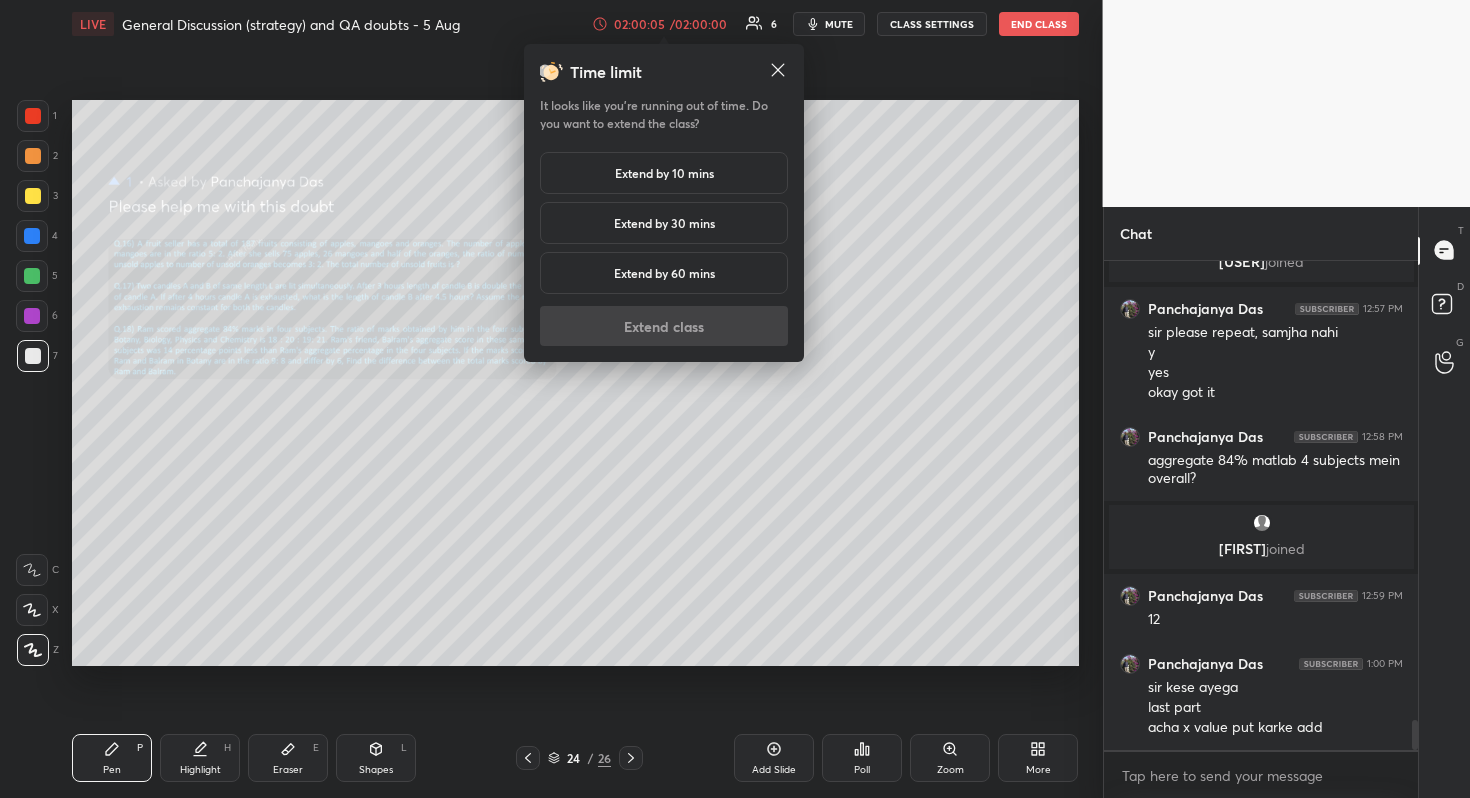 click on "Extend by 10 mins" at bounding box center [664, 173] 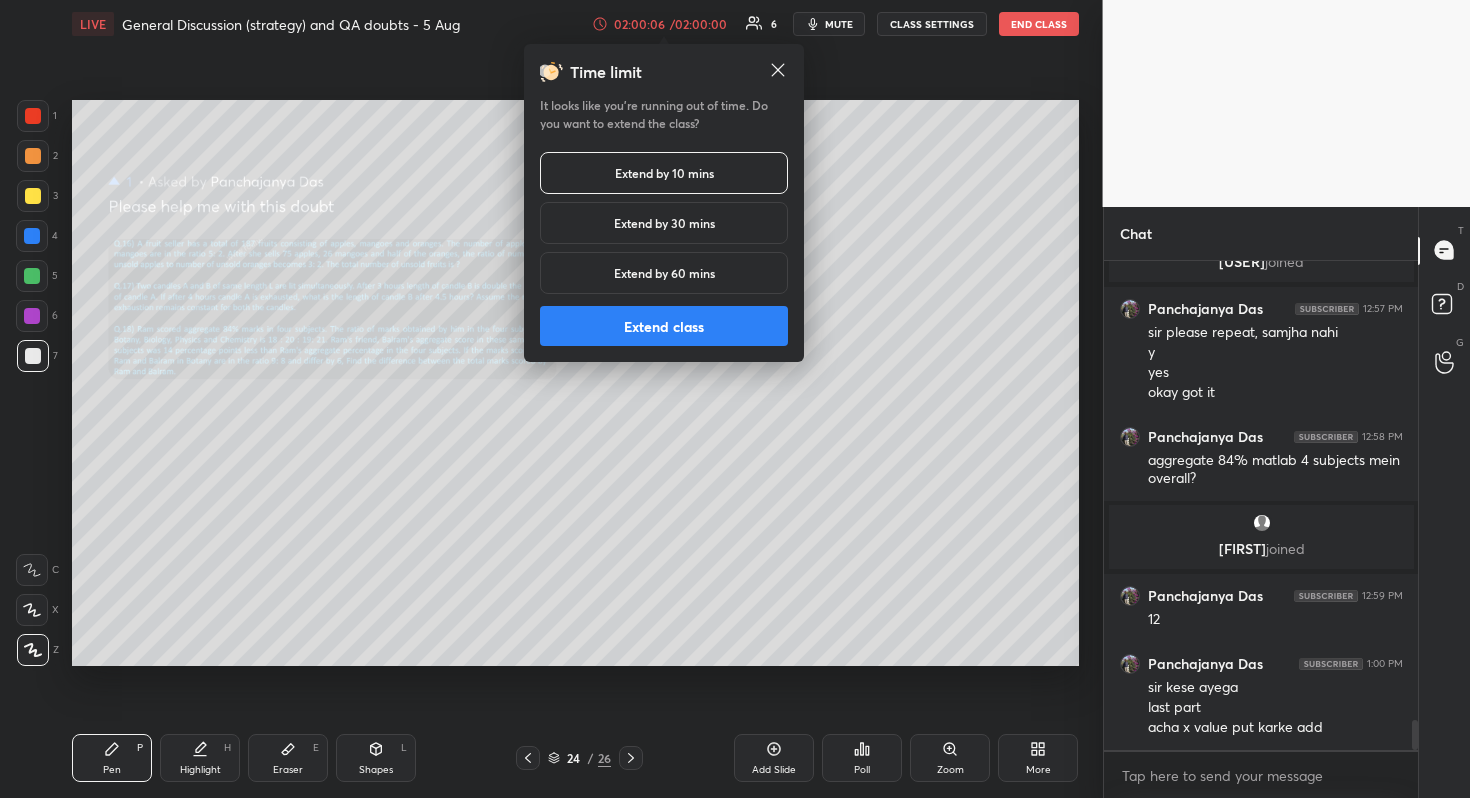 click on "Extend class" at bounding box center (664, 326) 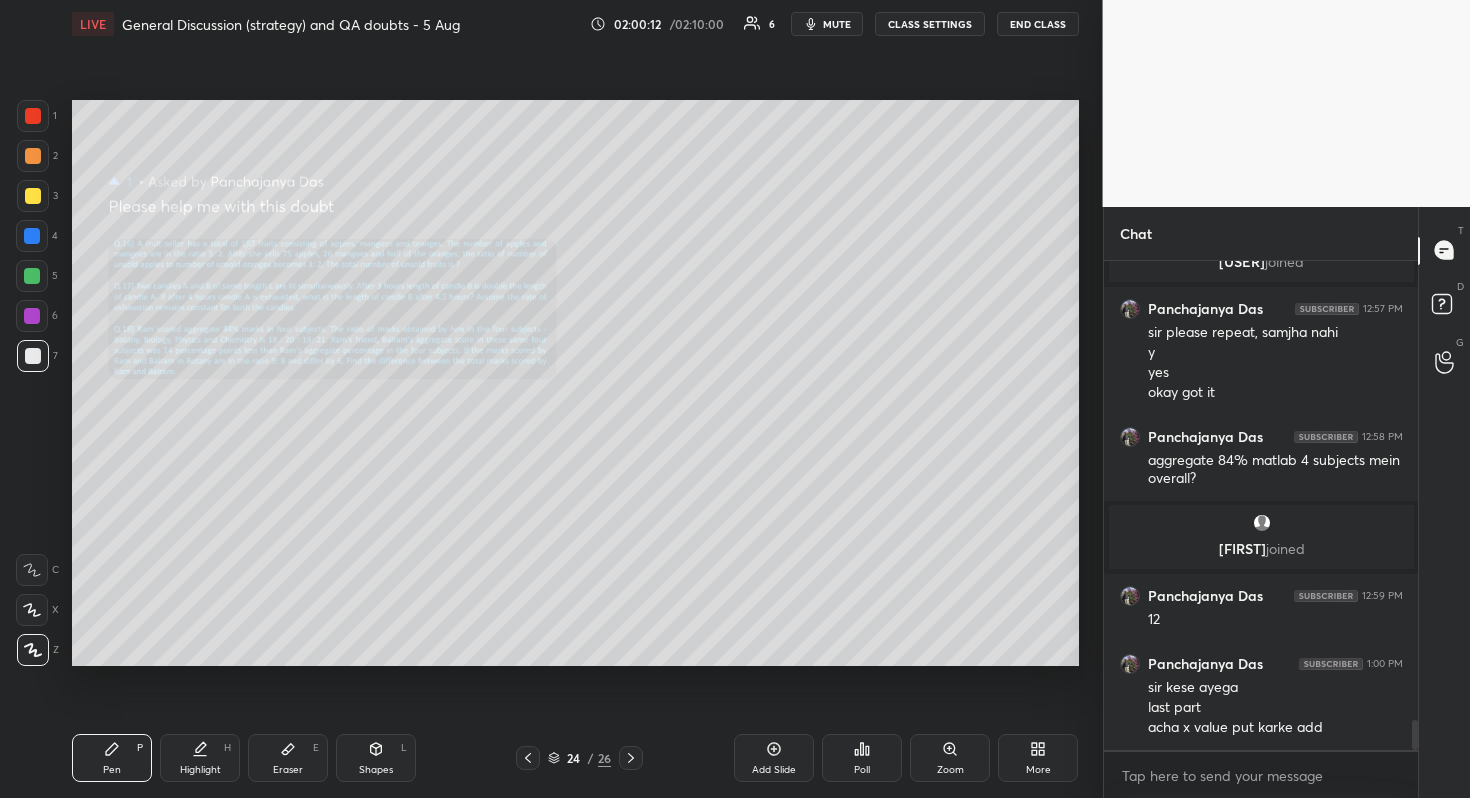 scroll, scrollTop: 7526, scrollLeft: 0, axis: vertical 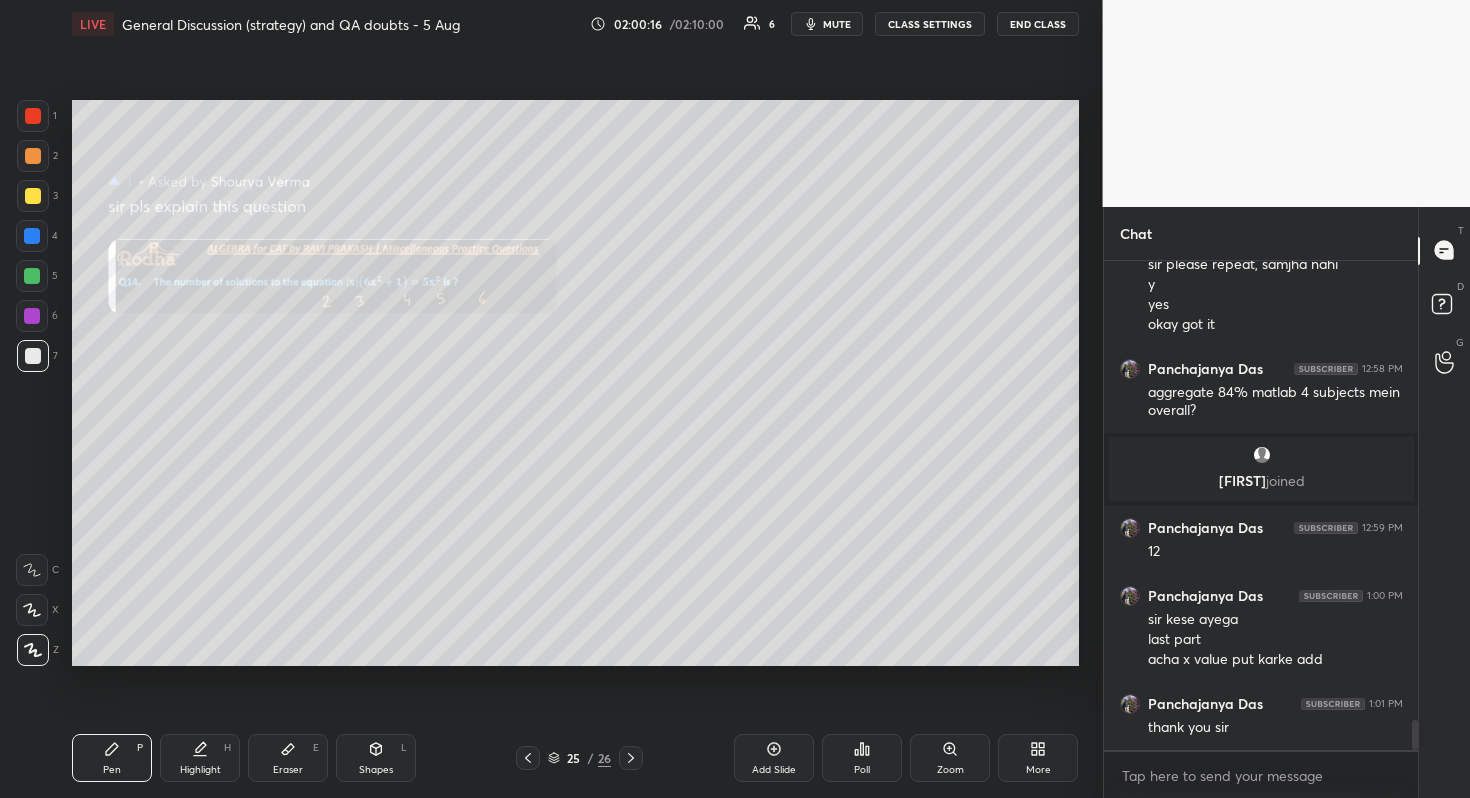 click on "Zoom" at bounding box center [950, 758] 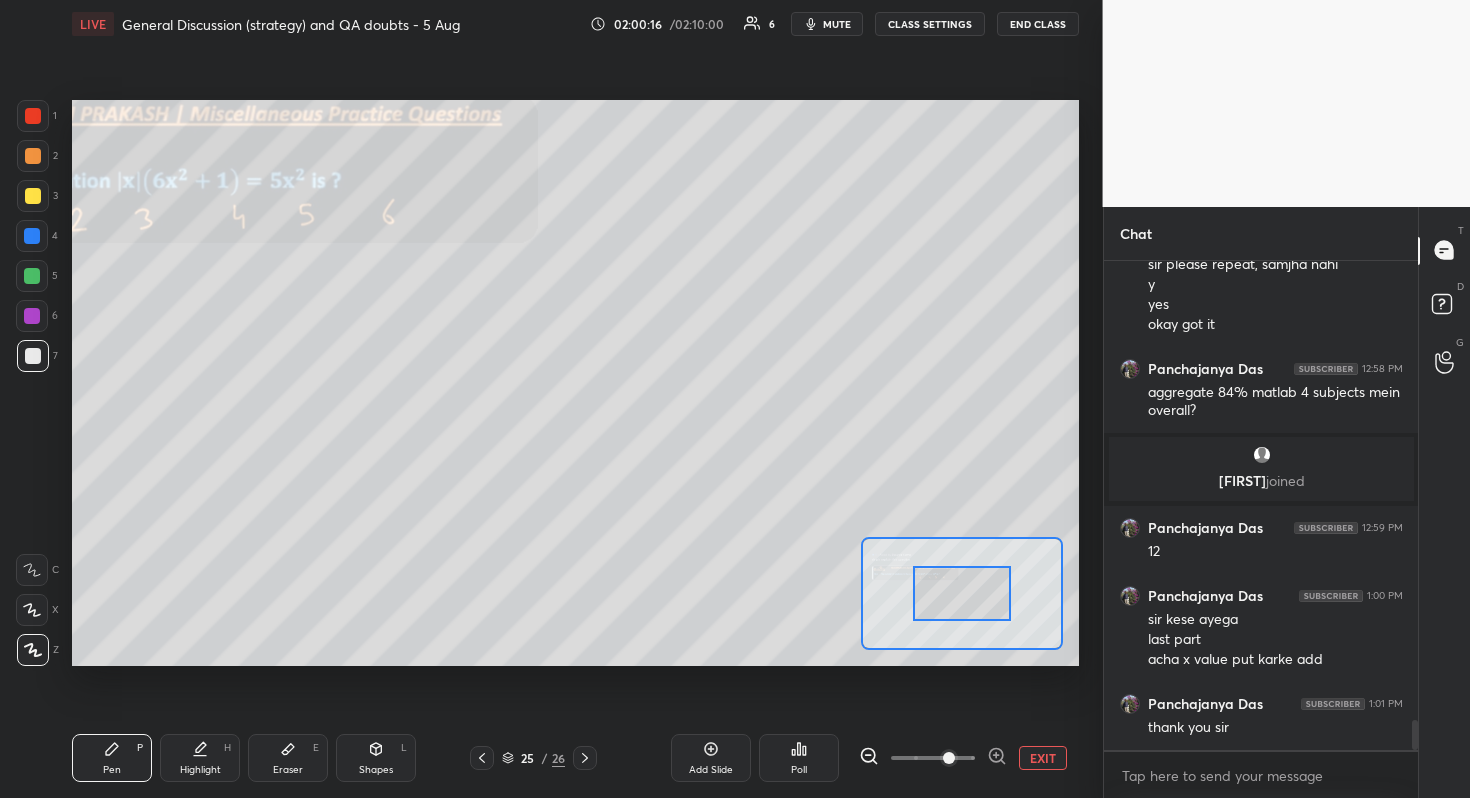 click at bounding box center [933, 758] 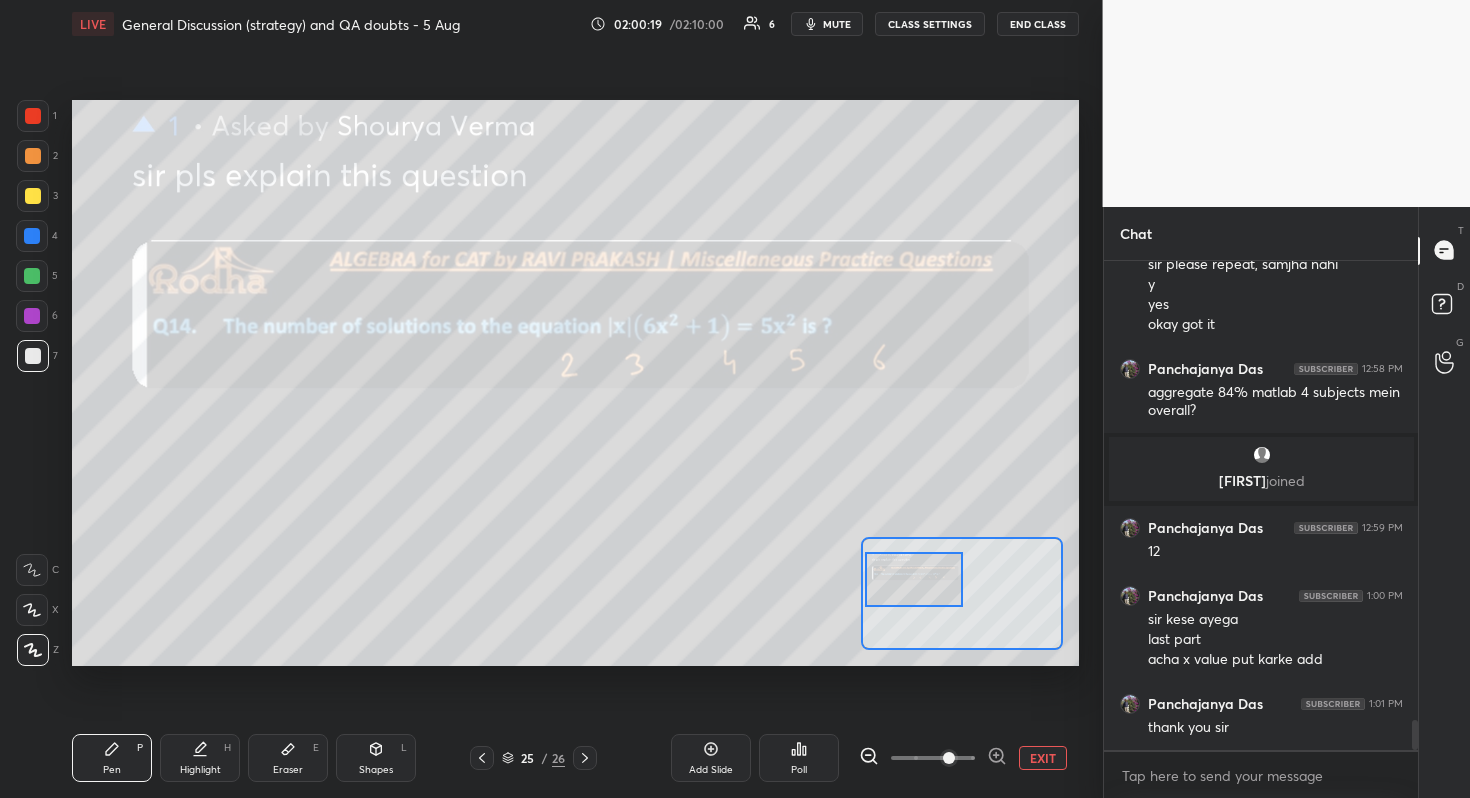 drag, startPoint x: 966, startPoint y: 590, endPoint x: 918, endPoint y: 576, distance: 50 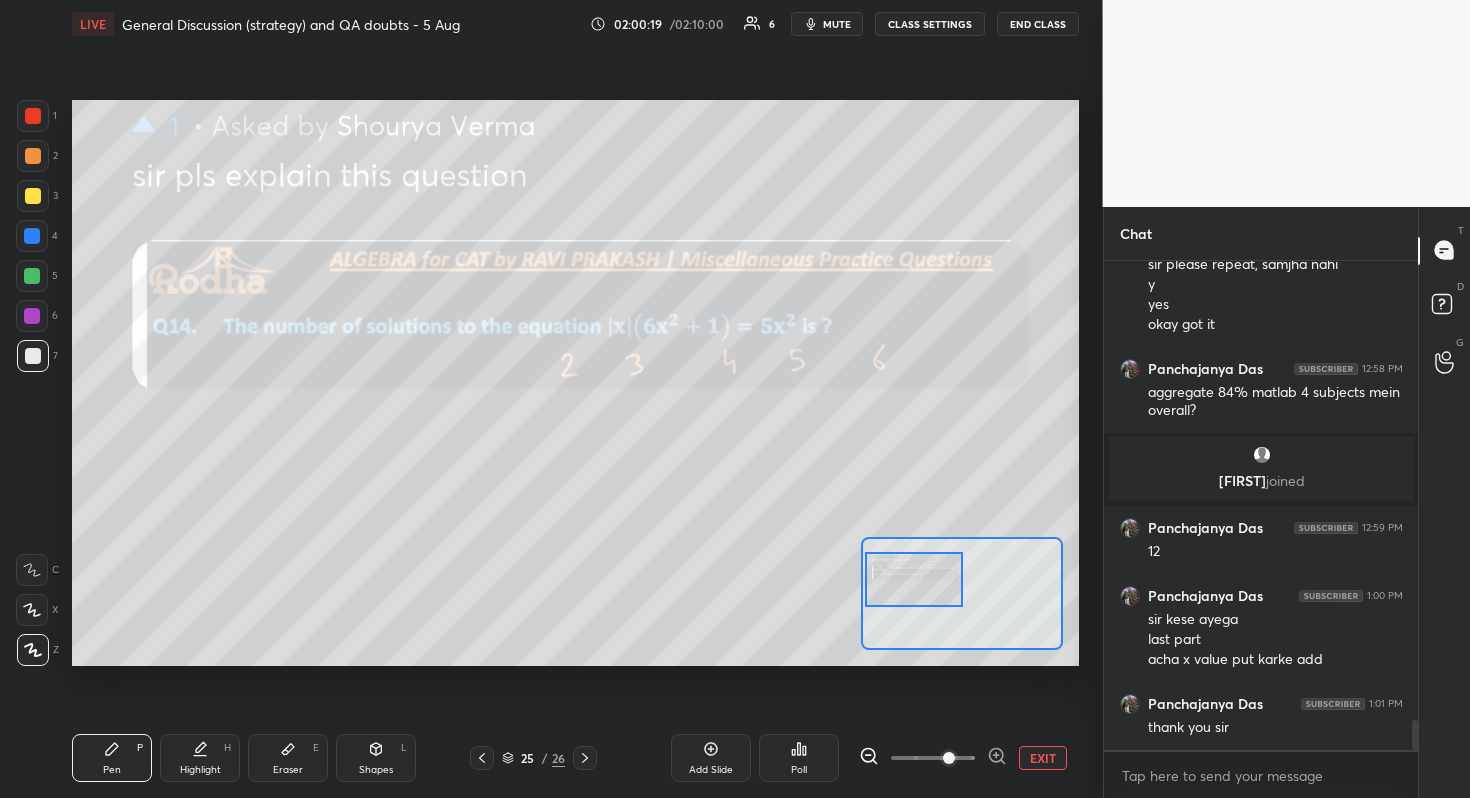 click at bounding box center (914, 579) 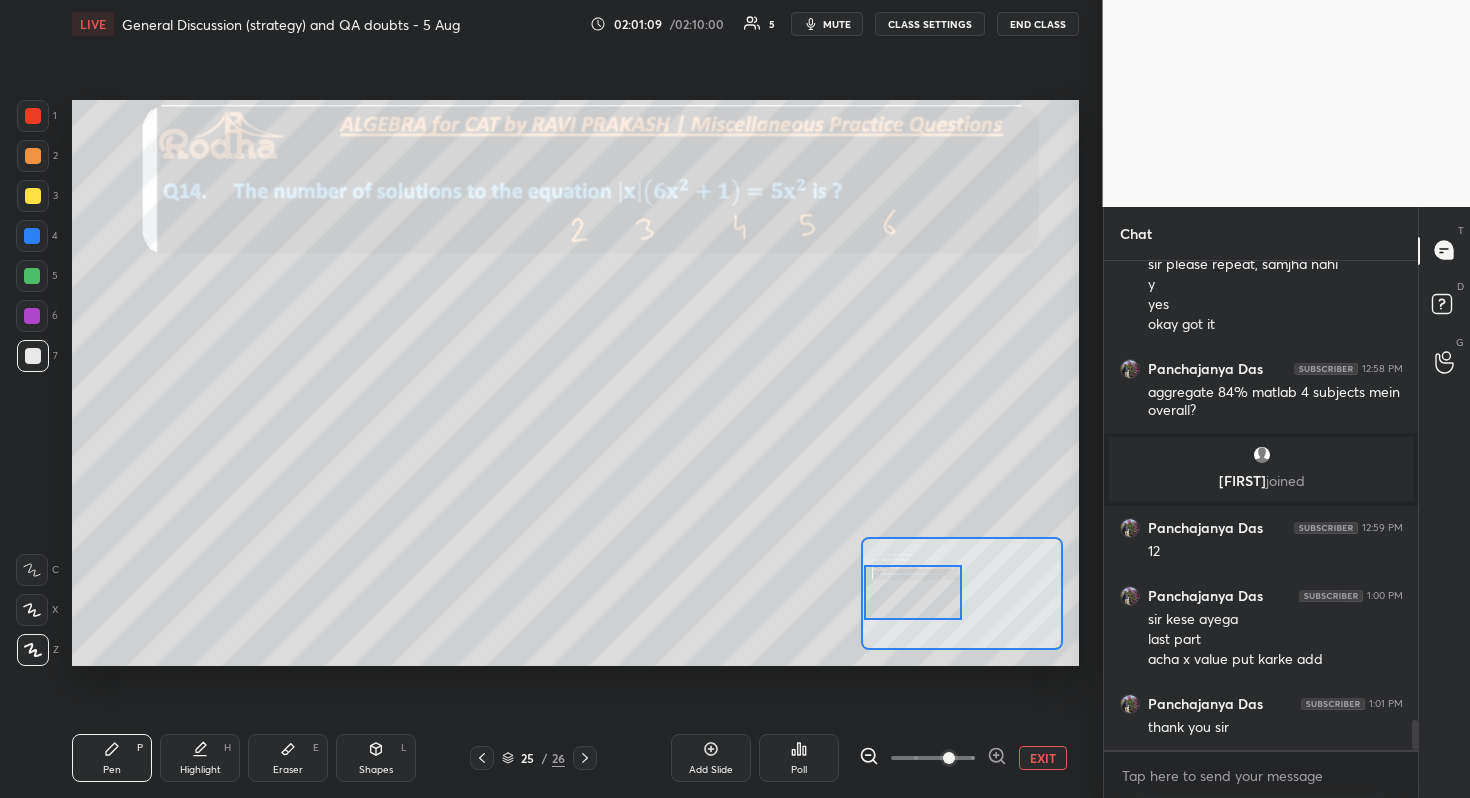 drag, startPoint x: 918, startPoint y: 601, endPoint x: 912, endPoint y: 612, distance: 12.529964 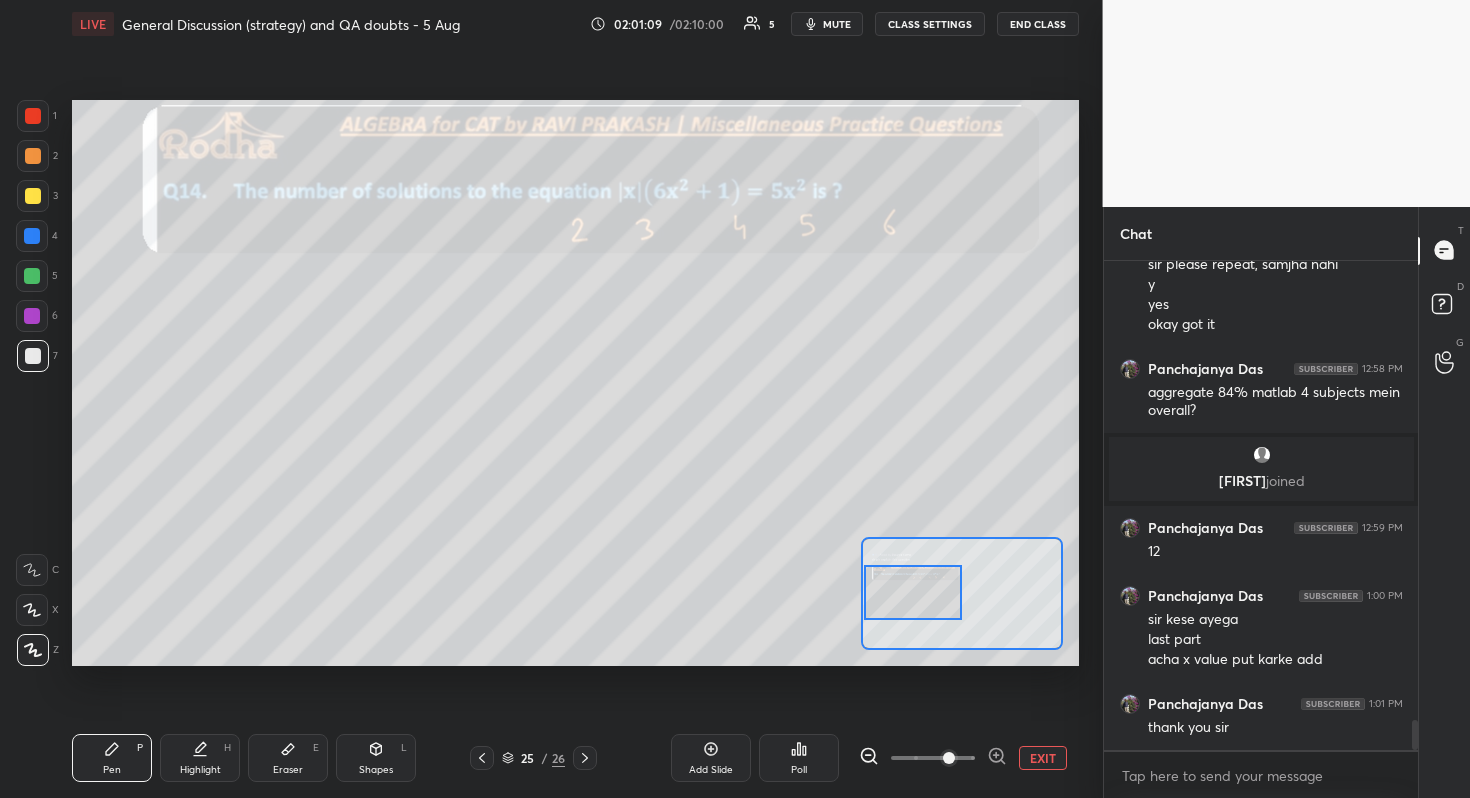 click at bounding box center (913, 592) 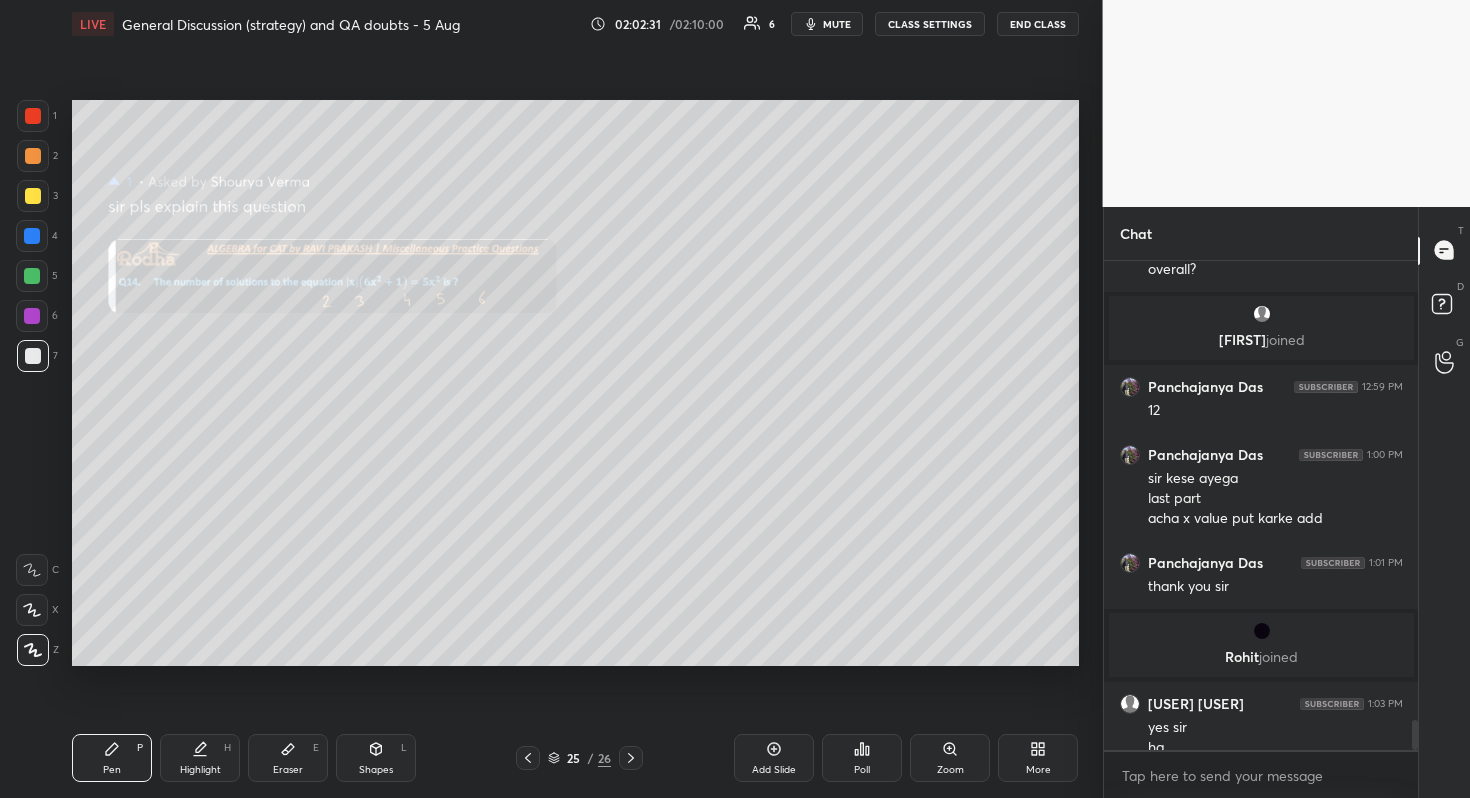 scroll, scrollTop: 7552, scrollLeft: 0, axis: vertical 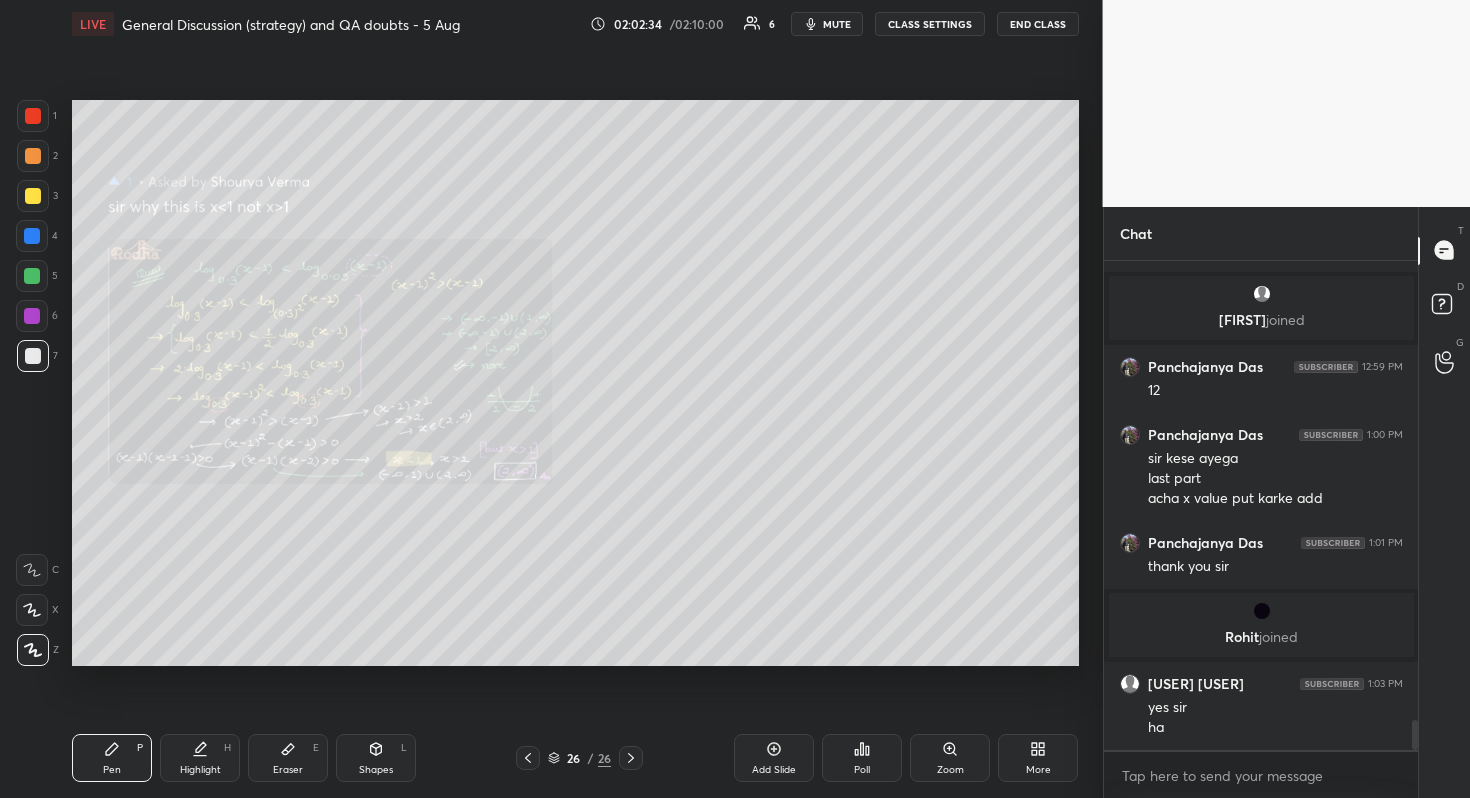 click on "Zoom" at bounding box center (950, 758) 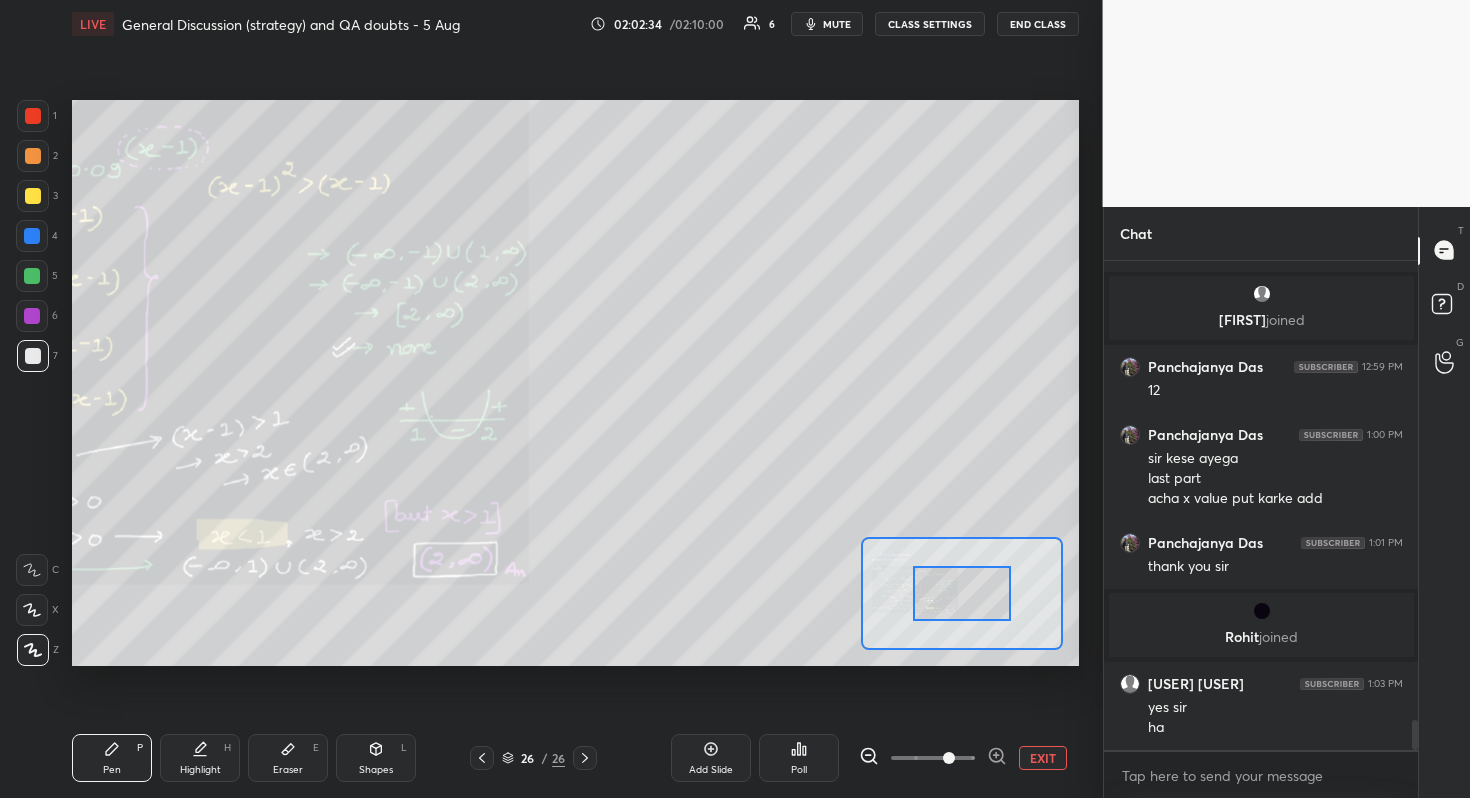 click at bounding box center (933, 758) 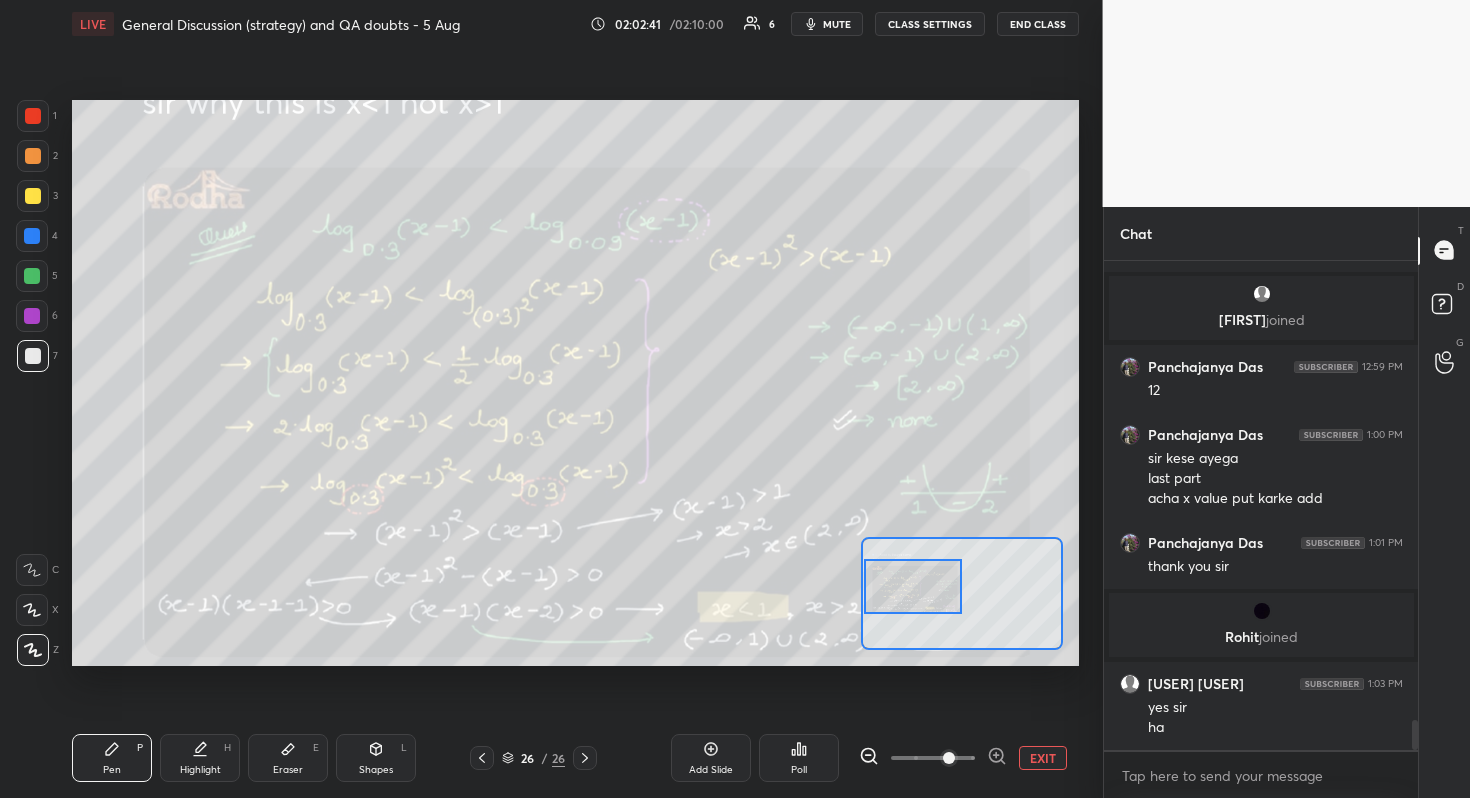 drag, startPoint x: 961, startPoint y: 596, endPoint x: 887, endPoint y: 589, distance: 74.330345 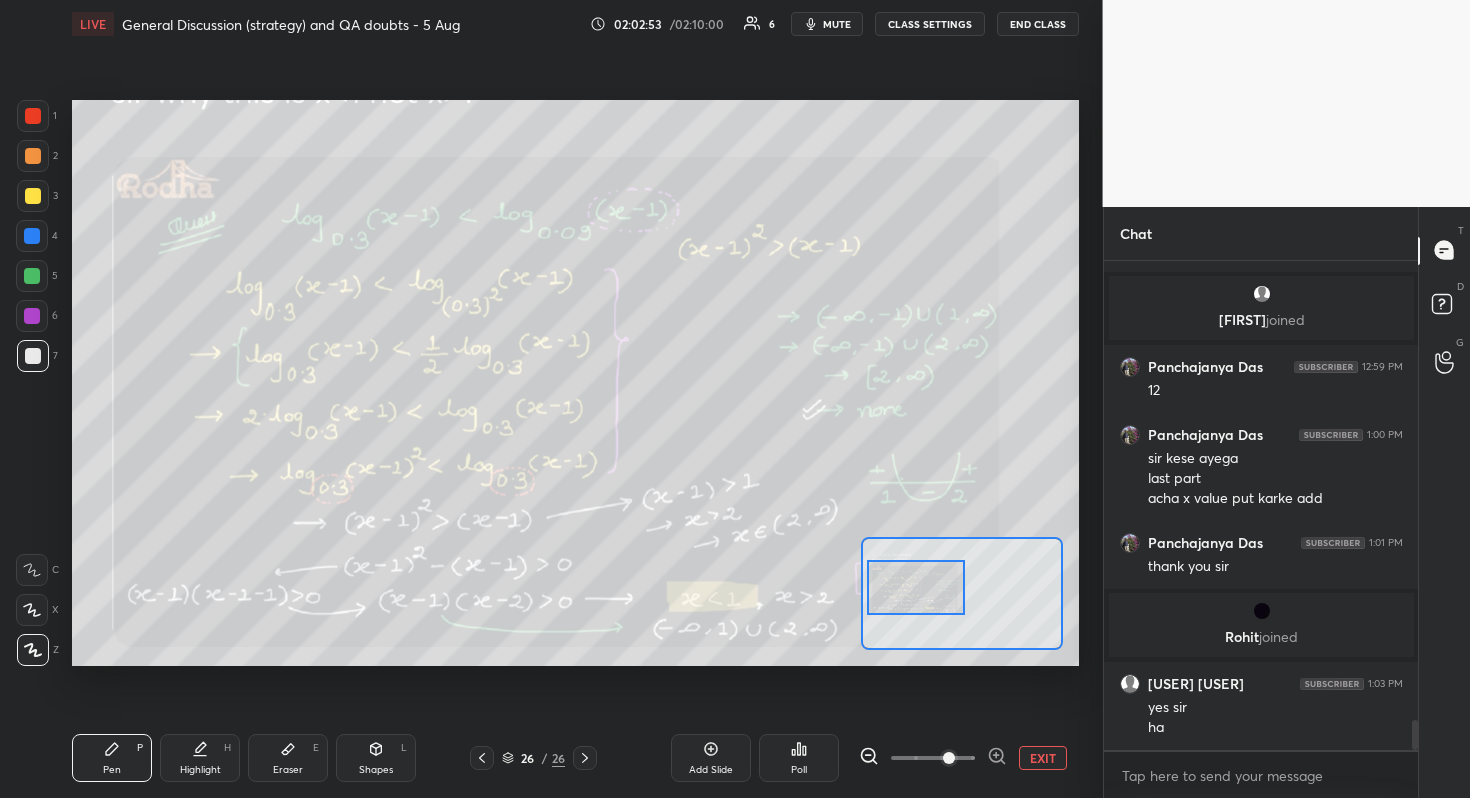 click at bounding box center [916, 587] 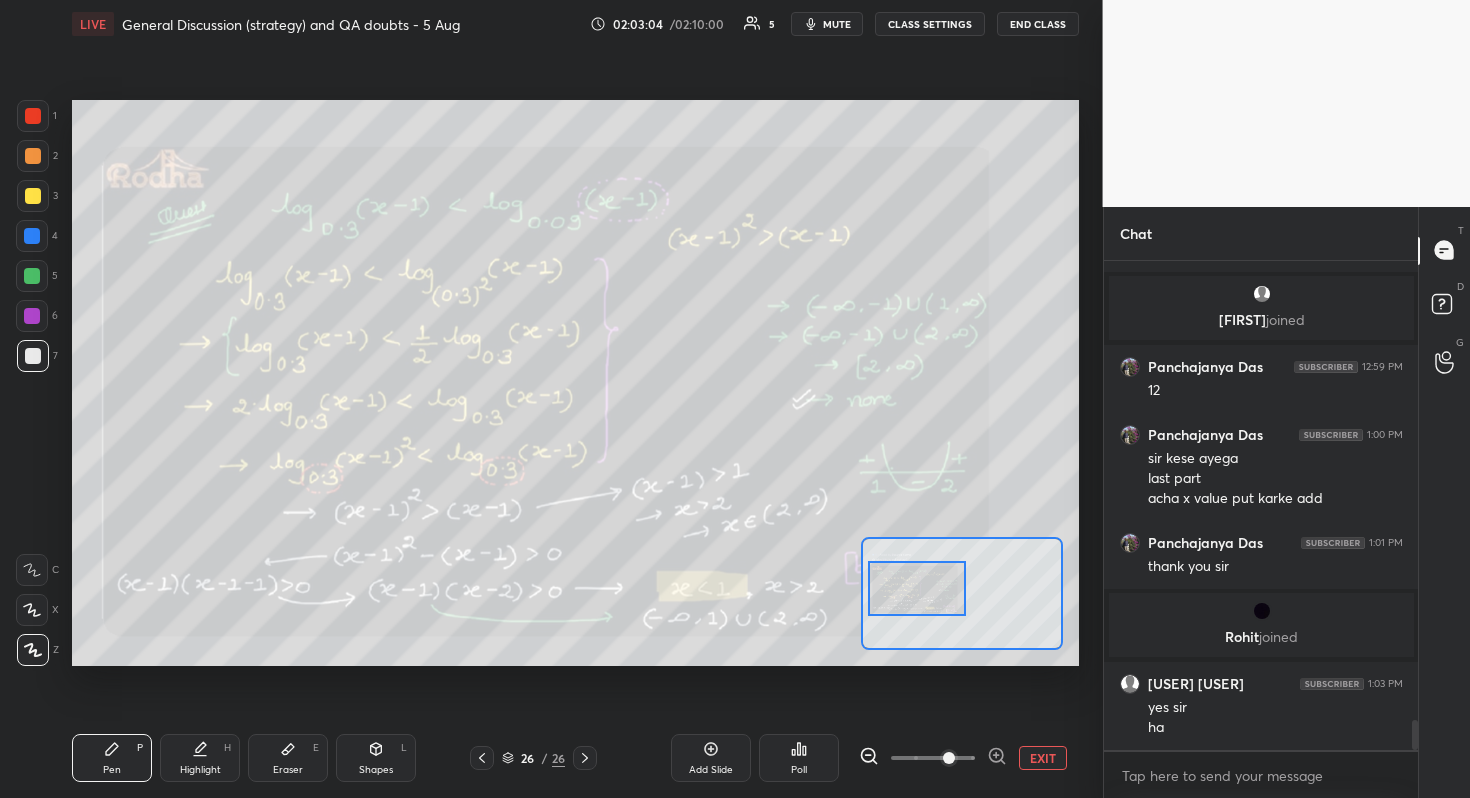 click at bounding box center [917, 588] 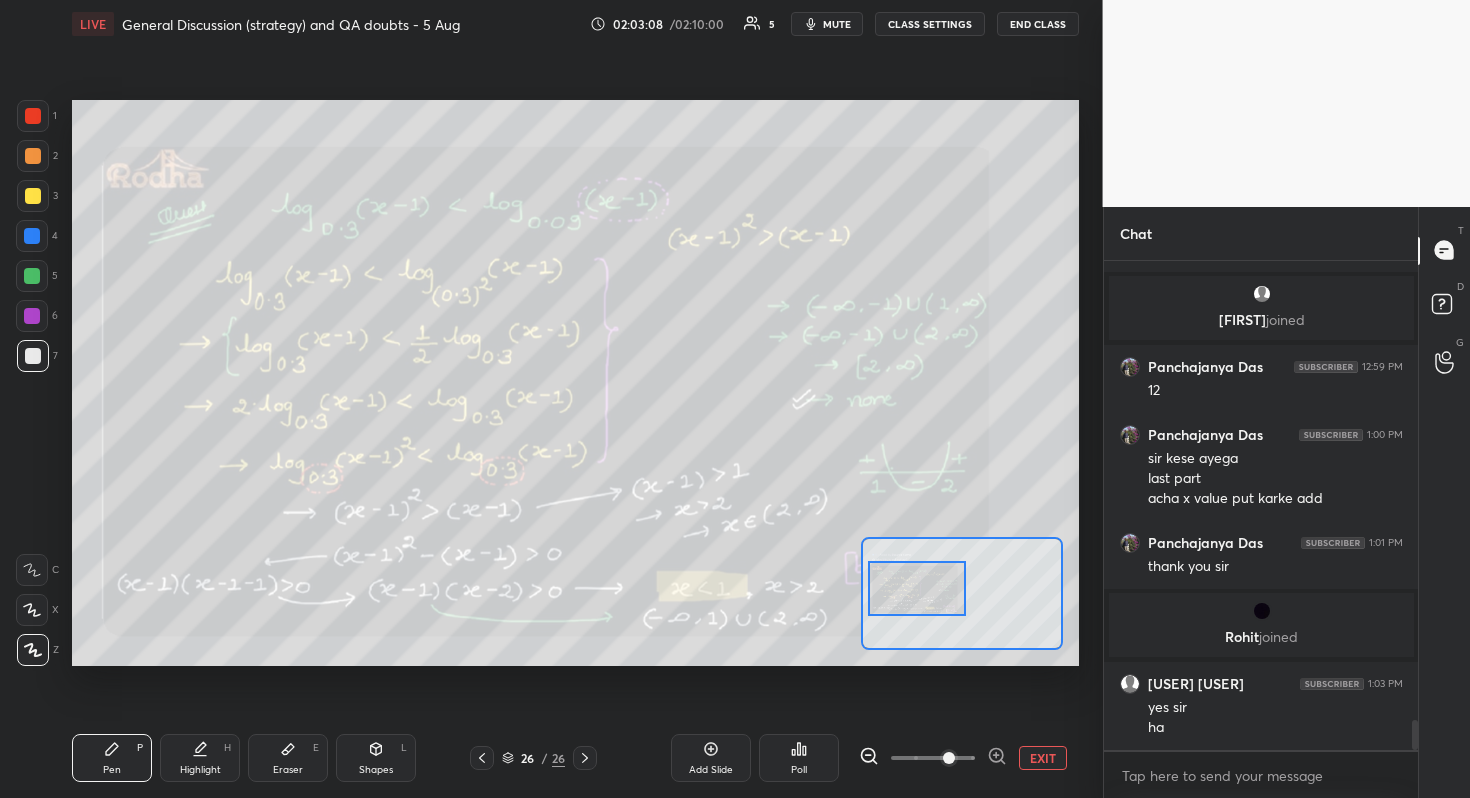 scroll, scrollTop: 7620, scrollLeft: 0, axis: vertical 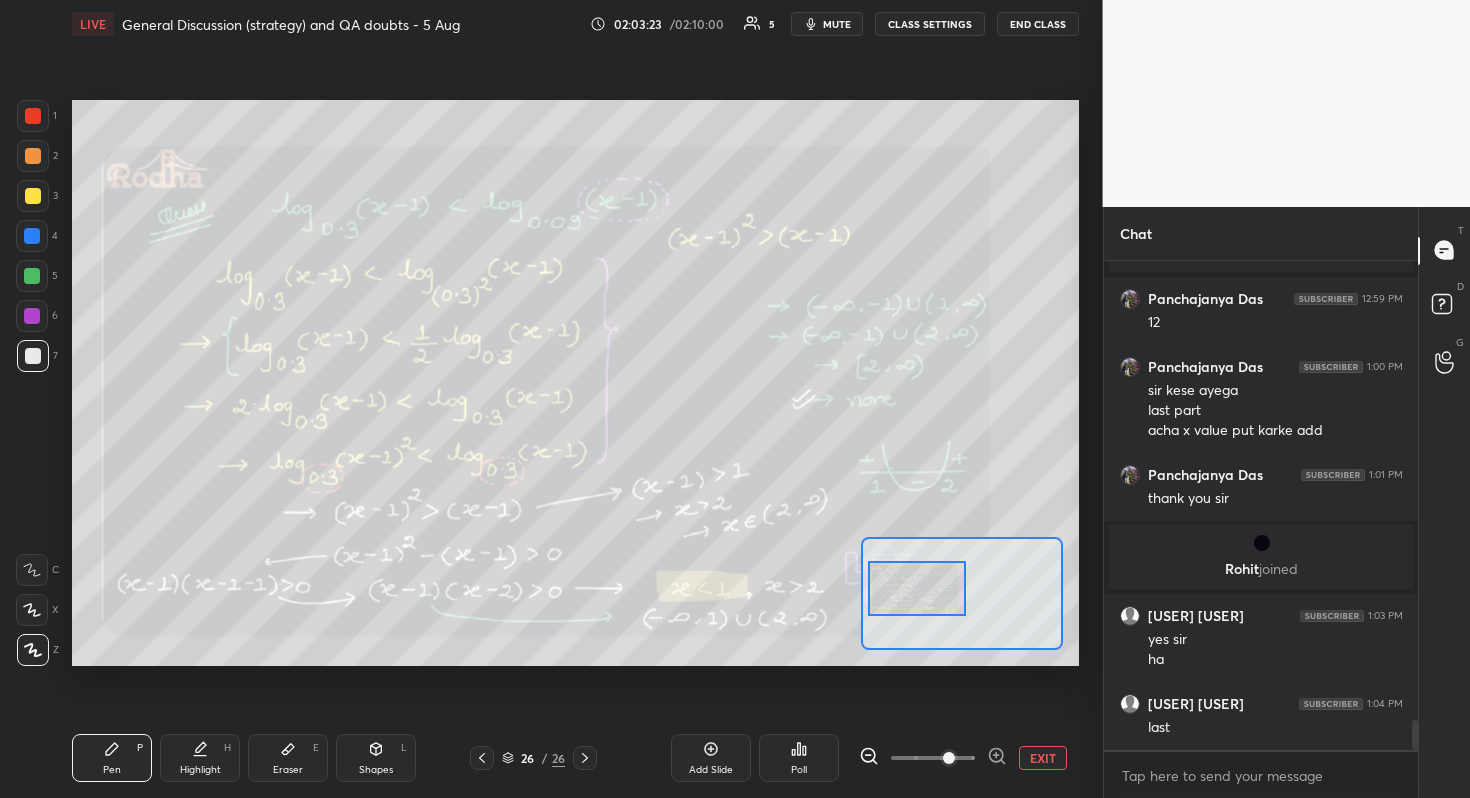click on "Setting up your live class Poll for   secs No correct answer Start poll" at bounding box center (575, 383) 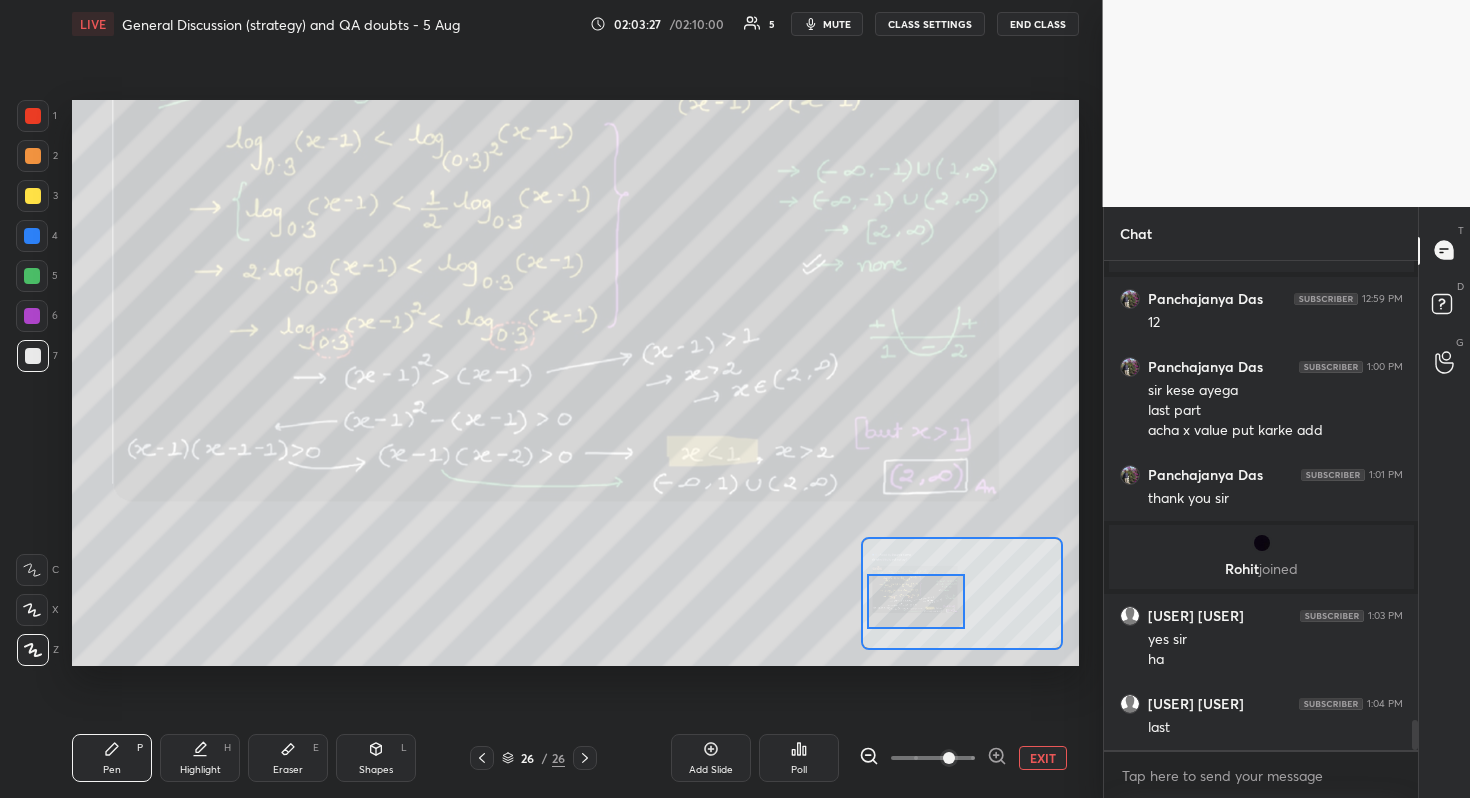 drag, startPoint x: 898, startPoint y: 597, endPoint x: 896, endPoint y: 607, distance: 10.198039 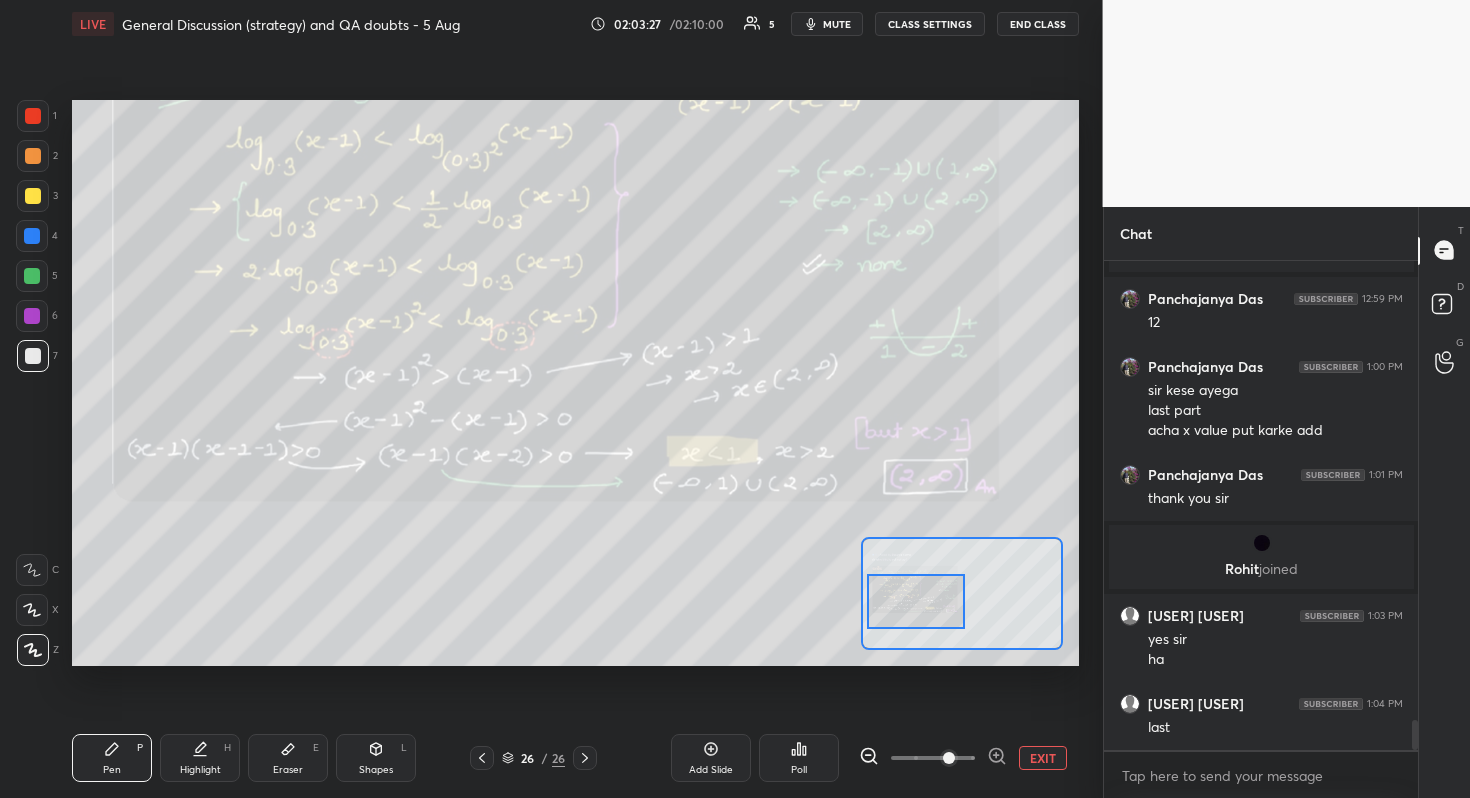 click at bounding box center (916, 601) 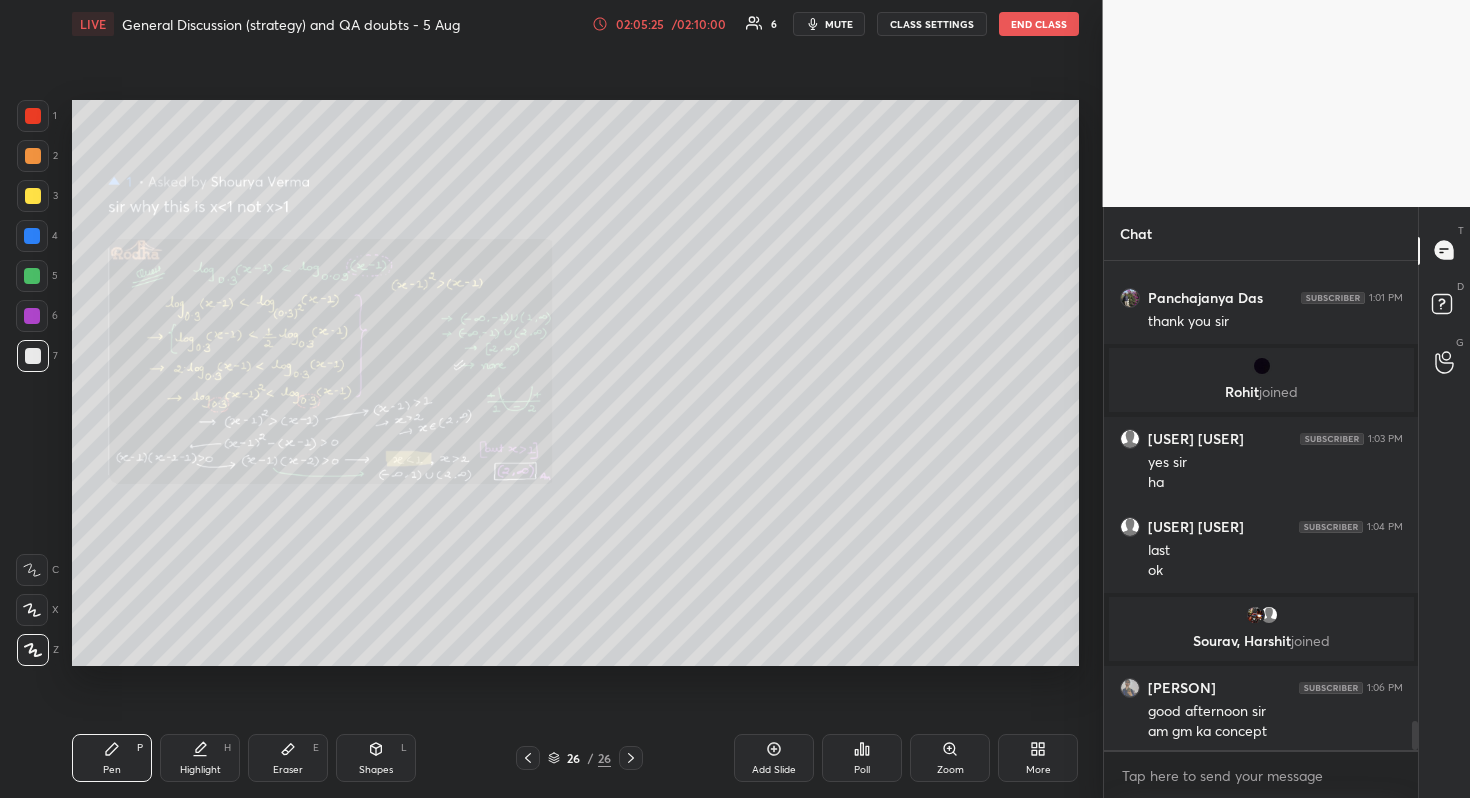 scroll, scrollTop: 7776, scrollLeft: 0, axis: vertical 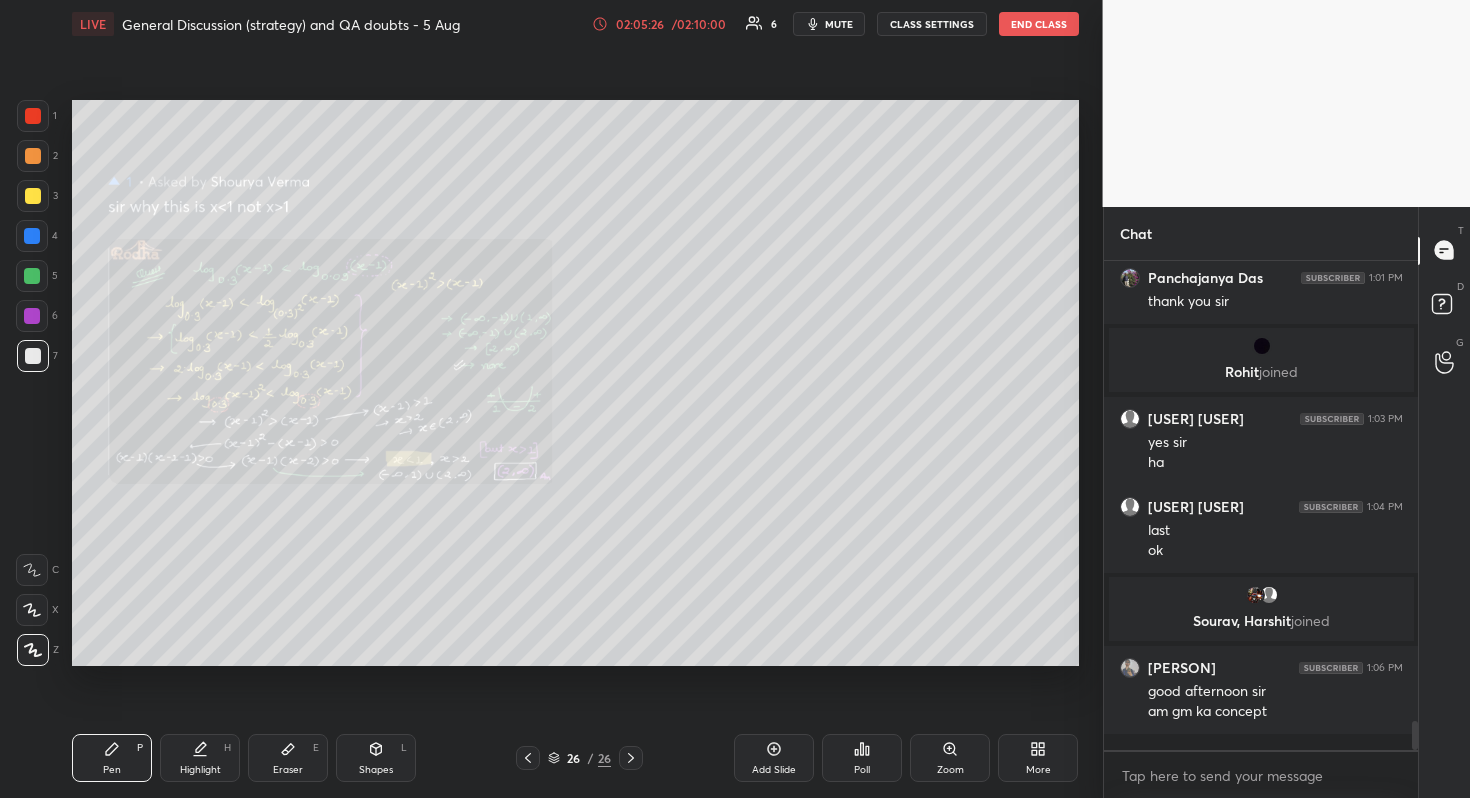 click on "LIVE General Discussion (strategy) and QA doubts - 5 Aug 02:05:26 /  02:10:00 6 mute CLASS SETTINGS END CLASS" at bounding box center [575, 24] 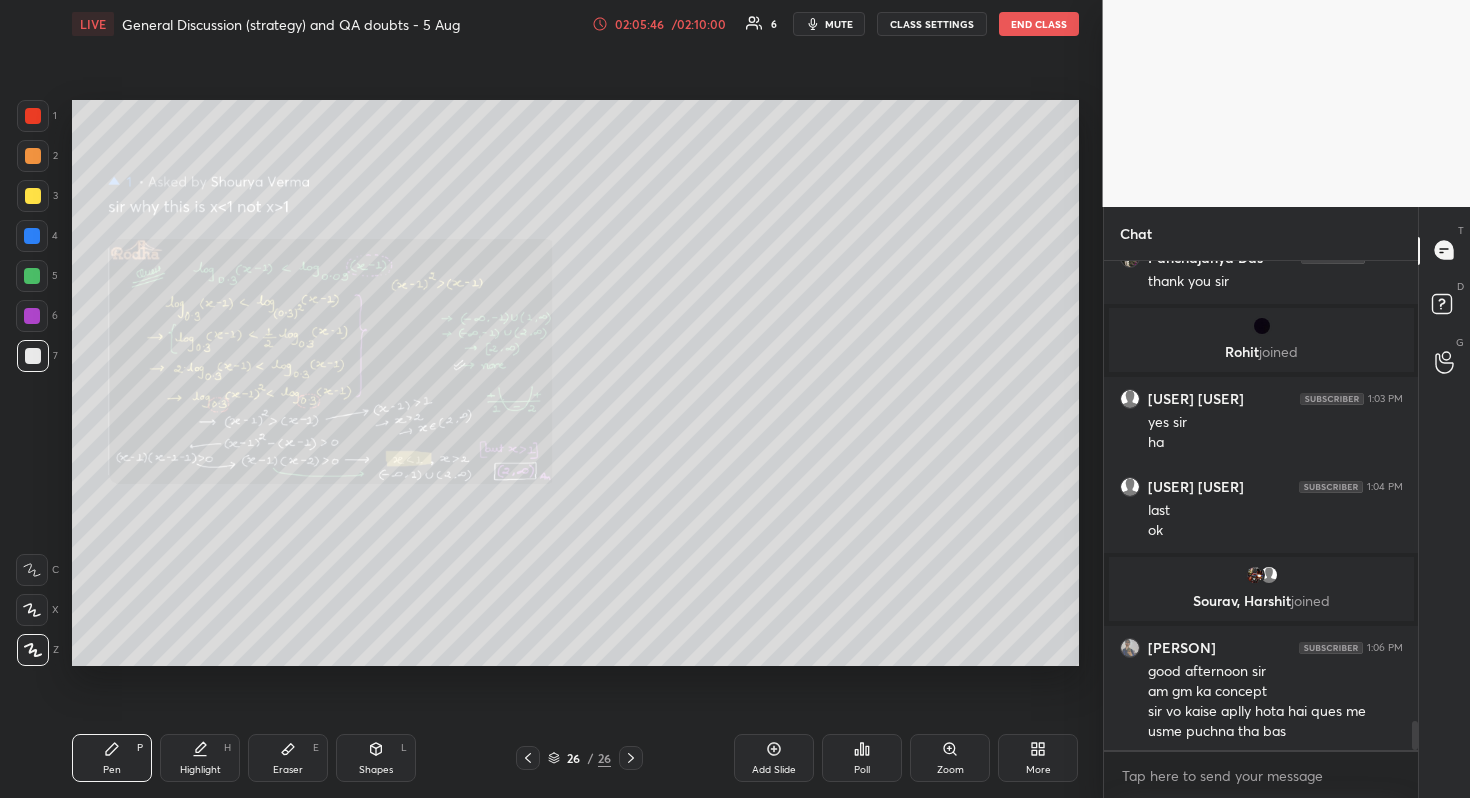 scroll, scrollTop: 7816, scrollLeft: 0, axis: vertical 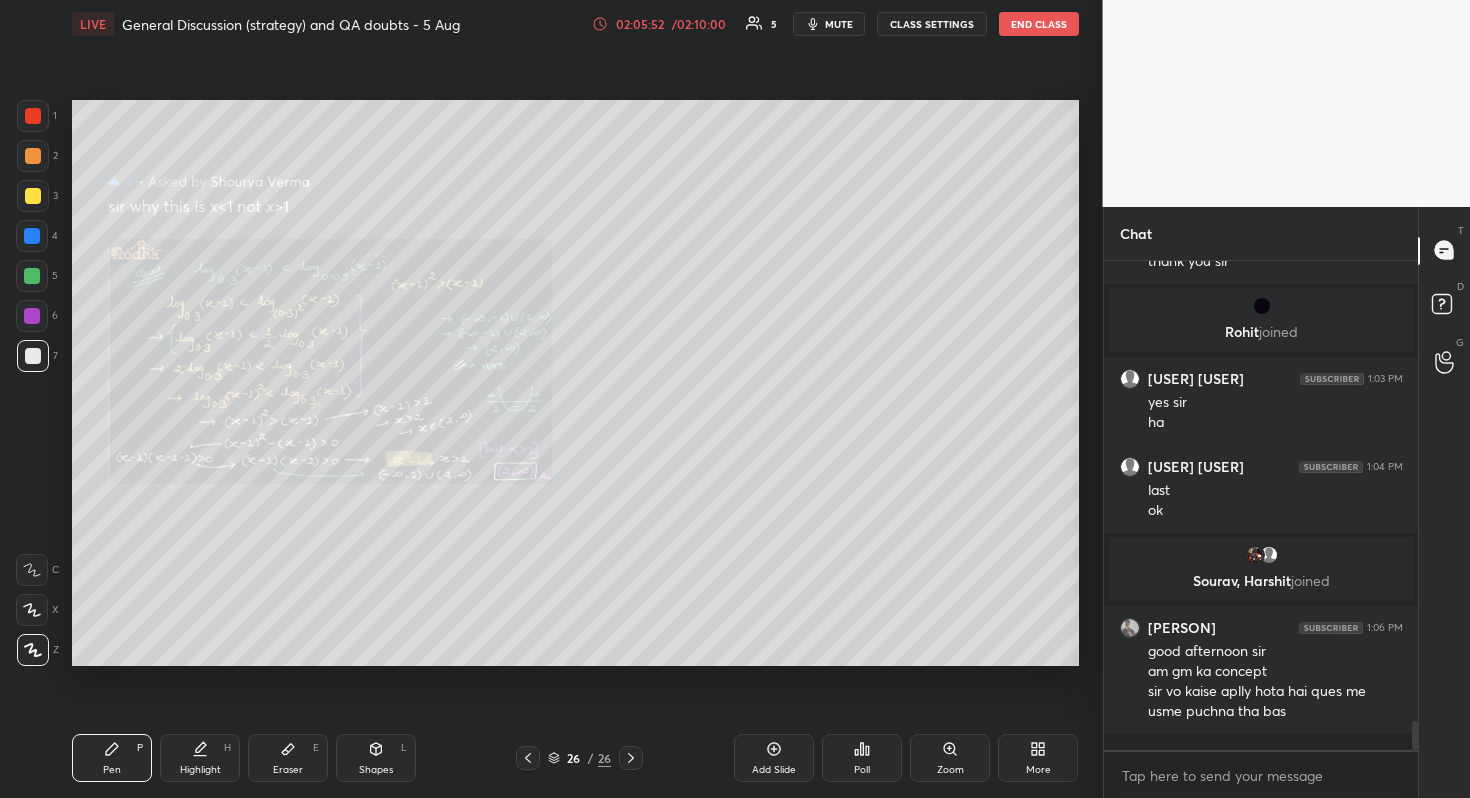 click on "Poll" at bounding box center (862, 758) 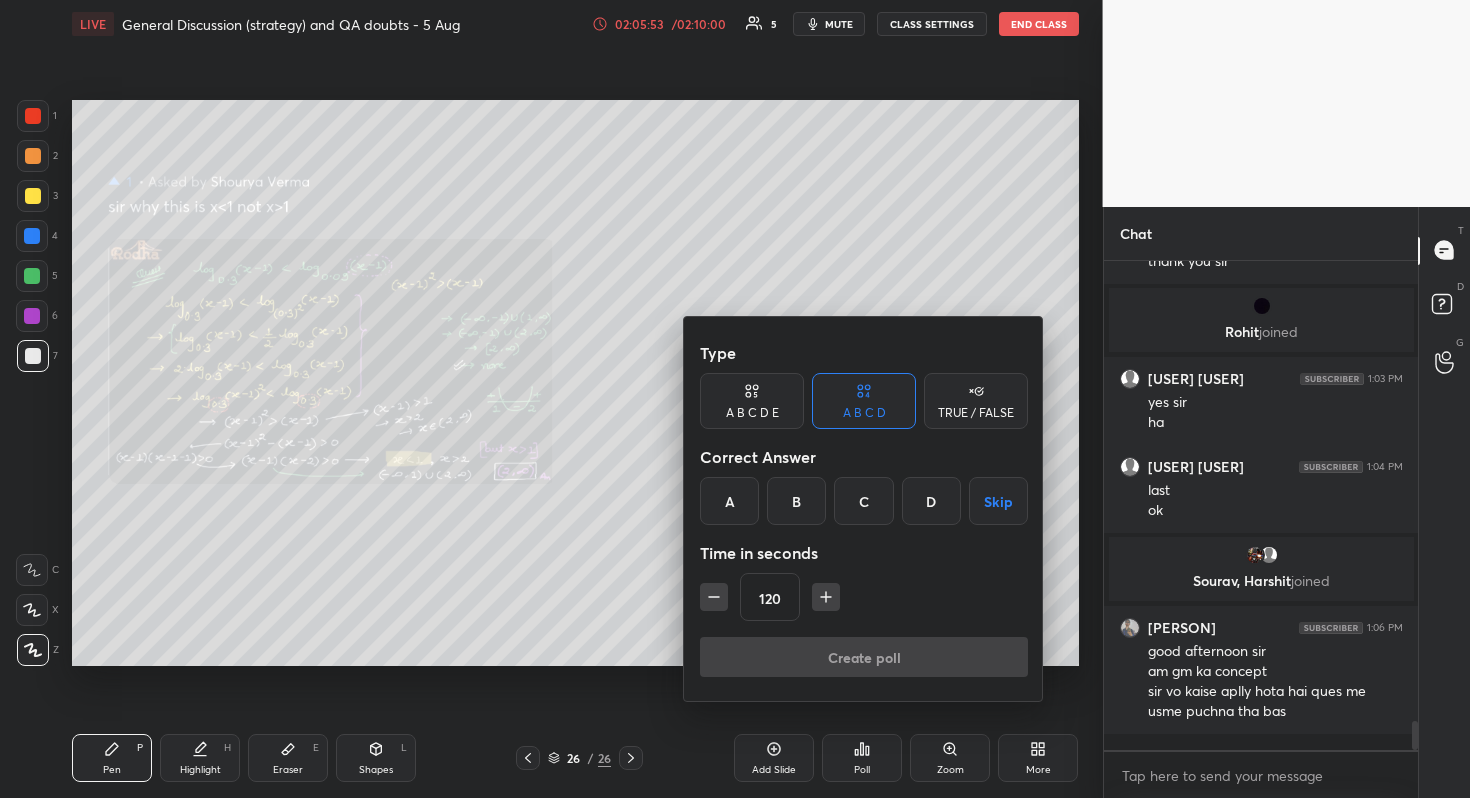 click at bounding box center (735, 399) 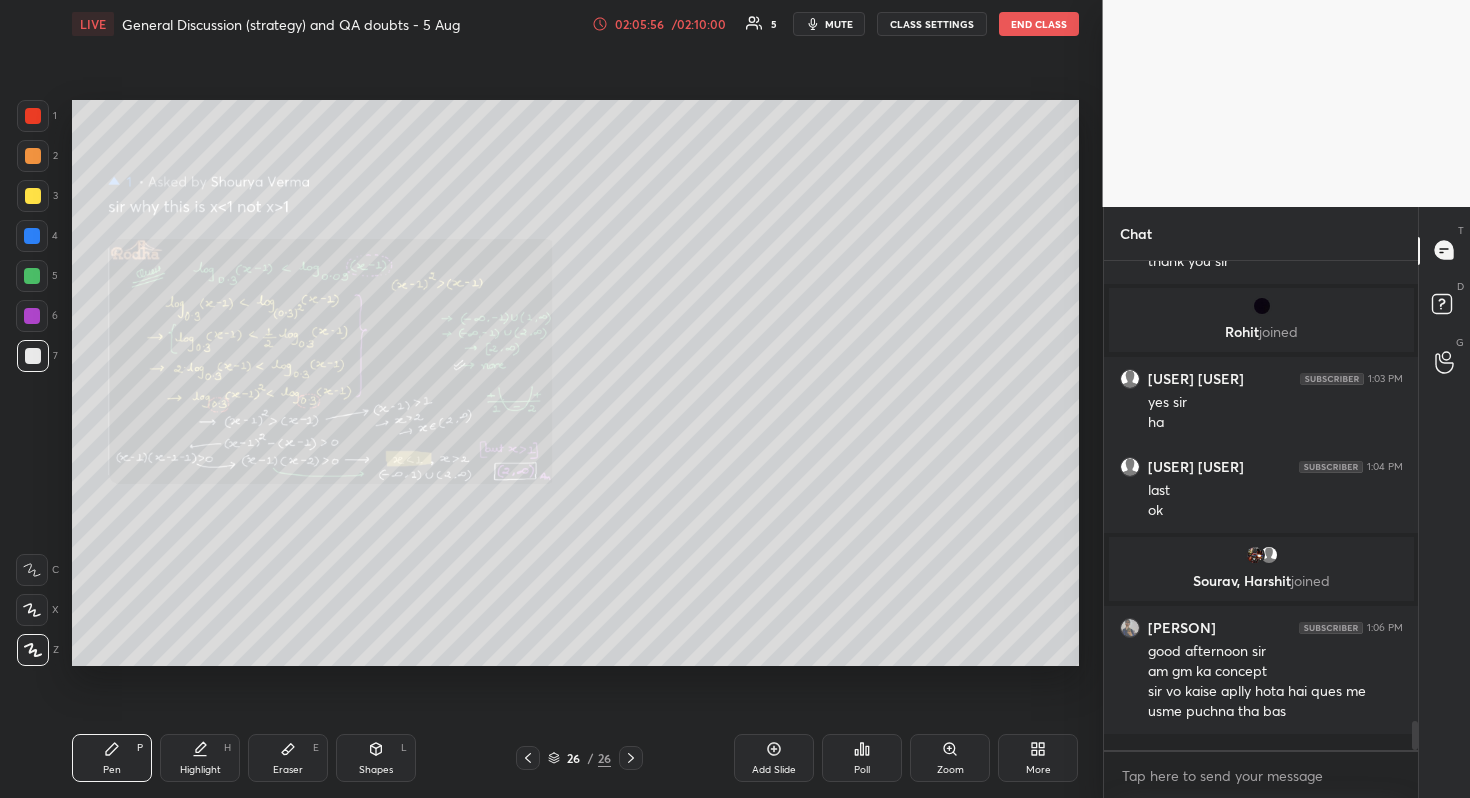 click 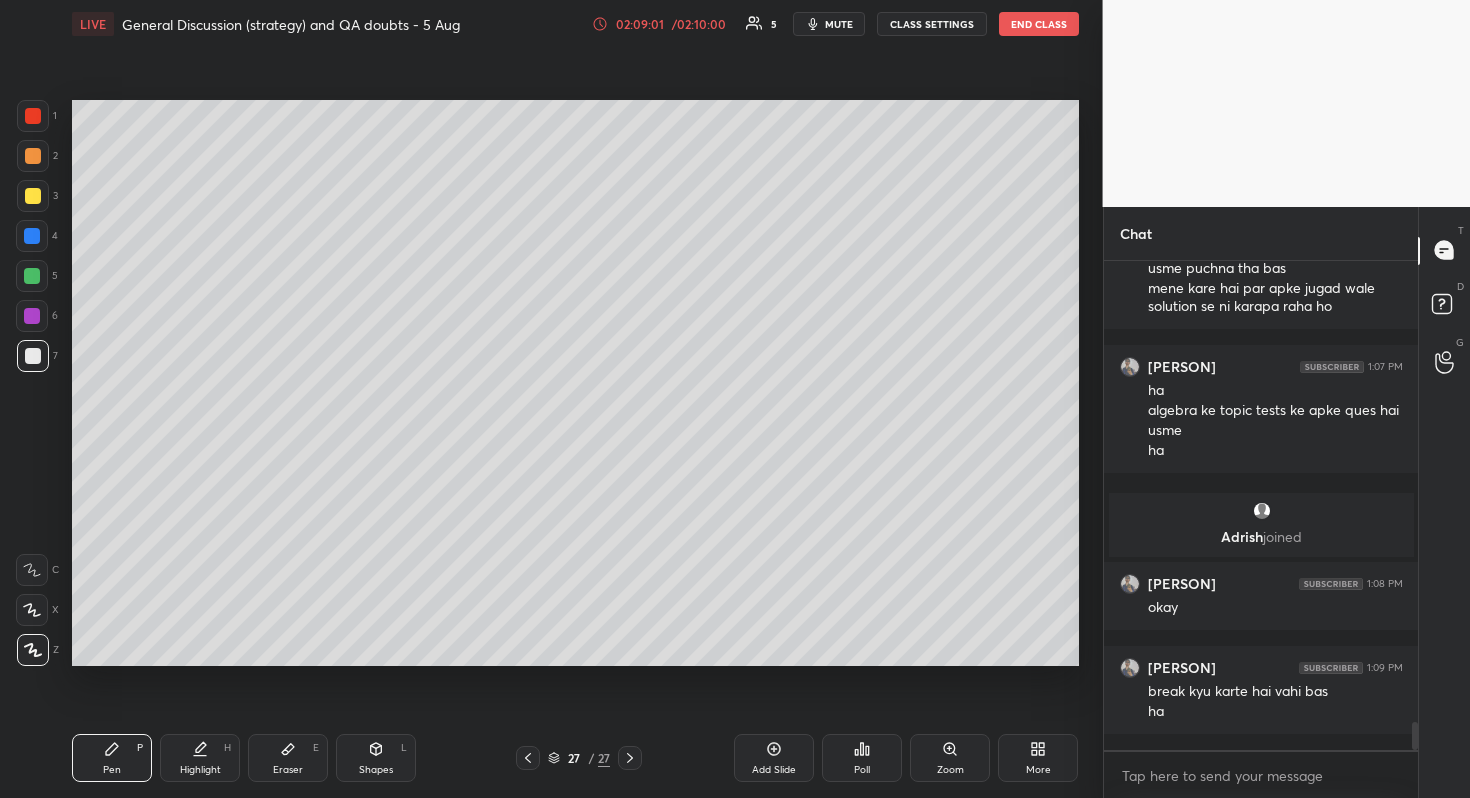 scroll, scrollTop: 8146, scrollLeft: 0, axis: vertical 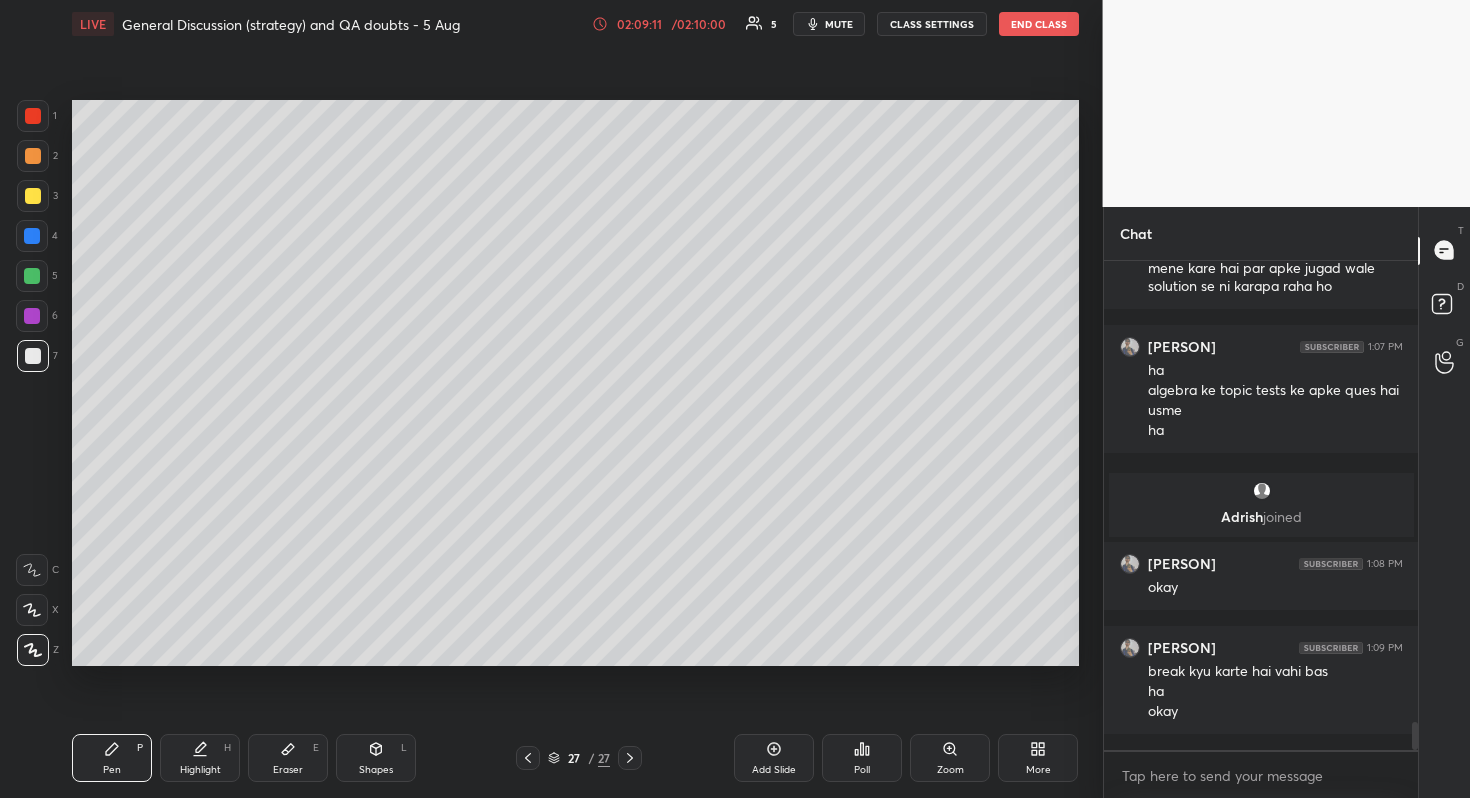 click 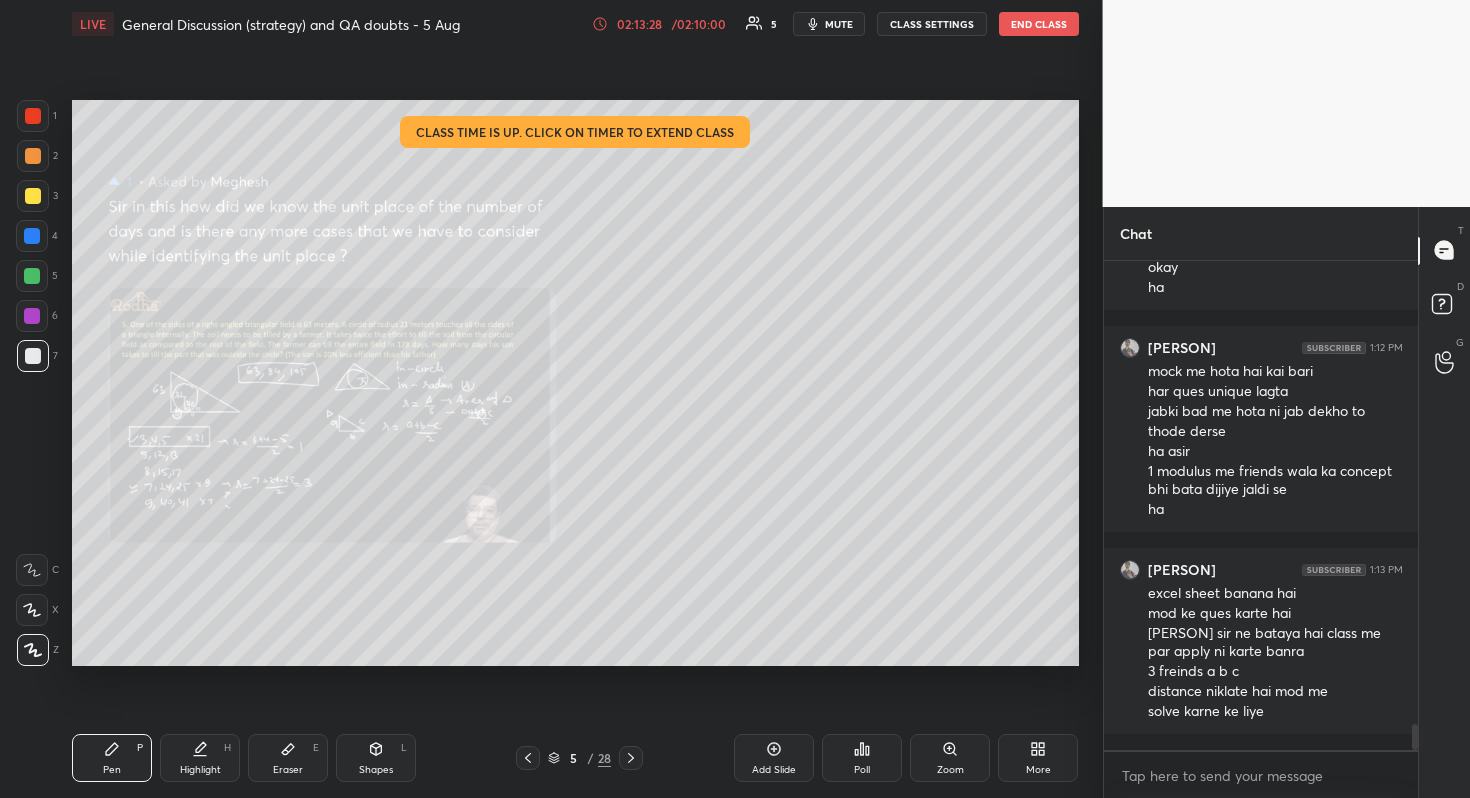 scroll, scrollTop: 8962, scrollLeft: 0, axis: vertical 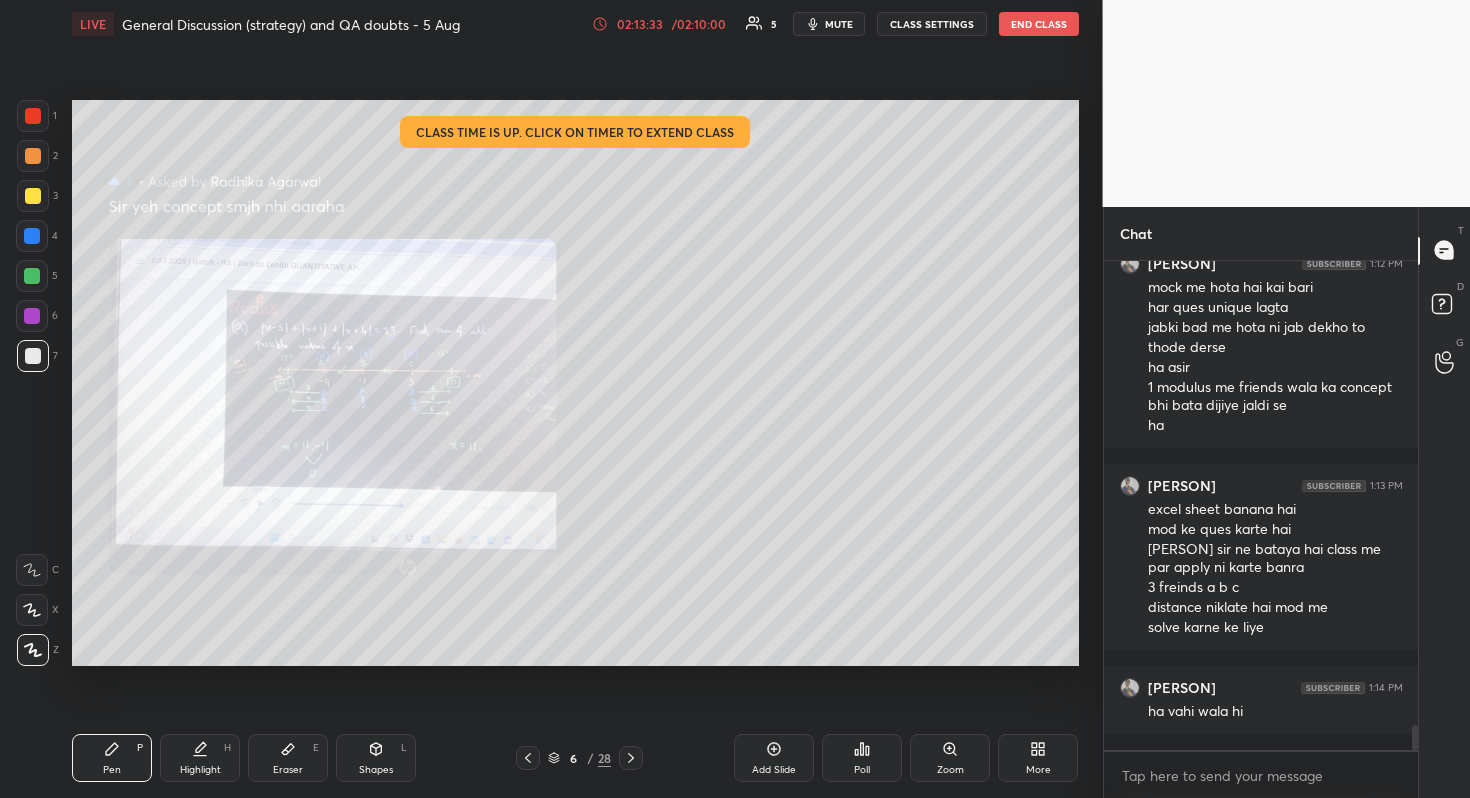 click on "Zoom" at bounding box center (950, 758) 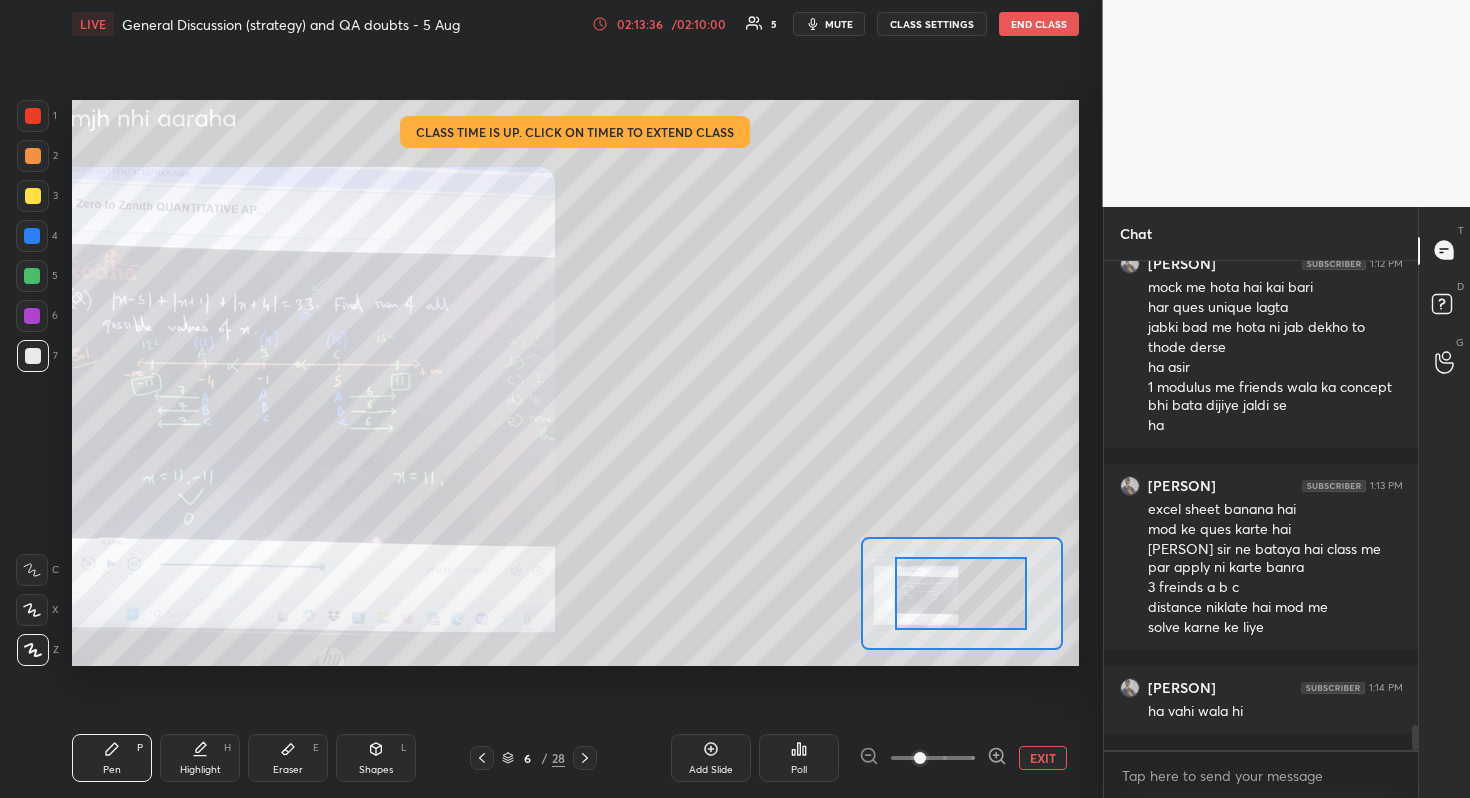 drag, startPoint x: 970, startPoint y: 601, endPoint x: 943, endPoint y: 605, distance: 27.294687 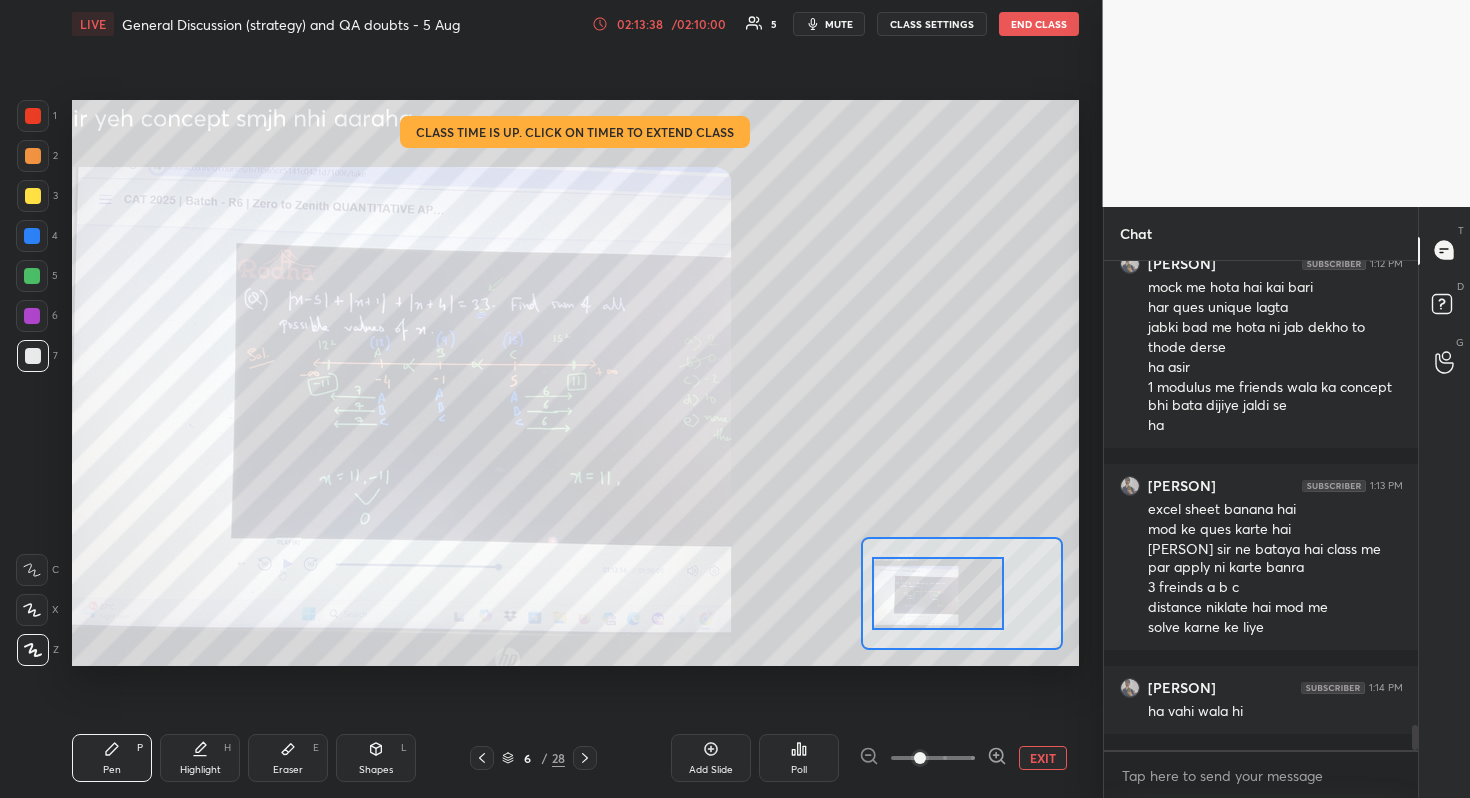 drag, startPoint x: 952, startPoint y: 604, endPoint x: 929, endPoint y: 604, distance: 23 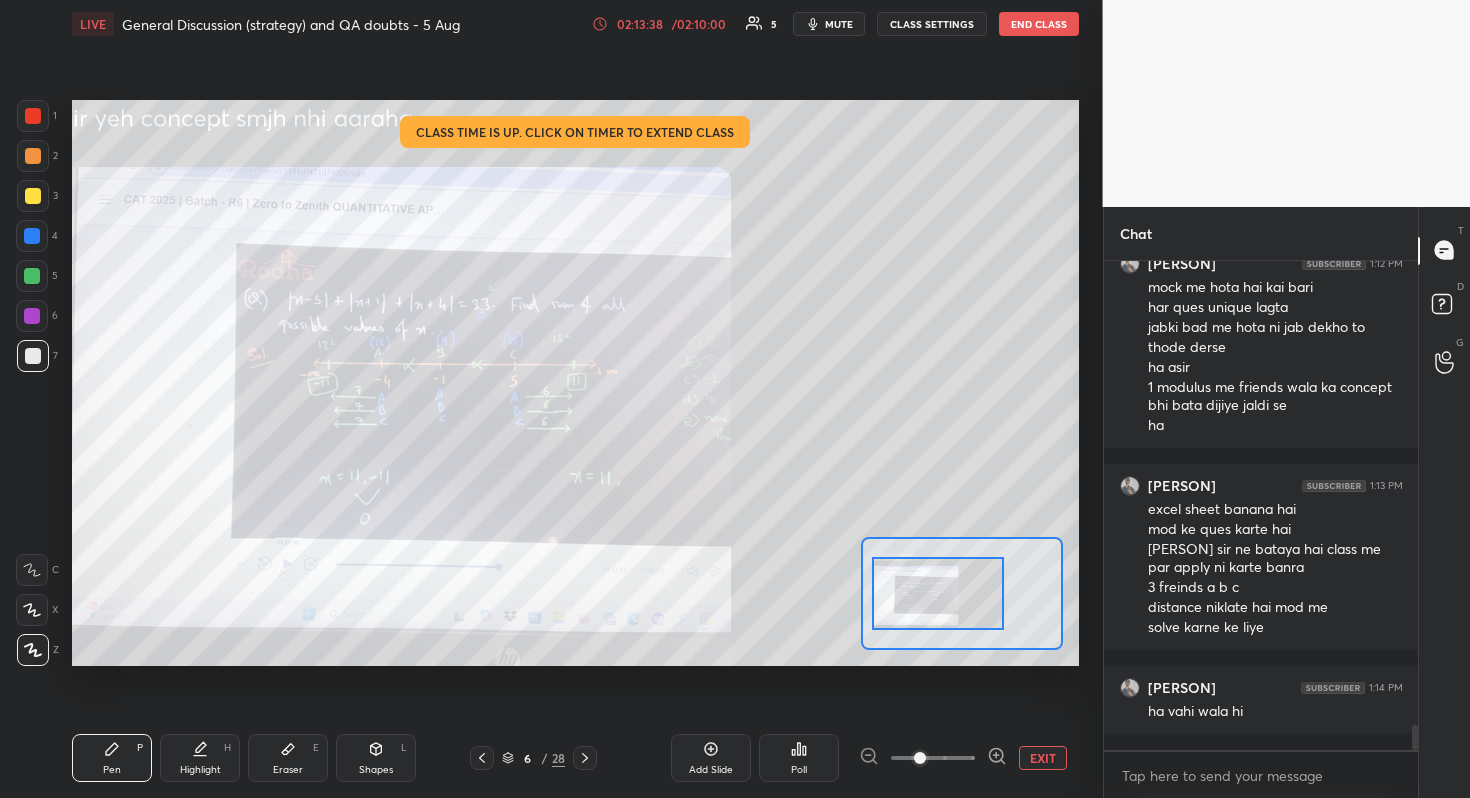 click at bounding box center [938, 593] 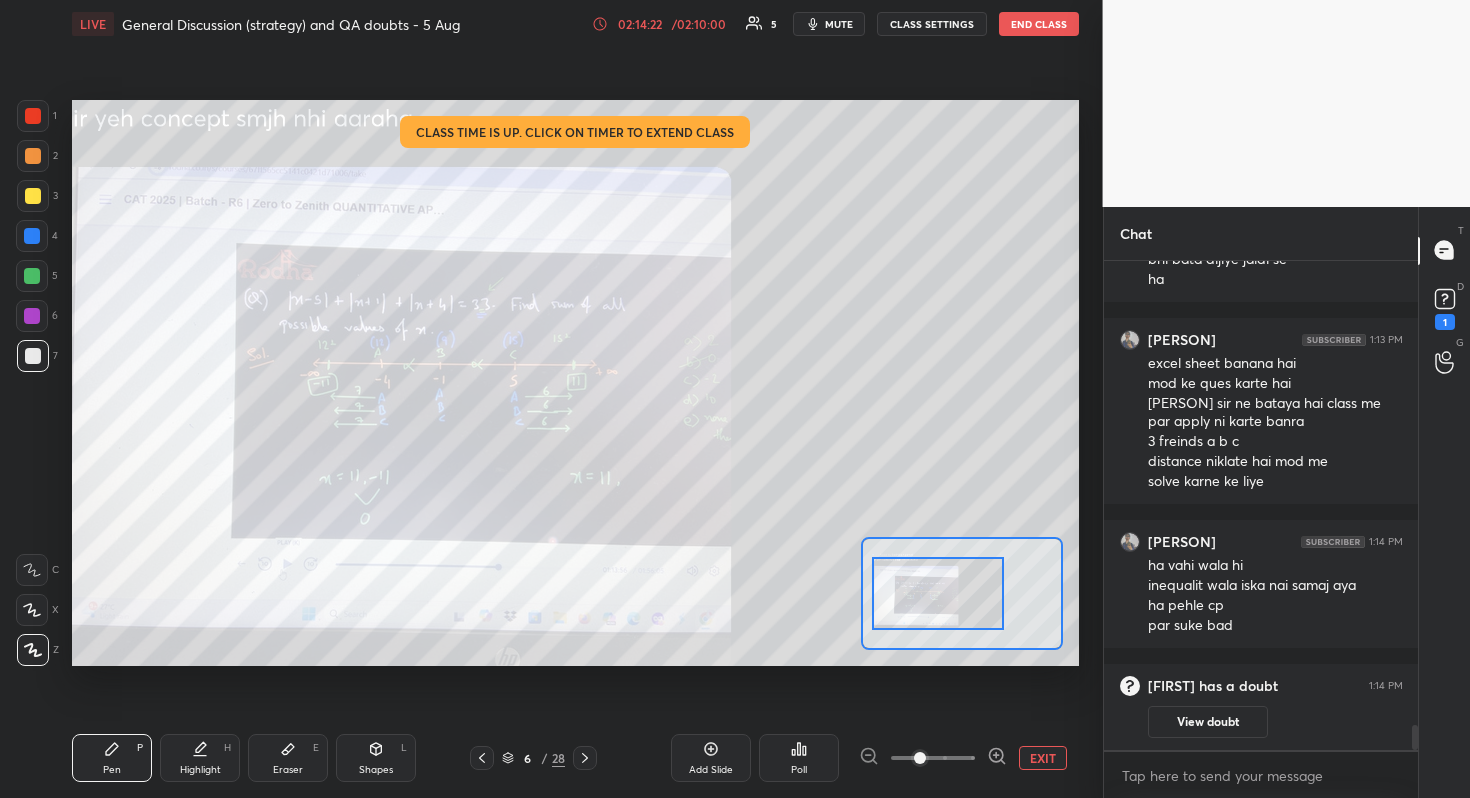 scroll, scrollTop: 8843, scrollLeft: 0, axis: vertical 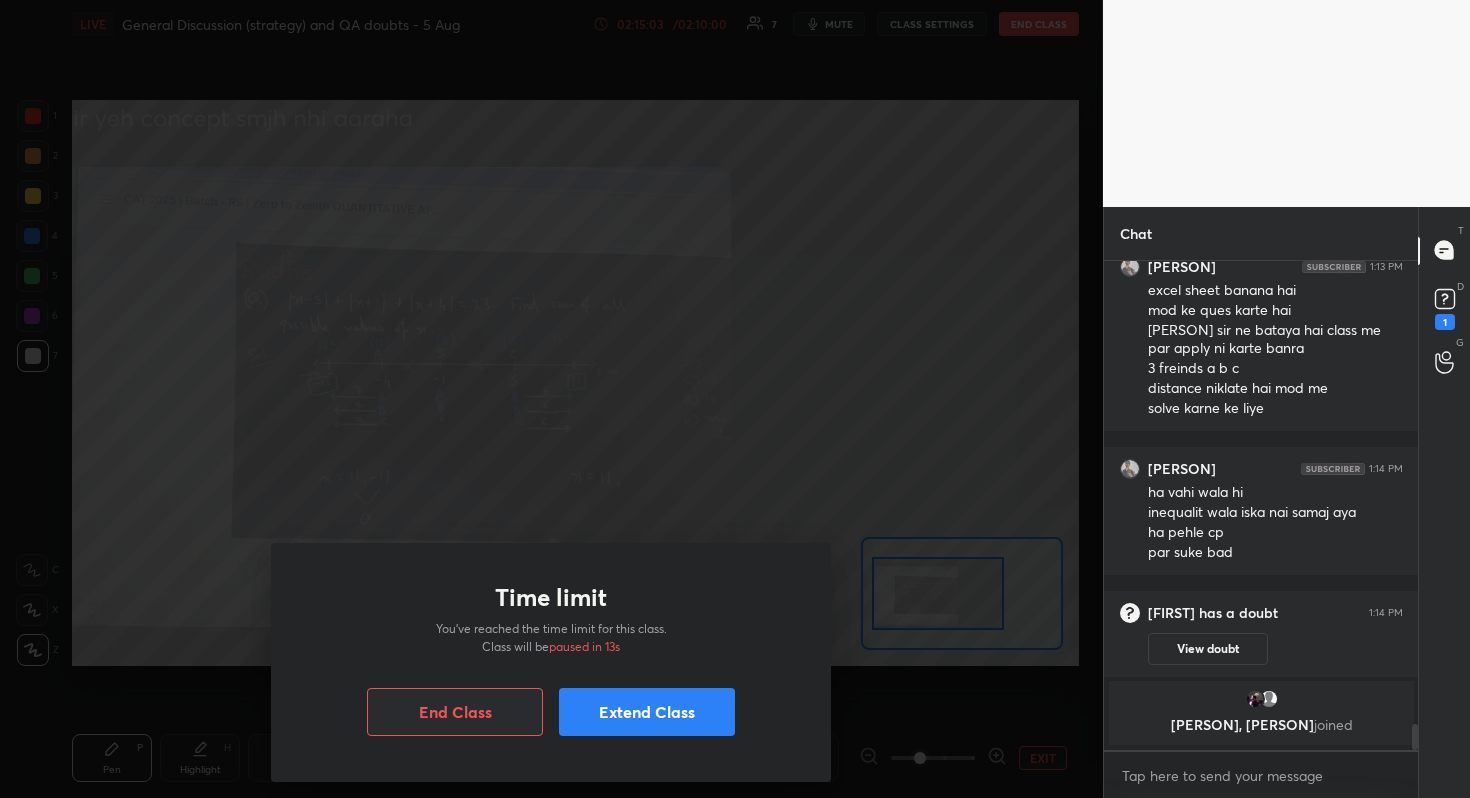 click on "Extend Class" at bounding box center (647, 712) 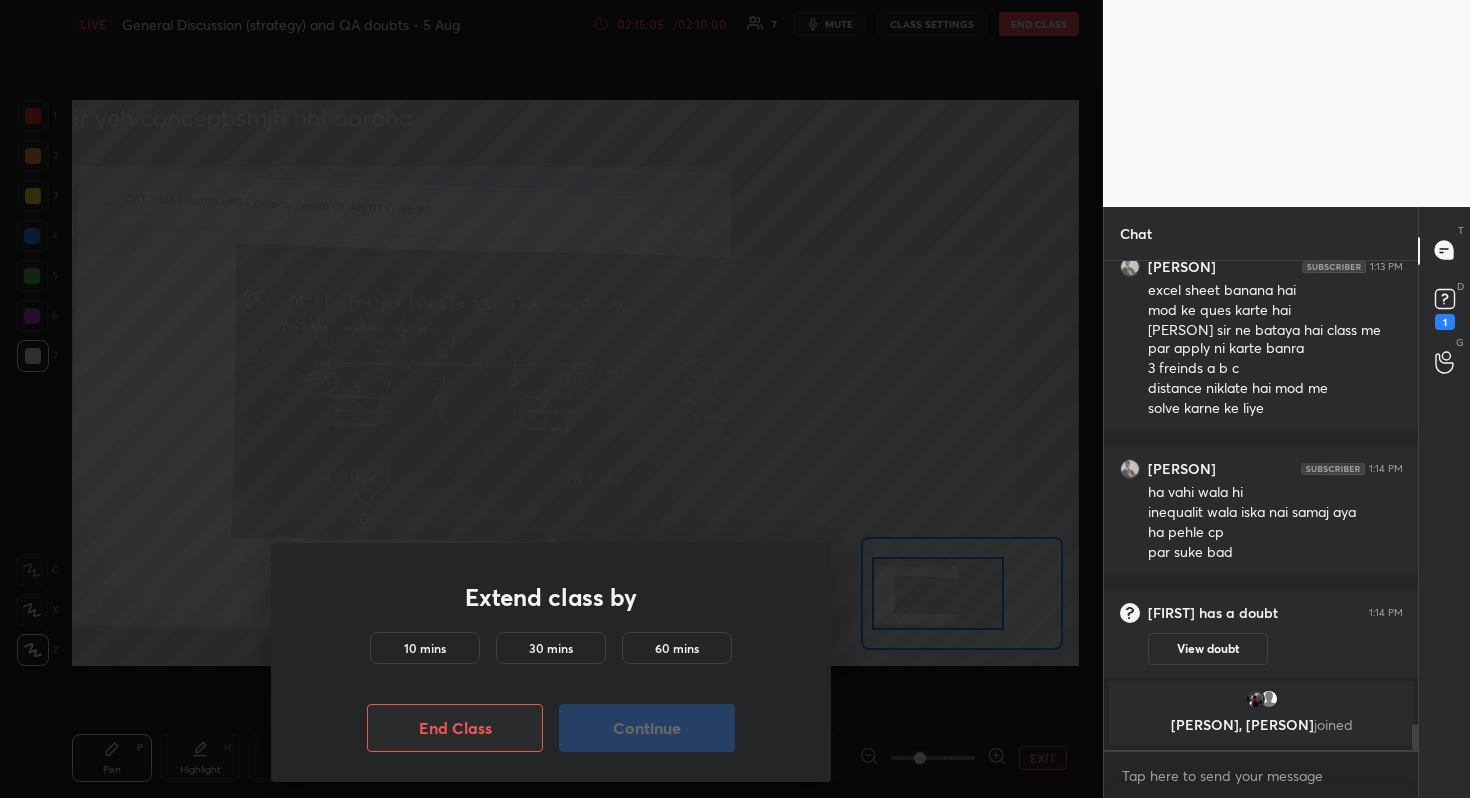 click on "10 mins" at bounding box center (425, 648) 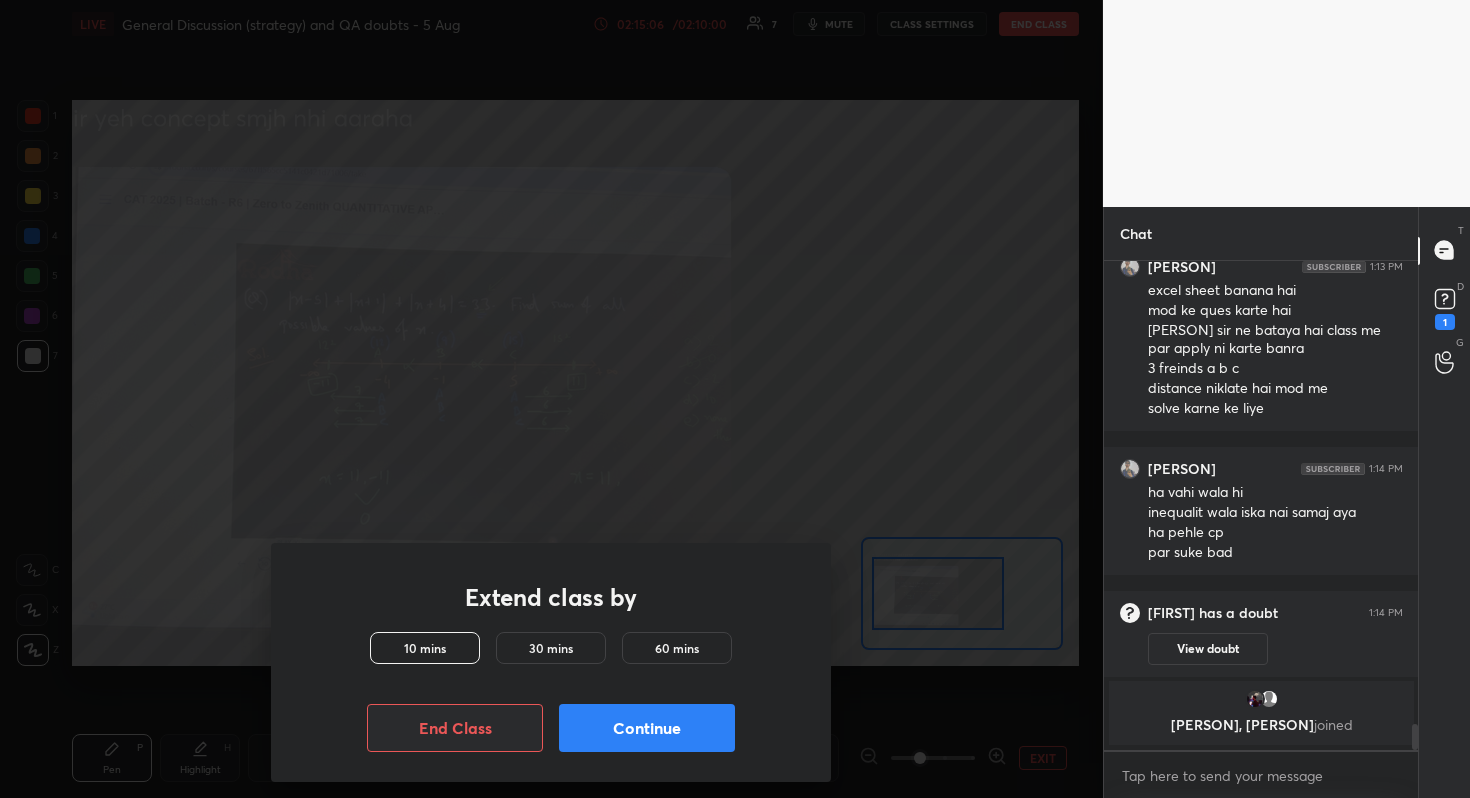 click on "Continue" at bounding box center (647, 728) 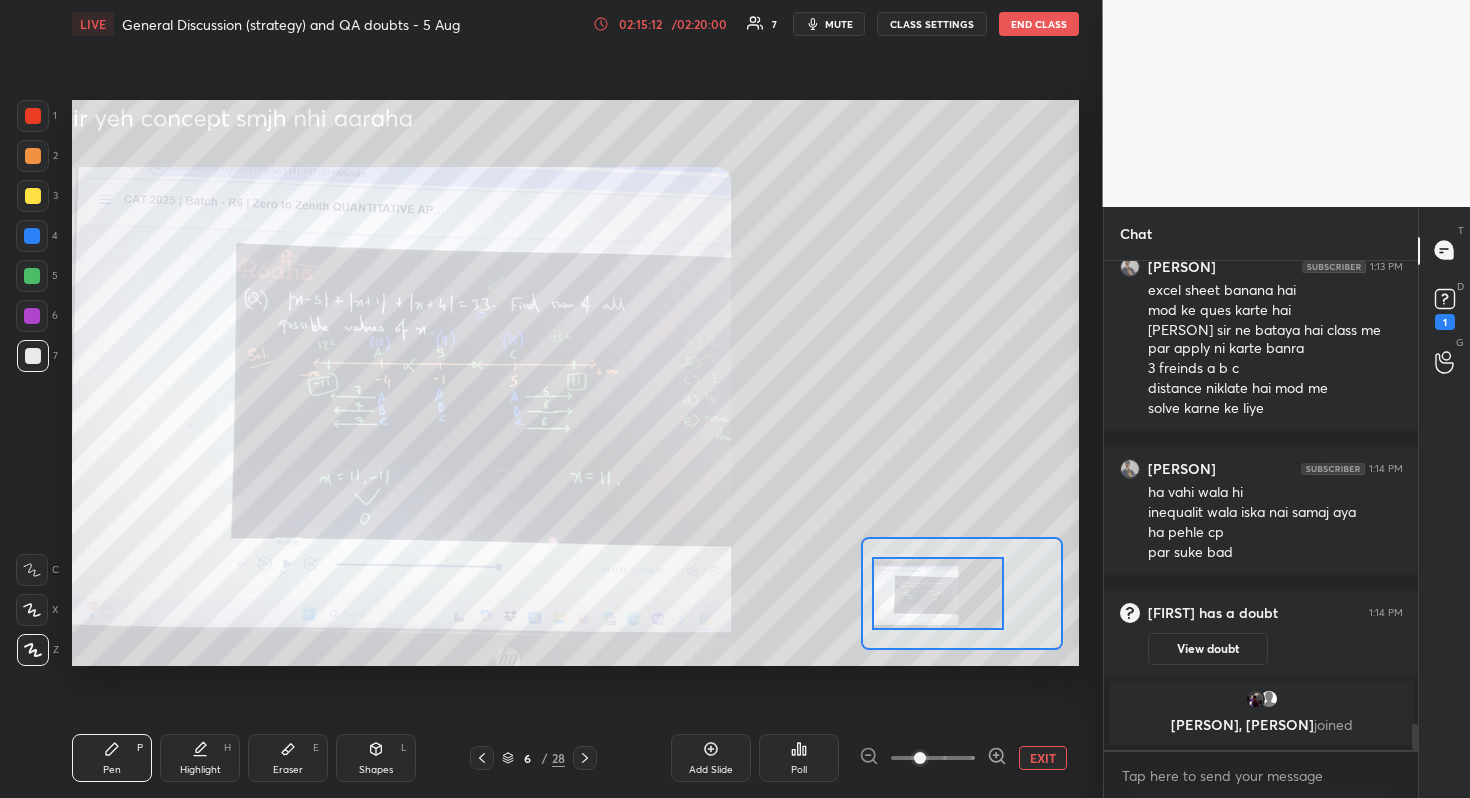 scroll, scrollTop: 8927, scrollLeft: 0, axis: vertical 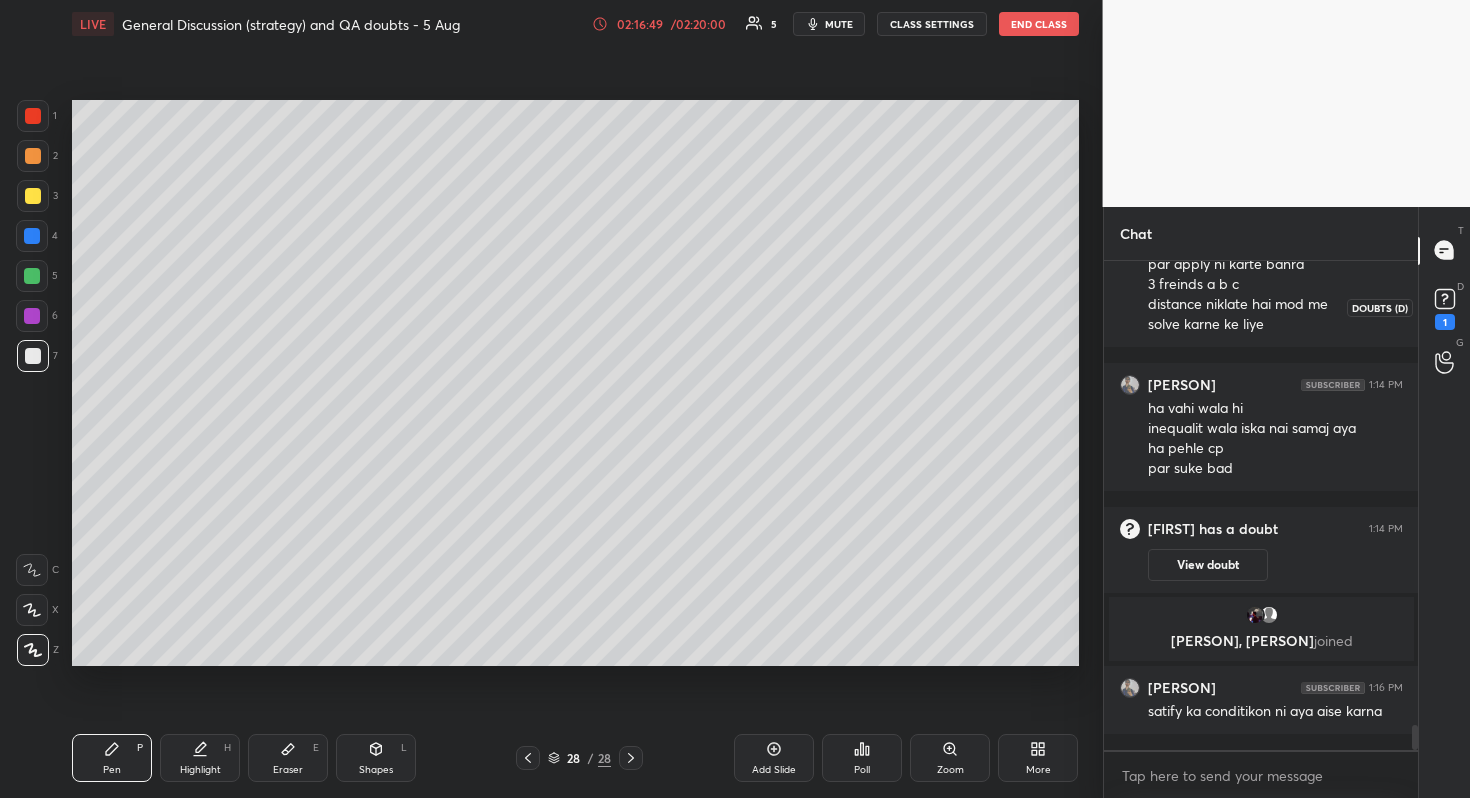 click 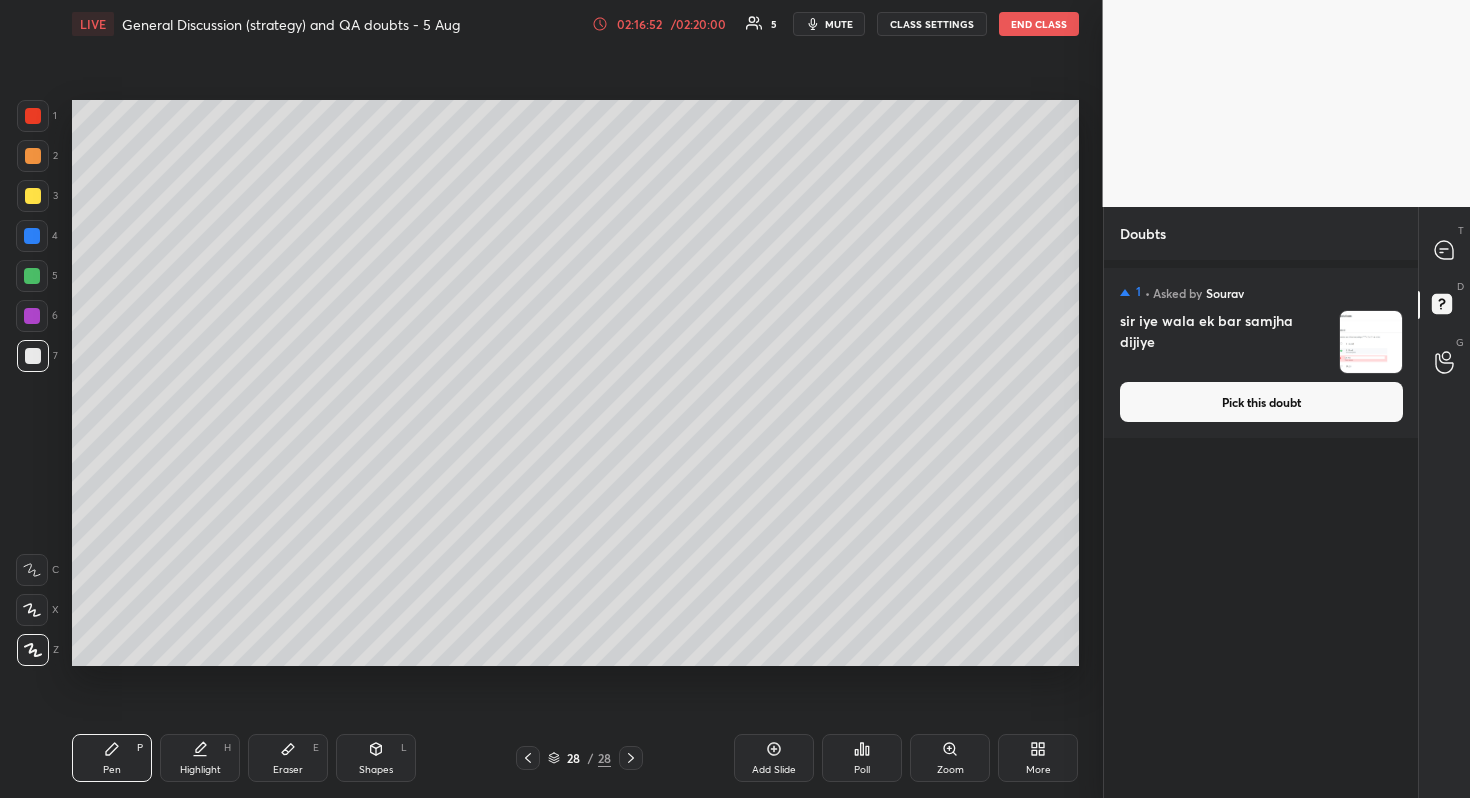 click on "Pick this doubt" at bounding box center [1261, 402] 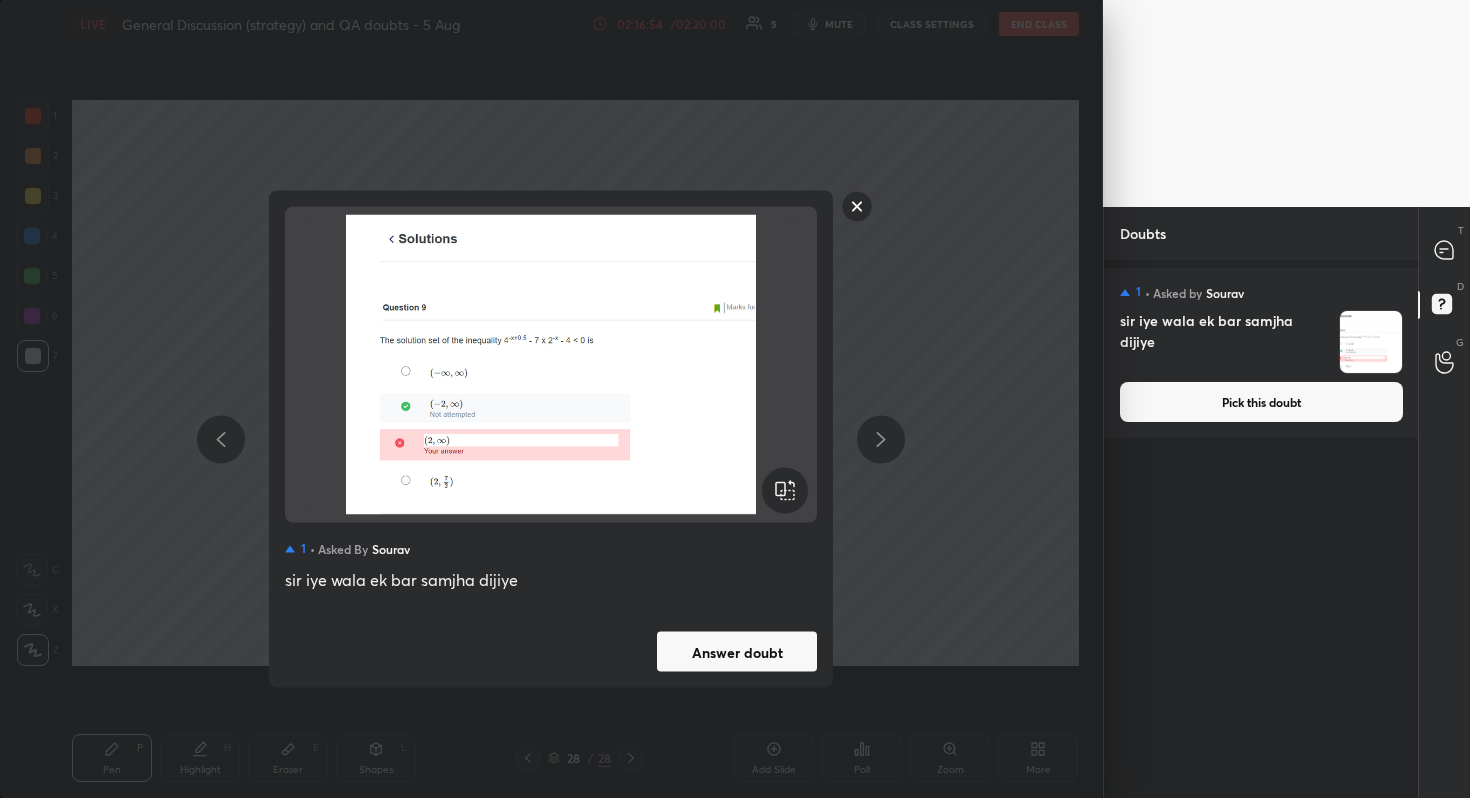 click on "Answer doubt" at bounding box center (737, 652) 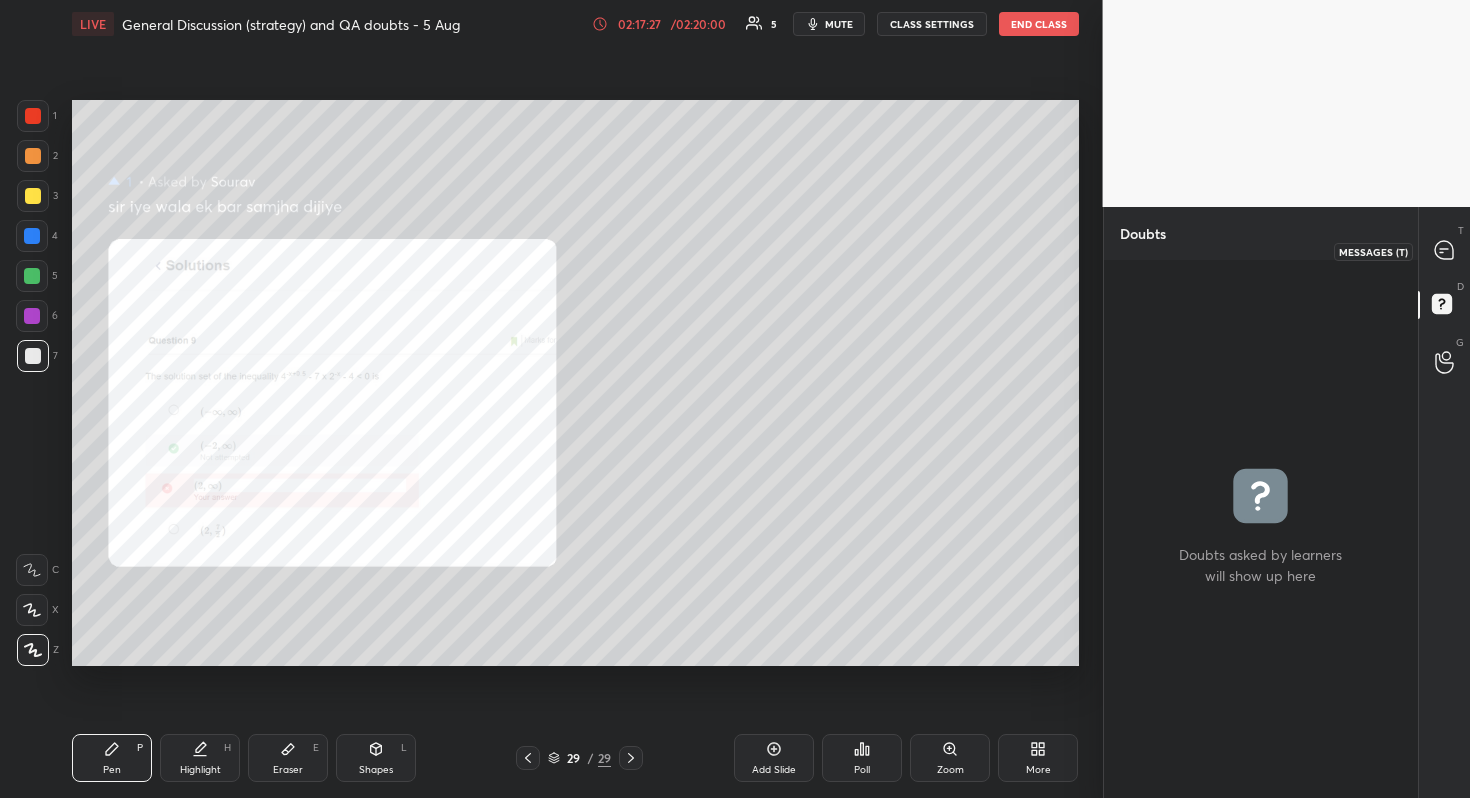 click 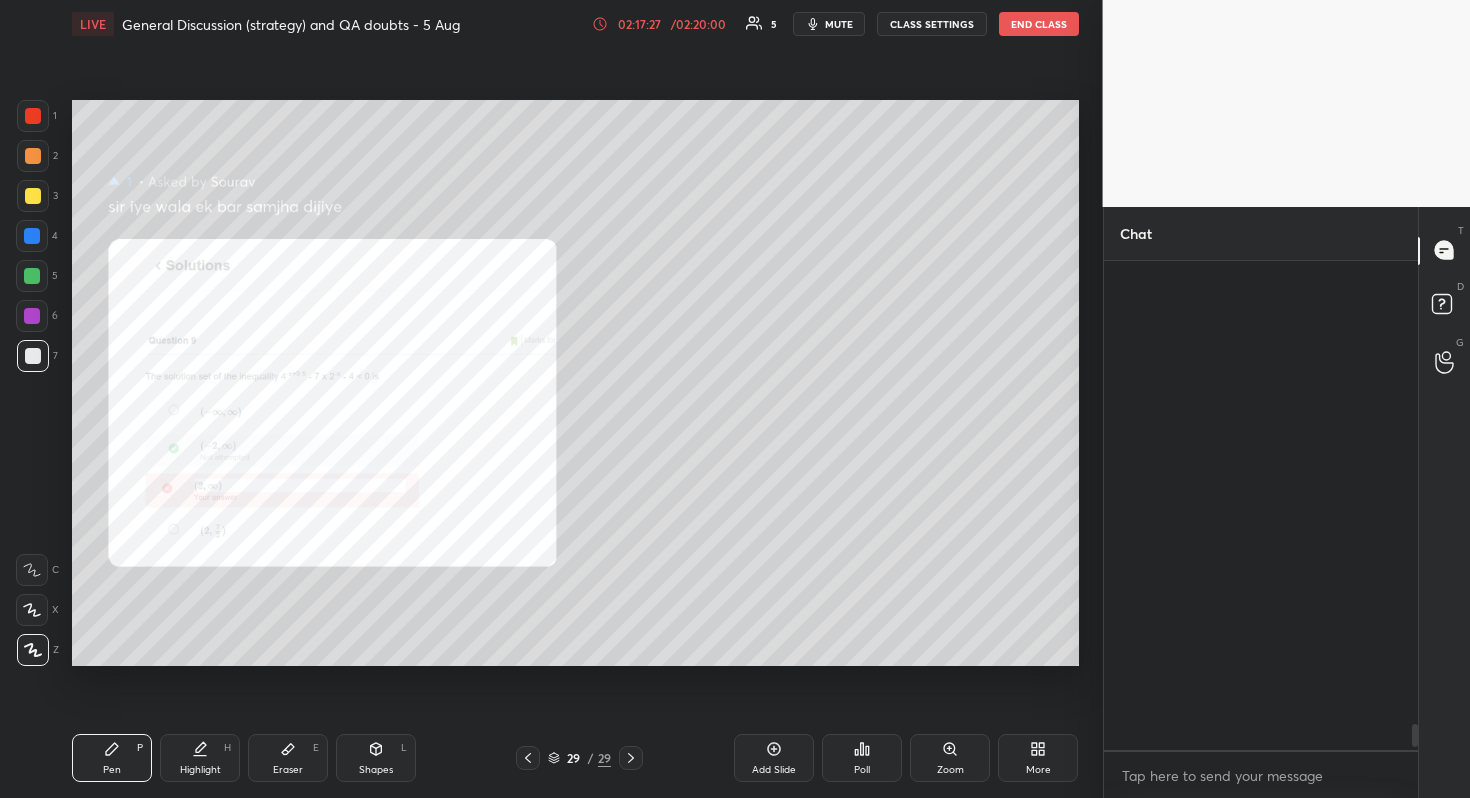 scroll, scrollTop: 9585, scrollLeft: 0, axis: vertical 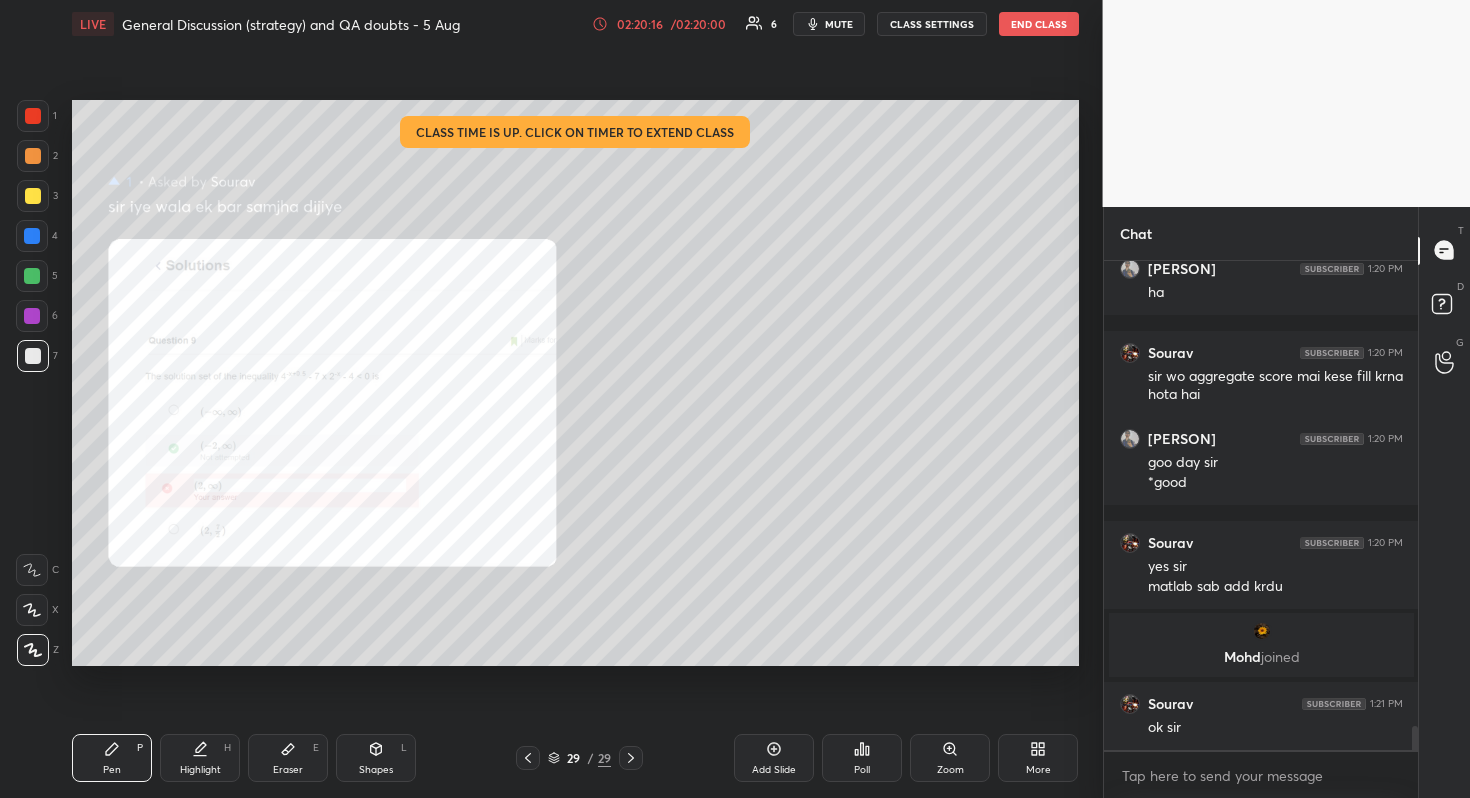click on "END CLASS" at bounding box center [1039, 24] 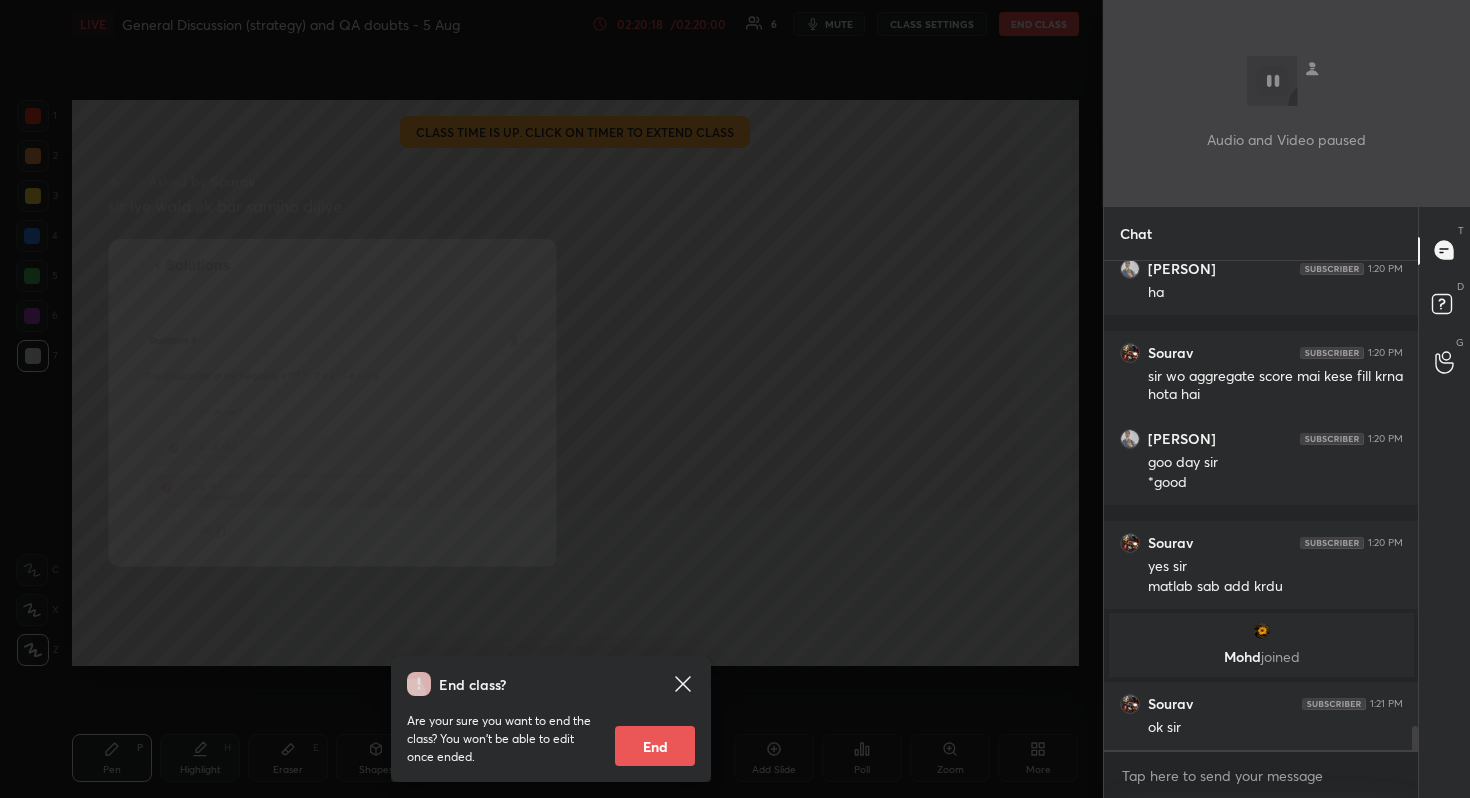 click on "End" at bounding box center [655, 746] 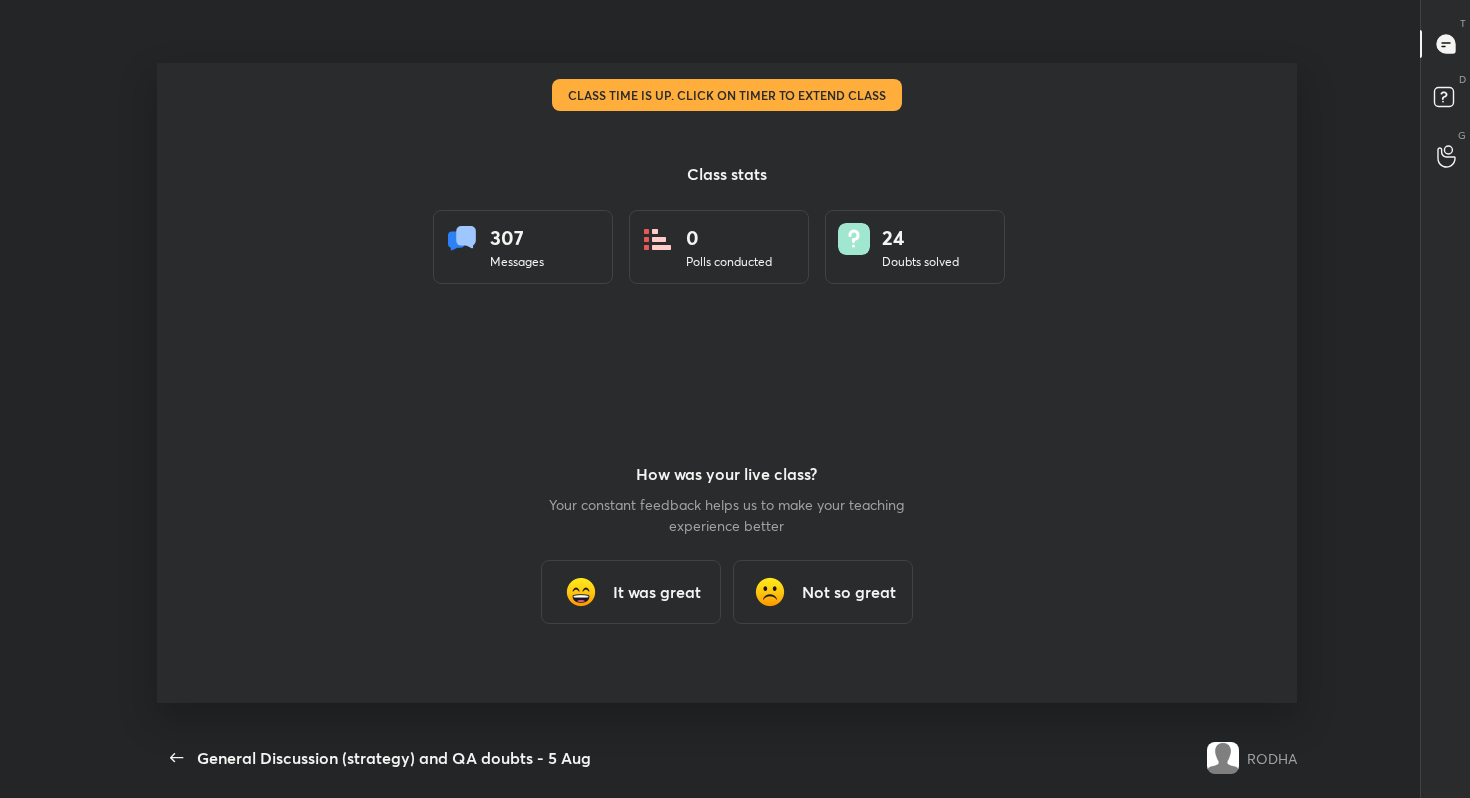 scroll, scrollTop: 99330, scrollLeft: 98668, axis: both 